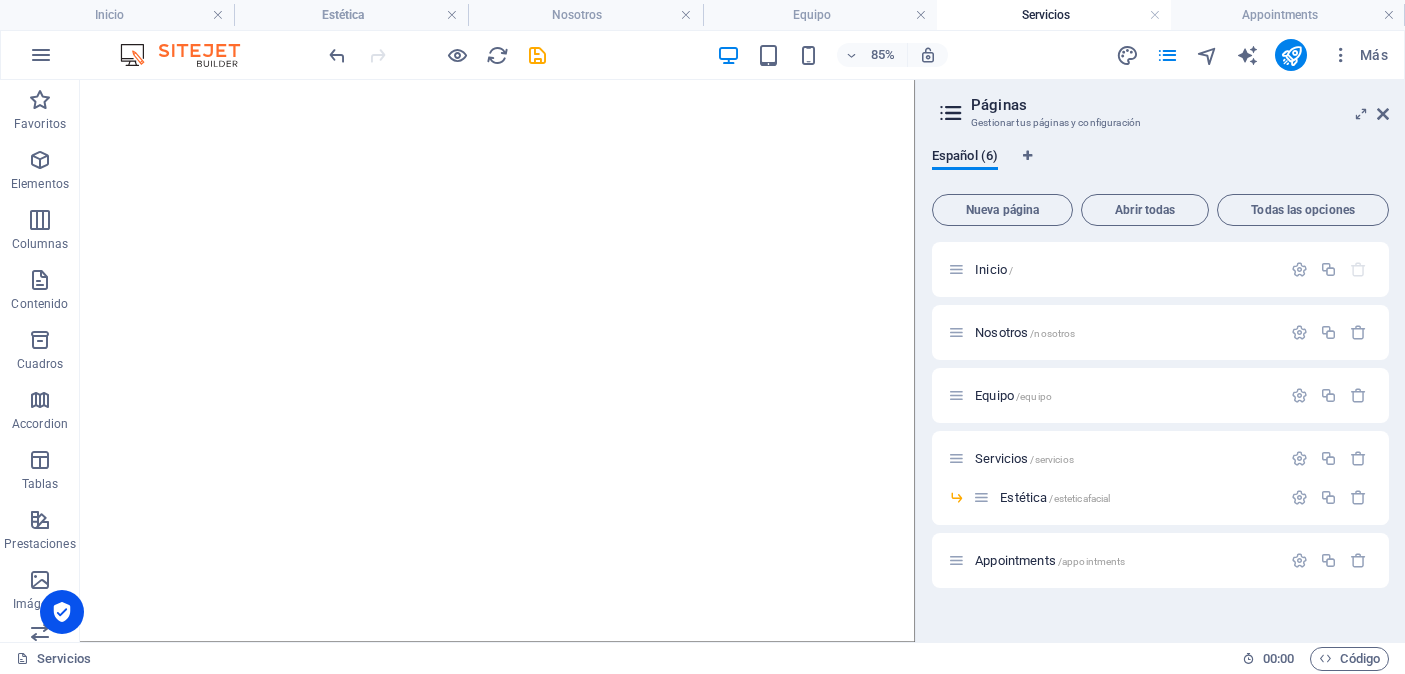 scroll, scrollTop: 0, scrollLeft: 0, axis: both 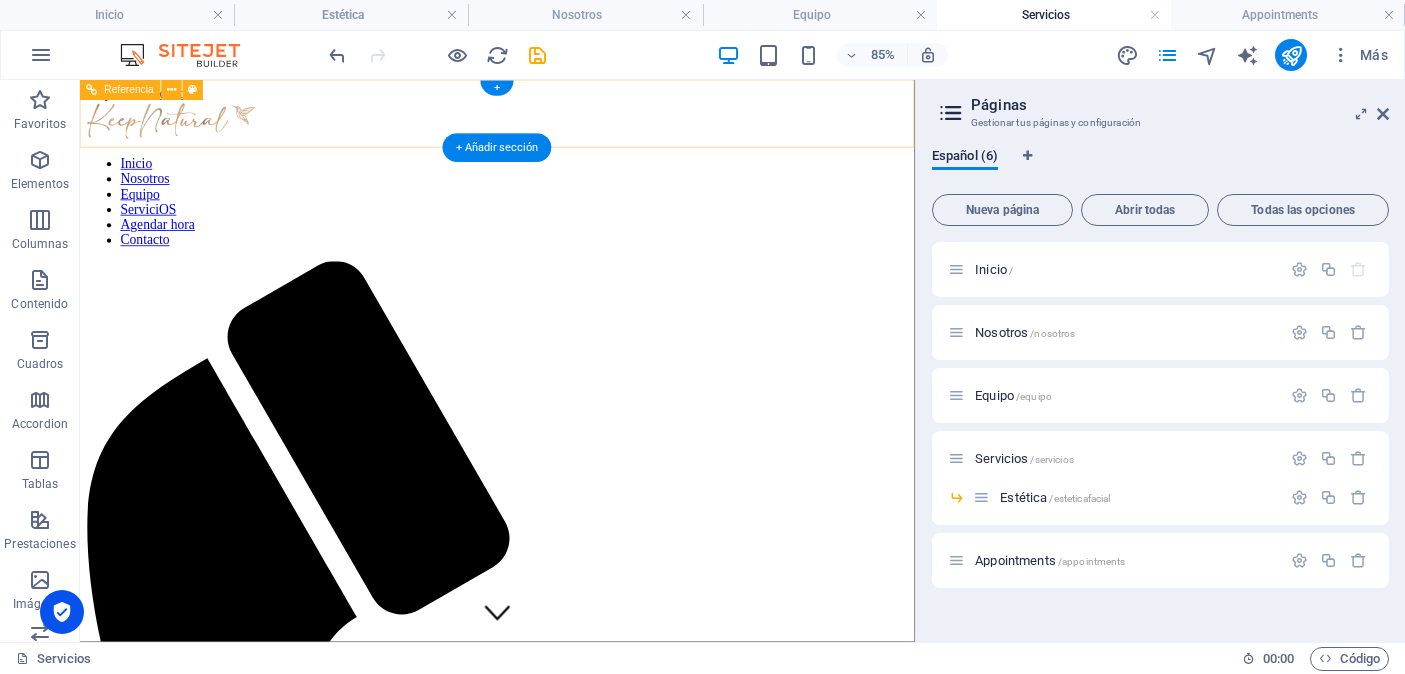 click on "Inicio Nosotros Equipo ServiciOS Agendar hora Contacto" at bounding box center [571, 224] 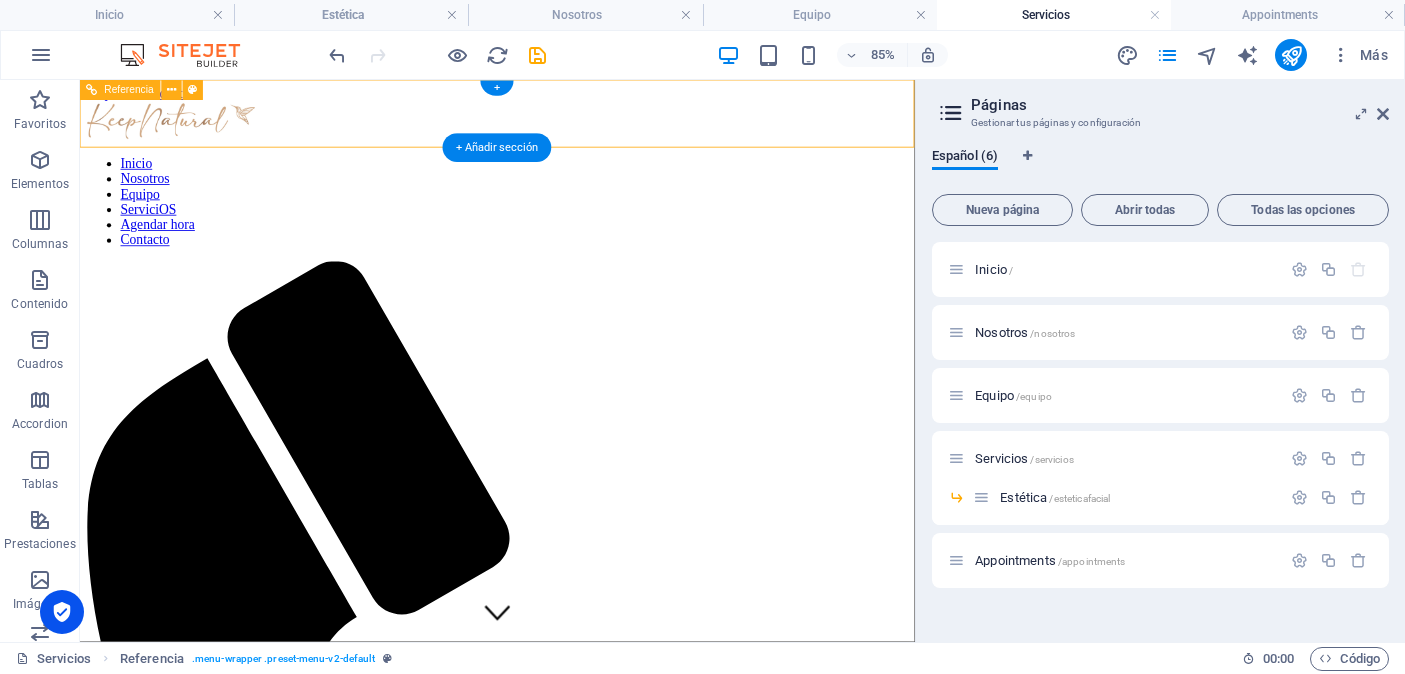 click on "Inicio Nosotros Equipo ServiciOS Agendar hora Contacto" at bounding box center (571, 224) 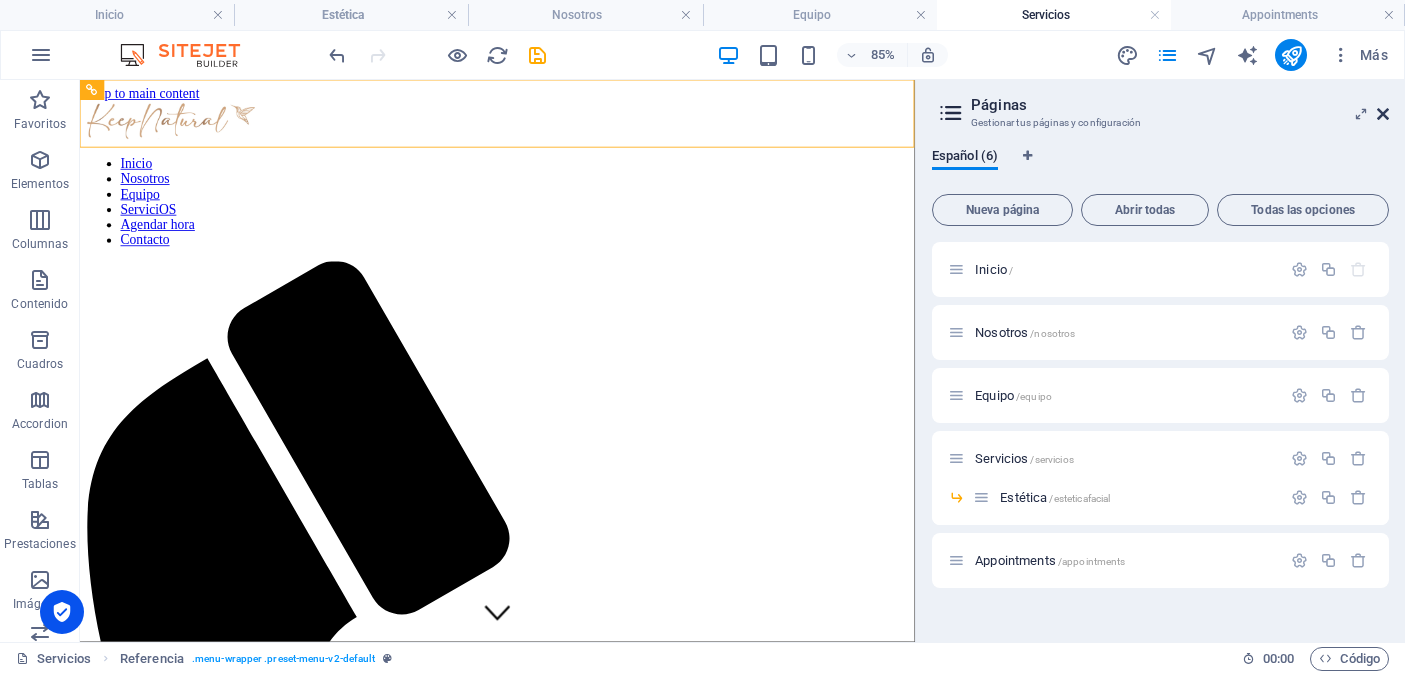 click at bounding box center (1383, 114) 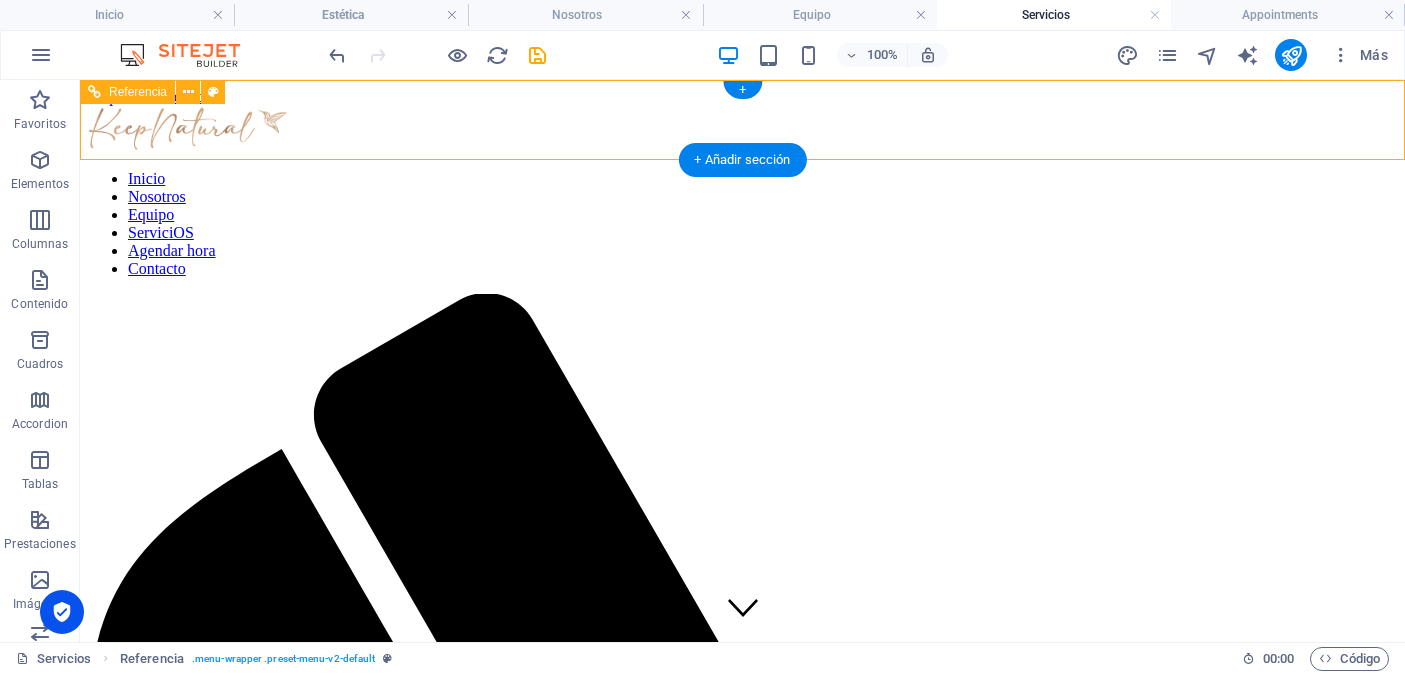 click on "Inicio Nosotros Equipo ServiciOS Agendar hora Contacto" at bounding box center (742, 224) 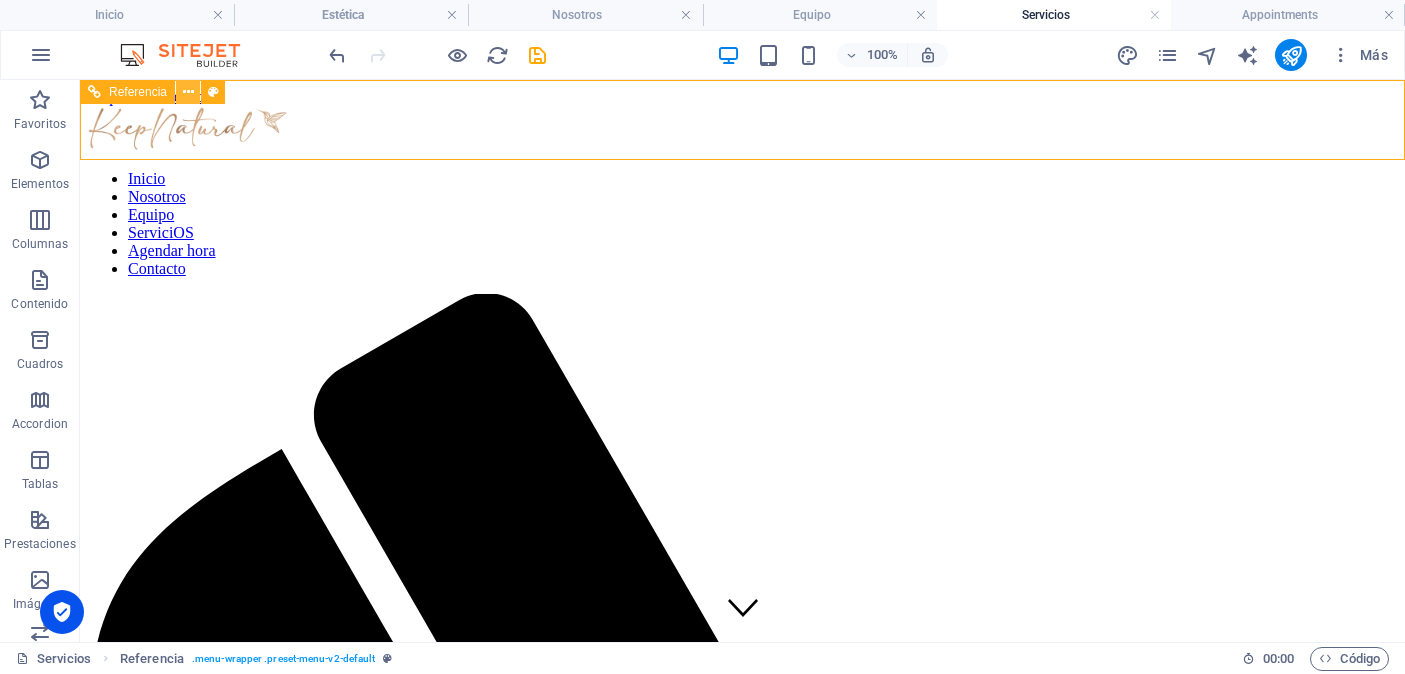 click at bounding box center (188, 92) 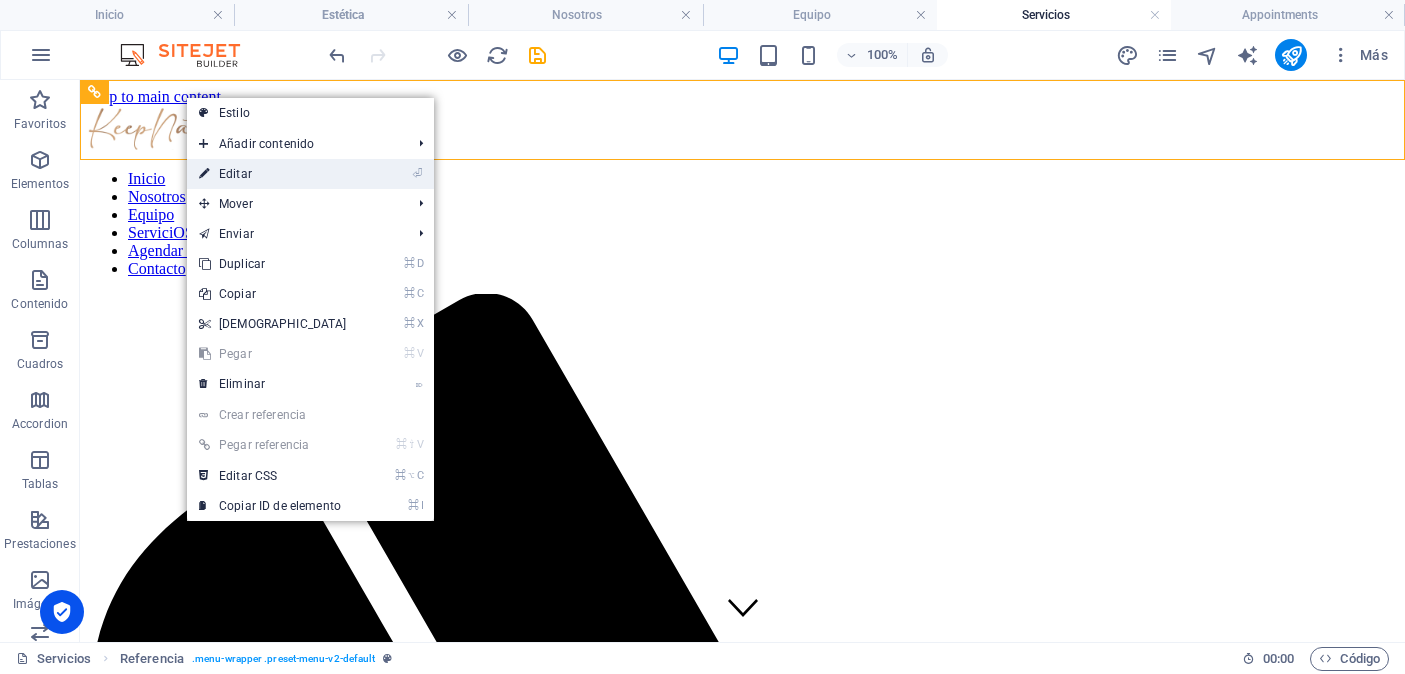 click on "⏎  Editar" at bounding box center (273, 174) 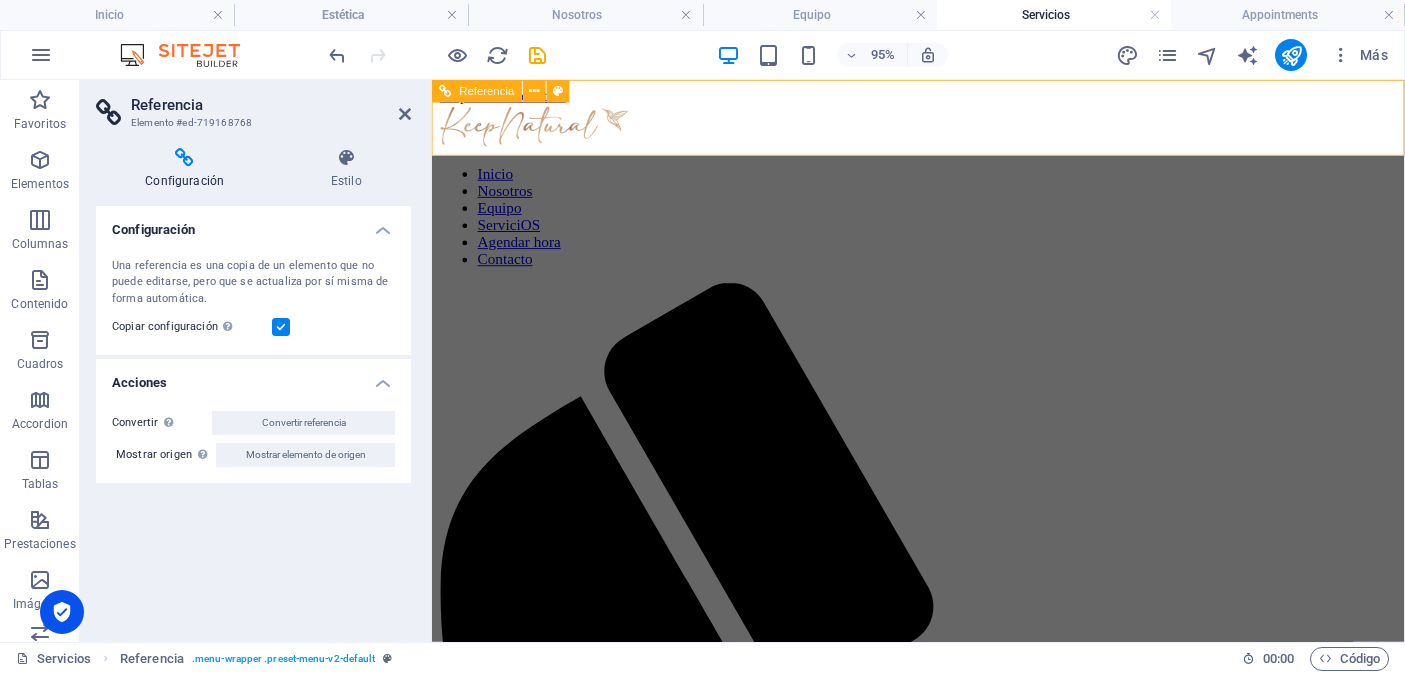 click on "Inicio Nosotros Equipo ServiciOS Agendar hora Contacto" at bounding box center [944, 224] 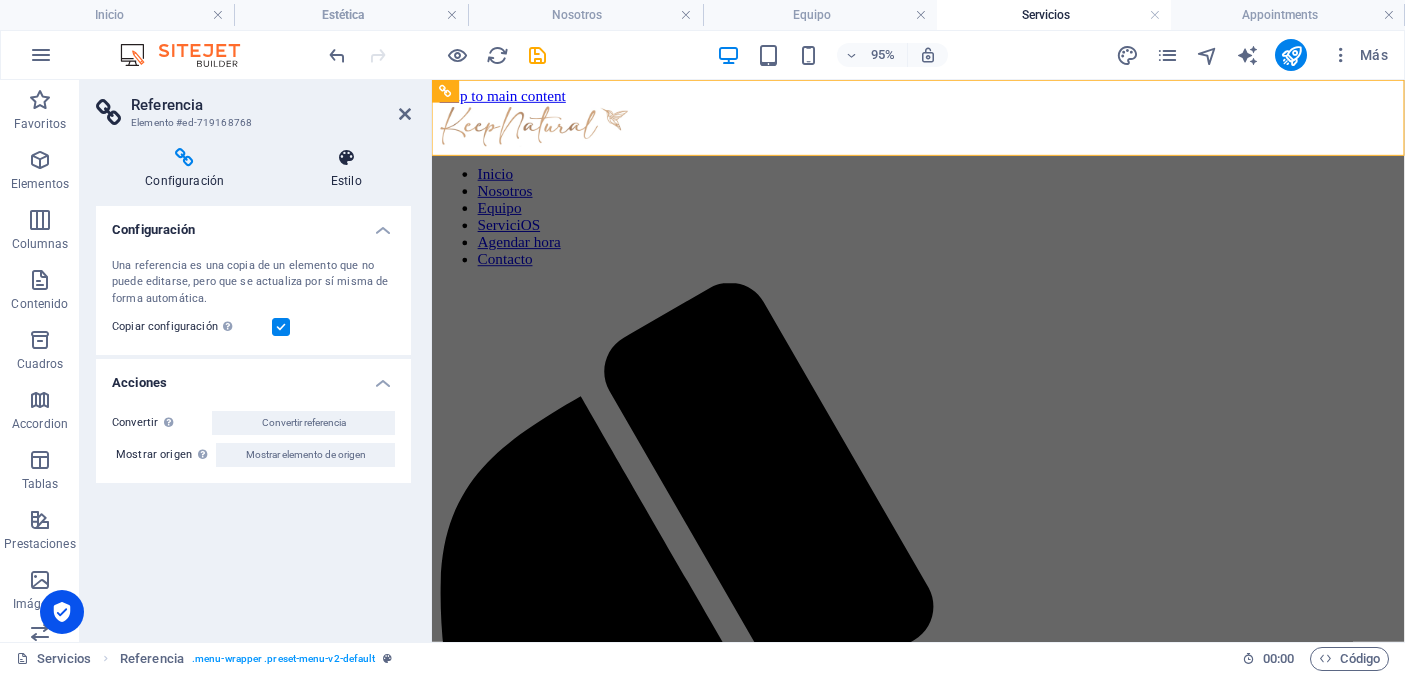 click at bounding box center [346, 158] 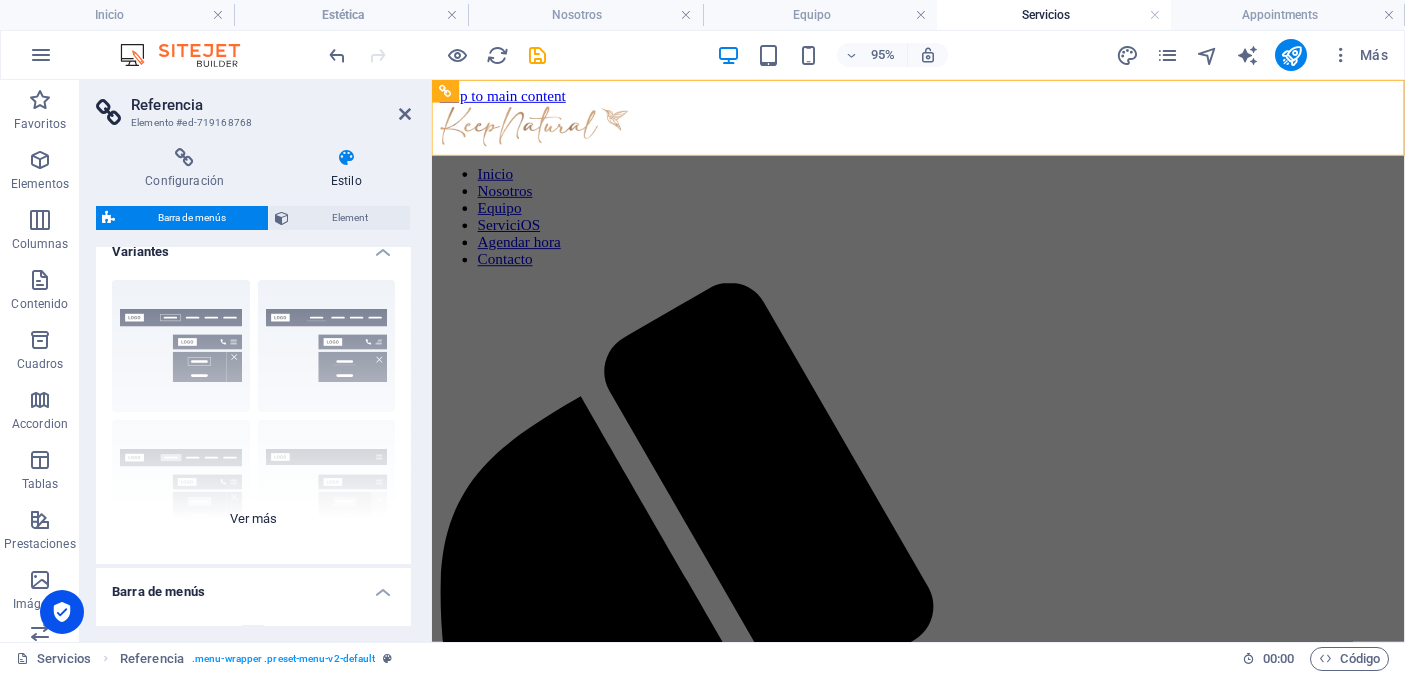 scroll, scrollTop: 0, scrollLeft: 0, axis: both 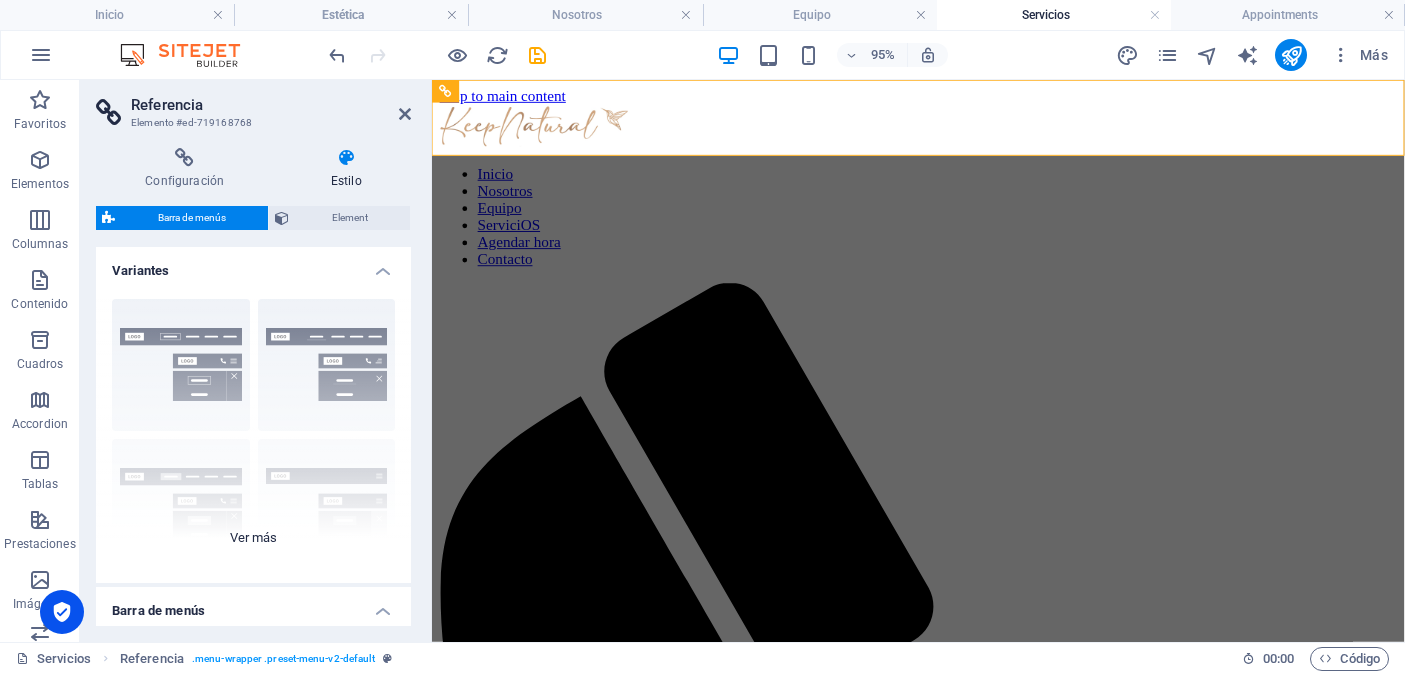 click on "Borde Centrado Predeterminado Fijo Loki Desencadenador Ancho XXL" at bounding box center [253, 433] 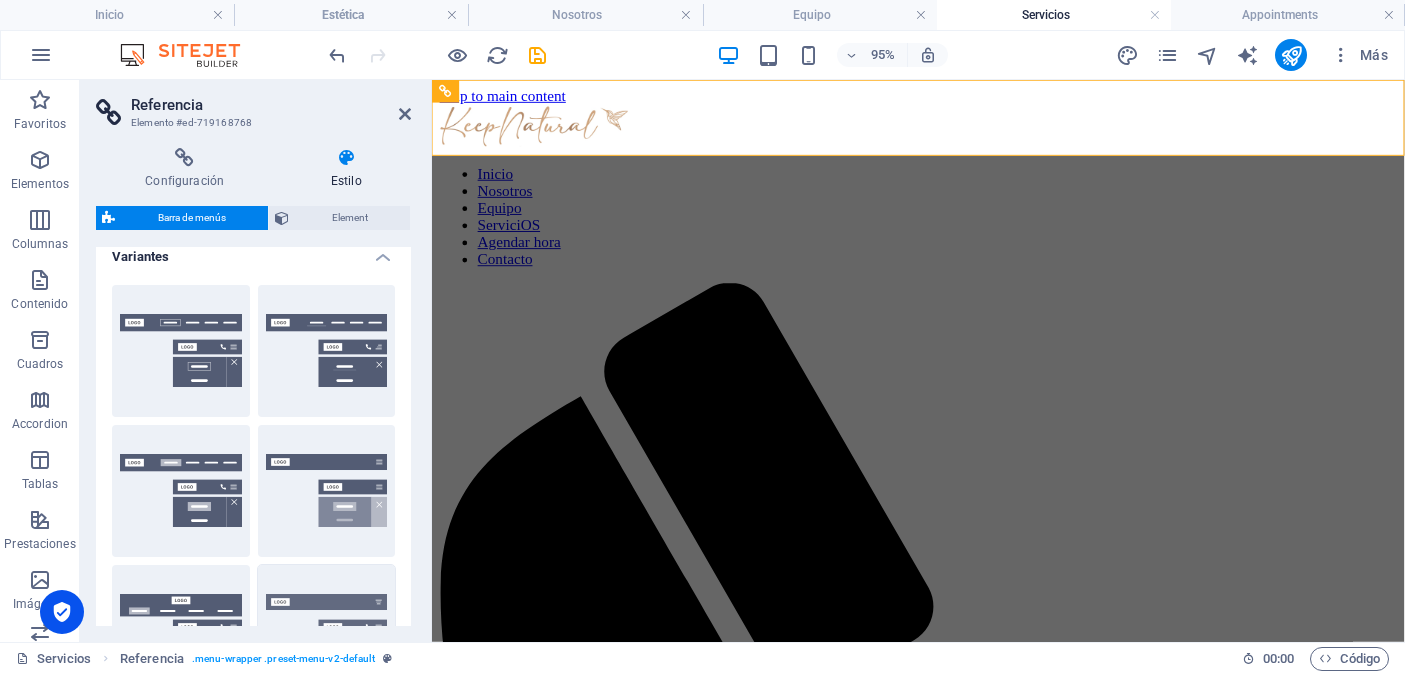 scroll, scrollTop: 0, scrollLeft: 0, axis: both 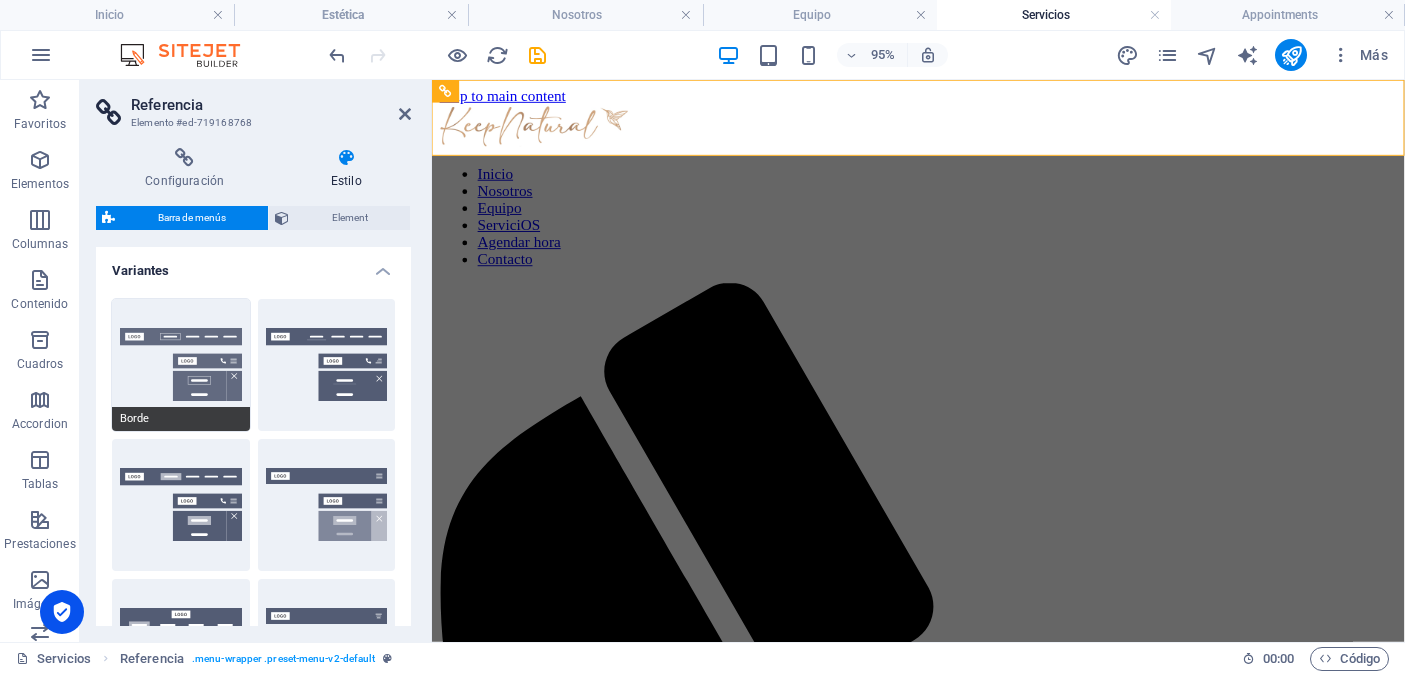 click on "Borde" at bounding box center [181, 365] 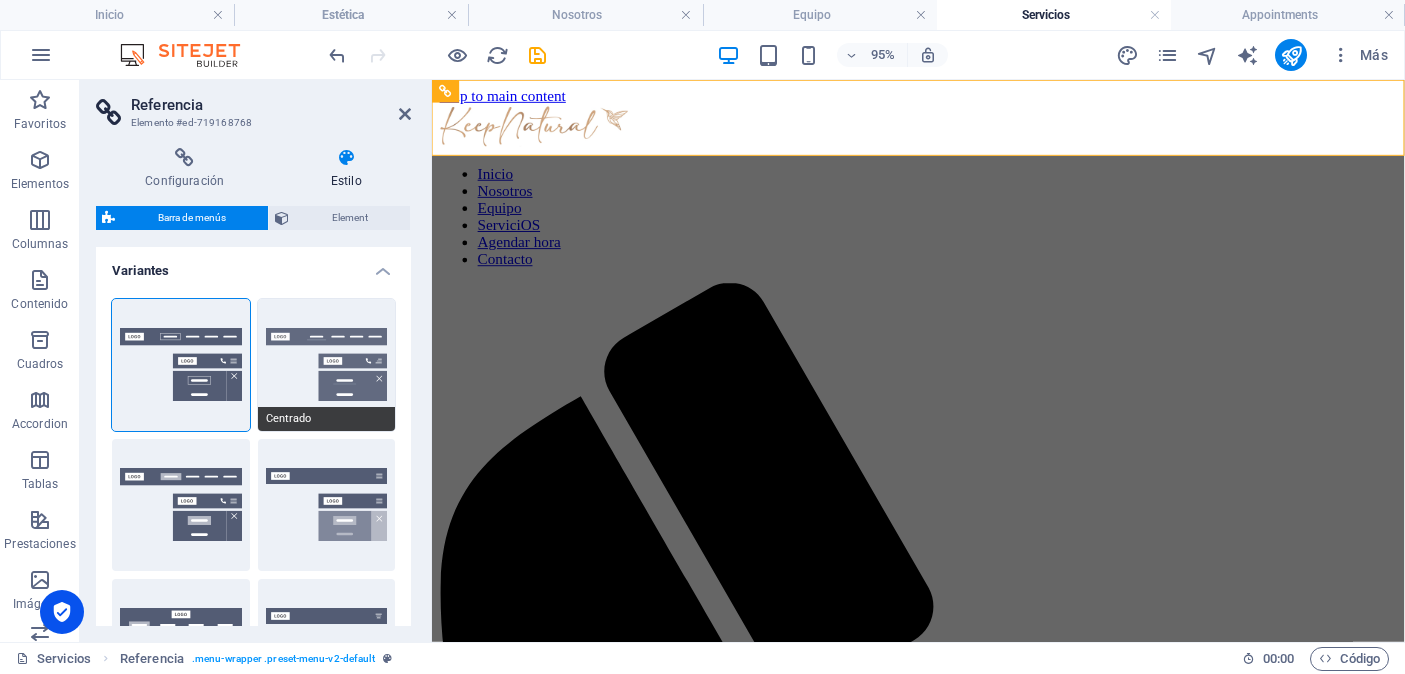 click on "Centrado" at bounding box center (327, 365) 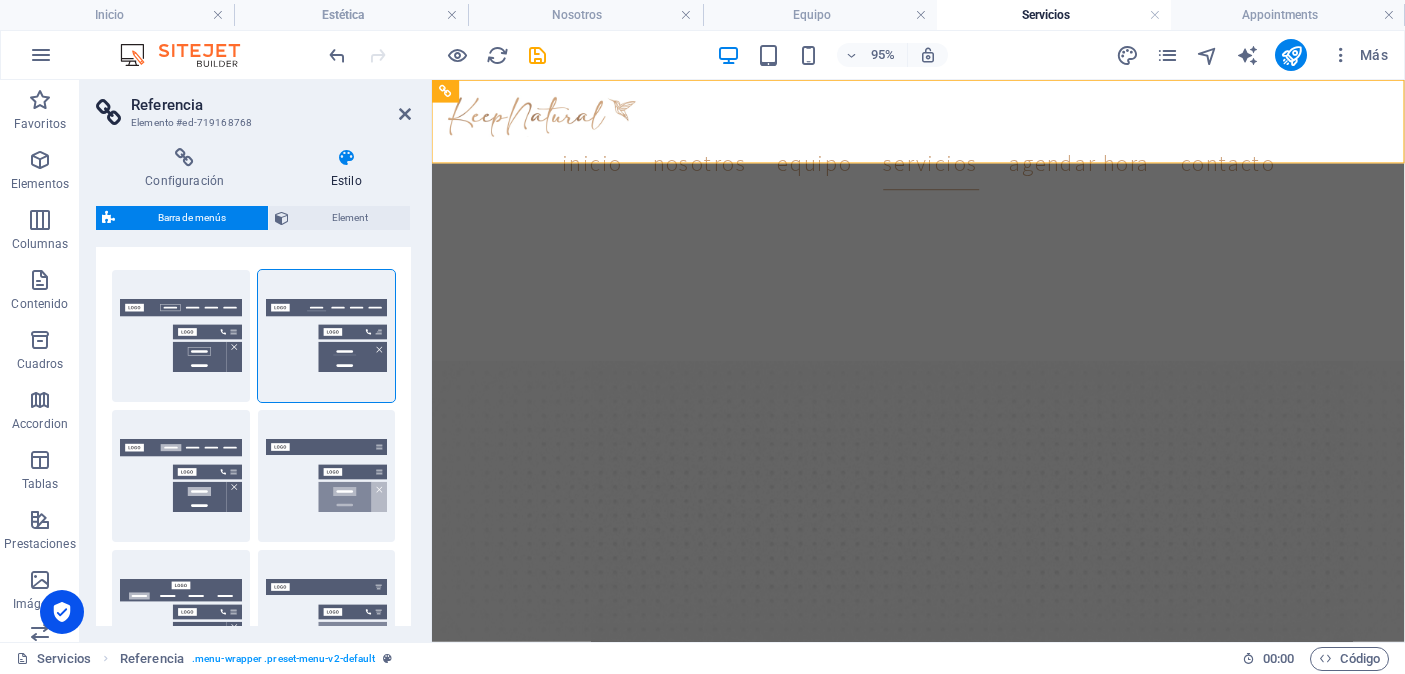 scroll, scrollTop: 0, scrollLeft: 0, axis: both 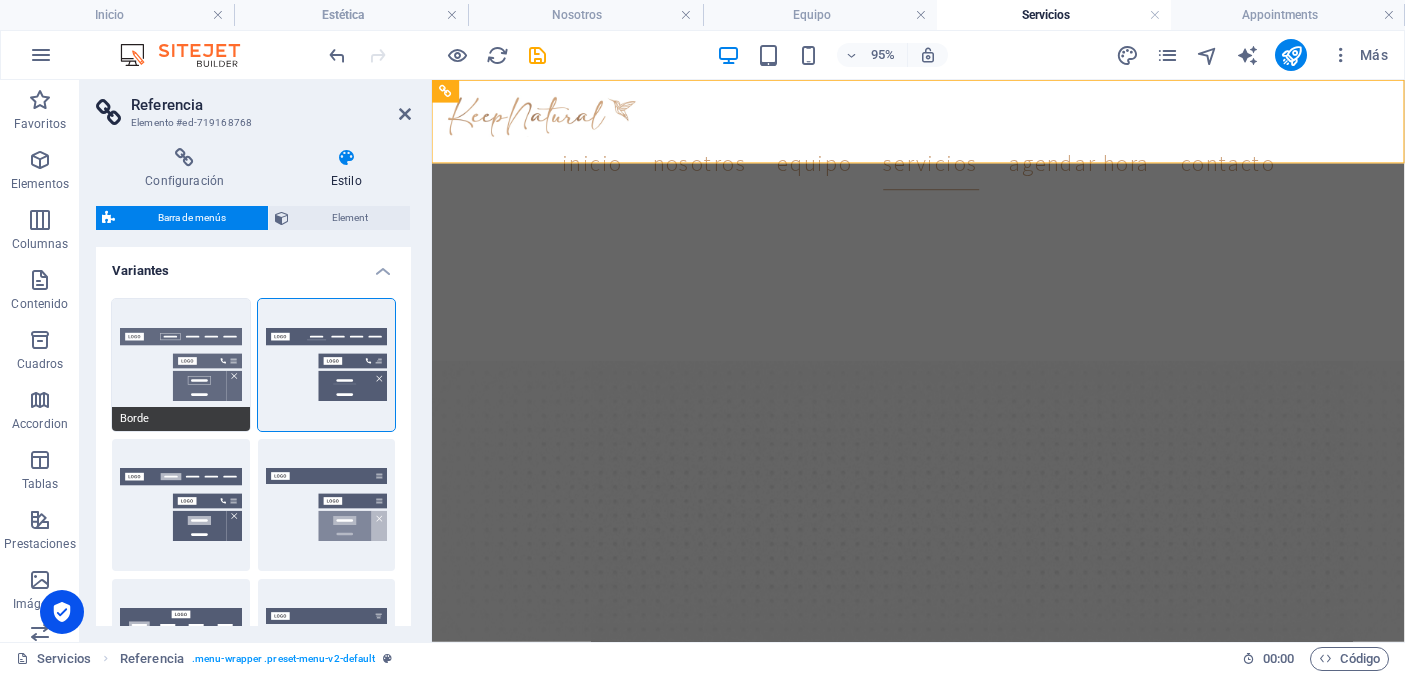 click on "Borde" at bounding box center [181, 365] 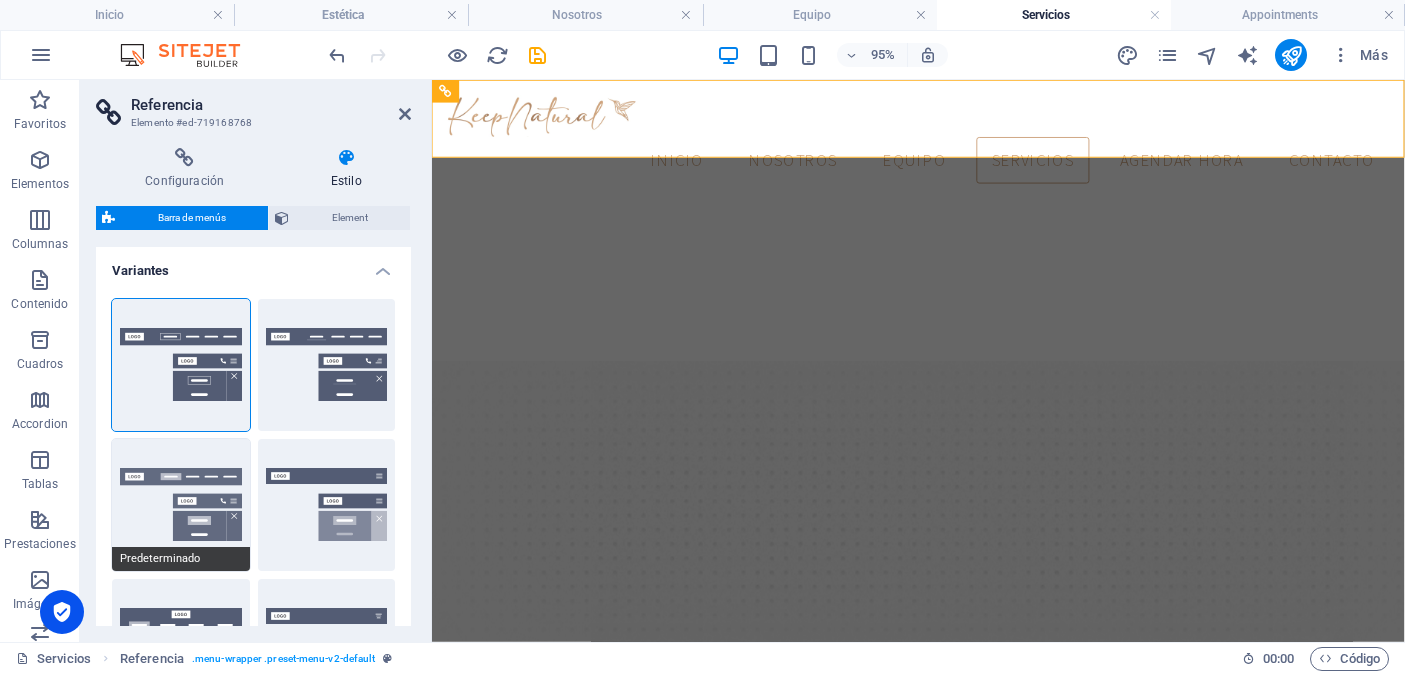 click on "Predeterminado" at bounding box center (181, 505) 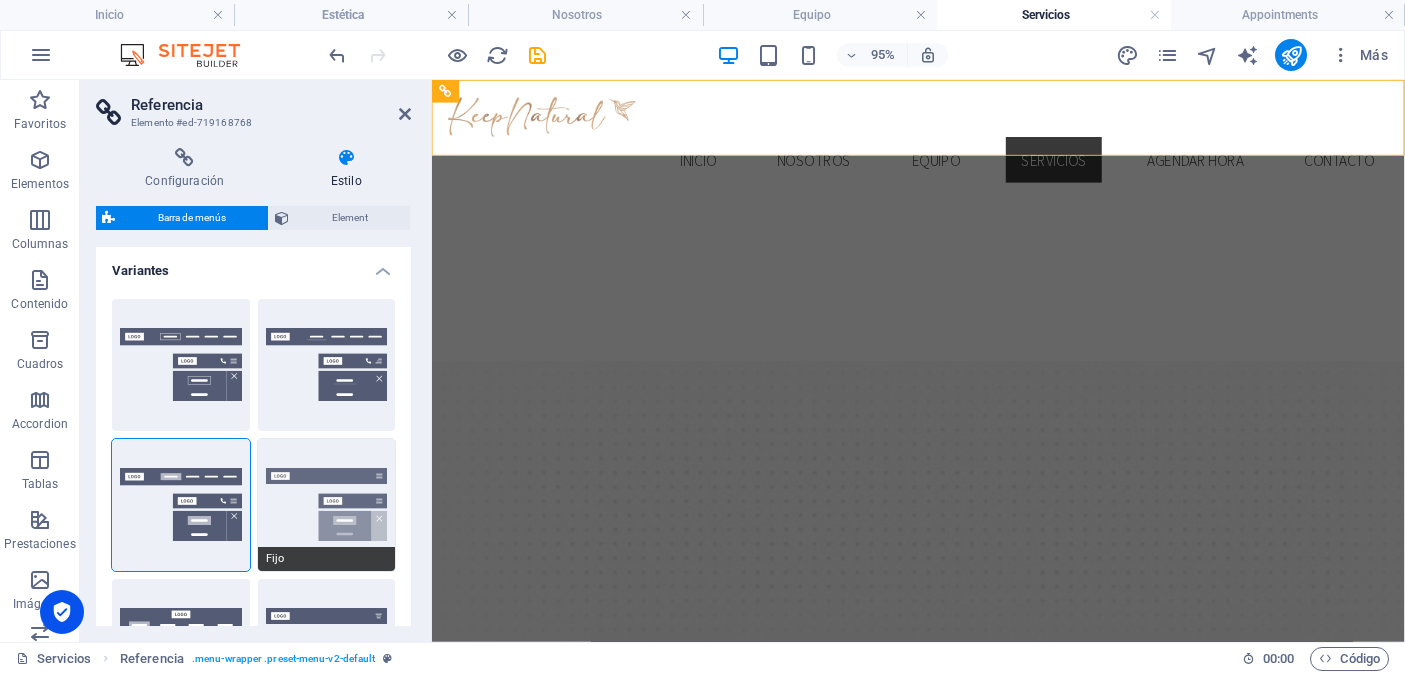 click on "Fijo" at bounding box center [327, 505] 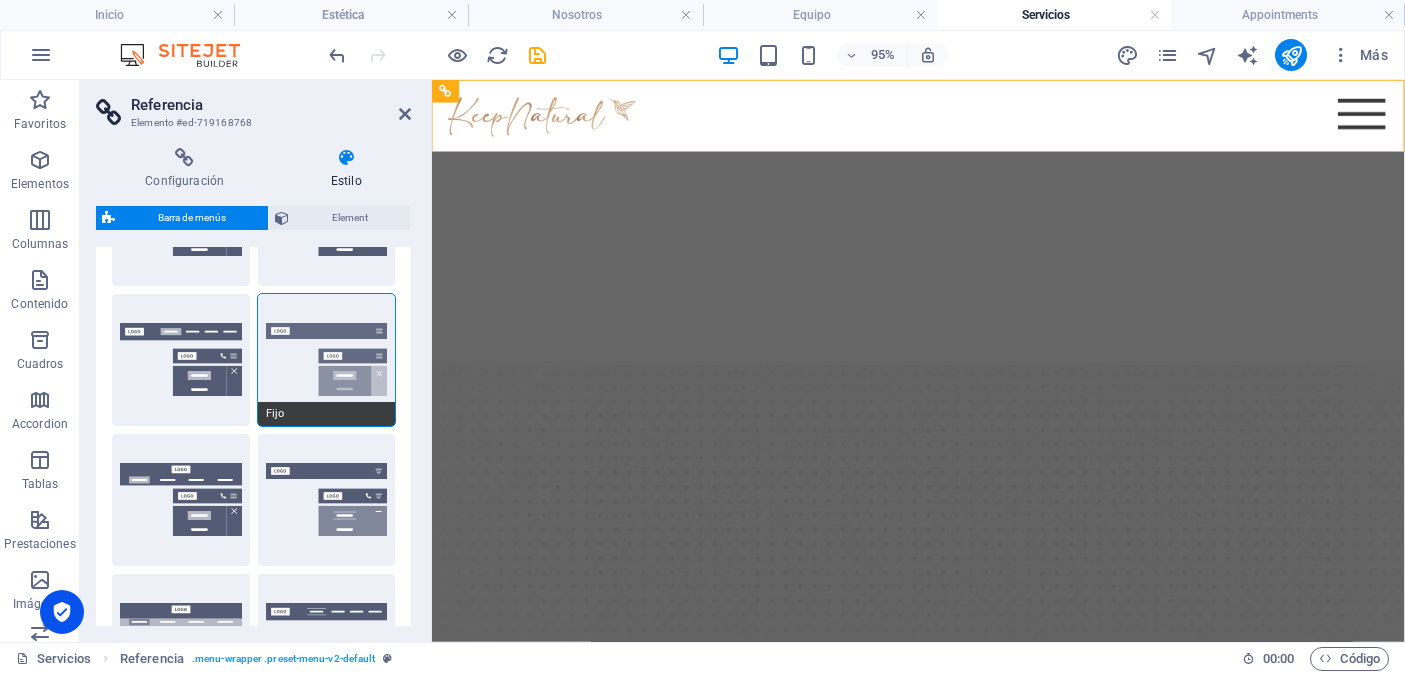 scroll, scrollTop: 148, scrollLeft: 0, axis: vertical 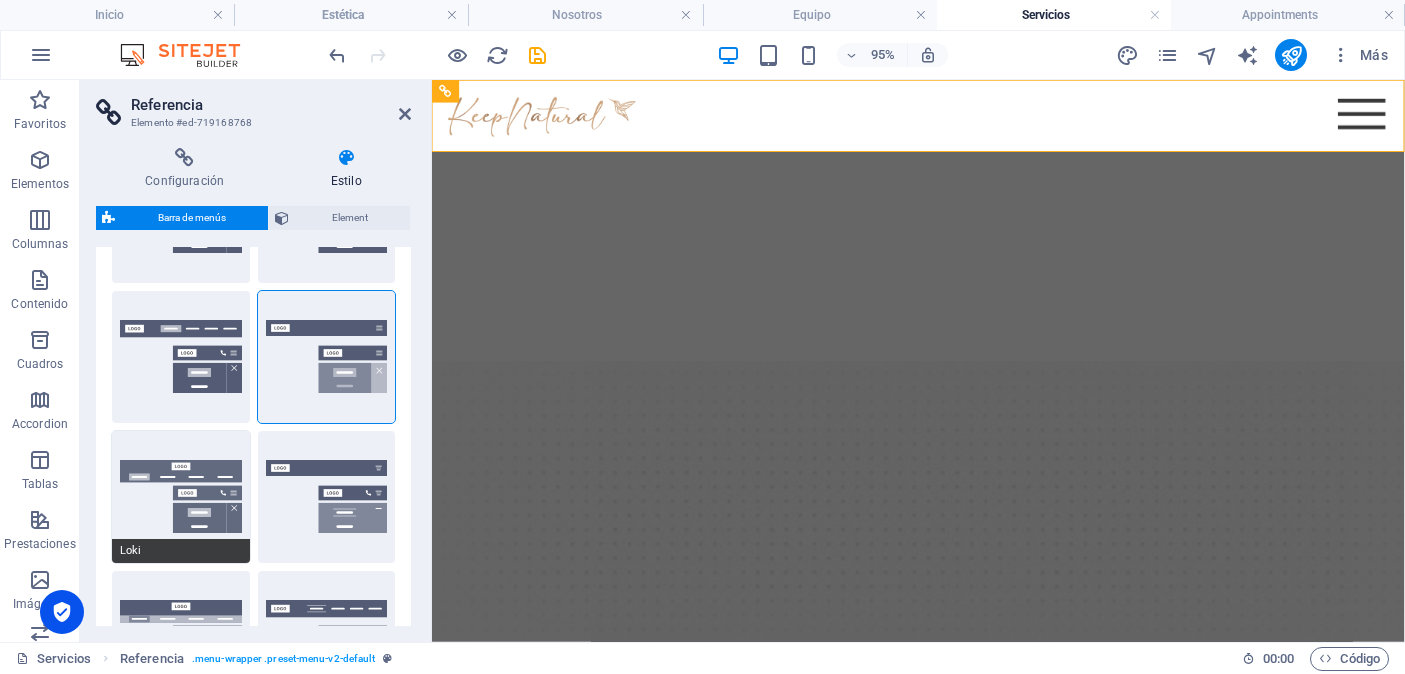 click on "Loki" at bounding box center (181, 497) 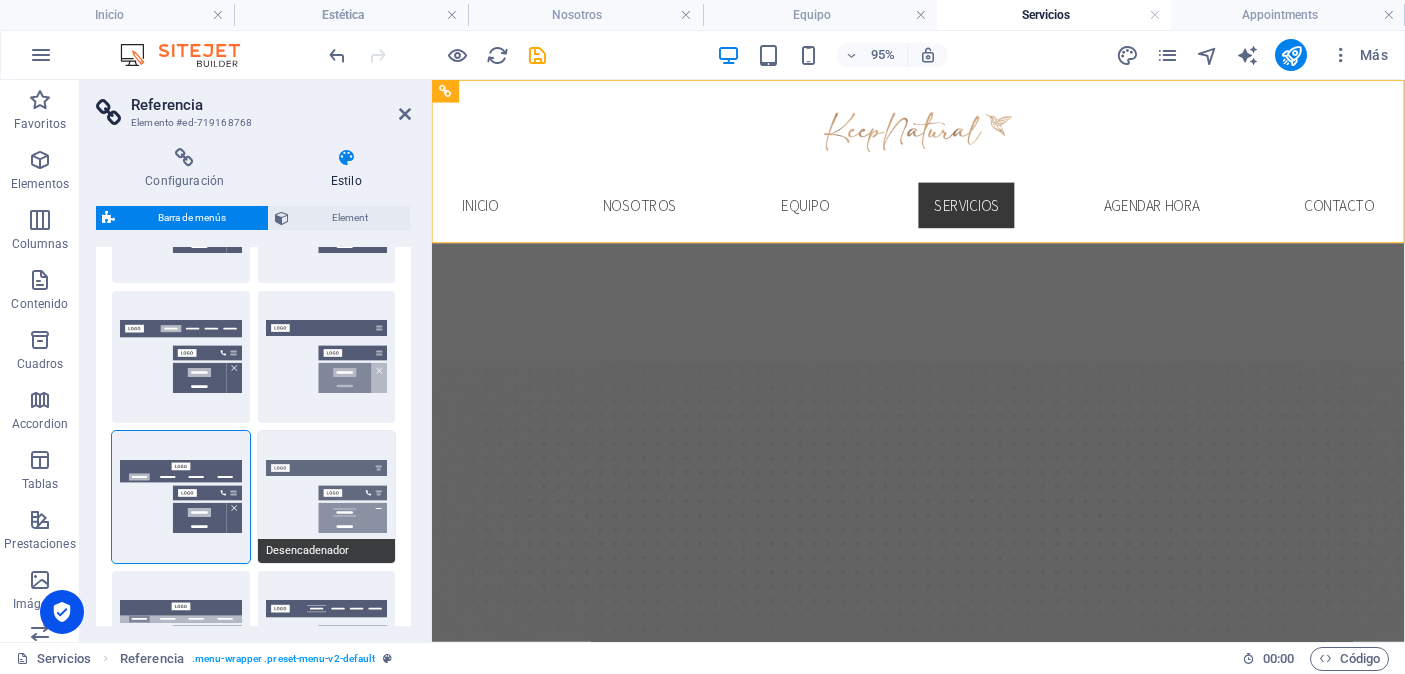 click on "Desencadenador" at bounding box center (327, 497) 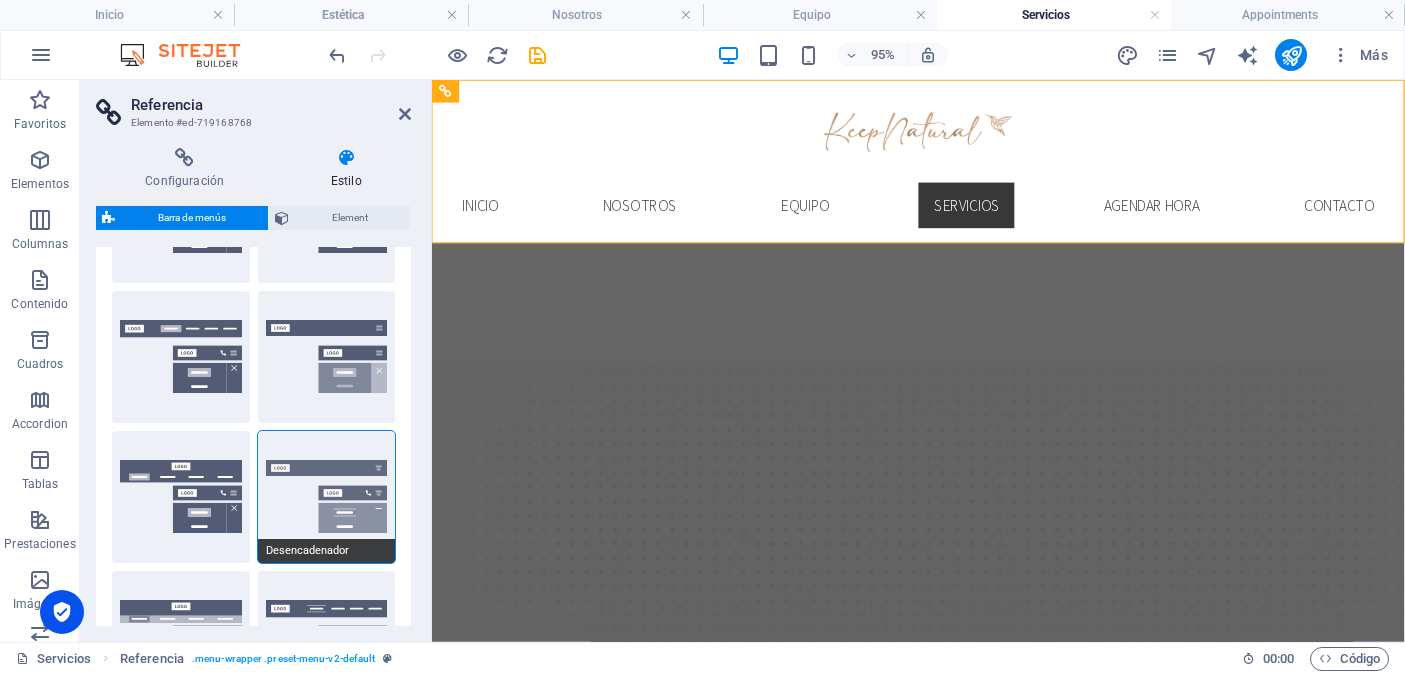 select 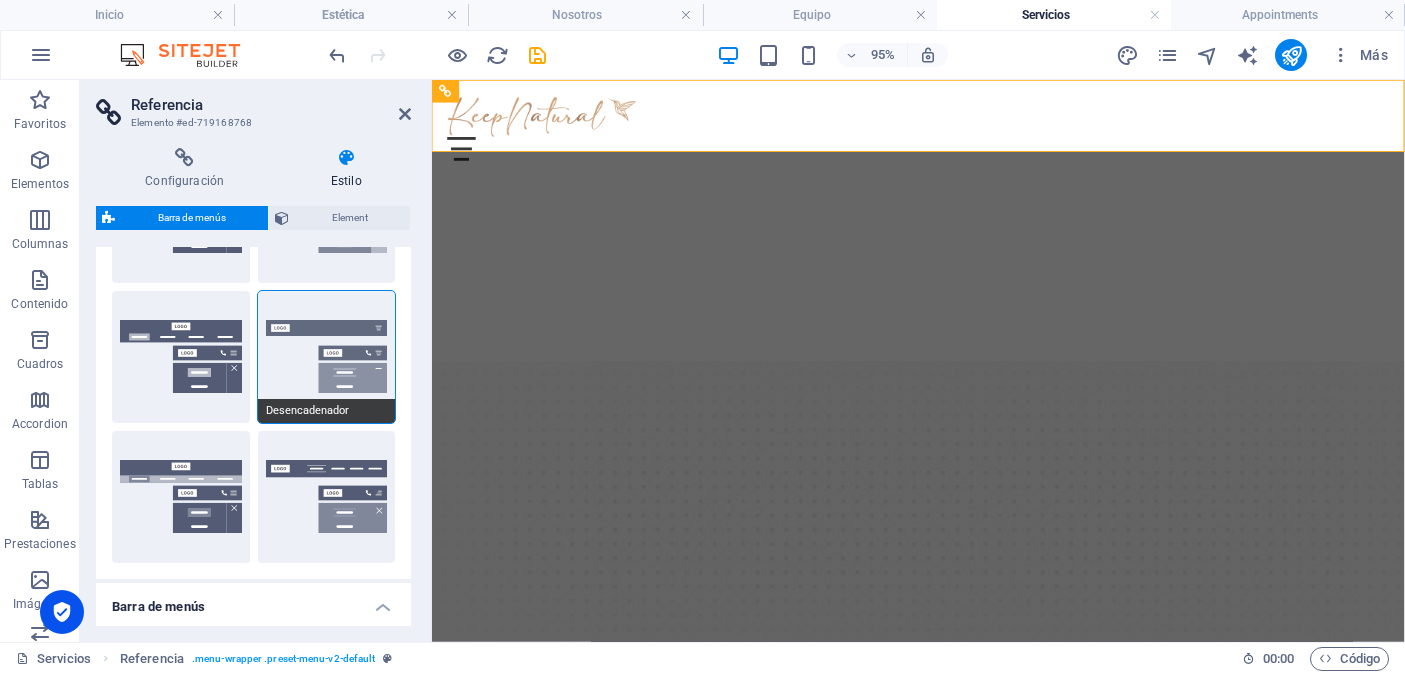scroll, scrollTop: 290, scrollLeft: 0, axis: vertical 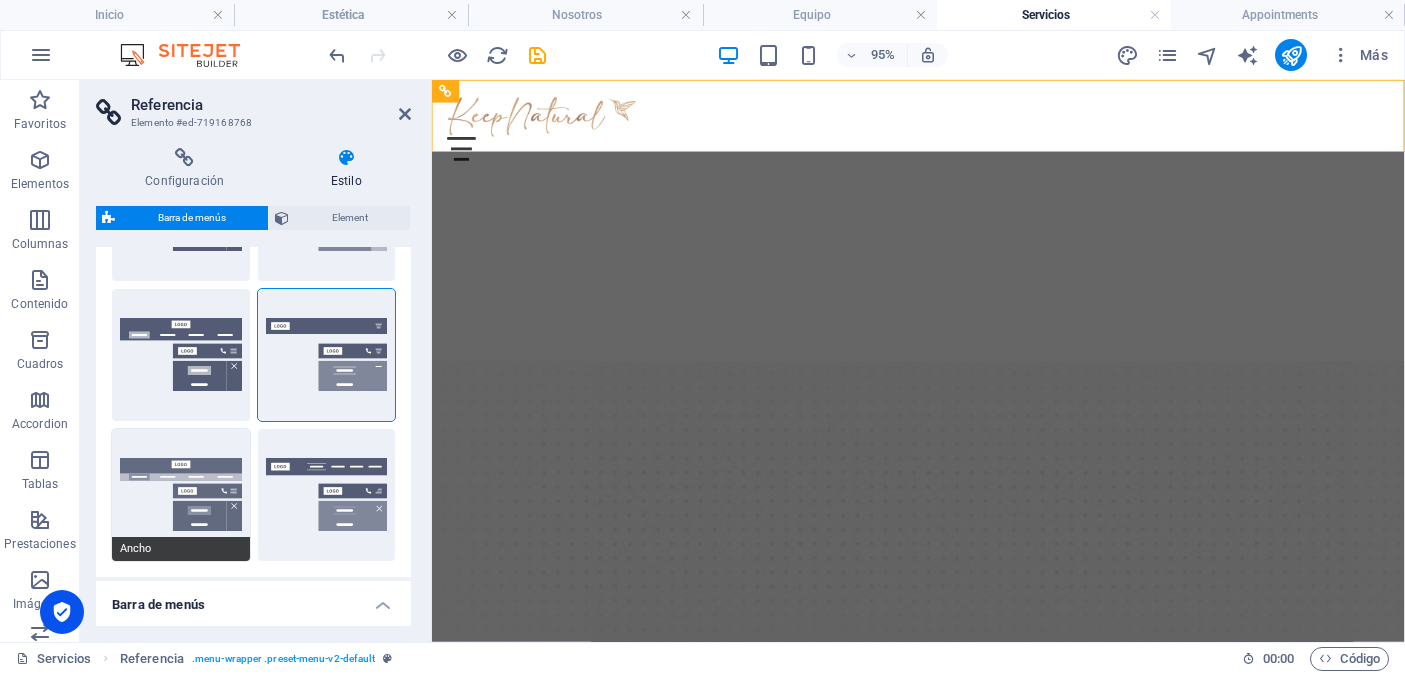 click on "Ancho" at bounding box center (181, 495) 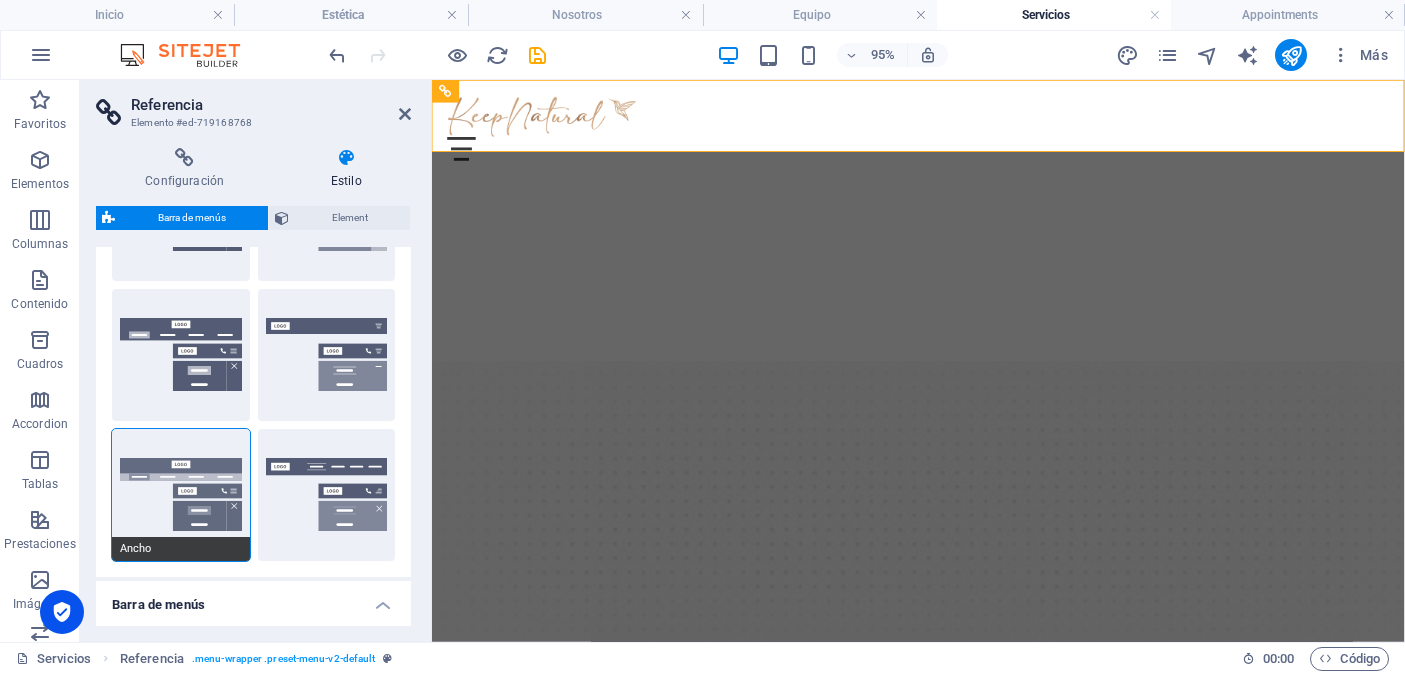 type on "1" 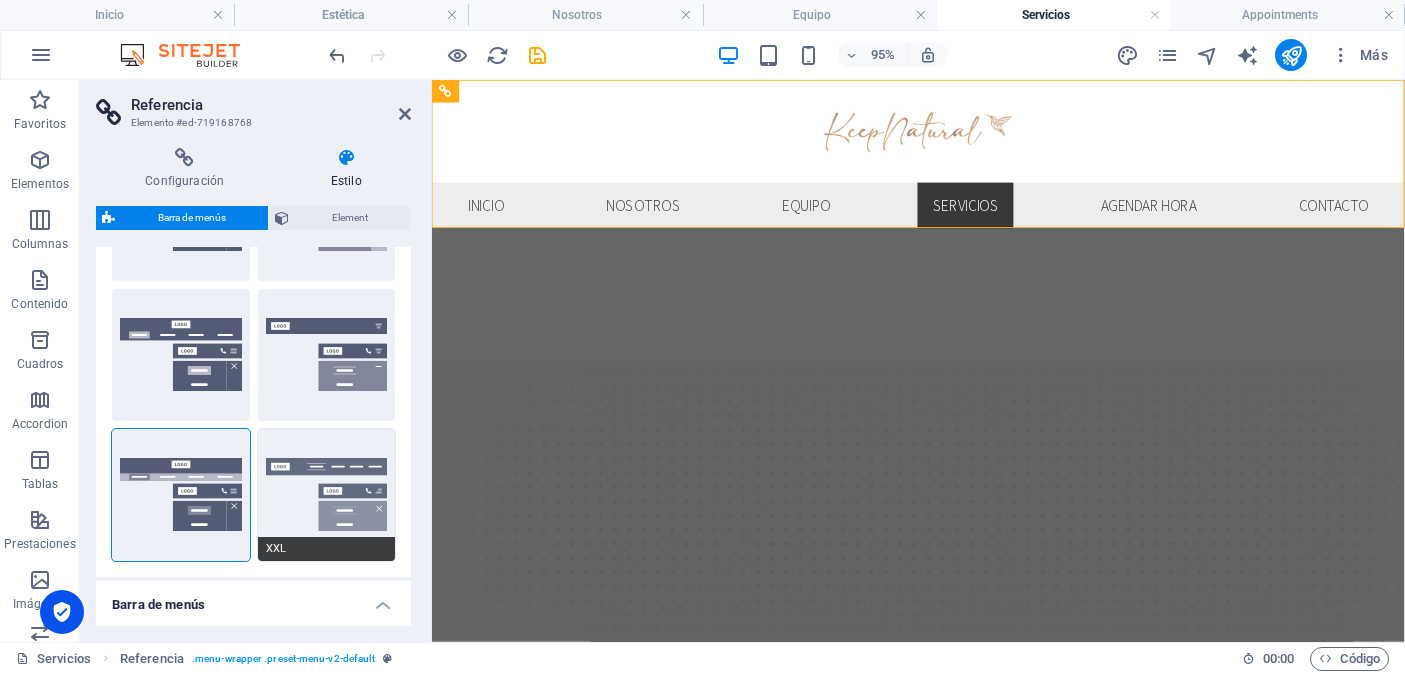 click on "XXL" at bounding box center (327, 495) 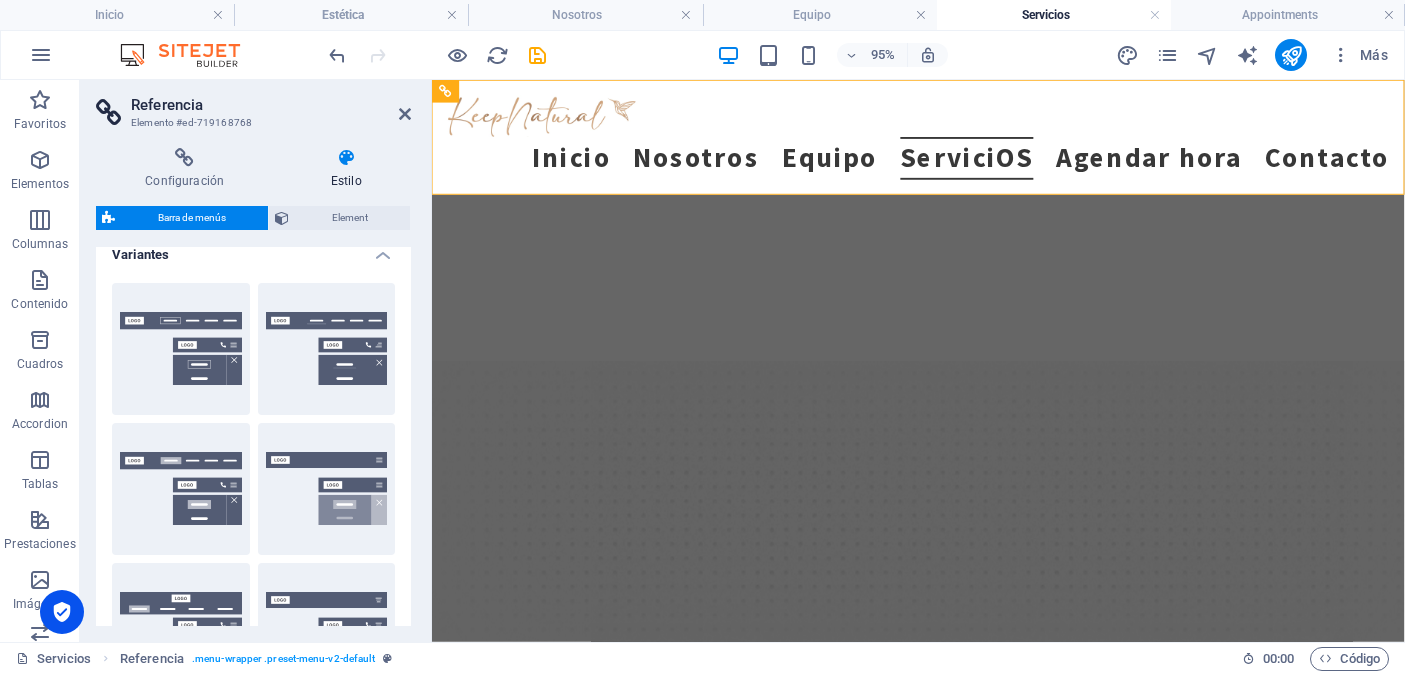 scroll, scrollTop: 0, scrollLeft: 0, axis: both 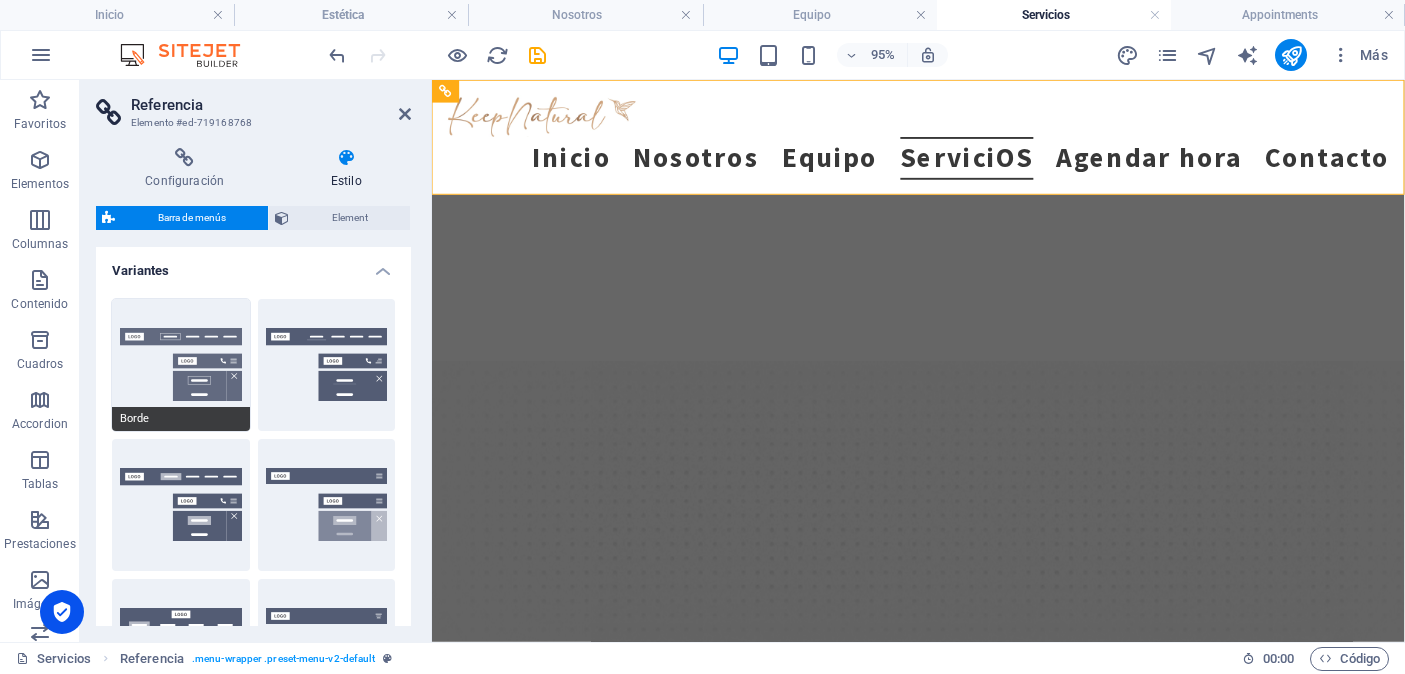 click on "Borde" at bounding box center (181, 365) 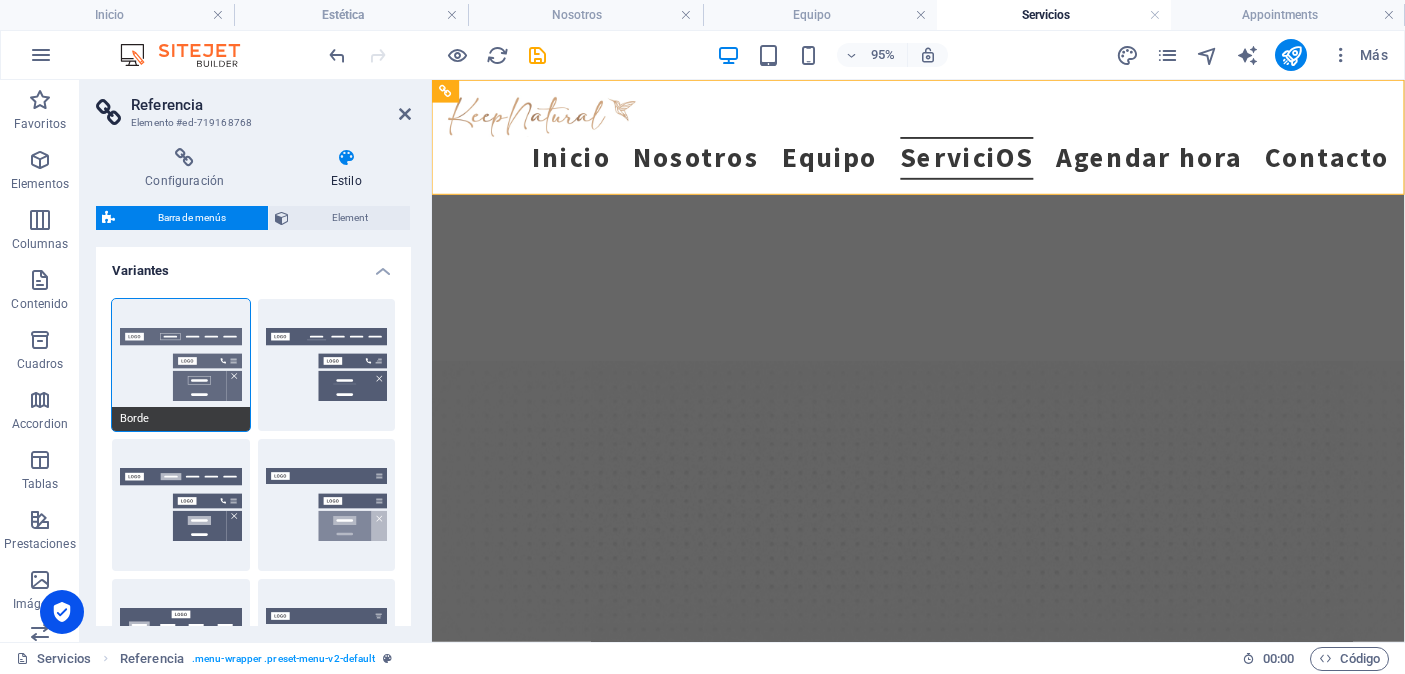 select on "300" 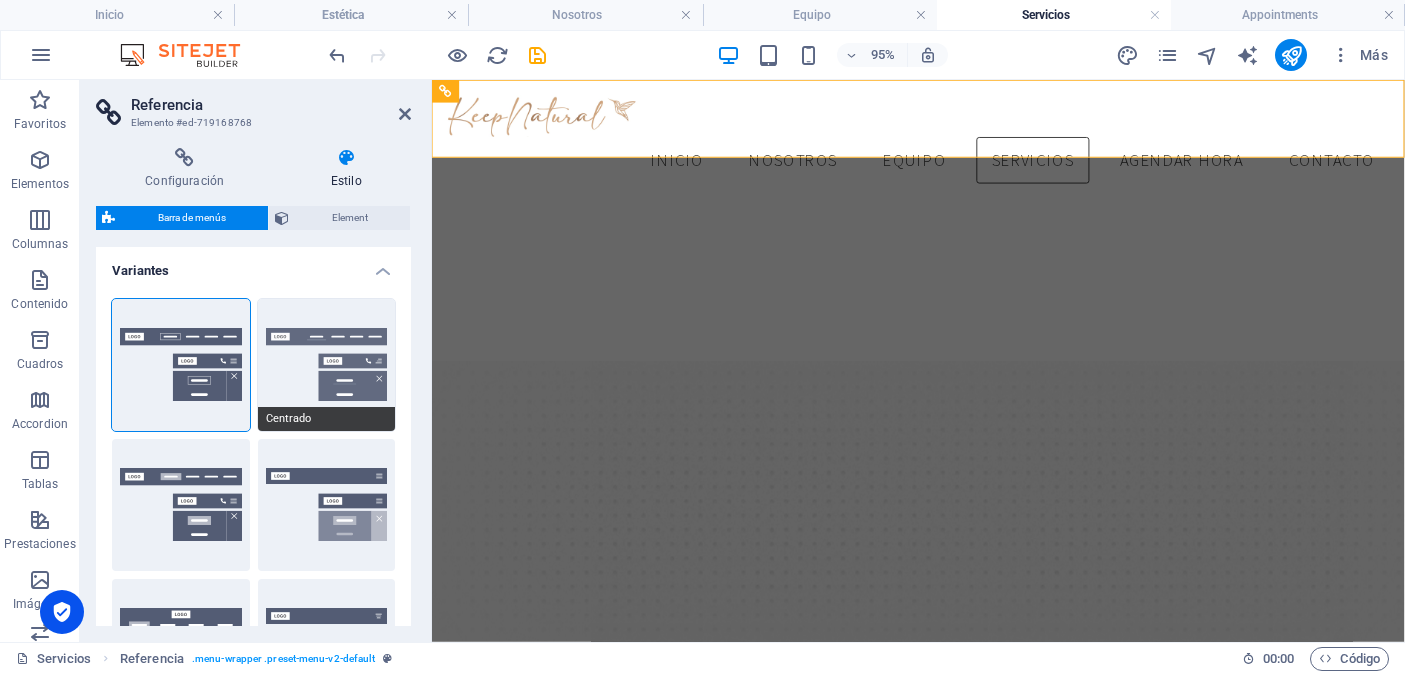 click on "Centrado" at bounding box center (327, 365) 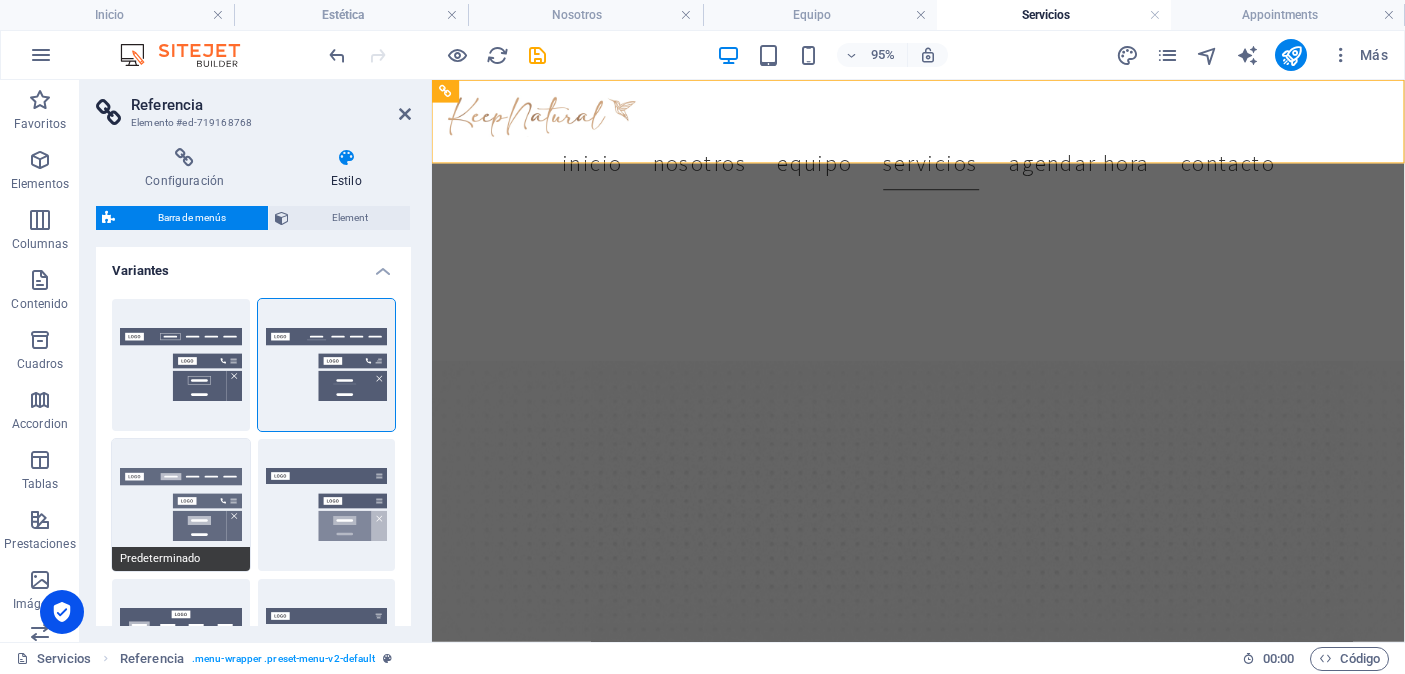 click on "Predeterminado" at bounding box center [181, 505] 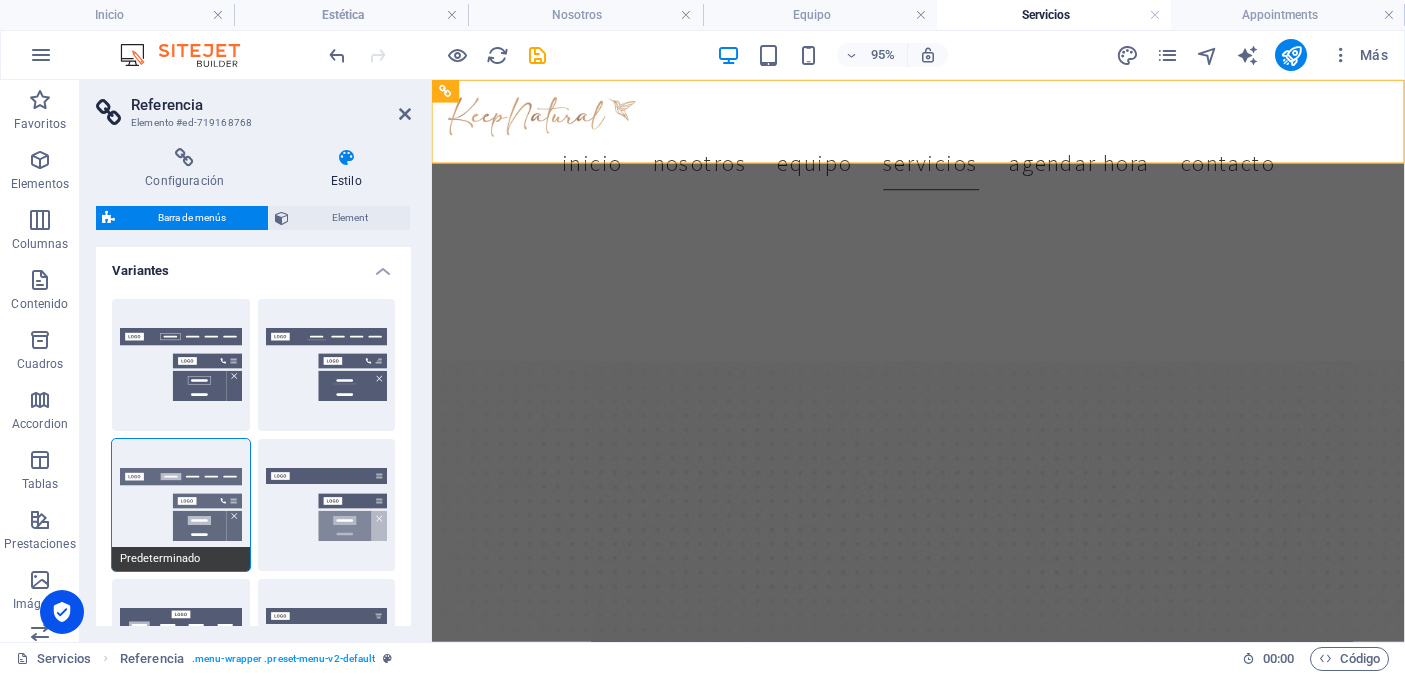 select 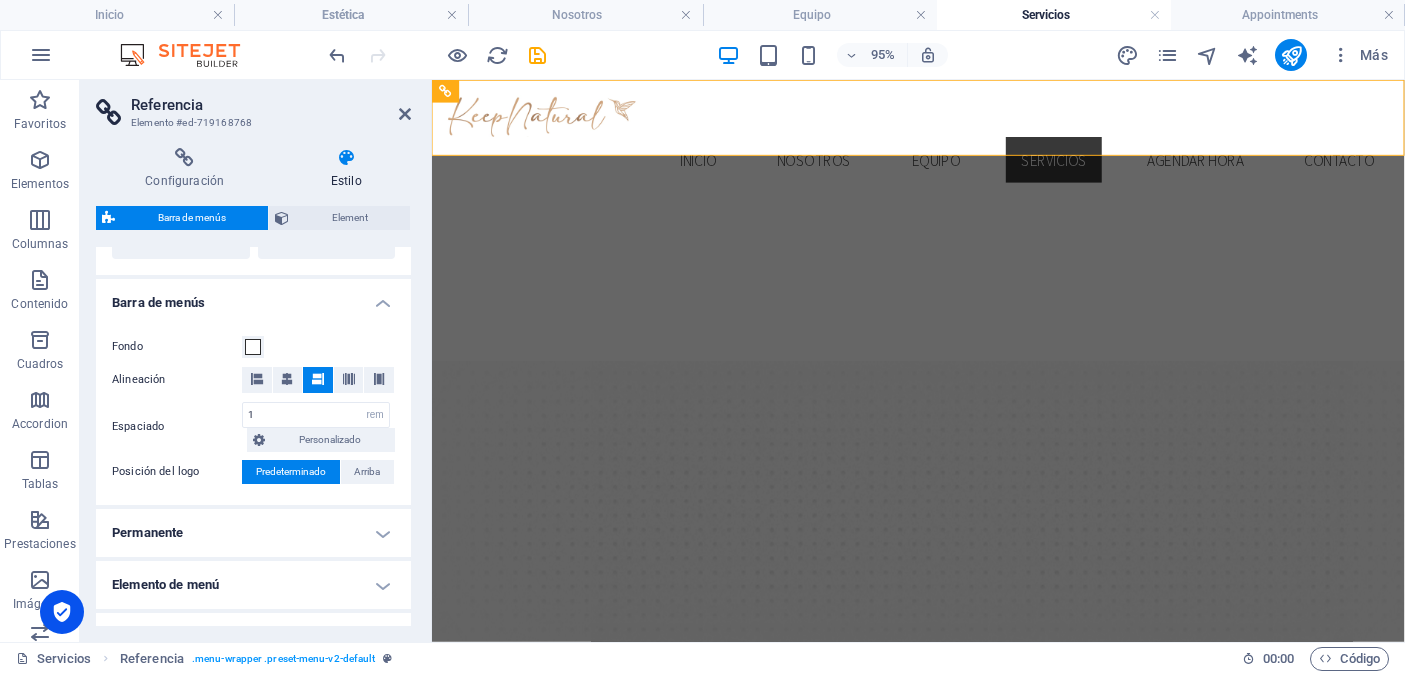 scroll, scrollTop: 593, scrollLeft: 0, axis: vertical 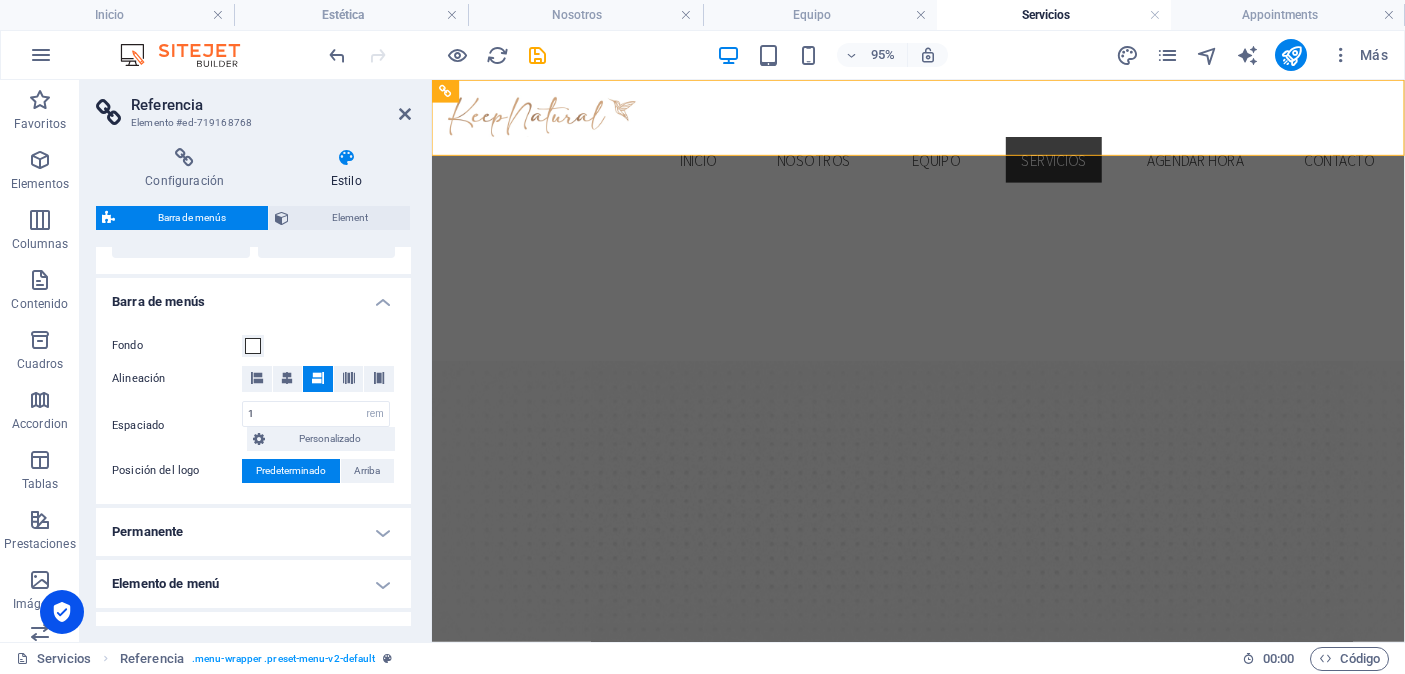 click on "Permanente" at bounding box center [253, 532] 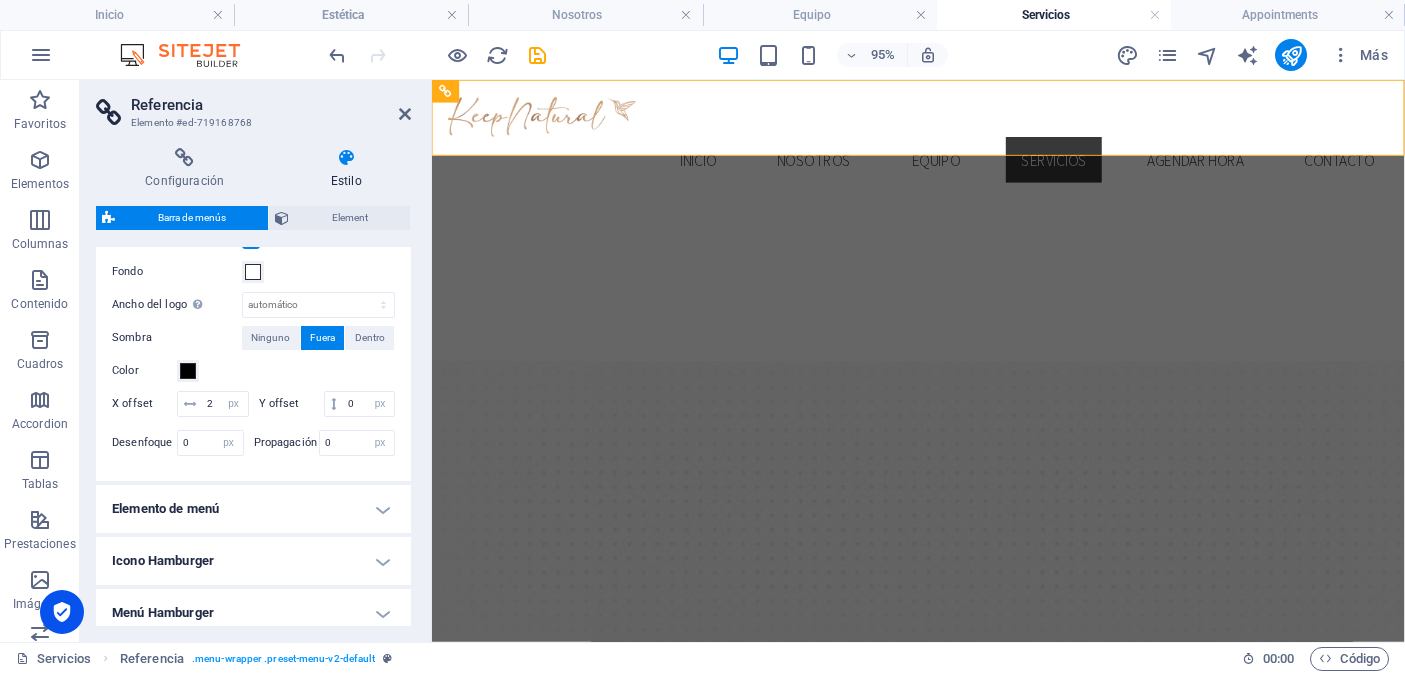 scroll, scrollTop: 1011, scrollLeft: 0, axis: vertical 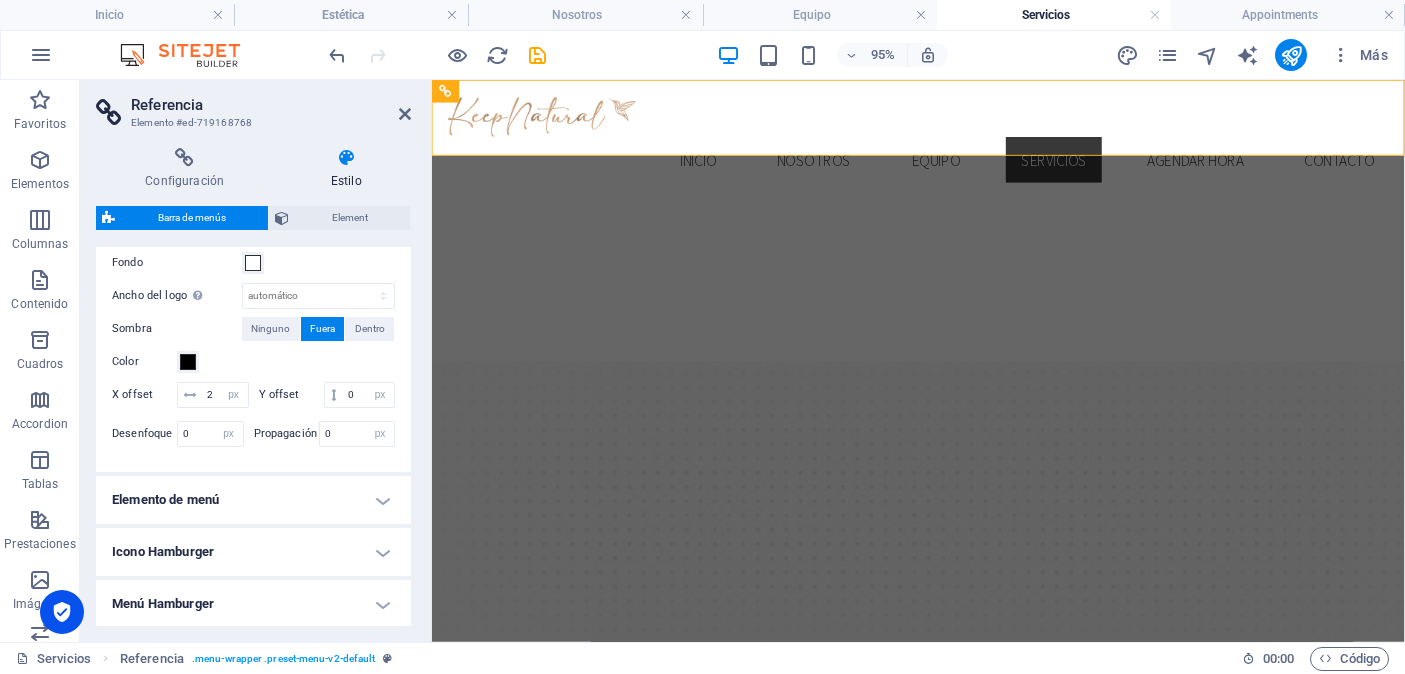 click on "Elemento de menú" at bounding box center (253, 500) 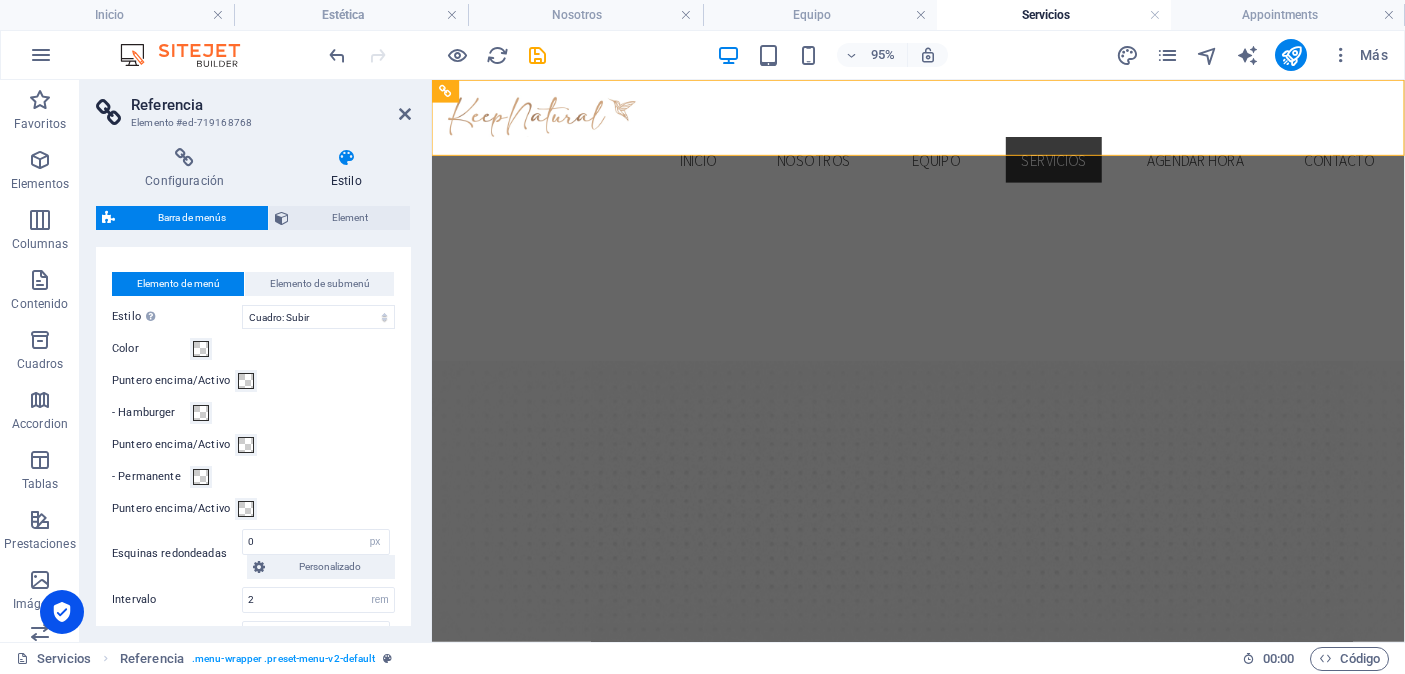 scroll, scrollTop: 1278, scrollLeft: 0, axis: vertical 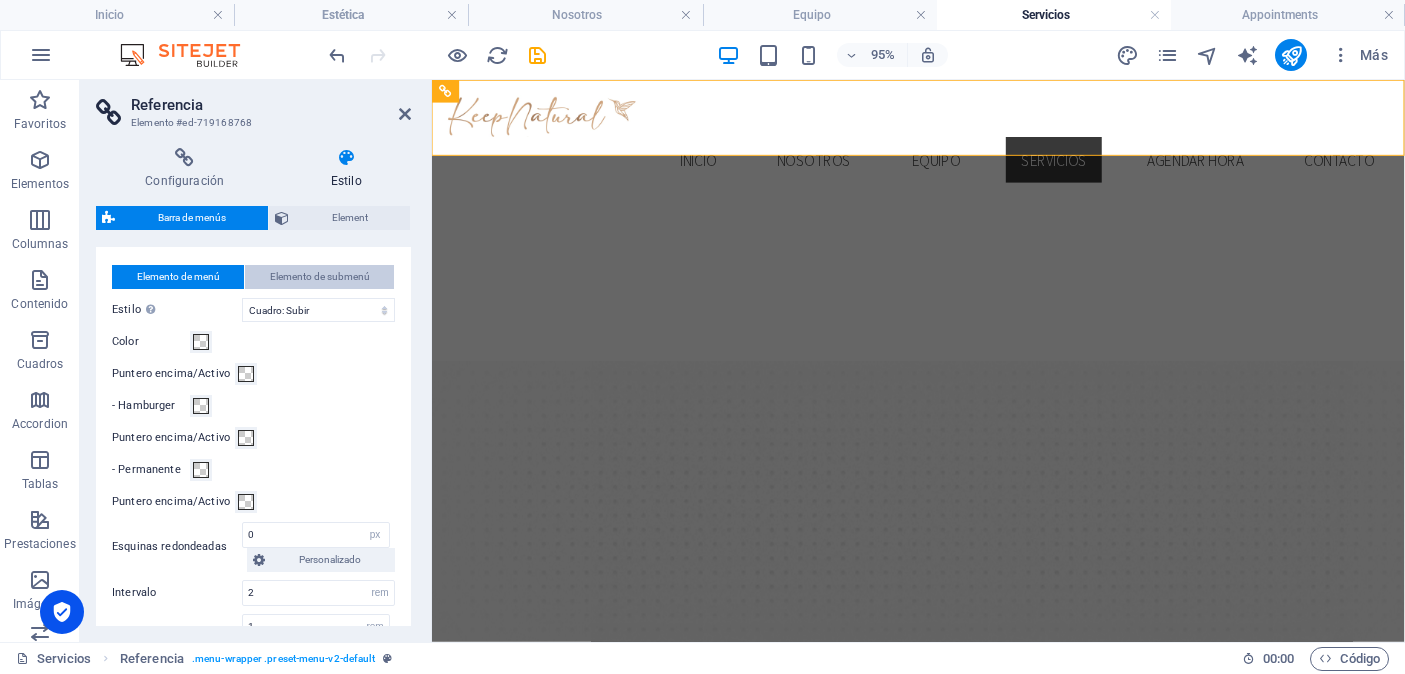 click on "Elemento de submenú" at bounding box center [320, 277] 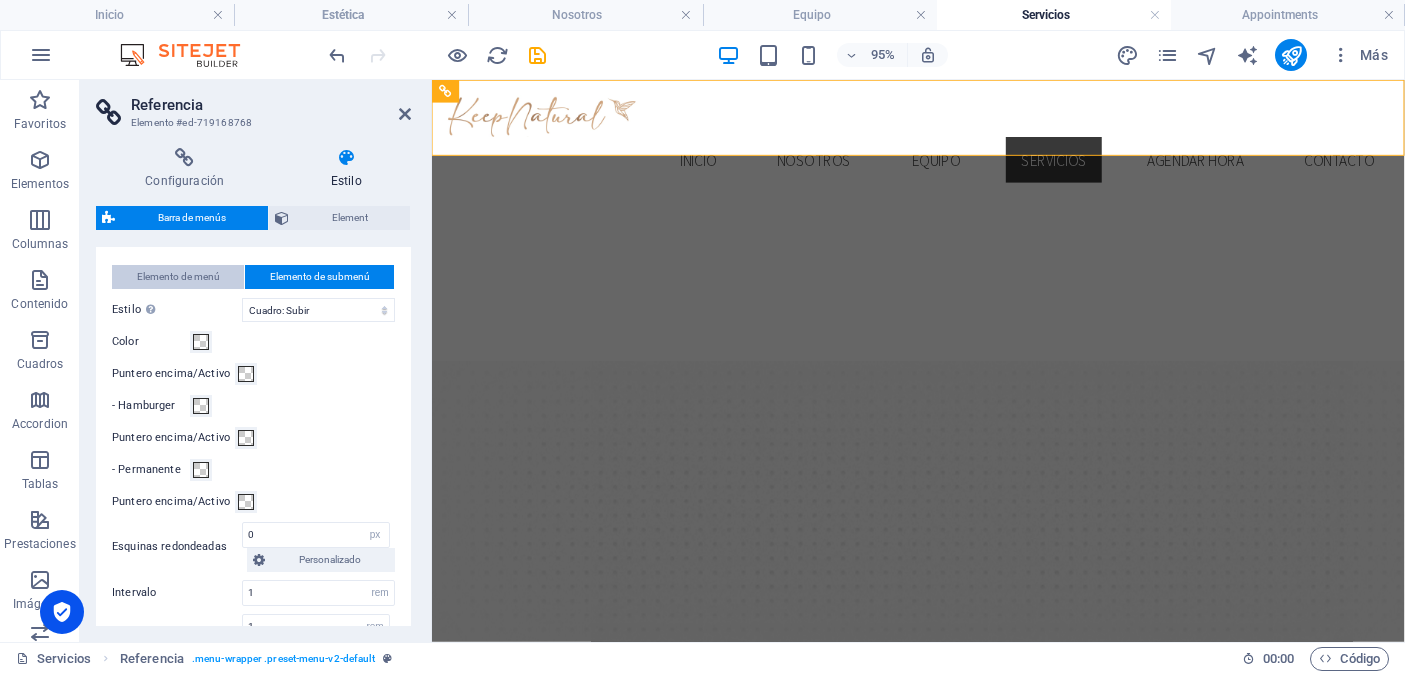 type 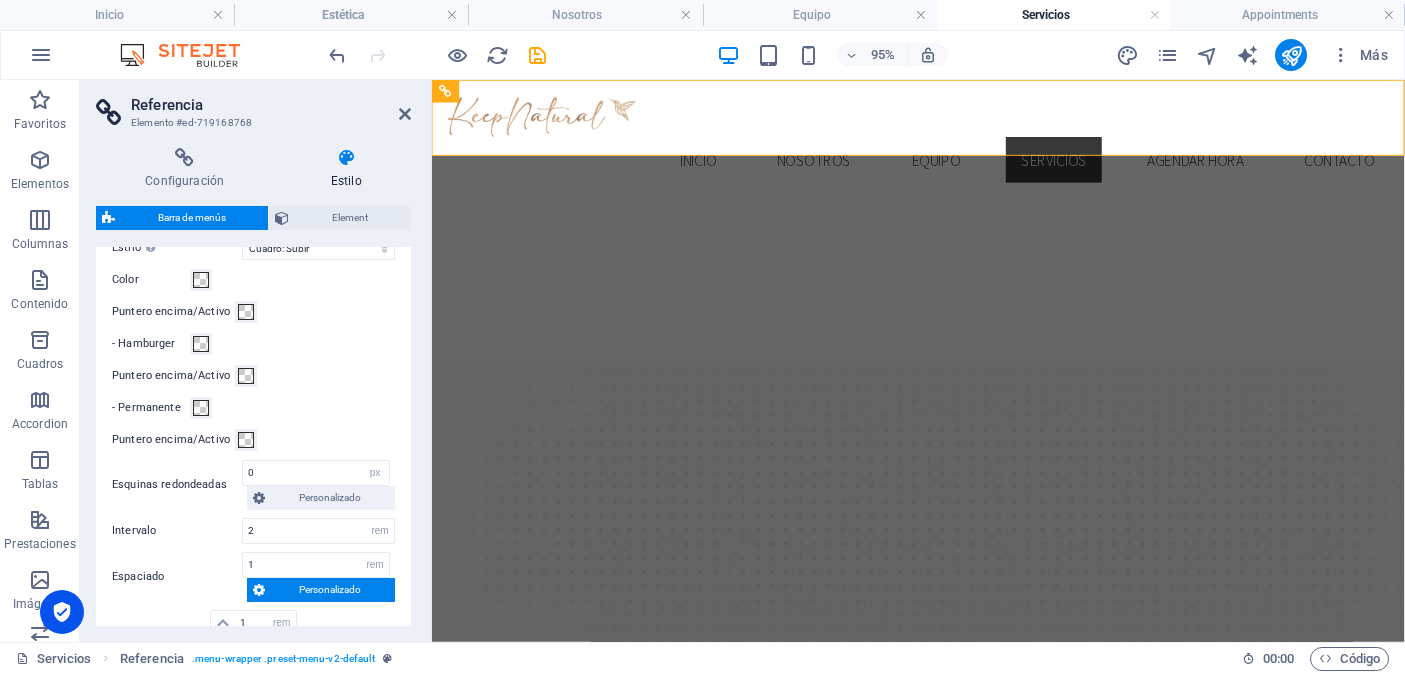 type 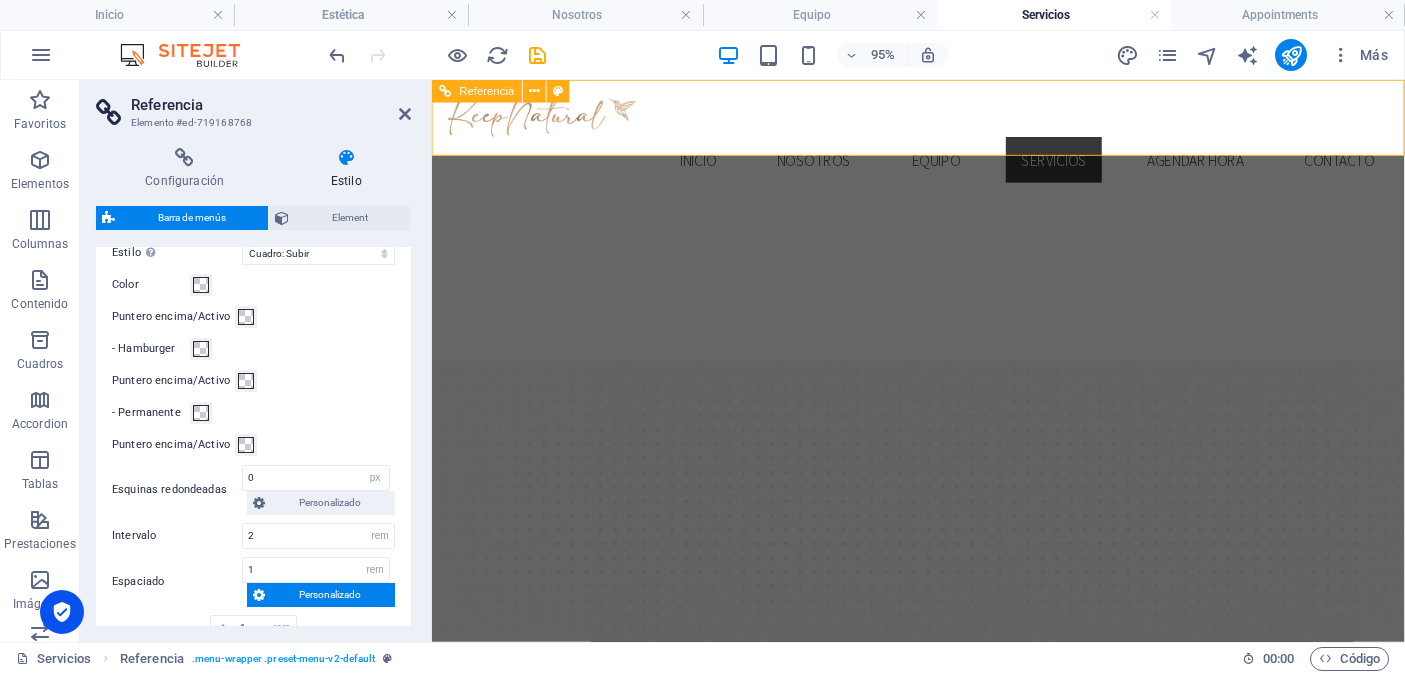 click on "Inicio Nosotros Equipo ServiciOS Agendar hora Contacto" at bounding box center (944, 164) 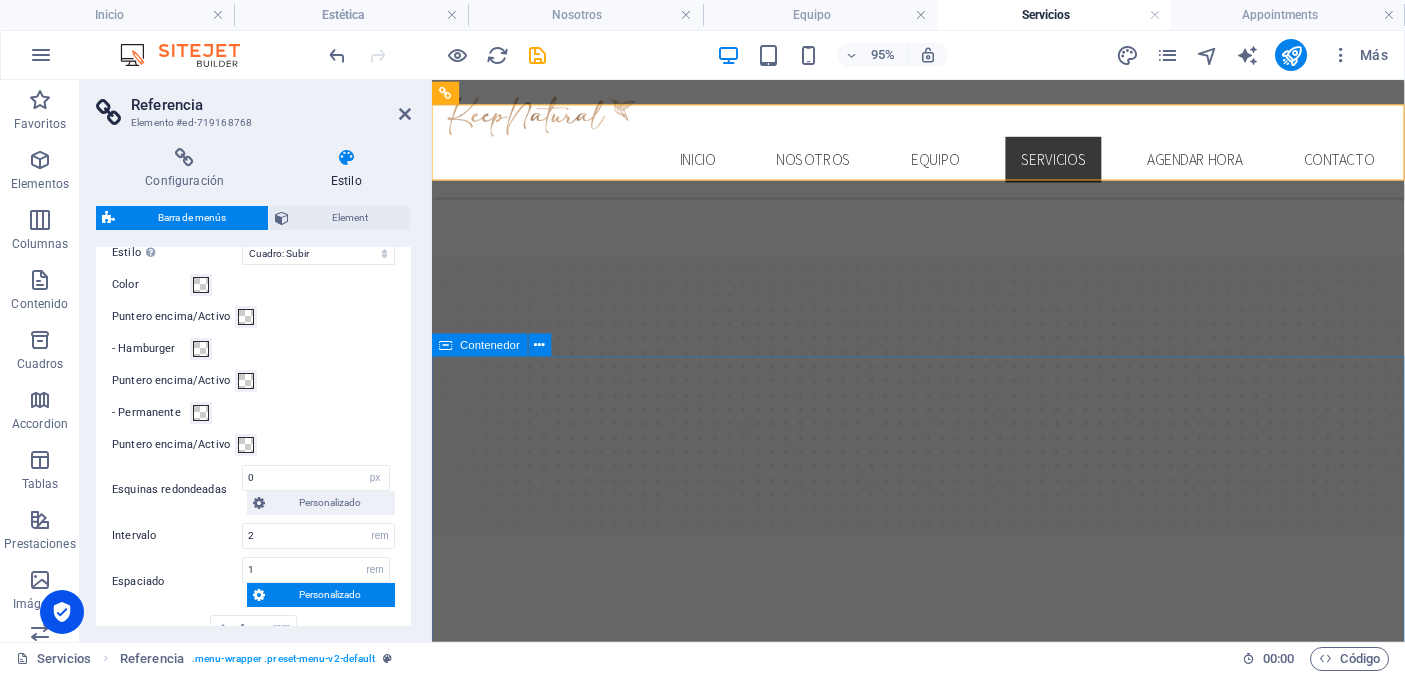 scroll, scrollTop: 0, scrollLeft: 0, axis: both 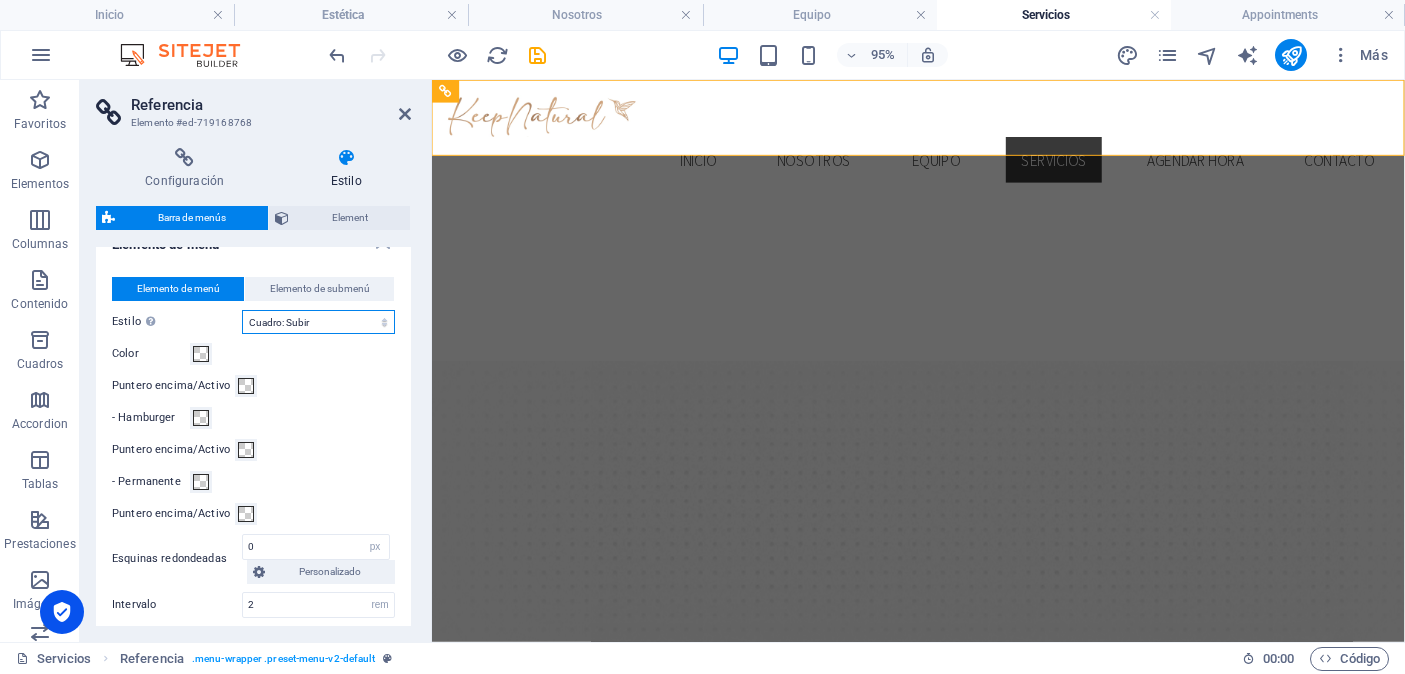 click on "Sin formato Color del texto Cuadro: Atenuar Cuadro: Voltear verticalmente Cuadro: Voltear horizontalmente Cuadro: Bajar Cuadro: Subir Cuadro: Desplazar a la derecha Cuadro: Desplazar a la izquierda Cuadro: Efecto de zoom Borde Borde superior e inferior Borde izquierdo y derecho Borde superior Borde inferior" at bounding box center (318, 322) 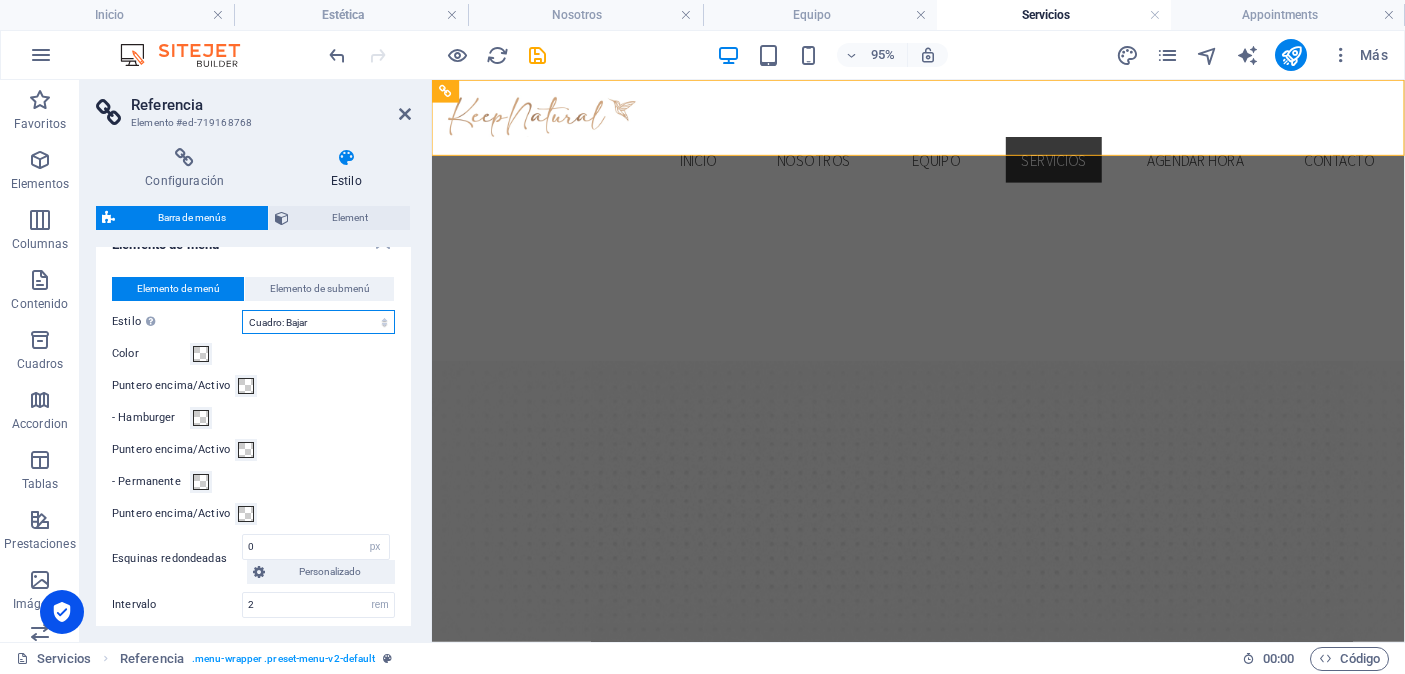 type 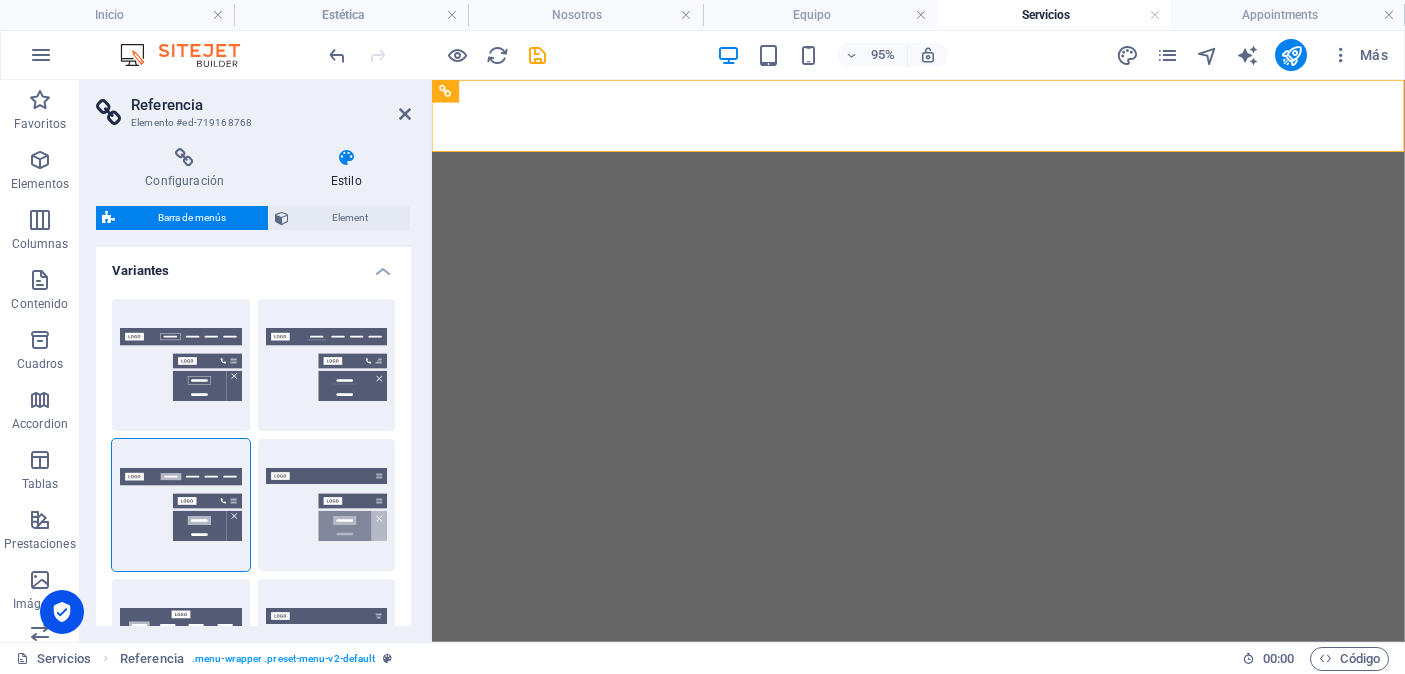 select on "rem" 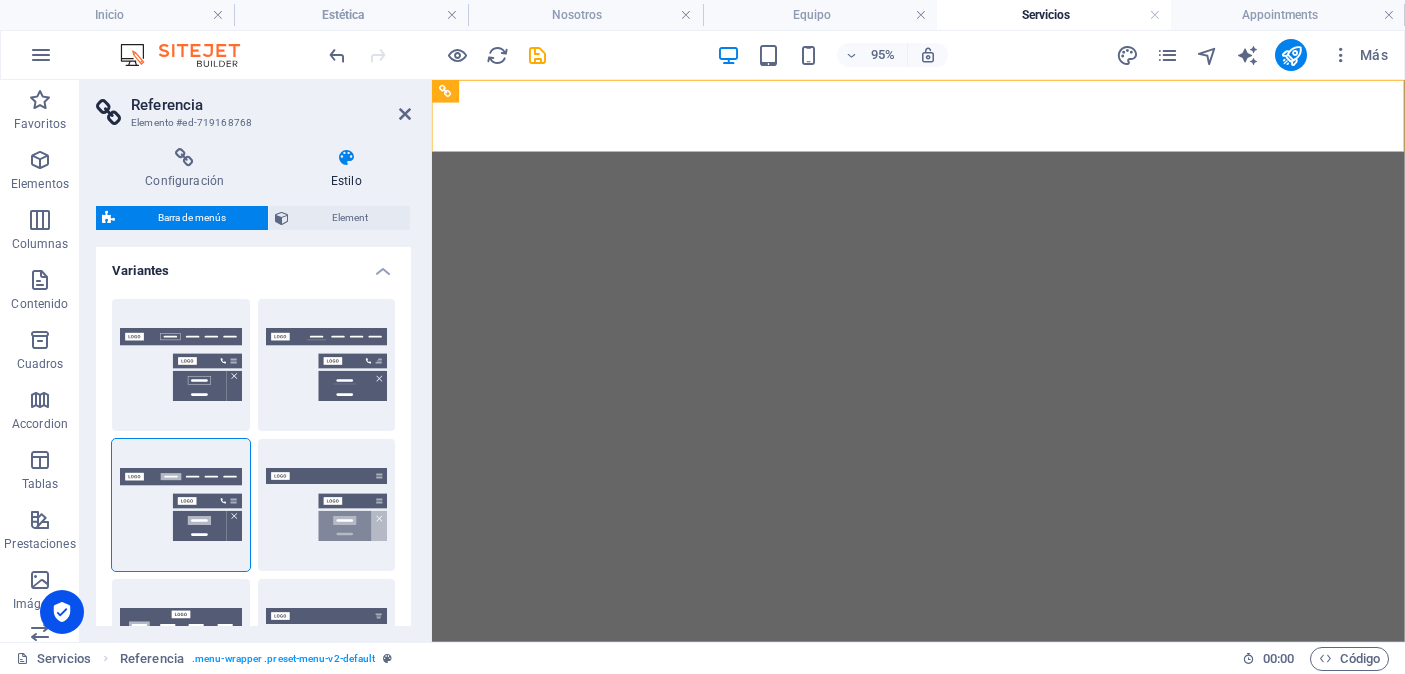 scroll, scrollTop: 0, scrollLeft: 0, axis: both 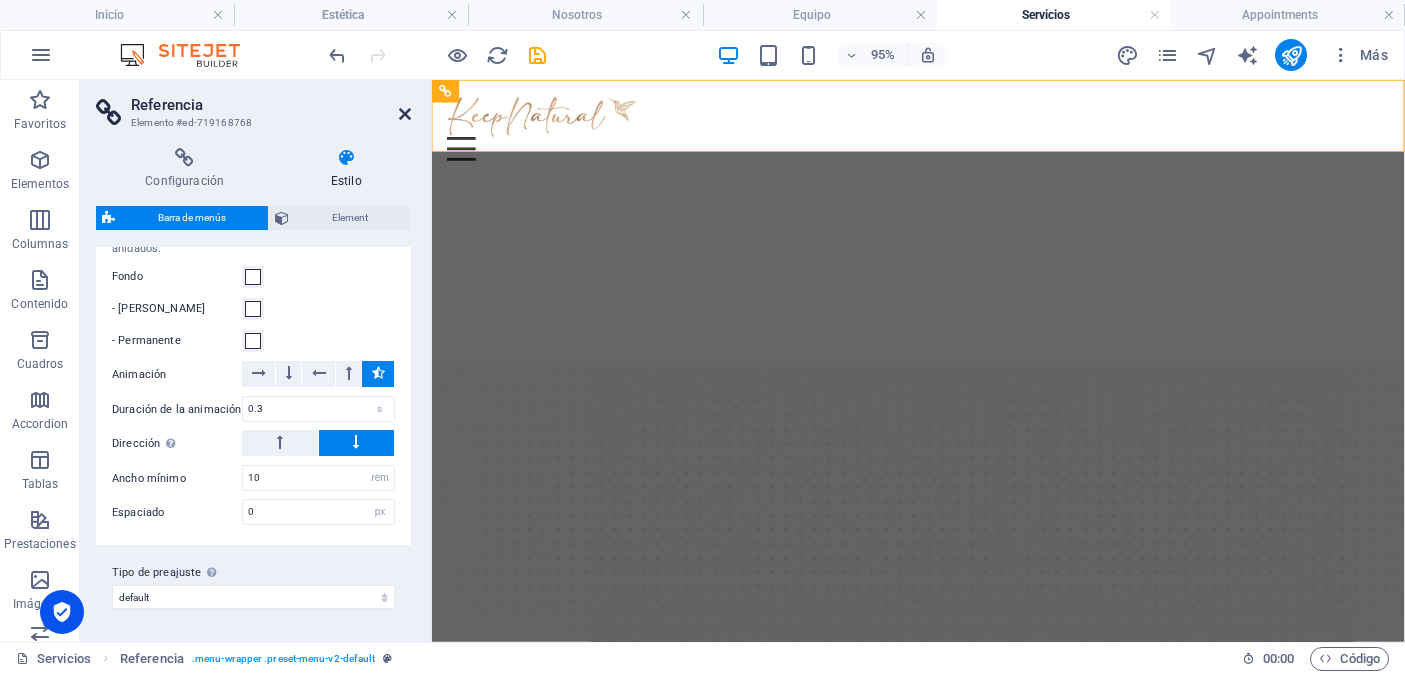 click at bounding box center (405, 114) 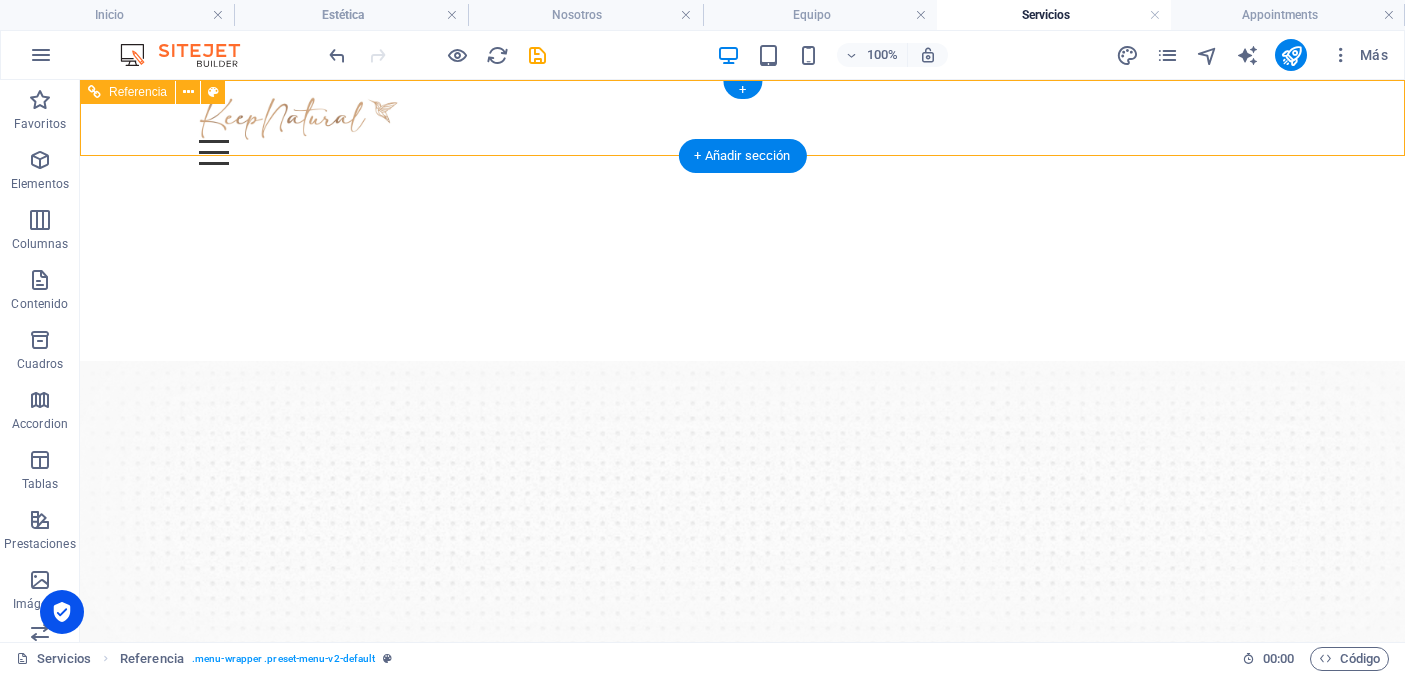 click at bounding box center [743, 152] 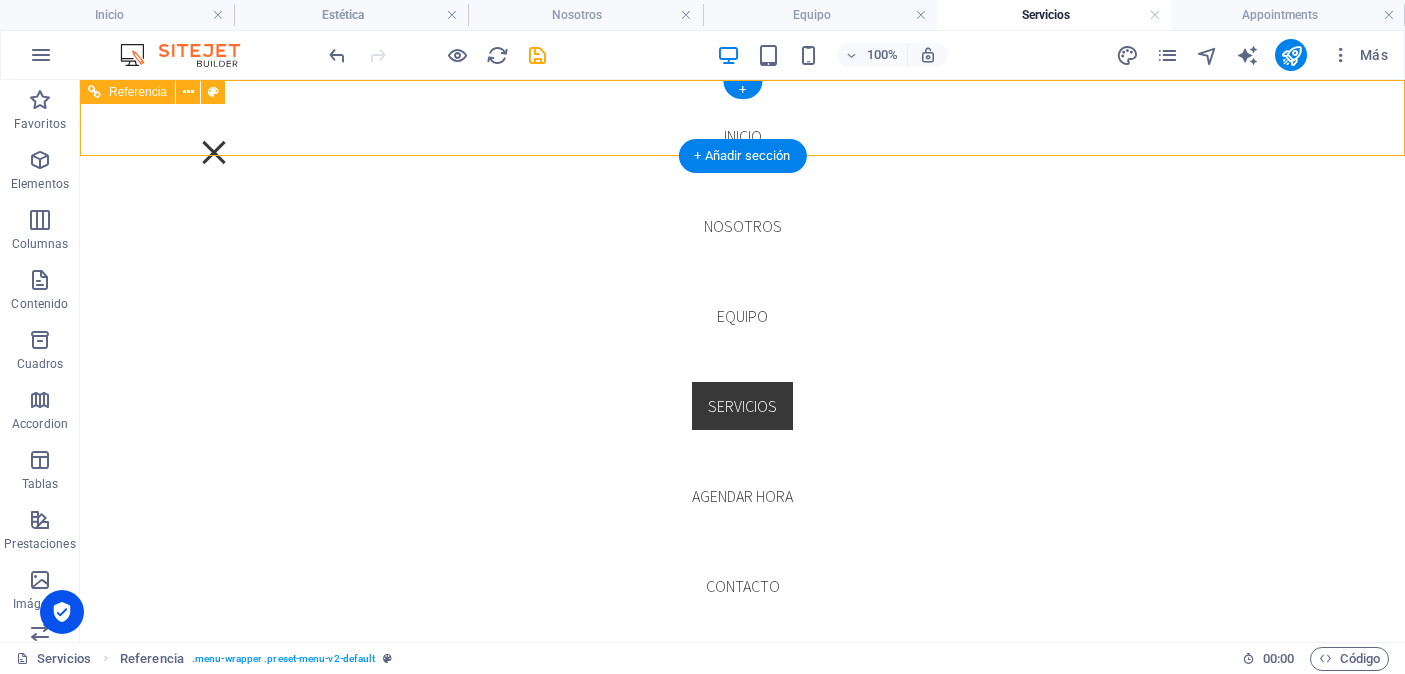 click at bounding box center [743, 152] 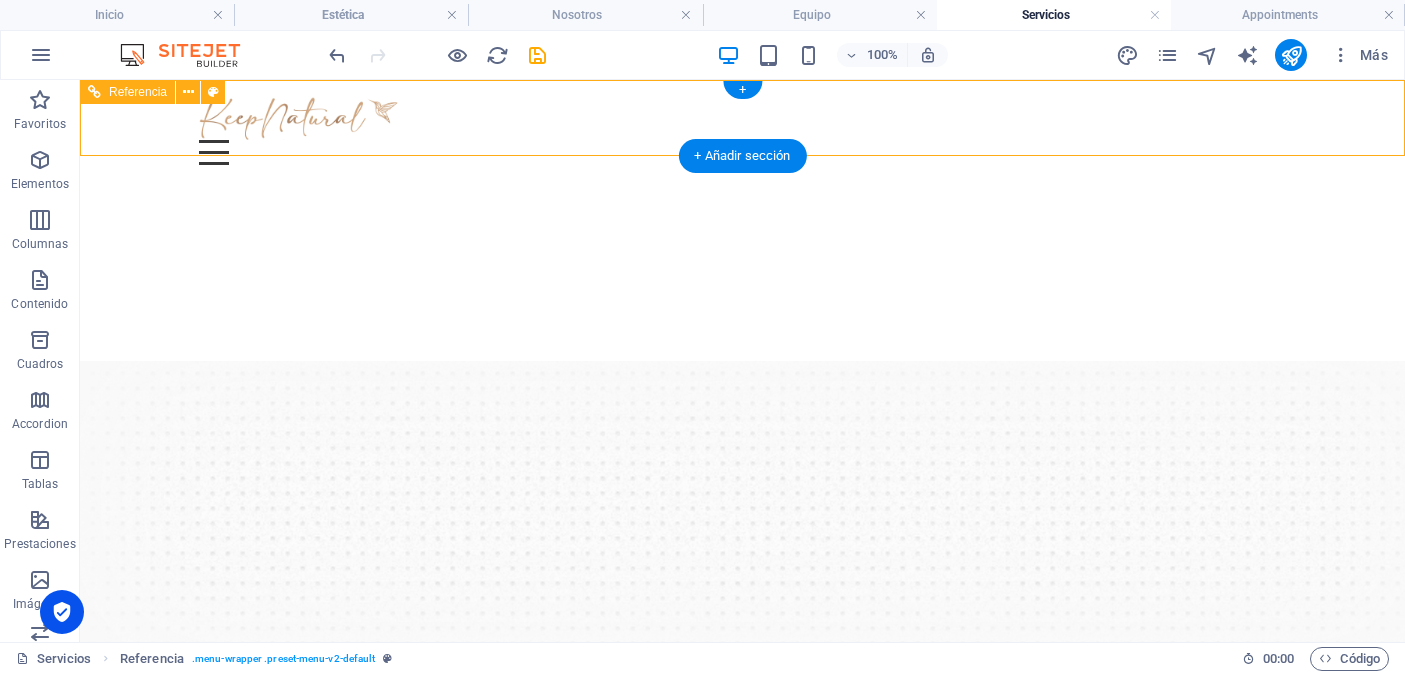click at bounding box center (743, 152) 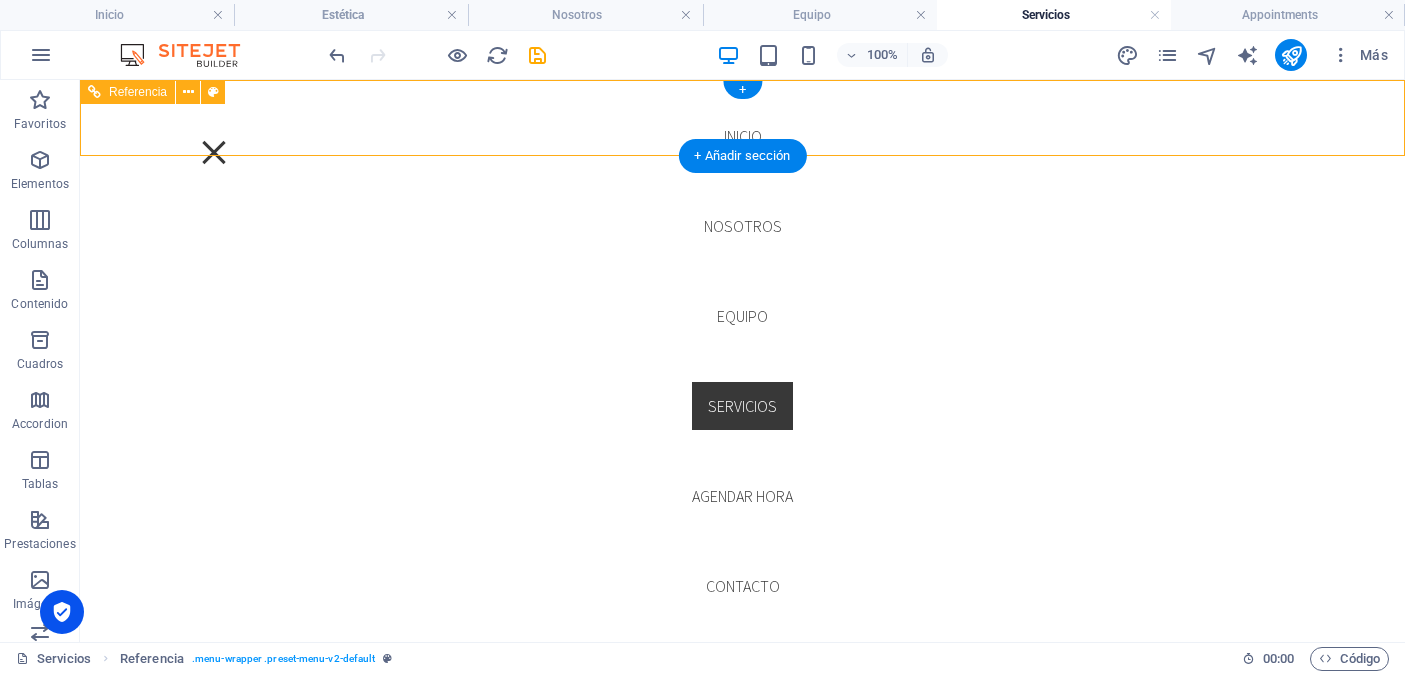 click at bounding box center (743, 152) 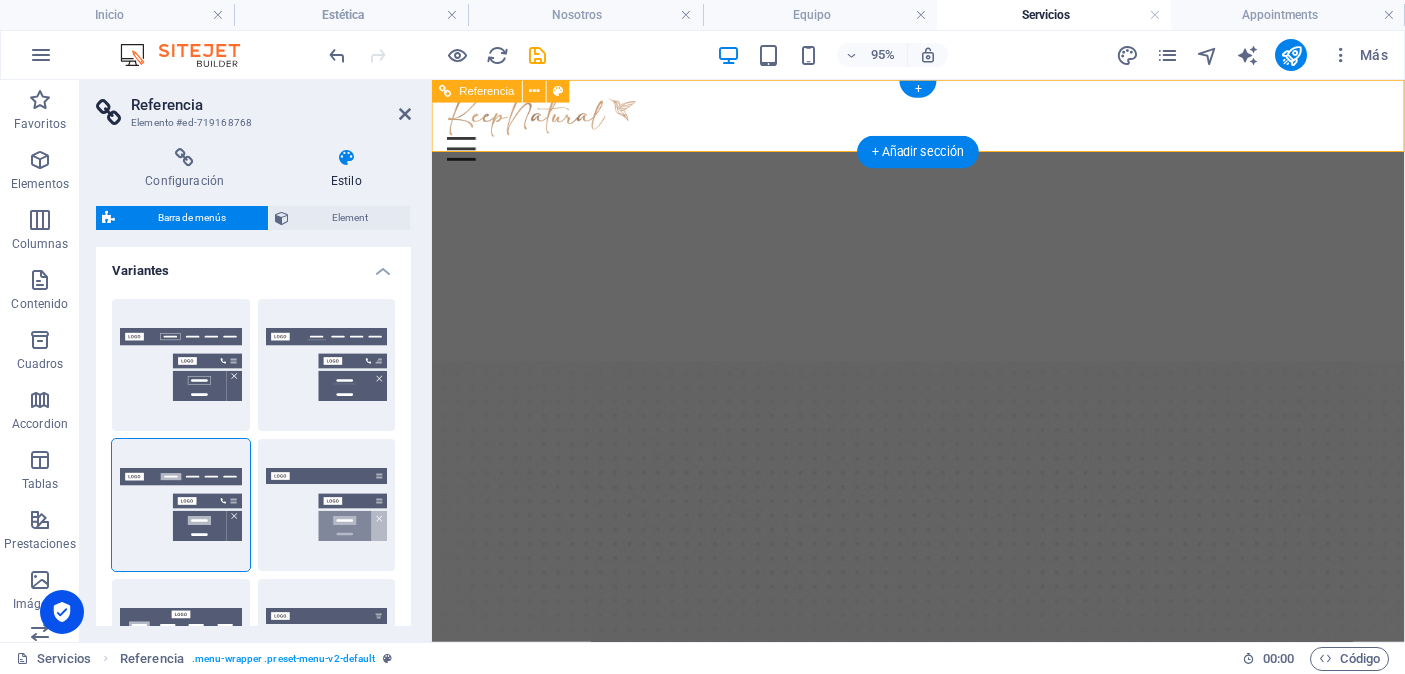 click at bounding box center [944, 152] 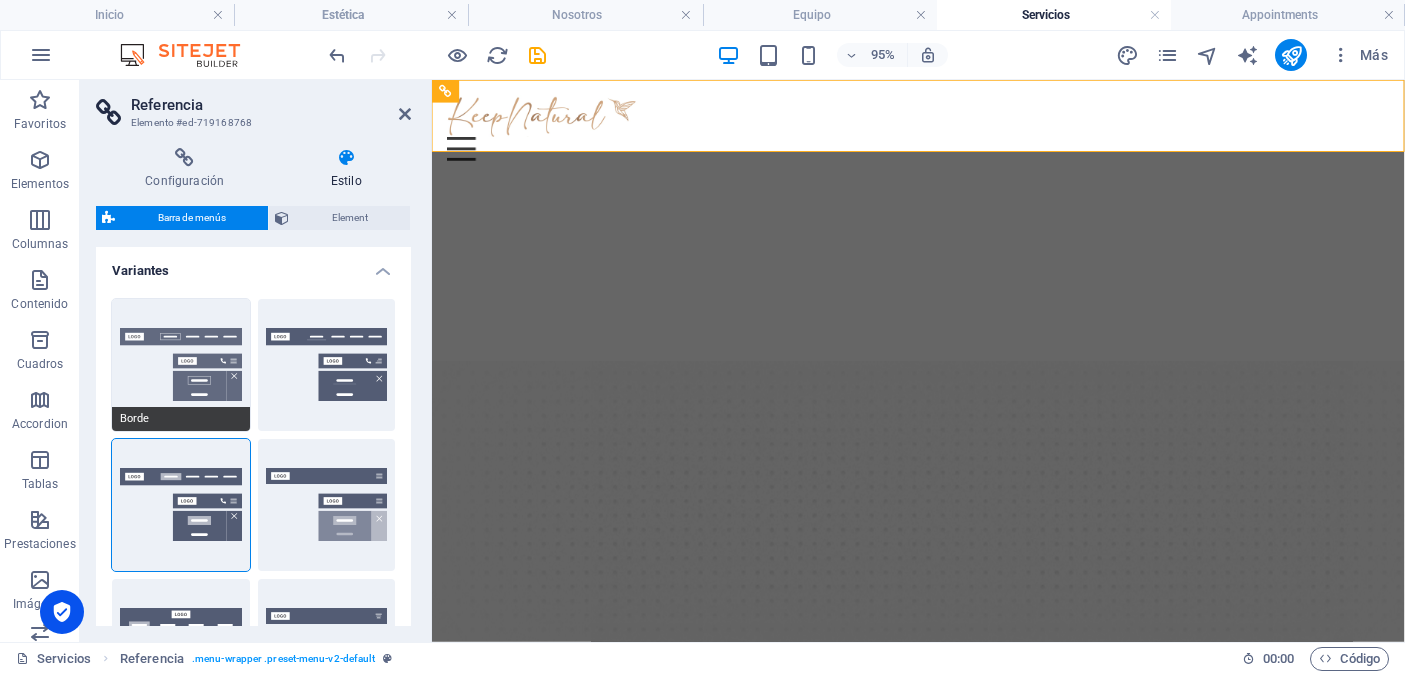 click on "Borde" at bounding box center (181, 365) 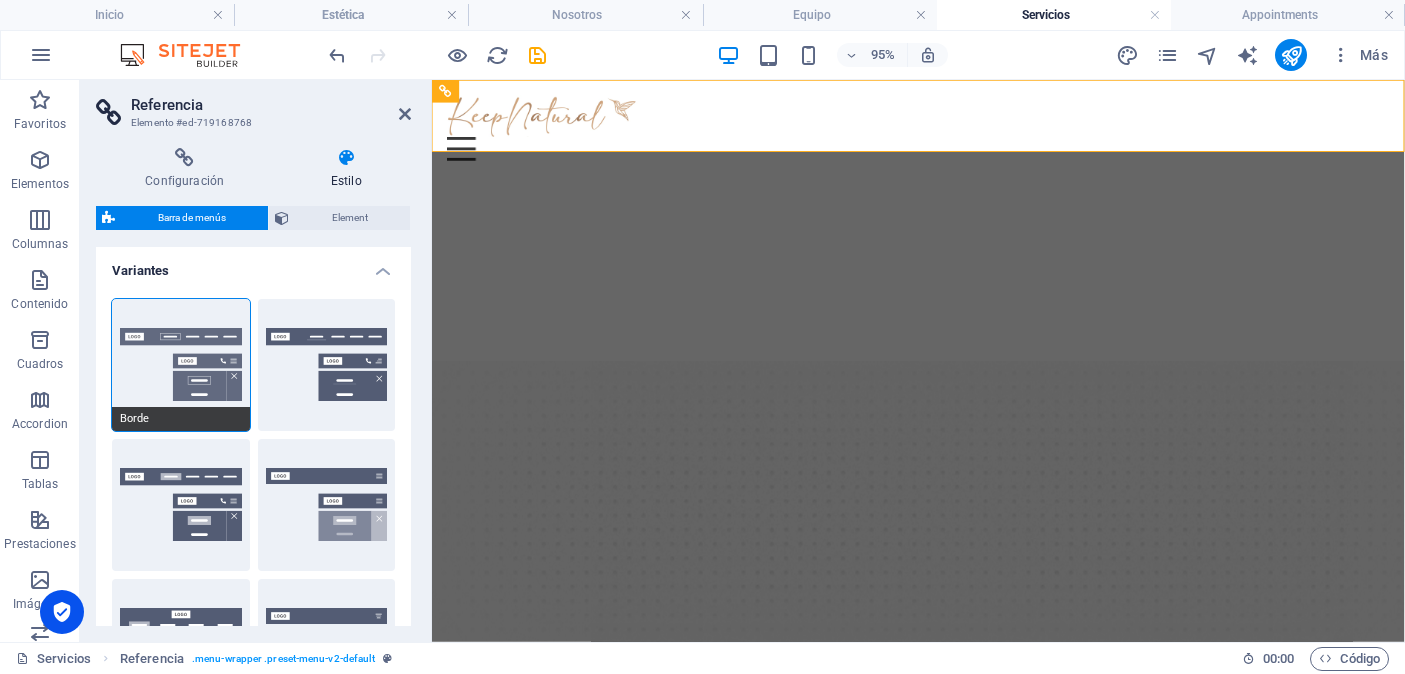 select on "hover_box_top" 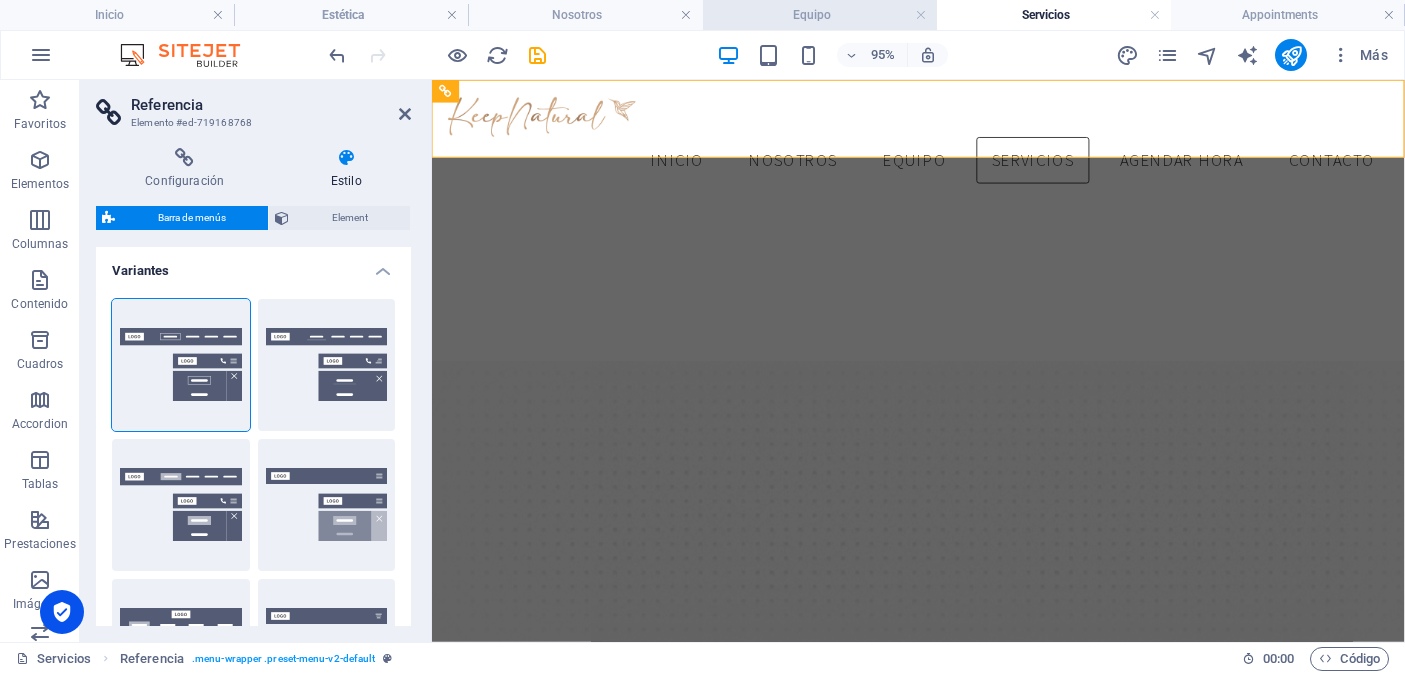 click on "Equipo" at bounding box center [820, 15] 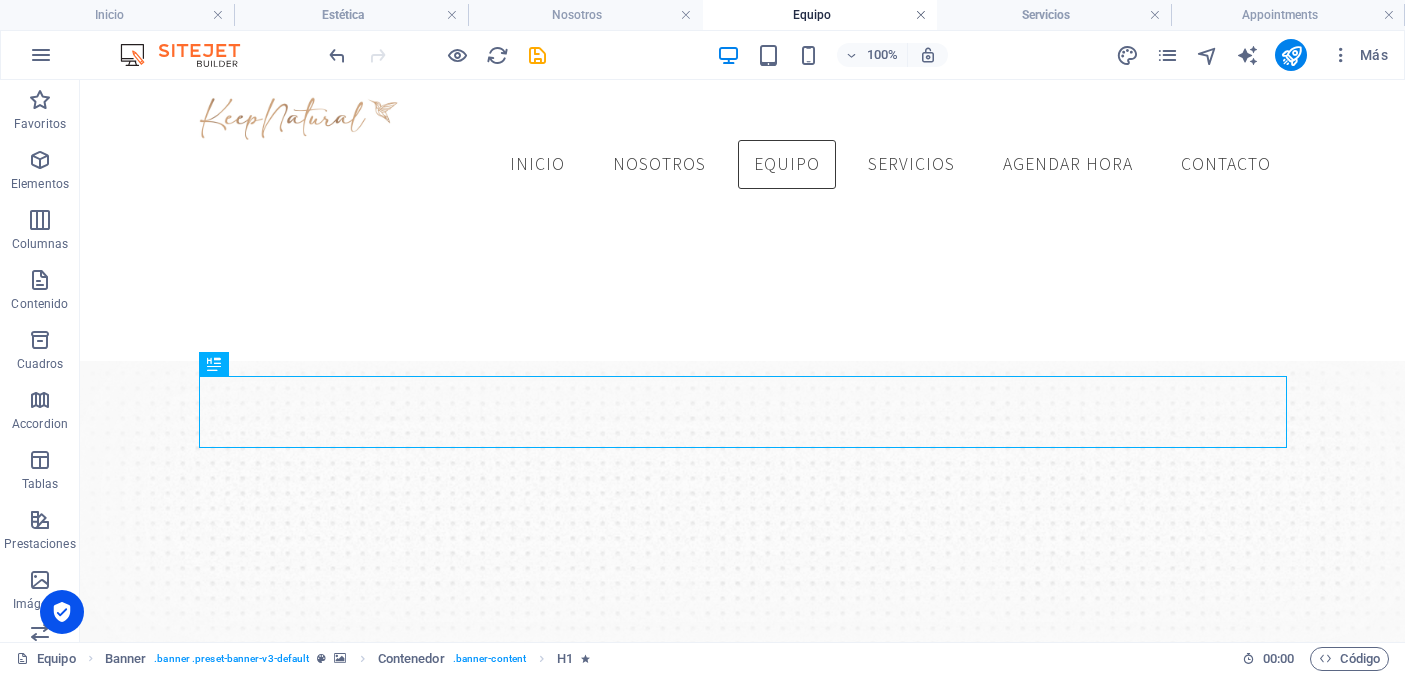 click at bounding box center (921, 15) 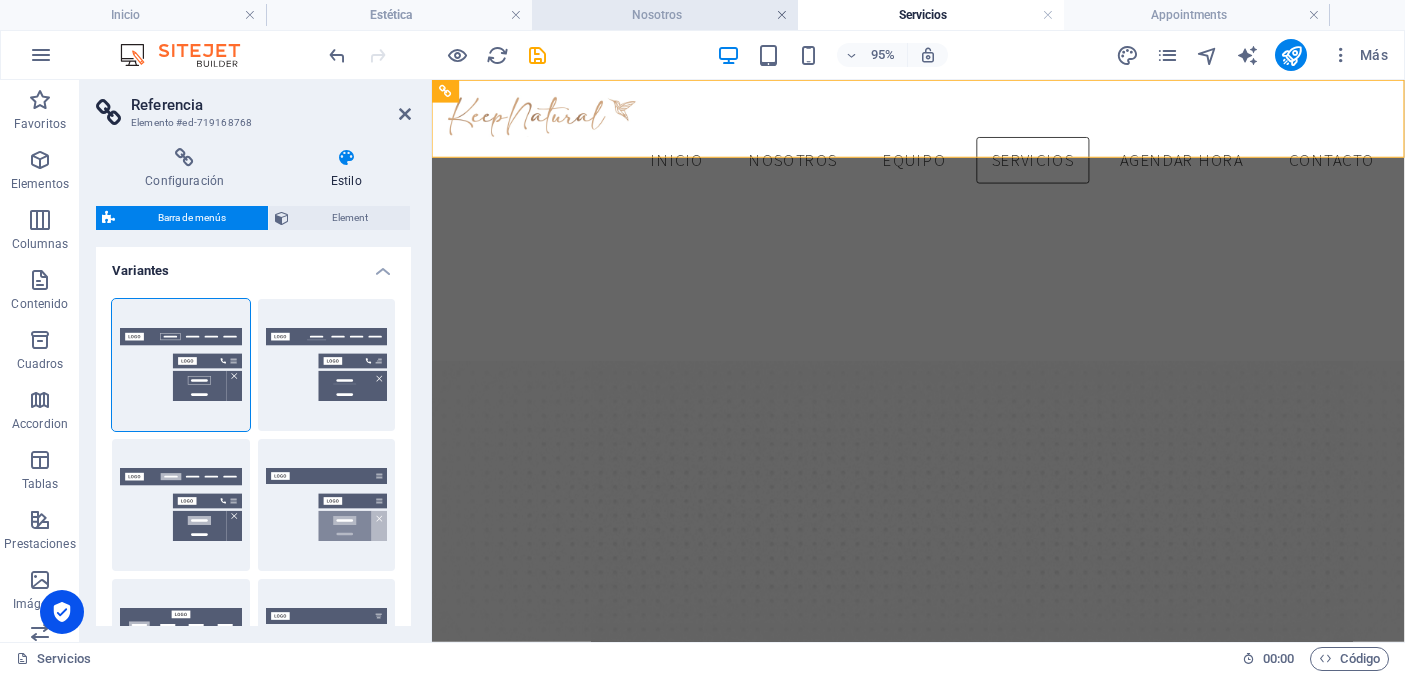 click at bounding box center [782, 15] 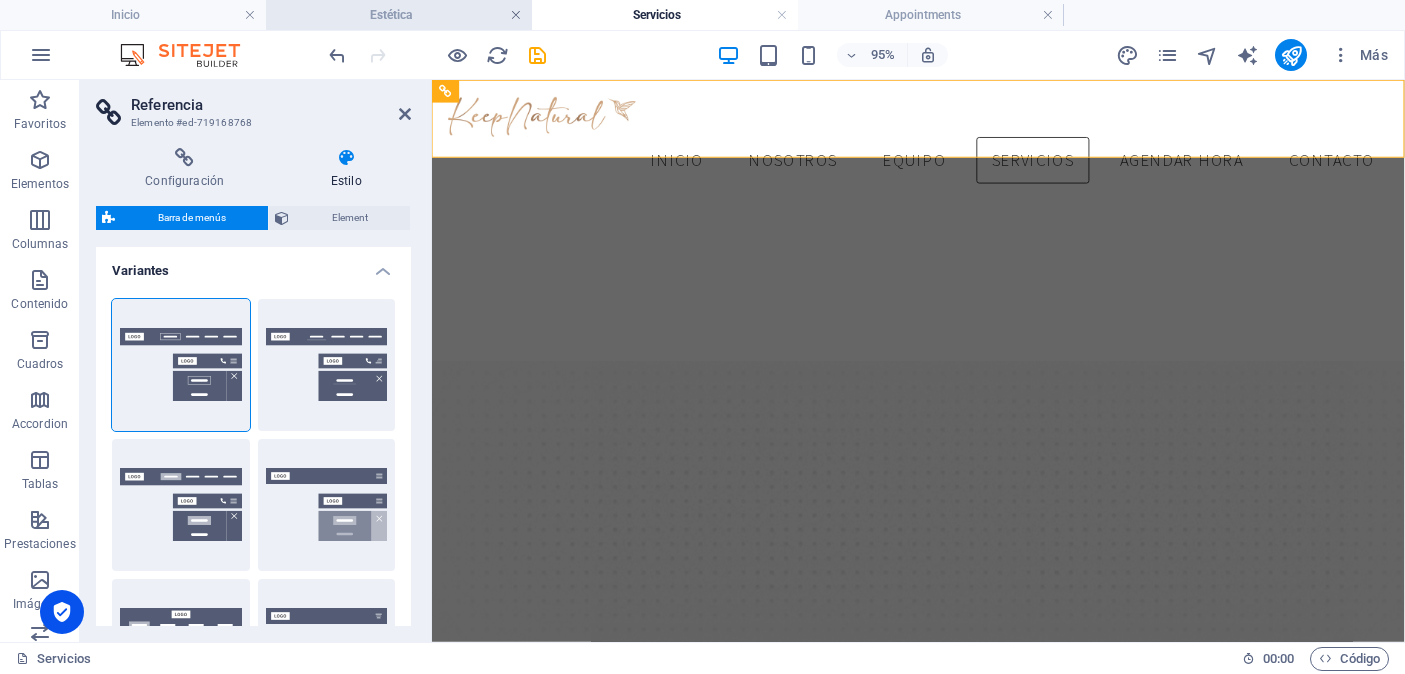 click at bounding box center [516, 15] 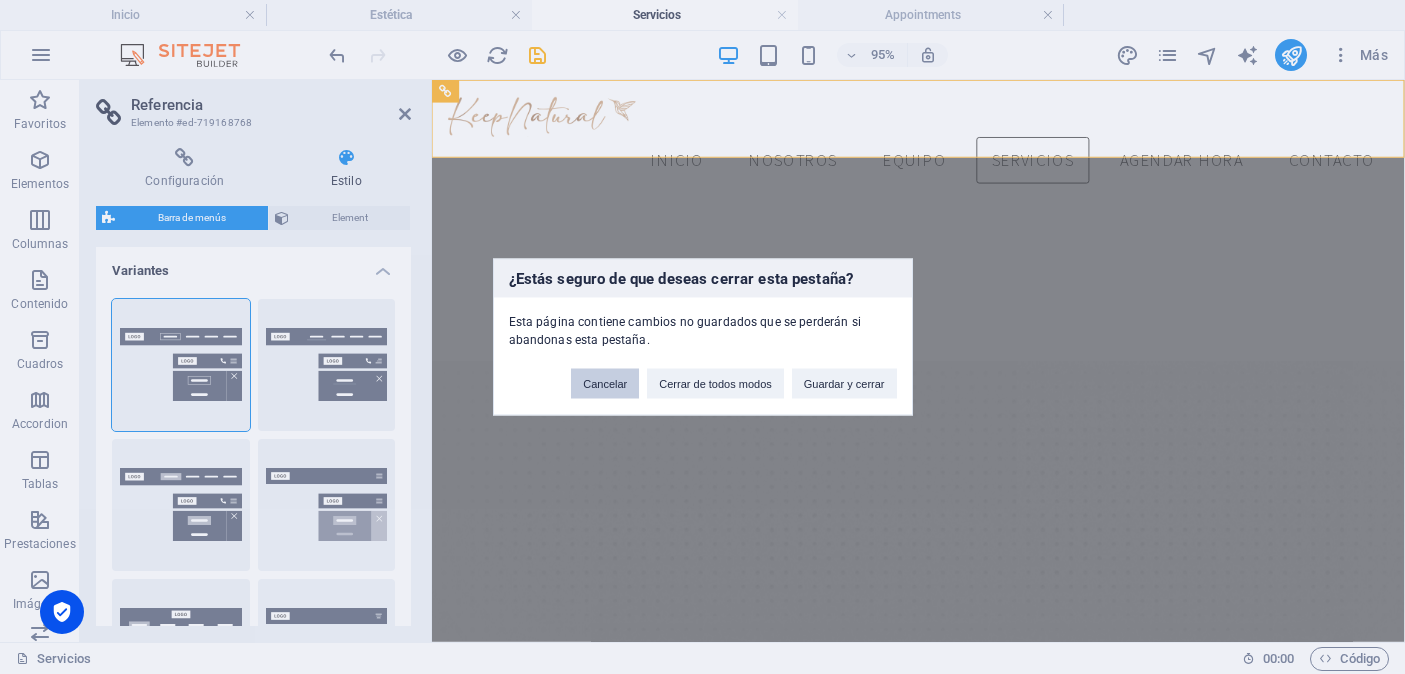 click on "Cancelar" at bounding box center (605, 384) 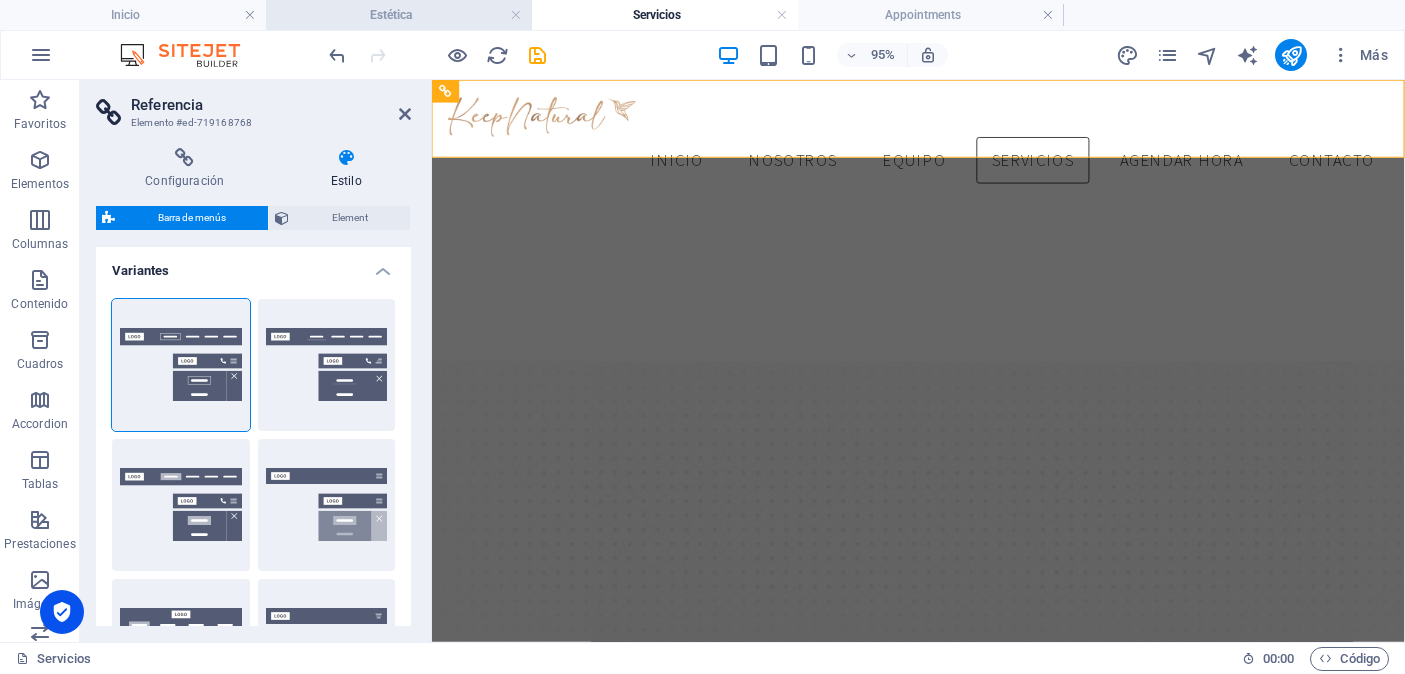 click on "Estética" at bounding box center (399, 15) 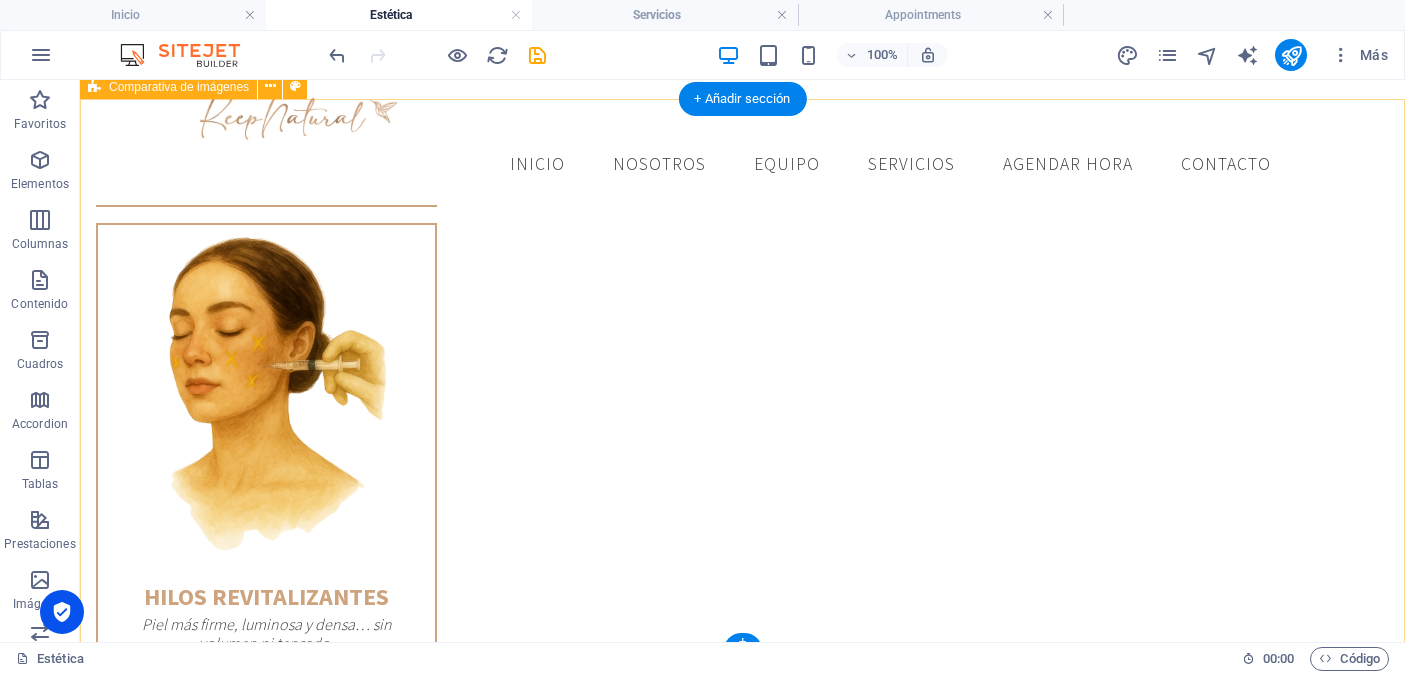 scroll, scrollTop: 3818, scrollLeft: 0, axis: vertical 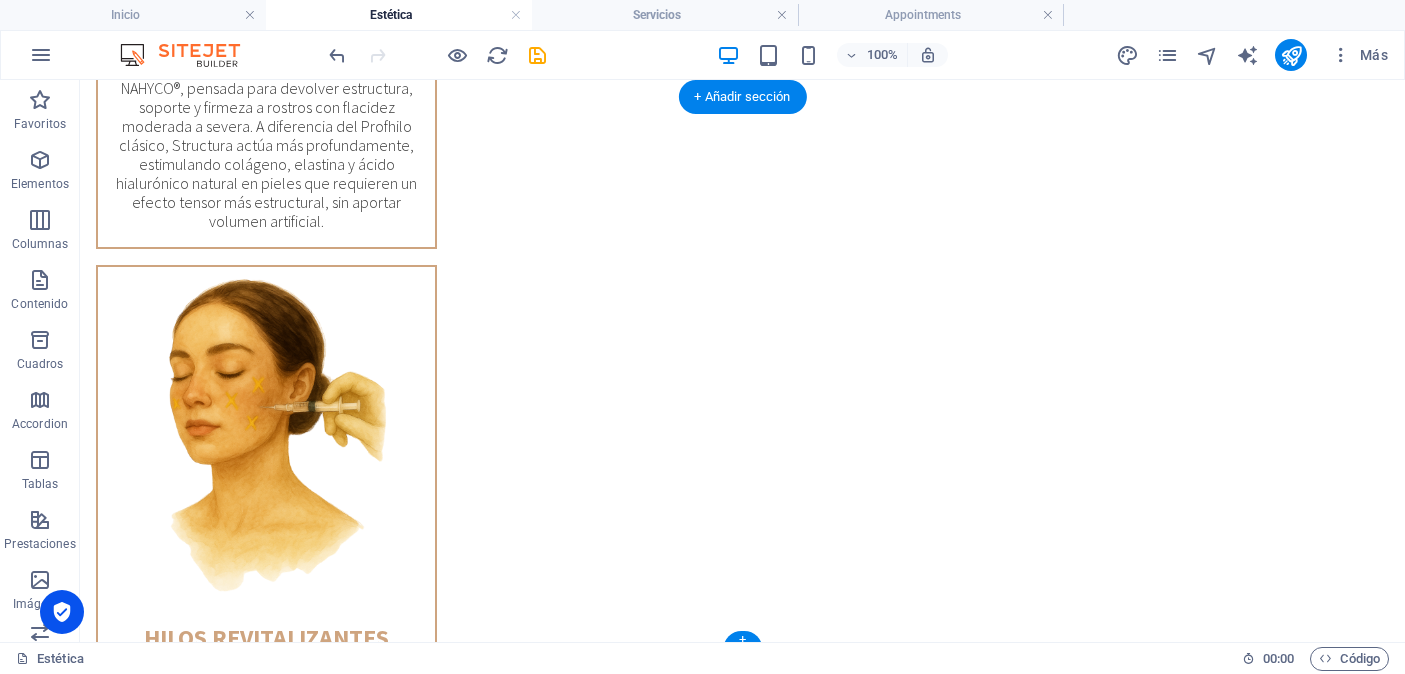 drag, startPoint x: 750, startPoint y: 379, endPoint x: 840, endPoint y: 440, distance: 108.72442 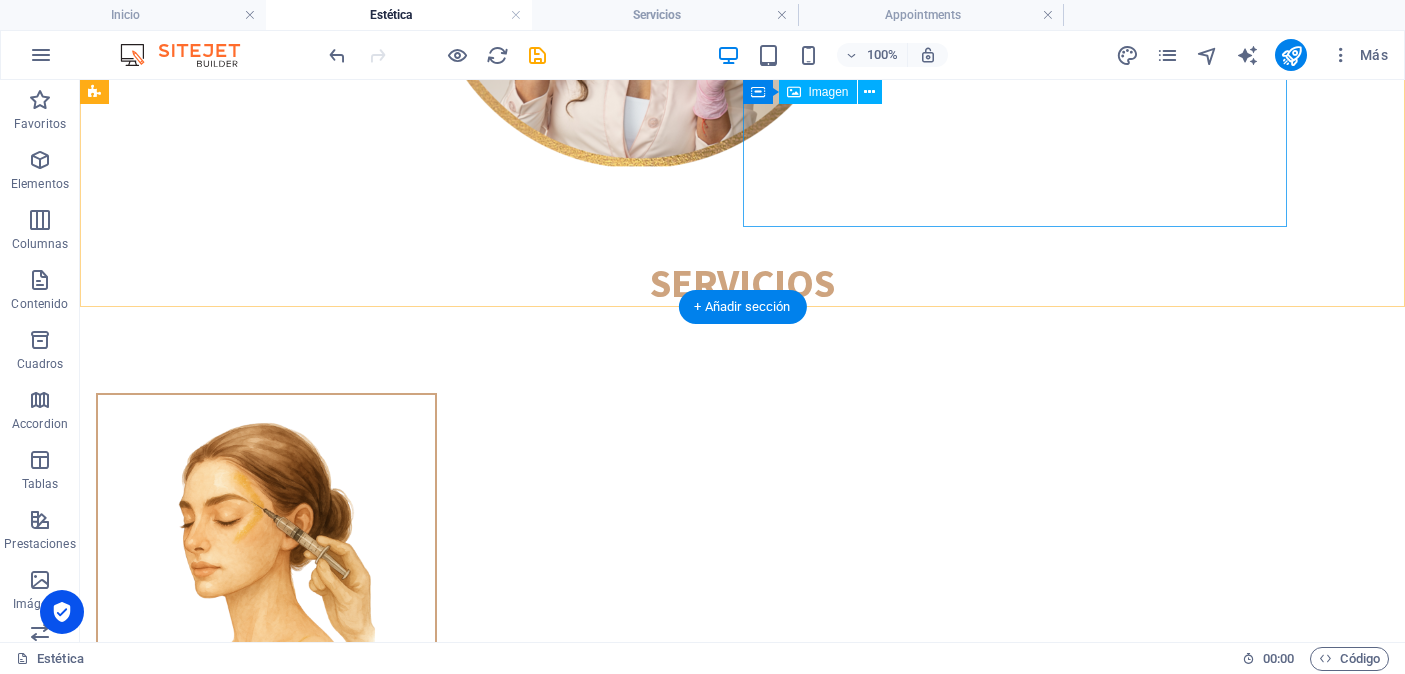 scroll, scrollTop: 0, scrollLeft: 0, axis: both 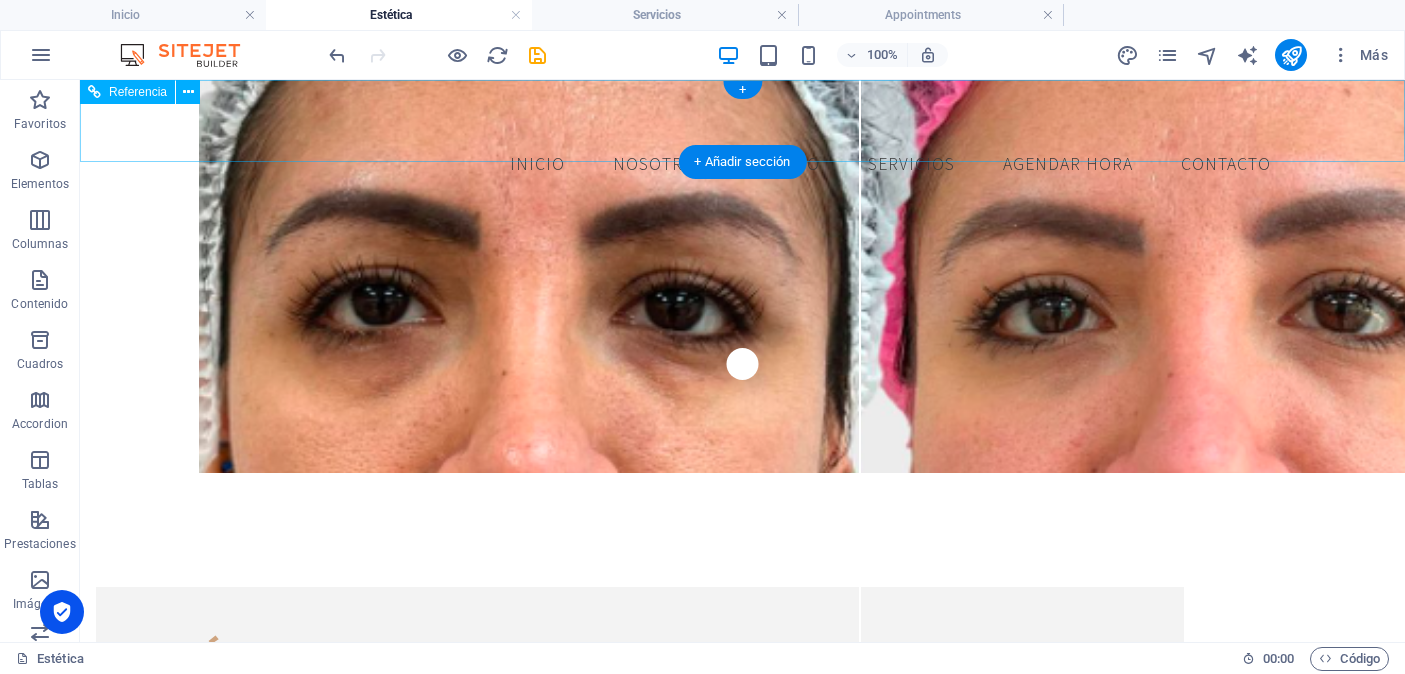 click on "Inicio Nosotros Equipo ServiciOS Agendar hora Contacto" at bounding box center [743, 165] 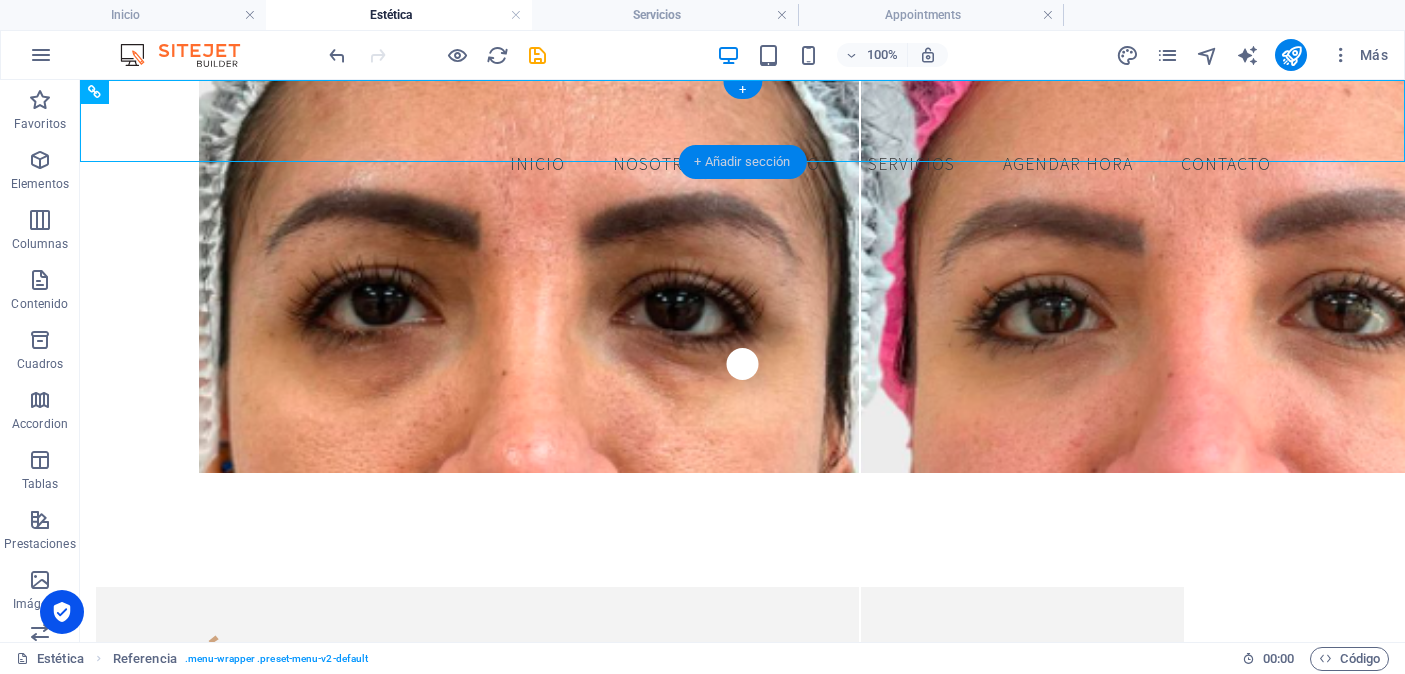 click on "+ Añadir sección" at bounding box center (742, 162) 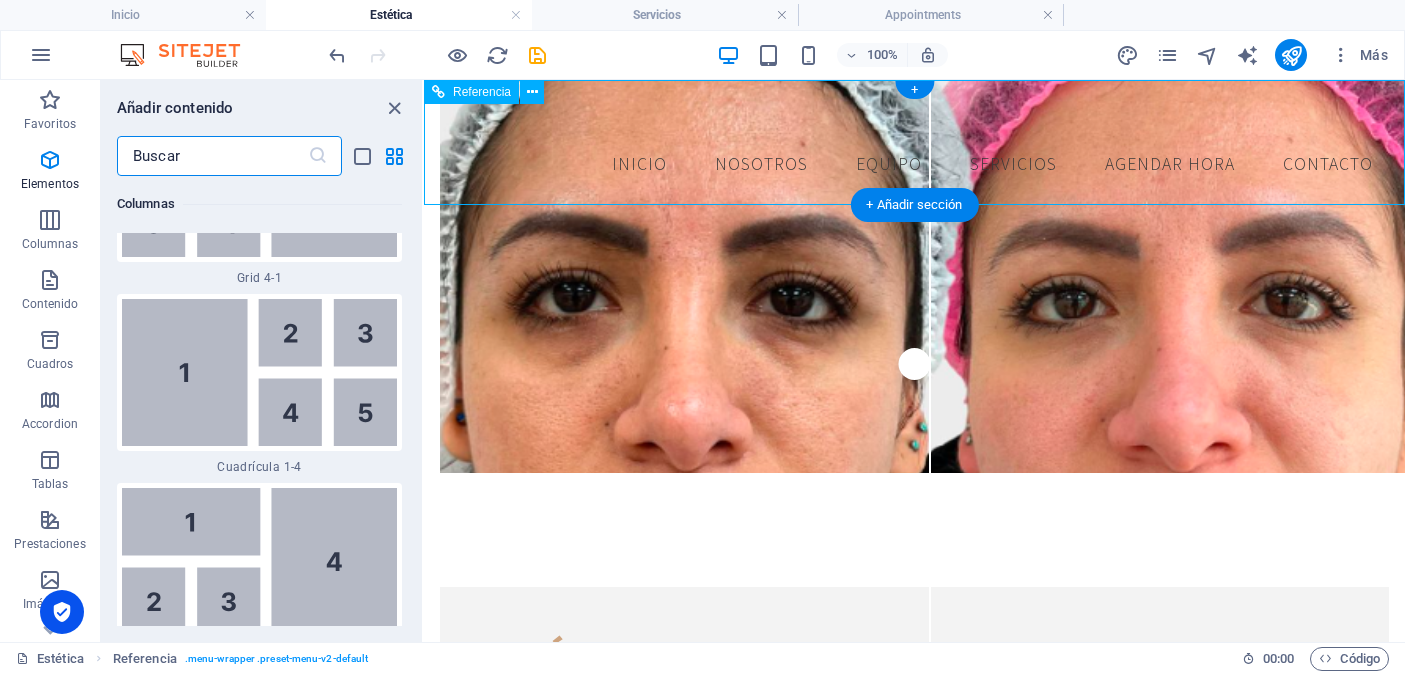 scroll, scrollTop: 6808, scrollLeft: 0, axis: vertical 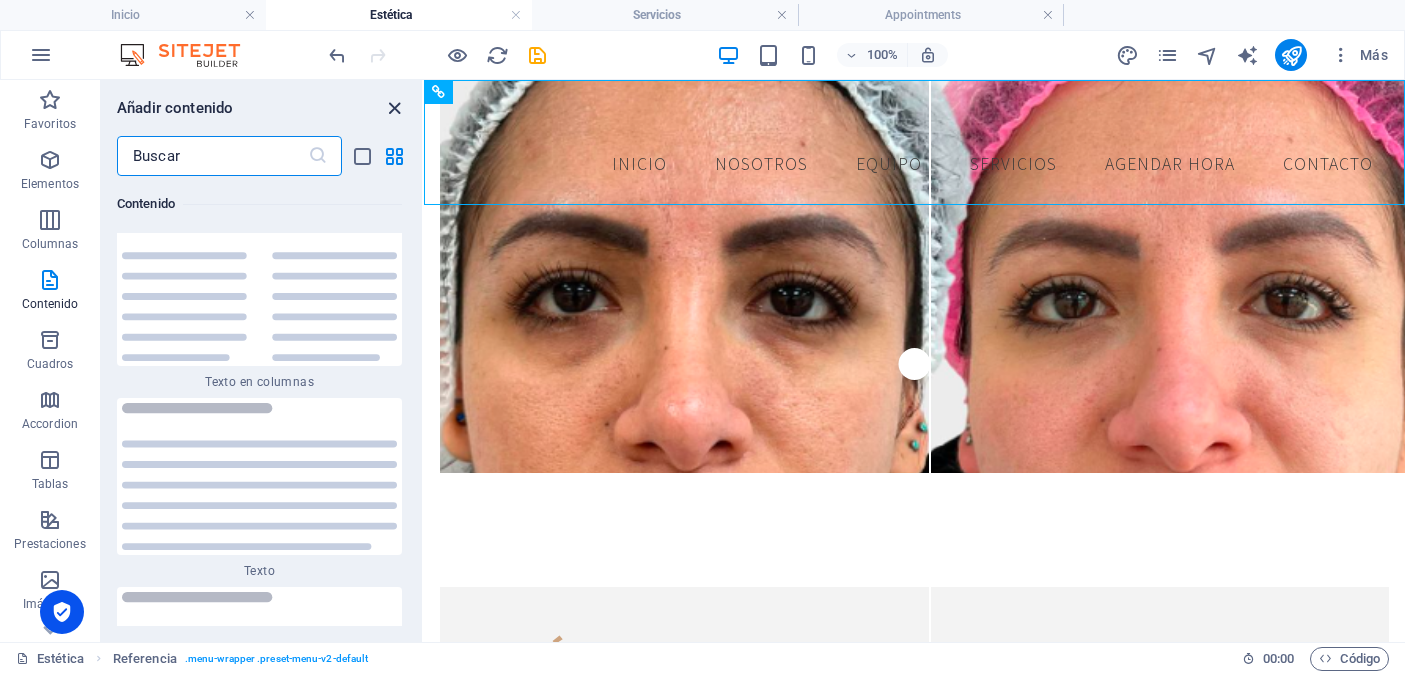 click at bounding box center (394, 108) 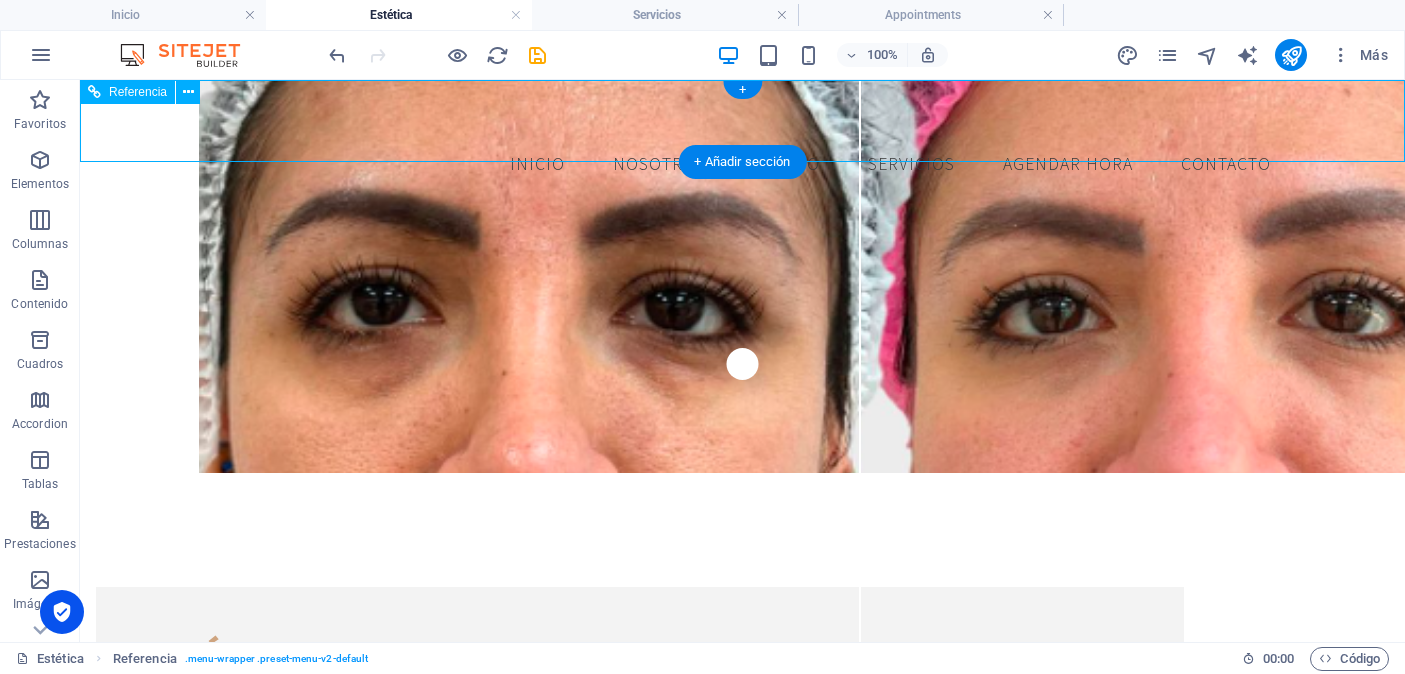 click on "Inicio Nosotros Equipo ServiciOS Agendar hora Contacto" at bounding box center [743, 165] 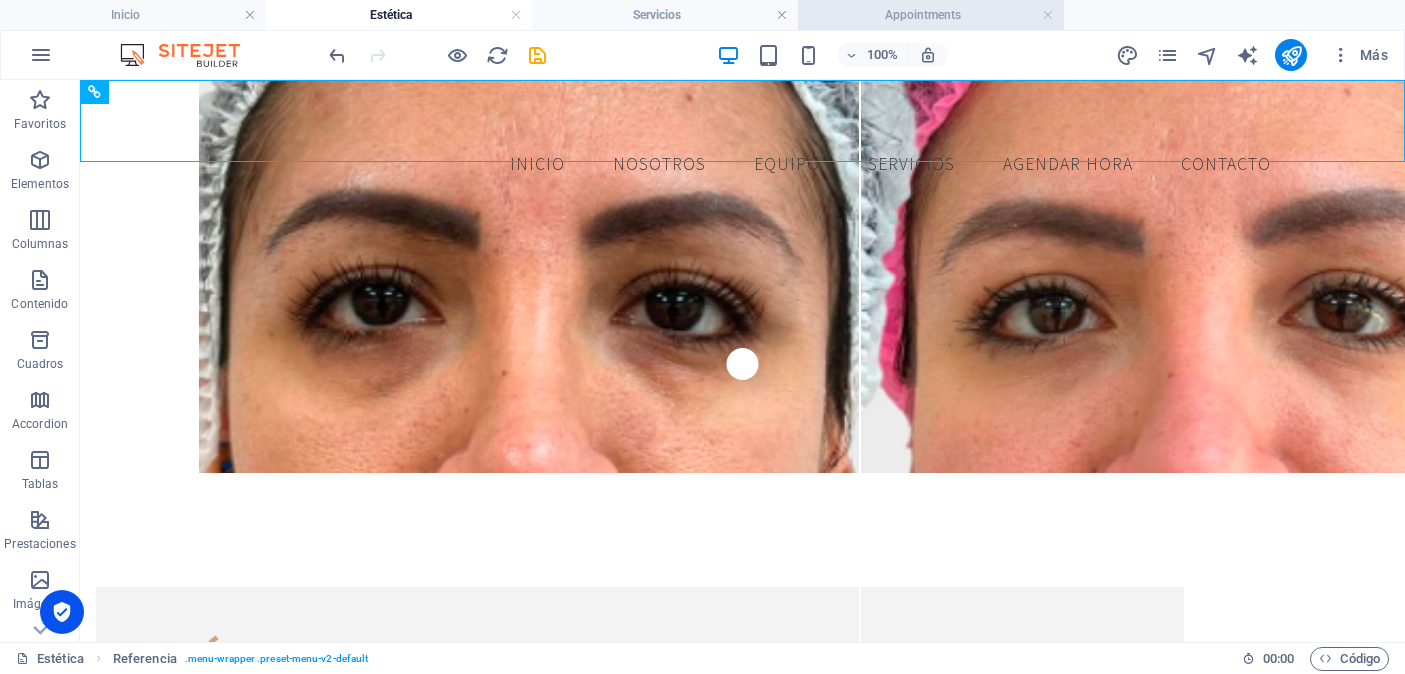 click on "Appointments" at bounding box center (931, 15) 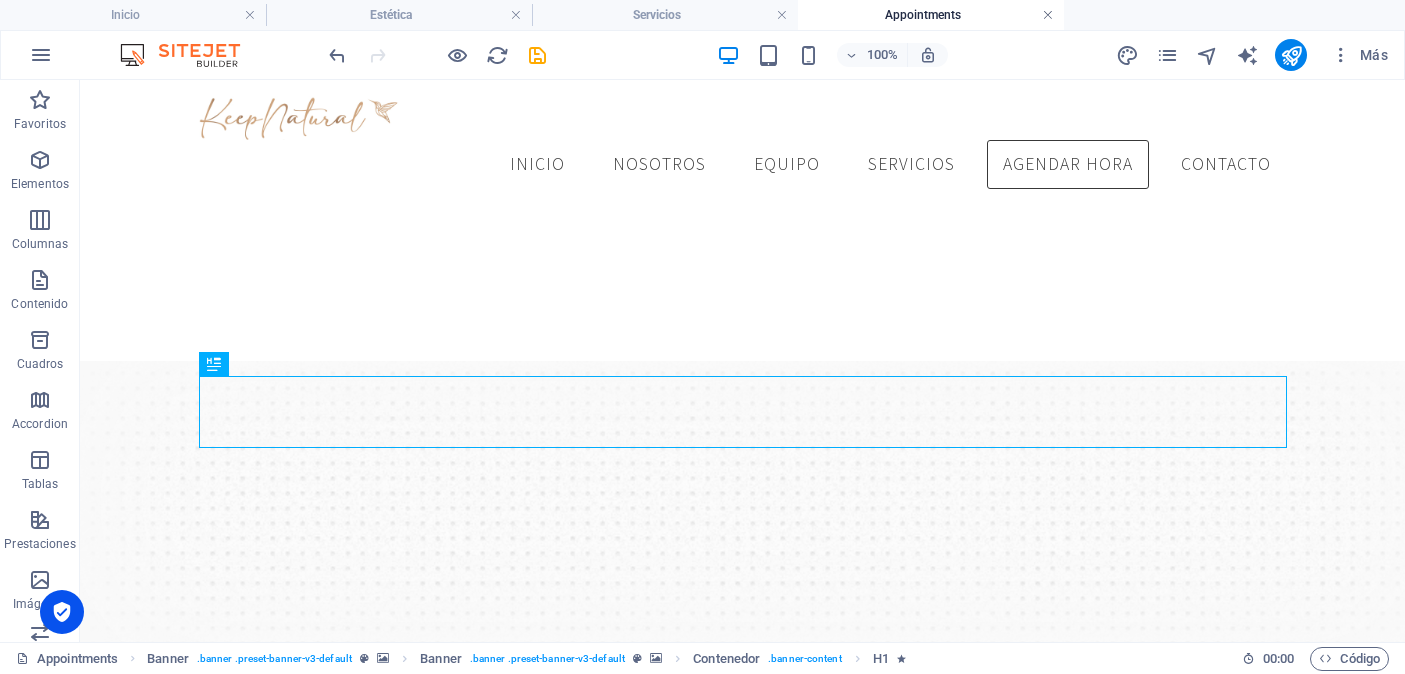 click at bounding box center [1048, 15] 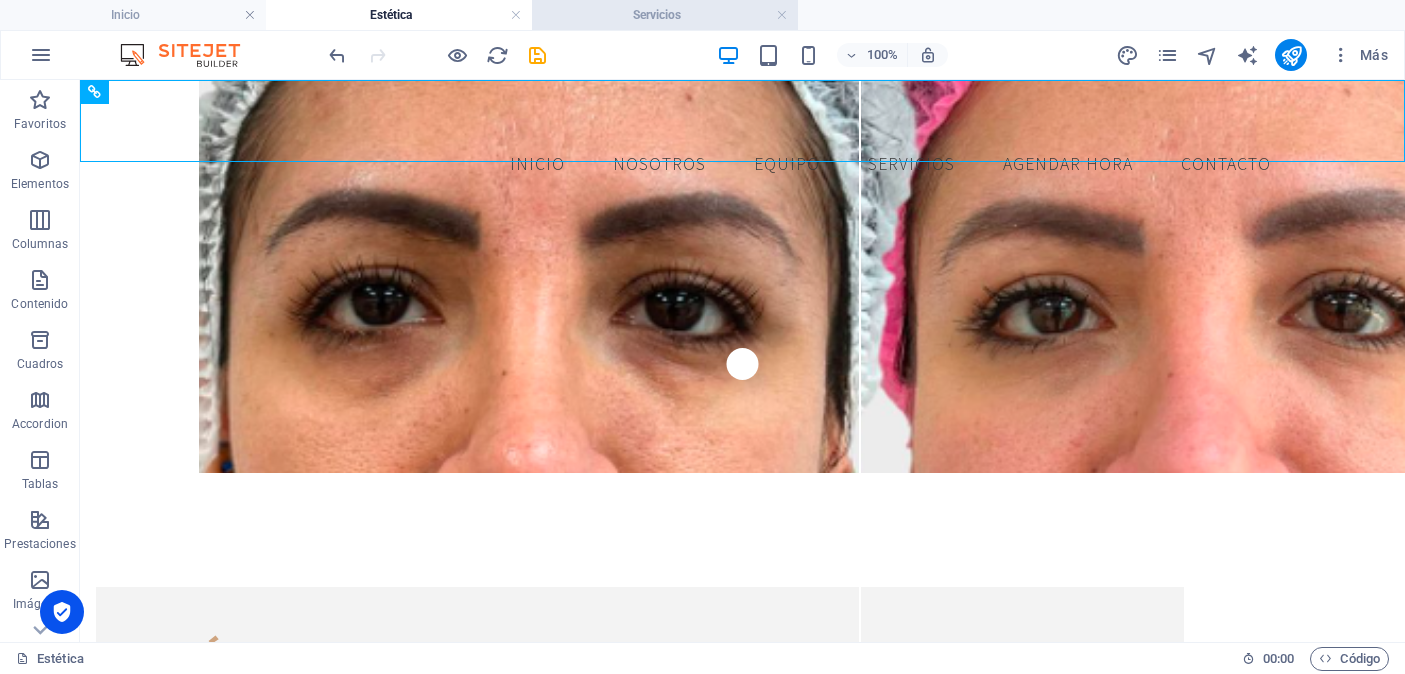 click on "Servicios" at bounding box center [665, 15] 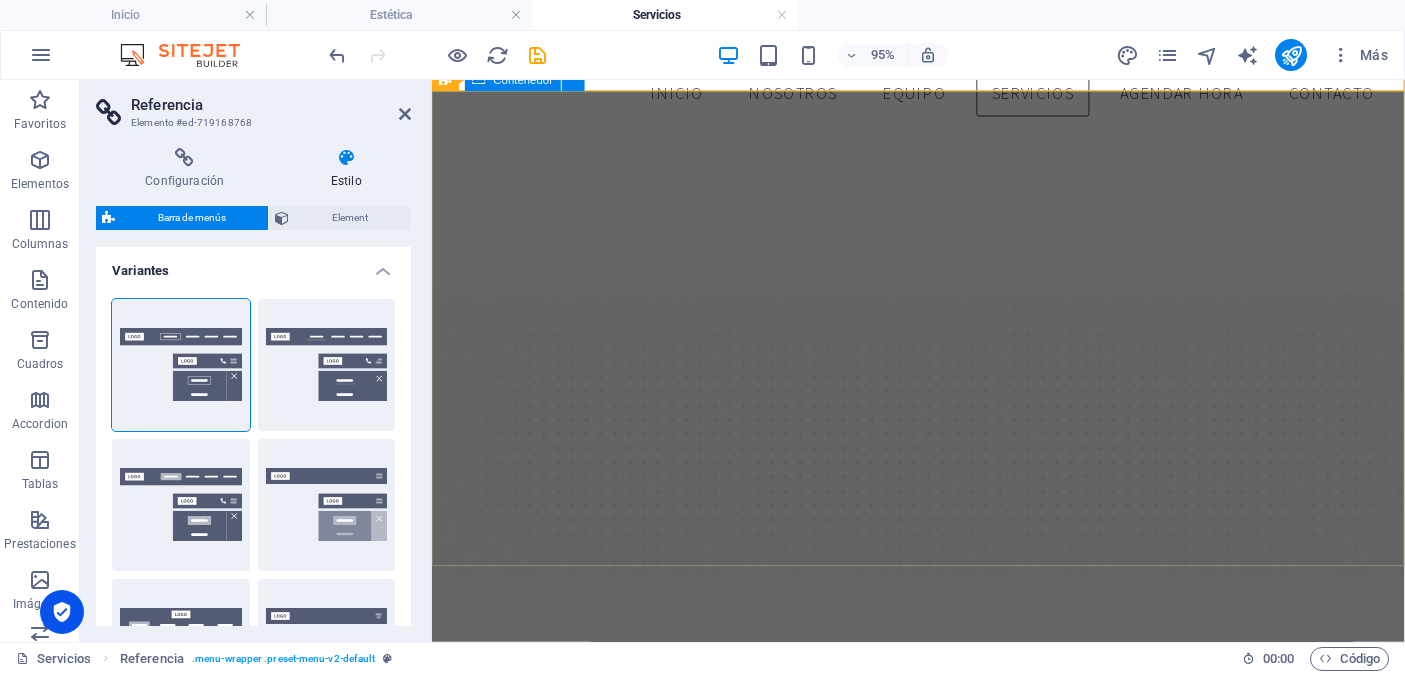 scroll, scrollTop: 0, scrollLeft: 0, axis: both 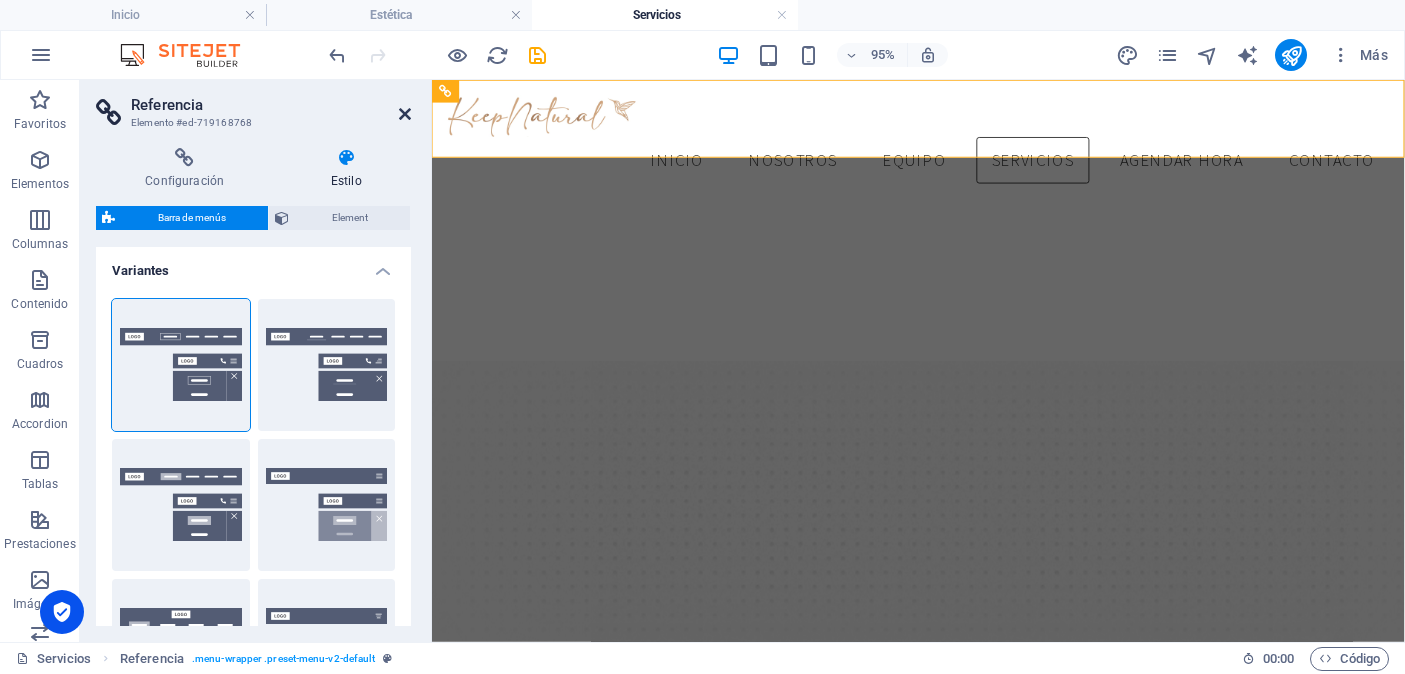 click at bounding box center (405, 114) 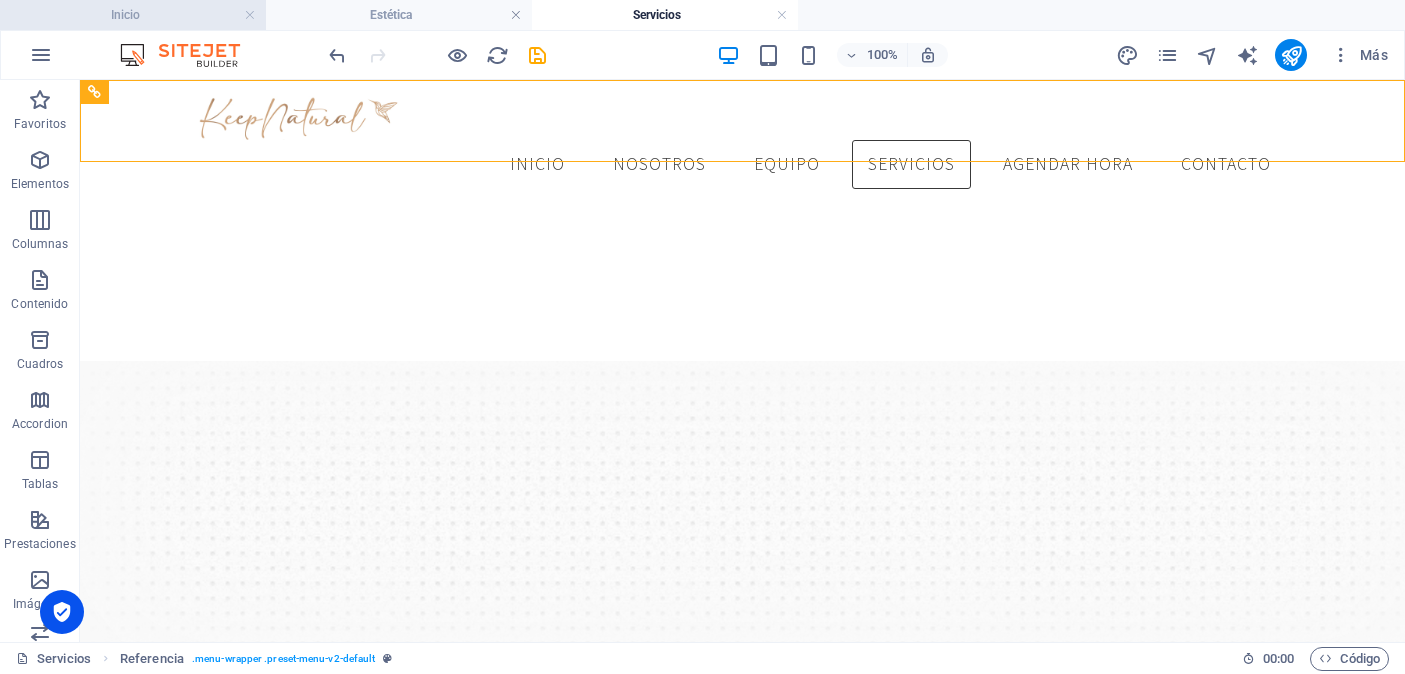 click on "Inicio" at bounding box center [133, 15] 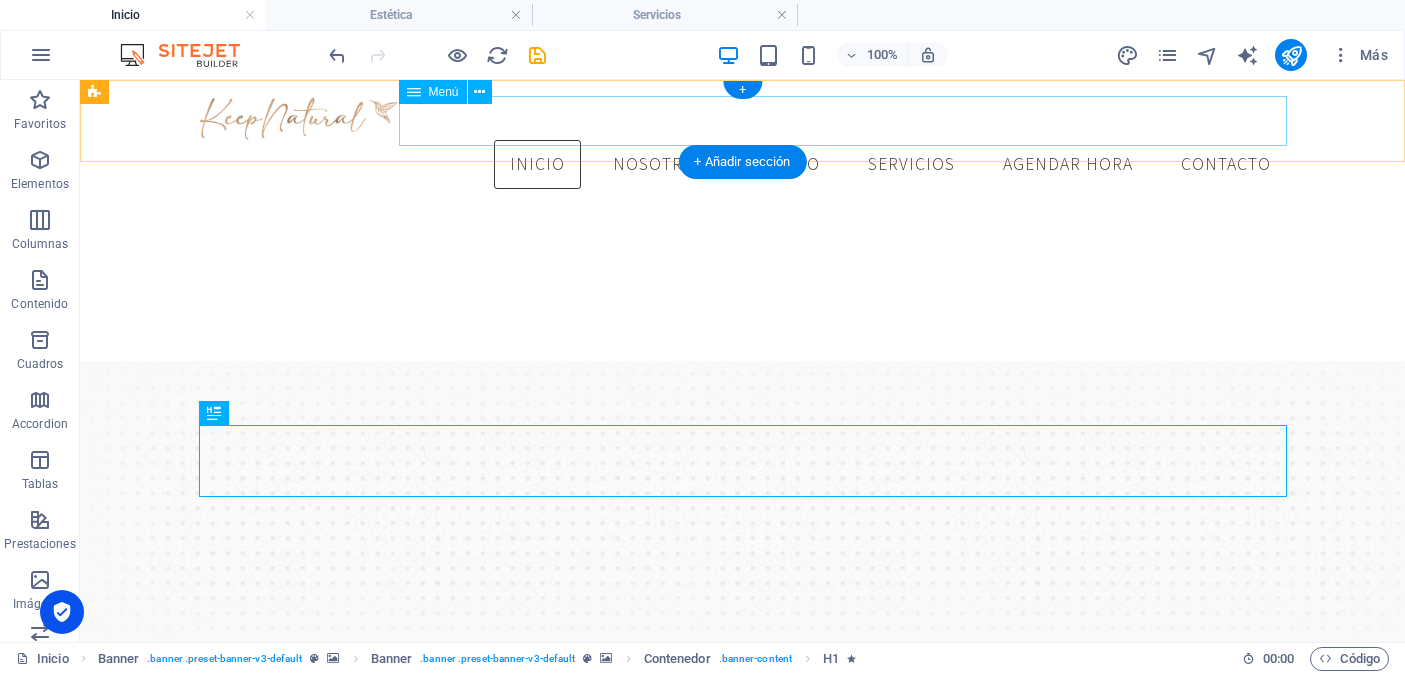 click on "Inicio Nosotros Equipo ServiciOS Agendar hora Contacto" at bounding box center (743, 165) 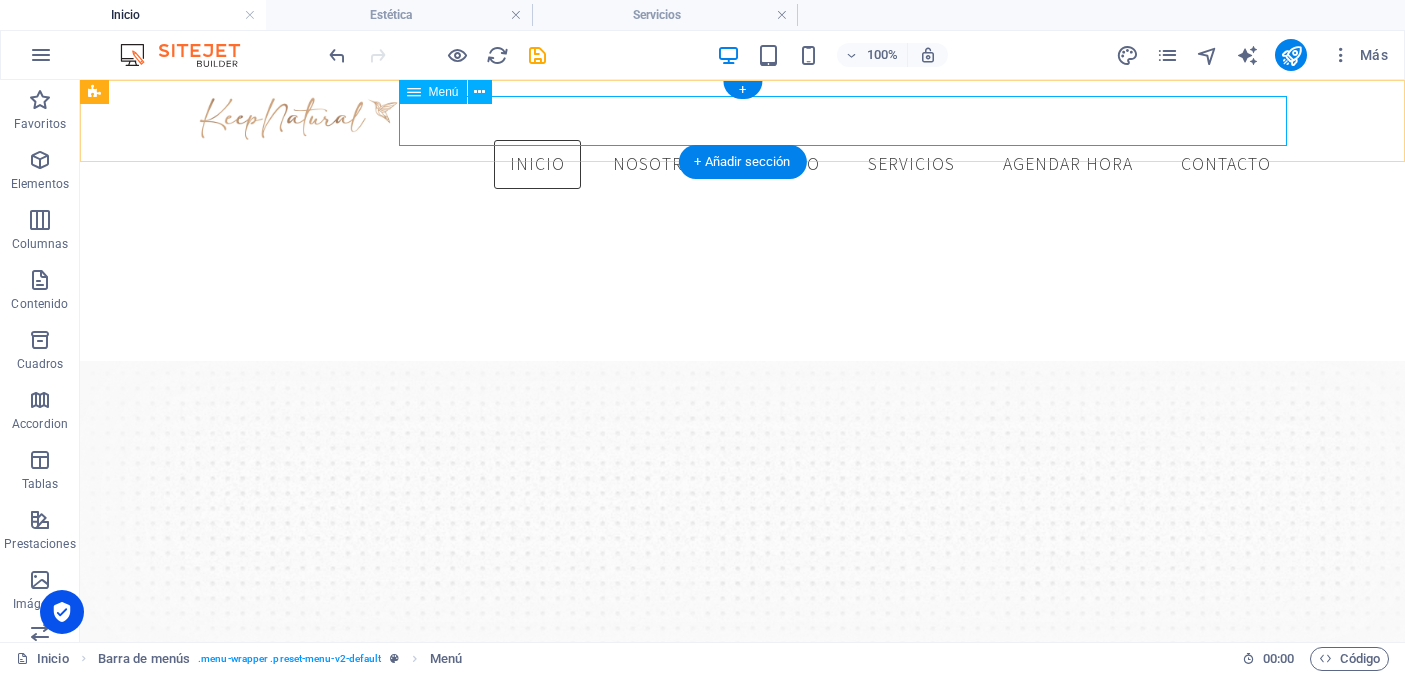 click on "Inicio Nosotros Equipo ServiciOS Agendar hora Contacto" at bounding box center [743, 165] 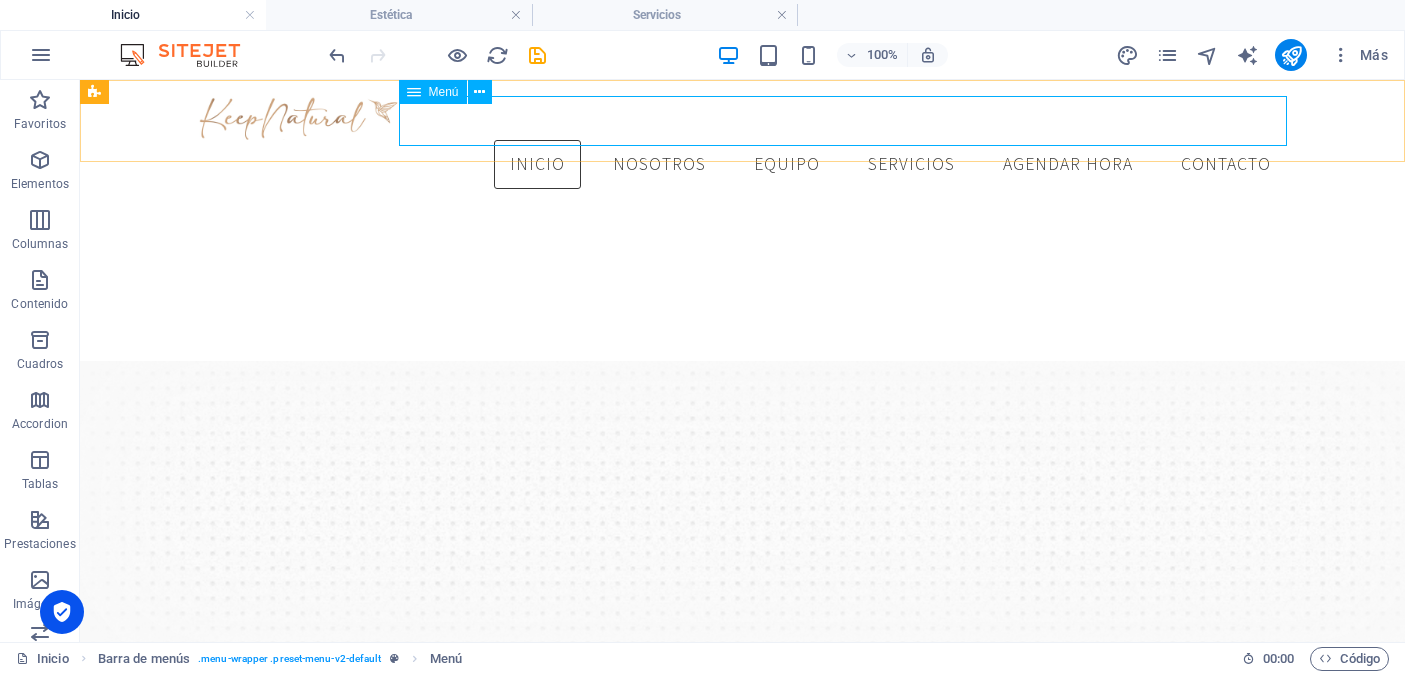 click on "Menú" at bounding box center [444, 92] 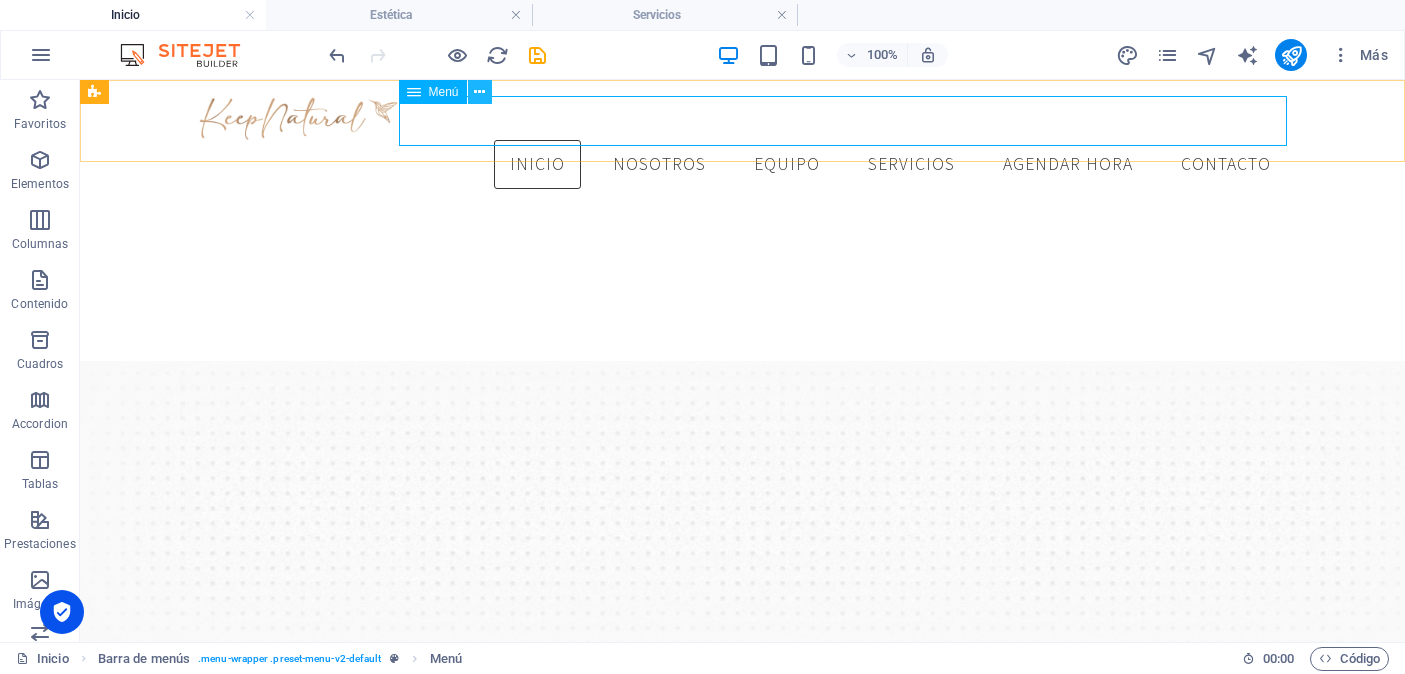 click at bounding box center (479, 92) 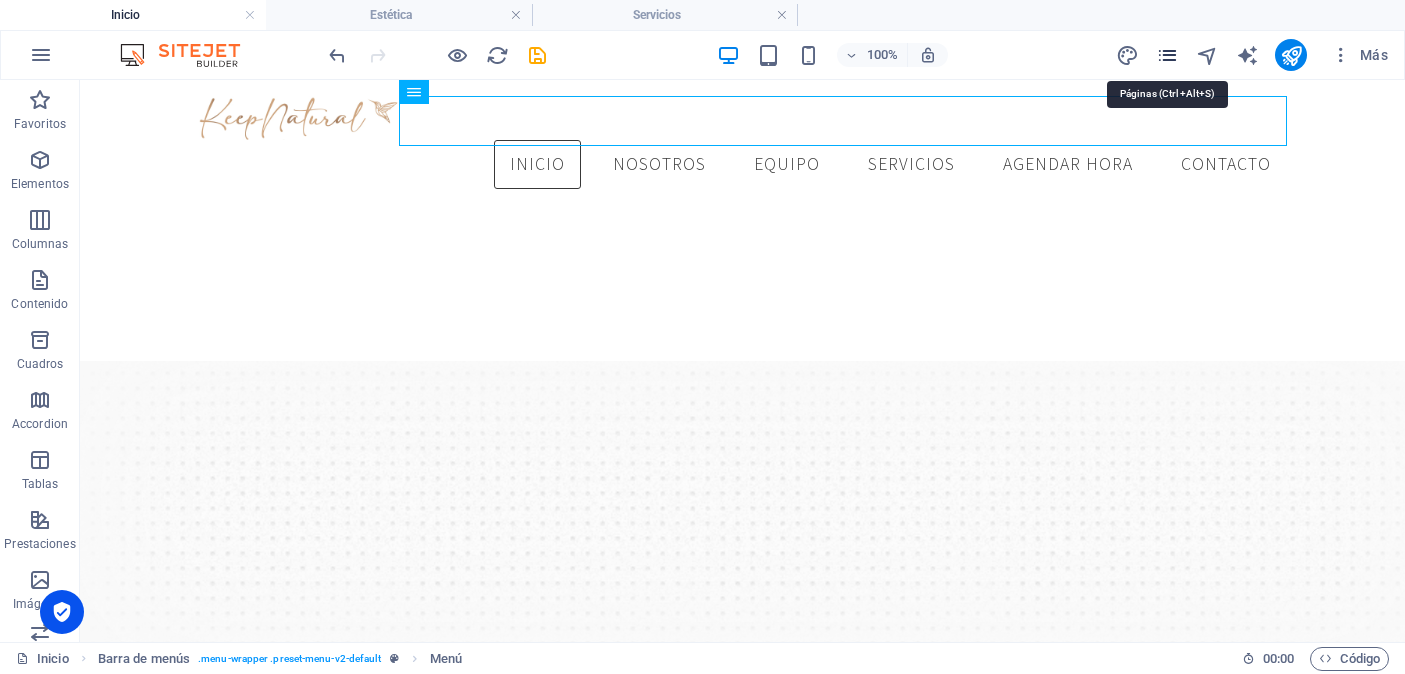 click at bounding box center (1167, 55) 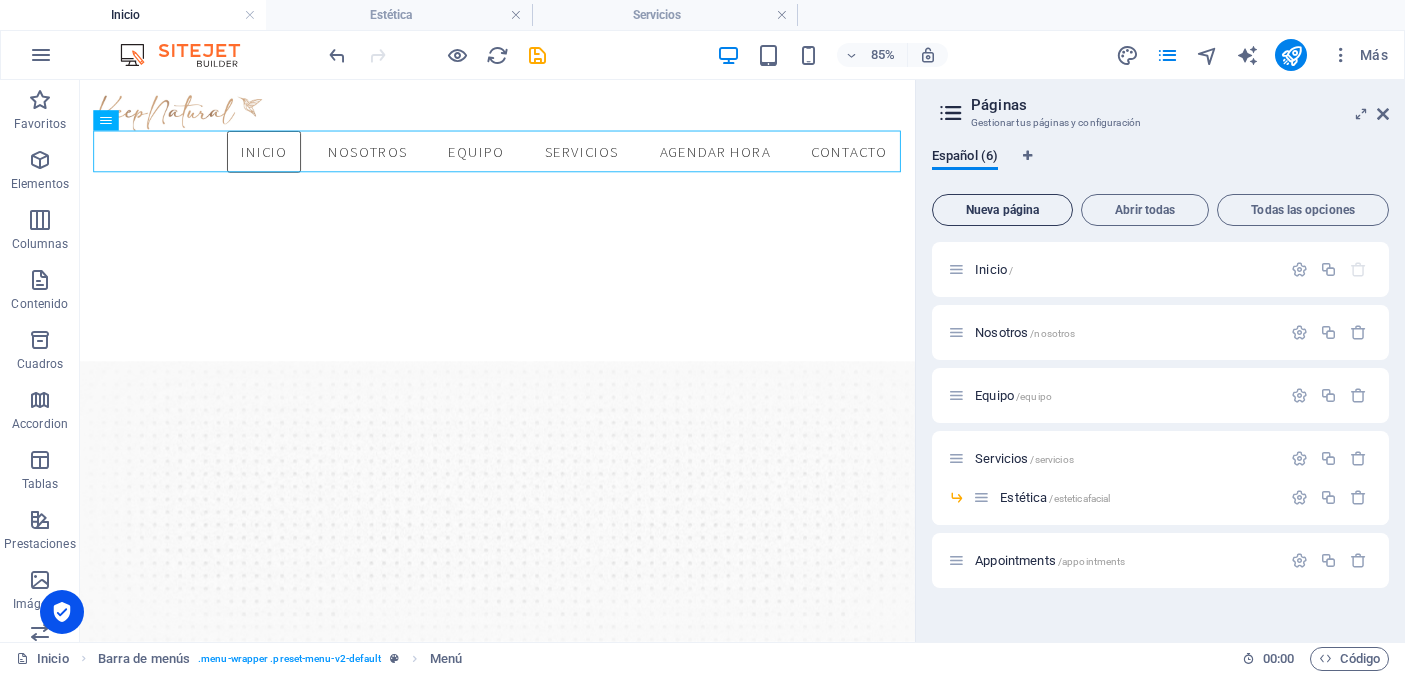 click on "Nueva página" at bounding box center [1002, 210] 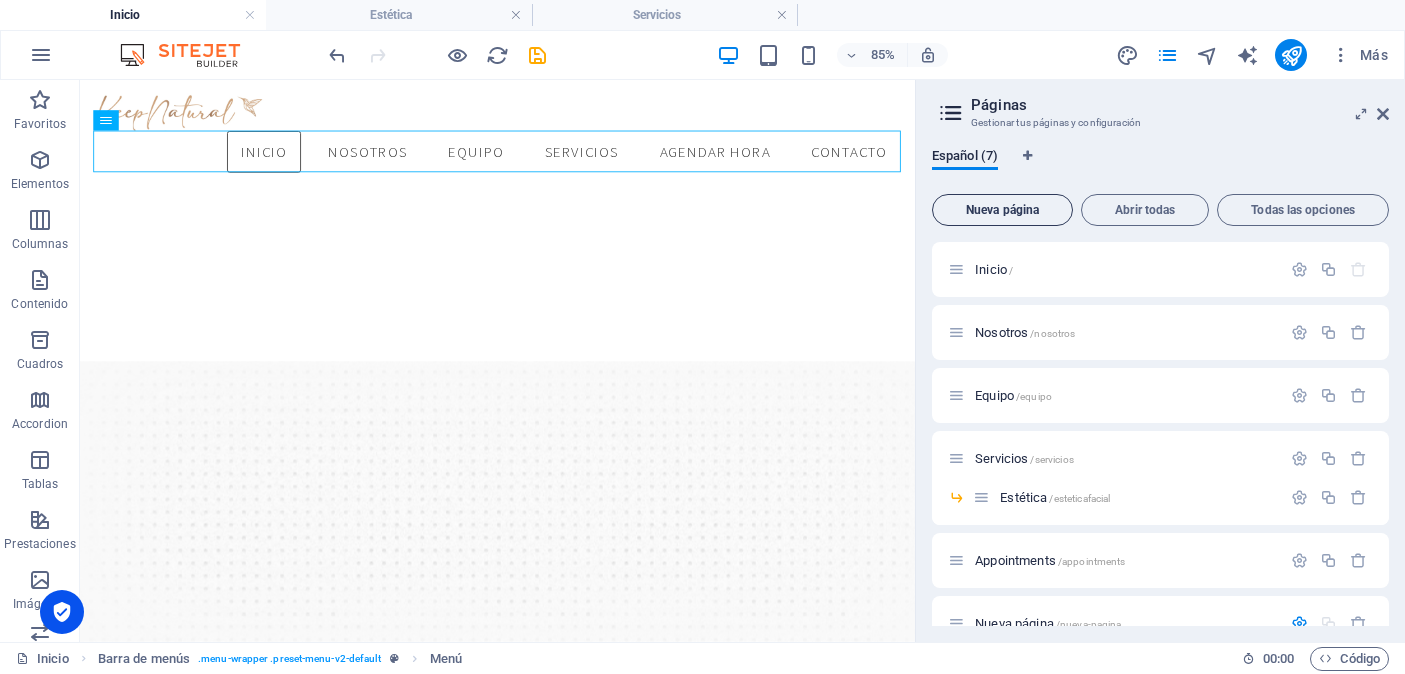 scroll, scrollTop: 265, scrollLeft: 0, axis: vertical 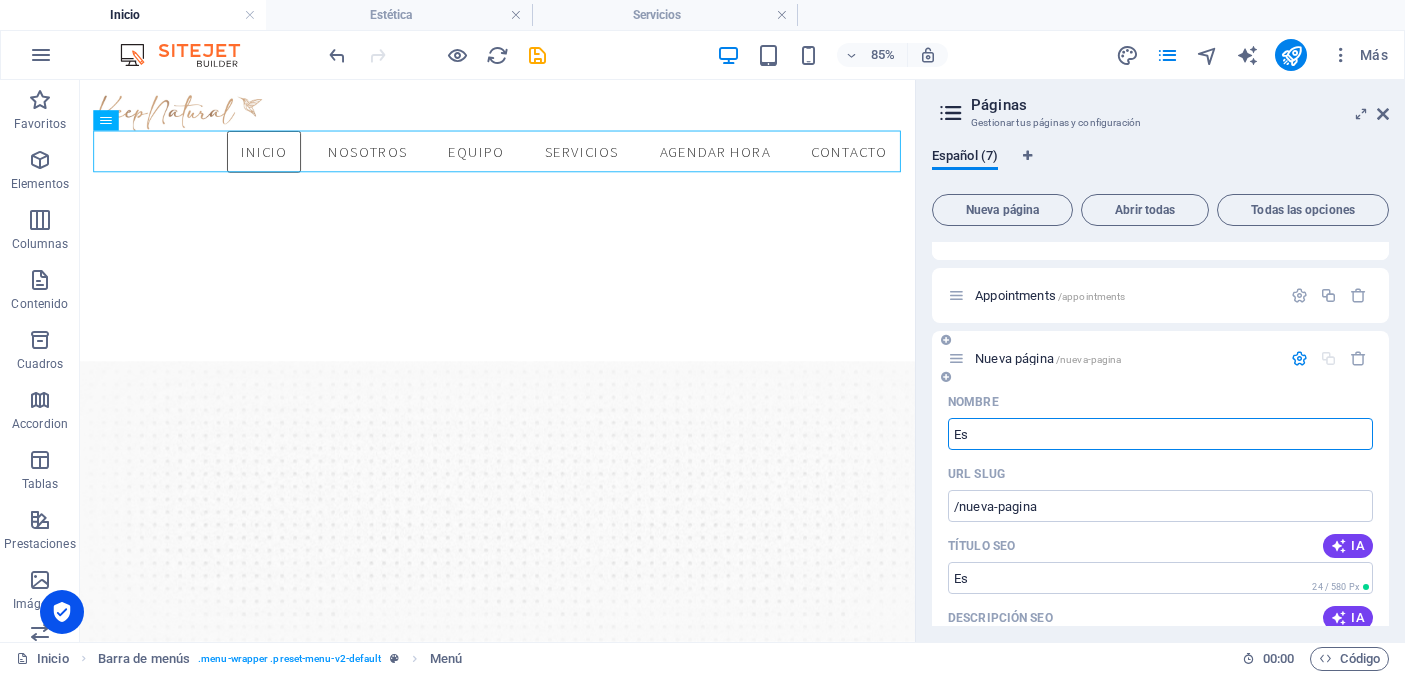 type on "Est" 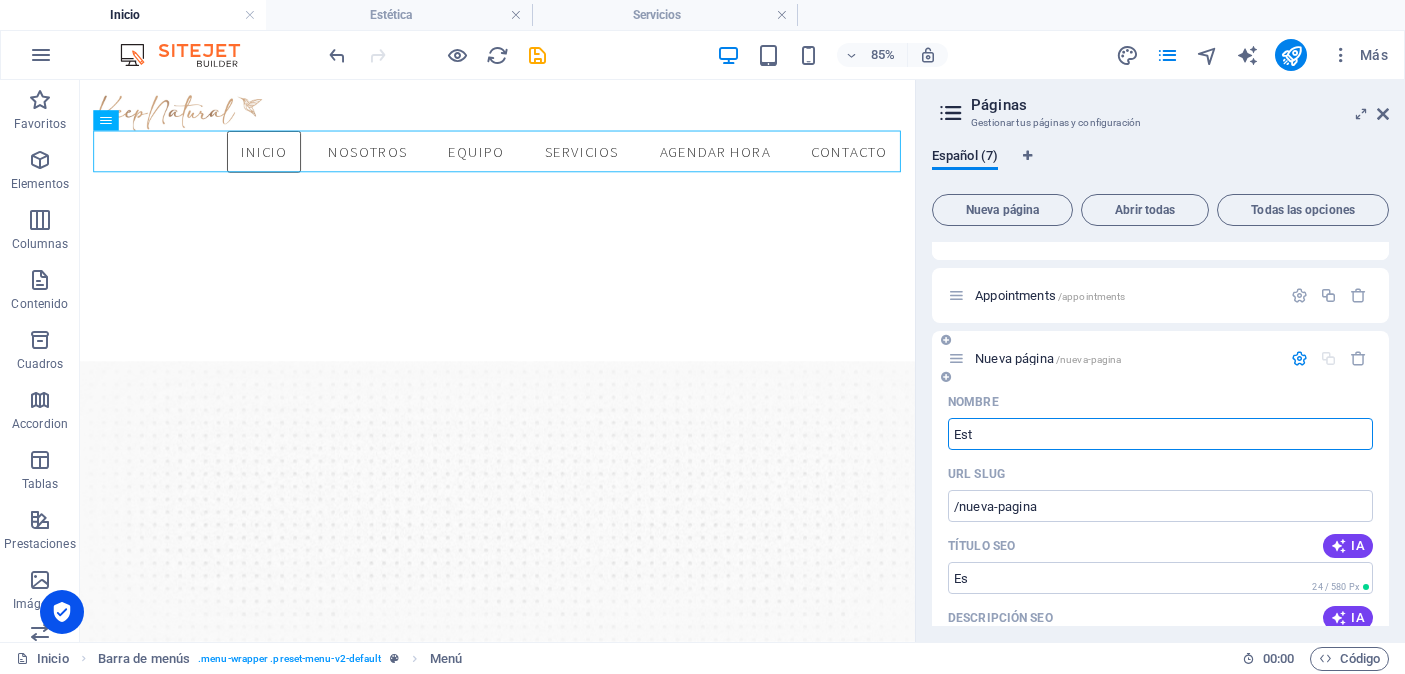 type on "/es" 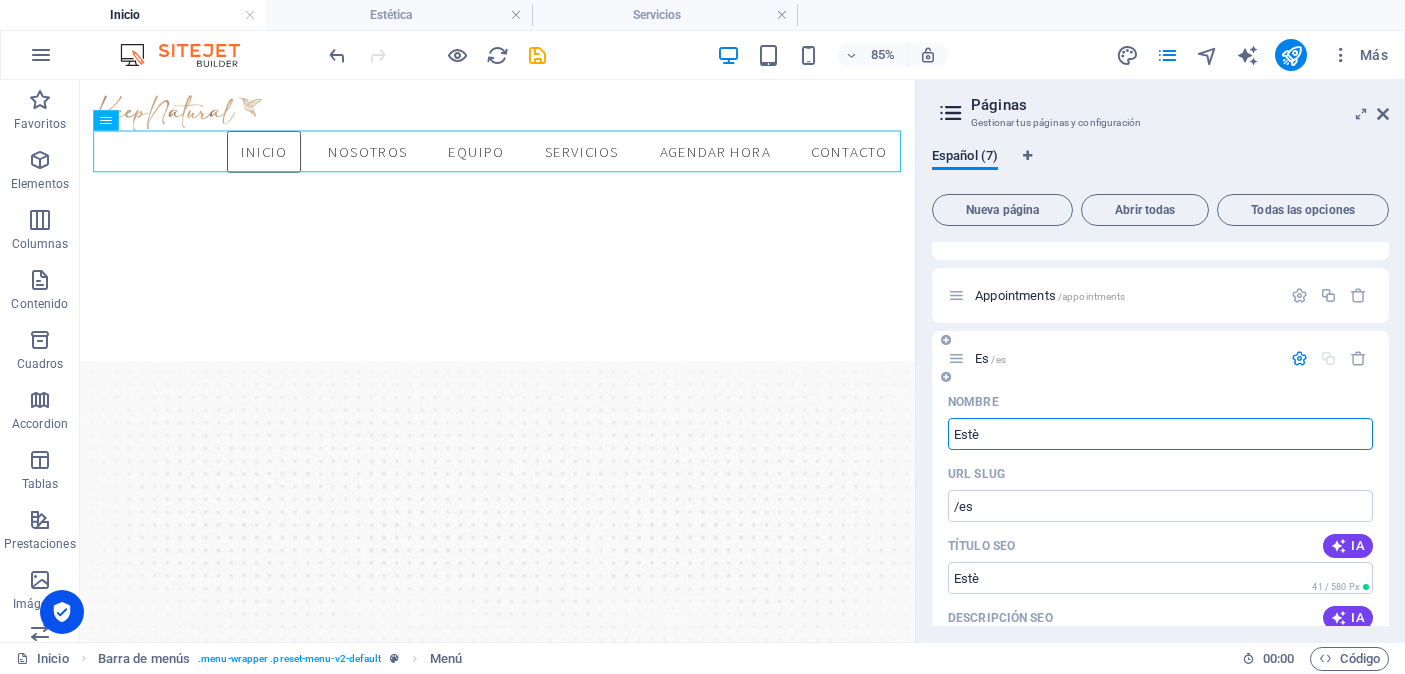 type on "Est" 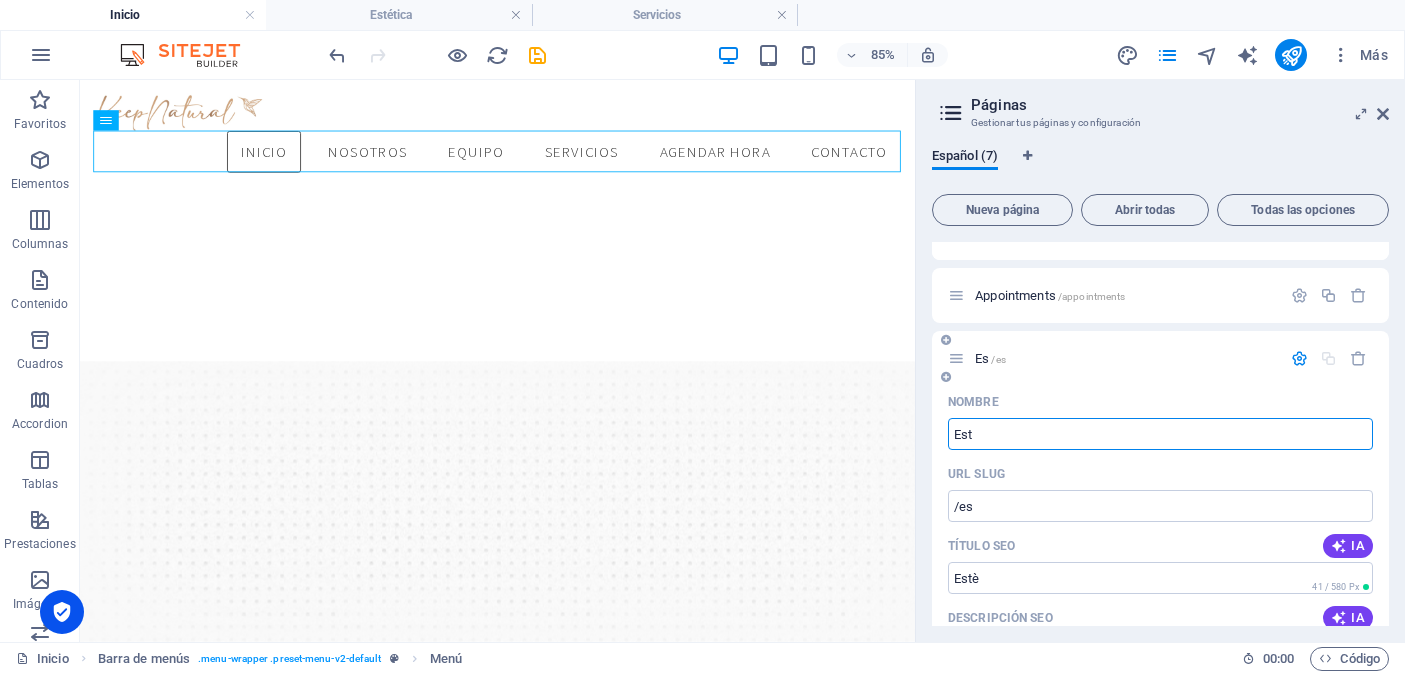 type on "/este" 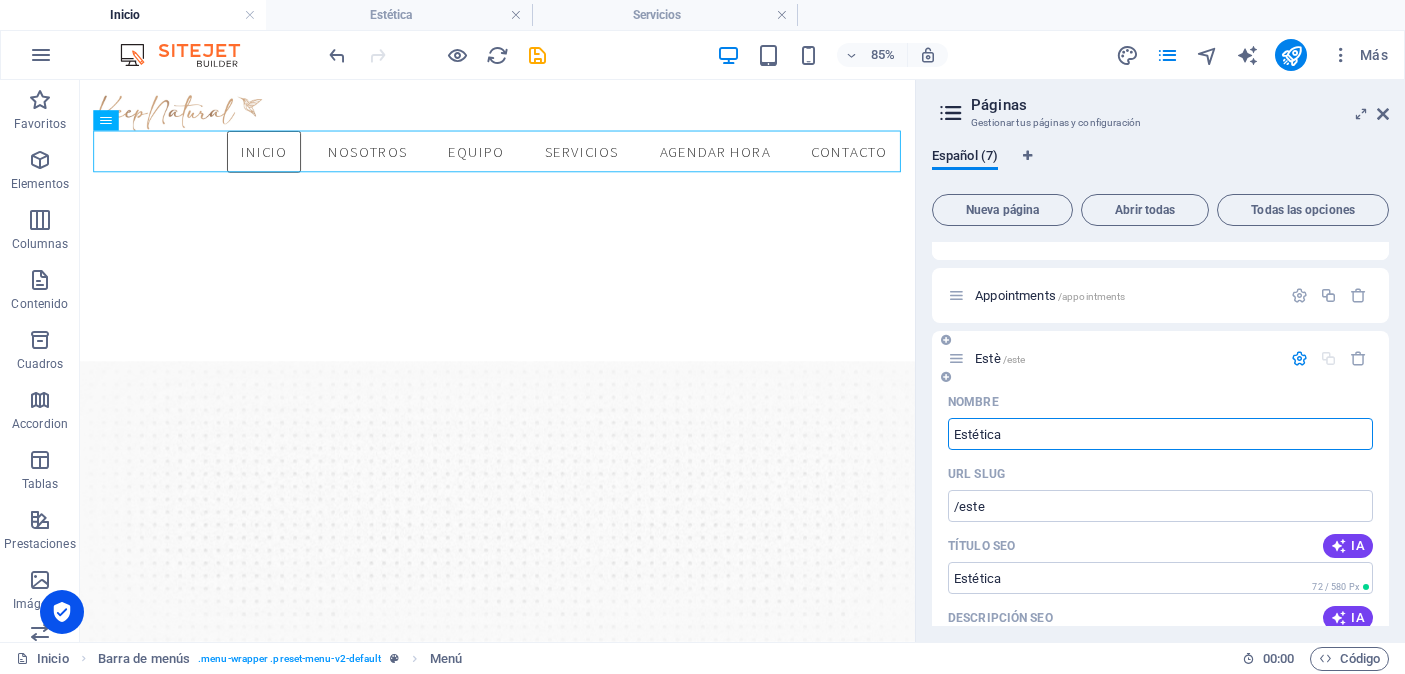 type on "Estética" 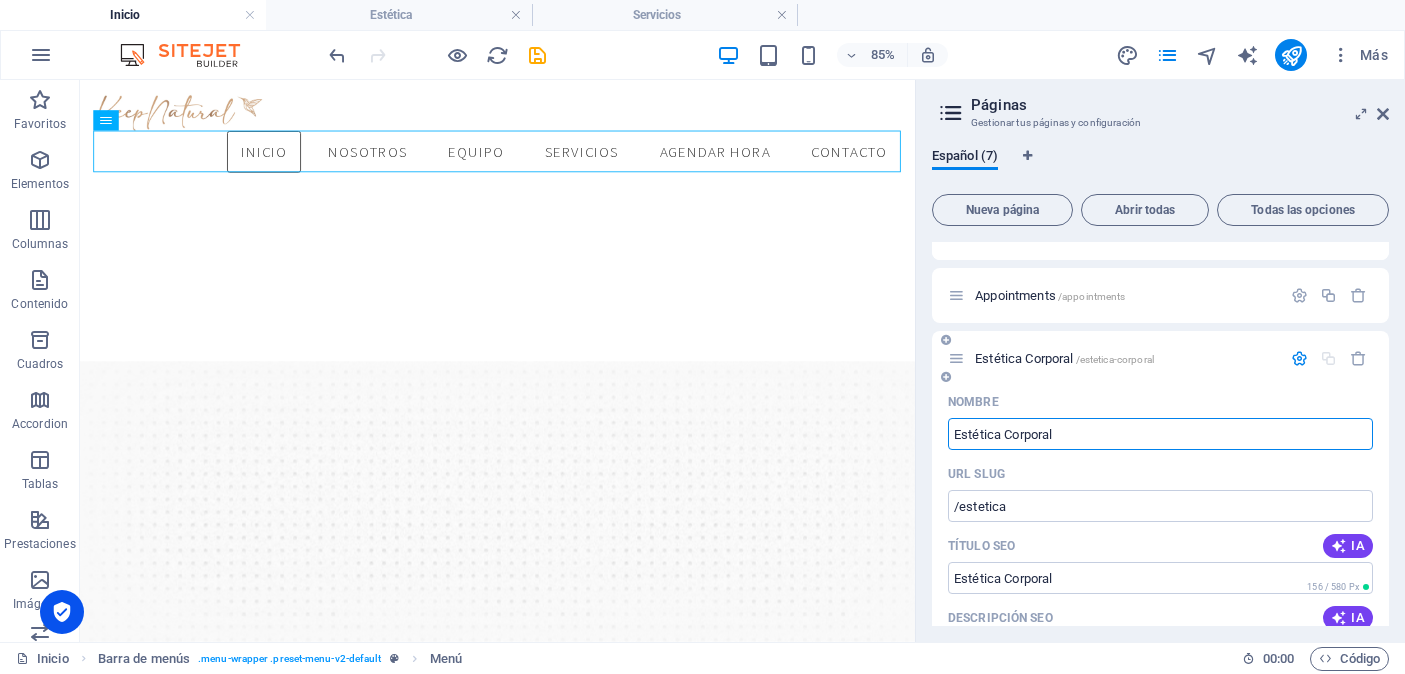 type on "Estética Corporal" 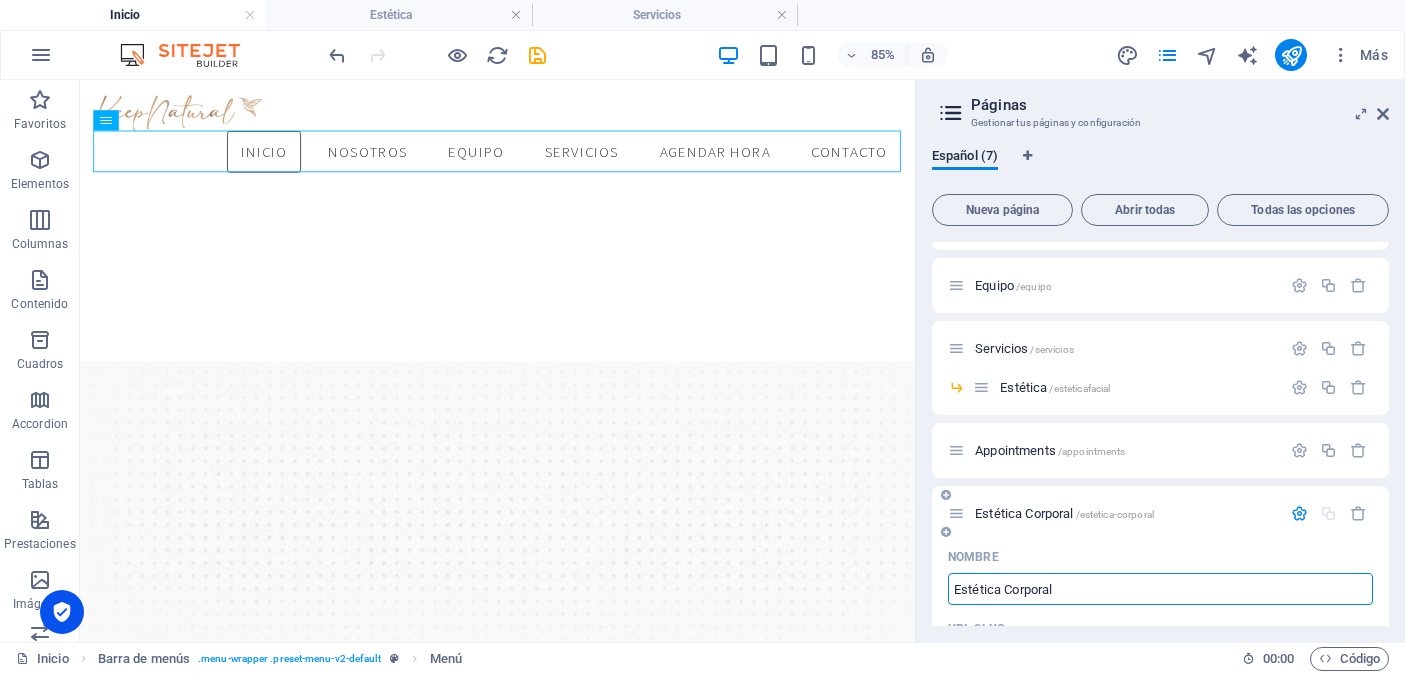 scroll, scrollTop: 112, scrollLeft: 0, axis: vertical 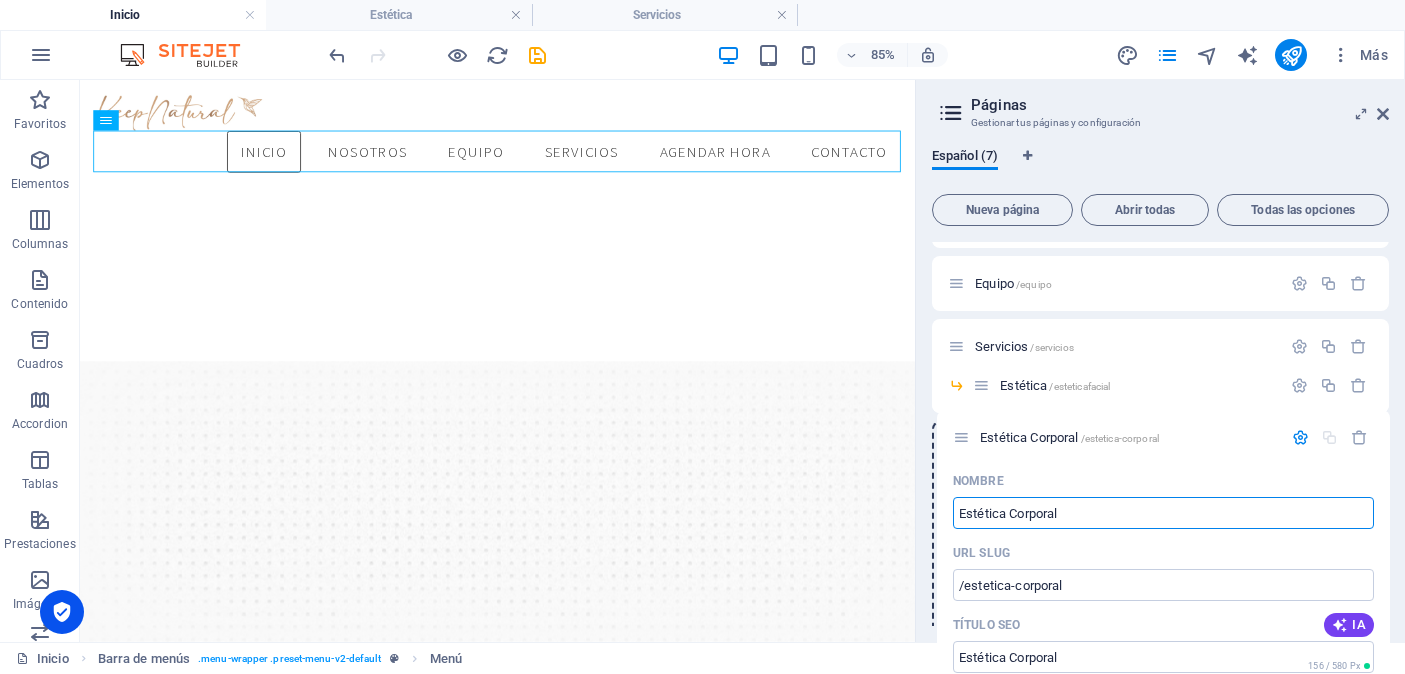 drag, startPoint x: 955, startPoint y: 514, endPoint x: 961, endPoint y: 433, distance: 81.22192 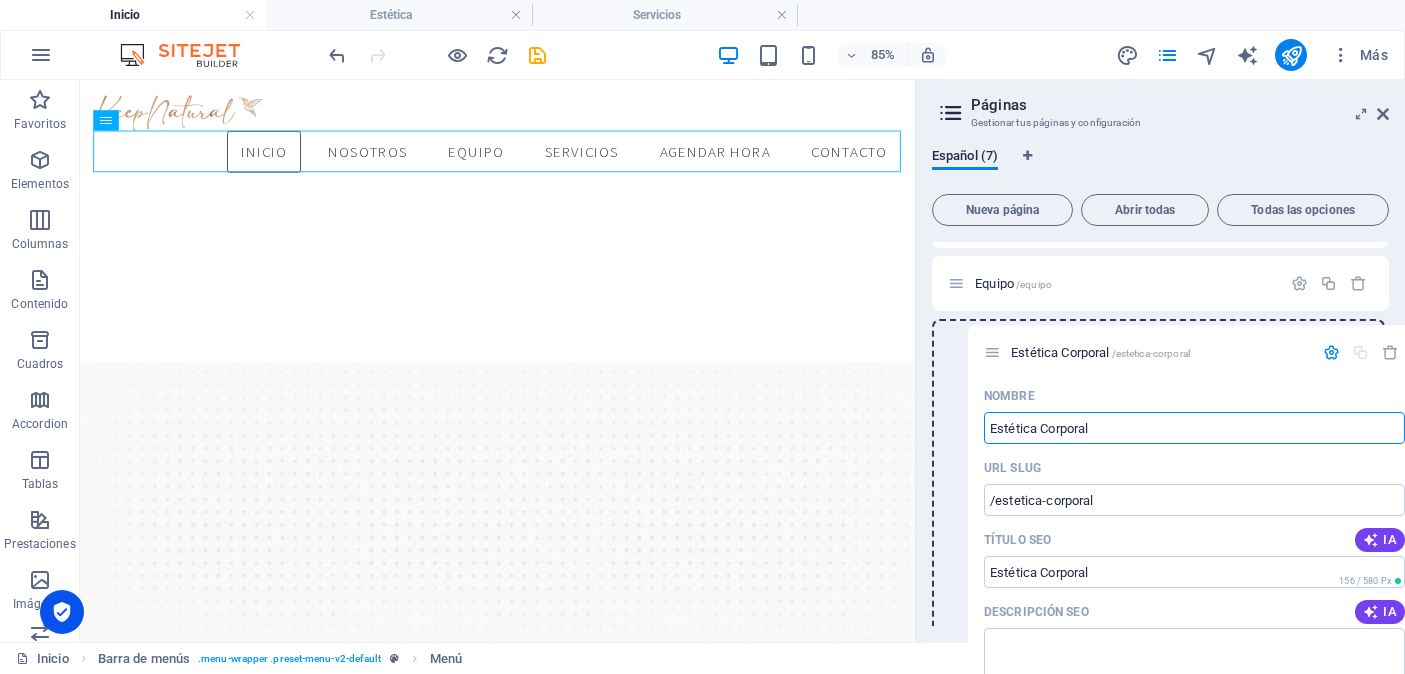 drag, startPoint x: 956, startPoint y: 444, endPoint x: 992, endPoint y: 341, distance: 109.11004 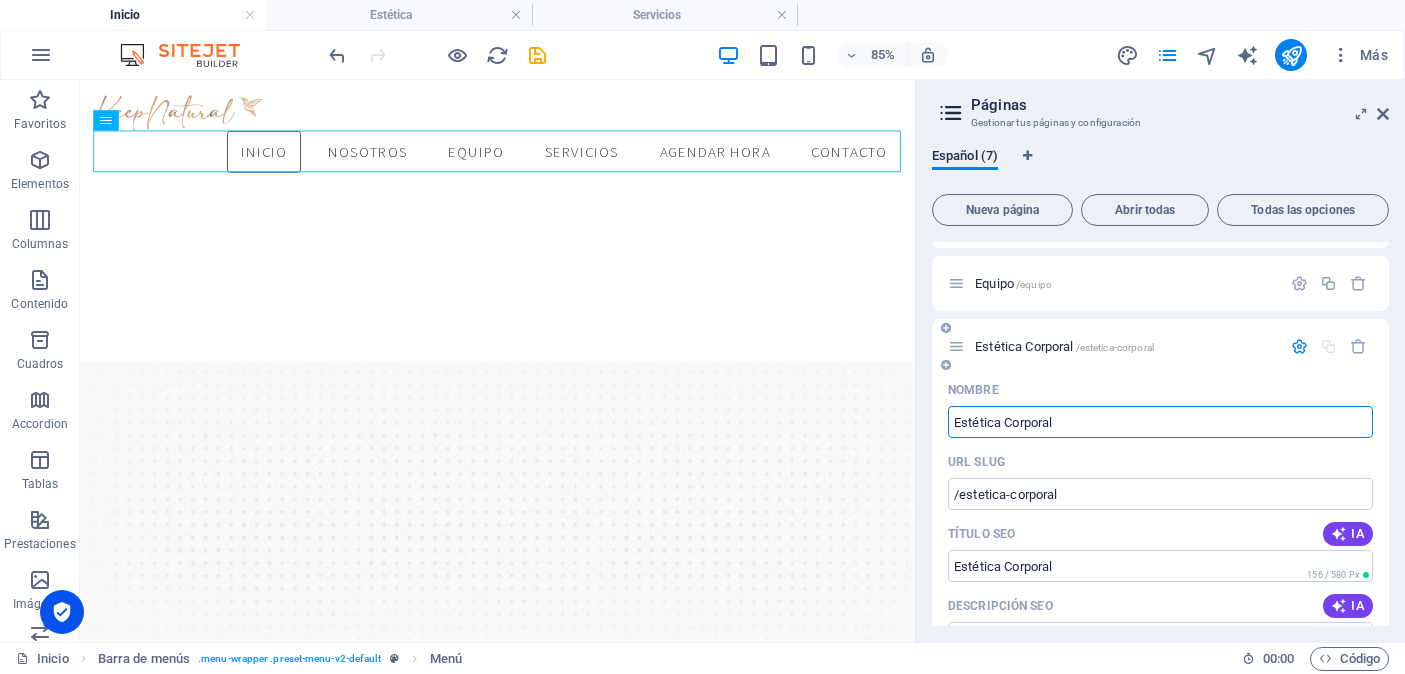 type on "Estética Corporal" 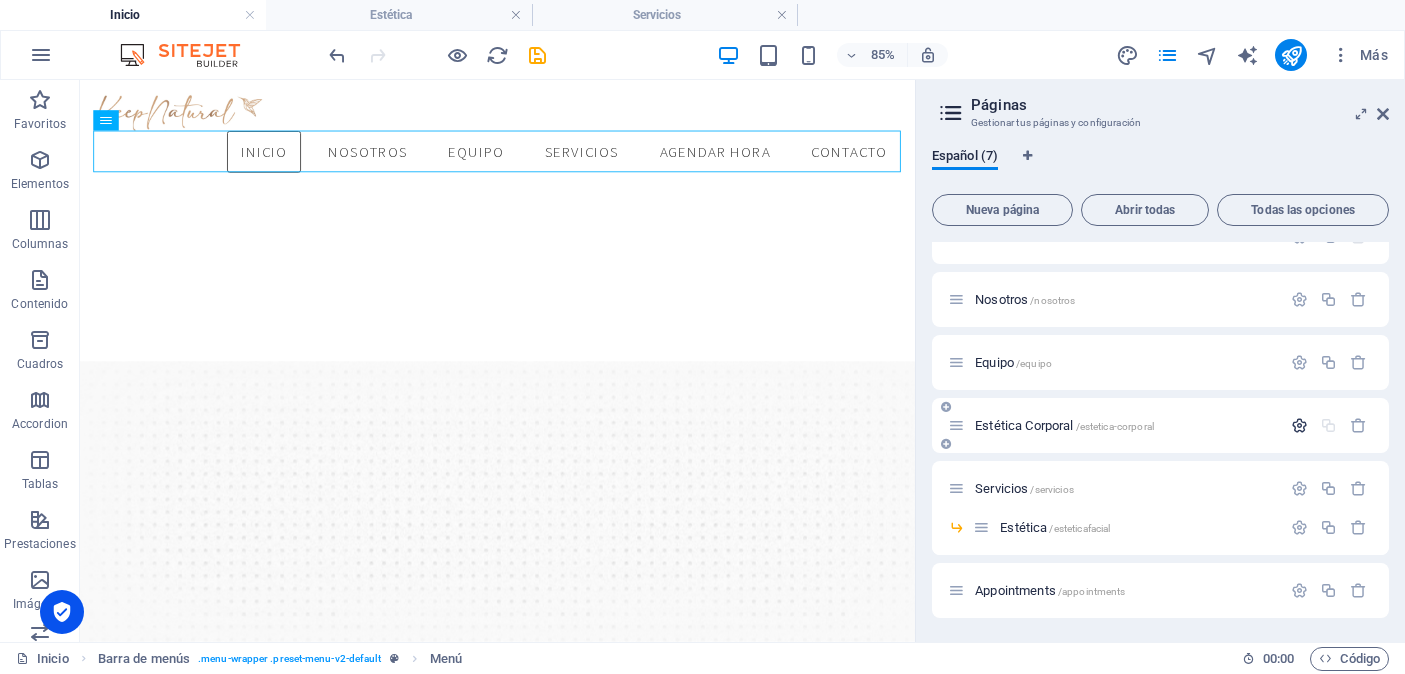 scroll, scrollTop: 33, scrollLeft: 0, axis: vertical 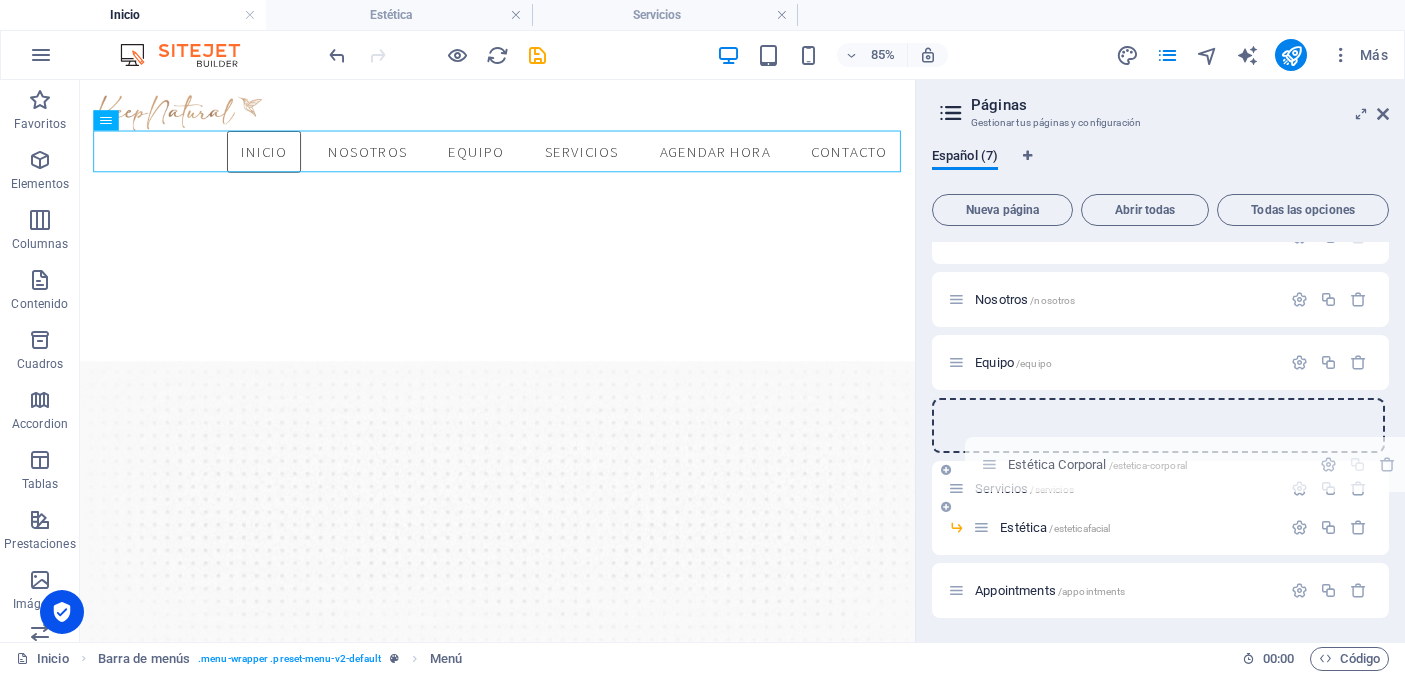 drag, startPoint x: 961, startPoint y: 430, endPoint x: 1003, endPoint y: 487, distance: 70.80254 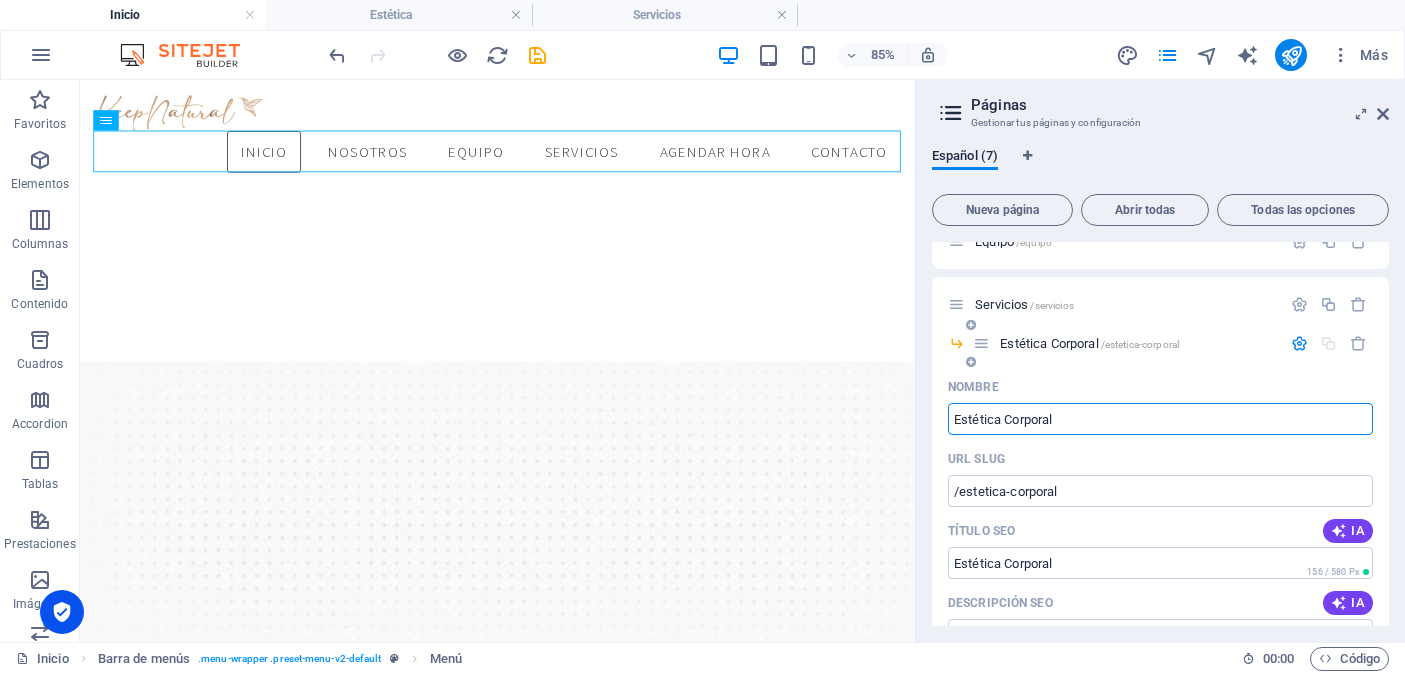 scroll, scrollTop: 159, scrollLeft: 0, axis: vertical 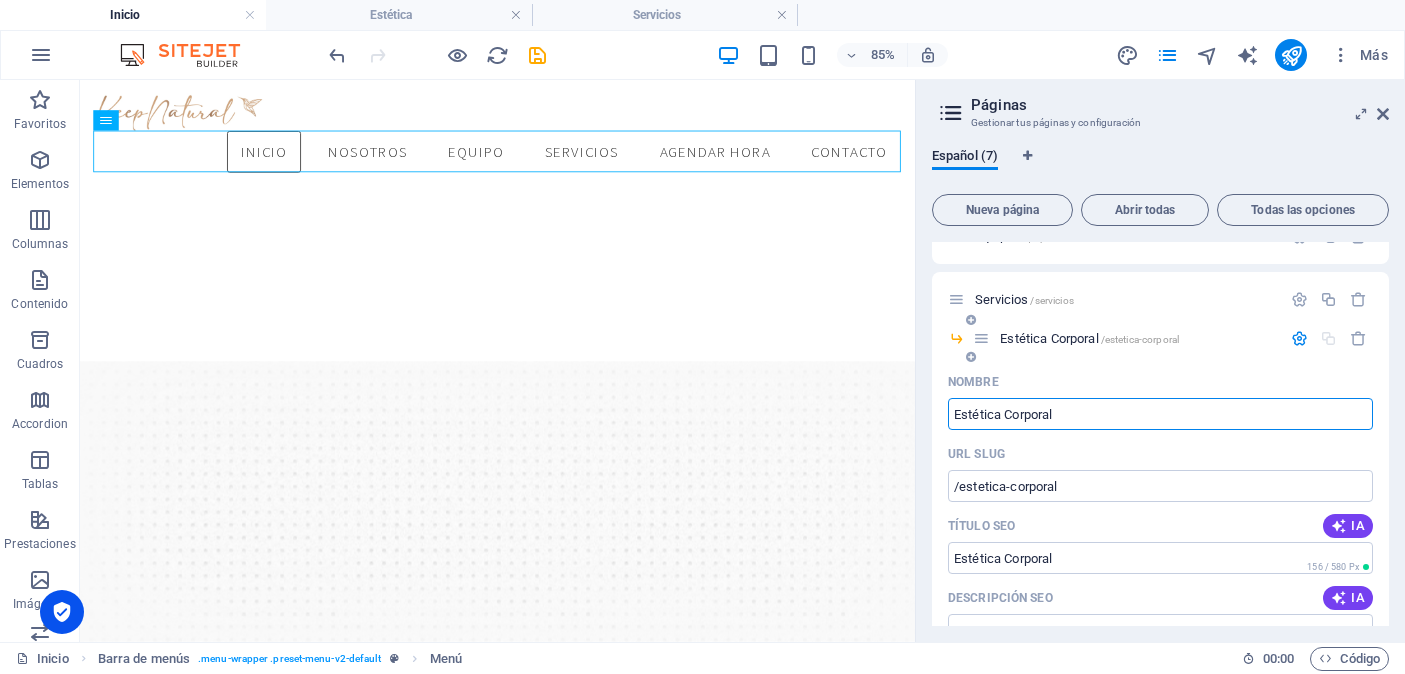 click at bounding box center (1299, 338) 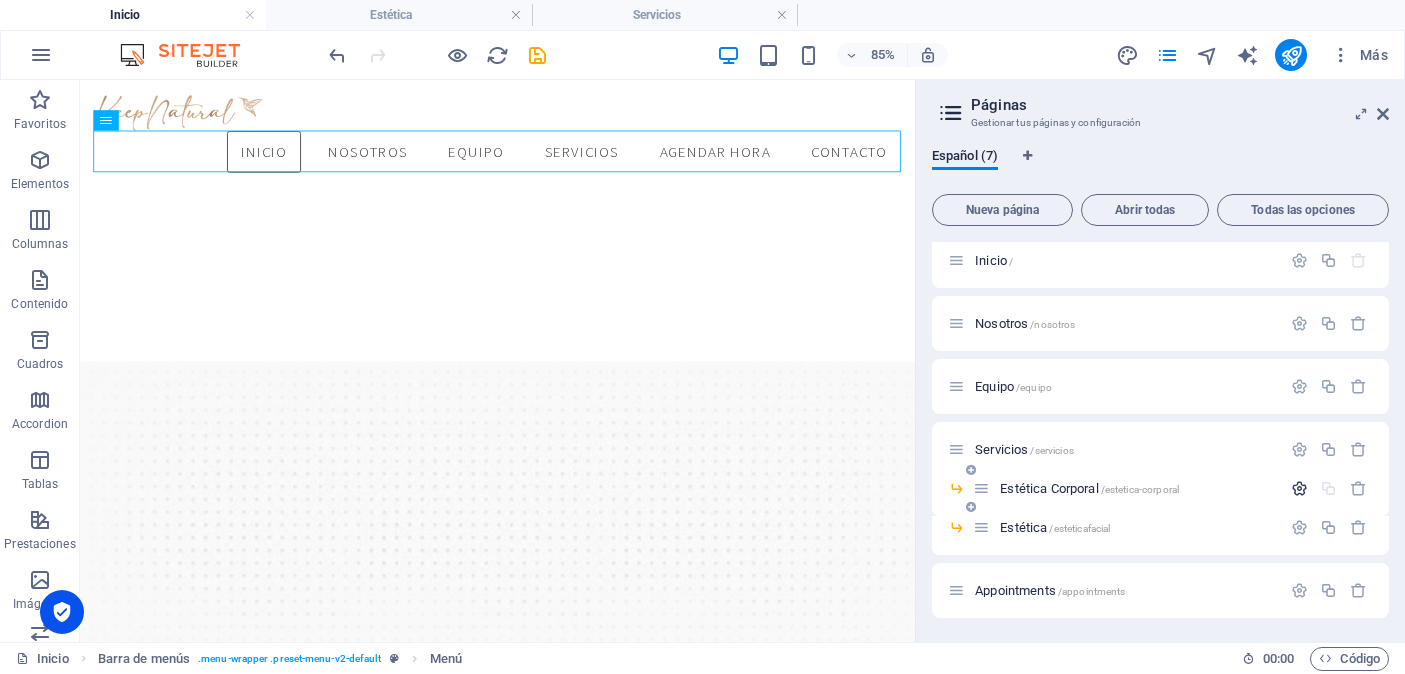 scroll, scrollTop: 9, scrollLeft: 0, axis: vertical 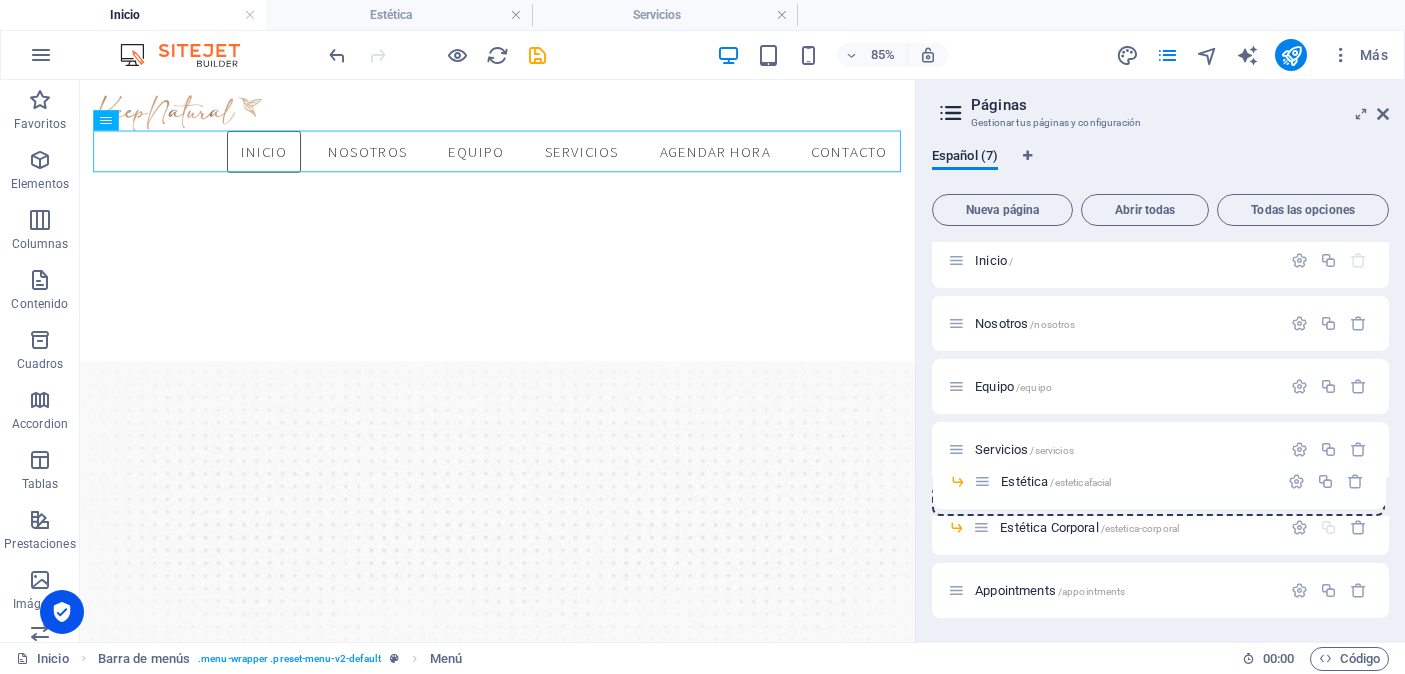 drag, startPoint x: 983, startPoint y: 531, endPoint x: 984, endPoint y: 478, distance: 53.009434 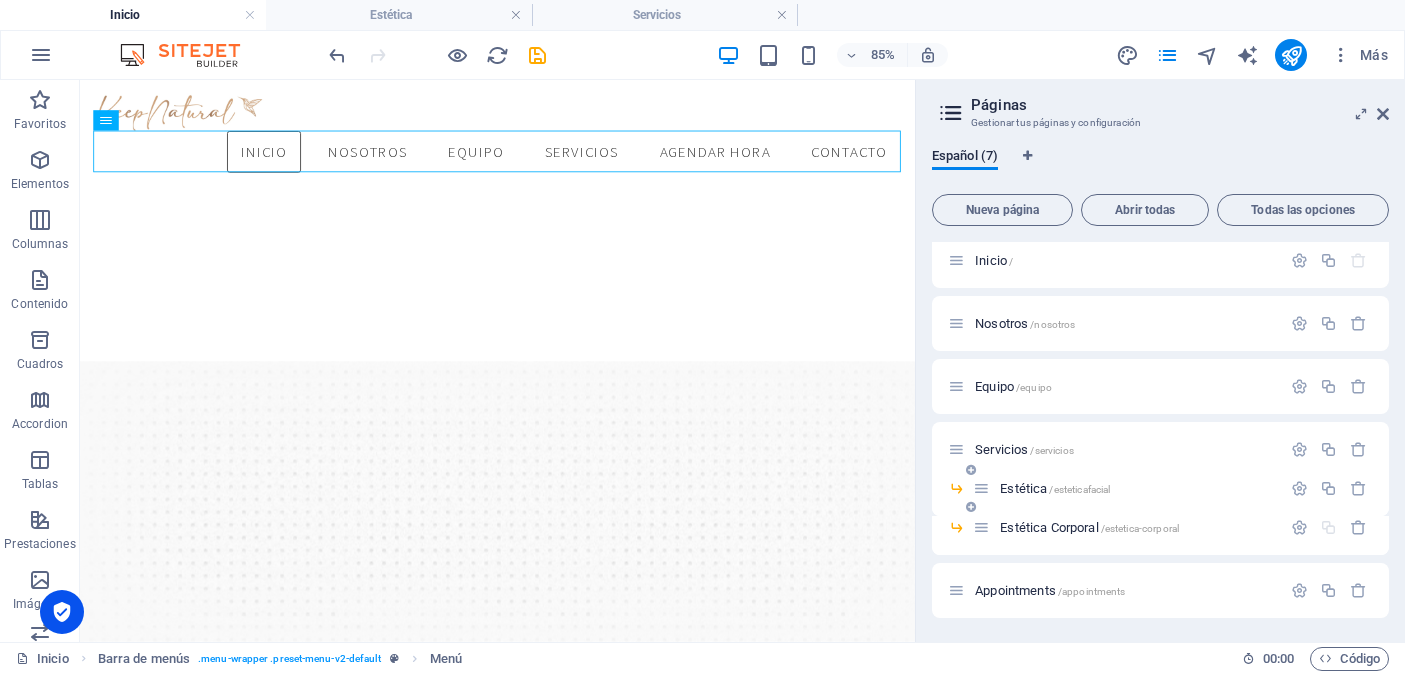 click on "Estética  /esteticafacial" at bounding box center (1055, 488) 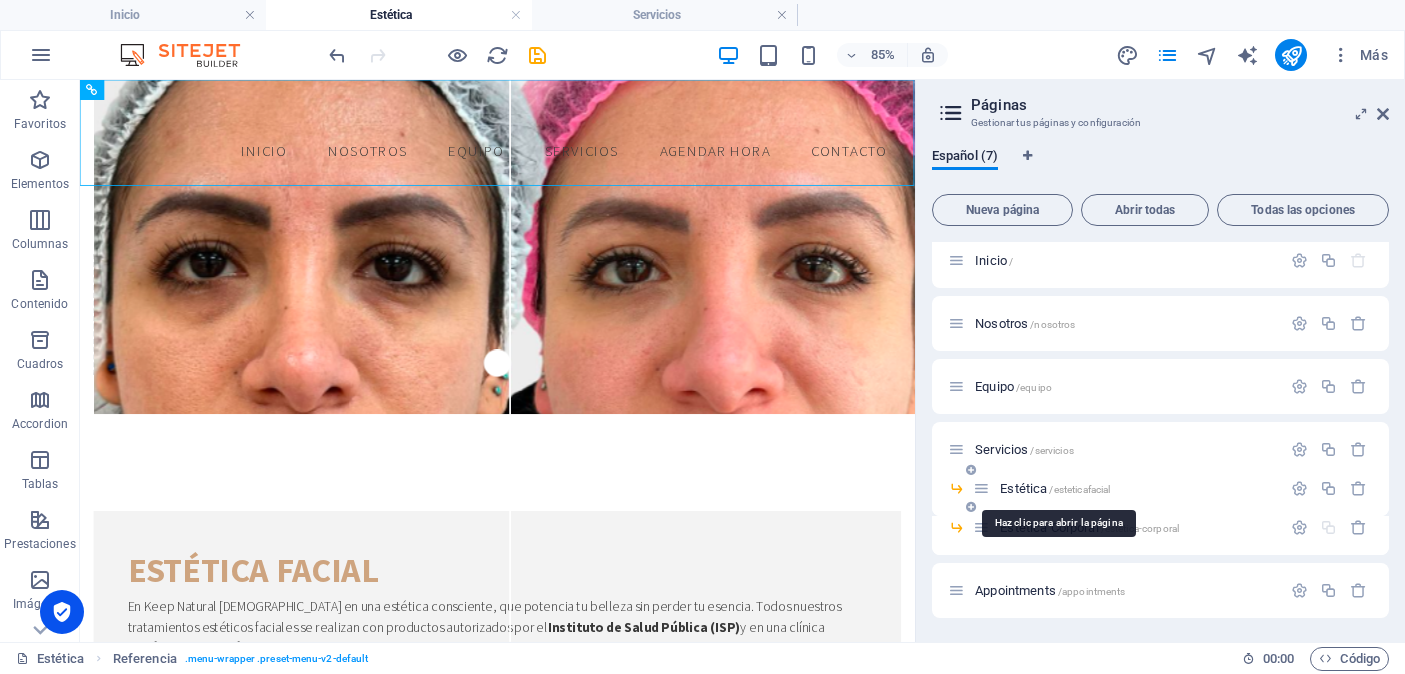 click on "Estética  /esteticafacial" at bounding box center (1055, 488) 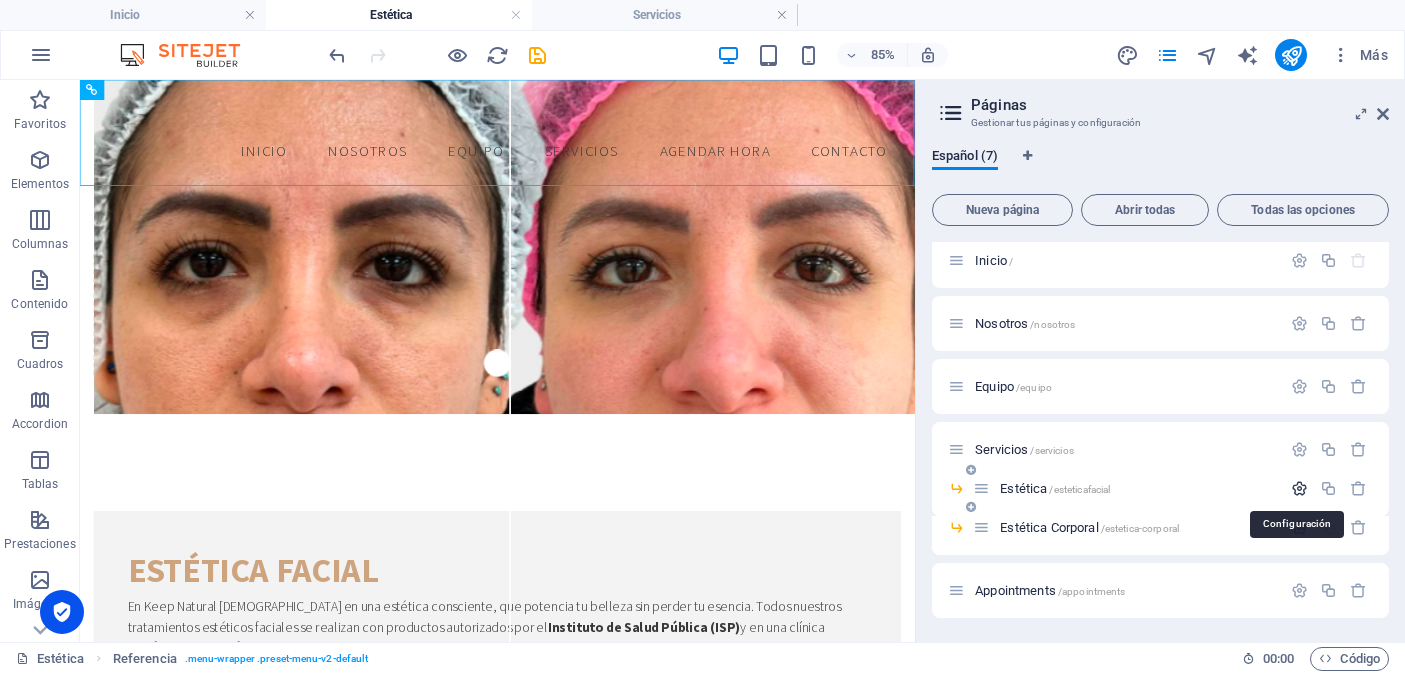 click at bounding box center [1299, 488] 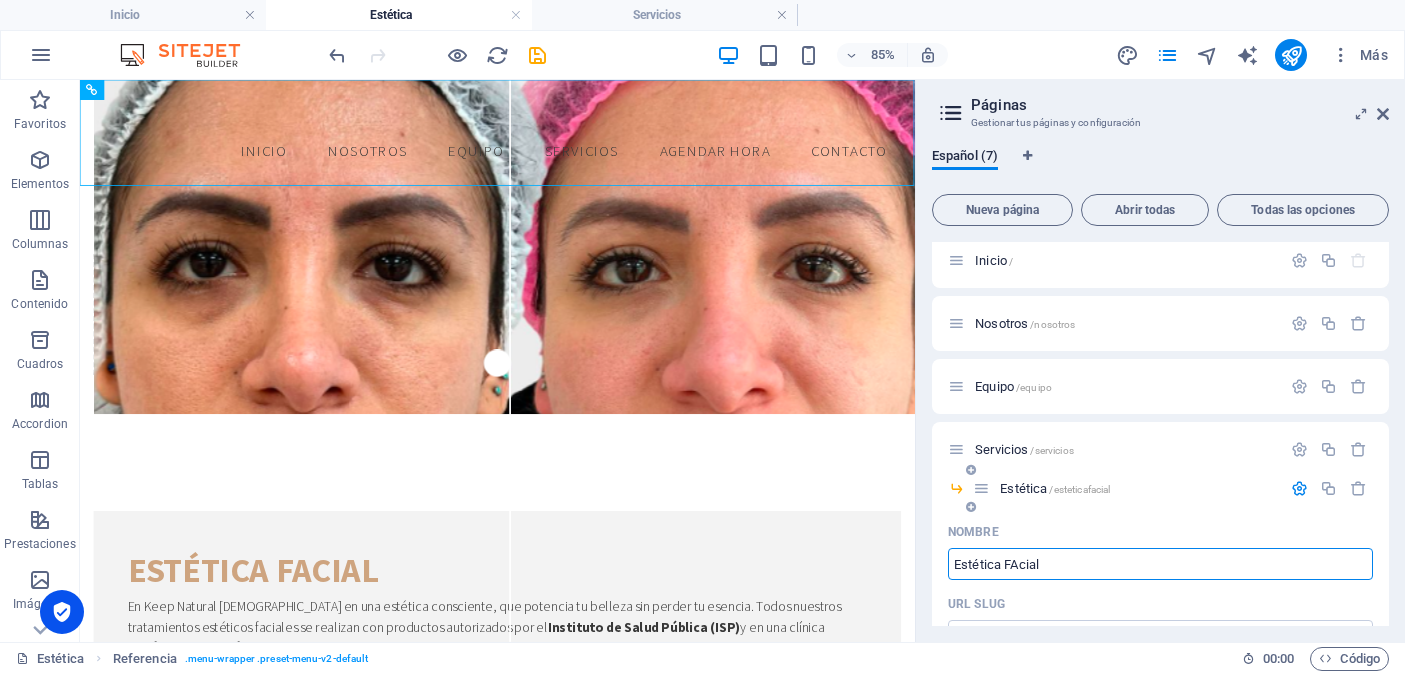 type on "Estética FAcial" 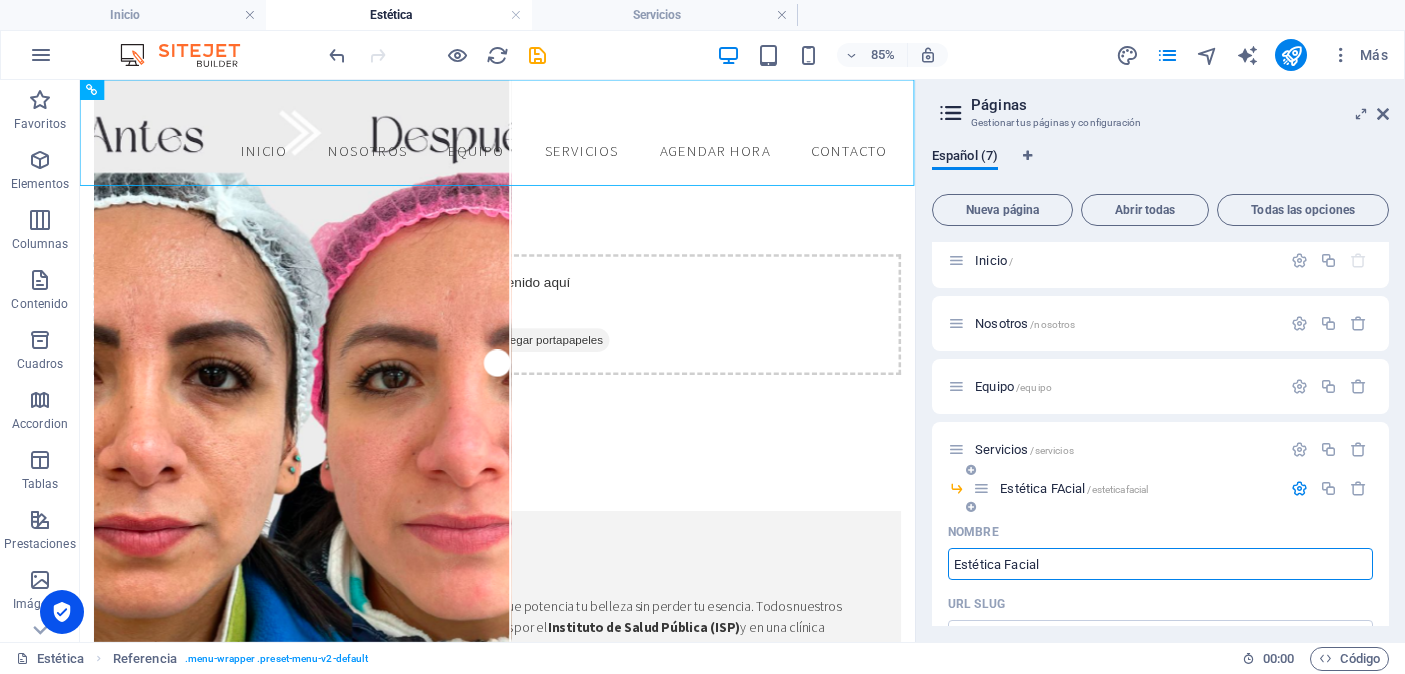 type on "Estética Facial" 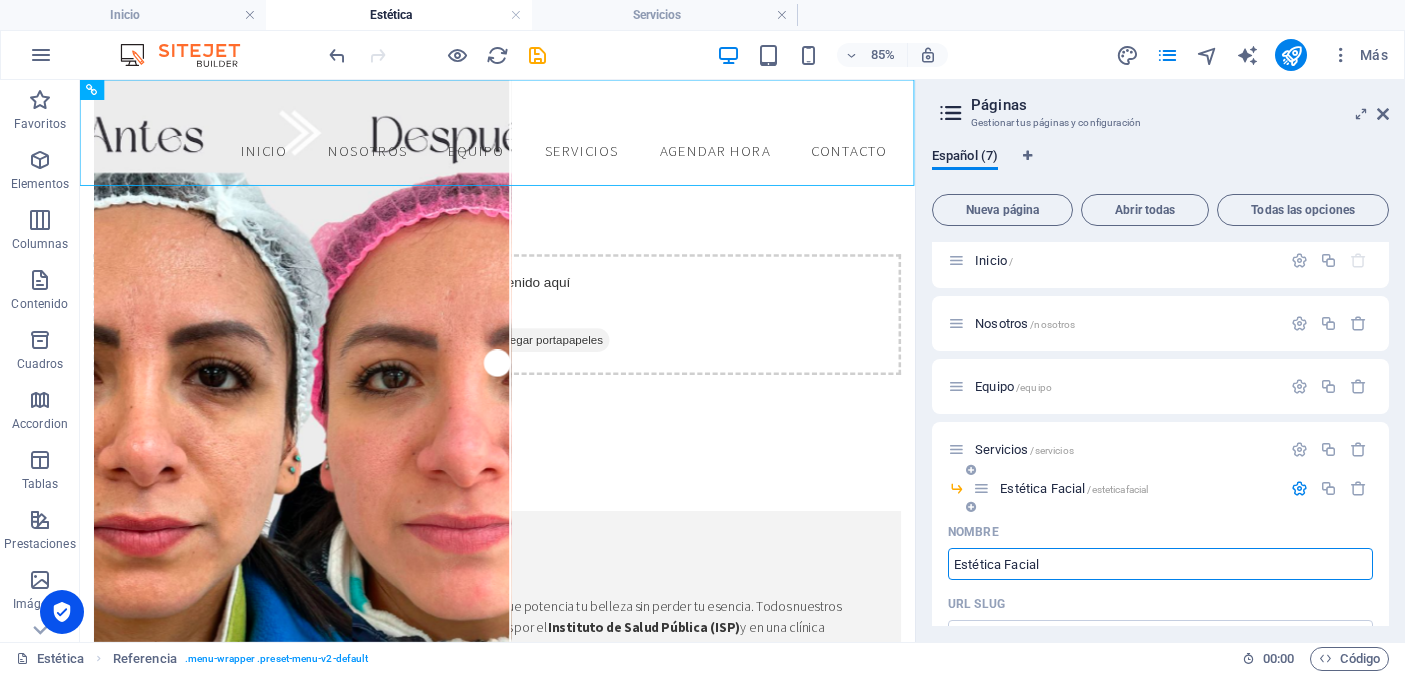 type on "Estética Facial" 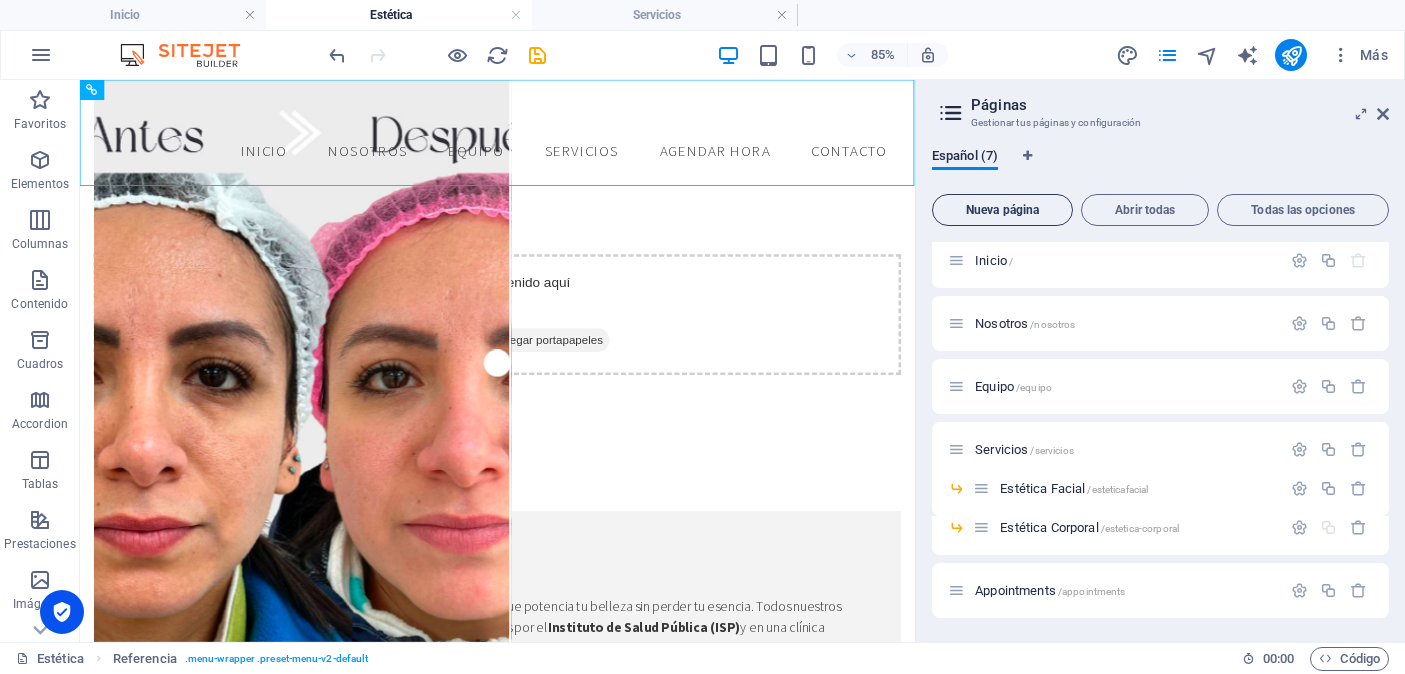 click on "Nueva página" at bounding box center [1002, 210] 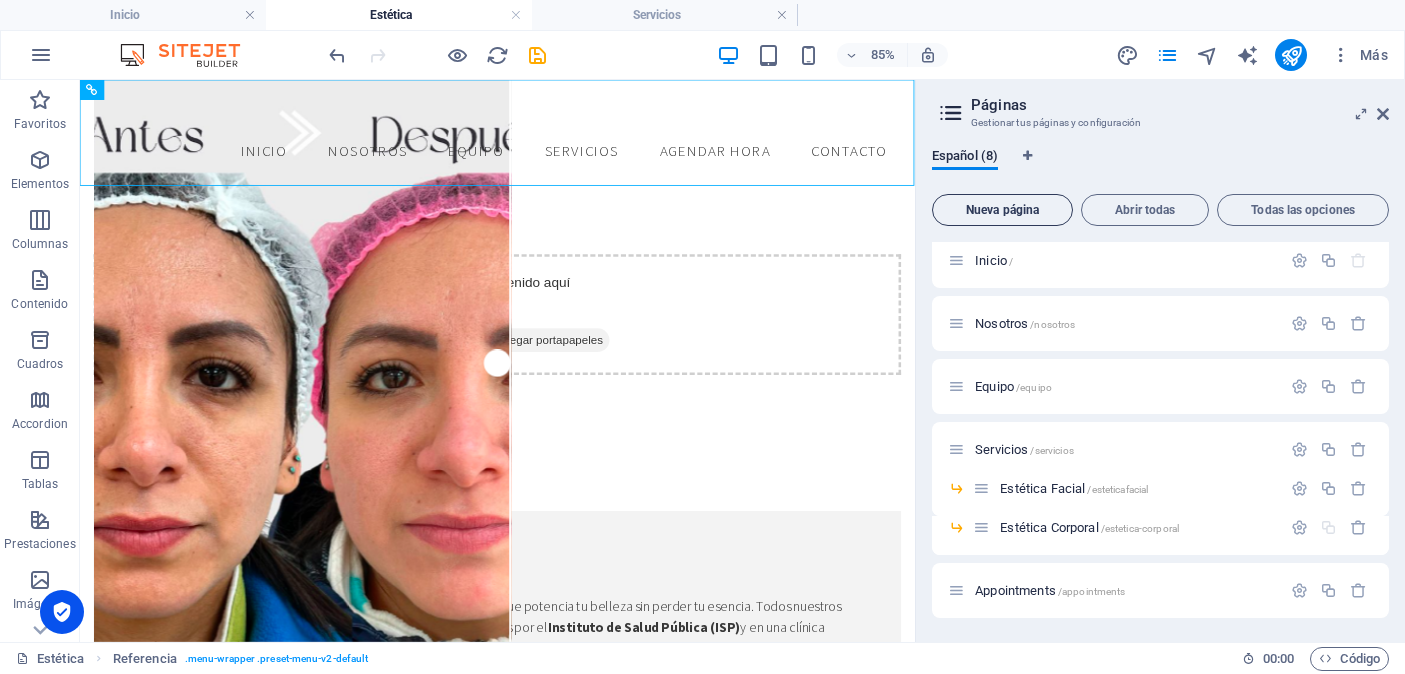 scroll, scrollTop: 304, scrollLeft: 0, axis: vertical 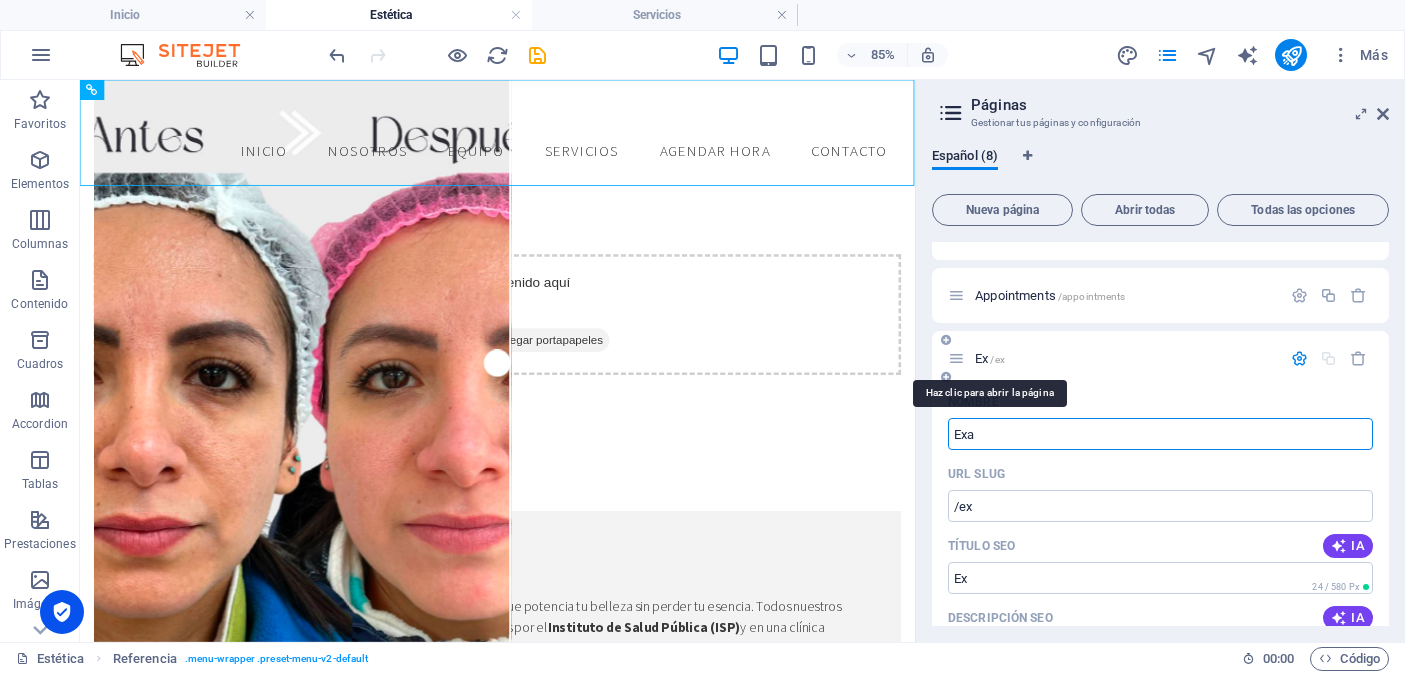 type on "Ex" 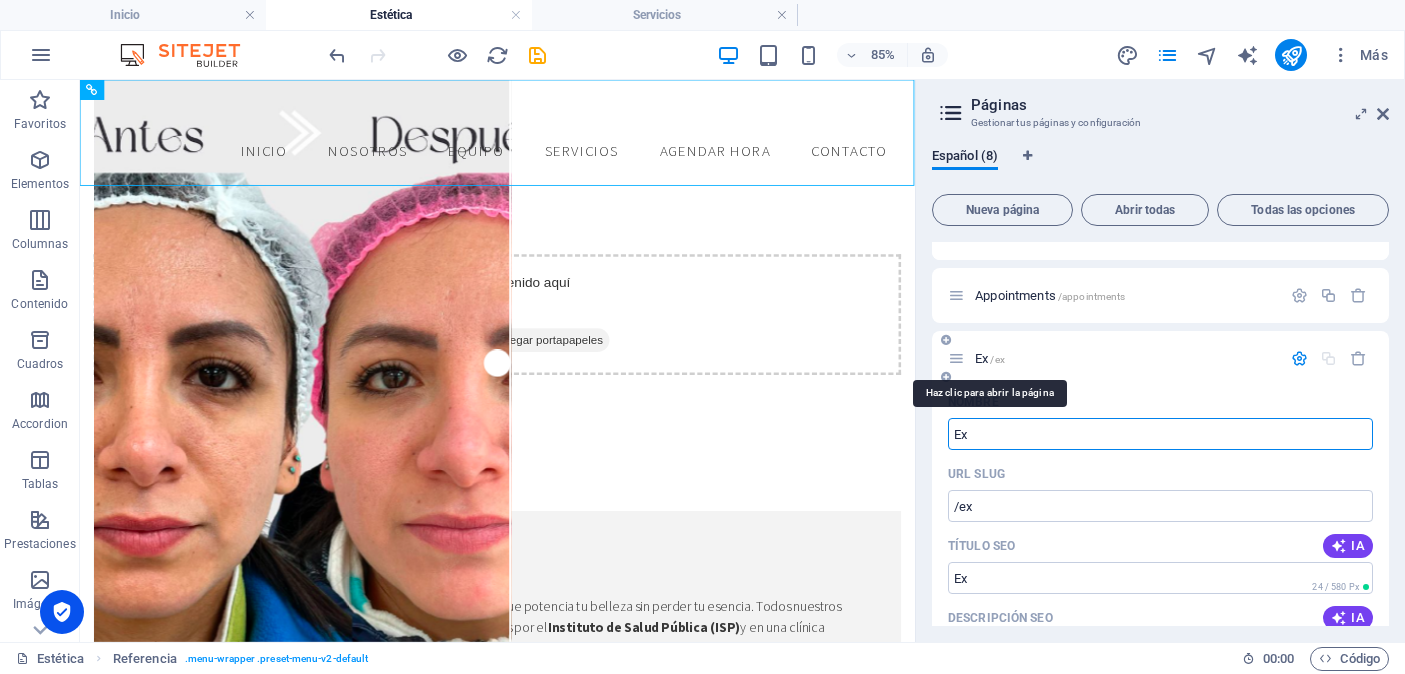 type on "E" 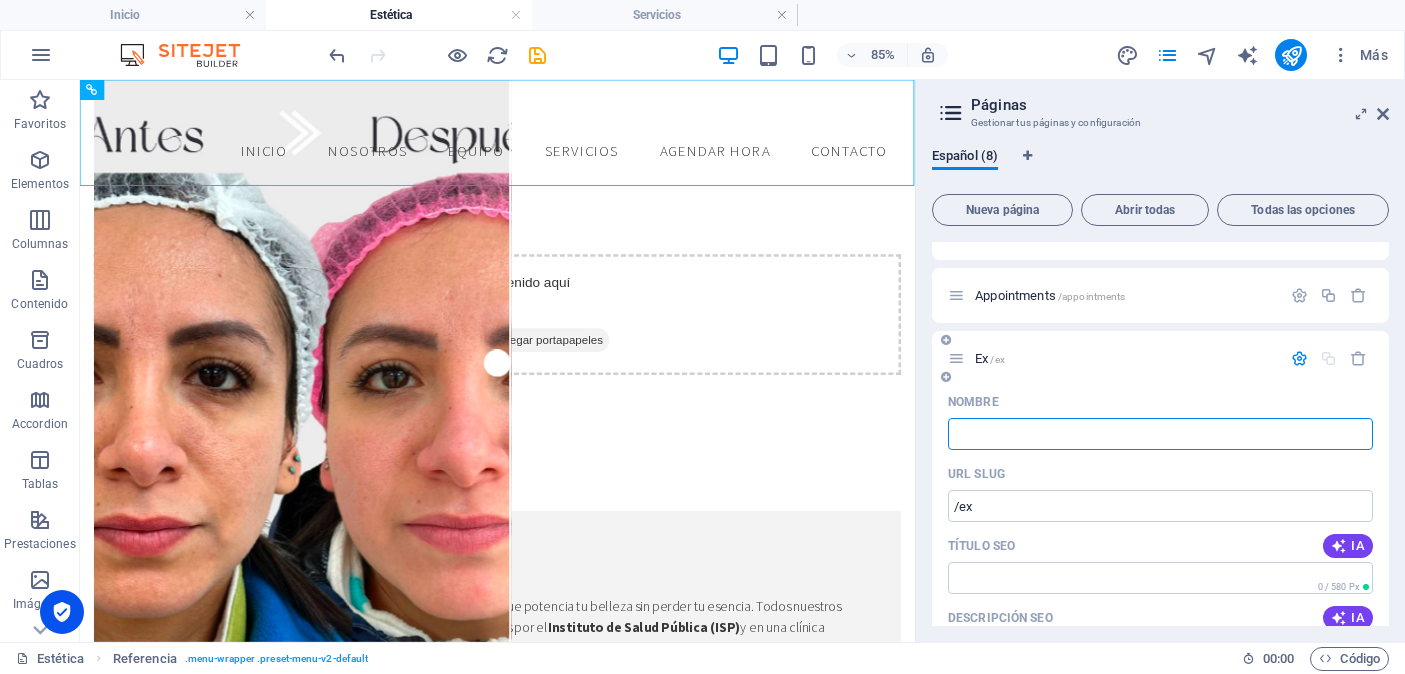 type on "E" 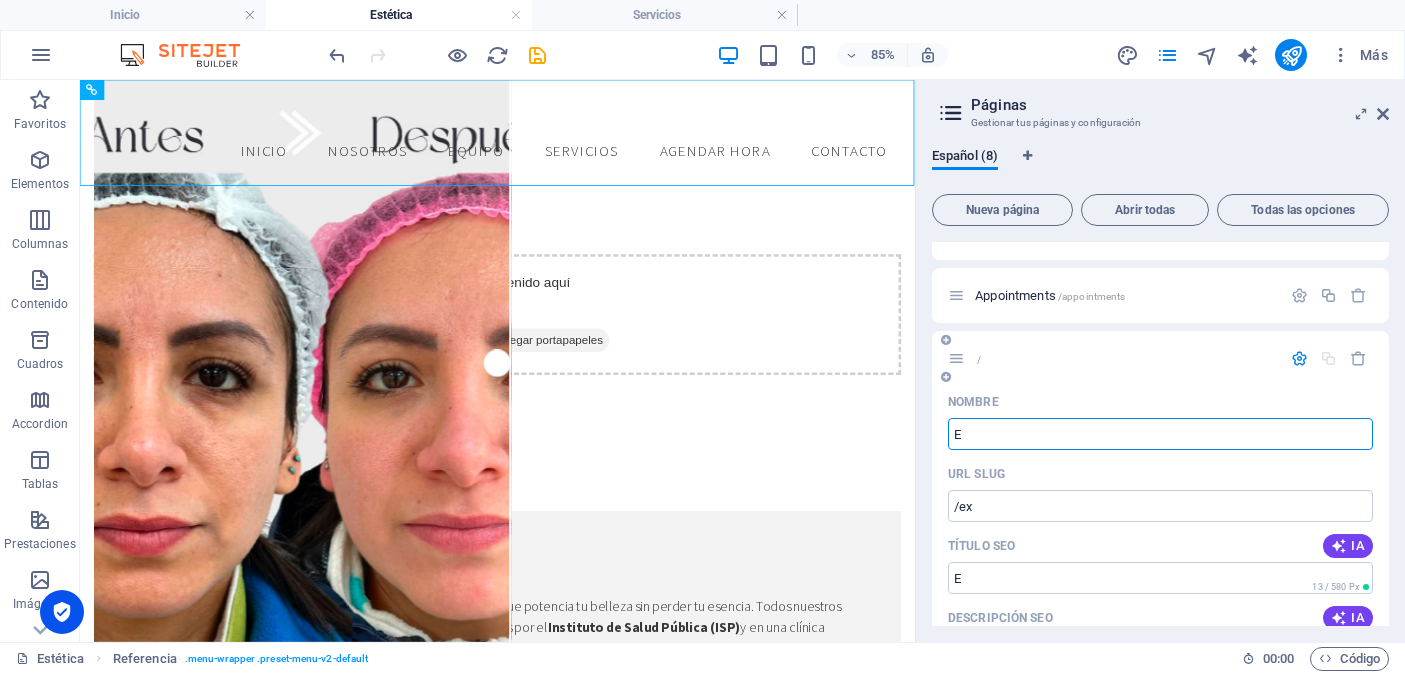 type on "/" 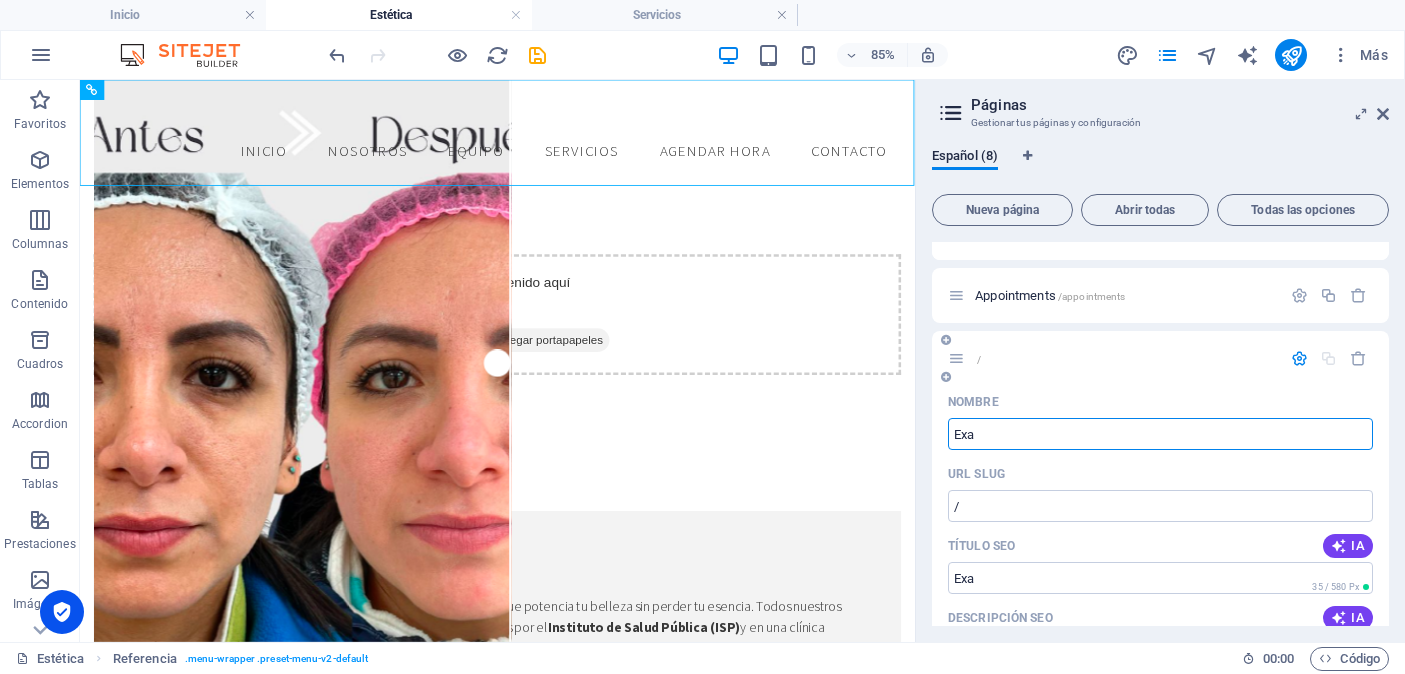 type on "Ex" 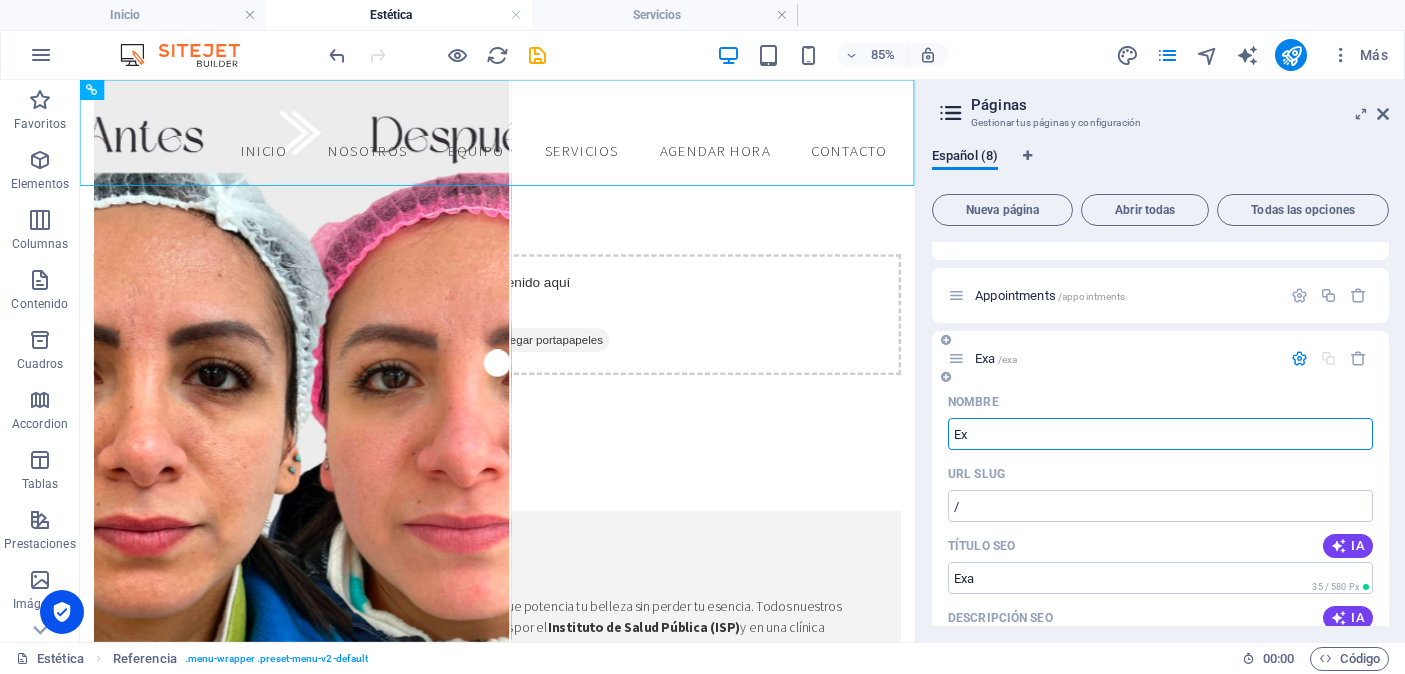type on "/exa" 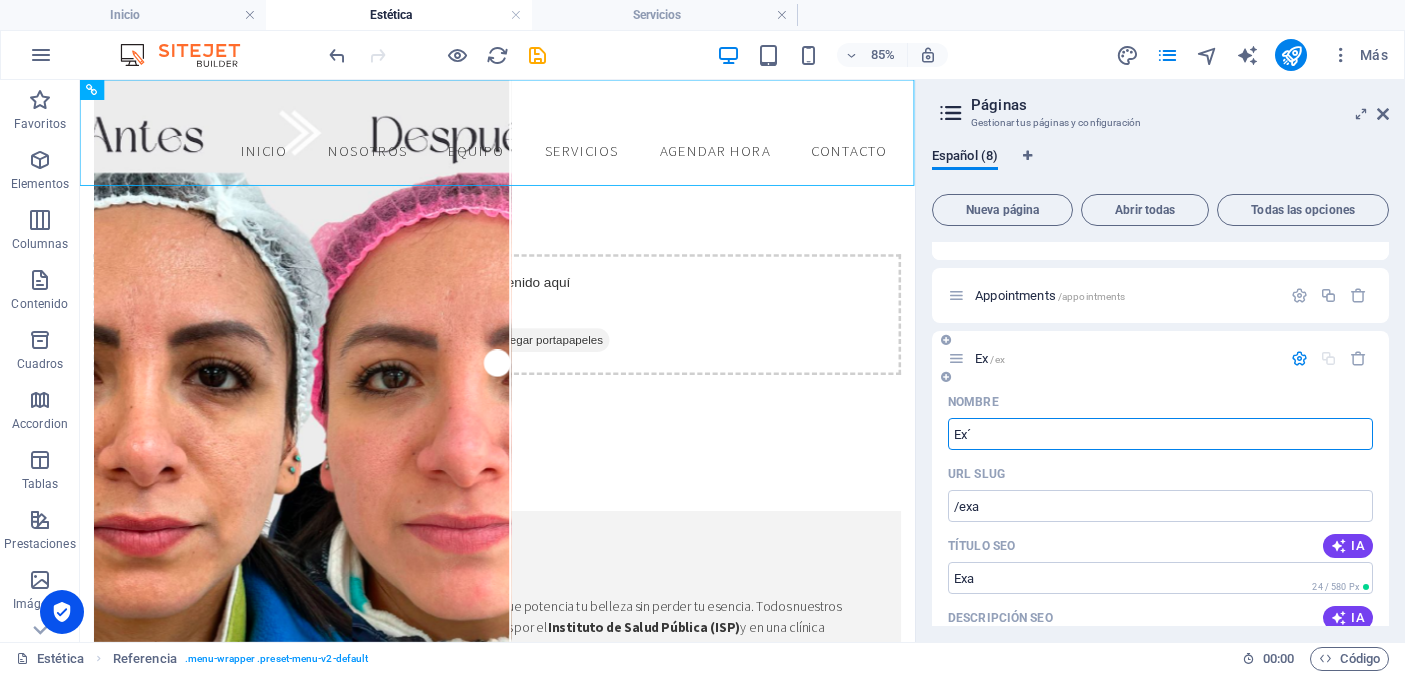 type on "Exá" 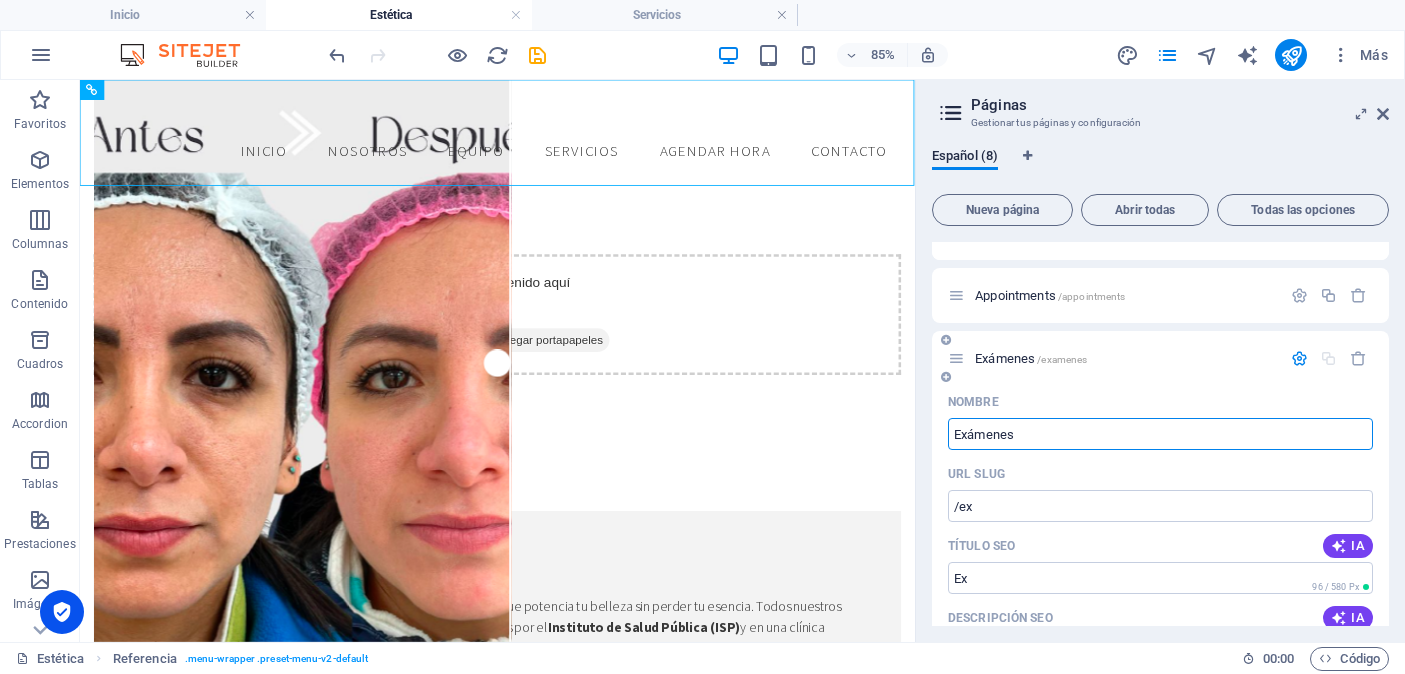 type on "Exámenes" 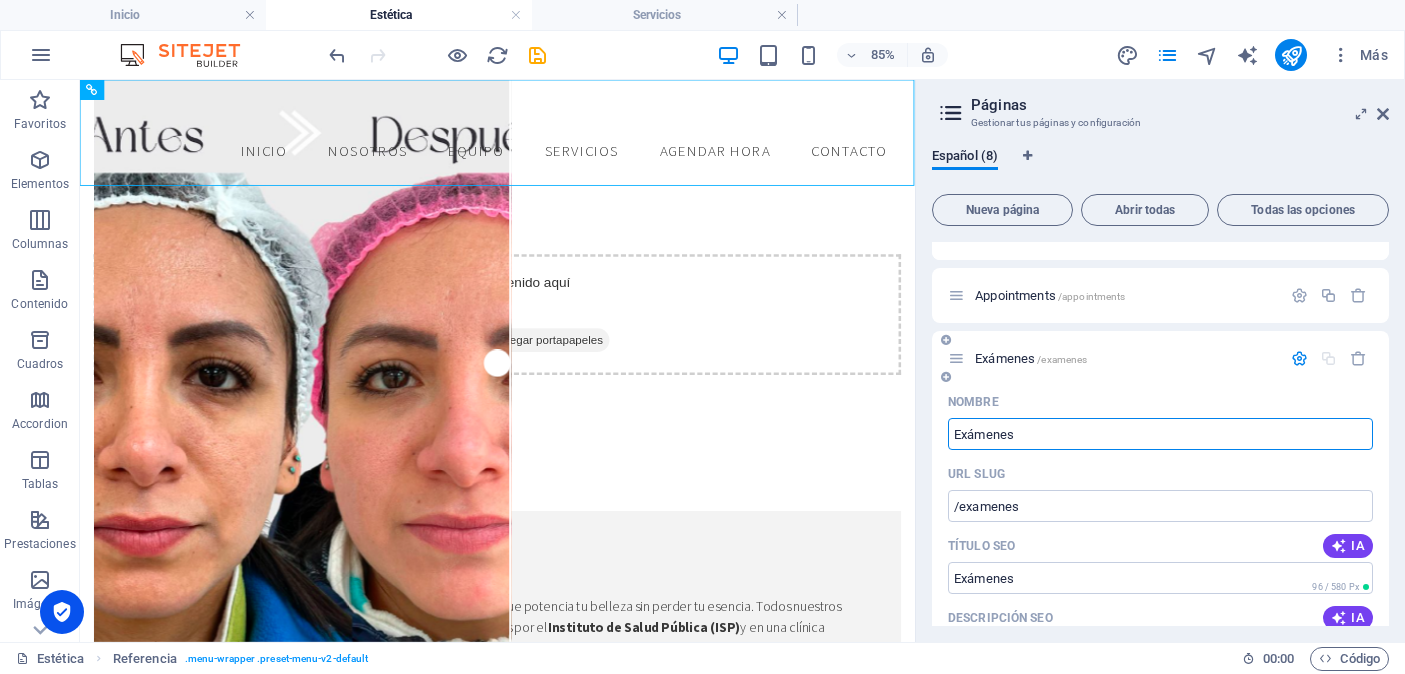 type on "Exámenes" 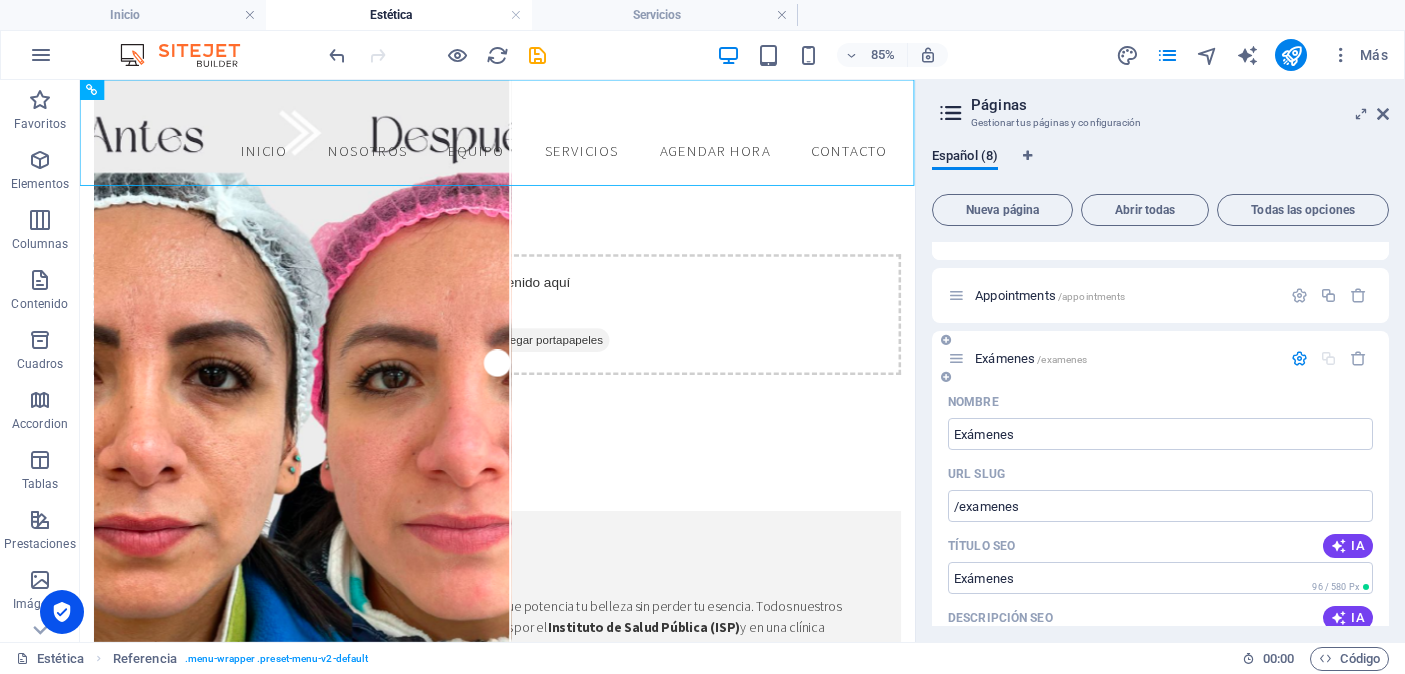 click at bounding box center [1299, 358] 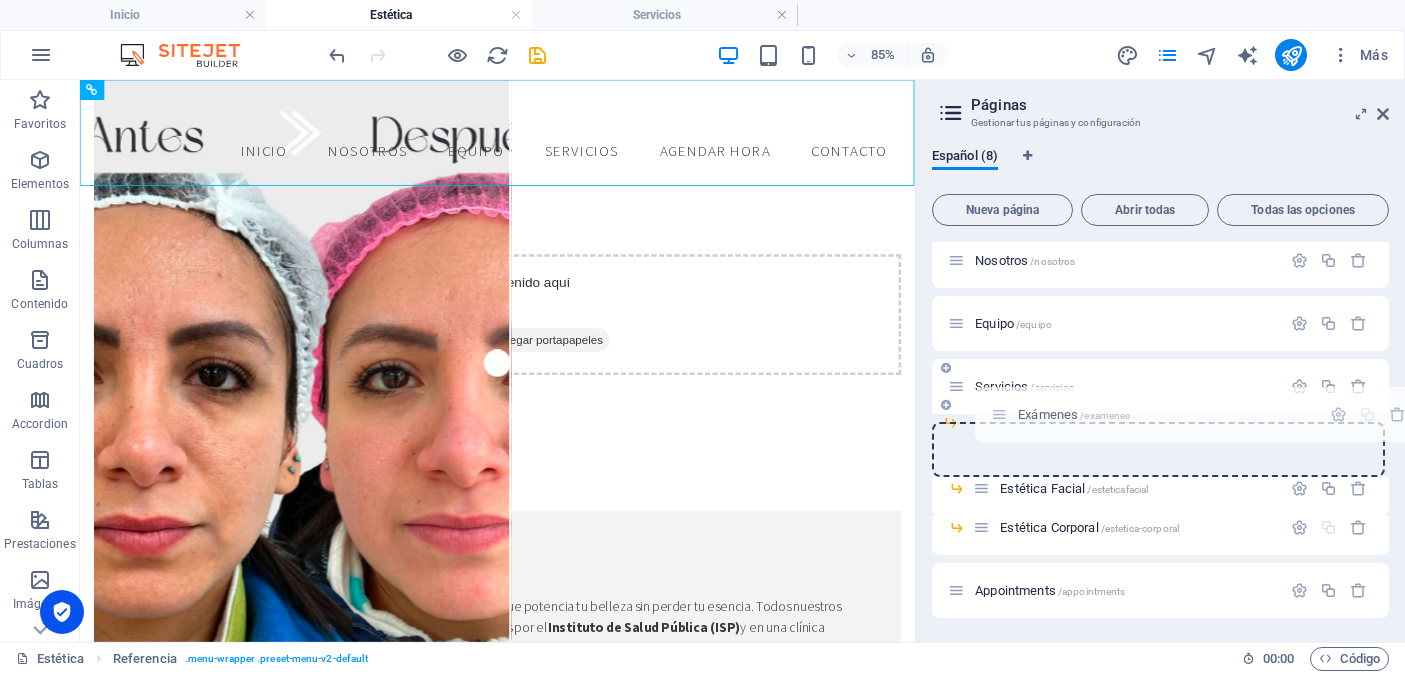 drag, startPoint x: 957, startPoint y: 588, endPoint x: 1000, endPoint y: 407, distance: 186.03763 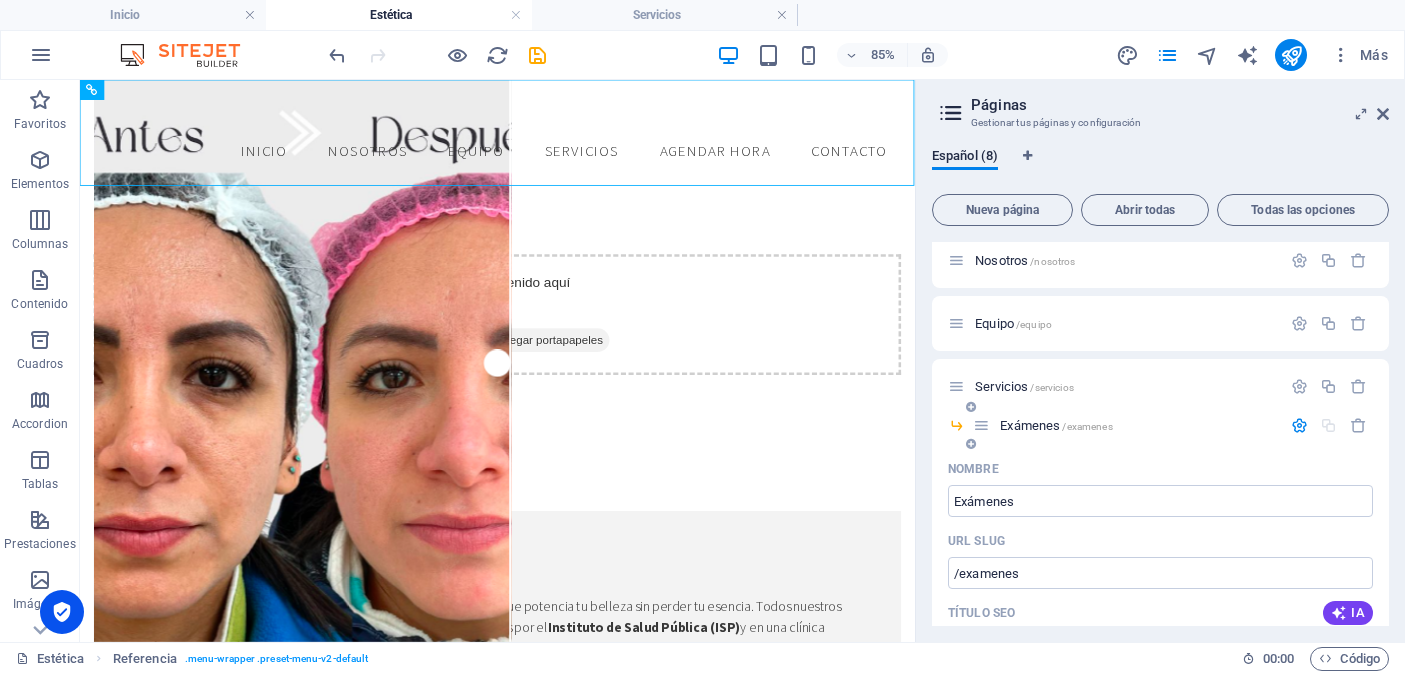 click at bounding box center [1299, 425] 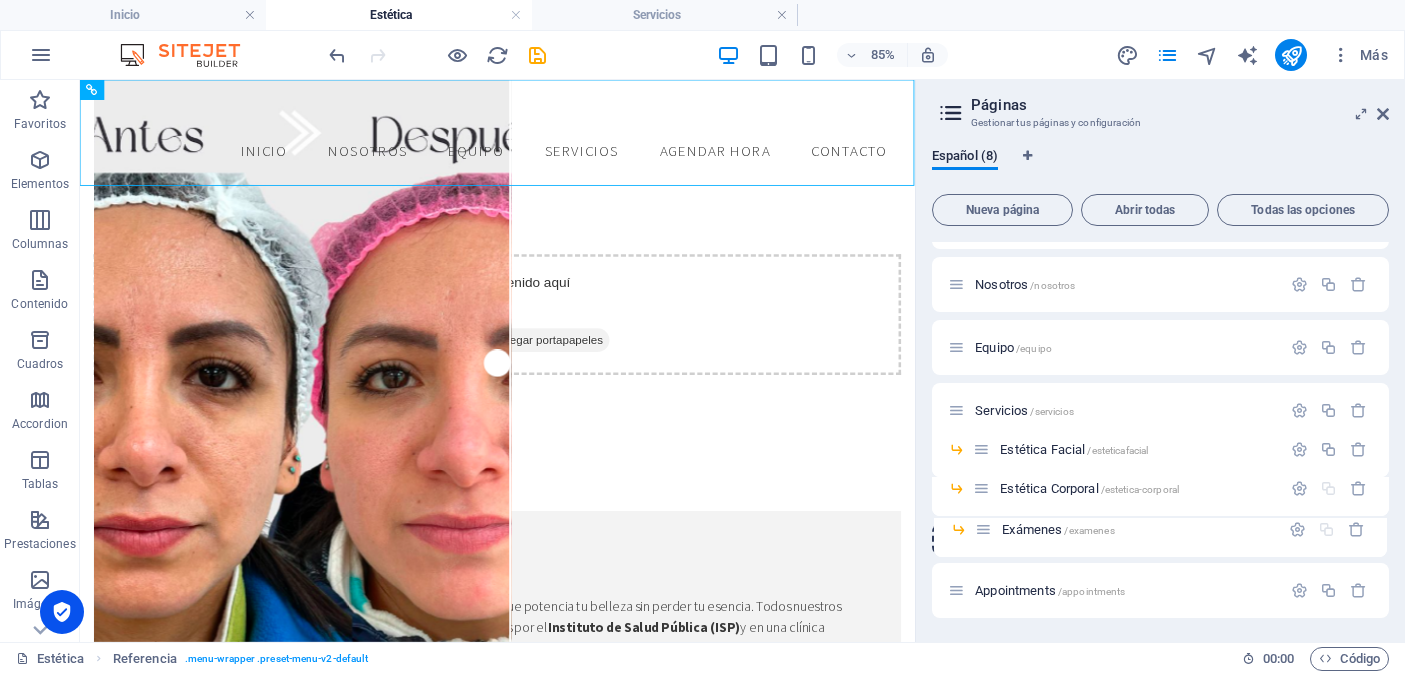 drag, startPoint x: 985, startPoint y: 452, endPoint x: 987, endPoint y: 543, distance: 91.02197 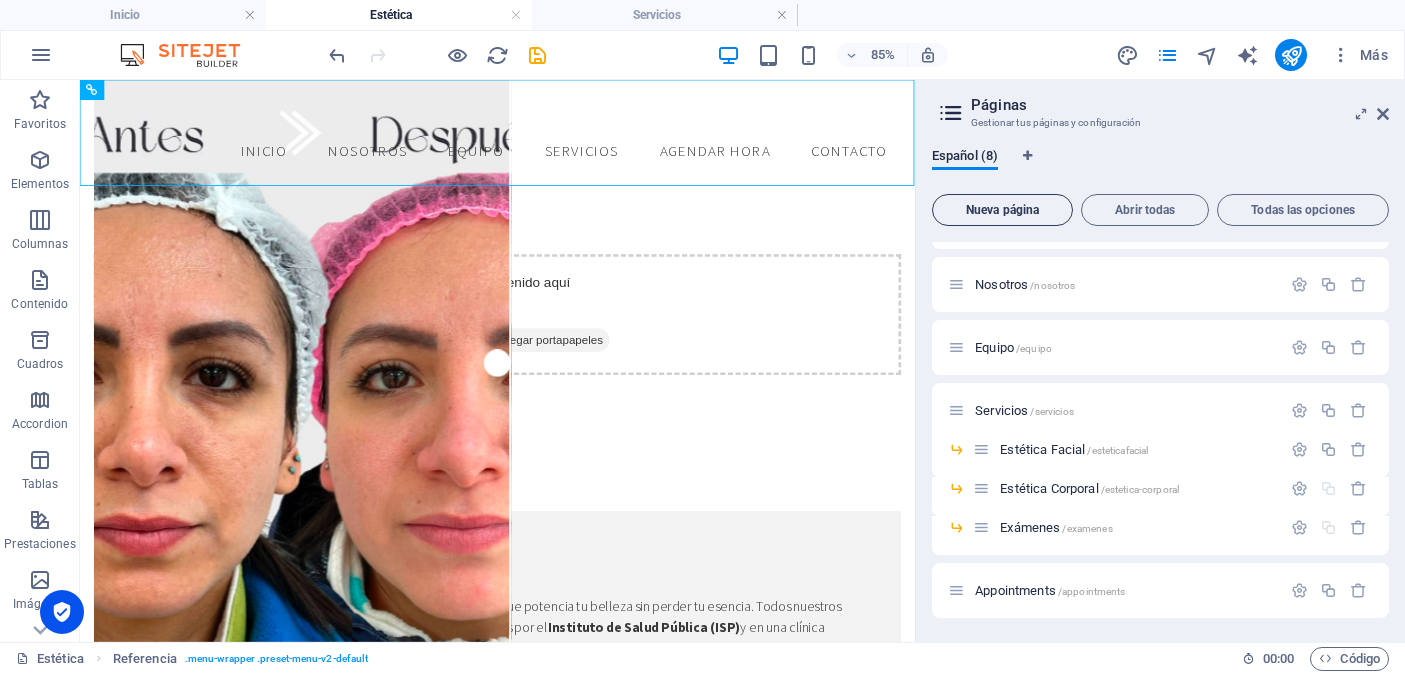 click on "Nueva página" at bounding box center (1002, 210) 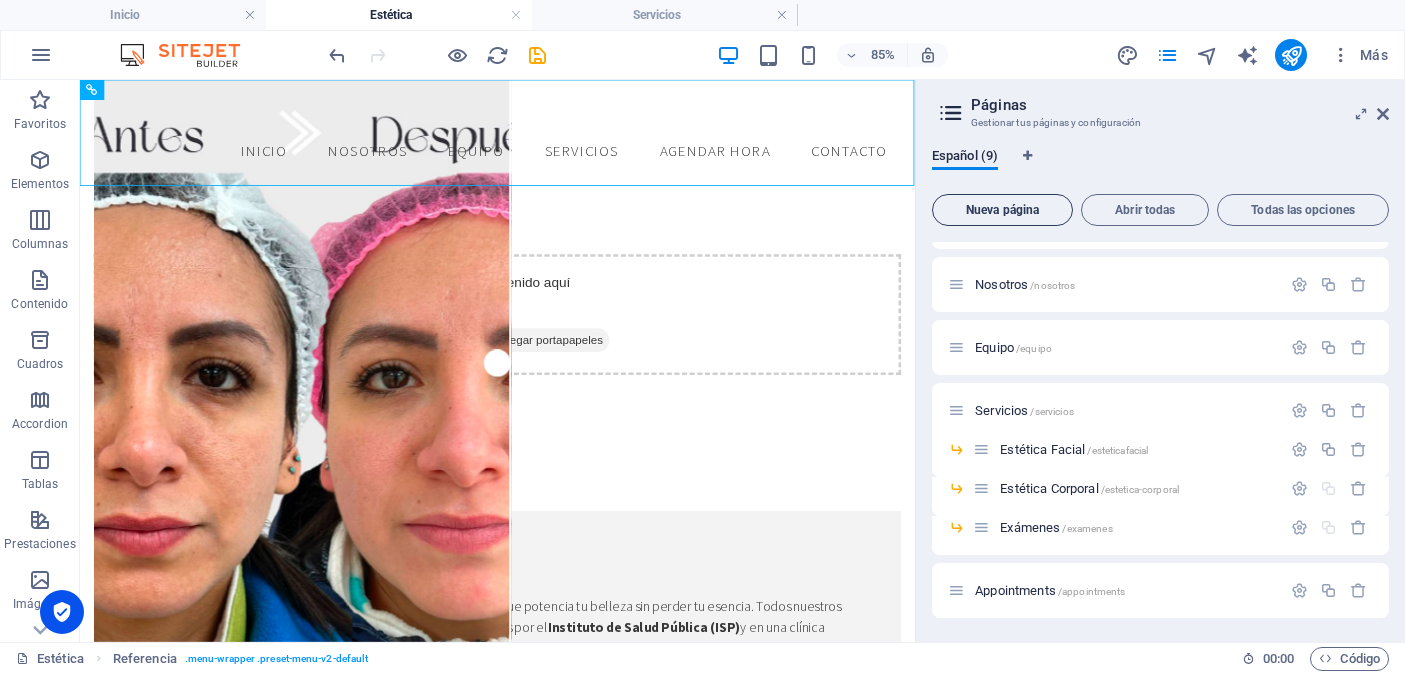 scroll, scrollTop: 343, scrollLeft: 0, axis: vertical 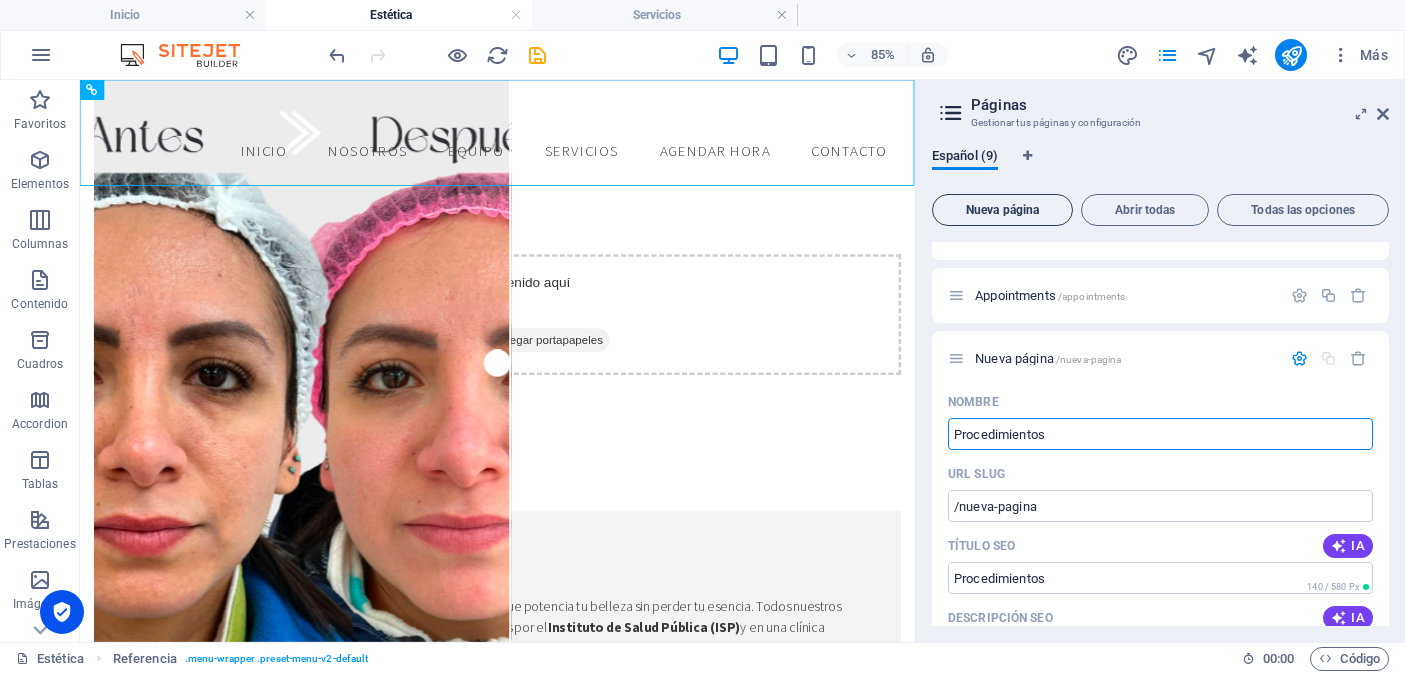 type on "Procedimientos" 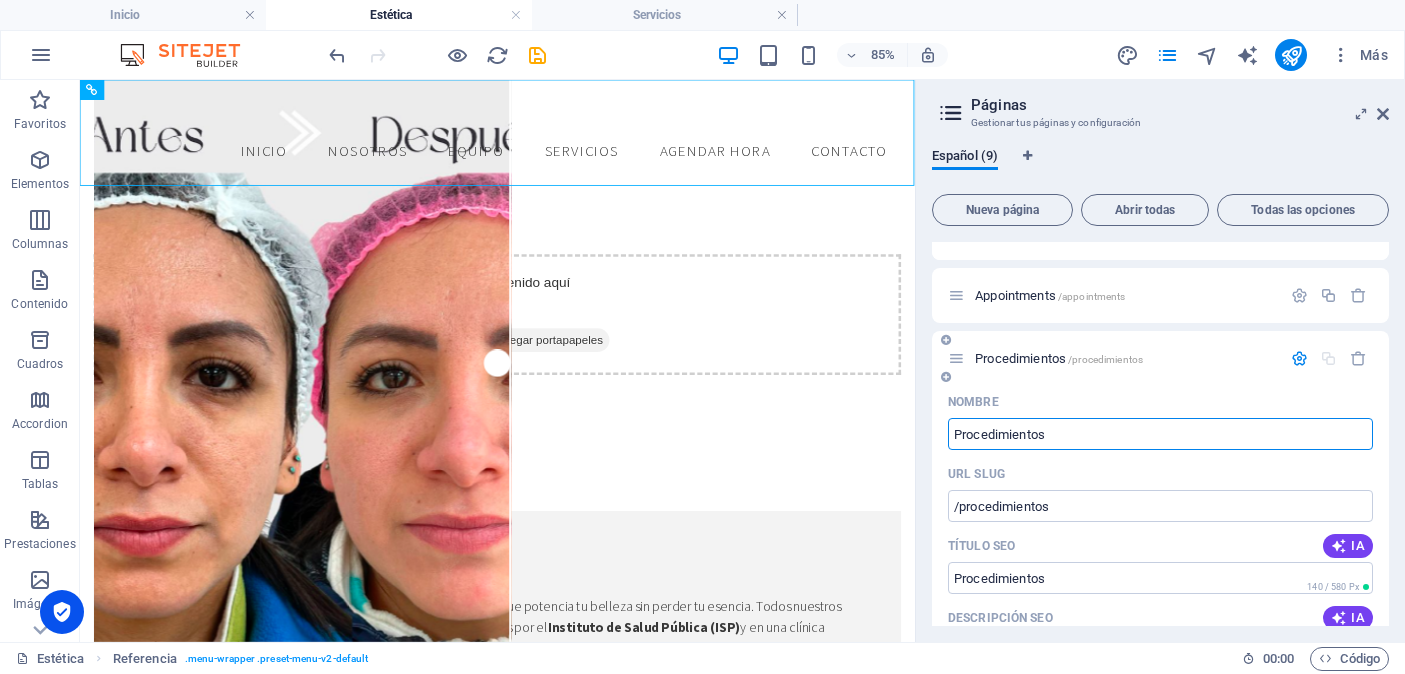 type on "Procedimientos" 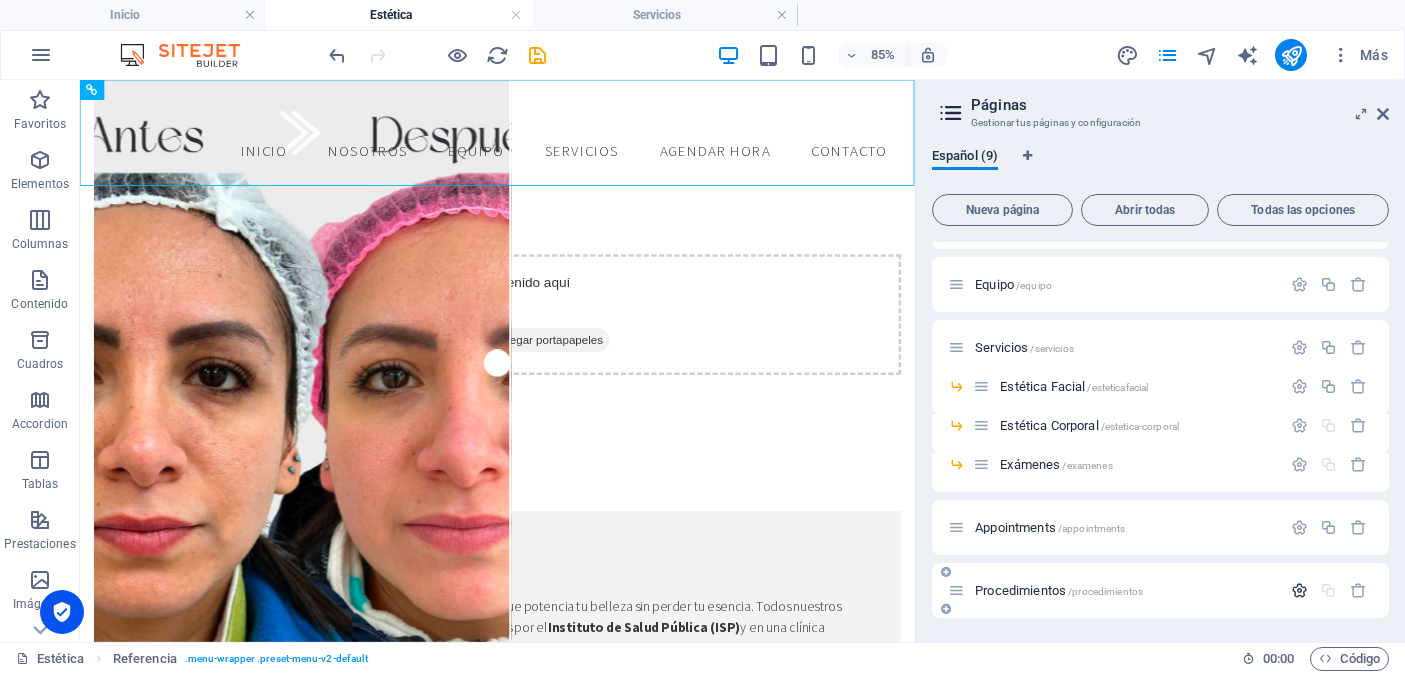scroll, scrollTop: 111, scrollLeft: 0, axis: vertical 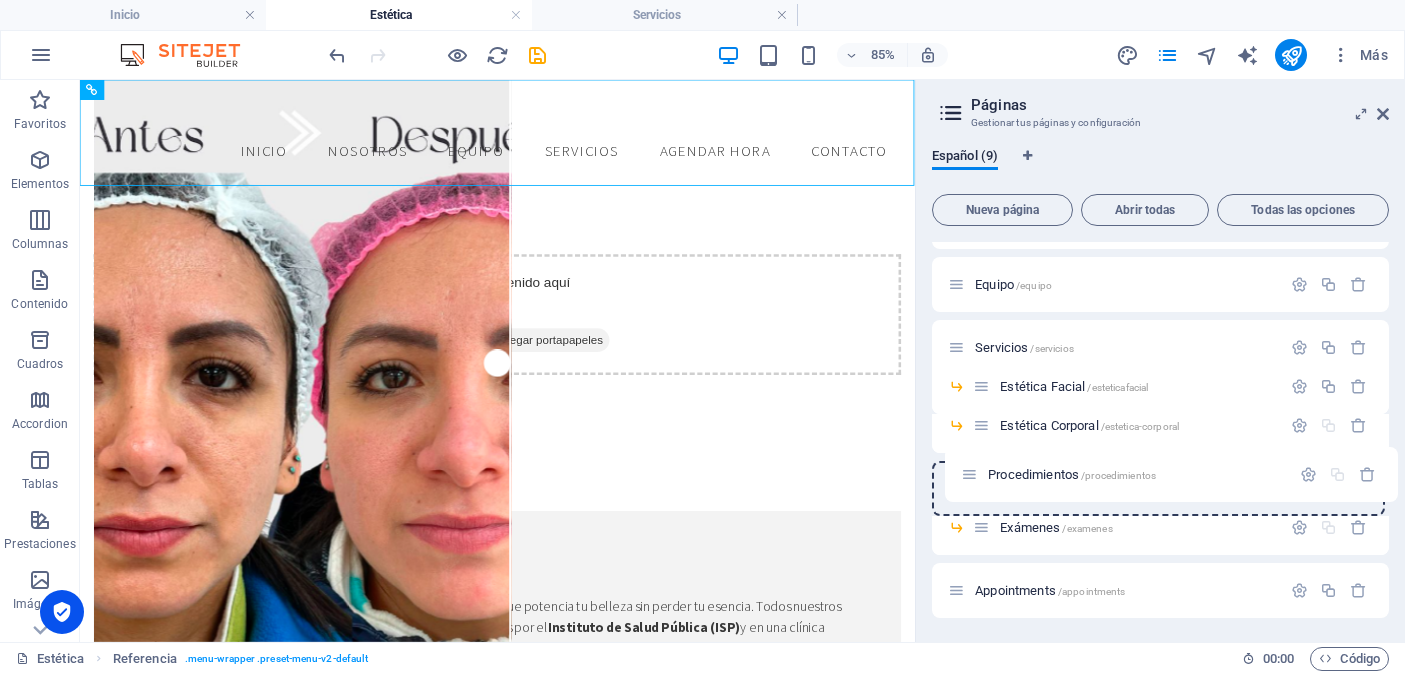 drag, startPoint x: 956, startPoint y: 590, endPoint x: 969, endPoint y: 469, distance: 121.69634 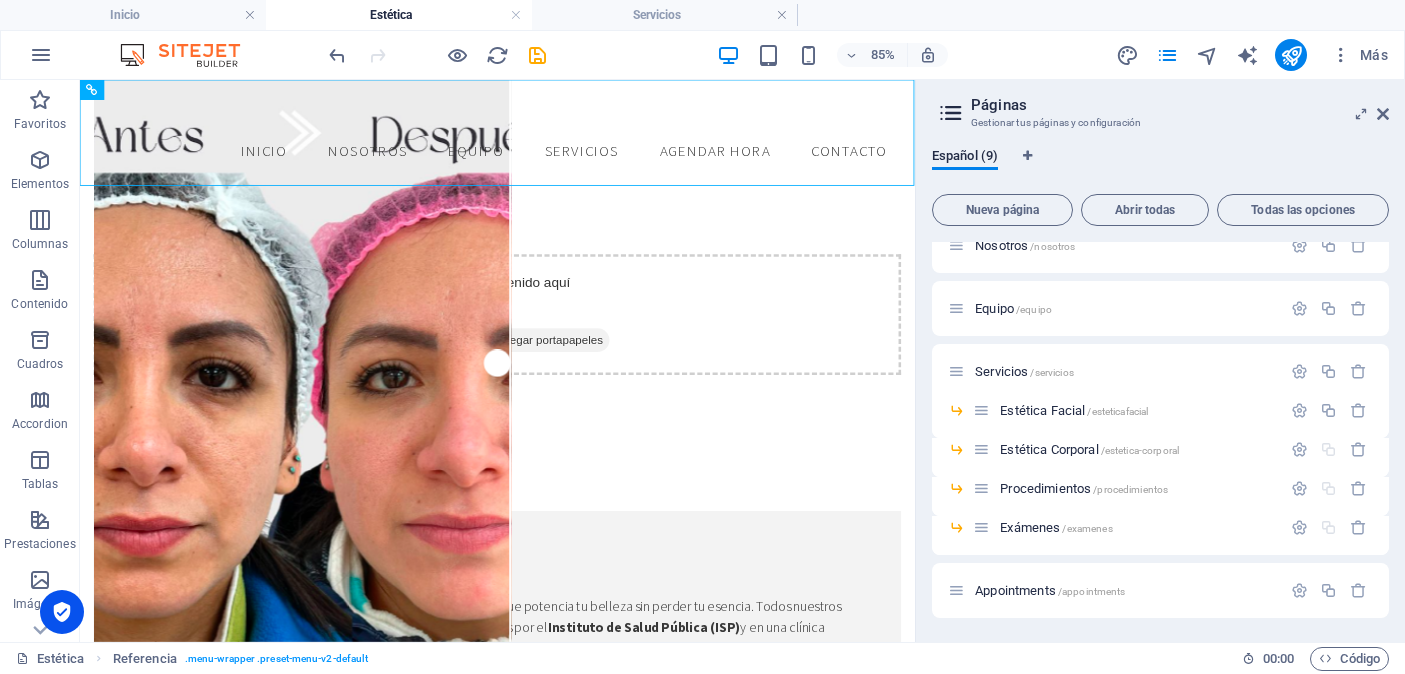scroll, scrollTop: 87, scrollLeft: 0, axis: vertical 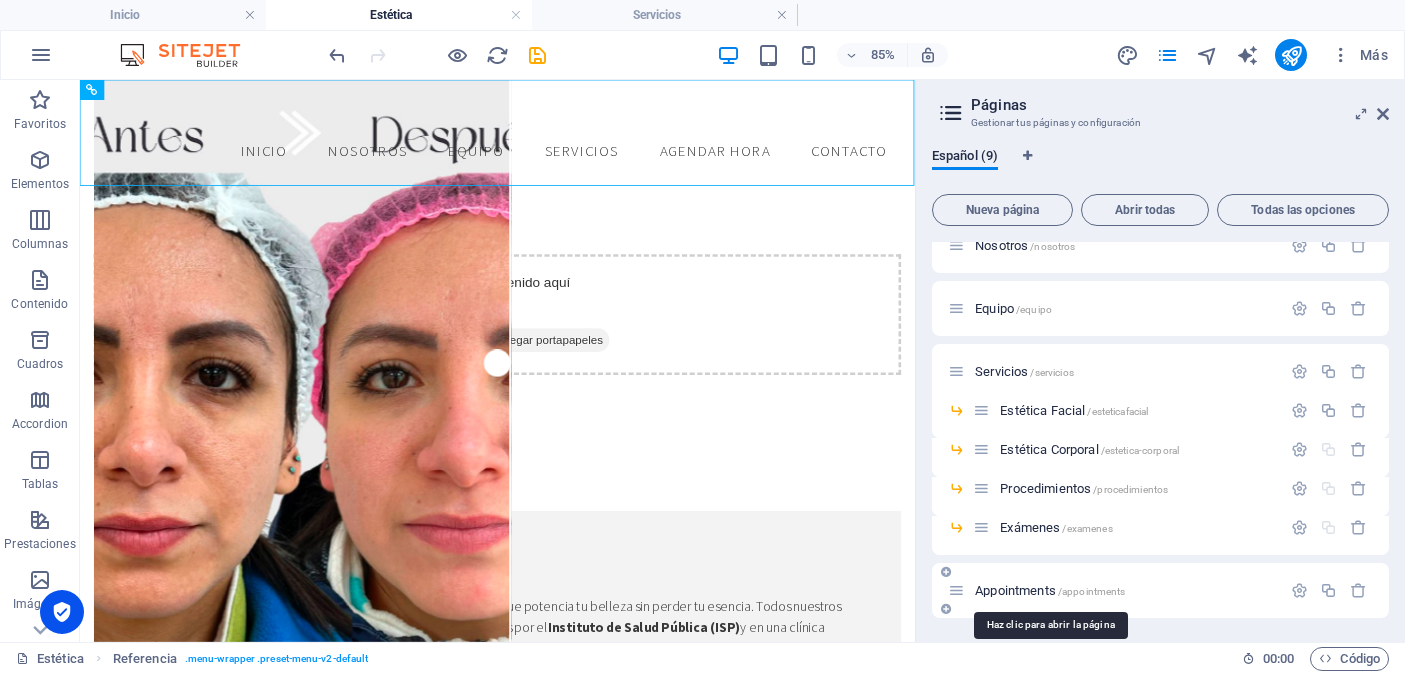 click on "Appointments /appointments" at bounding box center [1050, 590] 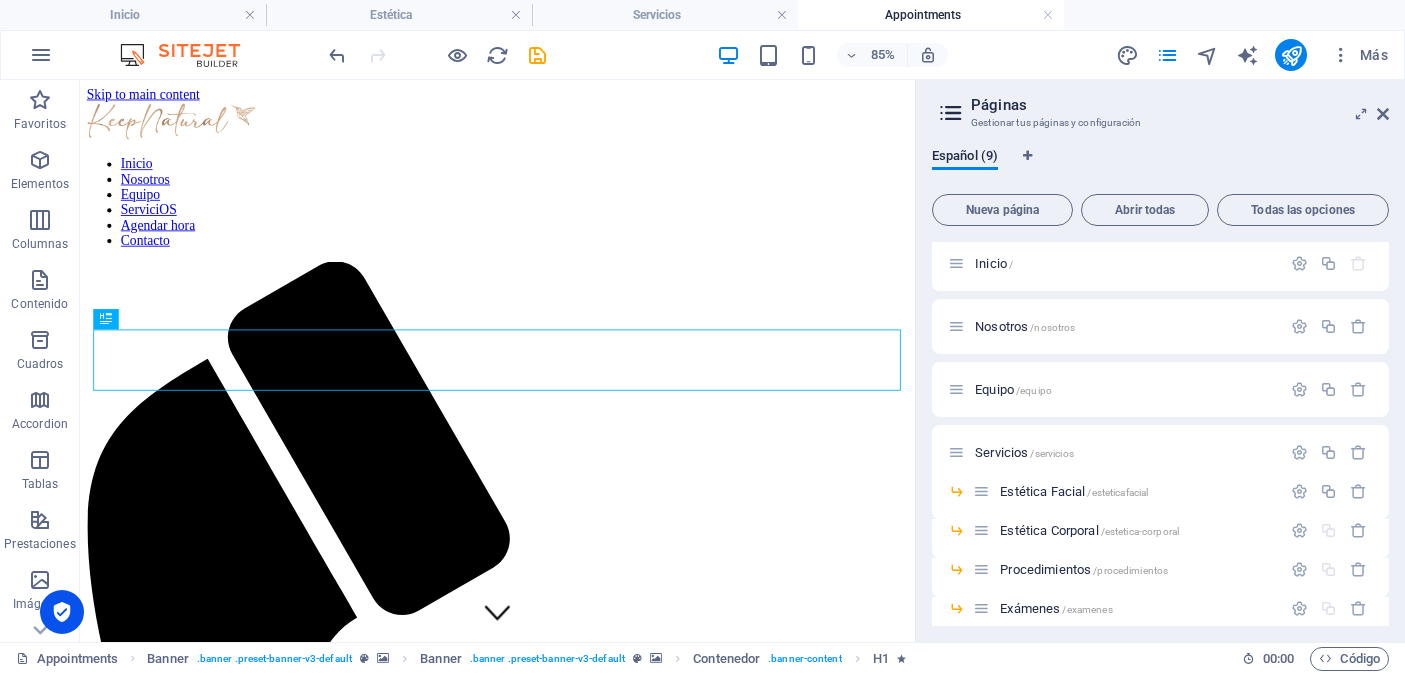 scroll, scrollTop: 0, scrollLeft: 0, axis: both 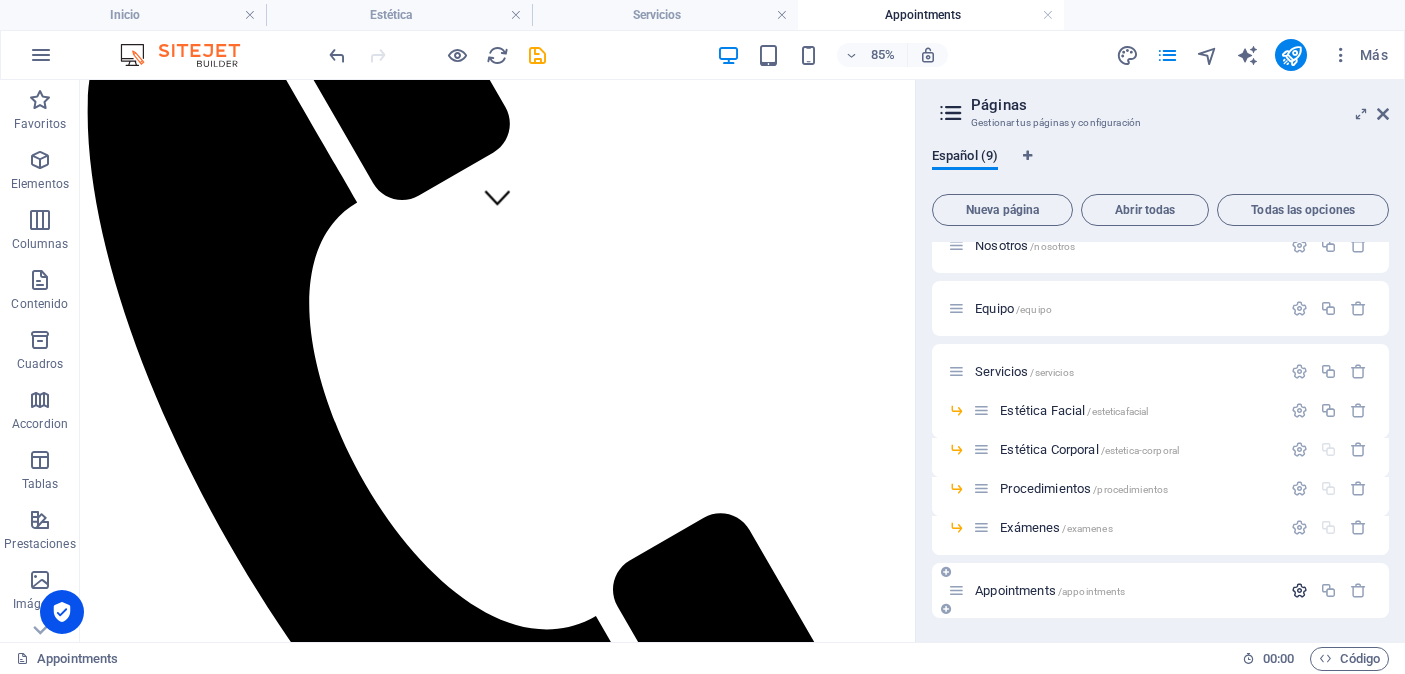 click at bounding box center (1299, 590) 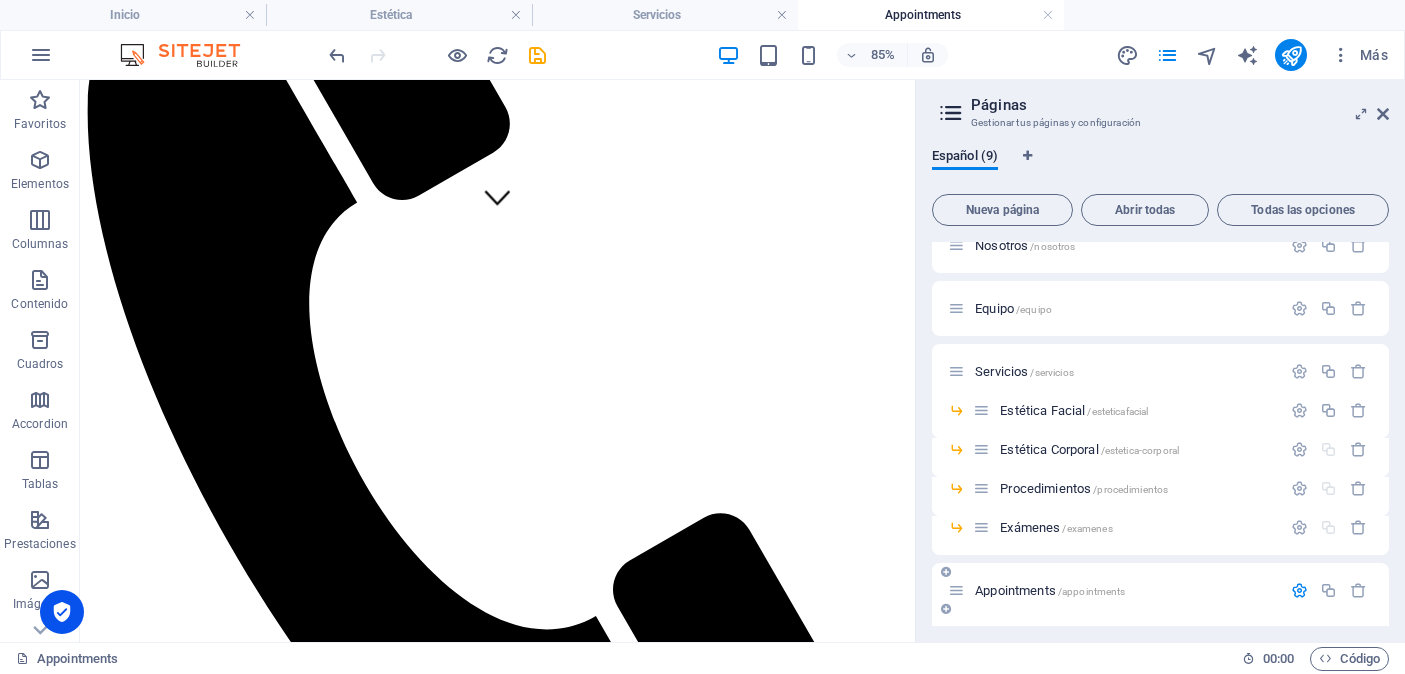scroll, scrollTop: 319, scrollLeft: 0, axis: vertical 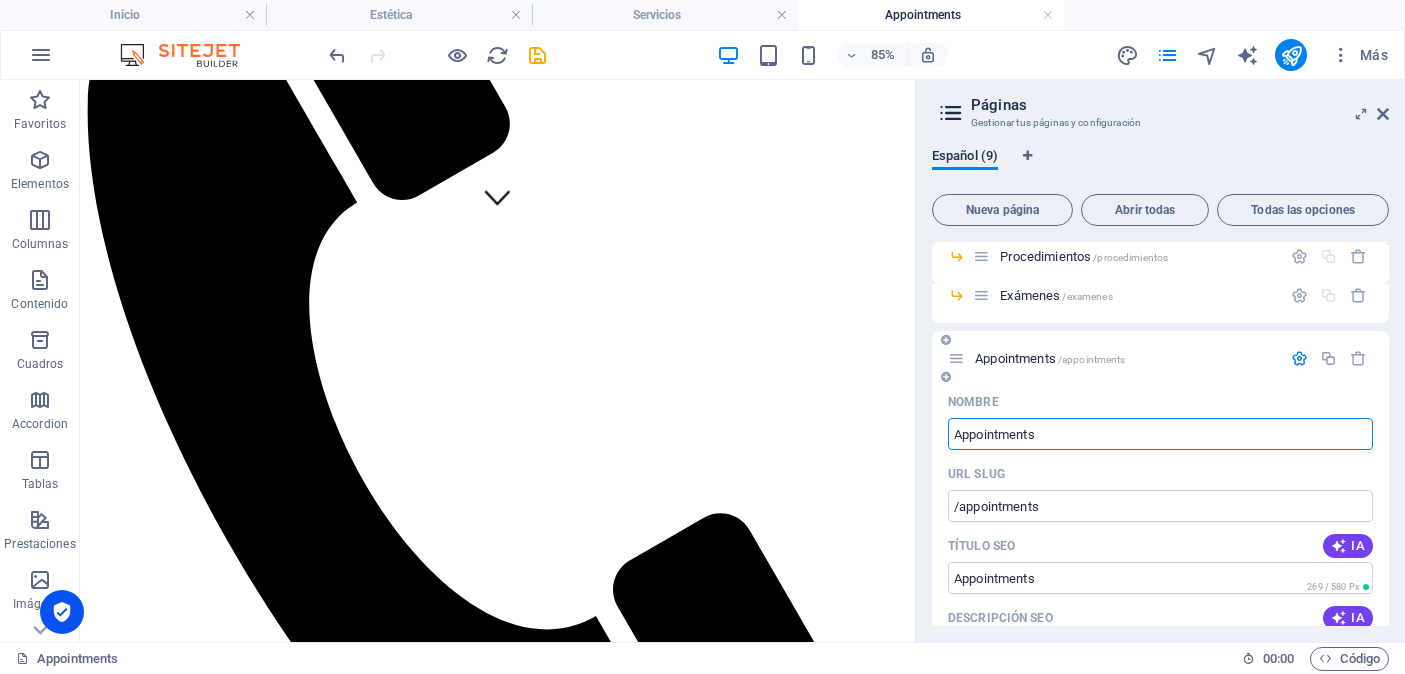 click on "Appointments" at bounding box center (1160, 434) 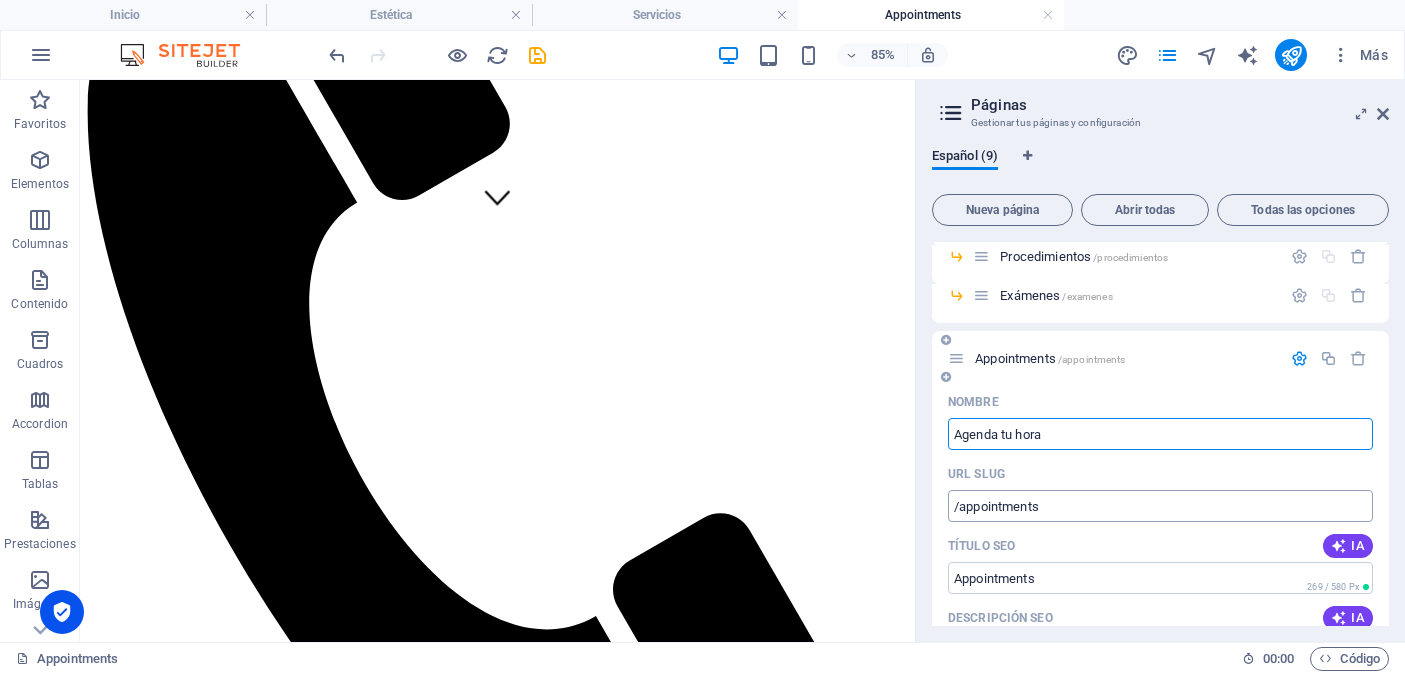 click on "/appointments" at bounding box center [1160, 506] 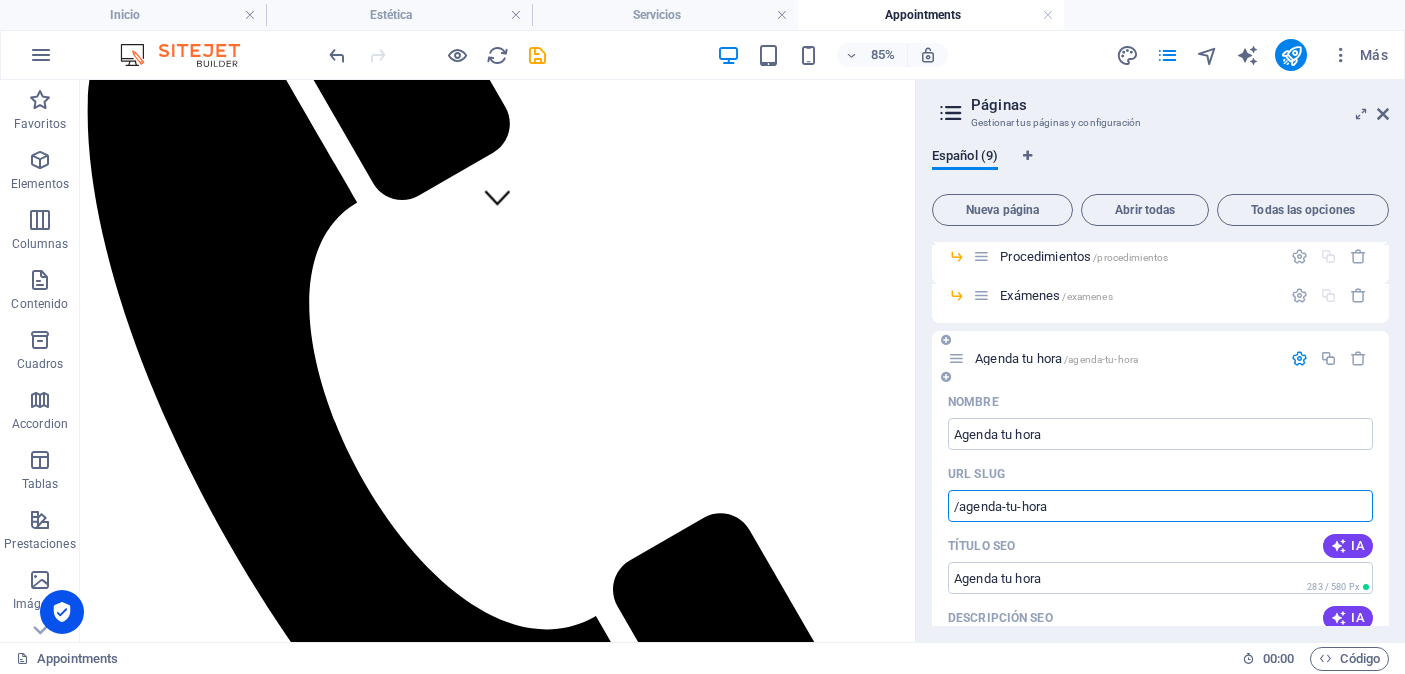 type on "Agenda tu hora" 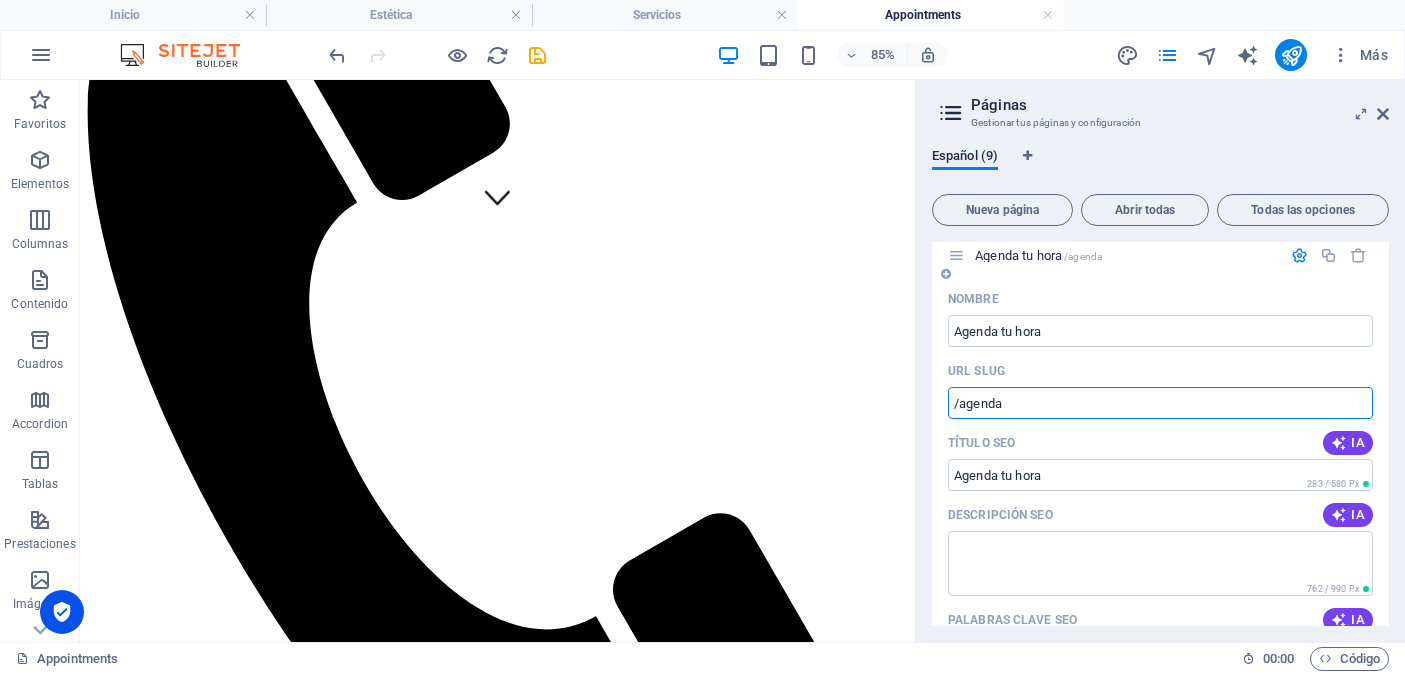 scroll, scrollTop: 419, scrollLeft: 0, axis: vertical 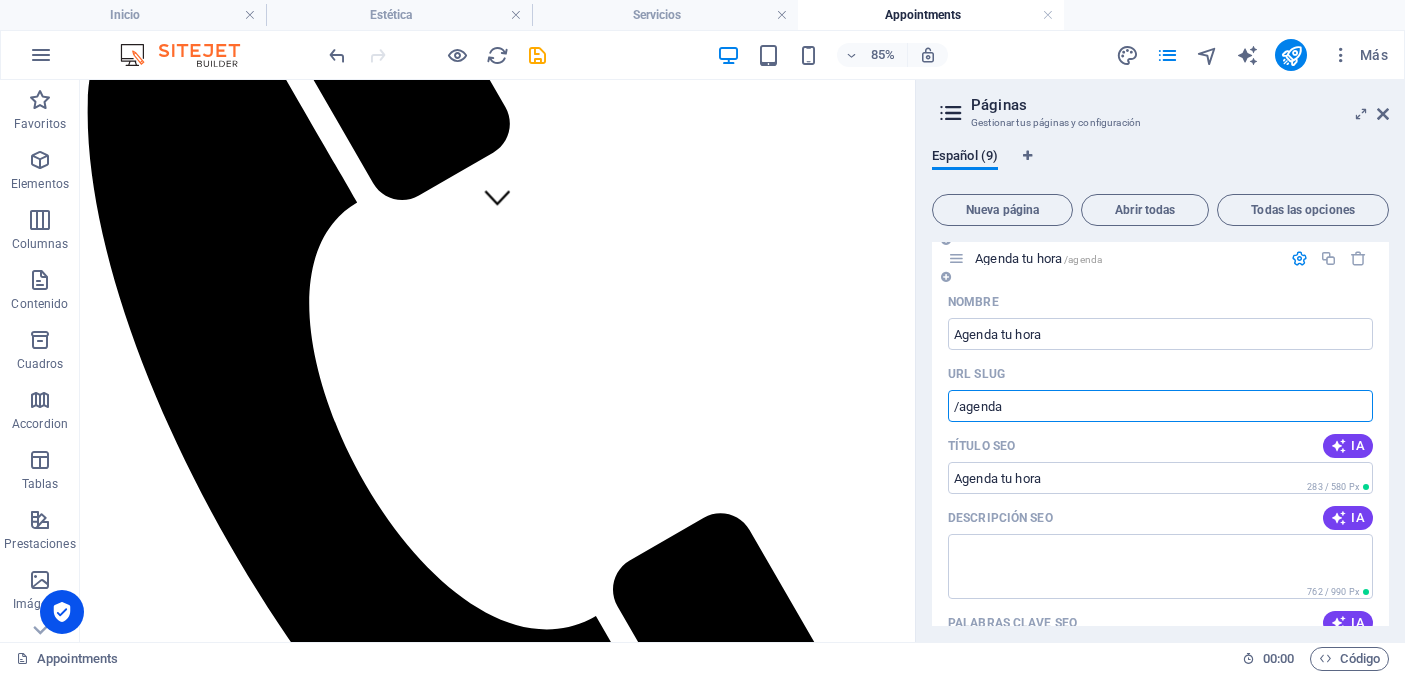 type on "/agenda" 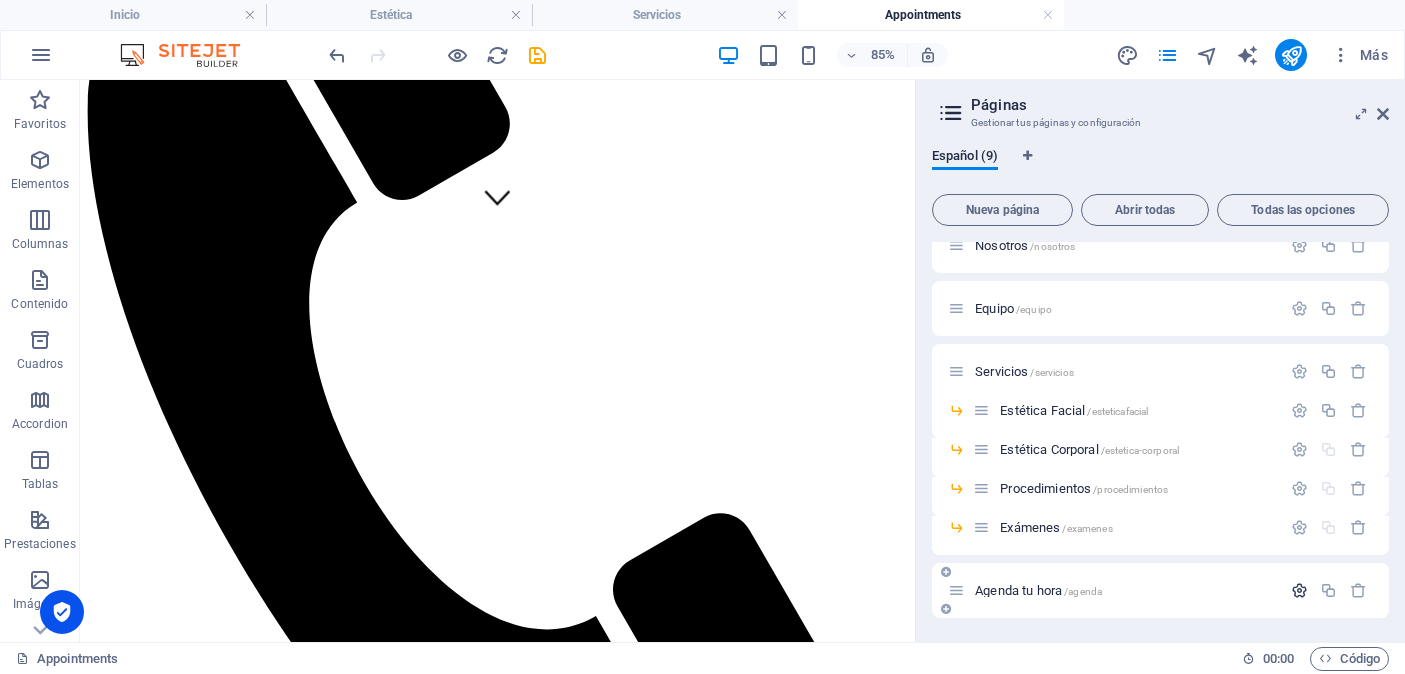 scroll, scrollTop: 87, scrollLeft: 0, axis: vertical 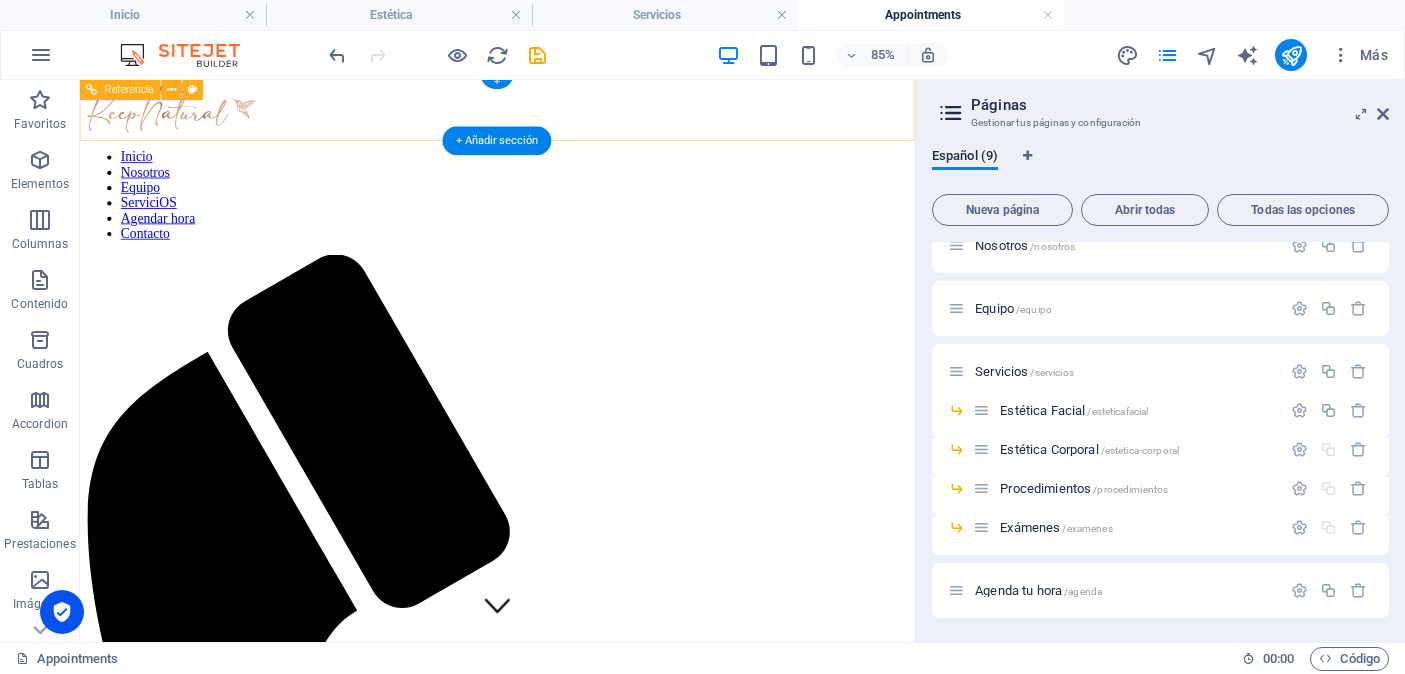 click on "Inicio Nosotros Equipo ServiciOS Agendar hora Contacto" at bounding box center [571, 216] 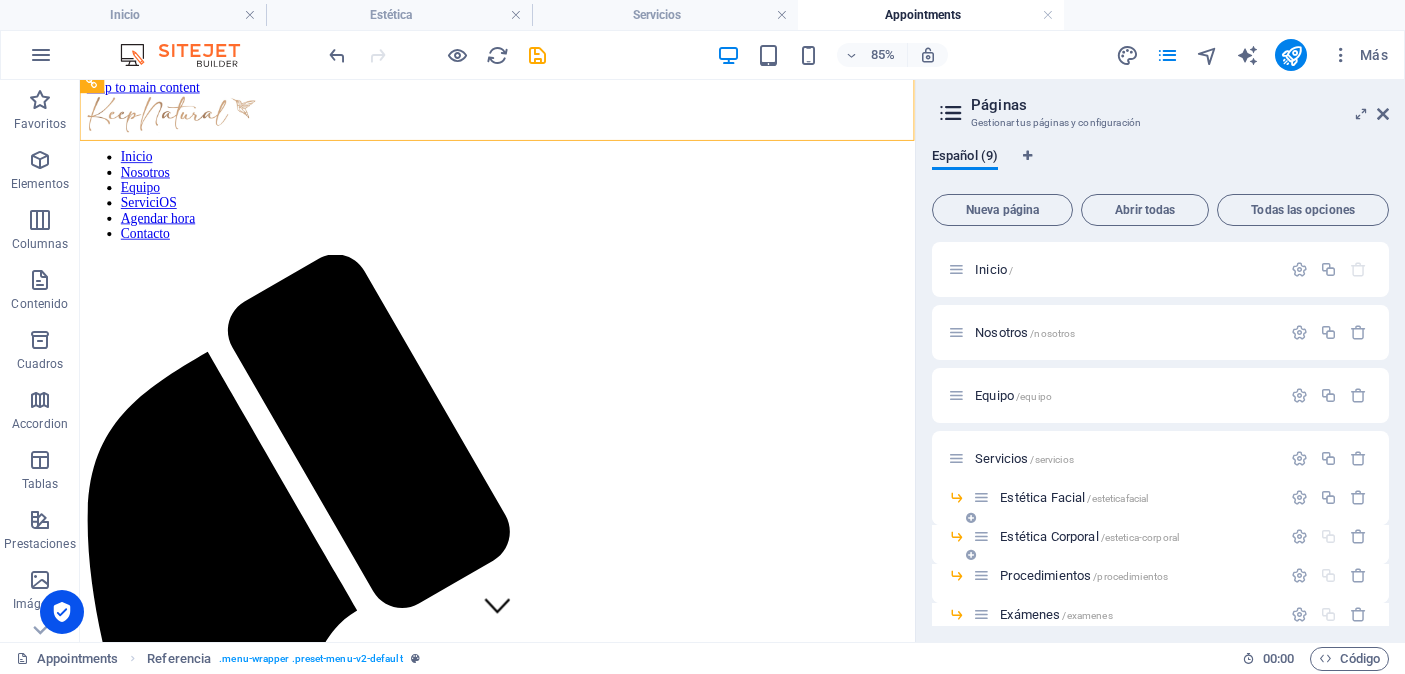 scroll, scrollTop: 87, scrollLeft: 0, axis: vertical 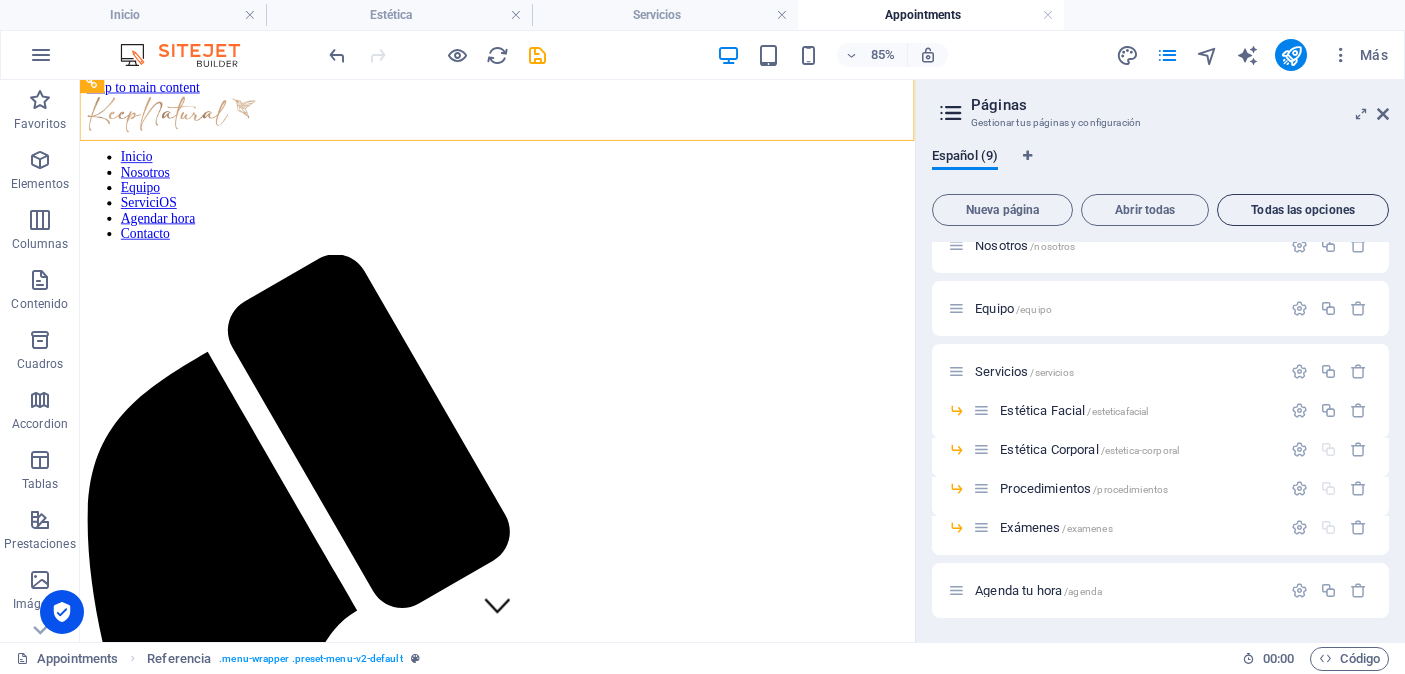 click on "Todas las opciones" at bounding box center [1303, 210] 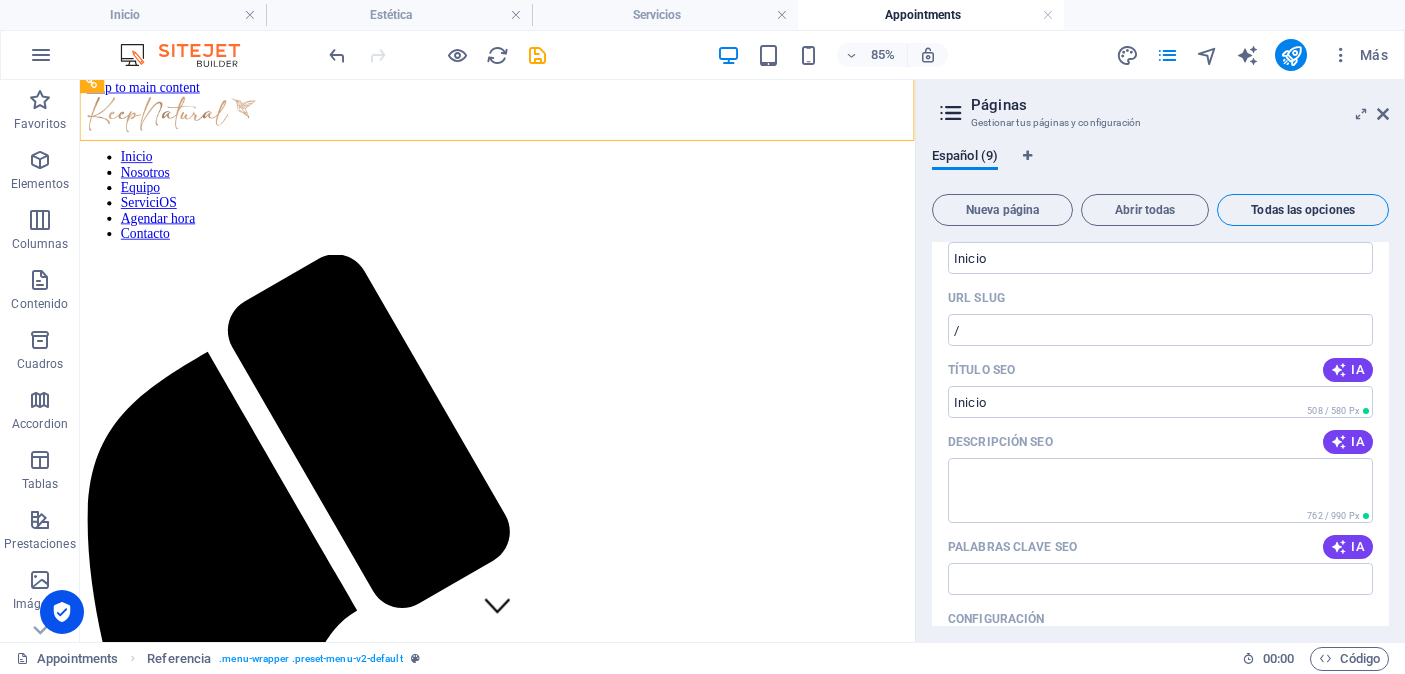 scroll, scrollTop: 4294, scrollLeft: 0, axis: vertical 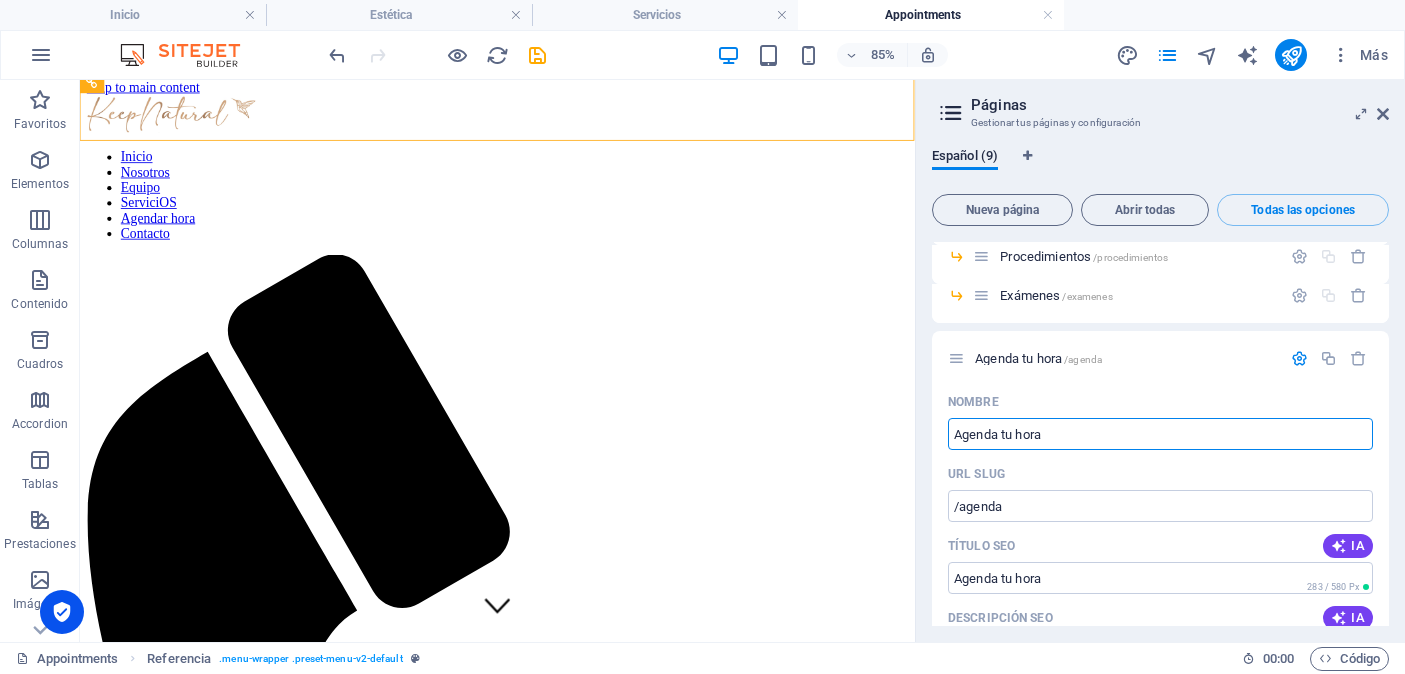 click at bounding box center (951, 113) 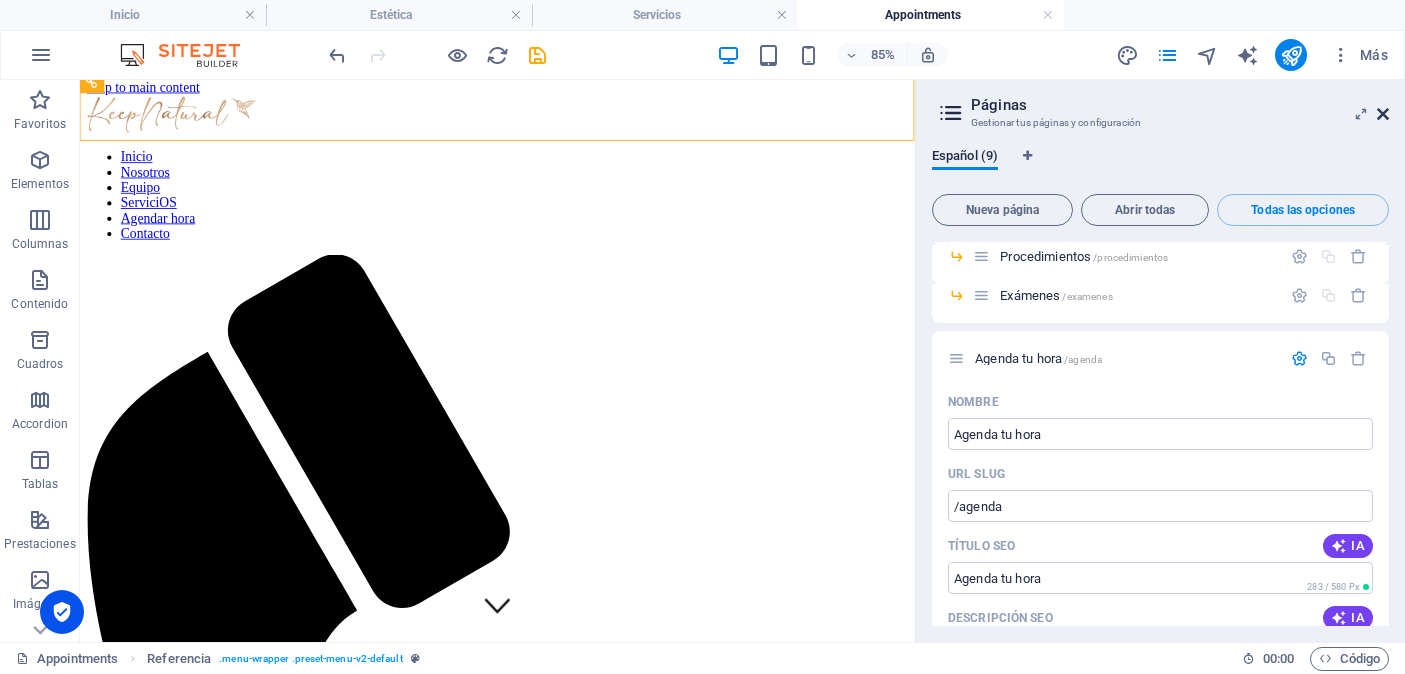 drag, startPoint x: 1385, startPoint y: 115, endPoint x: 731, endPoint y: 32, distance: 659.2458 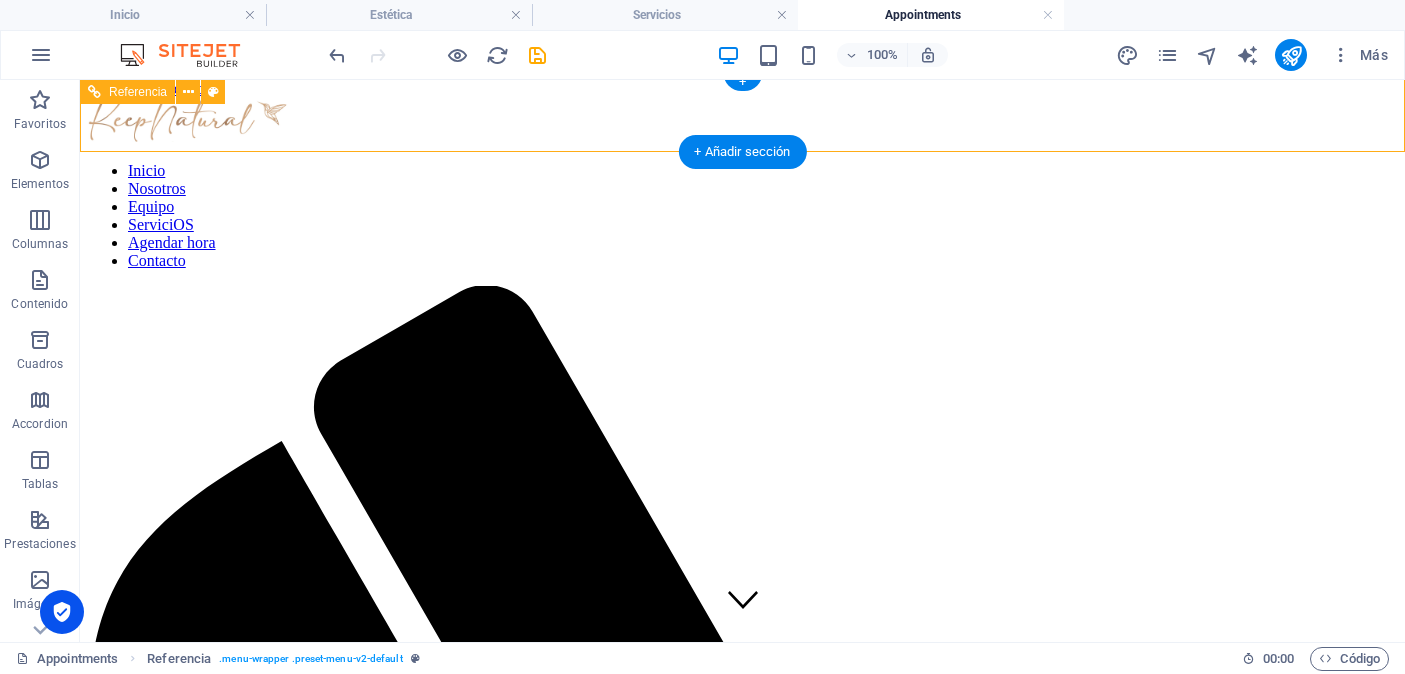 click on "Inicio Nosotros Equipo ServiciOS Agendar hora Contacto" at bounding box center [742, 216] 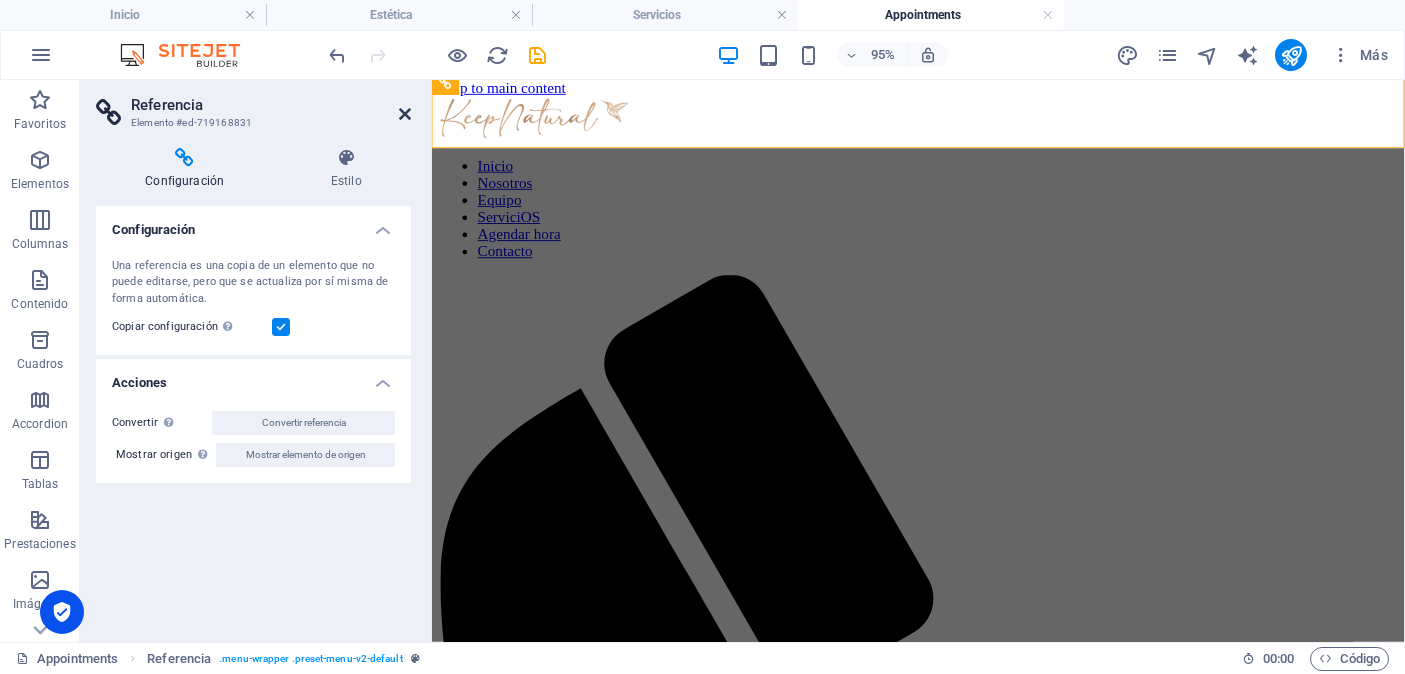 click at bounding box center [405, 114] 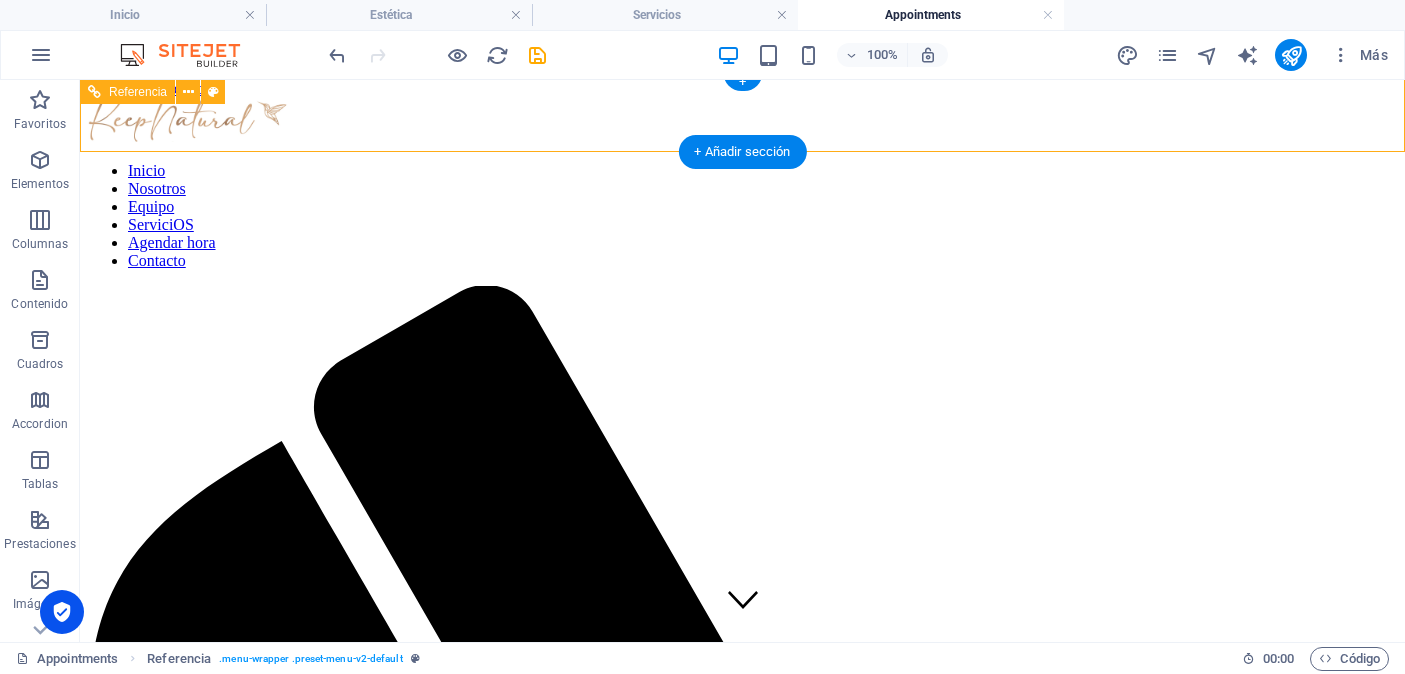 click on "Inicio Nosotros Equipo ServiciOS Agendar hora Contacto" at bounding box center (742, 216) 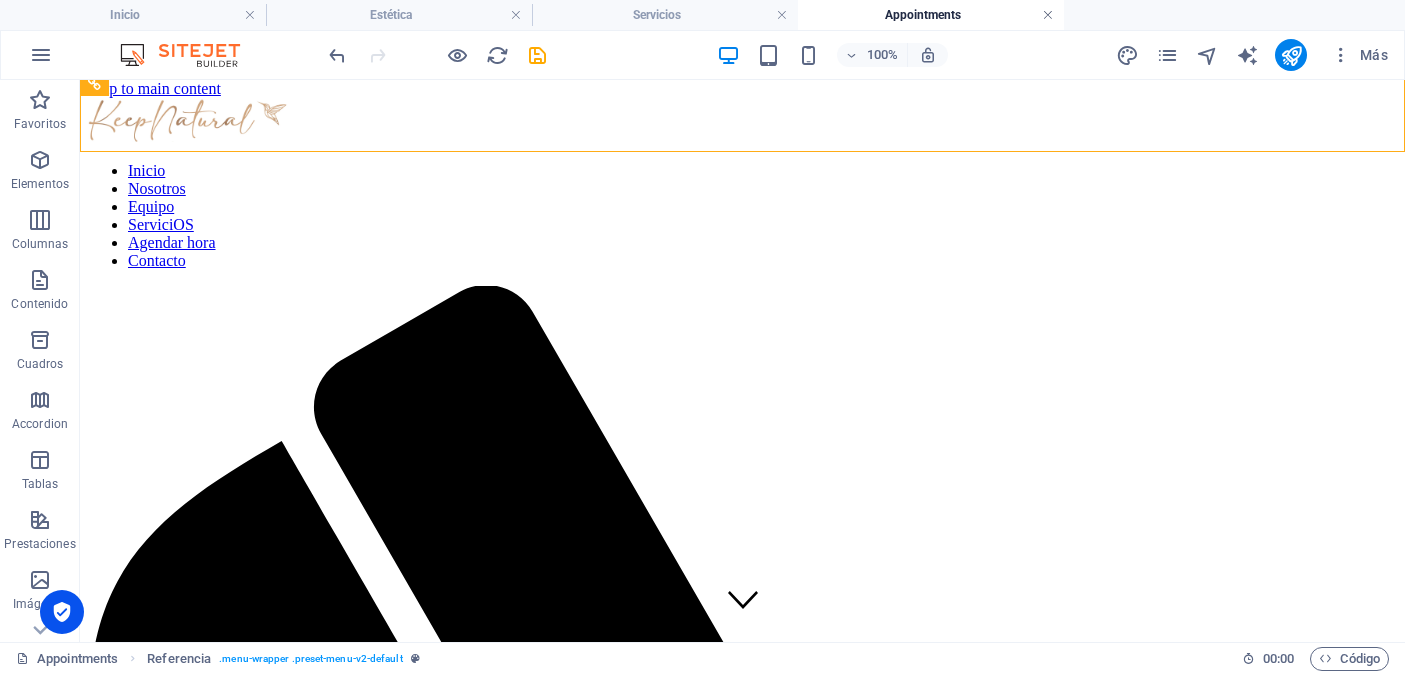 click at bounding box center (1048, 15) 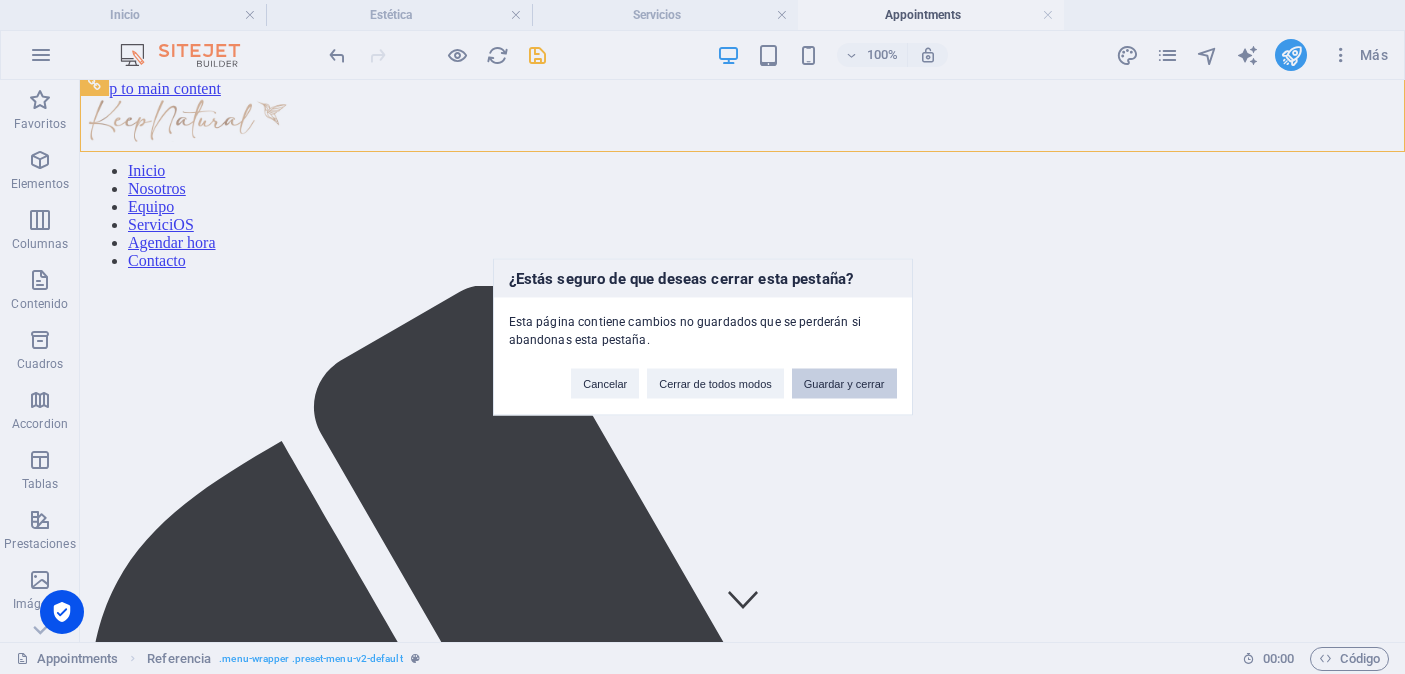 click on "Guardar y cerrar" at bounding box center [844, 384] 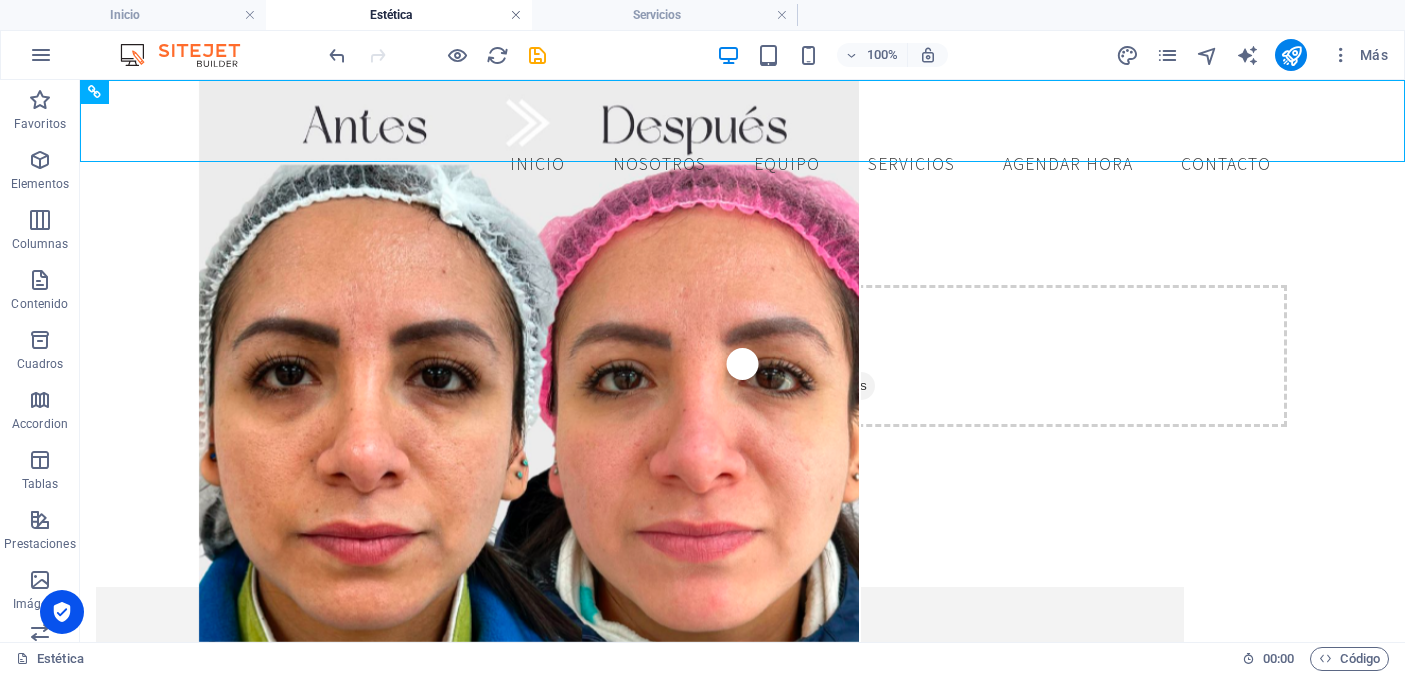 click at bounding box center (516, 15) 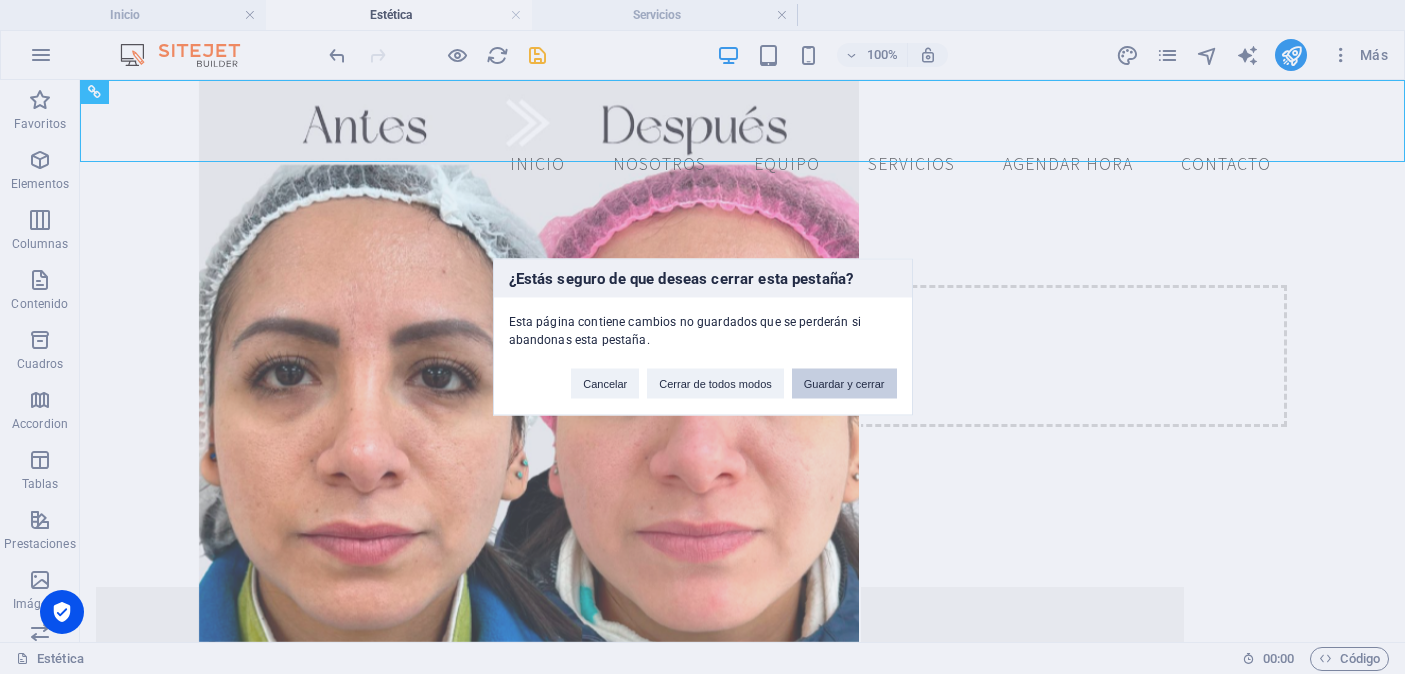 click on "Guardar y cerrar" at bounding box center (844, 384) 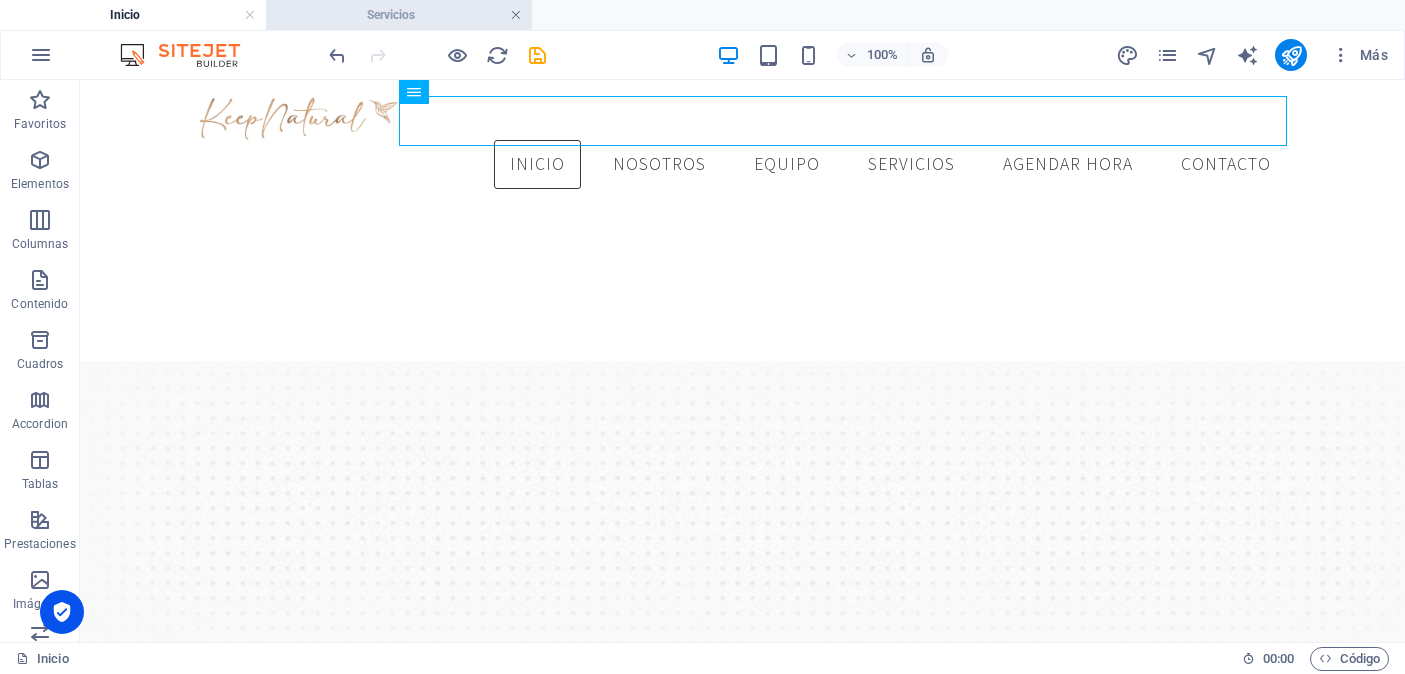 click at bounding box center (516, 15) 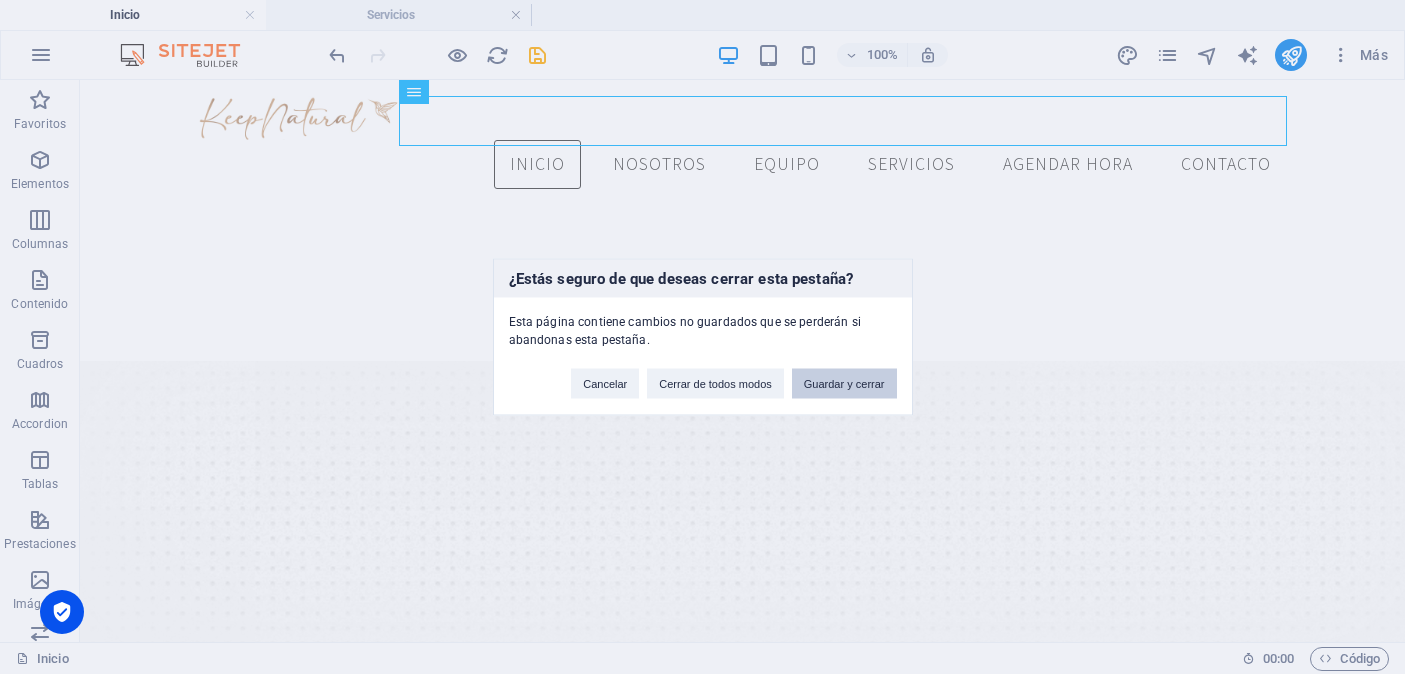 click on "Guardar y cerrar" at bounding box center [844, 384] 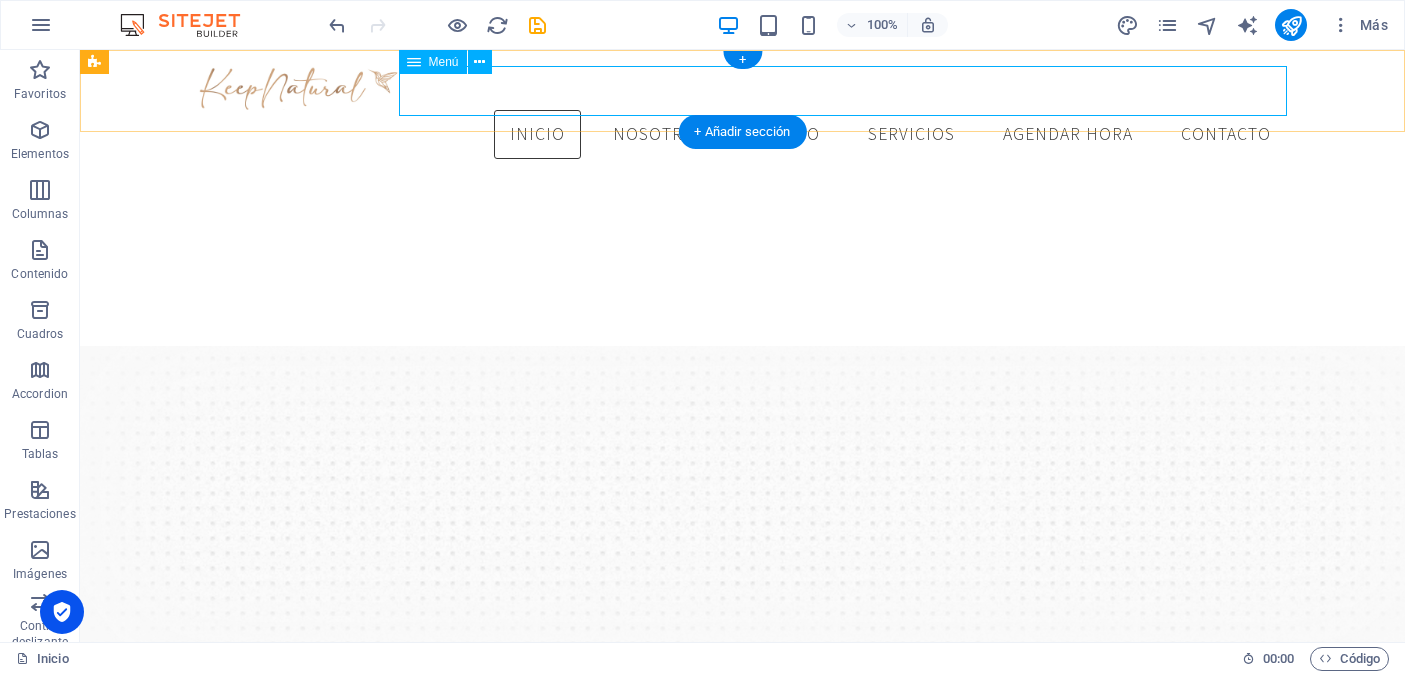 click on "Inicio Nosotros Equipo ServiciOS Agendar hora Contacto" at bounding box center (743, 135) 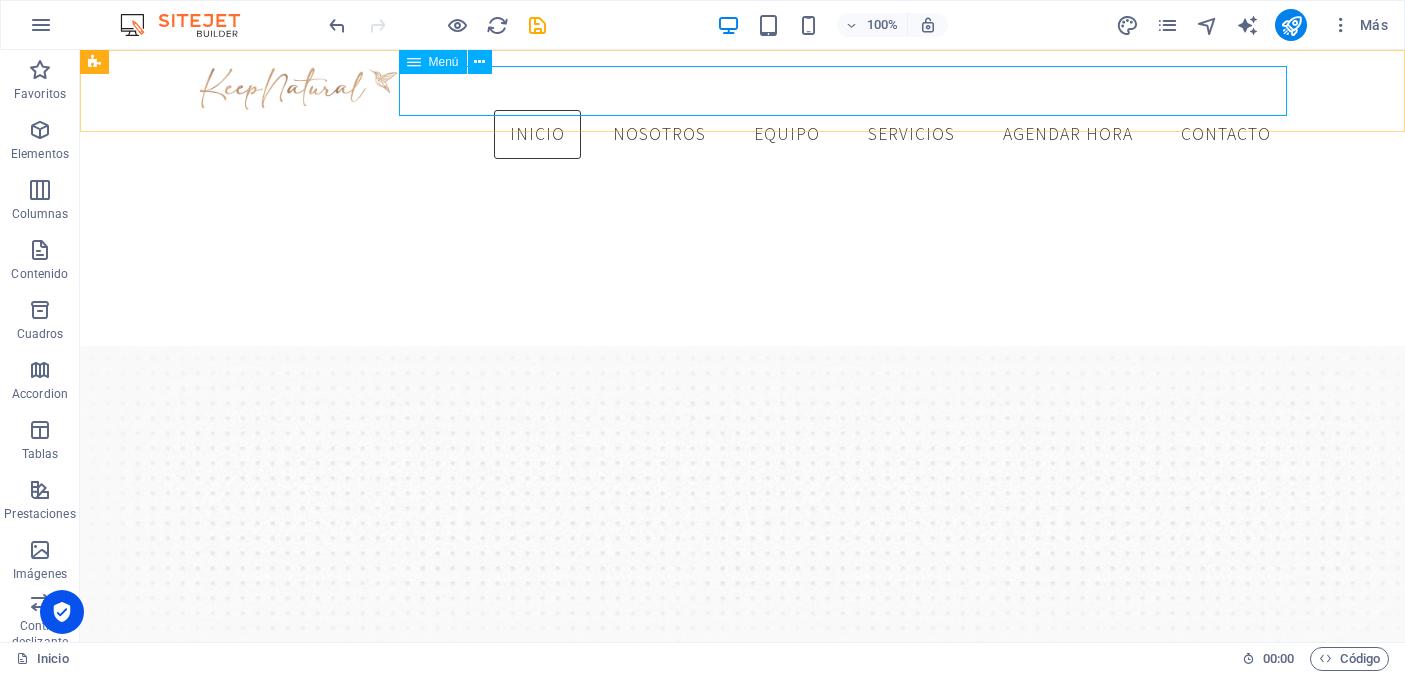 click on "Menú" at bounding box center [433, 62] 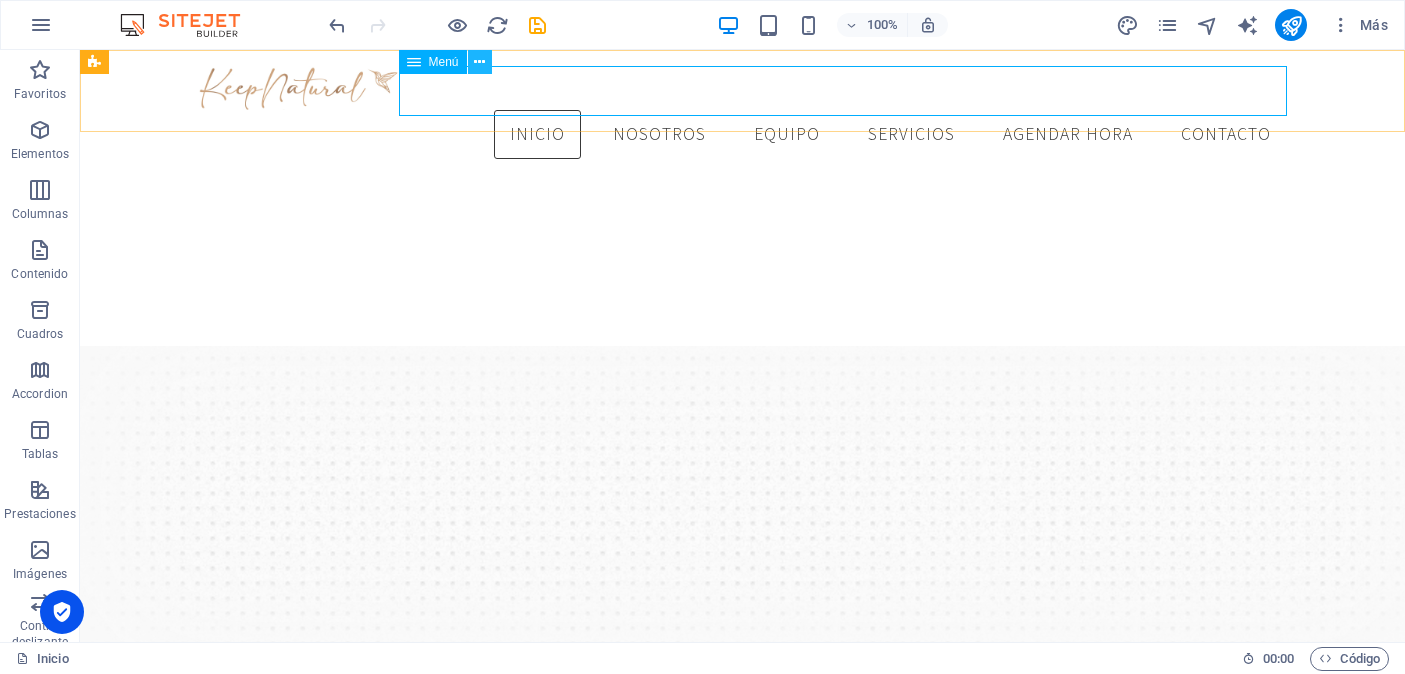 click at bounding box center [479, 62] 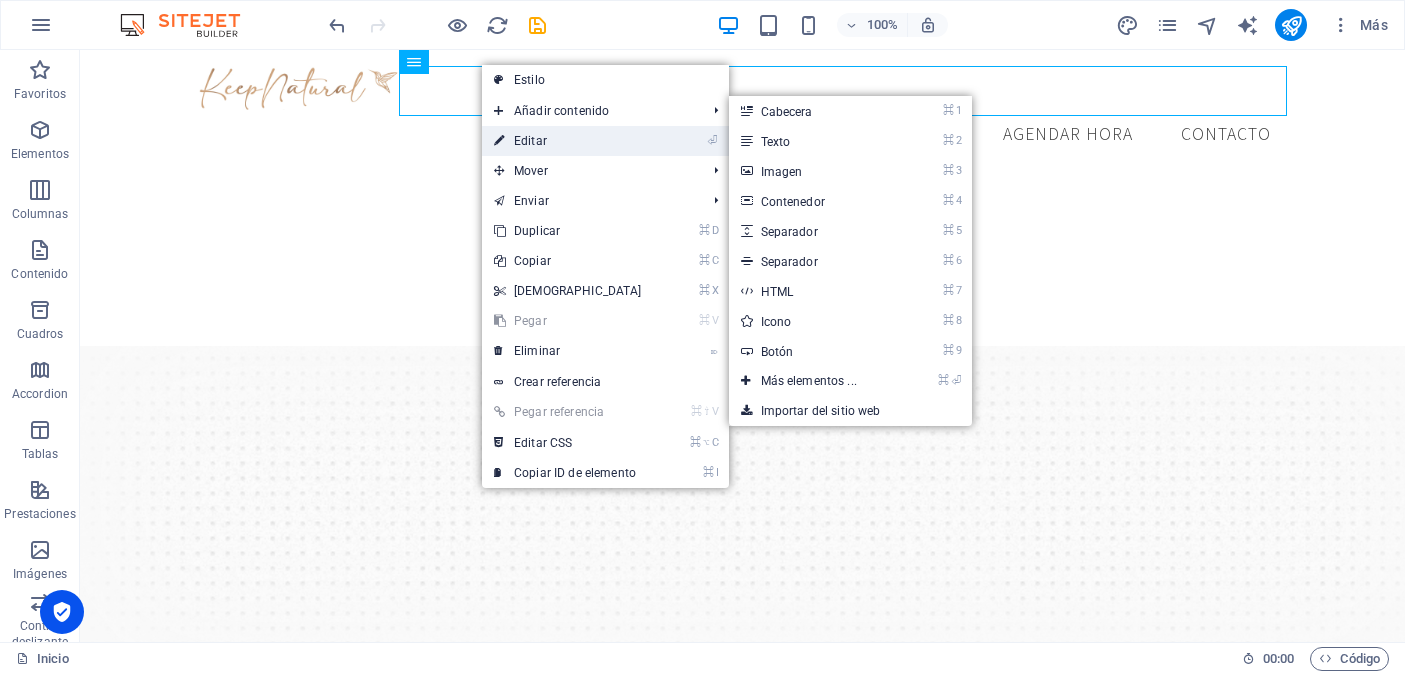 click on "⏎  Editar" at bounding box center (568, 141) 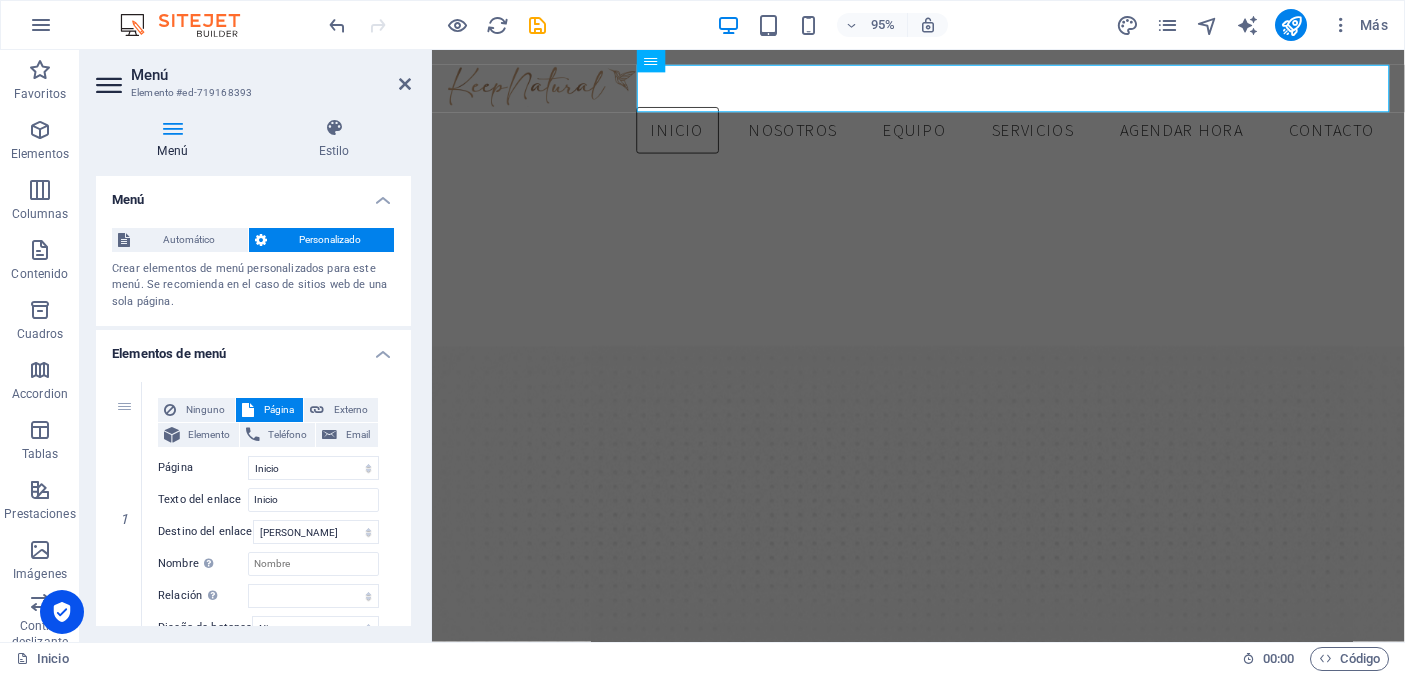 click on "Elementos de menú" at bounding box center (253, 348) 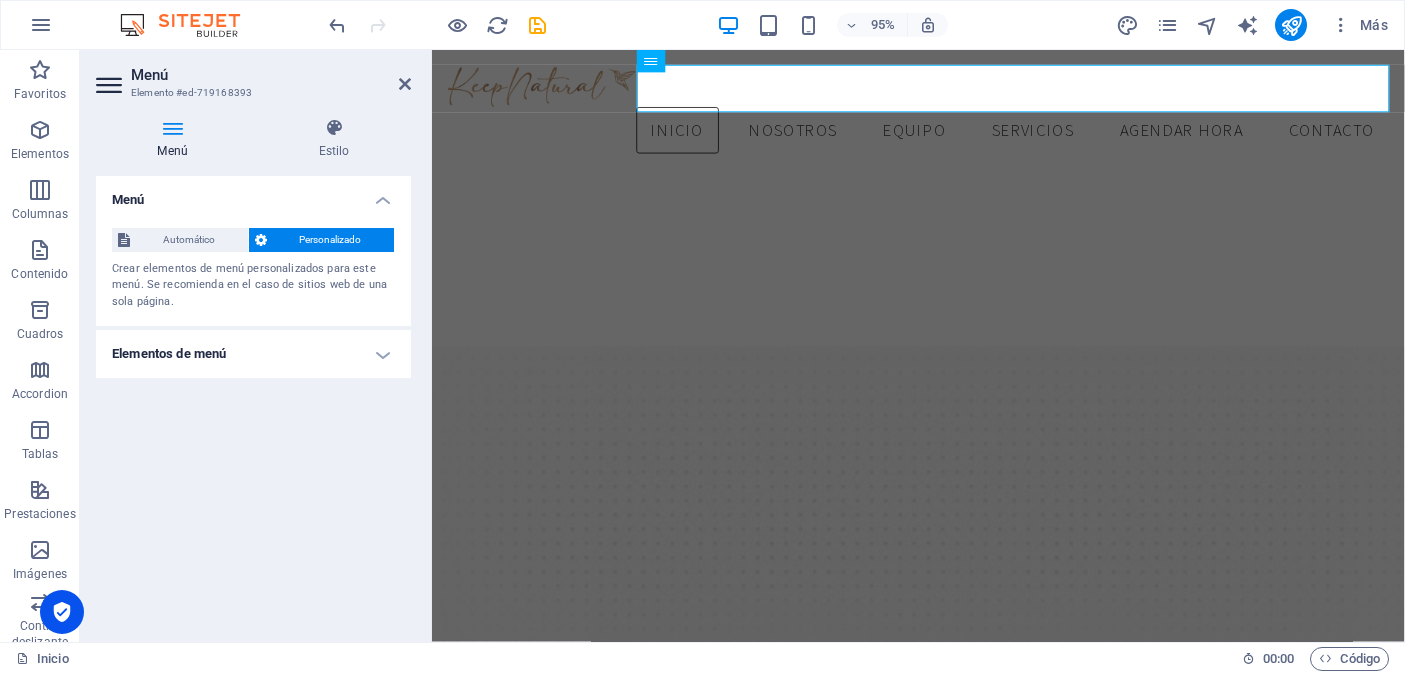 click on "Elementos de menú" at bounding box center (253, 354) 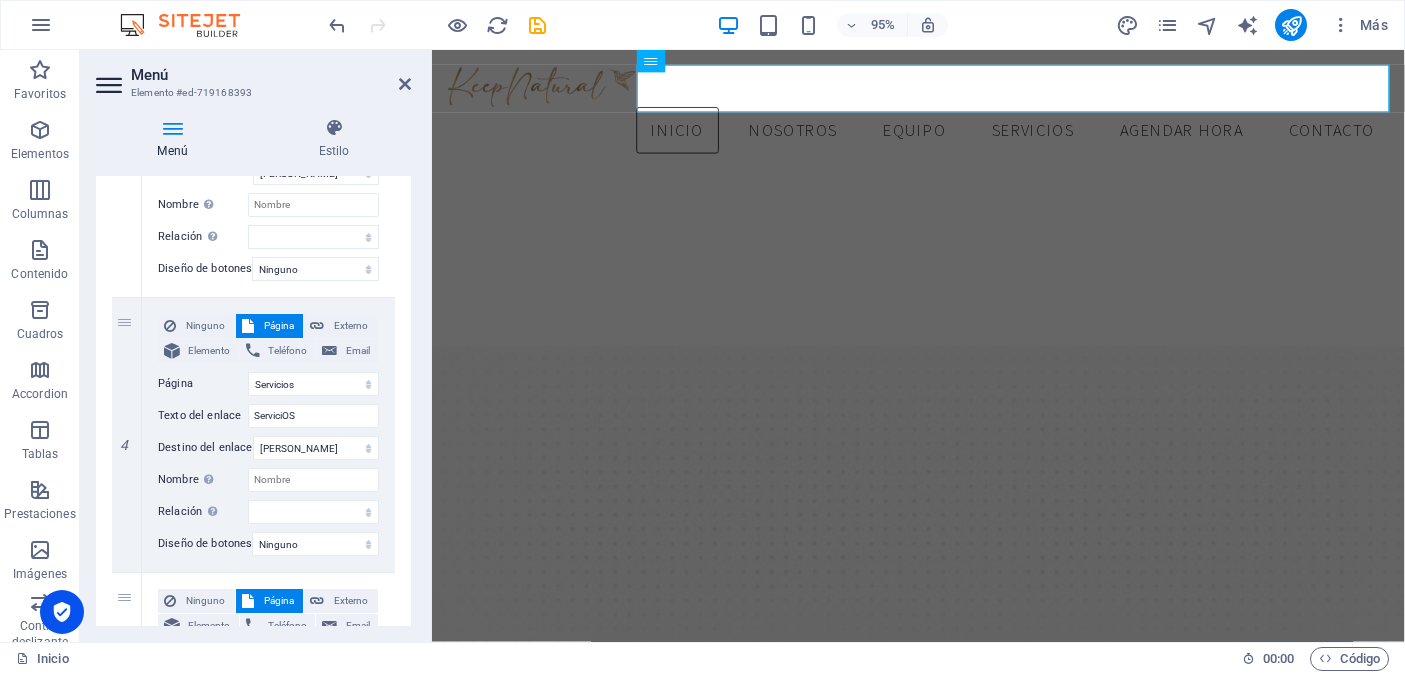 scroll, scrollTop: 912, scrollLeft: 0, axis: vertical 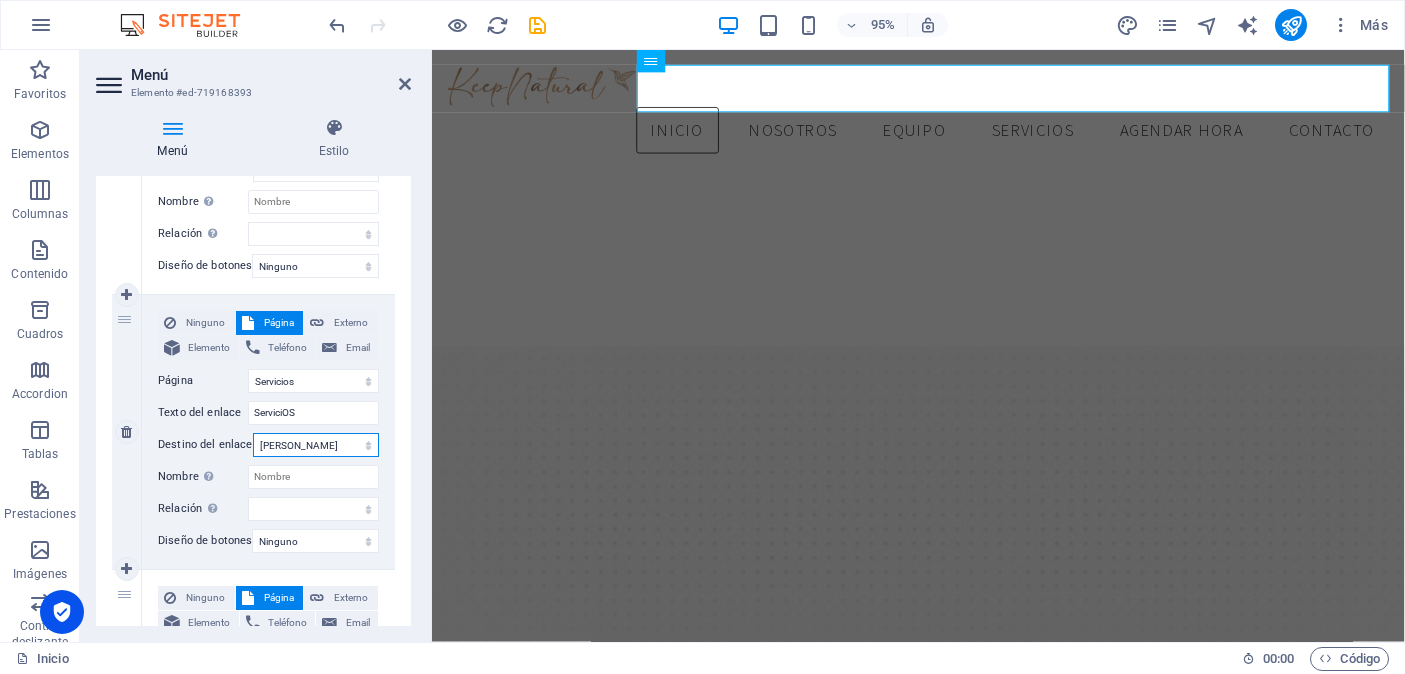 click on "Nueva pestaña Misma pestaña Superposición" at bounding box center [316, 445] 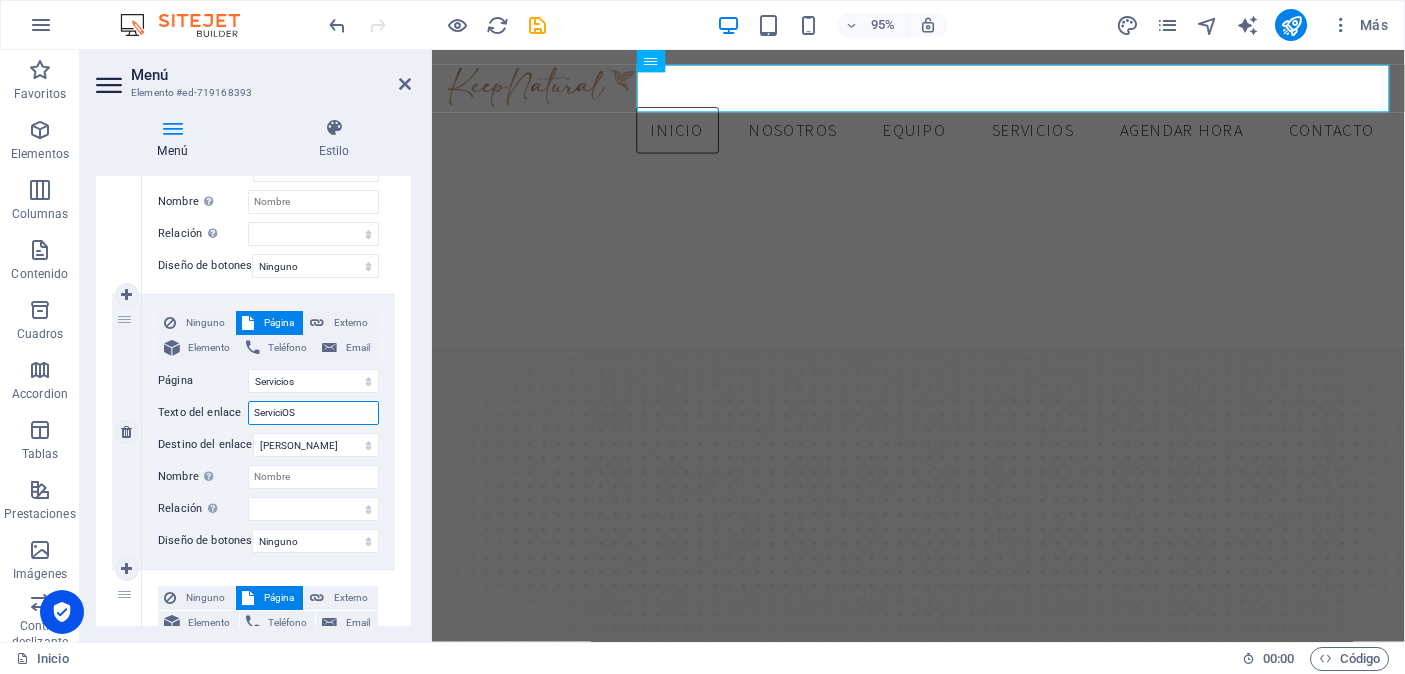 click on "ServiciOS" at bounding box center [313, 413] 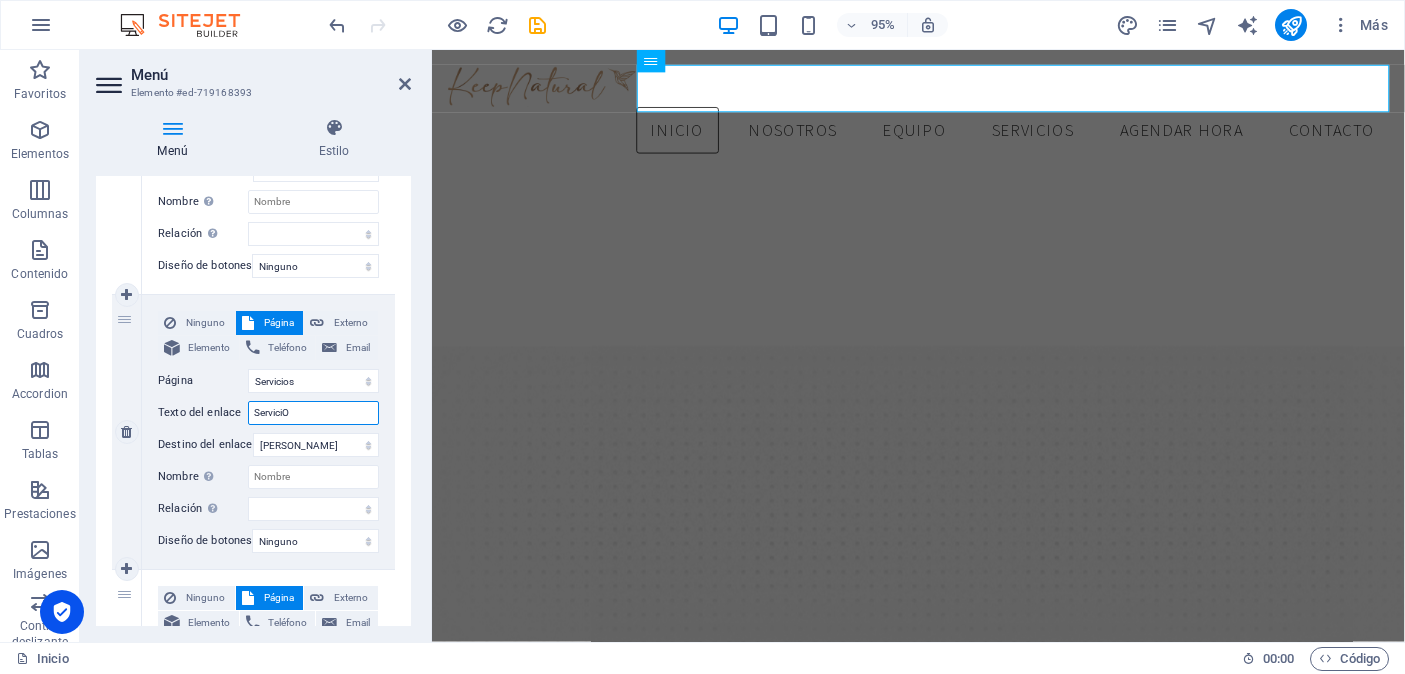 type on "Servici" 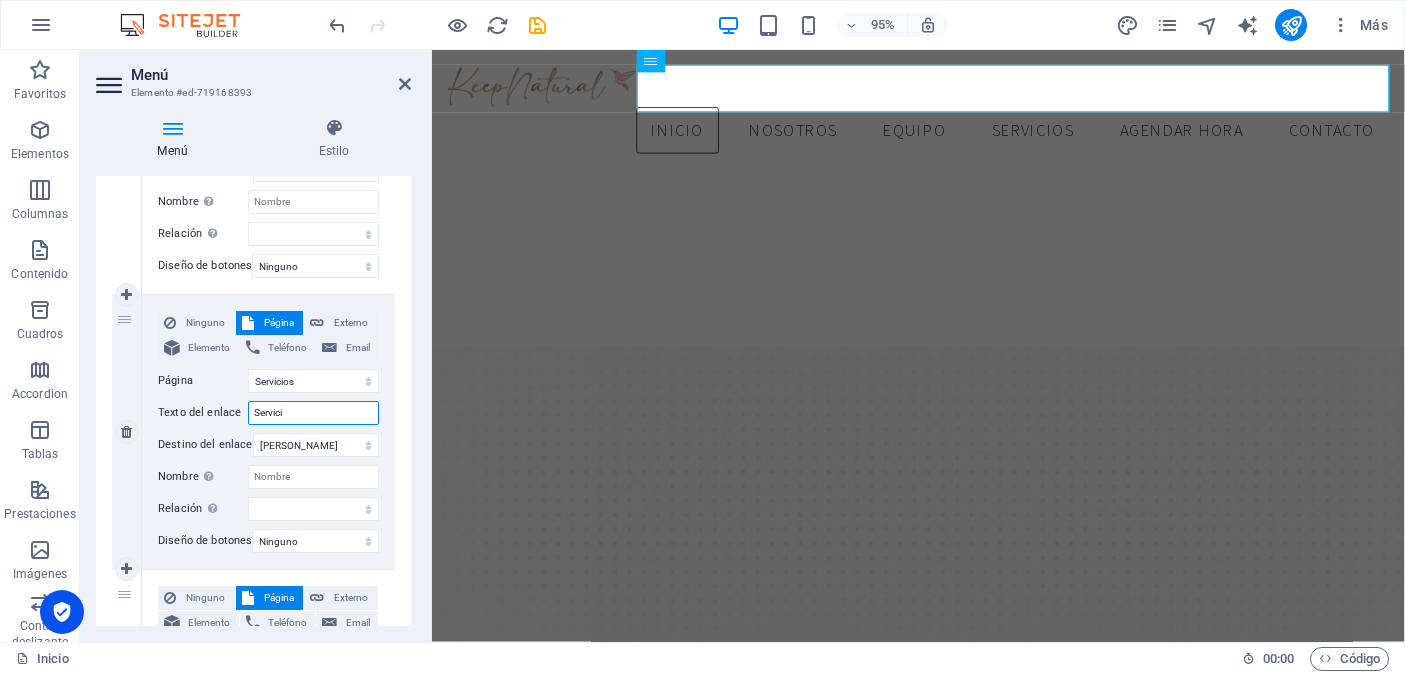 select 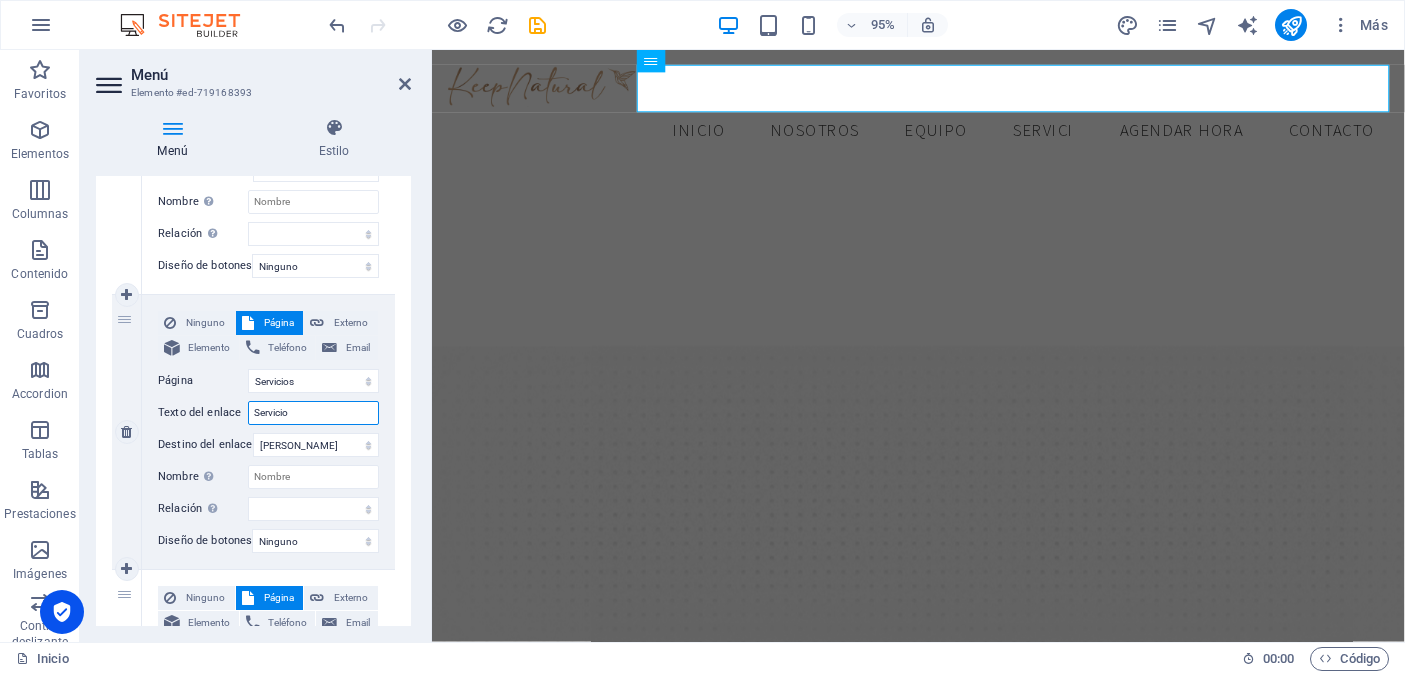 type on "Servicios" 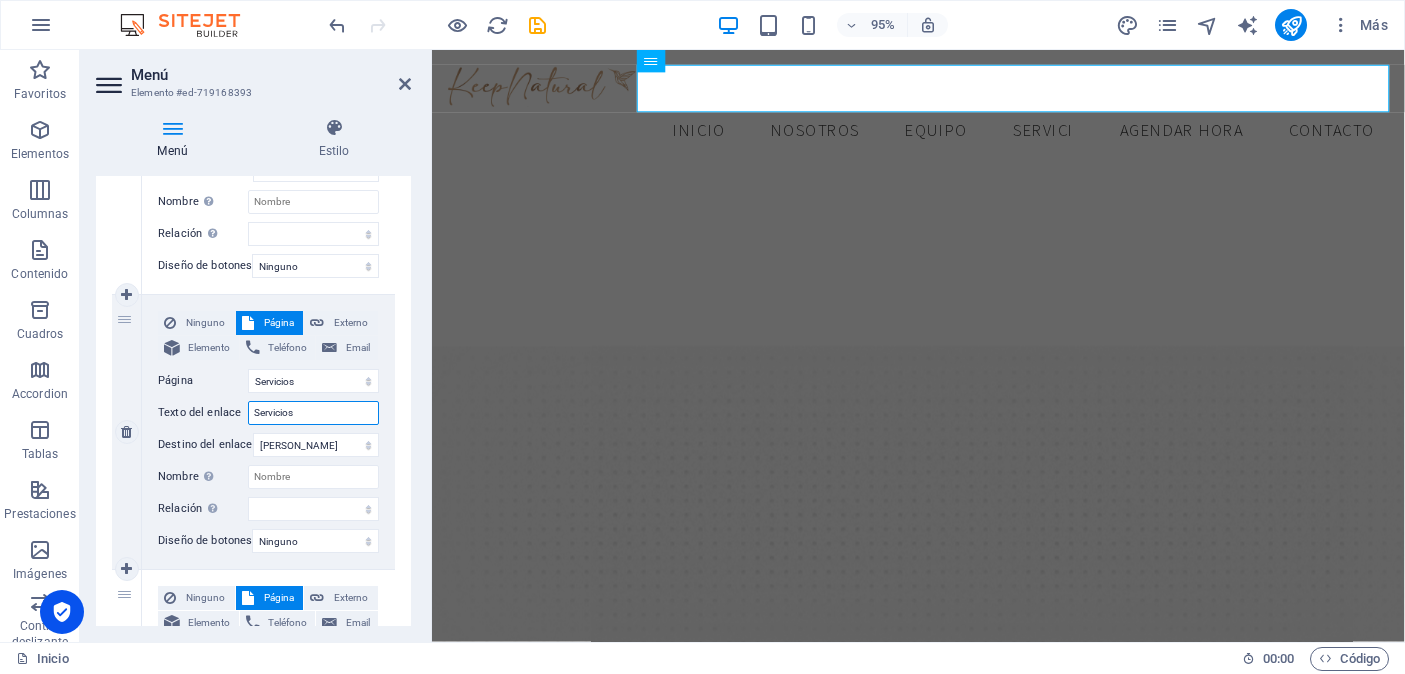 select 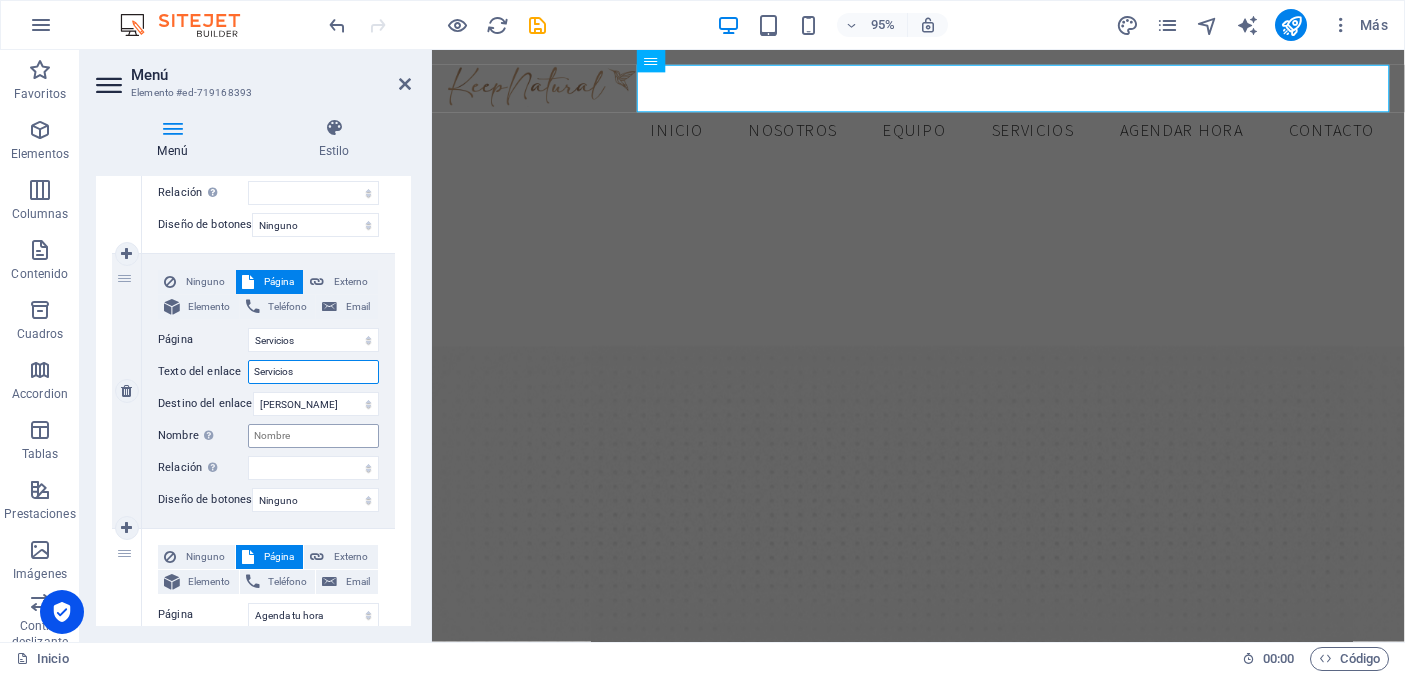 scroll, scrollTop: 970, scrollLeft: 0, axis: vertical 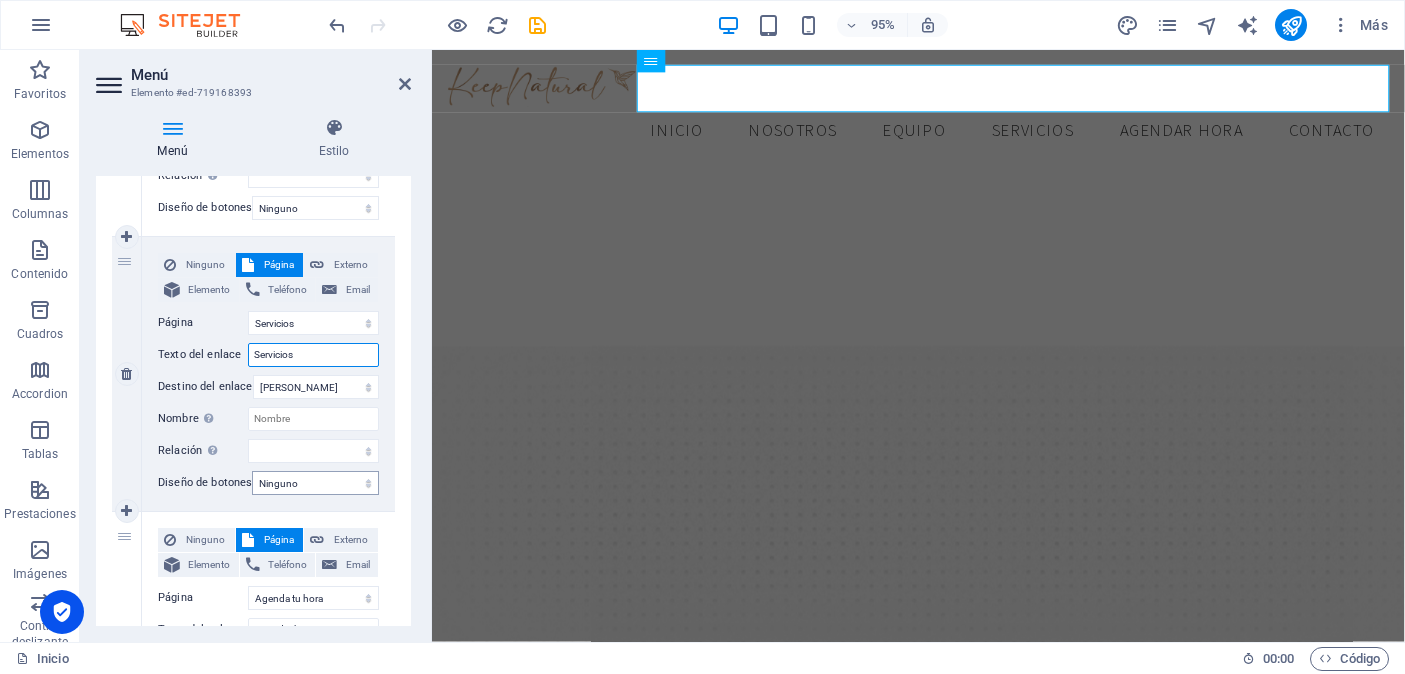 type on "Servicios" 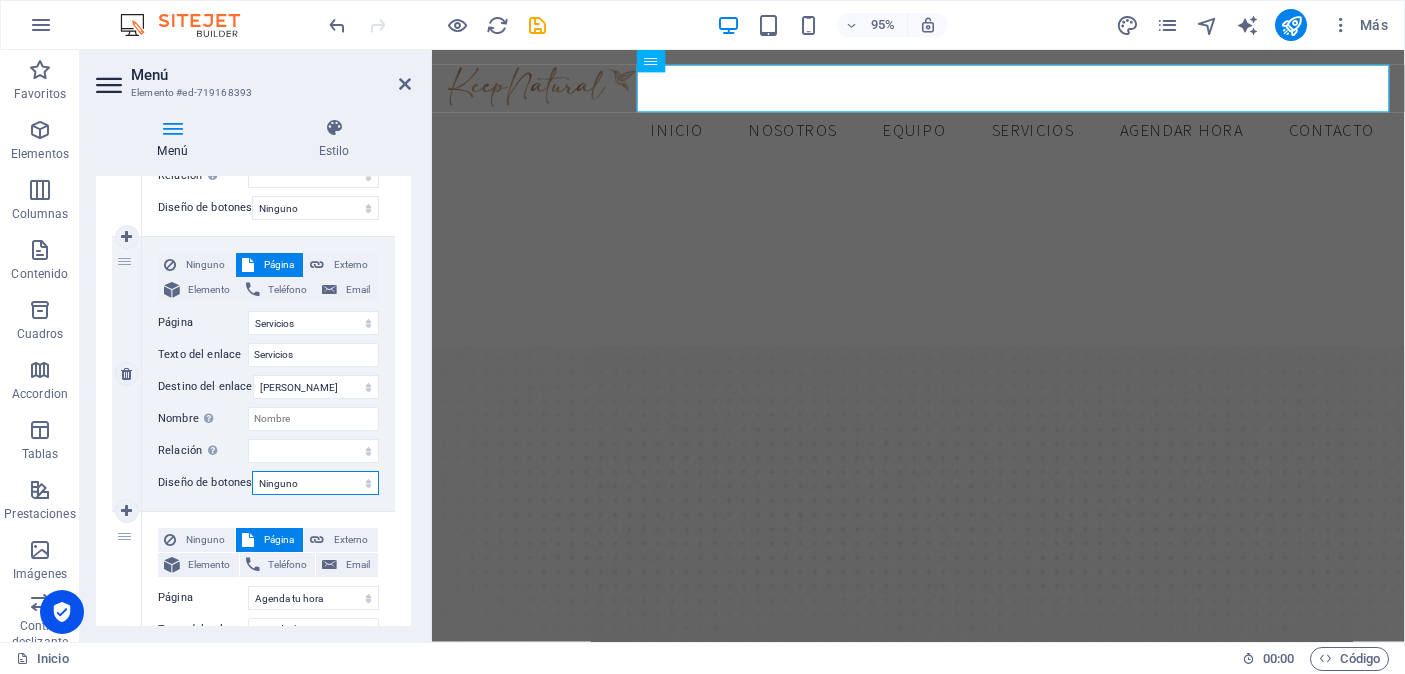 click on "Ninguno Predeterminado Principal Secundario" at bounding box center [315, 483] 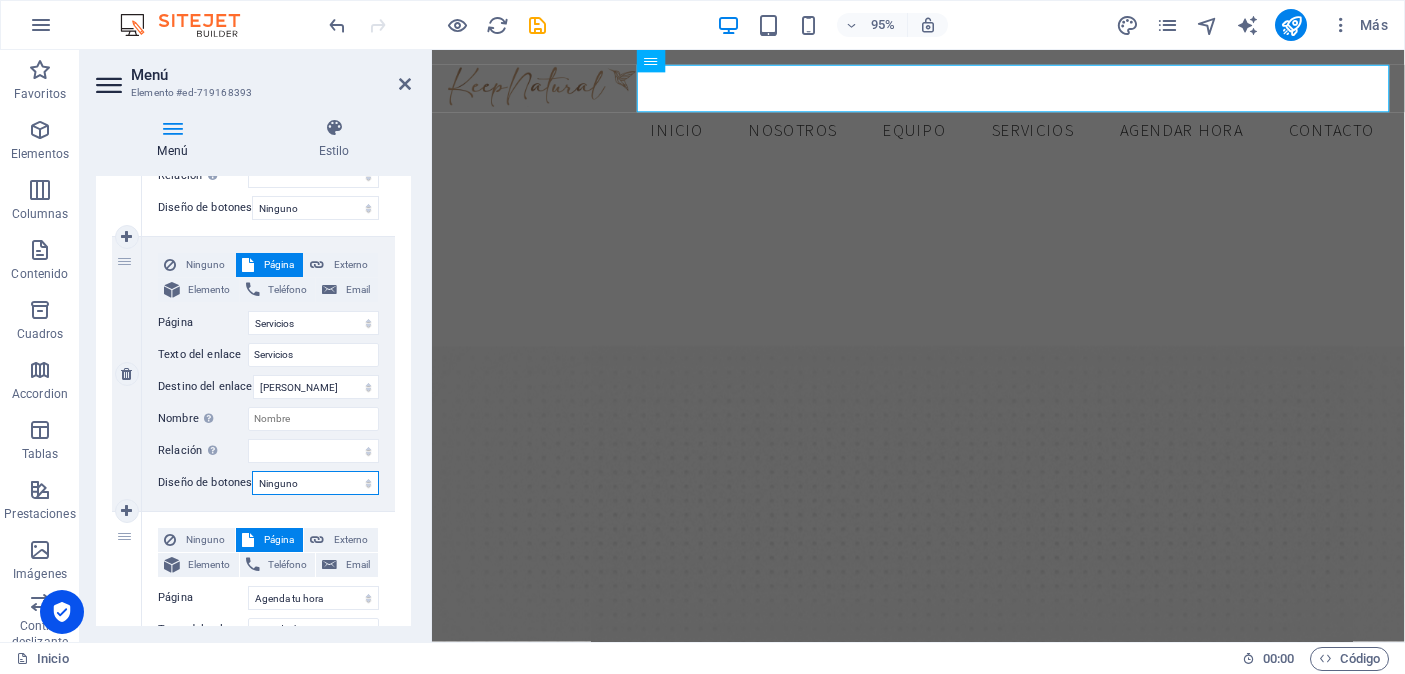 select on "default" 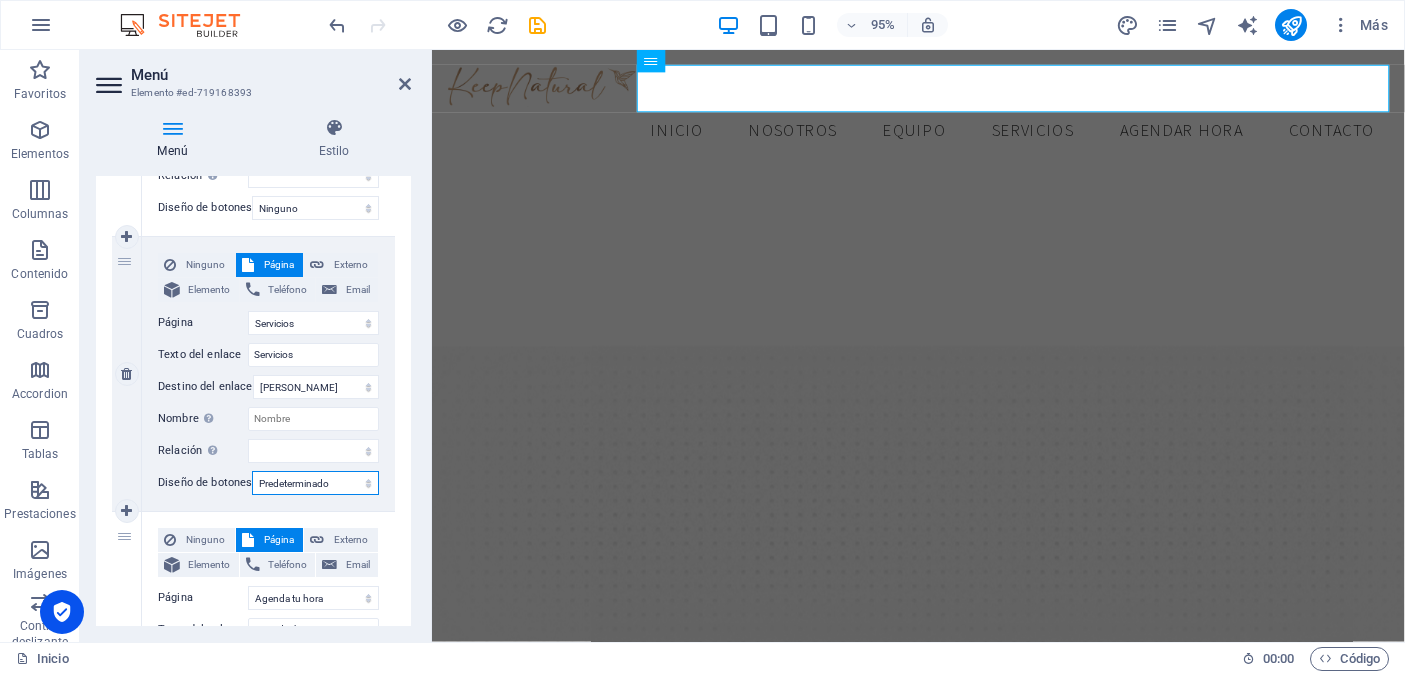 select 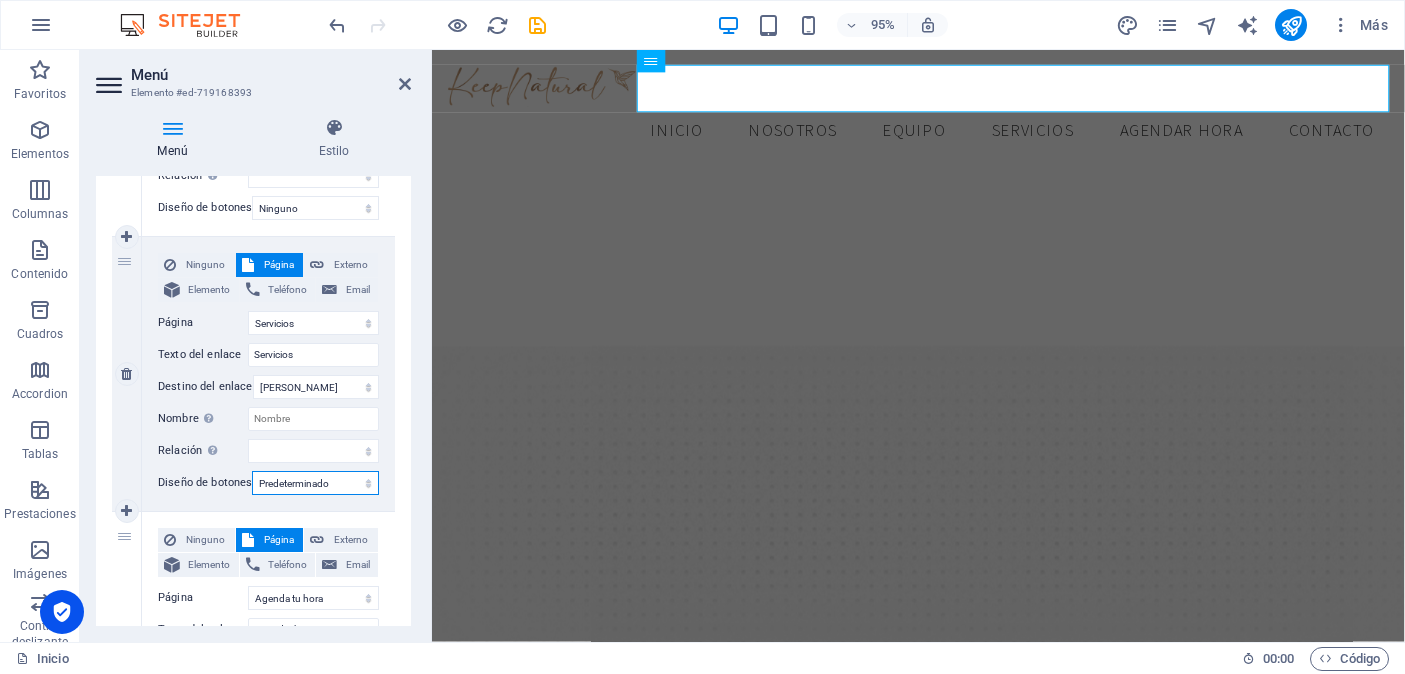 select 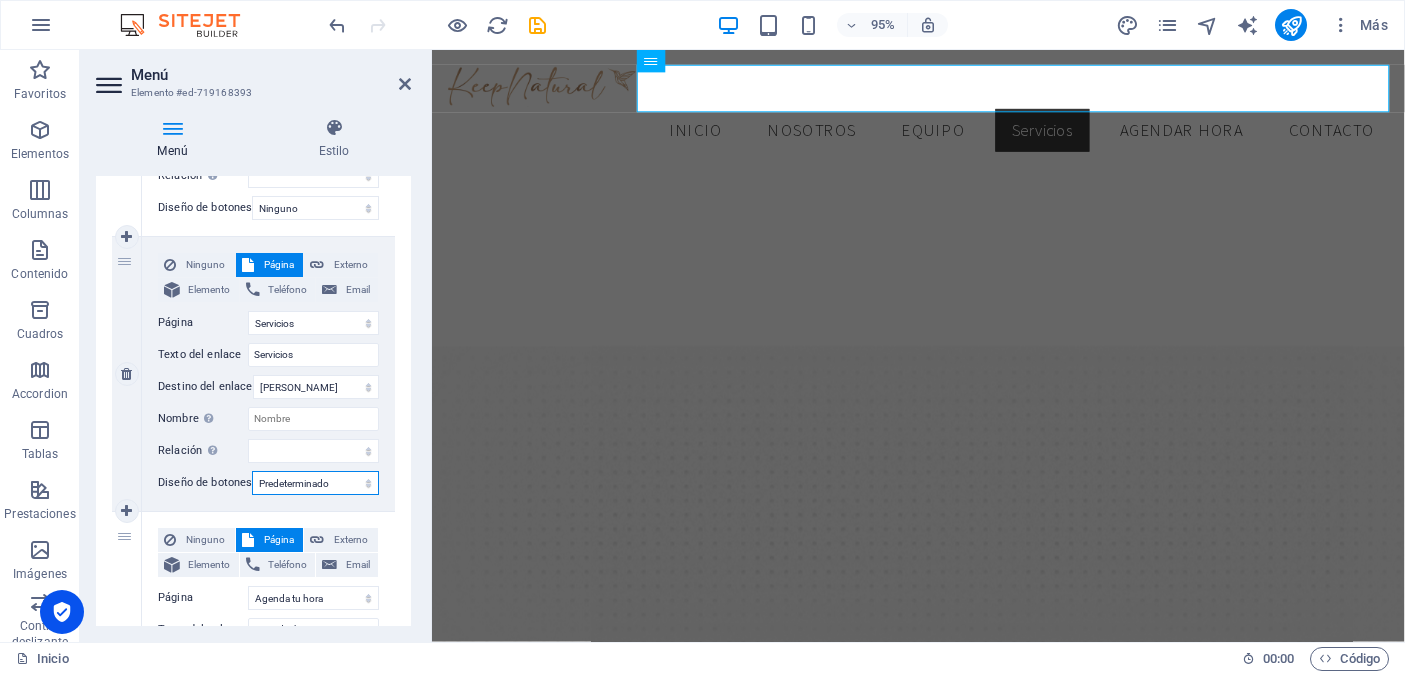 click on "Ninguno Predeterminado Principal Secundario" at bounding box center [315, 483] 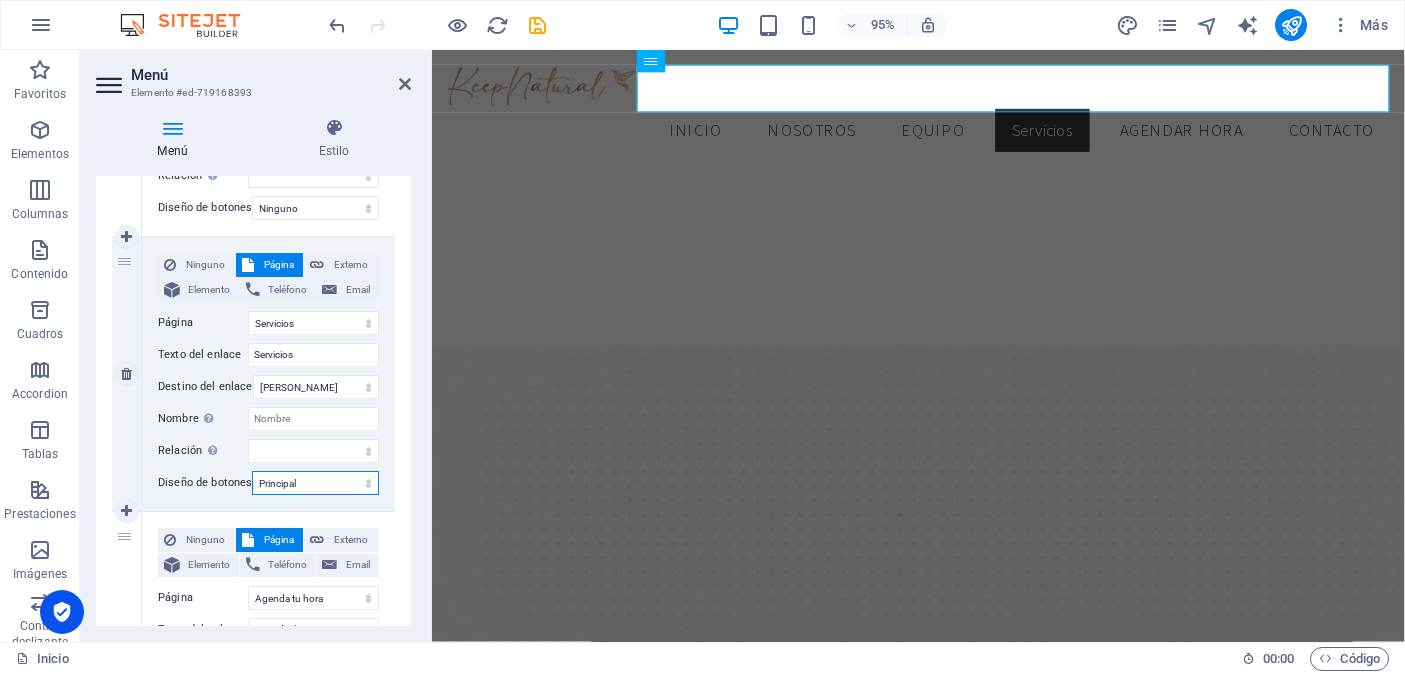 select 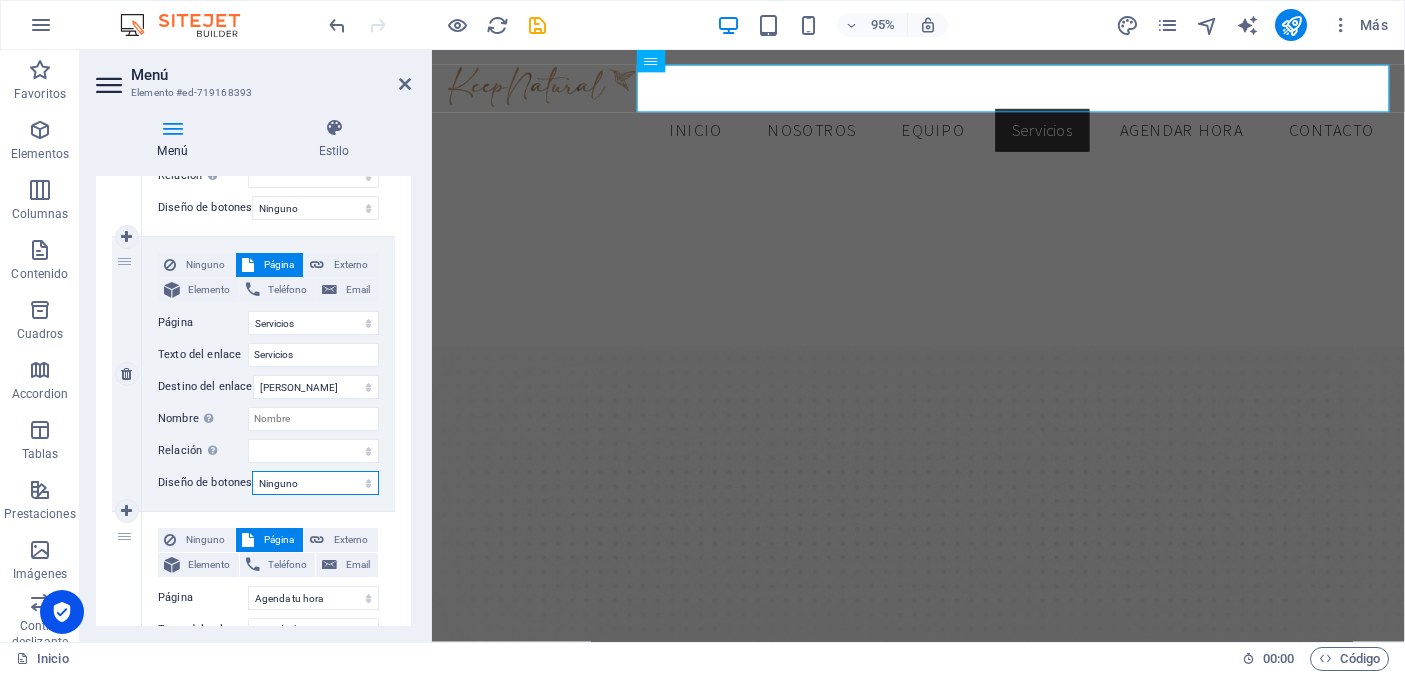 select 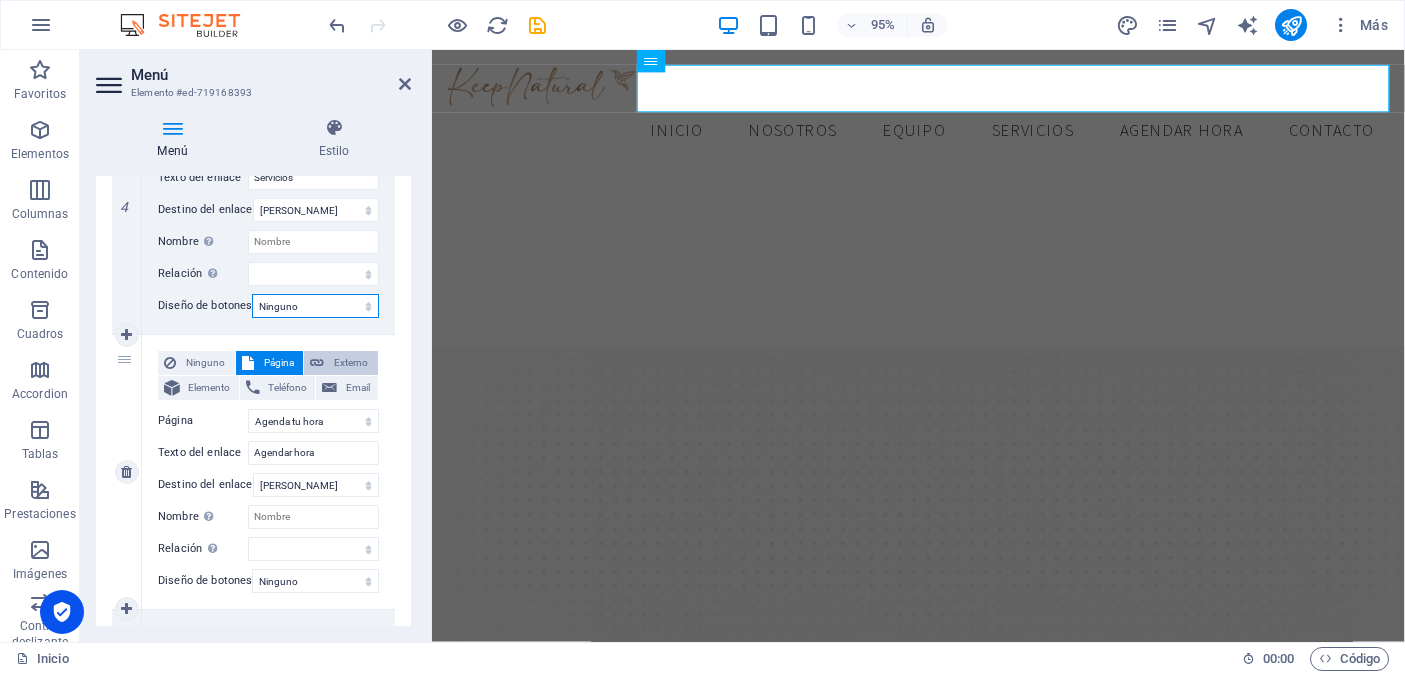 scroll, scrollTop: 1145, scrollLeft: 0, axis: vertical 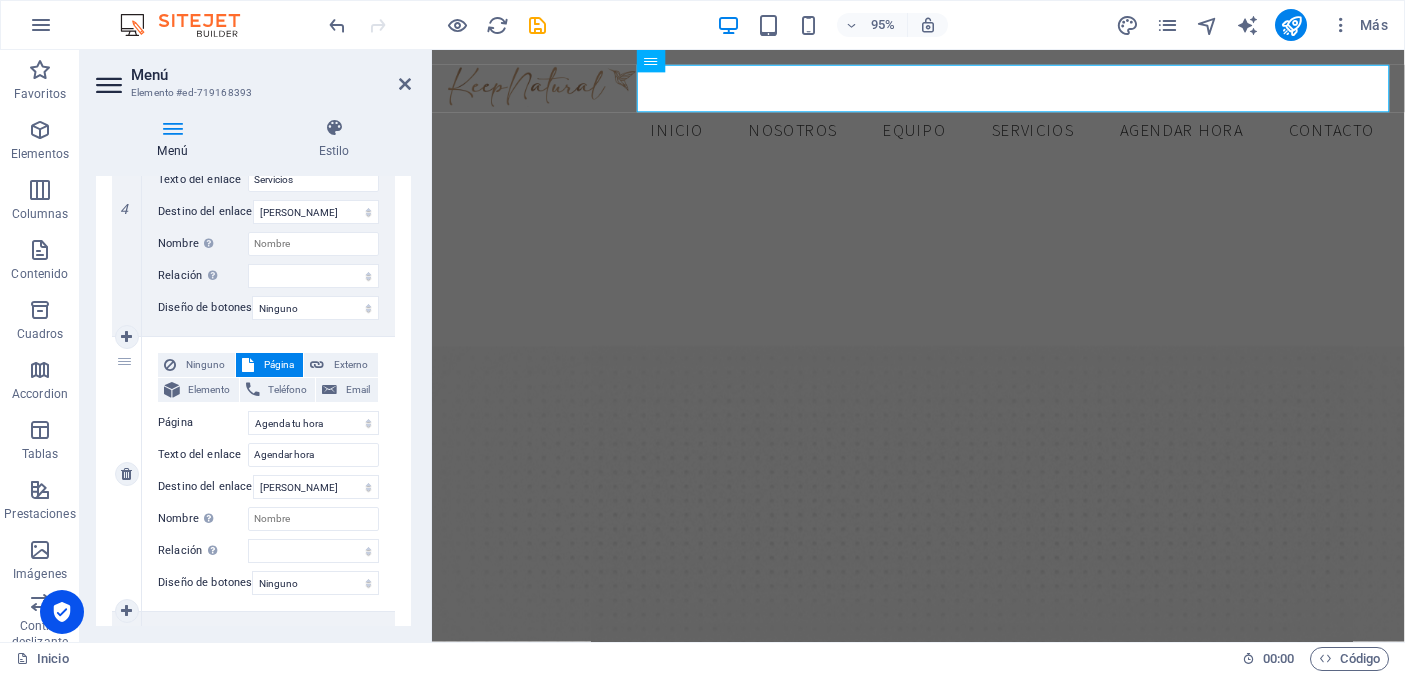 click on "5" at bounding box center (127, 474) 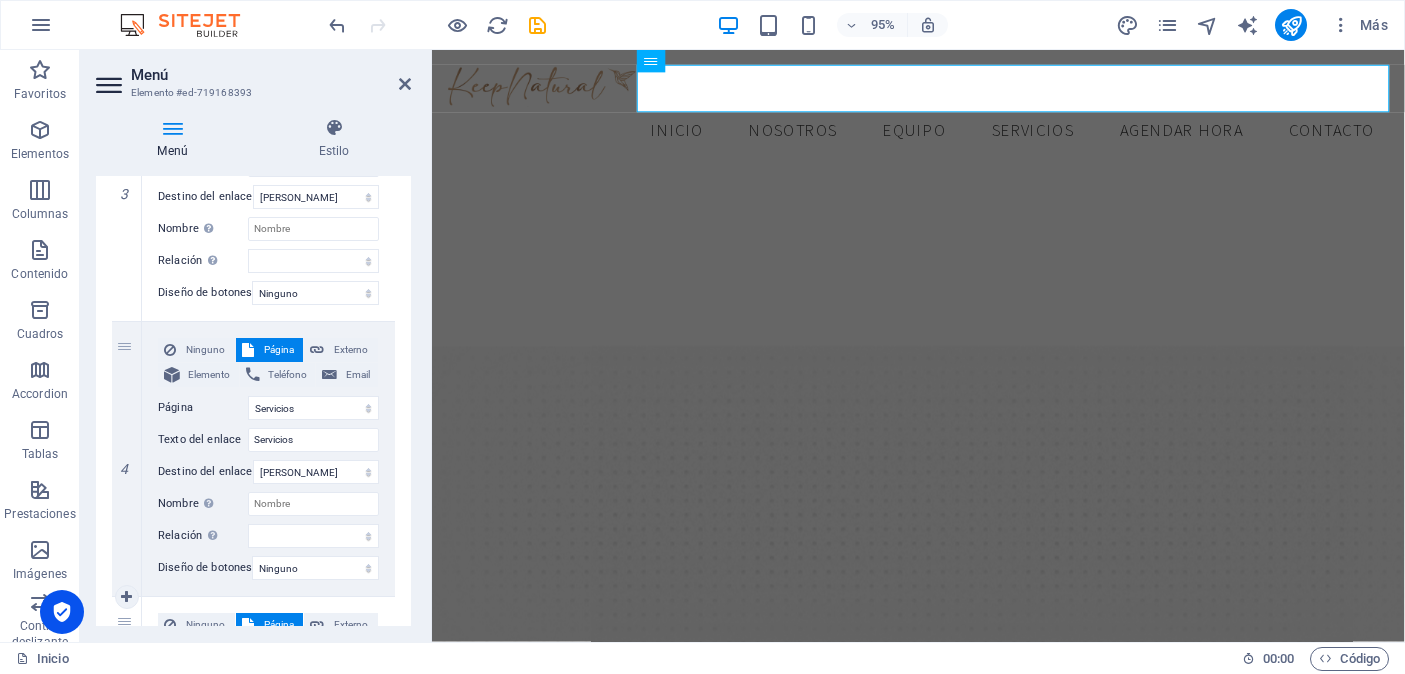 scroll, scrollTop: 869, scrollLeft: 0, axis: vertical 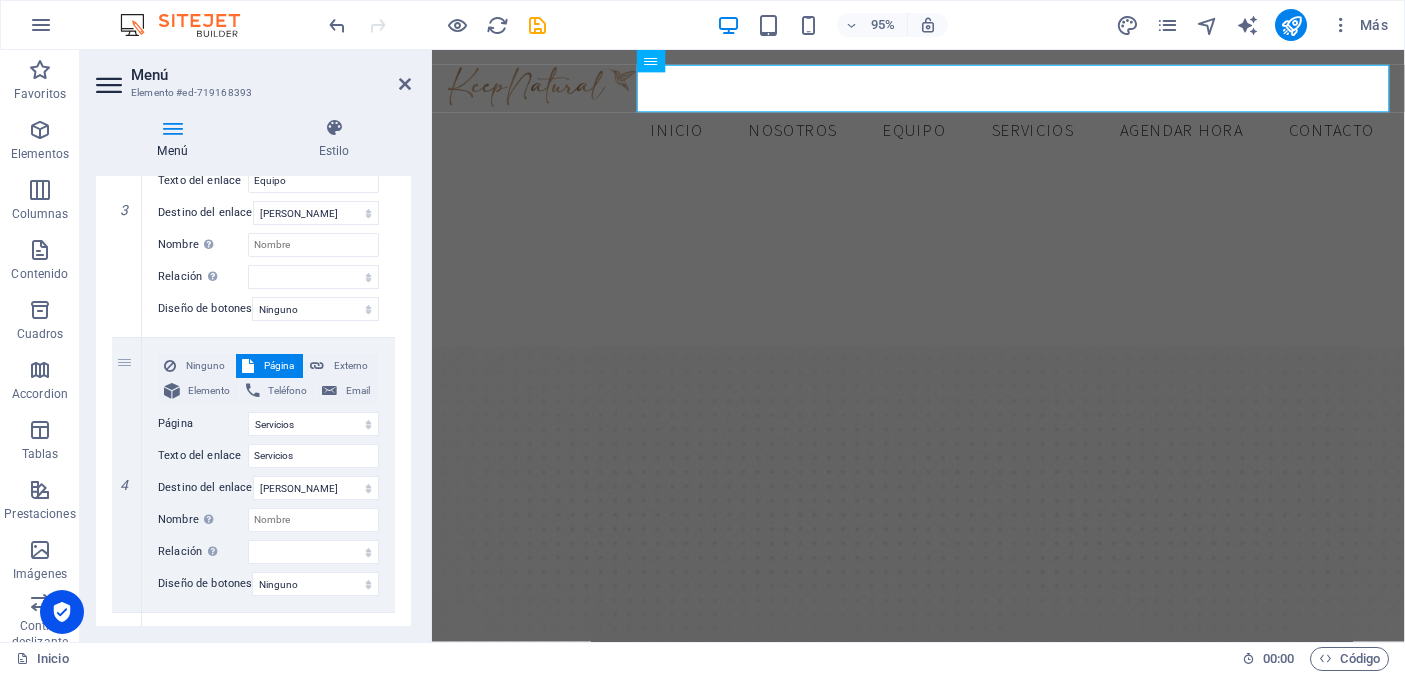 click on "Menú" at bounding box center (176, 139) 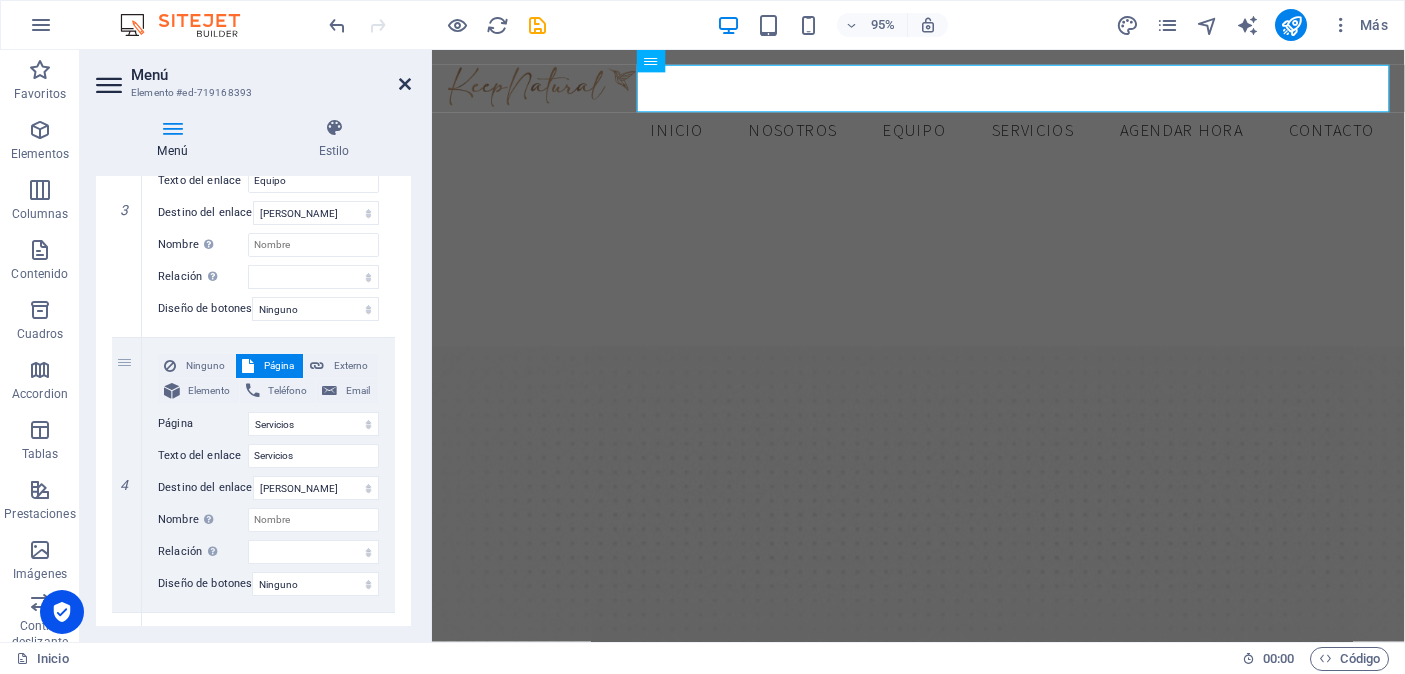 click at bounding box center (405, 84) 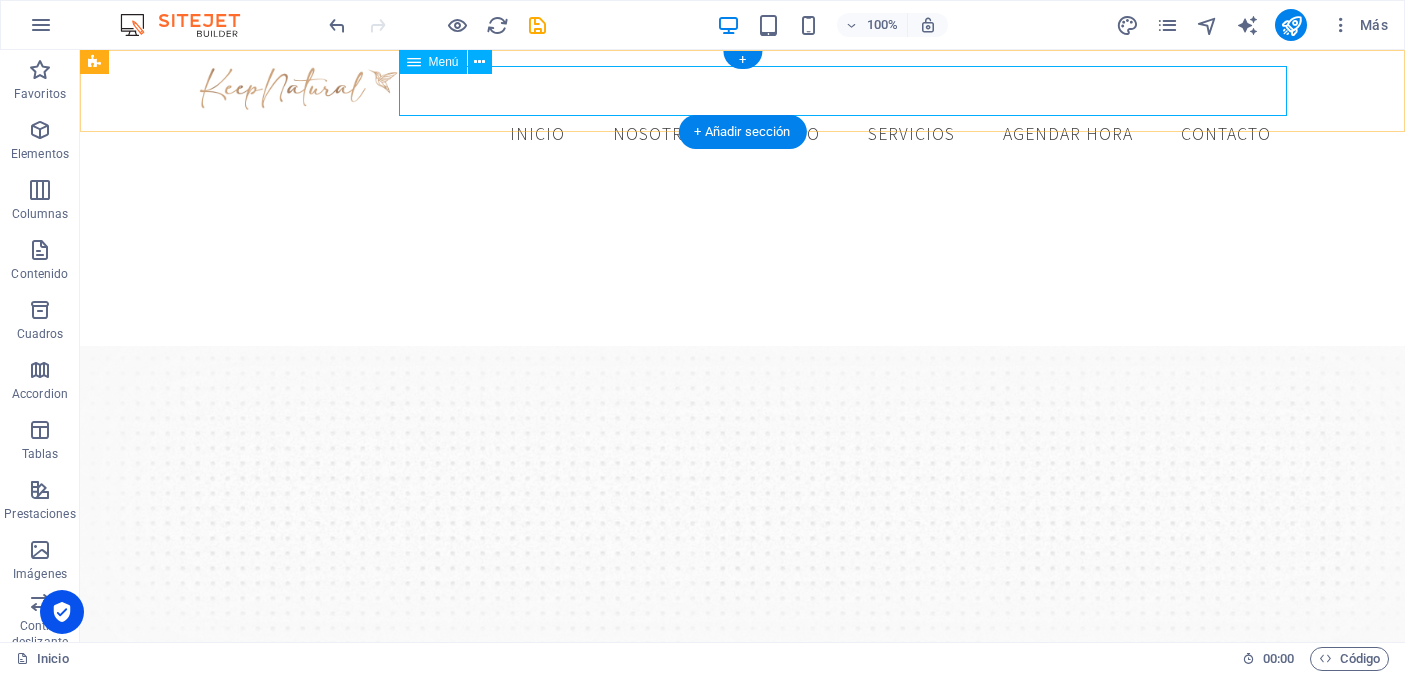 click on "Inicio Nosotros Equipo Servicios Agendar hora Contacto" at bounding box center (743, 135) 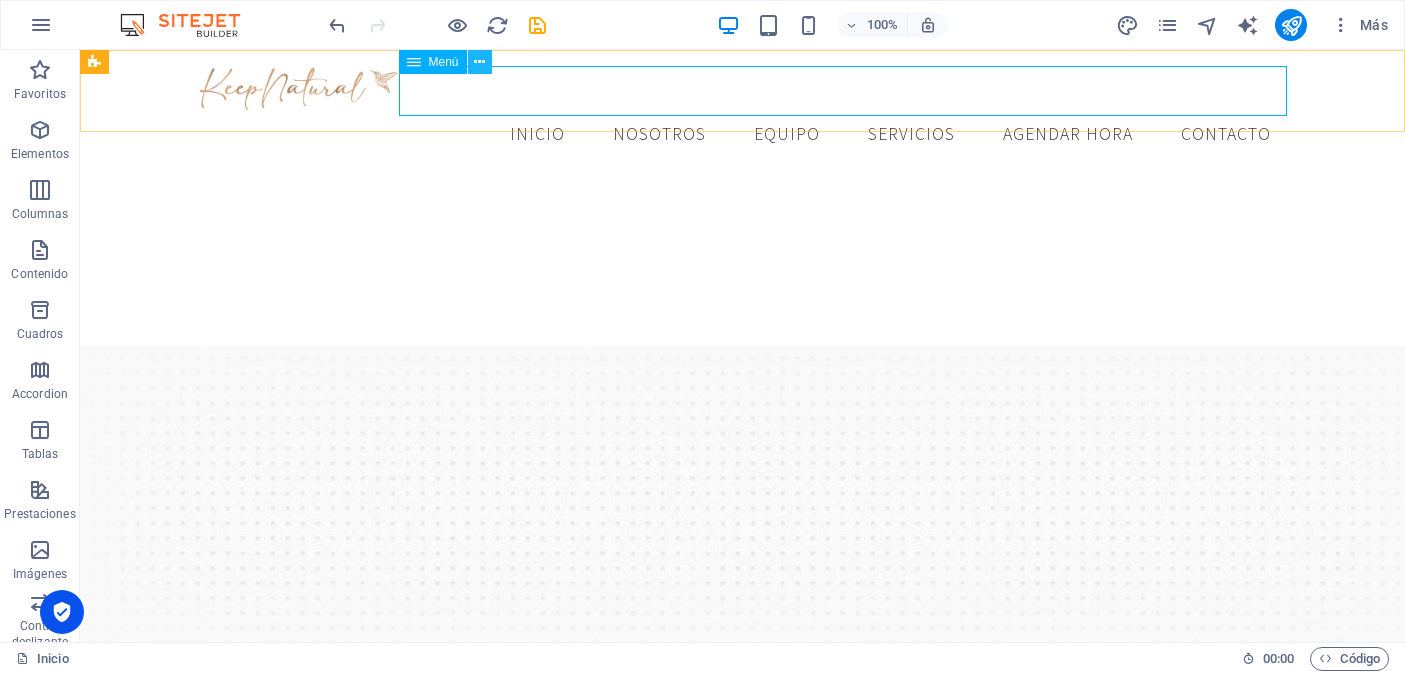 click at bounding box center [479, 62] 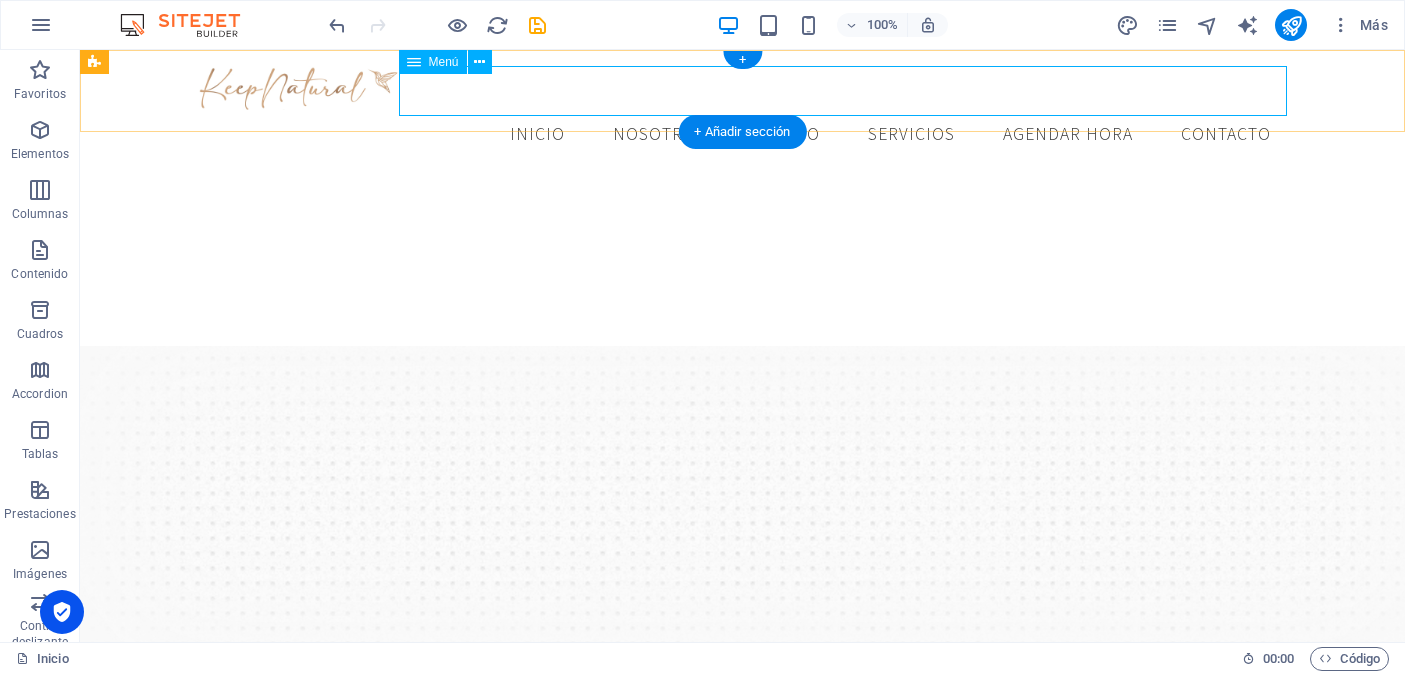 click on "Inicio Nosotros Equipo Servicios Agendar hora Contacto" at bounding box center (743, 135) 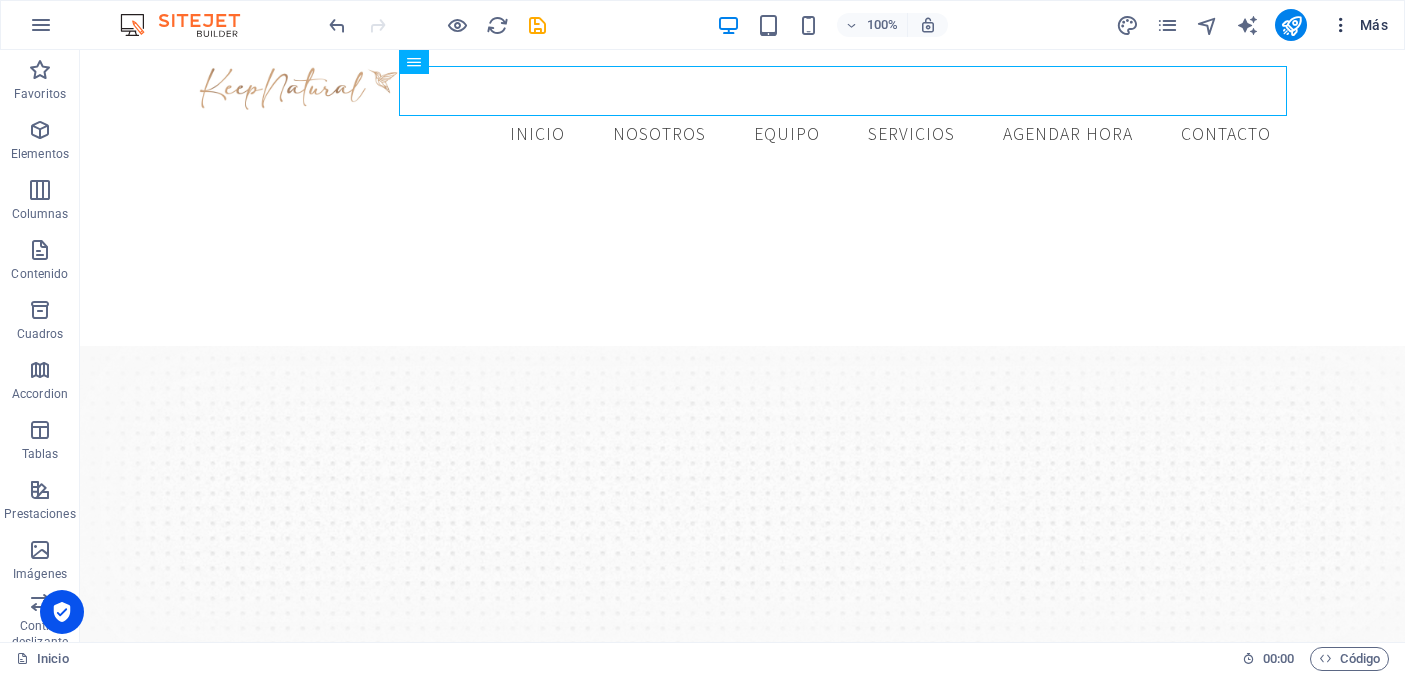 click on "Más" at bounding box center [1359, 25] 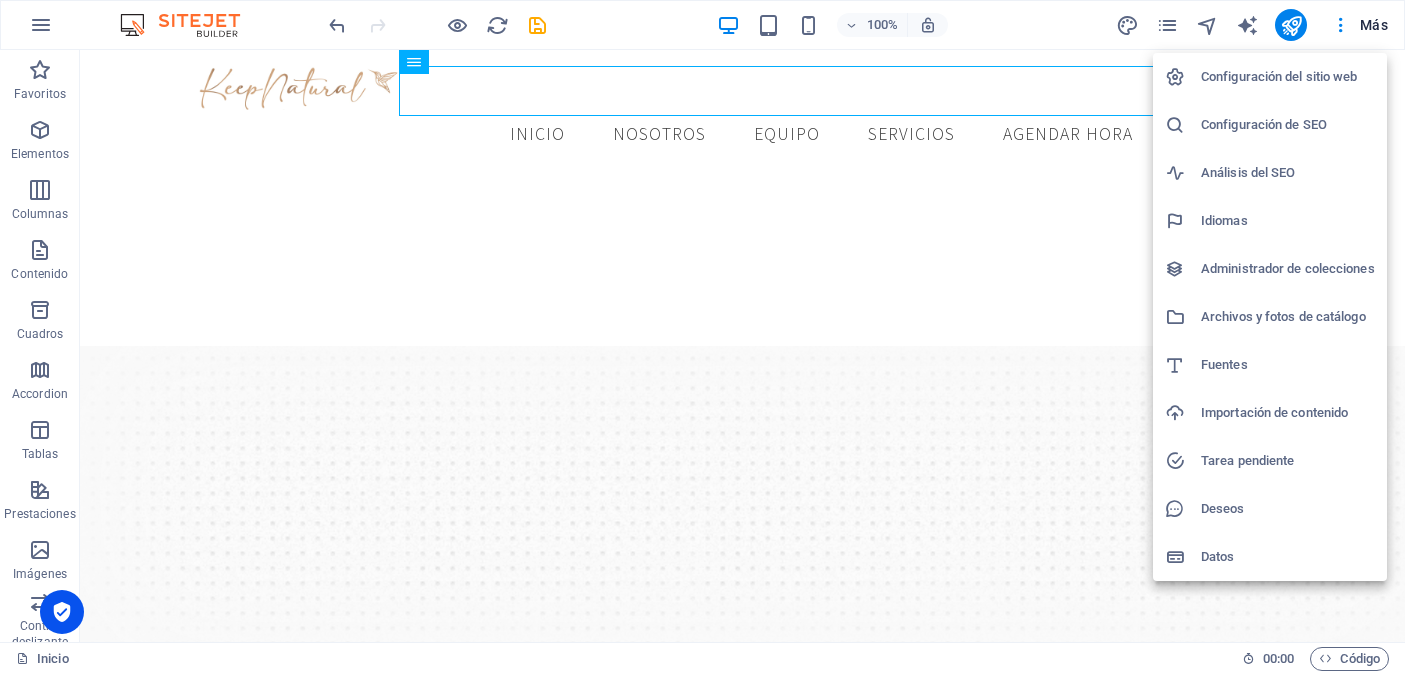 click at bounding box center [702, 337] 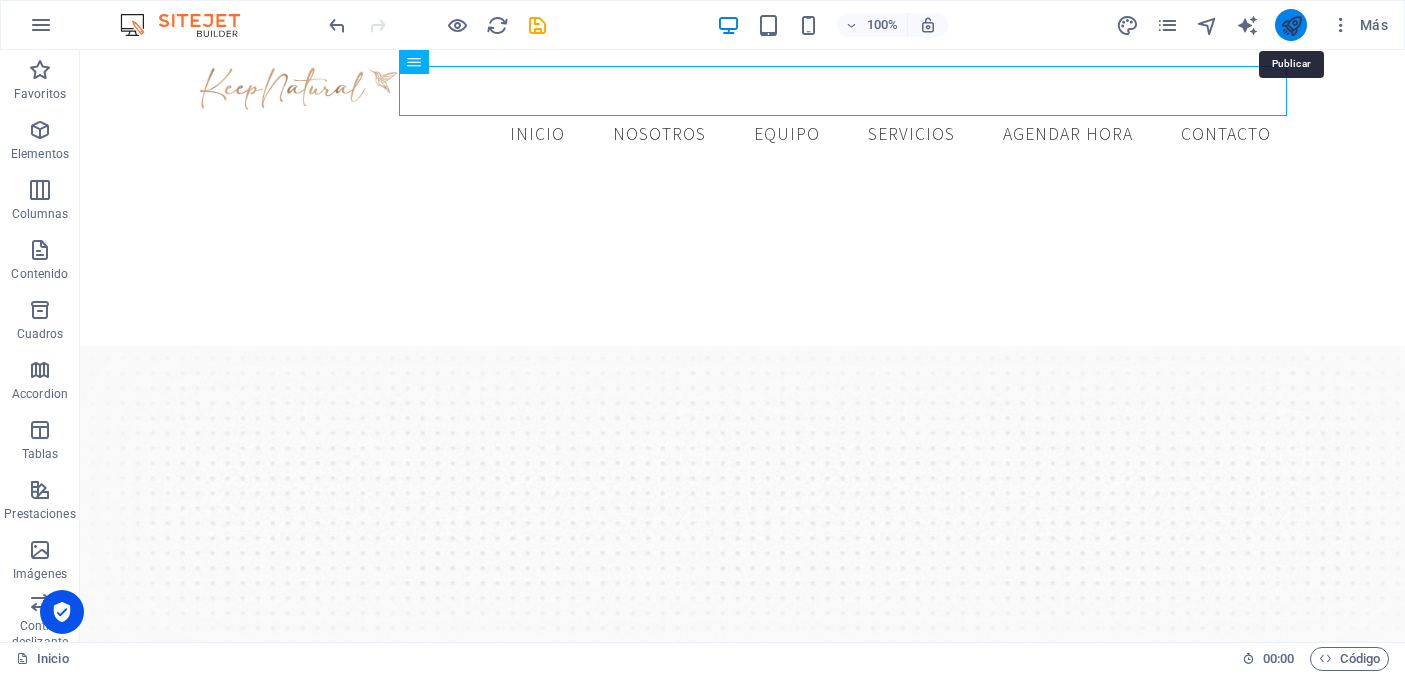 type 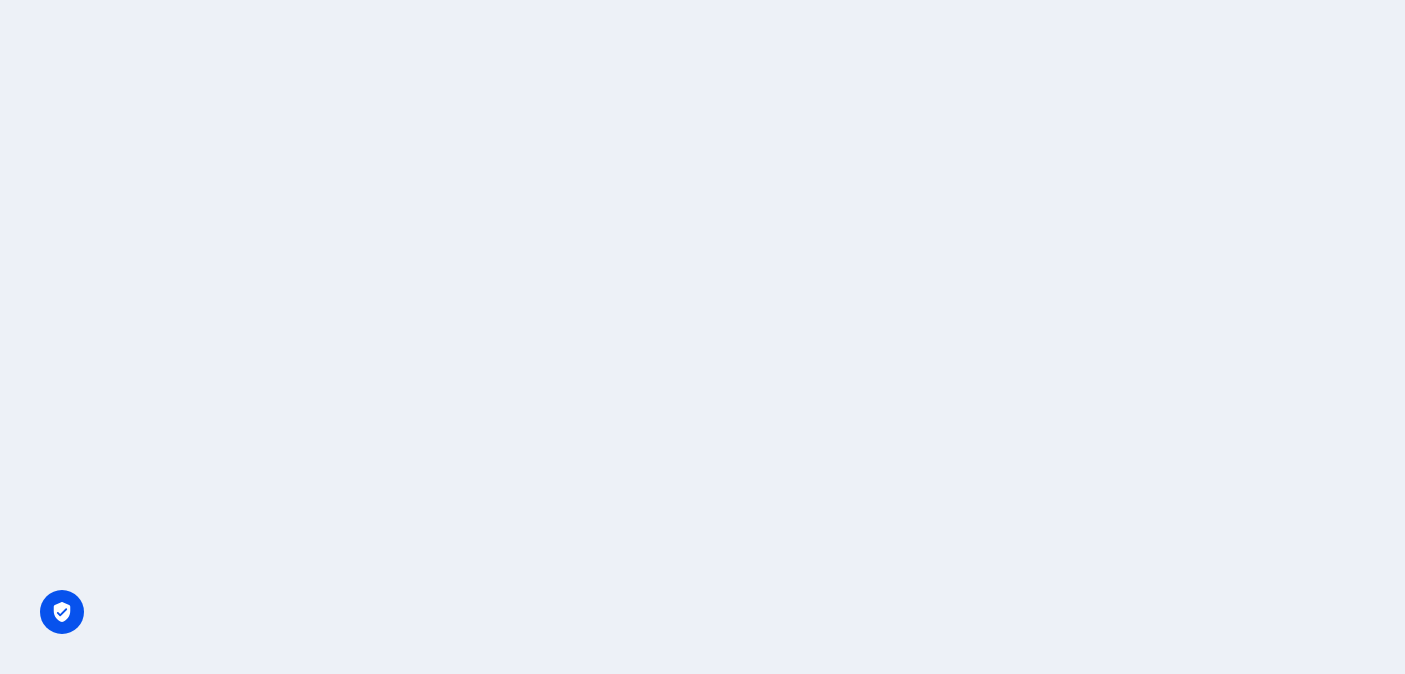 scroll, scrollTop: 0, scrollLeft: 0, axis: both 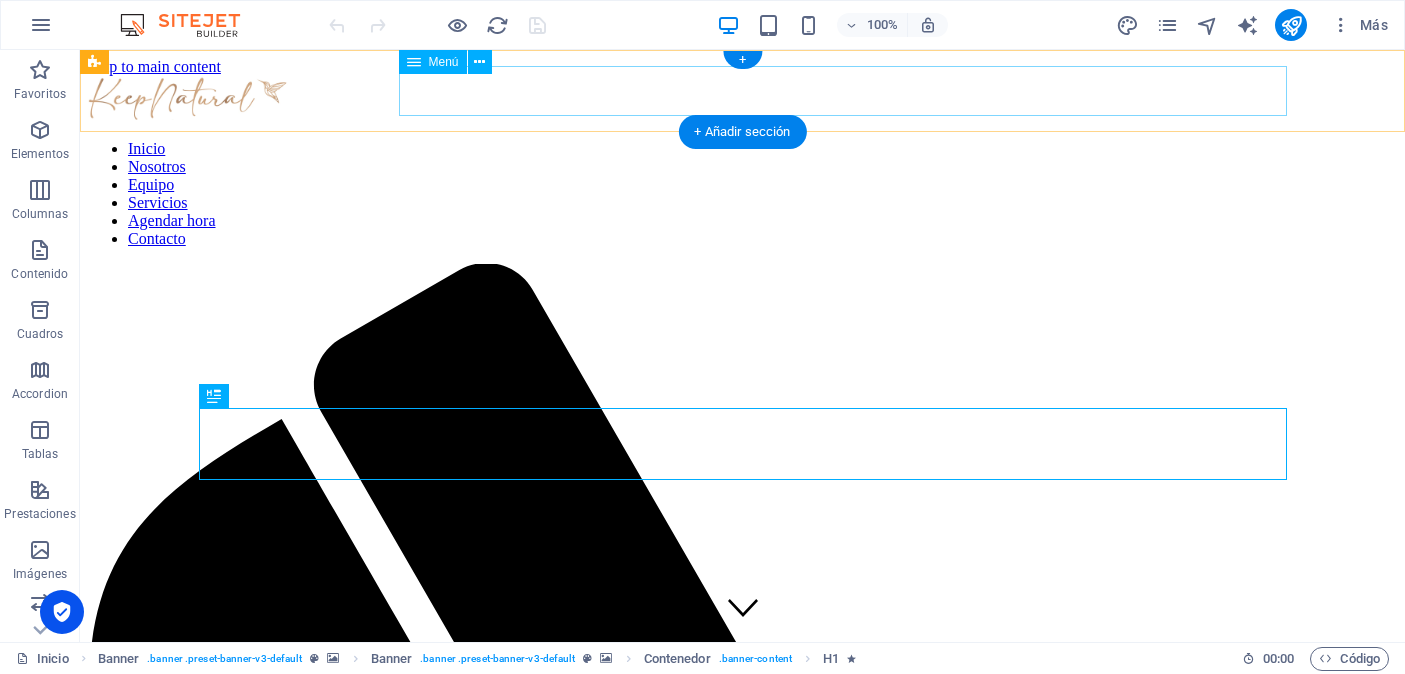 click on "Inicio Nosotros Equipo Servicios Agendar hora Contacto" at bounding box center (742, 194) 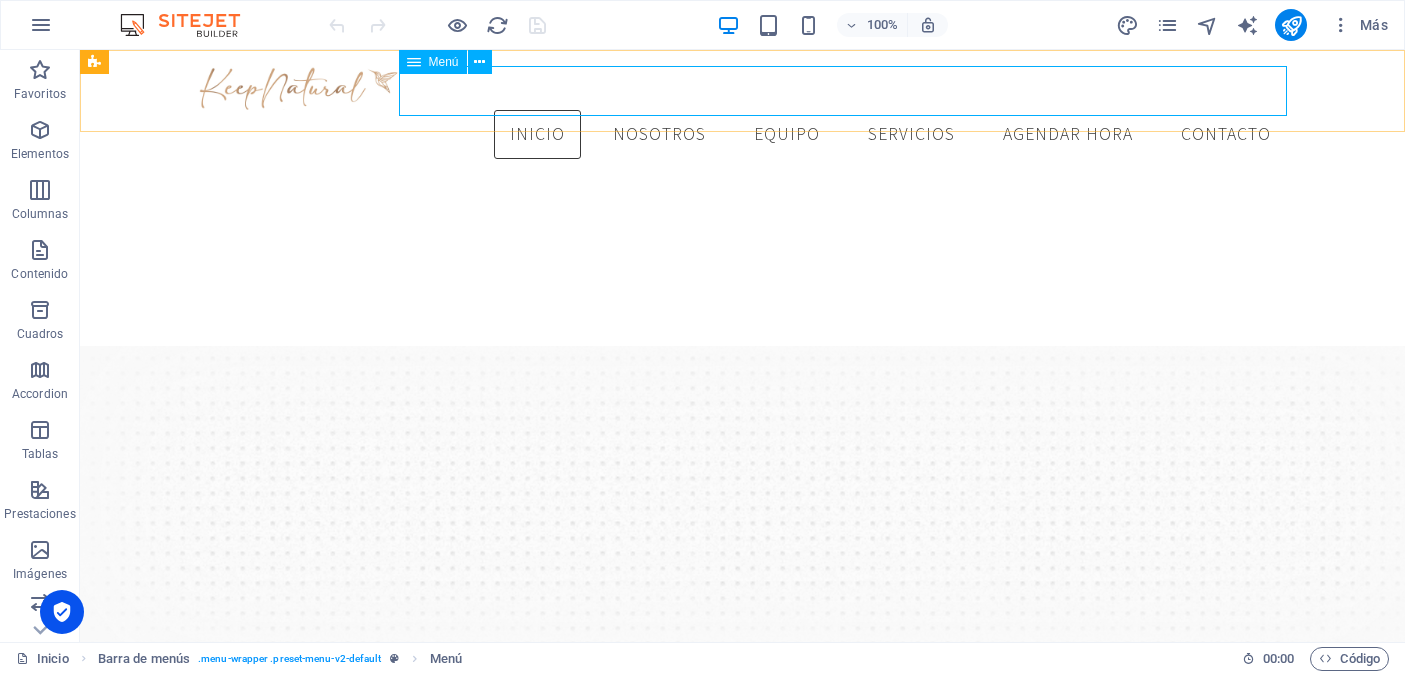 click on "Menú" at bounding box center (444, 62) 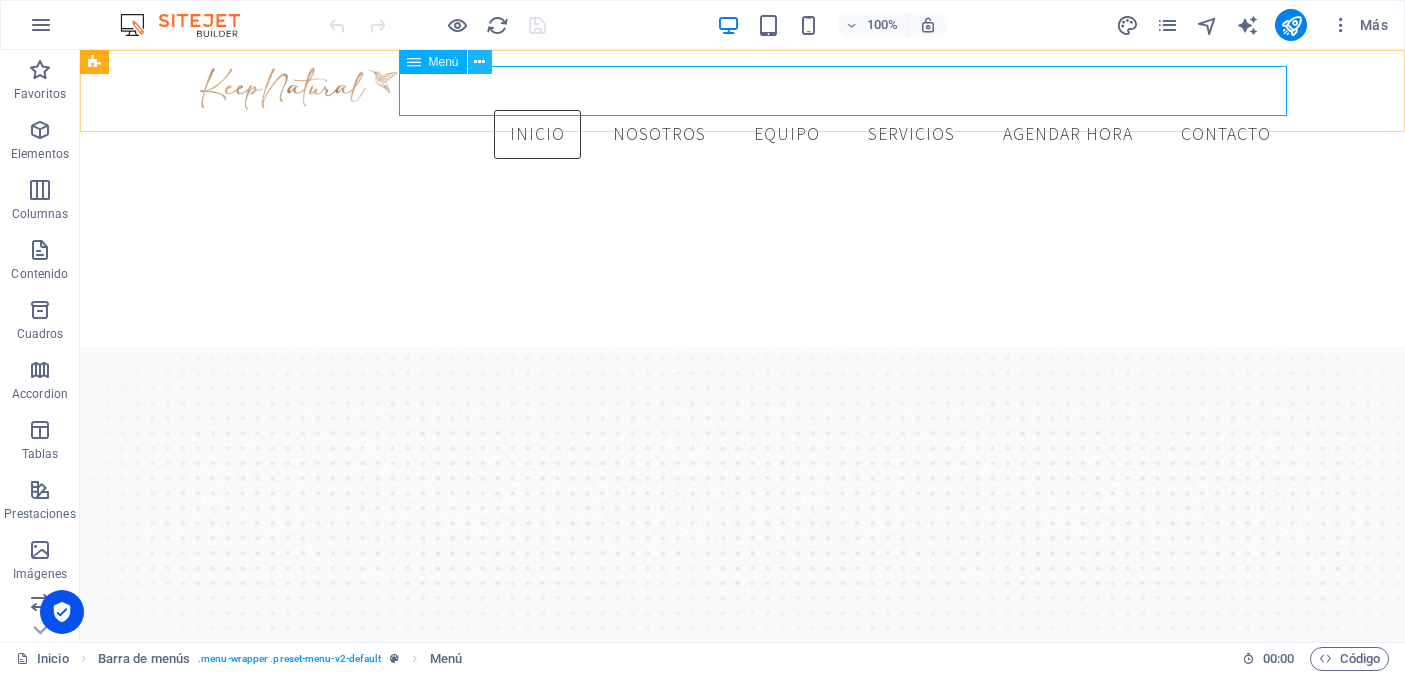 click at bounding box center (479, 62) 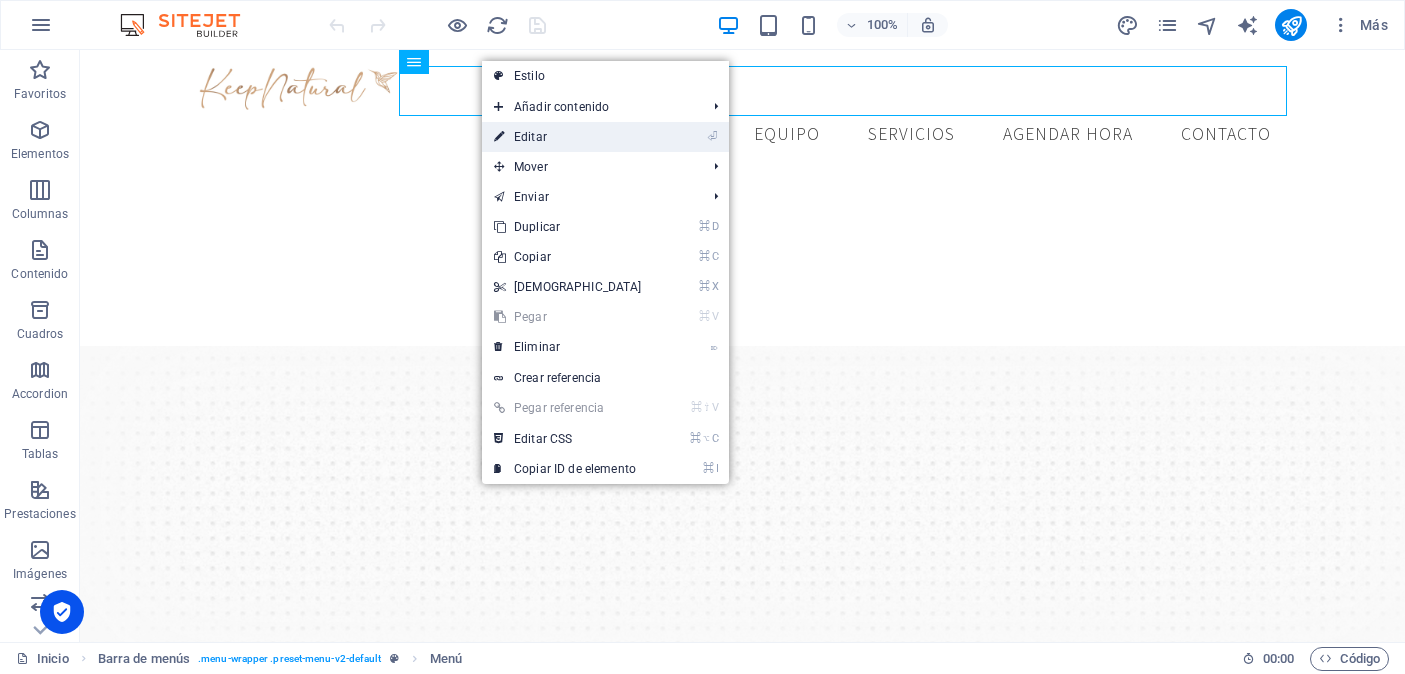 click on "⏎  Editar" at bounding box center (568, 137) 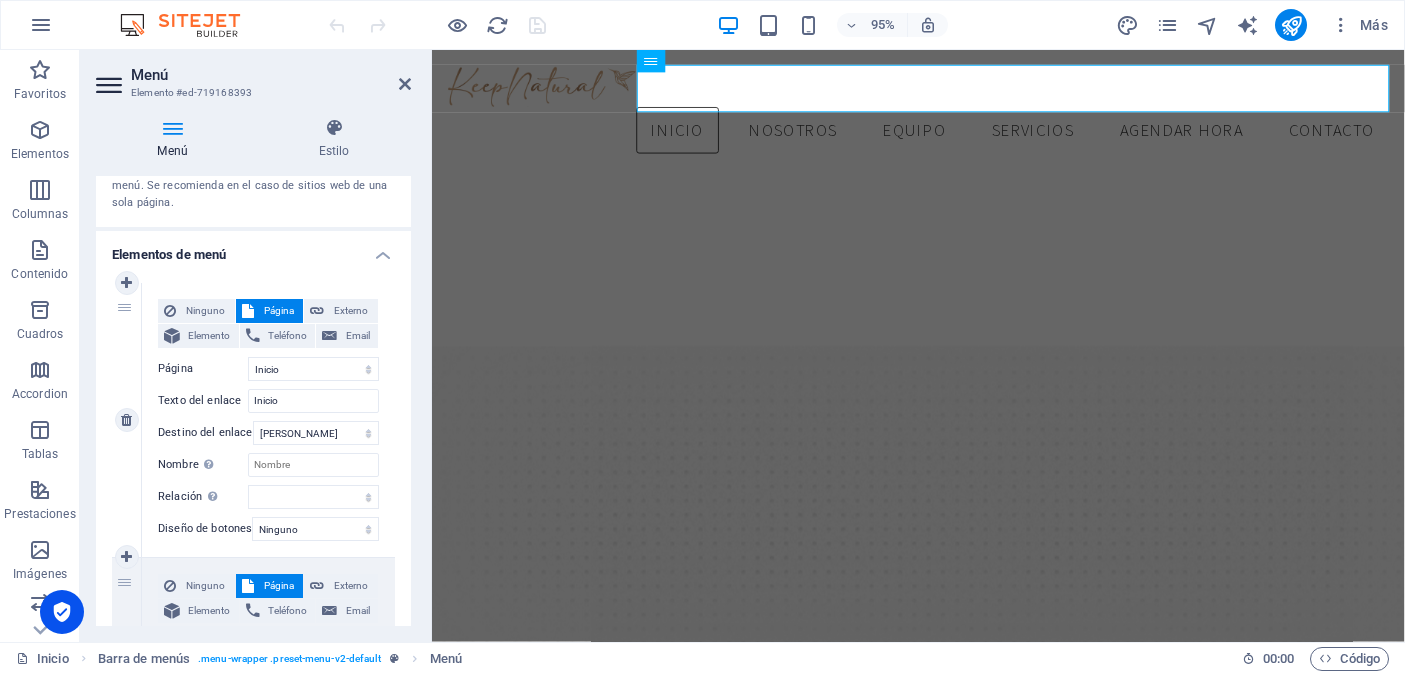 scroll, scrollTop: 102, scrollLeft: 0, axis: vertical 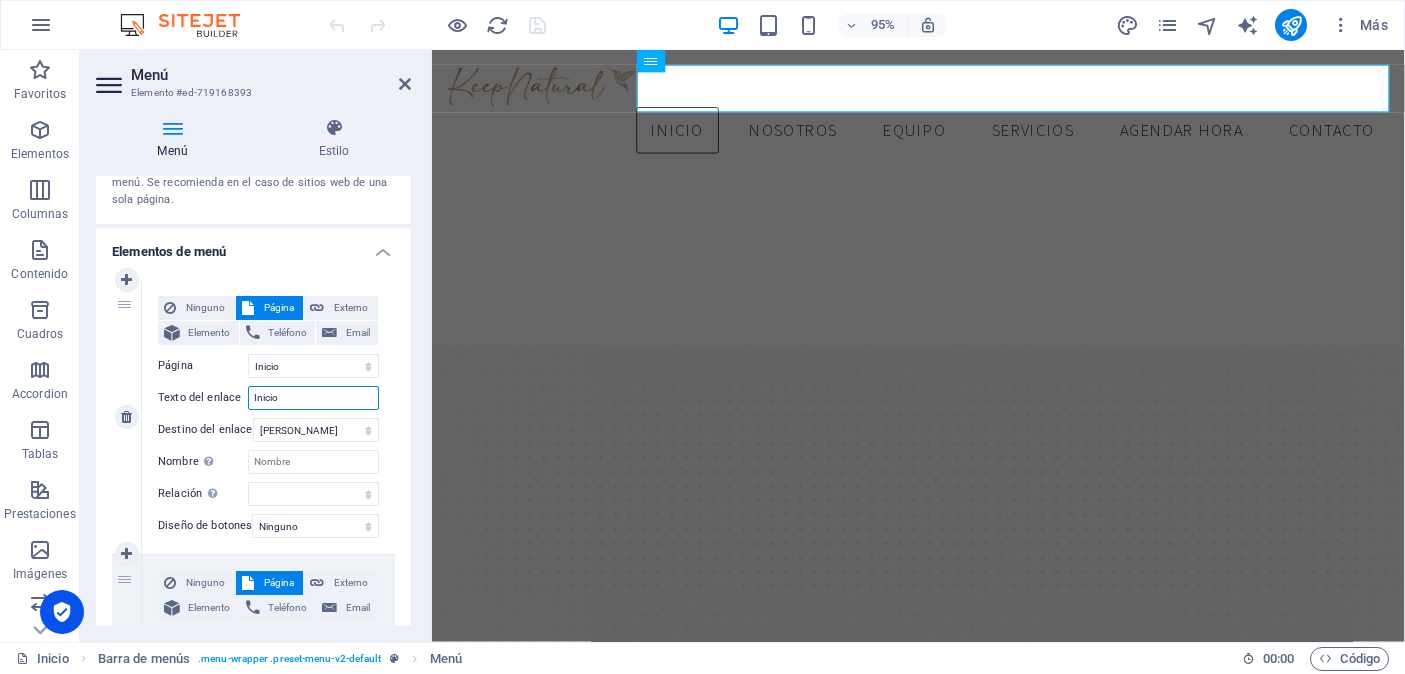 click on "Inicio" at bounding box center (313, 398) 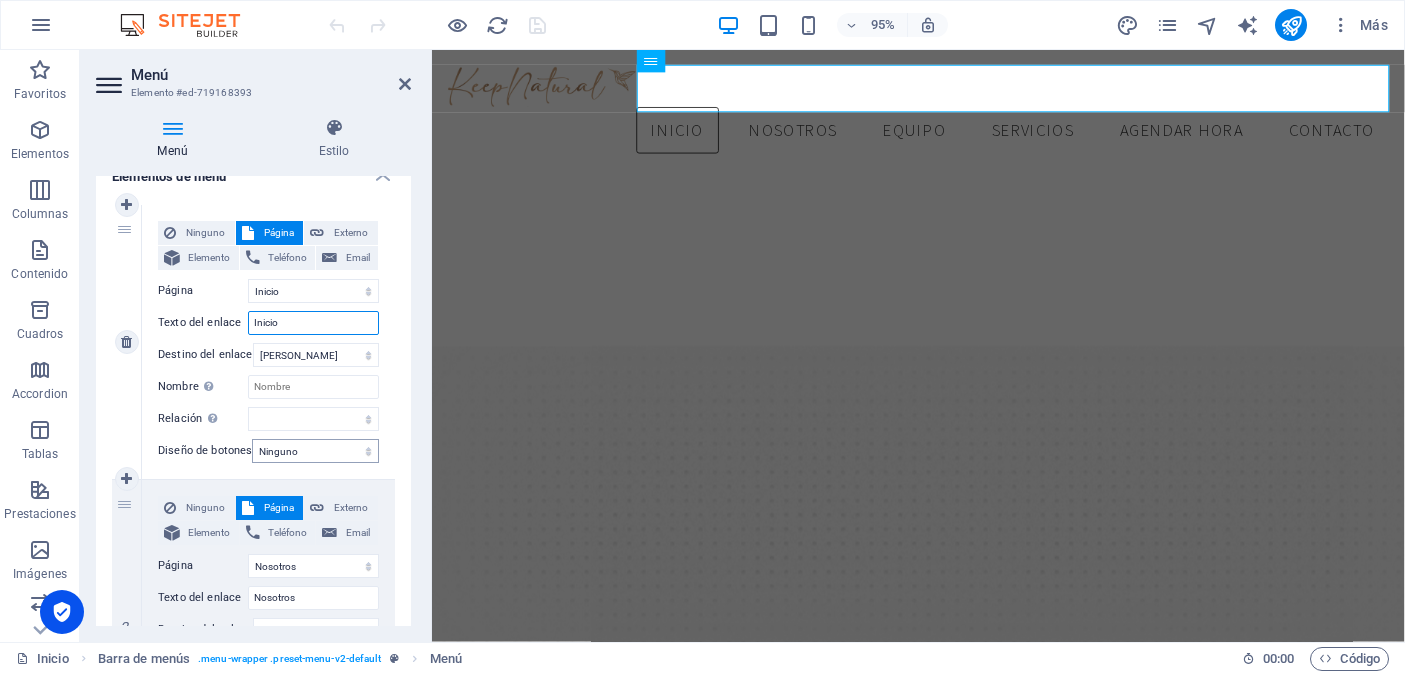 scroll, scrollTop: 179, scrollLeft: 0, axis: vertical 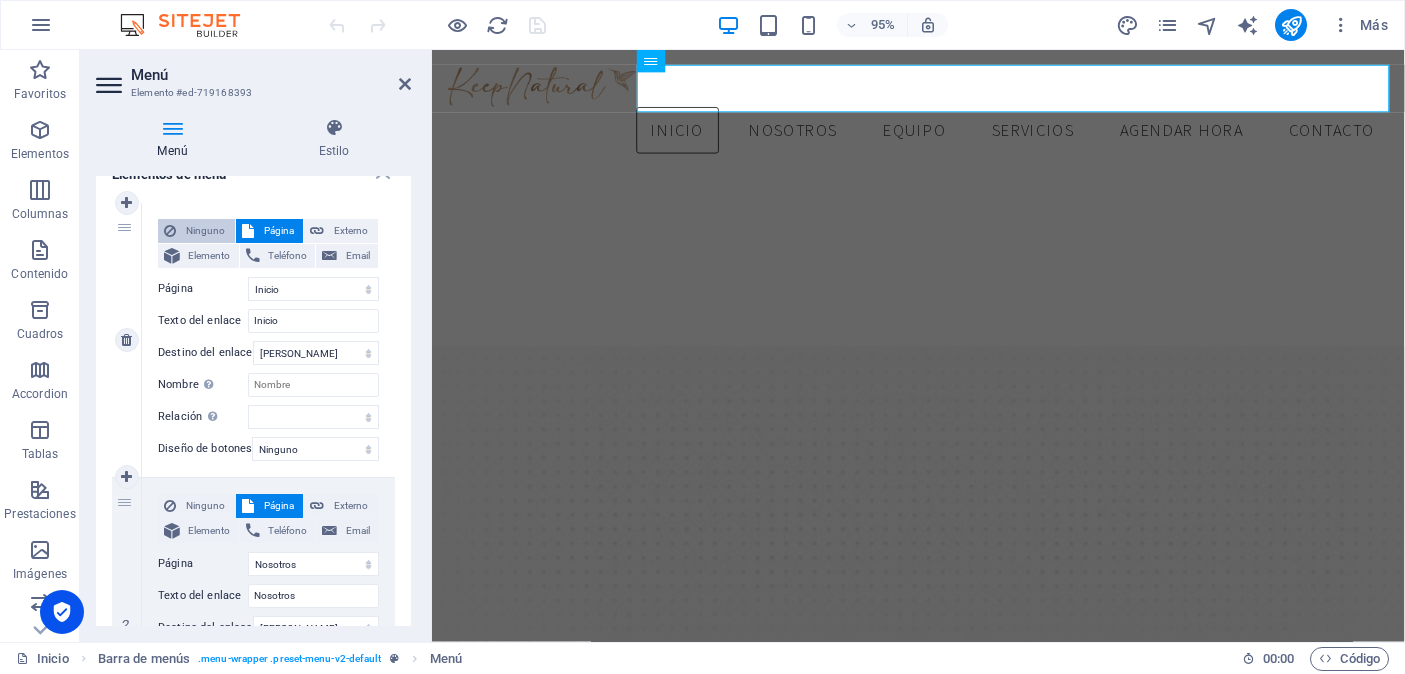 click on "Ninguno" at bounding box center [205, 231] 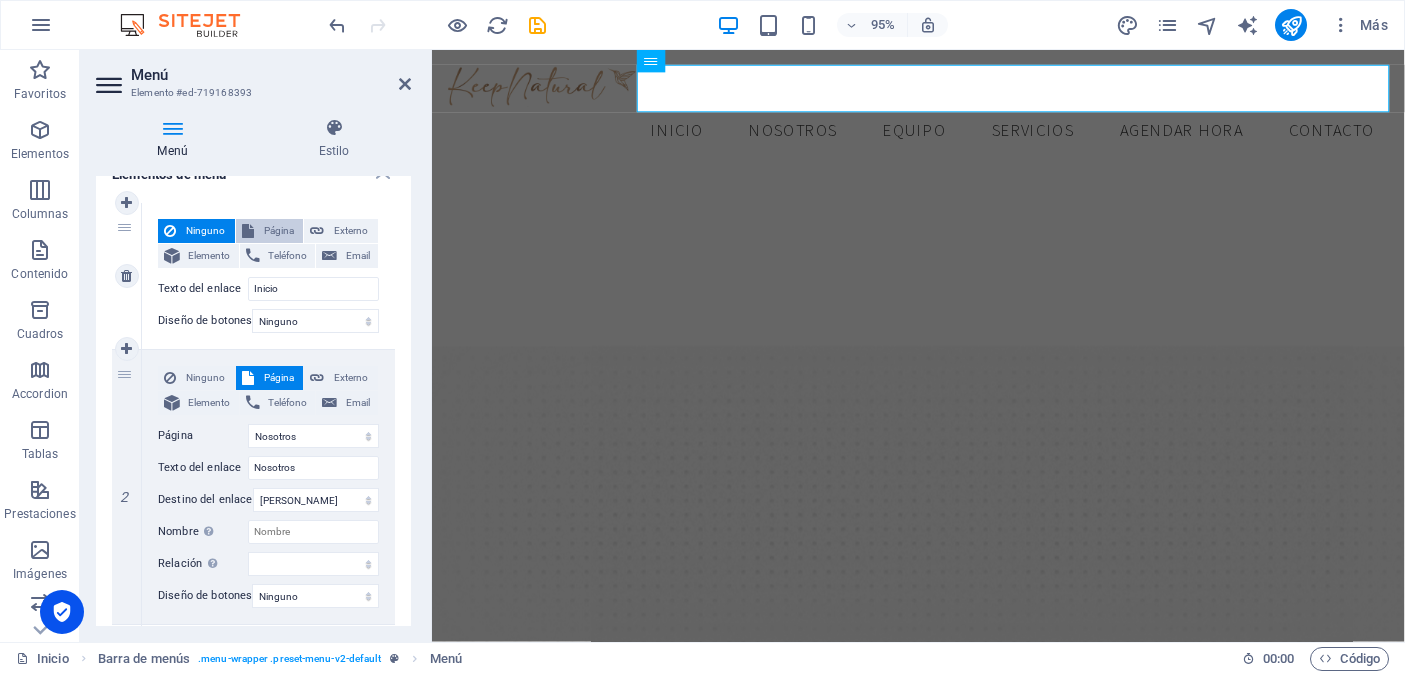 click on "Página" at bounding box center (279, 231) 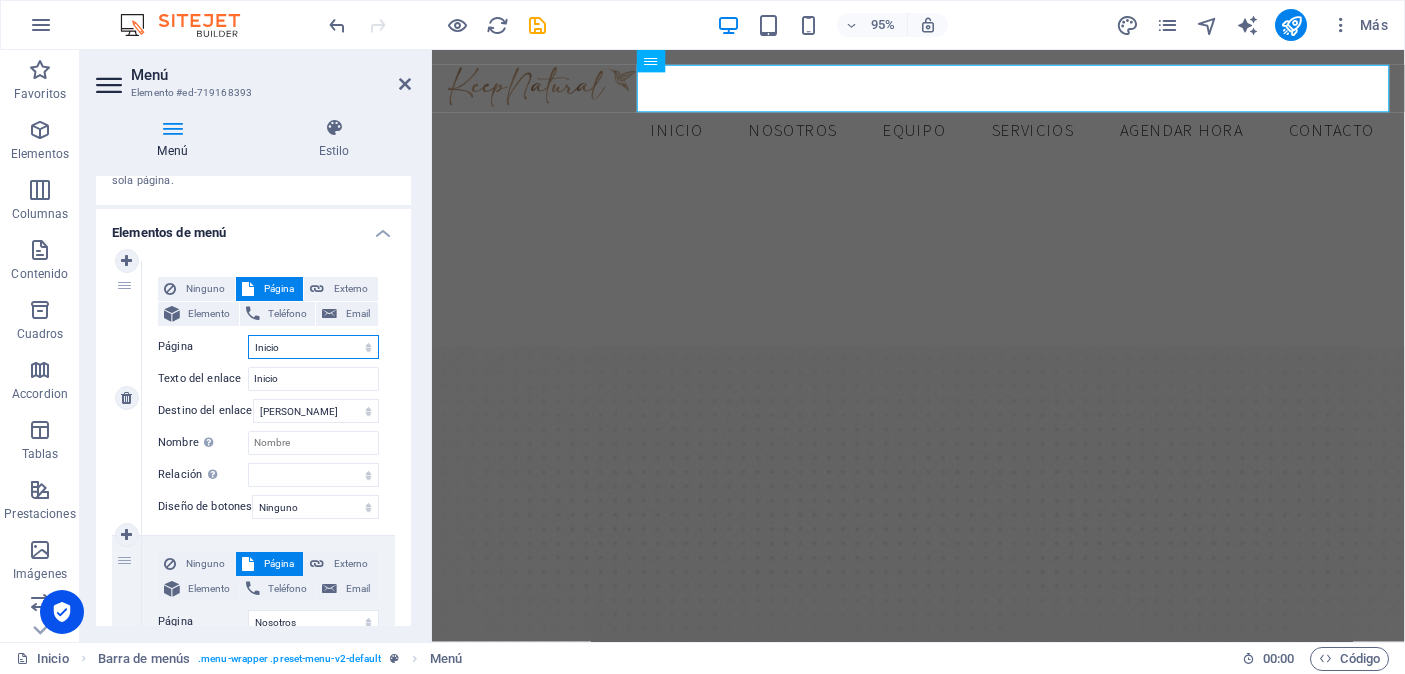scroll, scrollTop: 120, scrollLeft: 0, axis: vertical 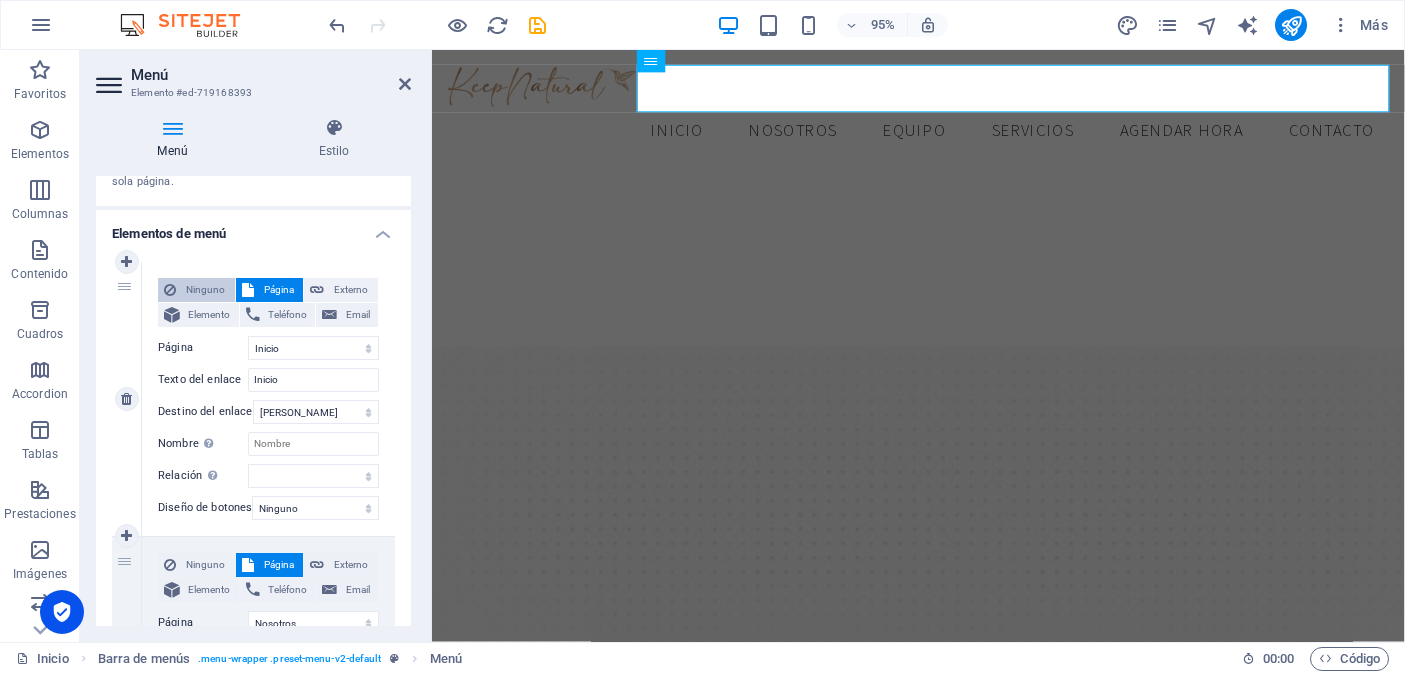 click on "Ninguno" at bounding box center (205, 290) 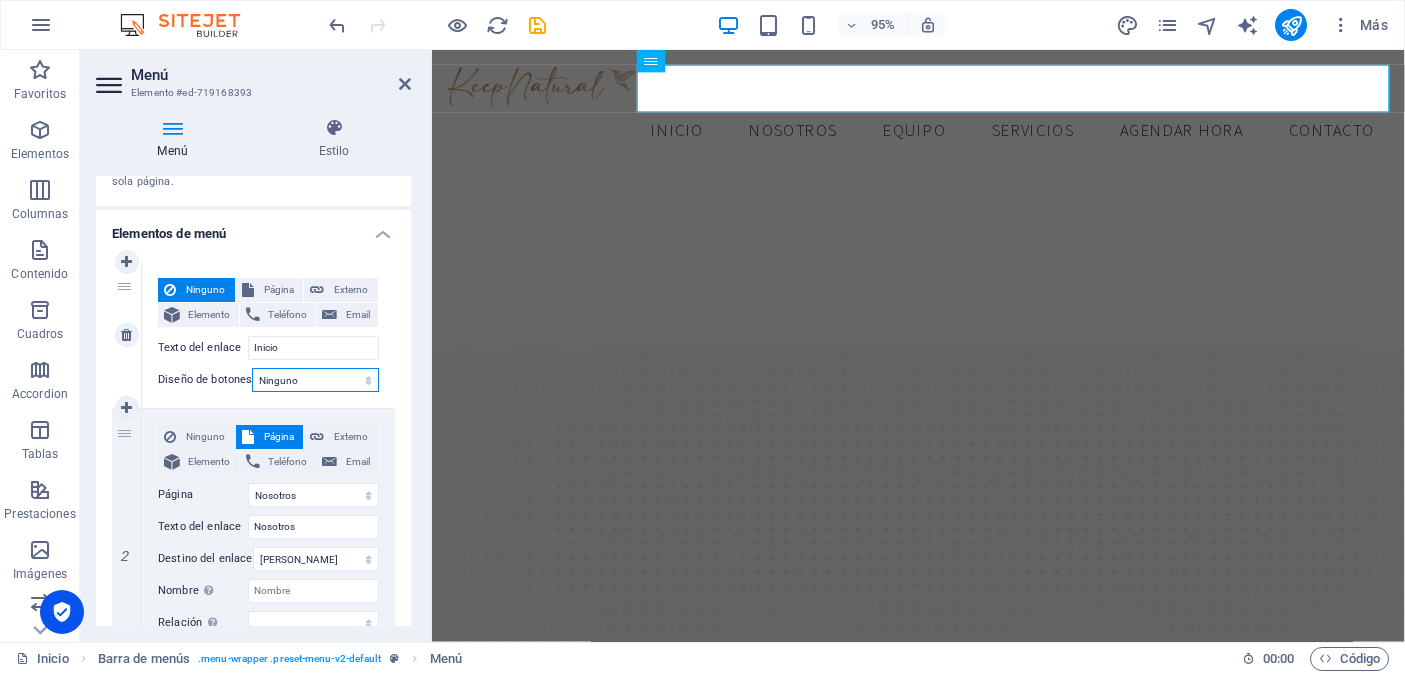 click on "Ninguno Predeterminado Principal Secundario" at bounding box center [315, 380] 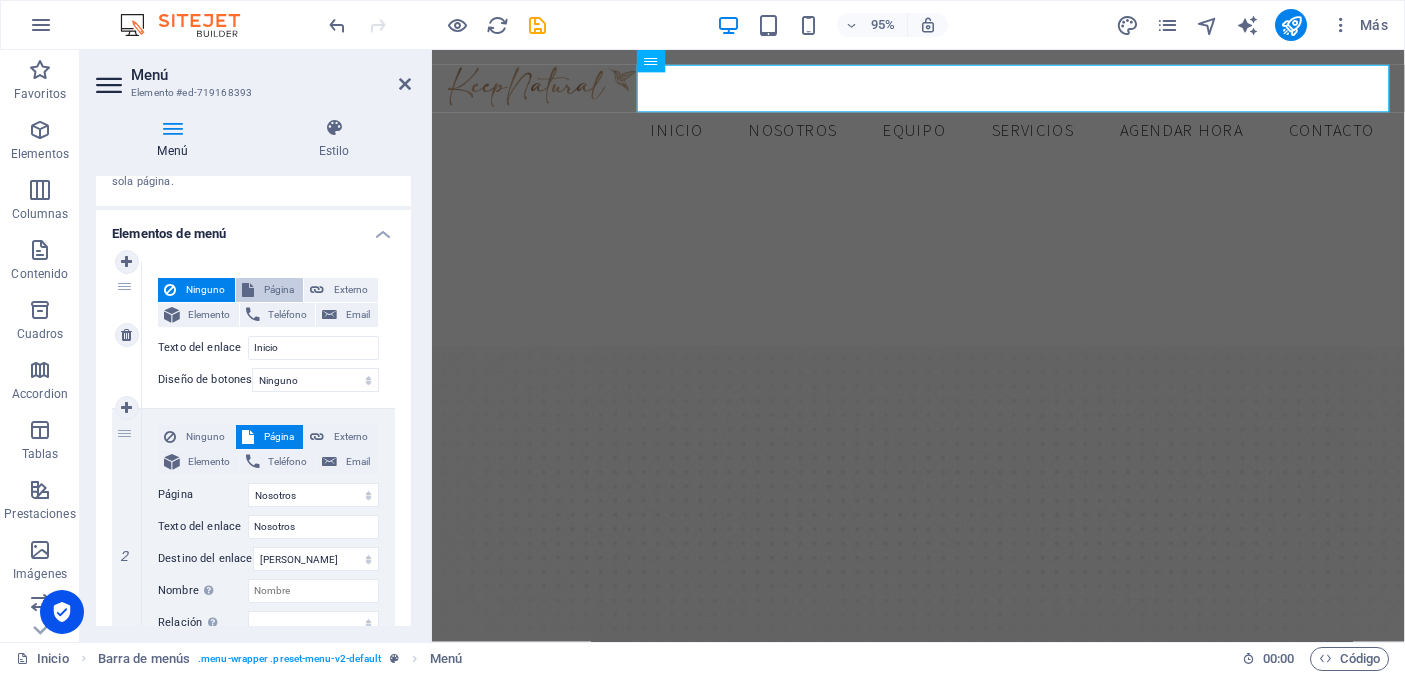 click on "Página" at bounding box center (279, 290) 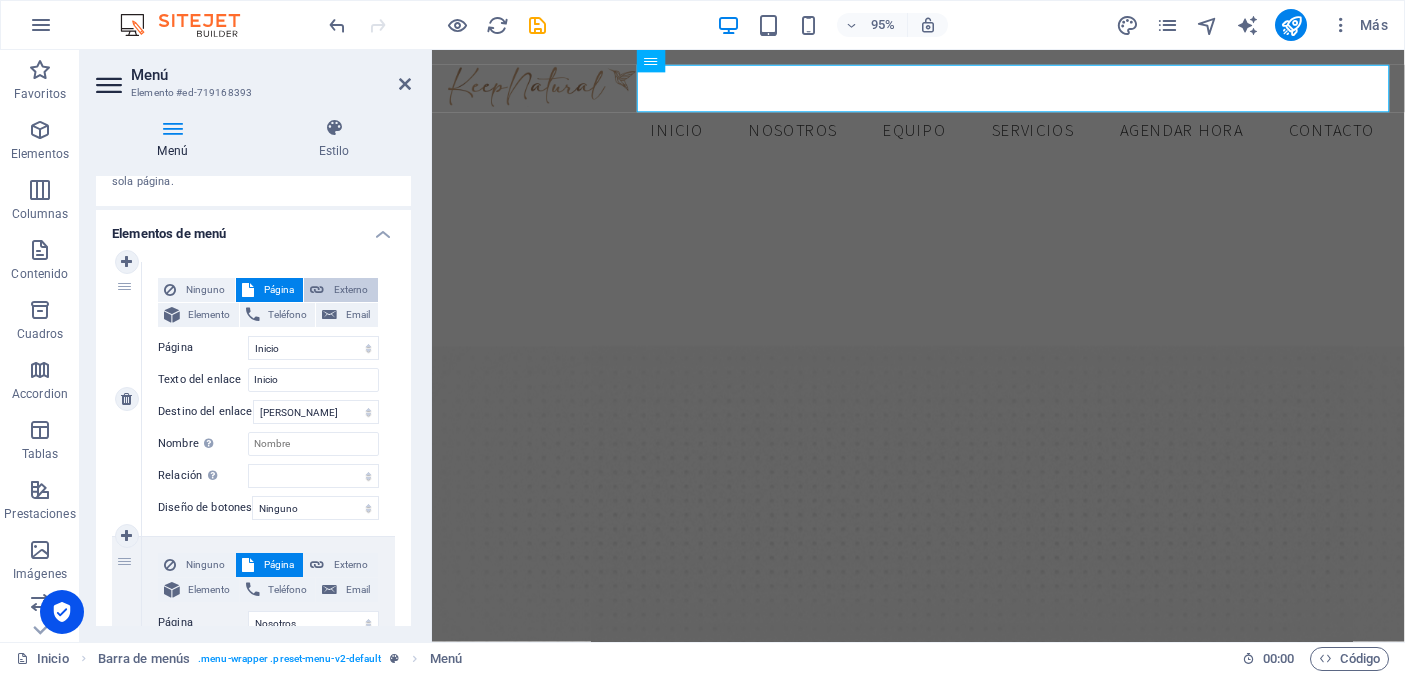click on "Externo" at bounding box center [351, 290] 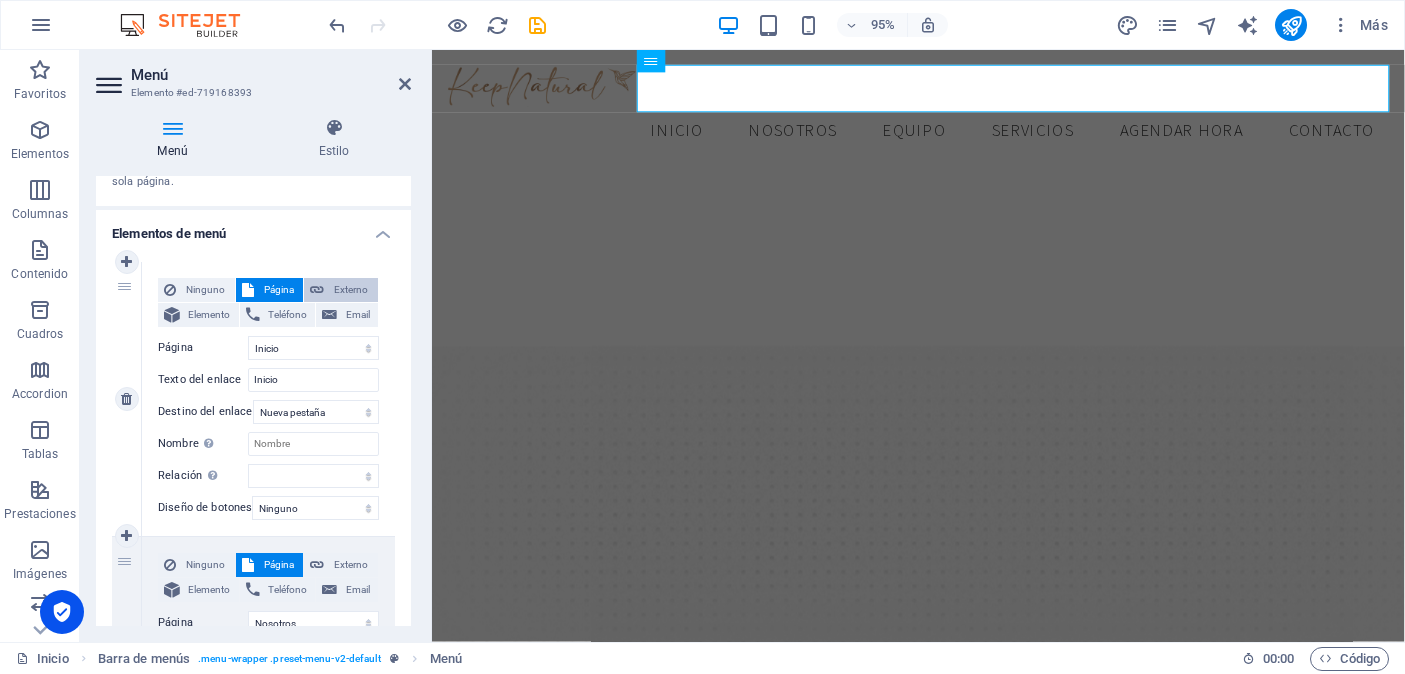 select 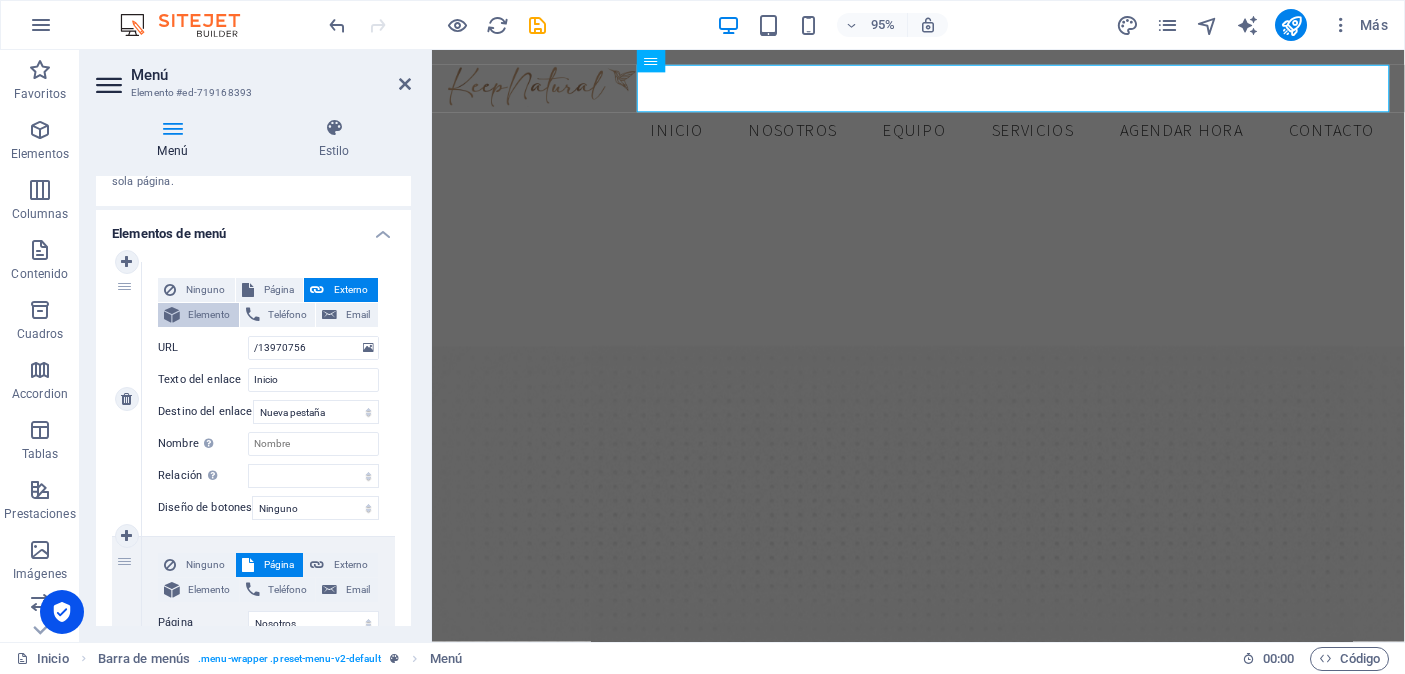 click on "Elemento" at bounding box center (209, 315) 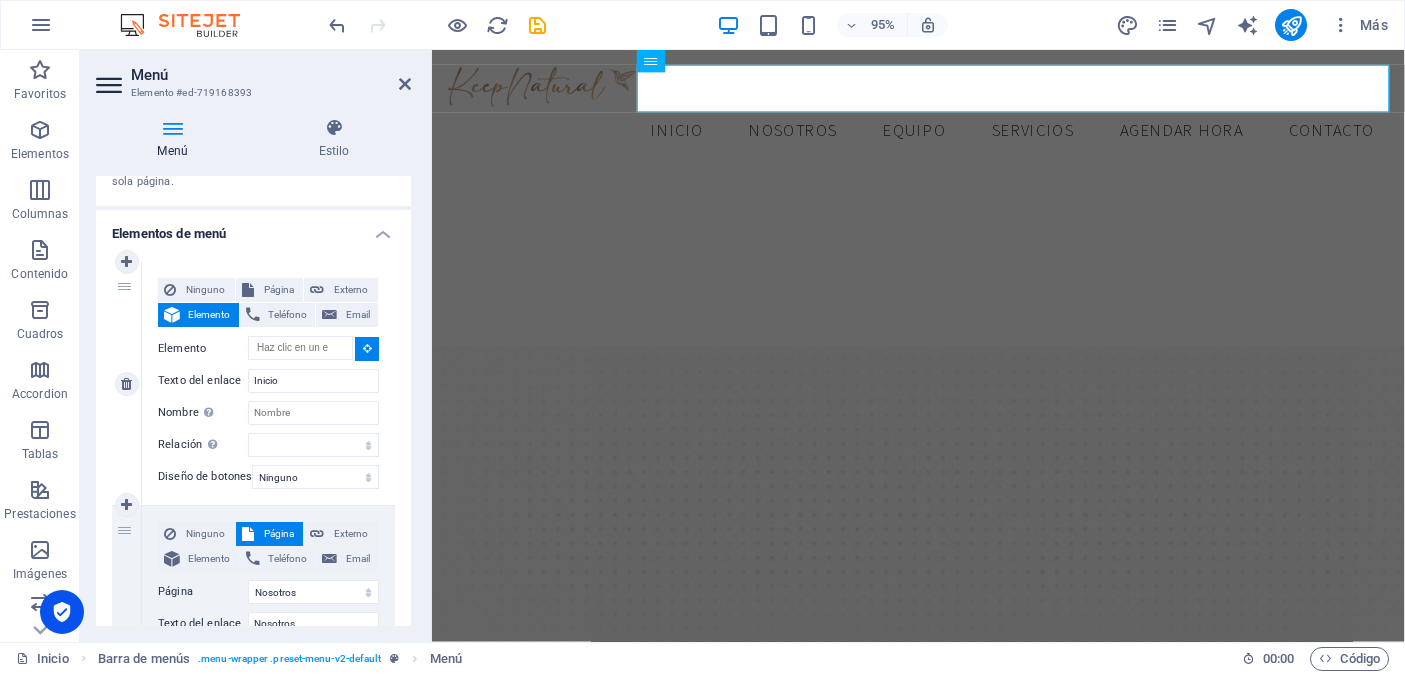 click on "Ninguno Página Externo Elemento Teléfono Email Página Inicio Nosotros Equipo Servicios -- Estética Facial -- Estética Corporal -- Procedimientos -- Exámenes Agenda tu hora Elemento
URL /13970756 Teléfono Email Texto del enlace Inicio Destino del enlace Nueva pestaña Misma pestaña Superposición Nombre Una descripción adicional del enlace no debería ser igual al texto del enlace. El título suele mostrarse como un texto de información cuando se mueve el ratón por encima del elemento. Déjalo en blanco en caso de dudas. Relación Define la  relación de este enlace con el destino del enlace . Por ejemplo, el valor "nofollow" indica a los buscadores que no sigan al enlace. Puede dejarse vacío. alternativo autor marcador externo ayuda licencia siguiente nofollow noreferrer noopener ant buscar etiqueta" at bounding box center (268, 367) 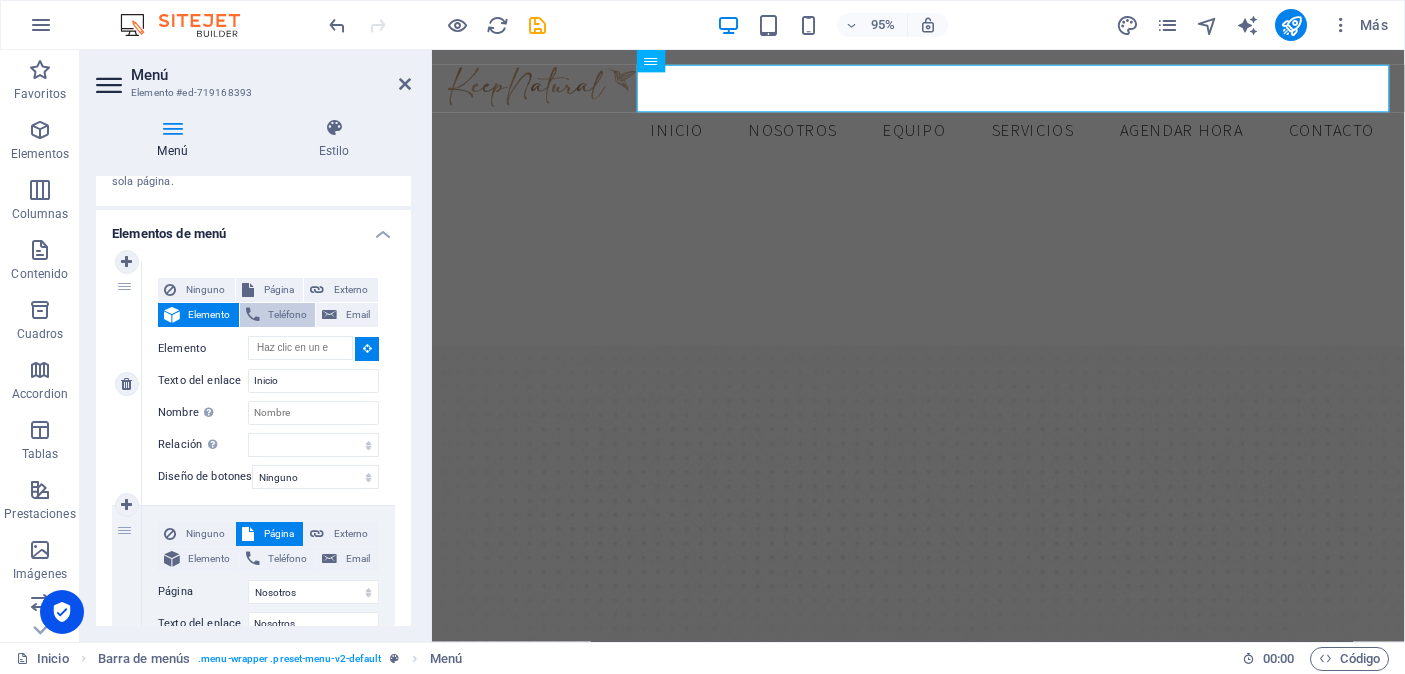 click on "Teléfono" at bounding box center [278, 315] 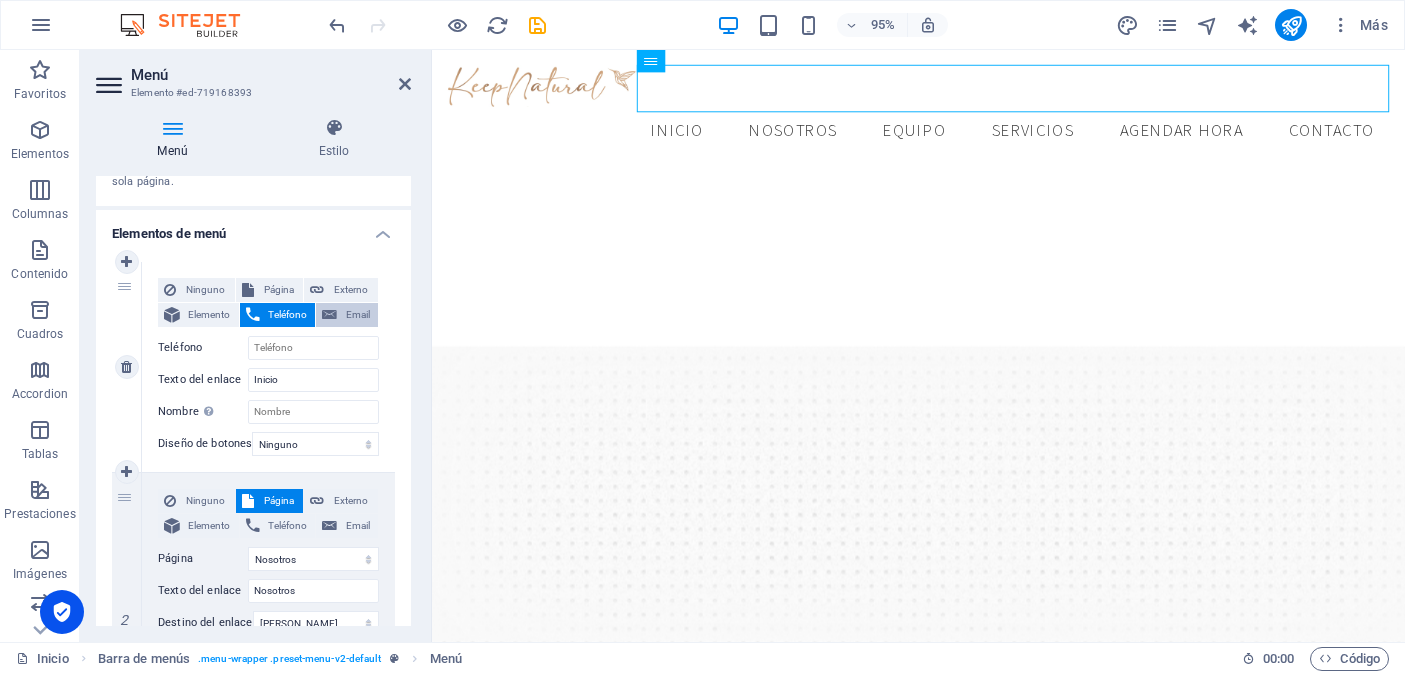 click on "Email" at bounding box center (357, 315) 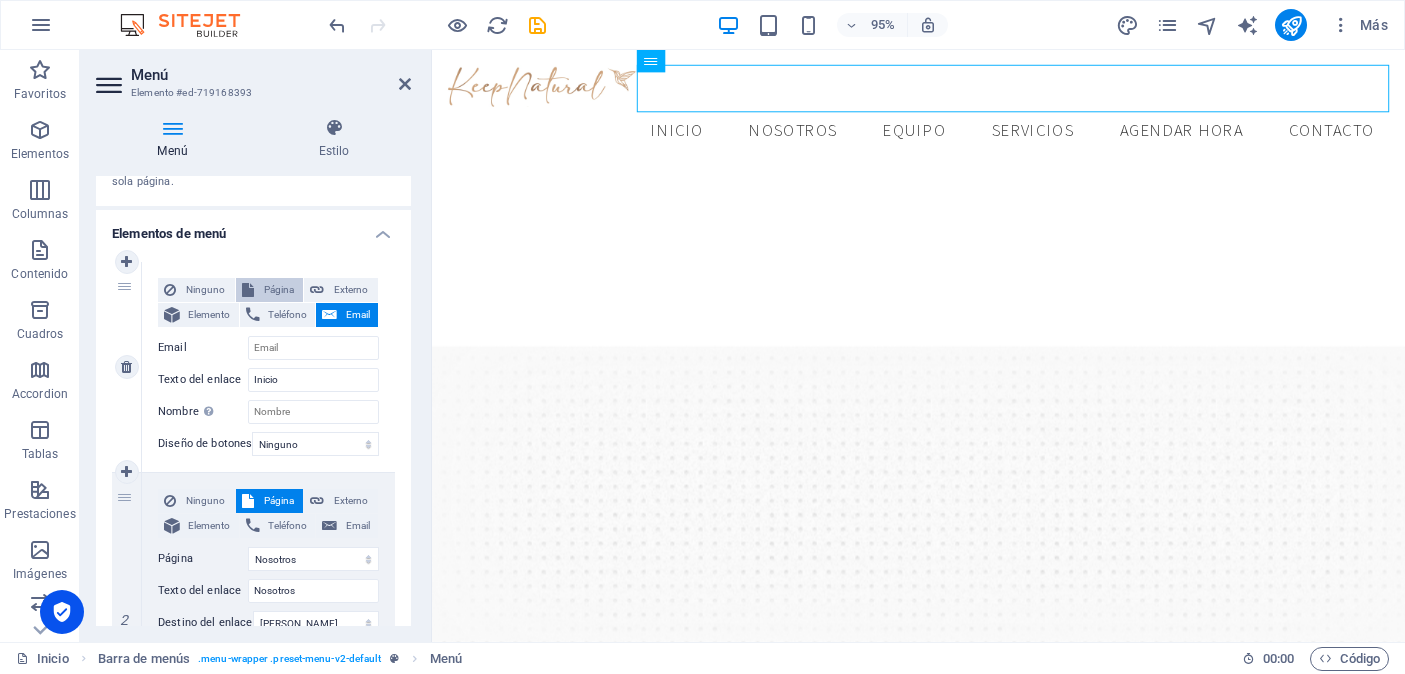 click on "Página" at bounding box center [279, 290] 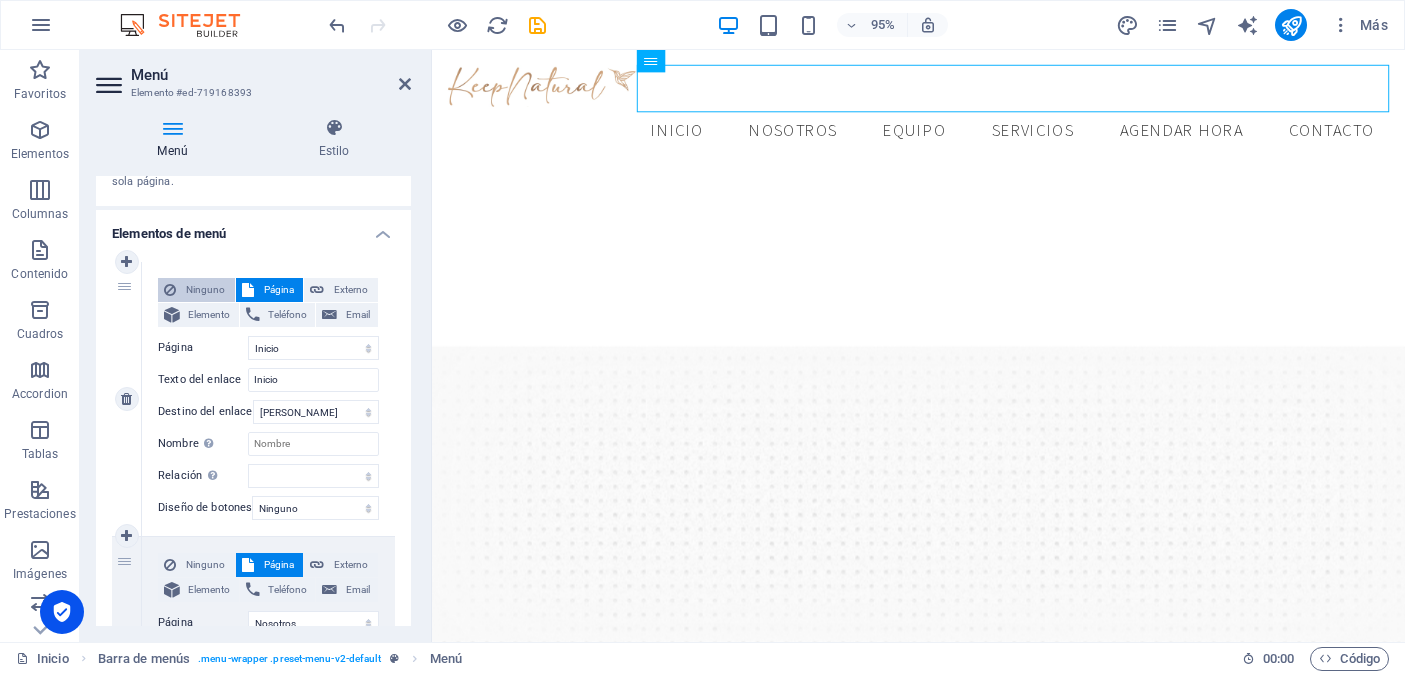 click on "Ninguno" at bounding box center [205, 290] 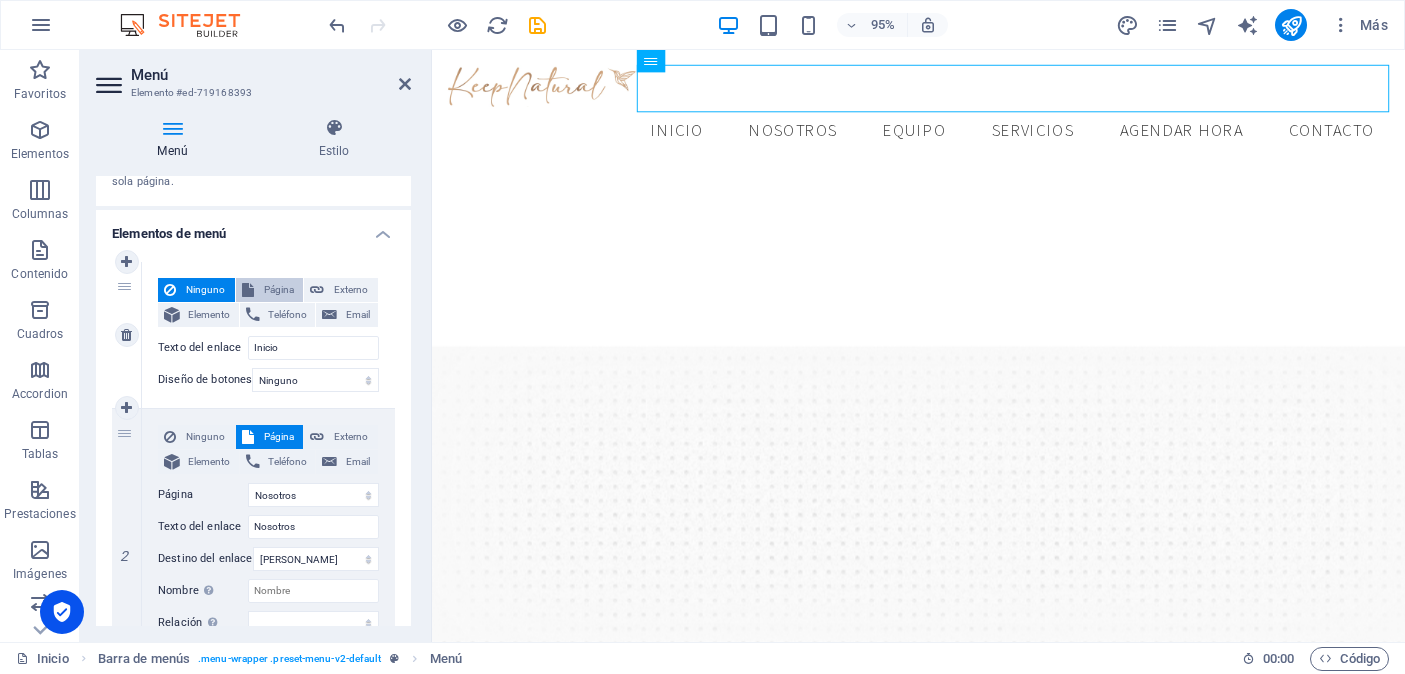 click at bounding box center (248, 290) 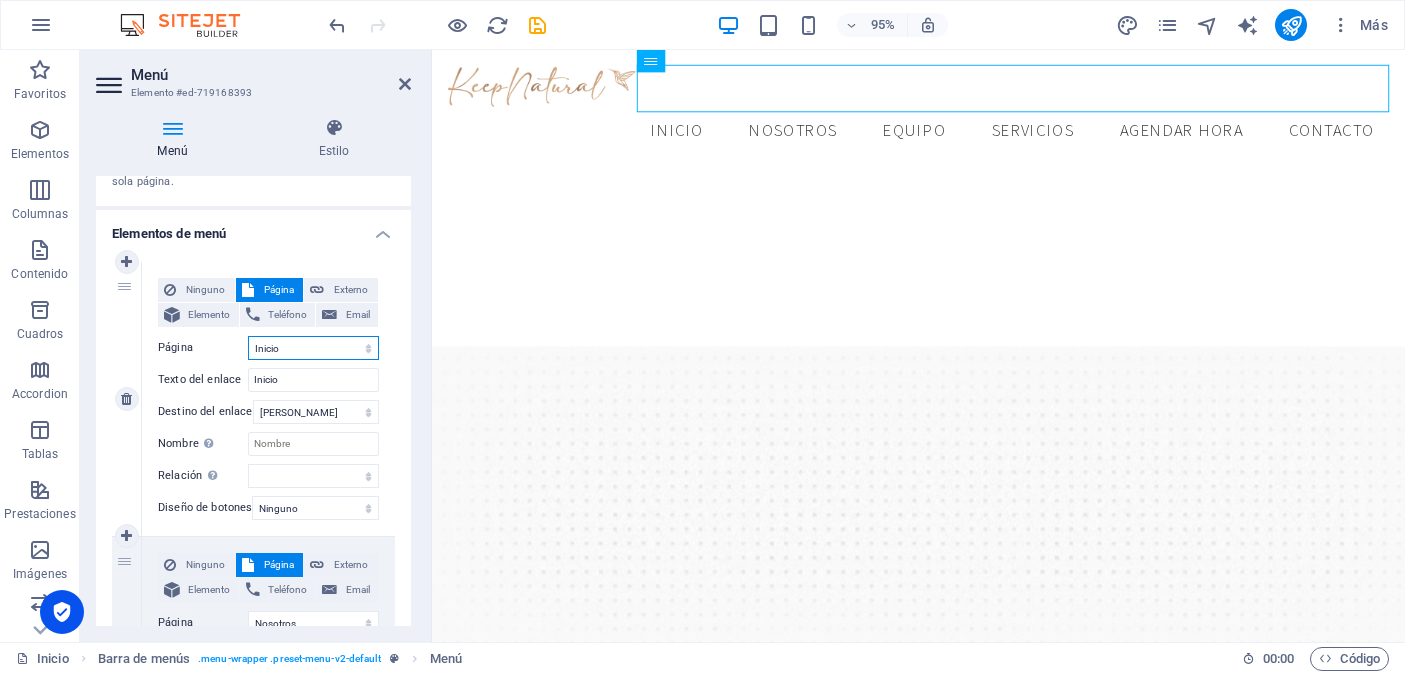 click on "Inicio Nosotros Equipo Servicios -- Estética Facial -- Estética Corporal -- Procedimientos -- Exámenes Agenda tu hora" at bounding box center (313, 348) 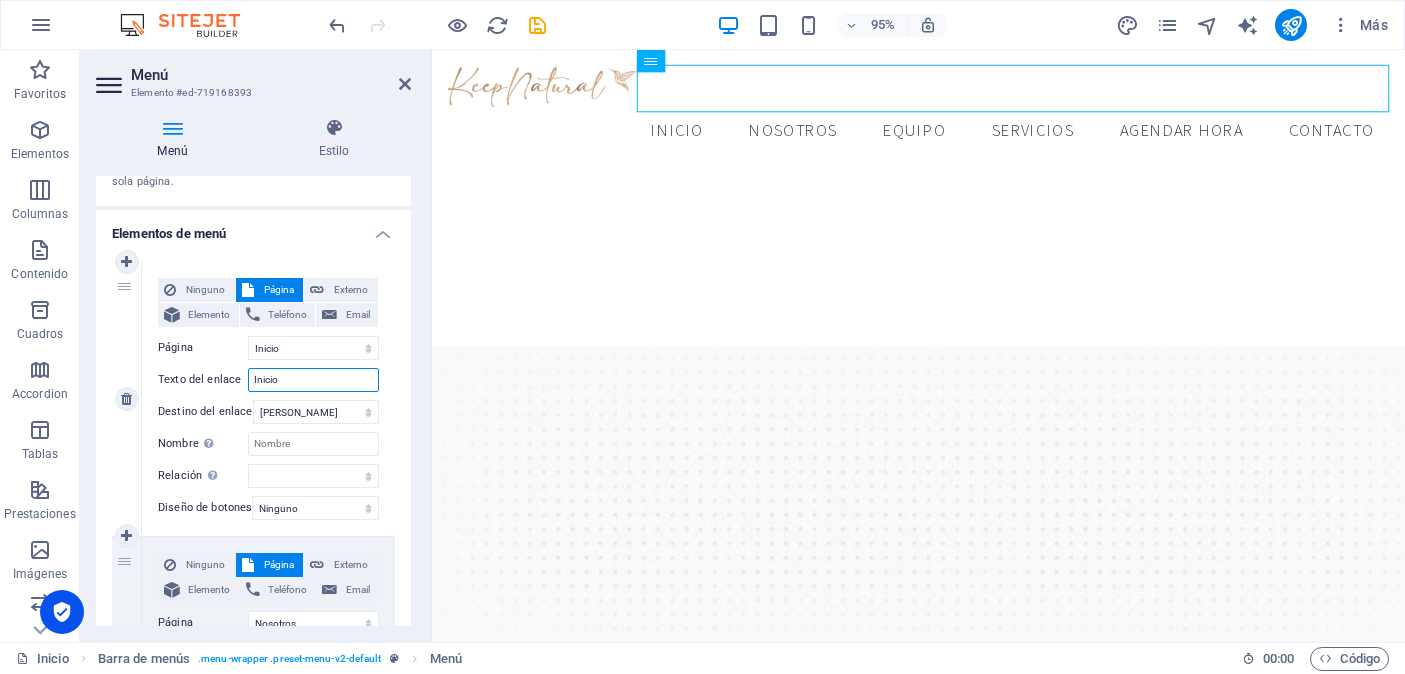 click on "Inicio" at bounding box center [313, 380] 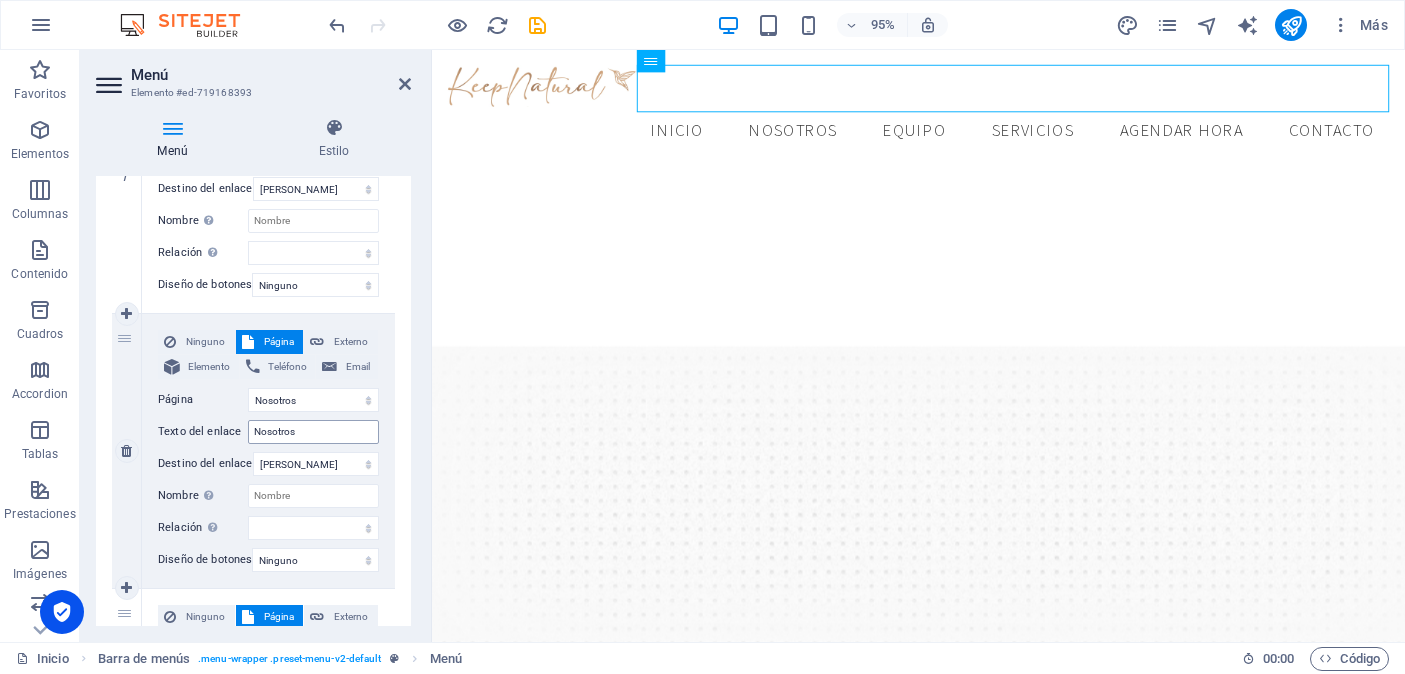 scroll, scrollTop: 344, scrollLeft: 0, axis: vertical 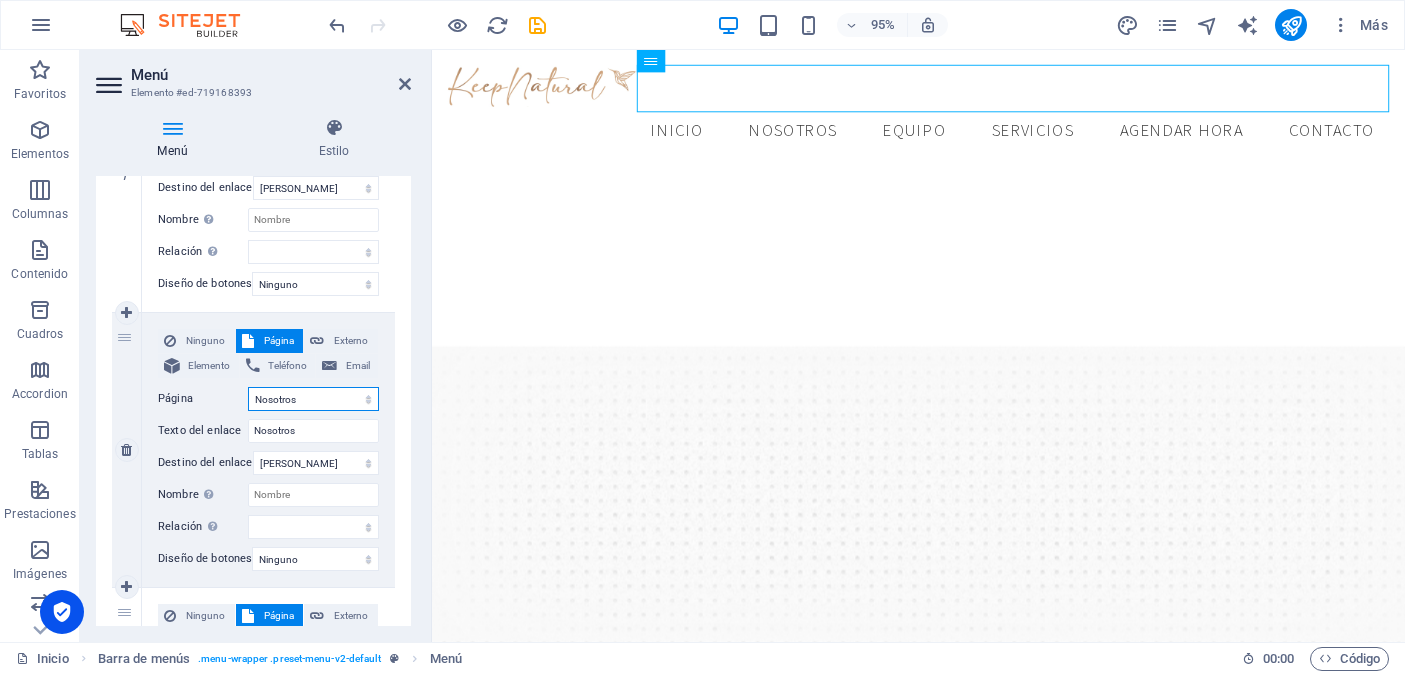 click on "Inicio Nosotros Equipo Servicios -- Estética Facial -- Estética Corporal -- Procedimientos -- Exámenes Agenda tu hora" at bounding box center (313, 399) 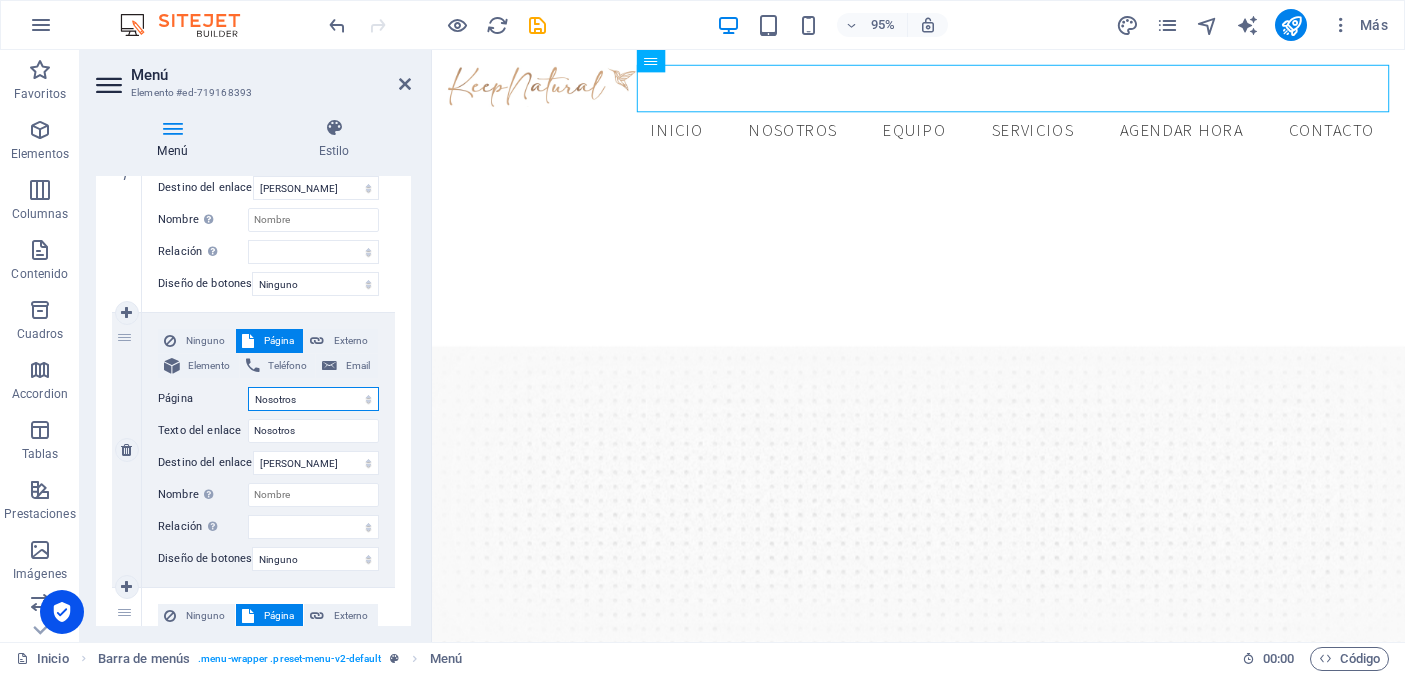 select on "2" 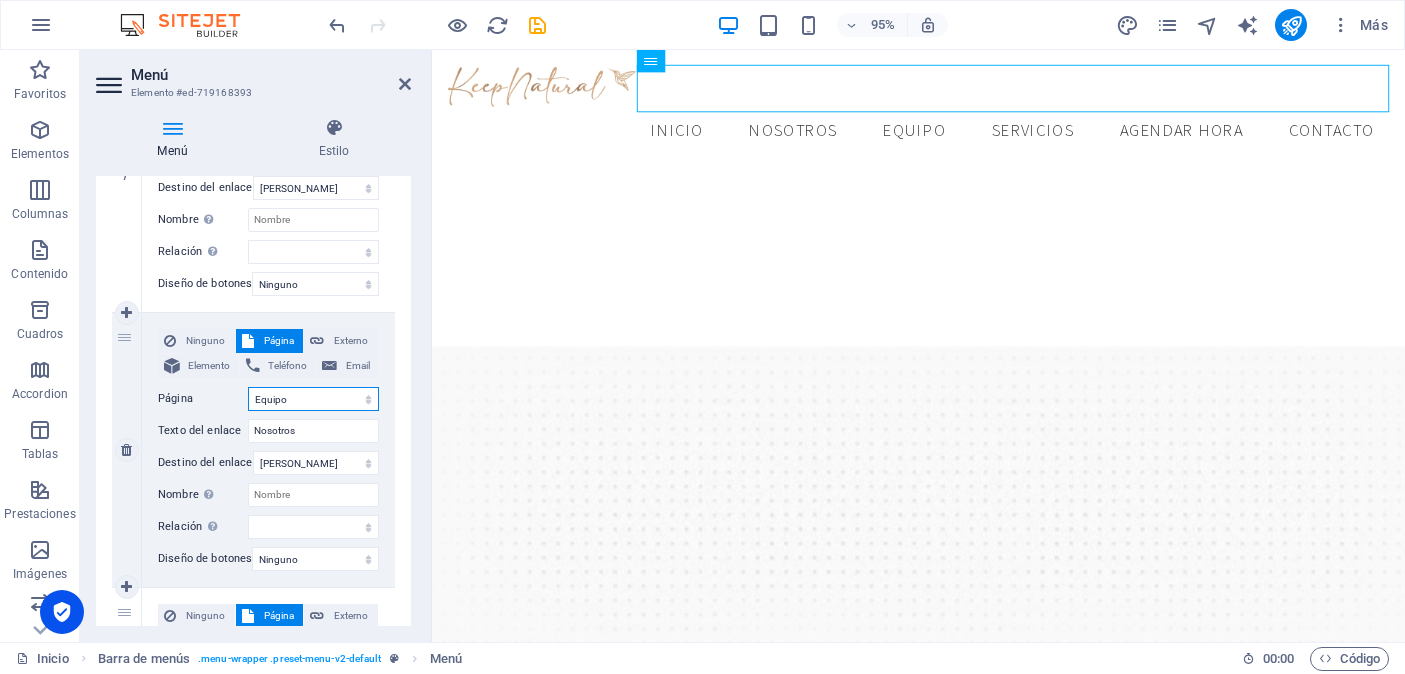 select 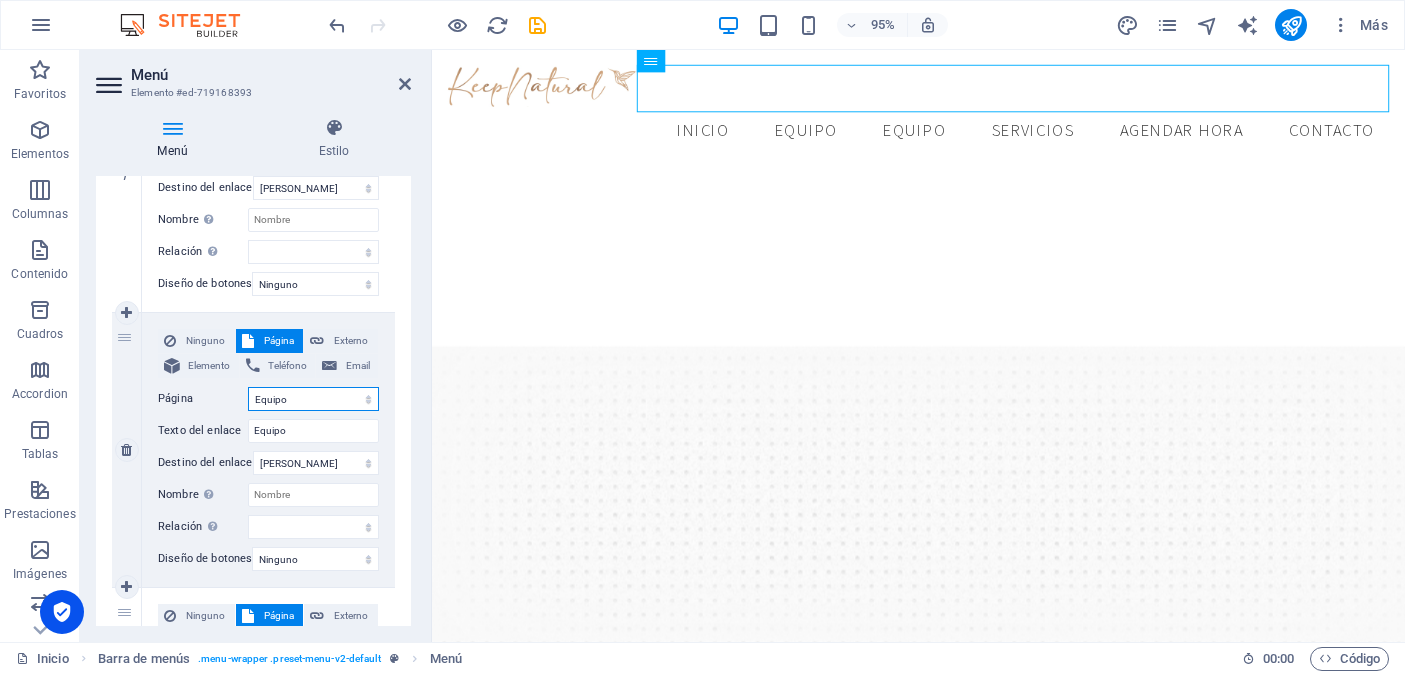 click on "Inicio Nosotros Equipo Servicios -- Estética Facial -- Estética Corporal -- Procedimientos -- Exámenes Agenda tu hora" at bounding box center (313, 399) 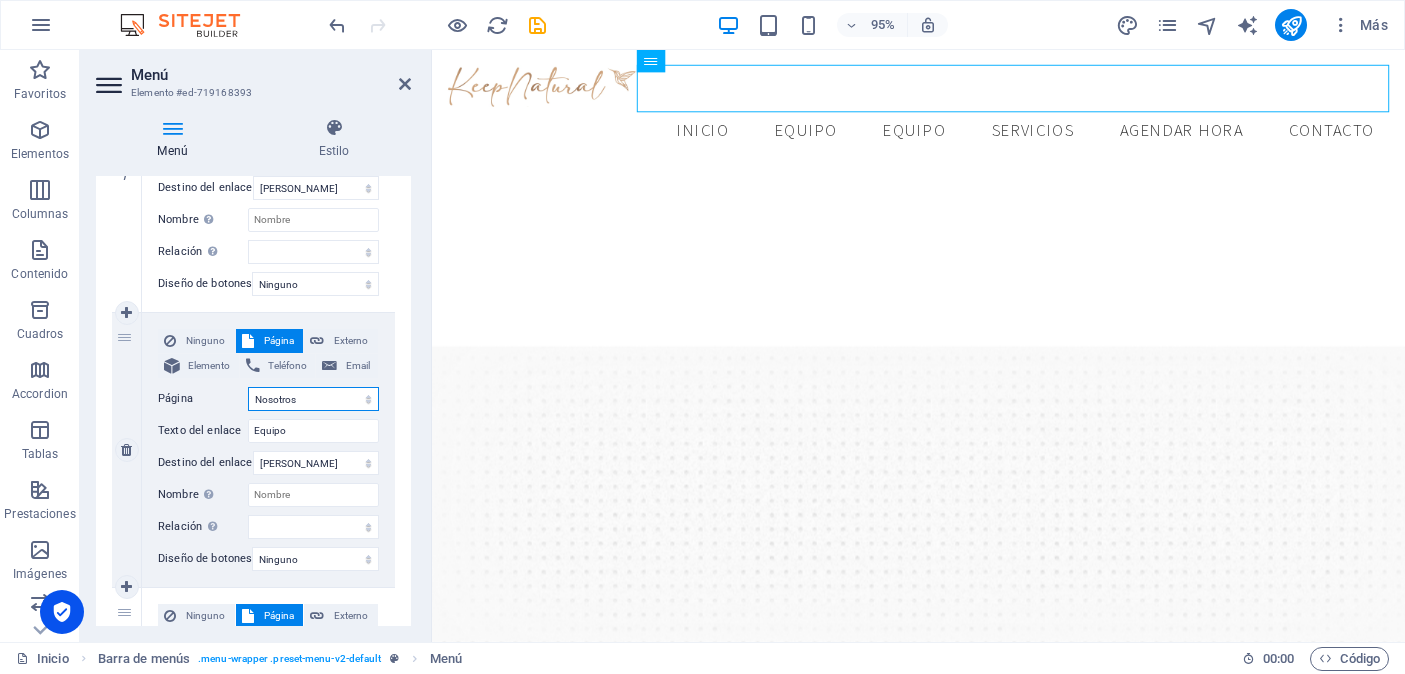 select 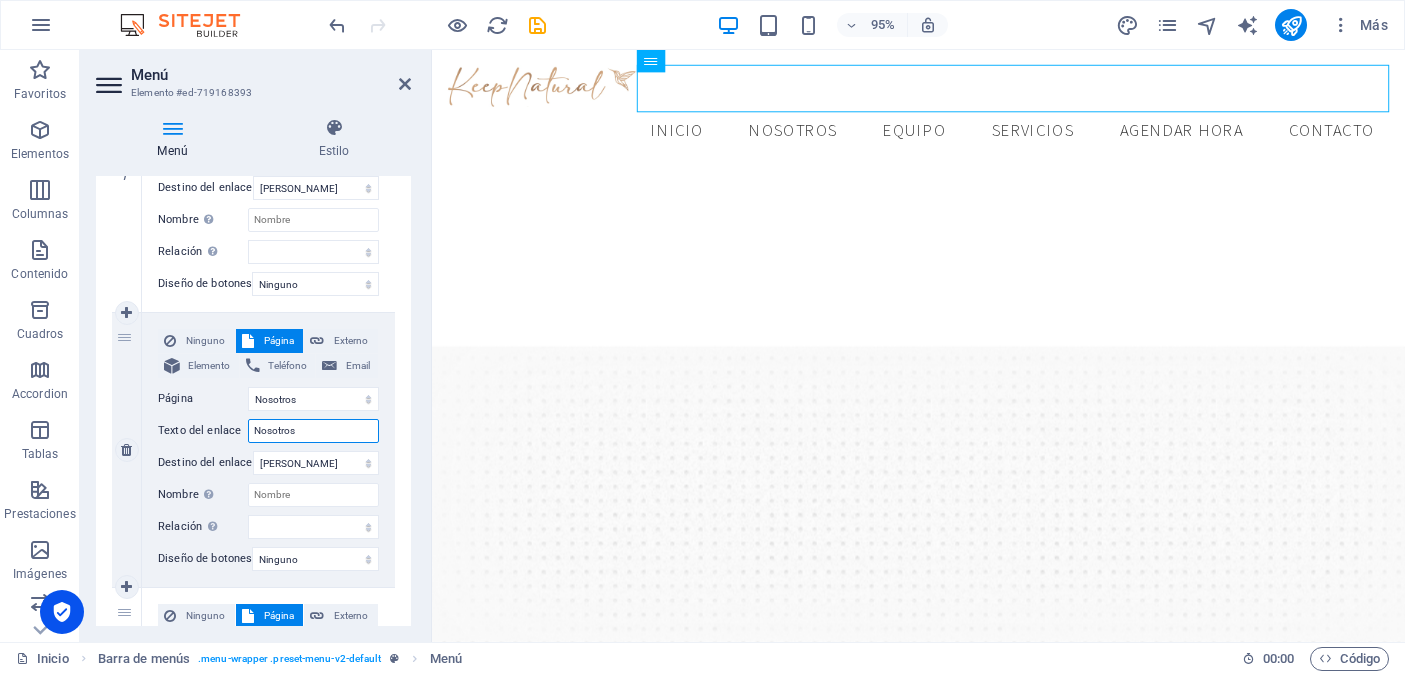 click on "Nosotros" at bounding box center (313, 431) 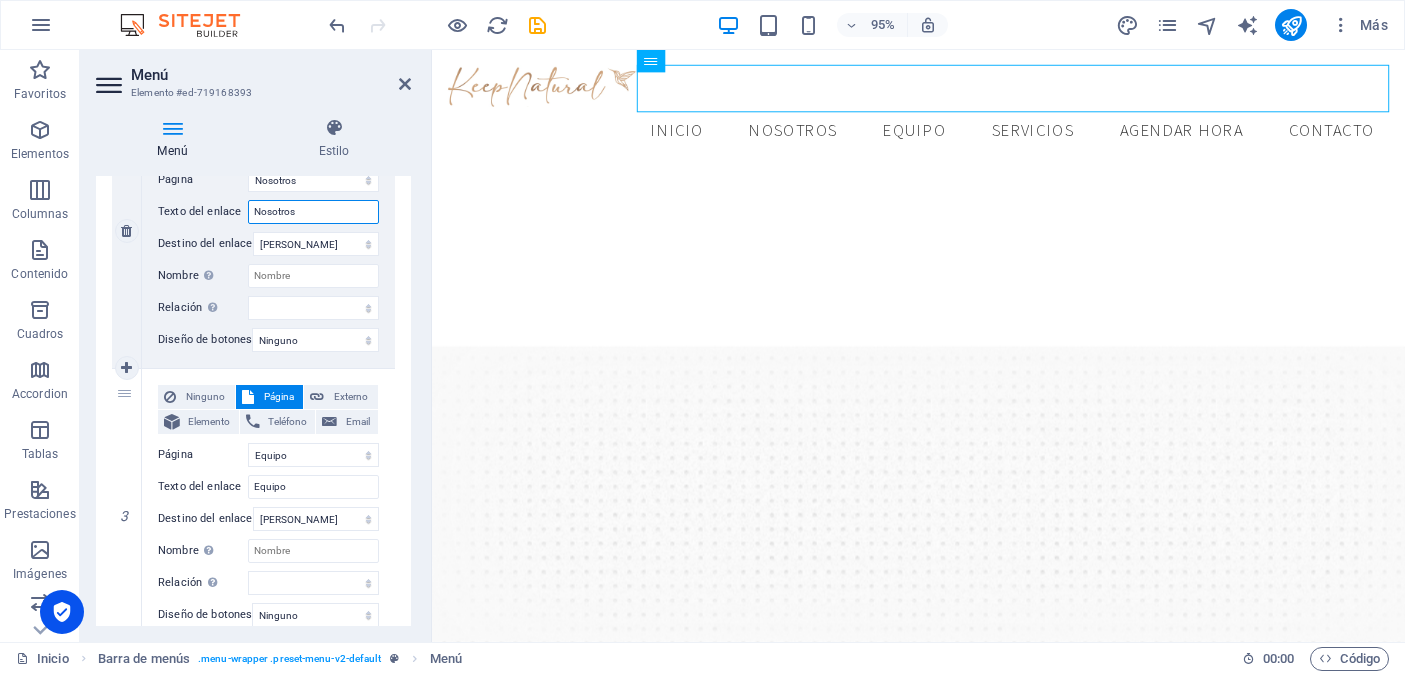 scroll, scrollTop: 578, scrollLeft: 0, axis: vertical 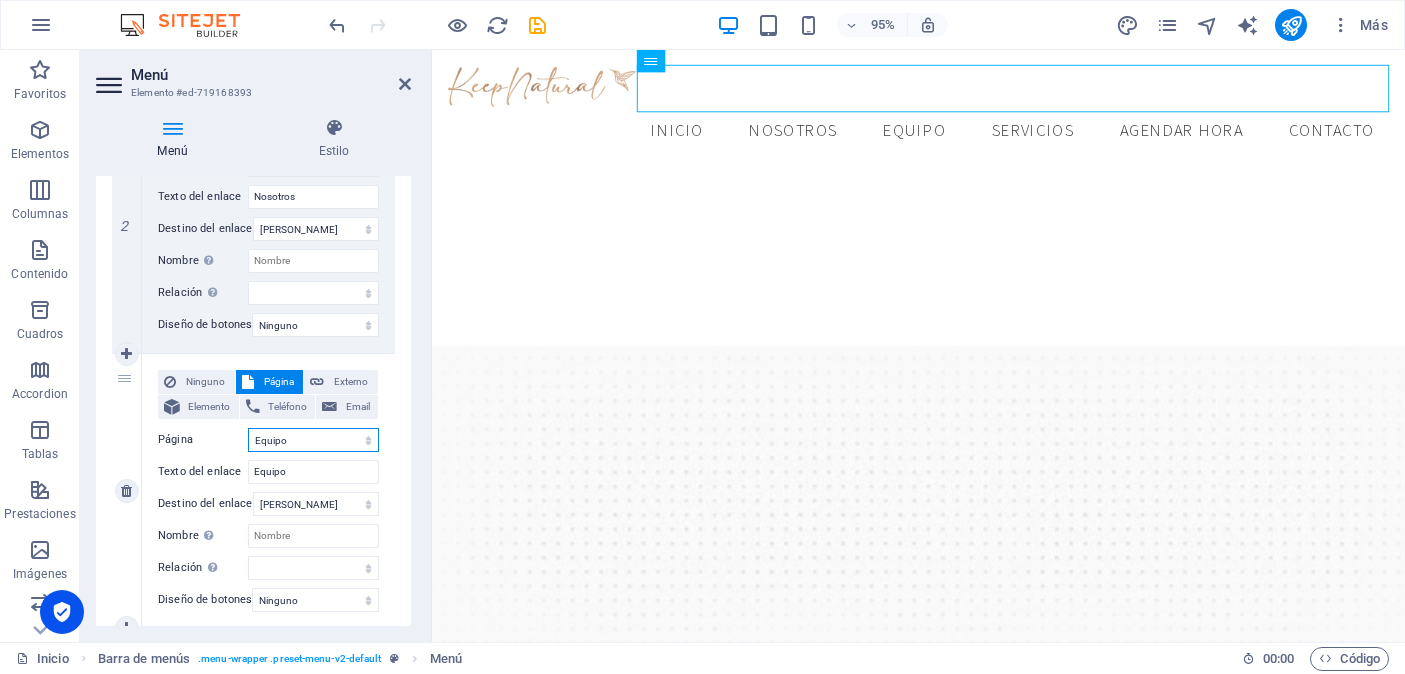 click on "Inicio Nosotros Equipo Servicios -- Estética Facial -- Estética Corporal -- Procedimientos -- Exámenes Agenda tu hora" at bounding box center (313, 440) 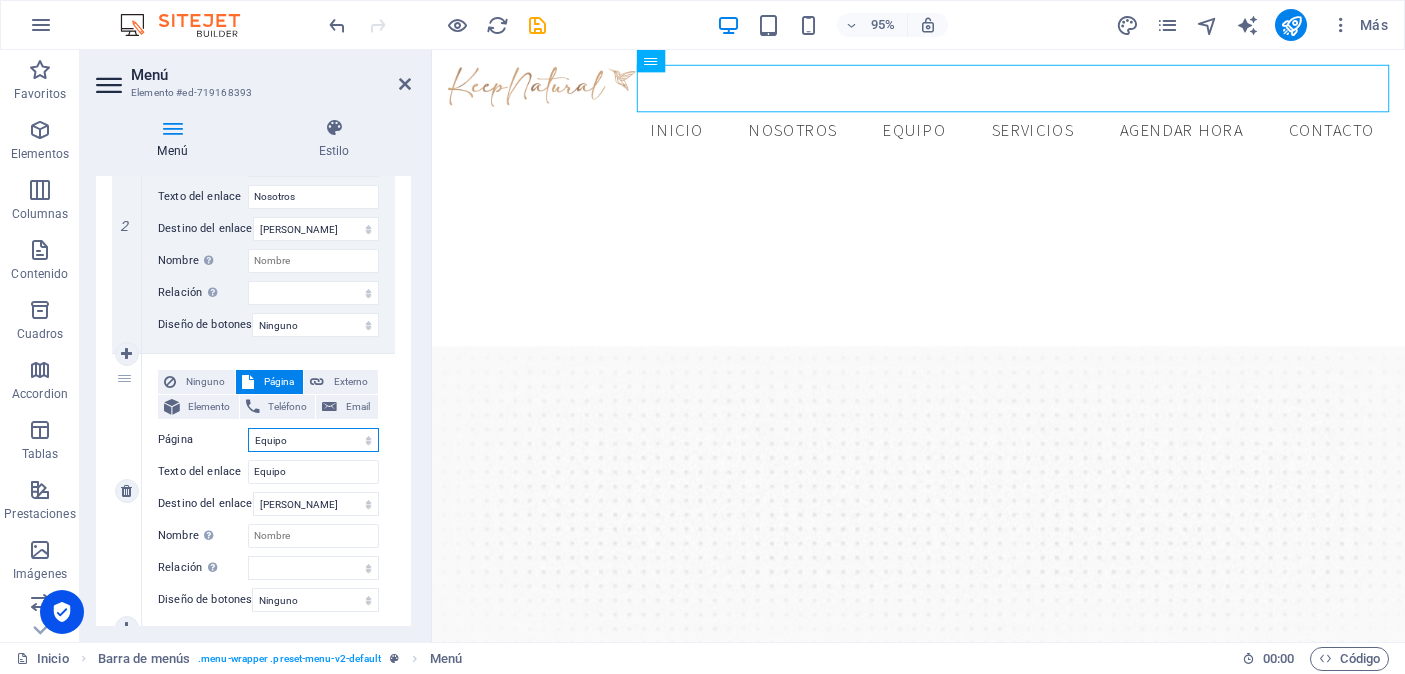 select on "3" 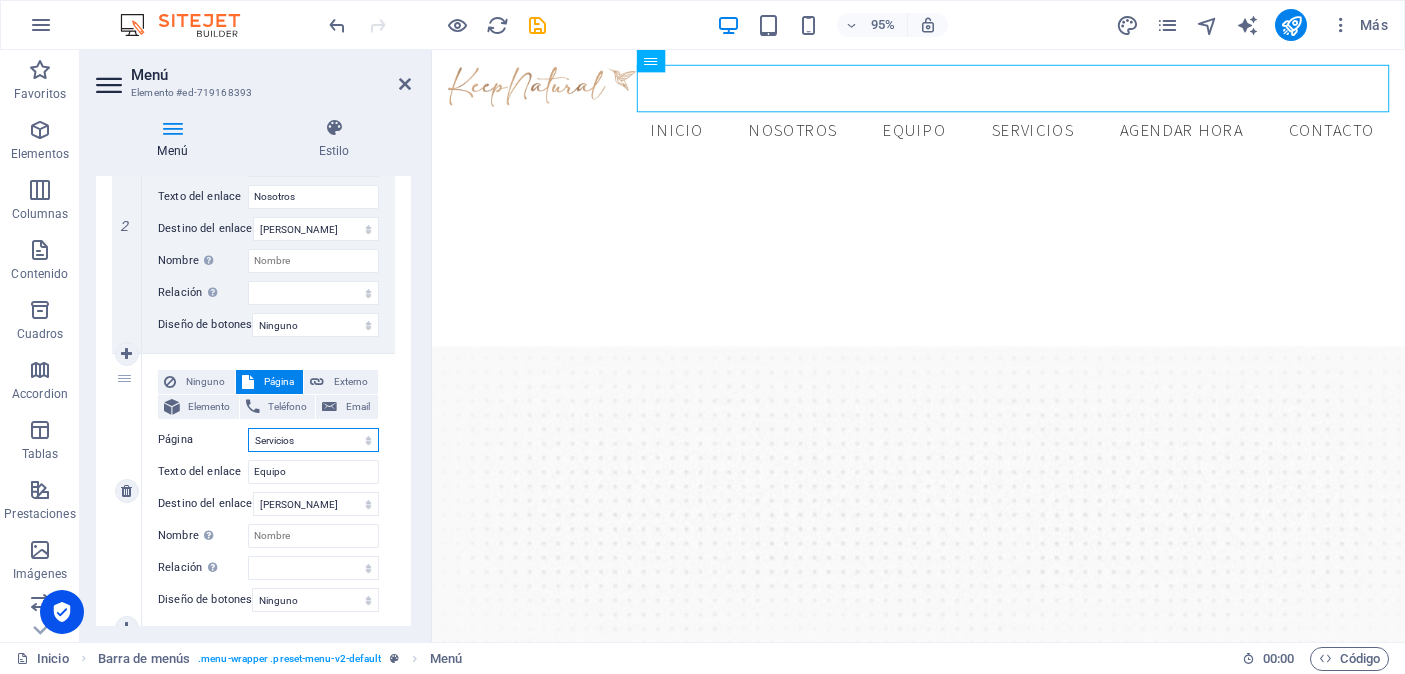 select 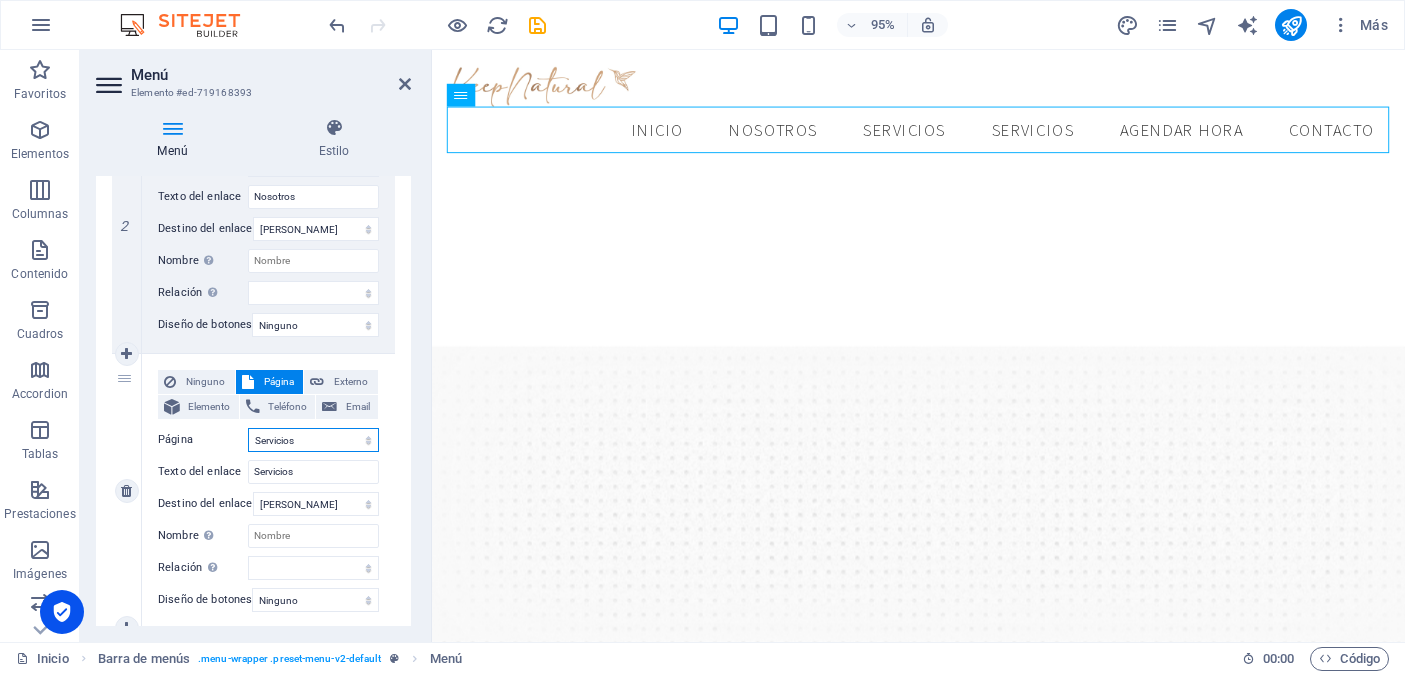 click on "Inicio Nosotros Equipo Servicios -- Estética Facial -- Estética Corporal -- Procedimientos -- Exámenes Agenda tu hora" at bounding box center [313, 440] 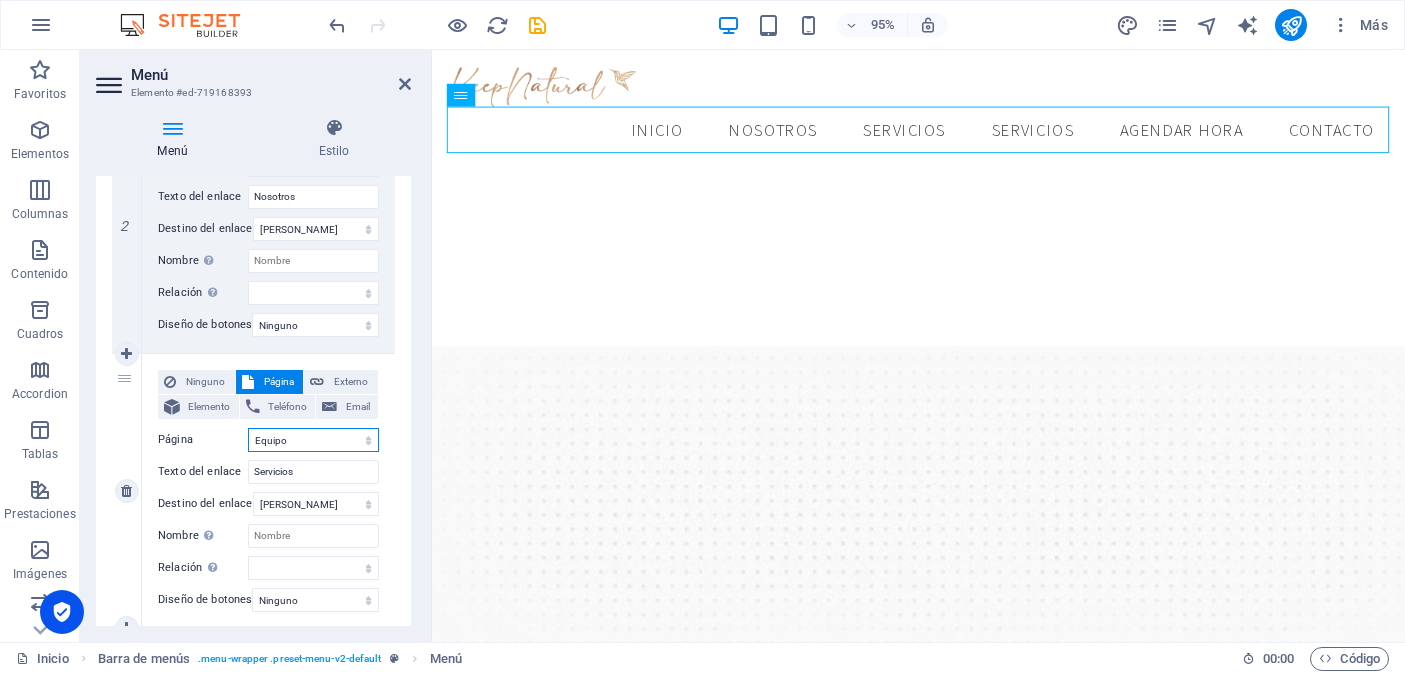 select 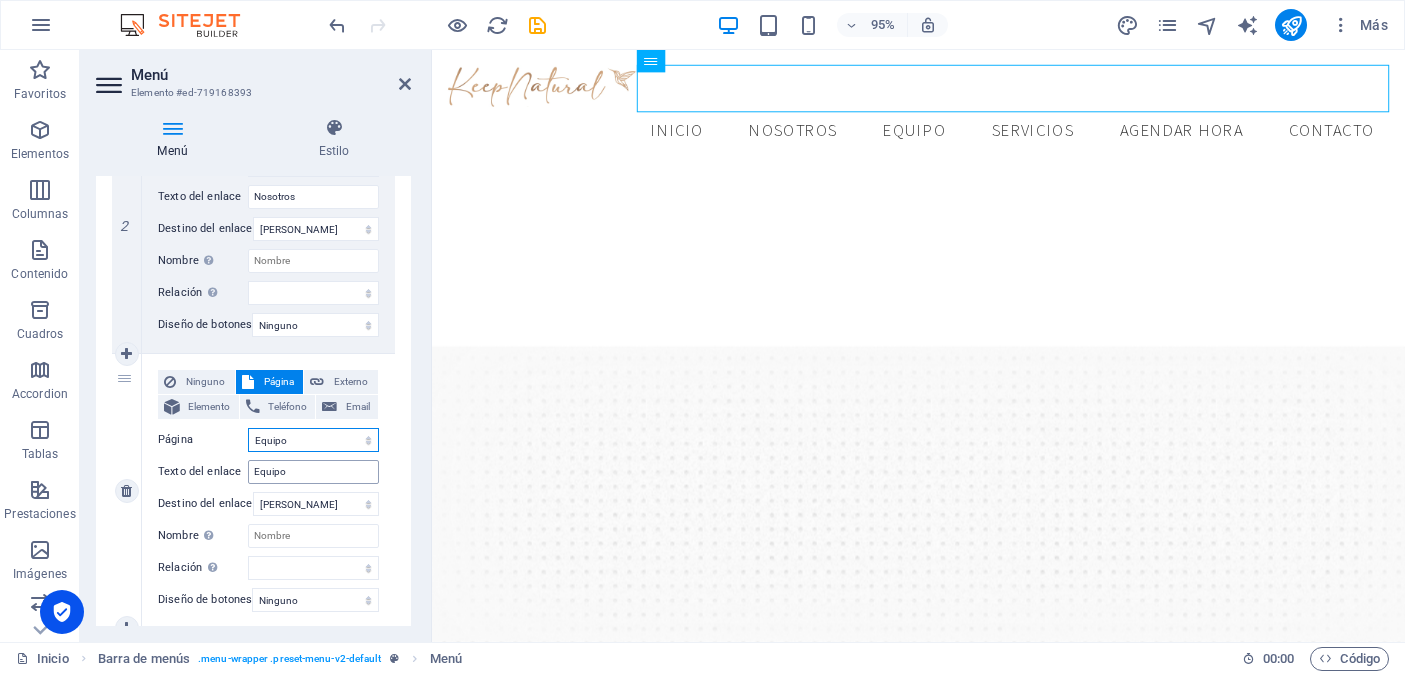 scroll, scrollTop: 604, scrollLeft: 0, axis: vertical 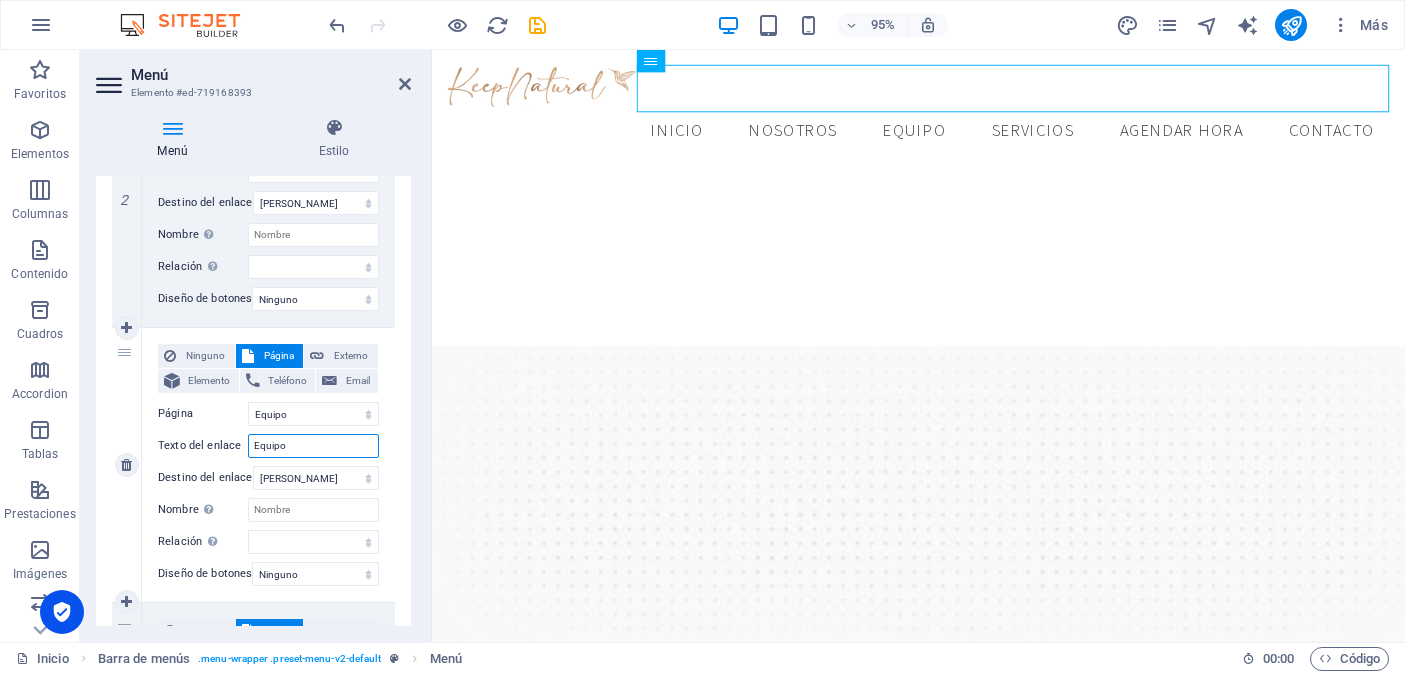 click on "Equipo" at bounding box center [313, 446] 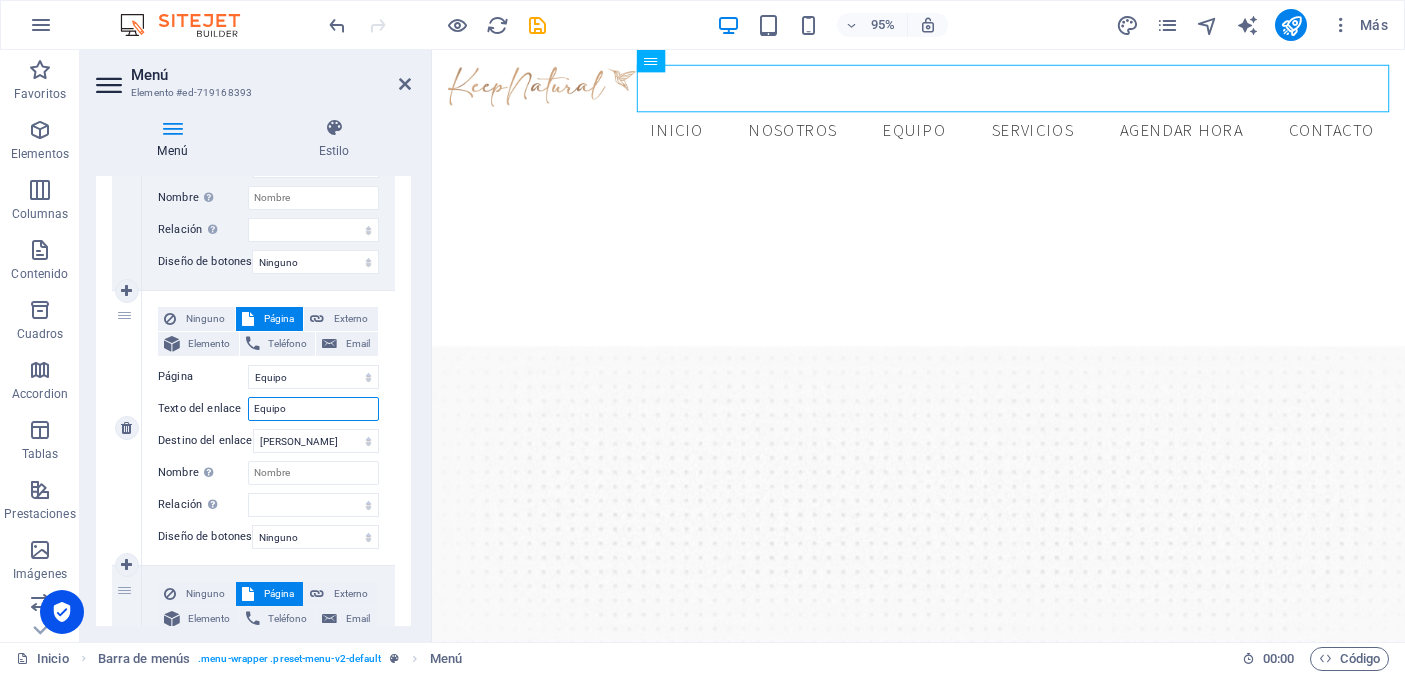 scroll, scrollTop: 643, scrollLeft: 0, axis: vertical 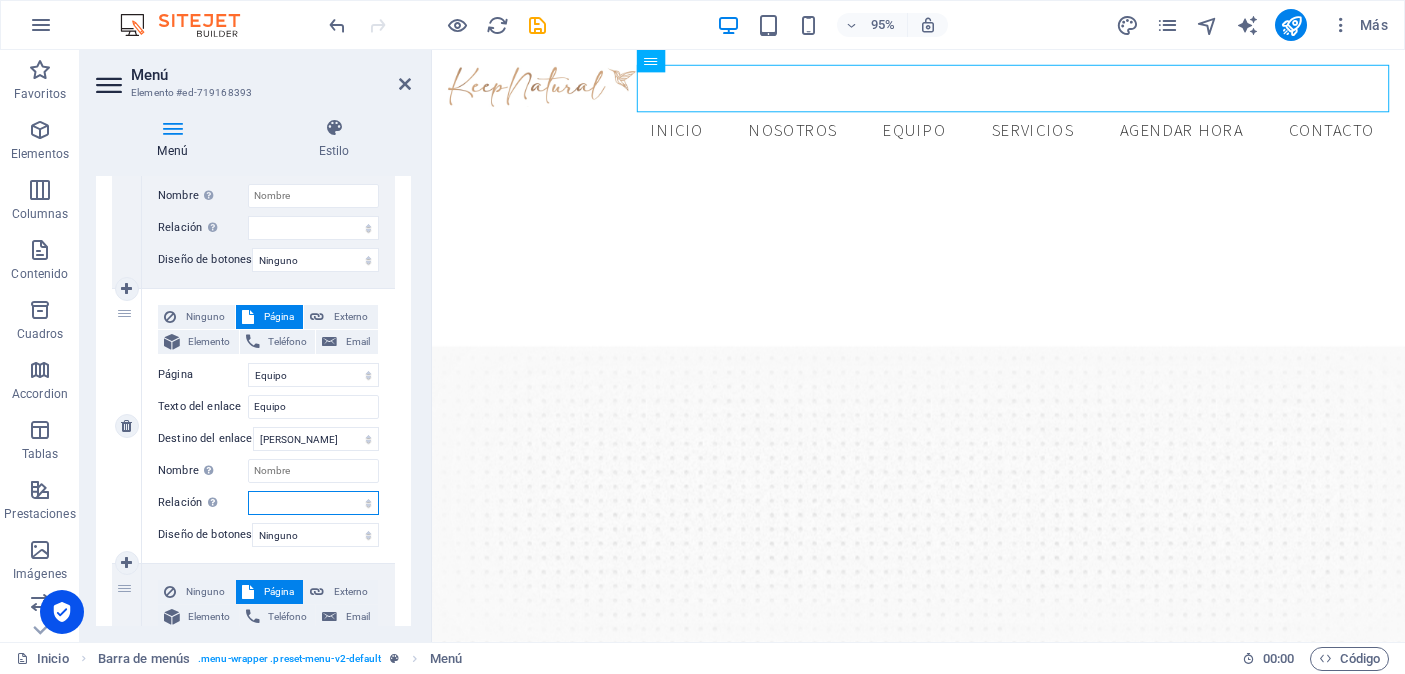click on "alternativo autor marcador externo ayuda licencia siguiente nofollow noreferrer noopener ant buscar etiqueta" at bounding box center [313, 503] 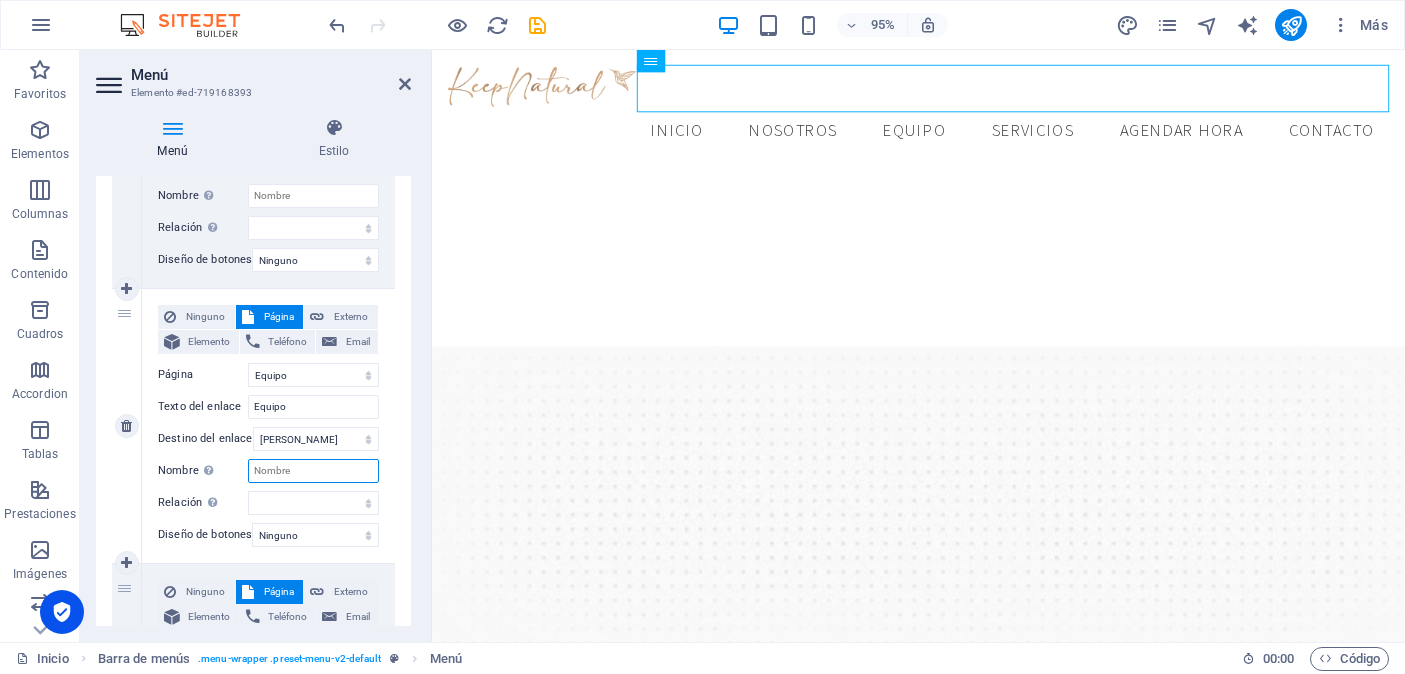 click on "Nombre Una descripción adicional del enlace no debería ser igual al texto del enlace. El título suele mostrarse como un texto de información cuando se mueve el ratón por encima del elemento. Déjalo en blanco en caso de dudas." at bounding box center (313, 471) 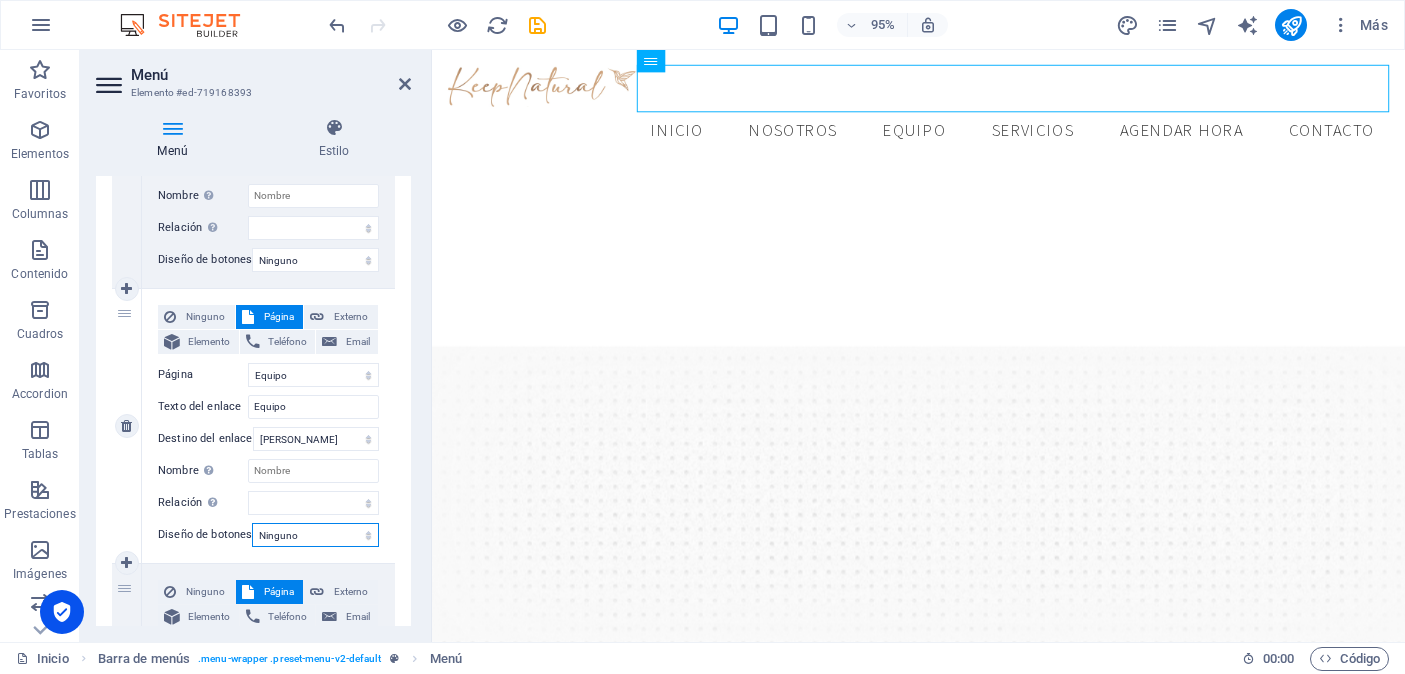 click on "Ninguno Predeterminado Principal Secundario" at bounding box center (315, 535) 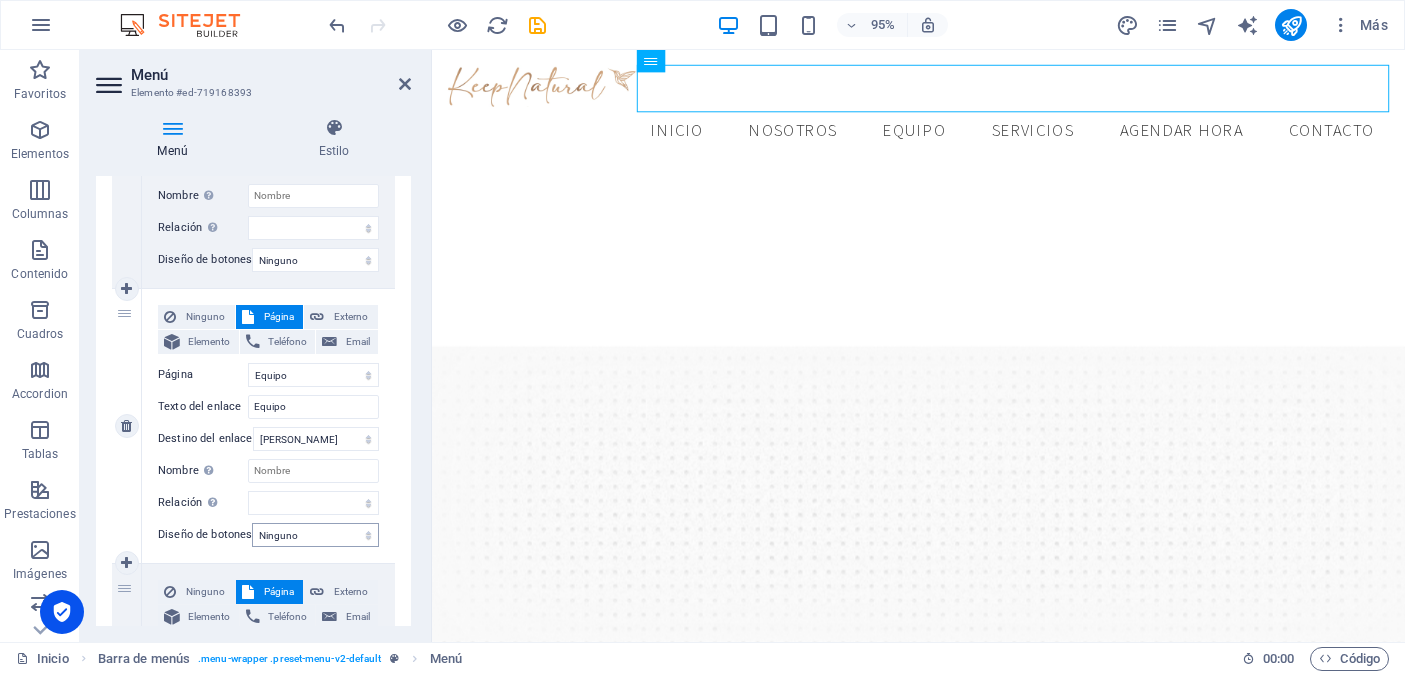 drag, startPoint x: 257, startPoint y: 547, endPoint x: 257, endPoint y: 535, distance: 12 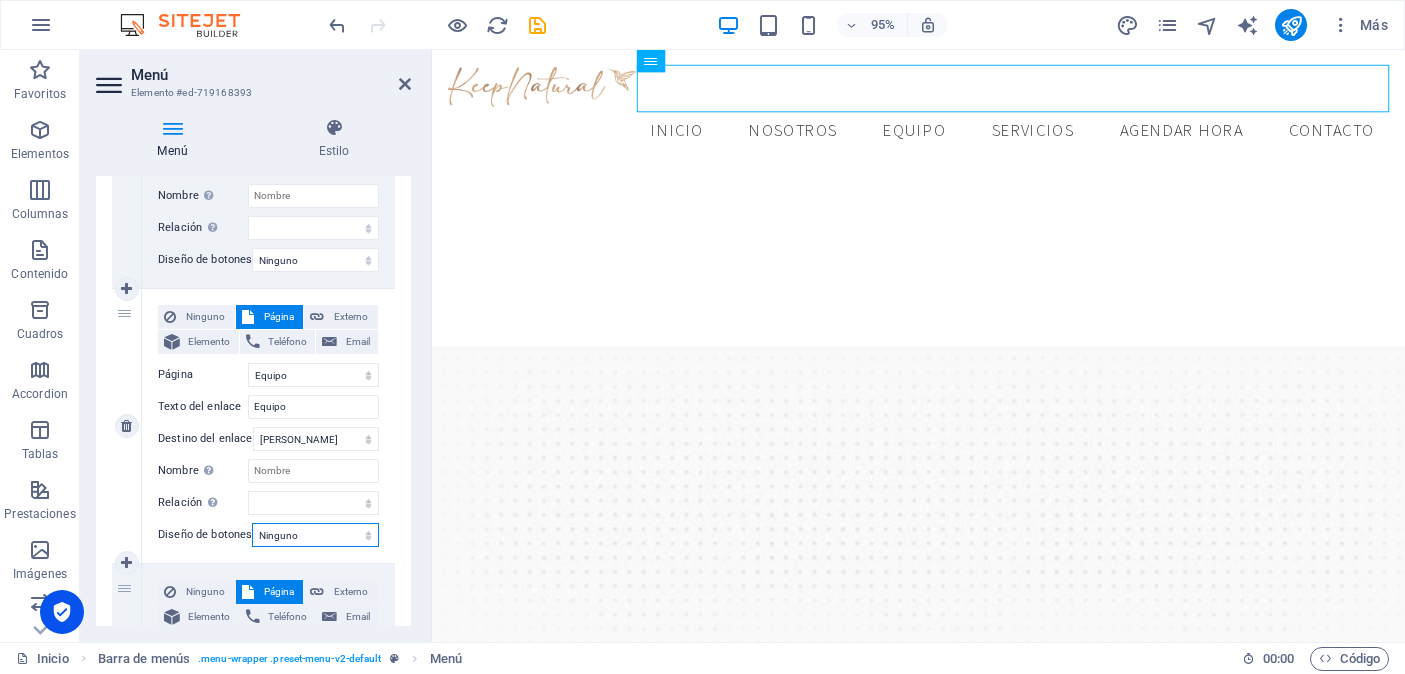 click on "Ninguno Predeterminado Principal Secundario" at bounding box center (315, 535) 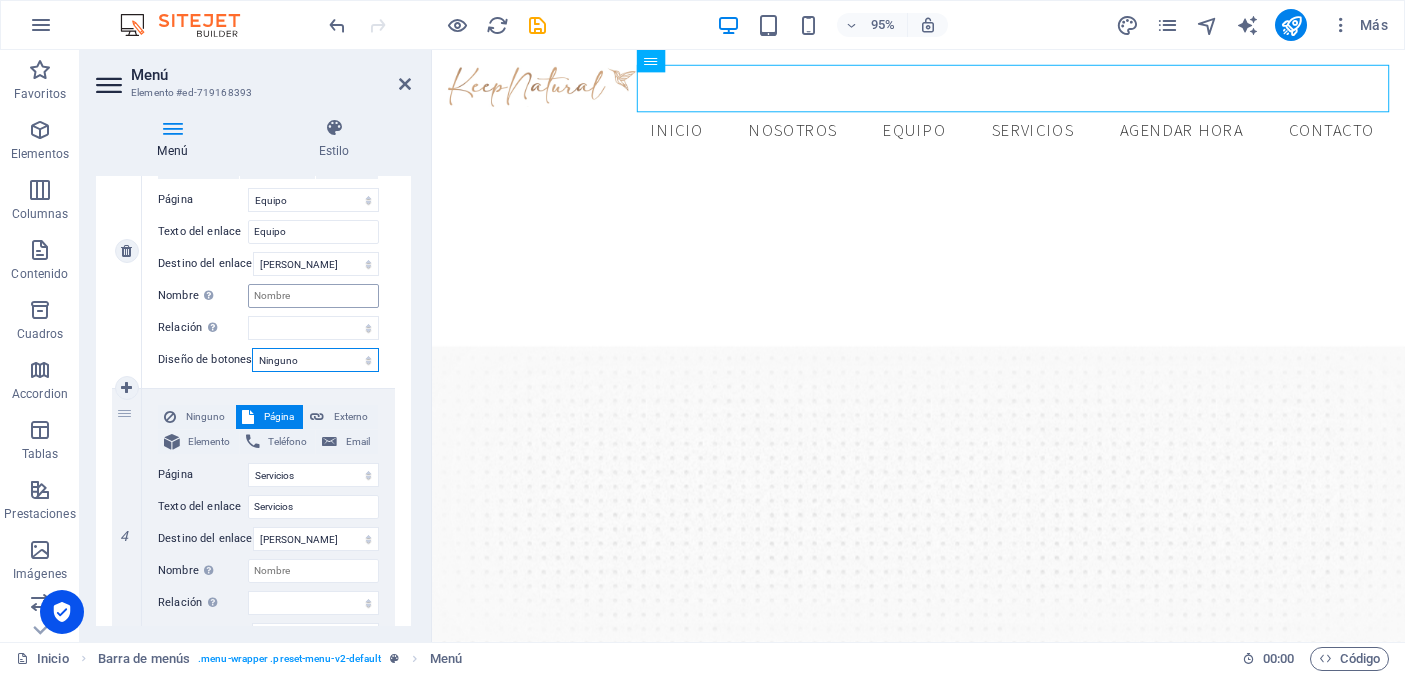 scroll, scrollTop: 823, scrollLeft: 0, axis: vertical 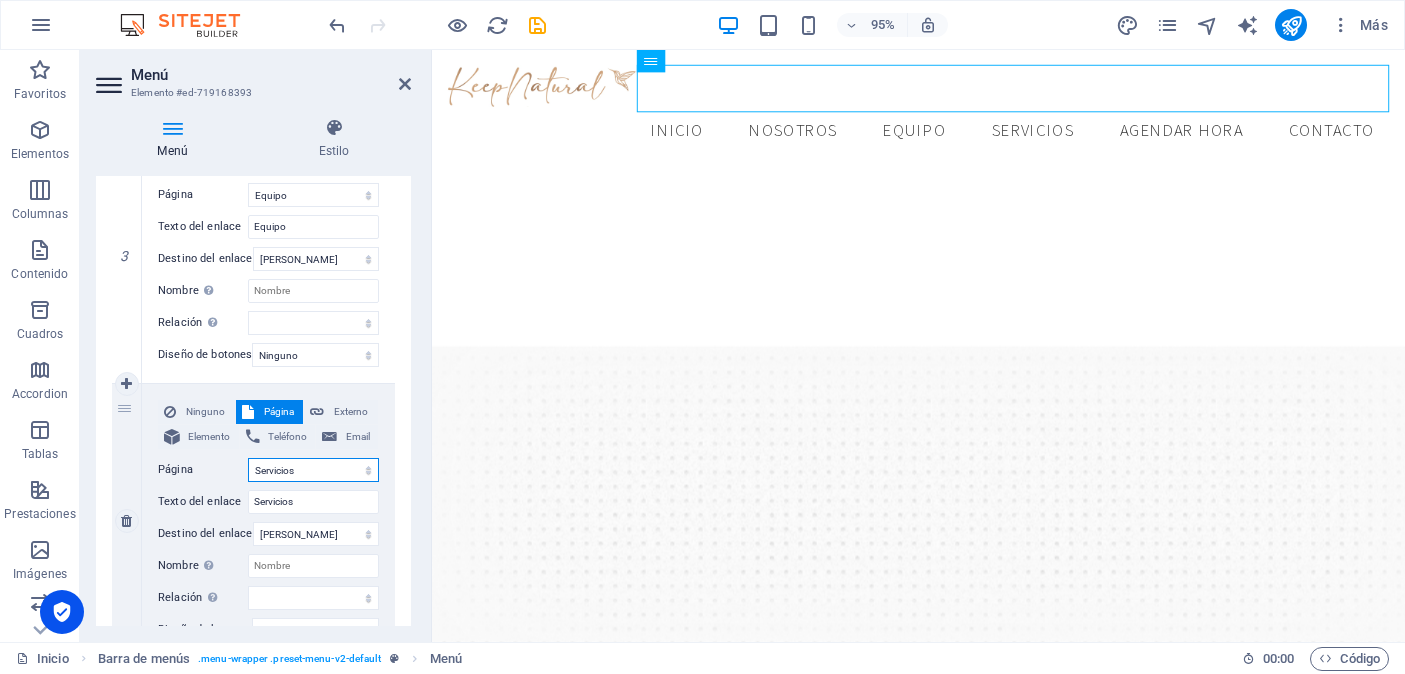 click on "Inicio Nosotros Equipo Servicios -- Estética Facial -- Estética Corporal -- Procedimientos -- Exámenes Agenda tu hora" at bounding box center [313, 470] 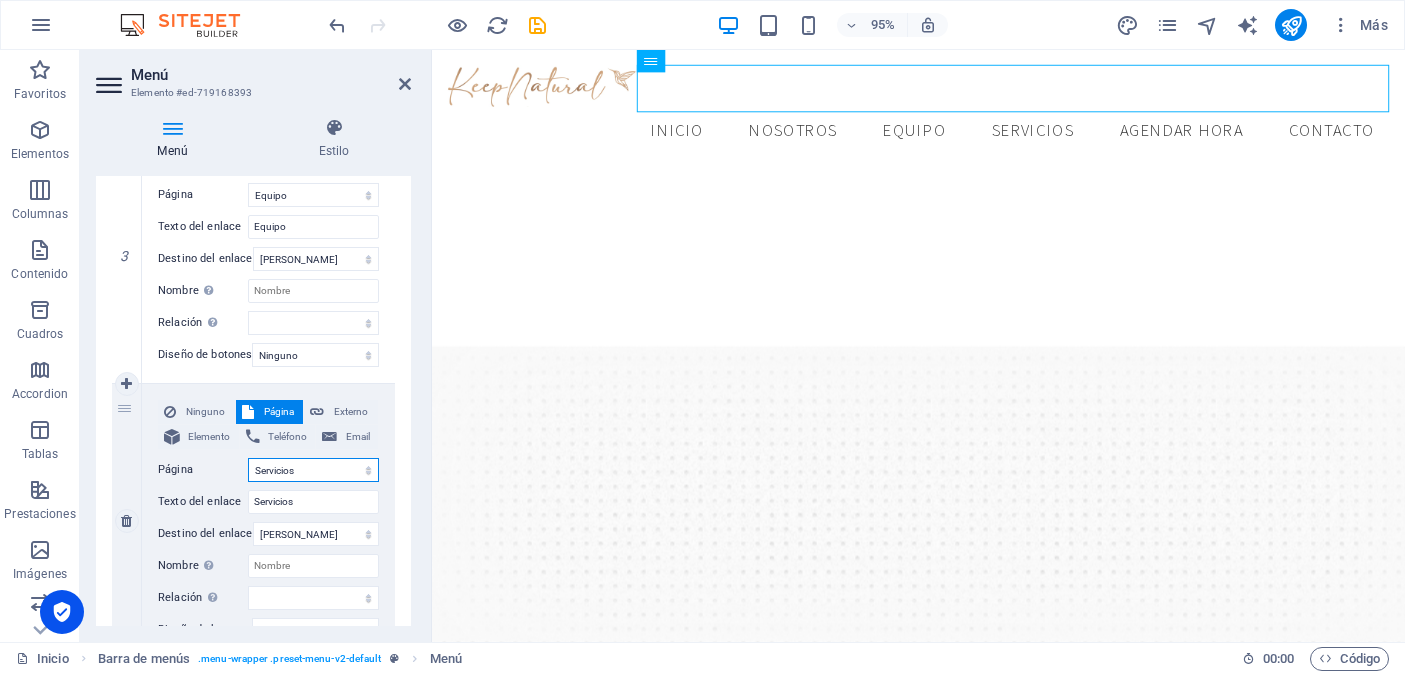 click on "Inicio Nosotros Equipo Servicios -- Estética Facial -- Estética Corporal -- Procedimientos -- Exámenes Agenda tu hora" at bounding box center [313, 470] 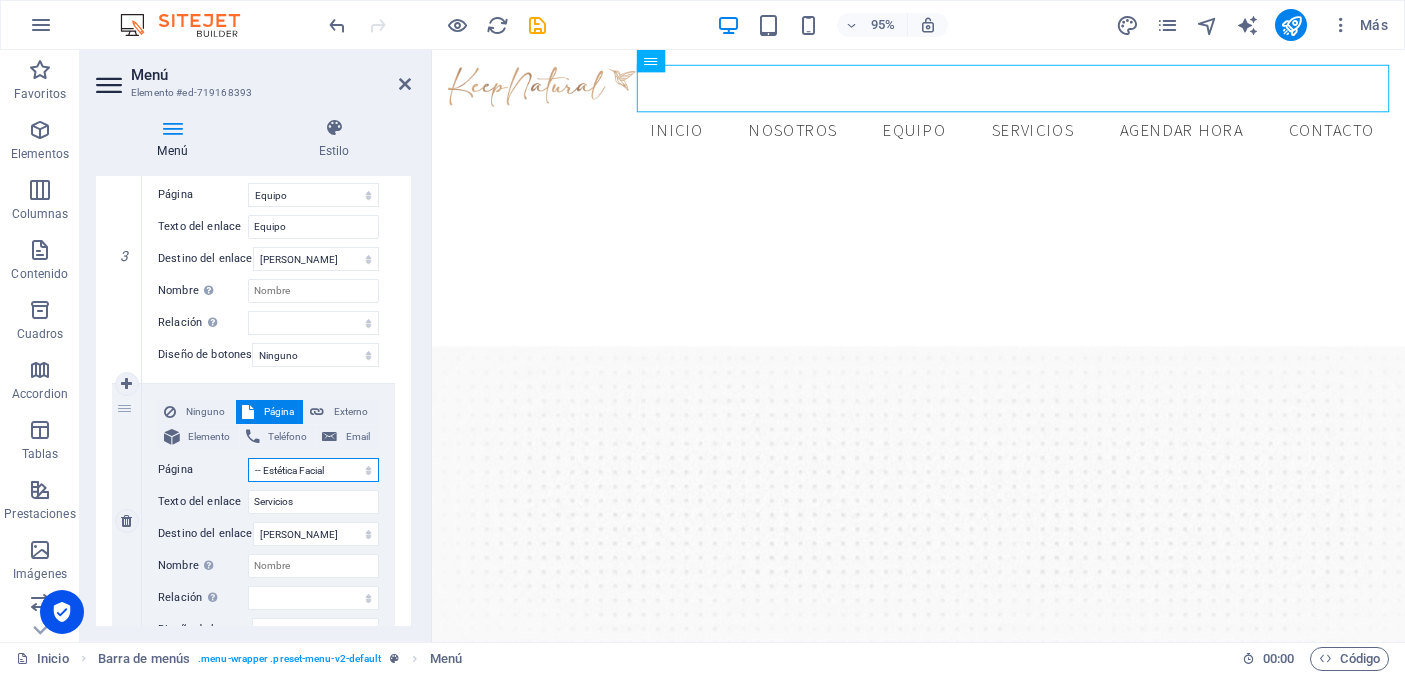 select 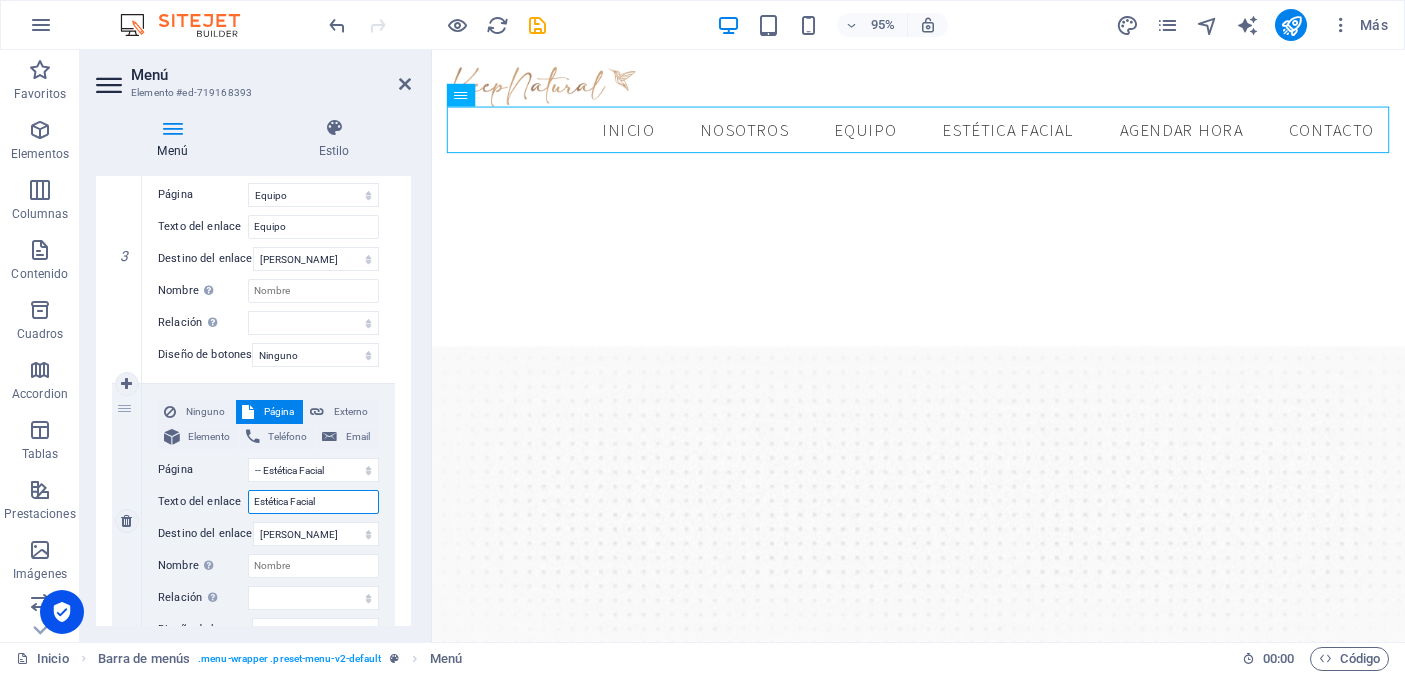 click on "Estética Facial" at bounding box center [313, 502] 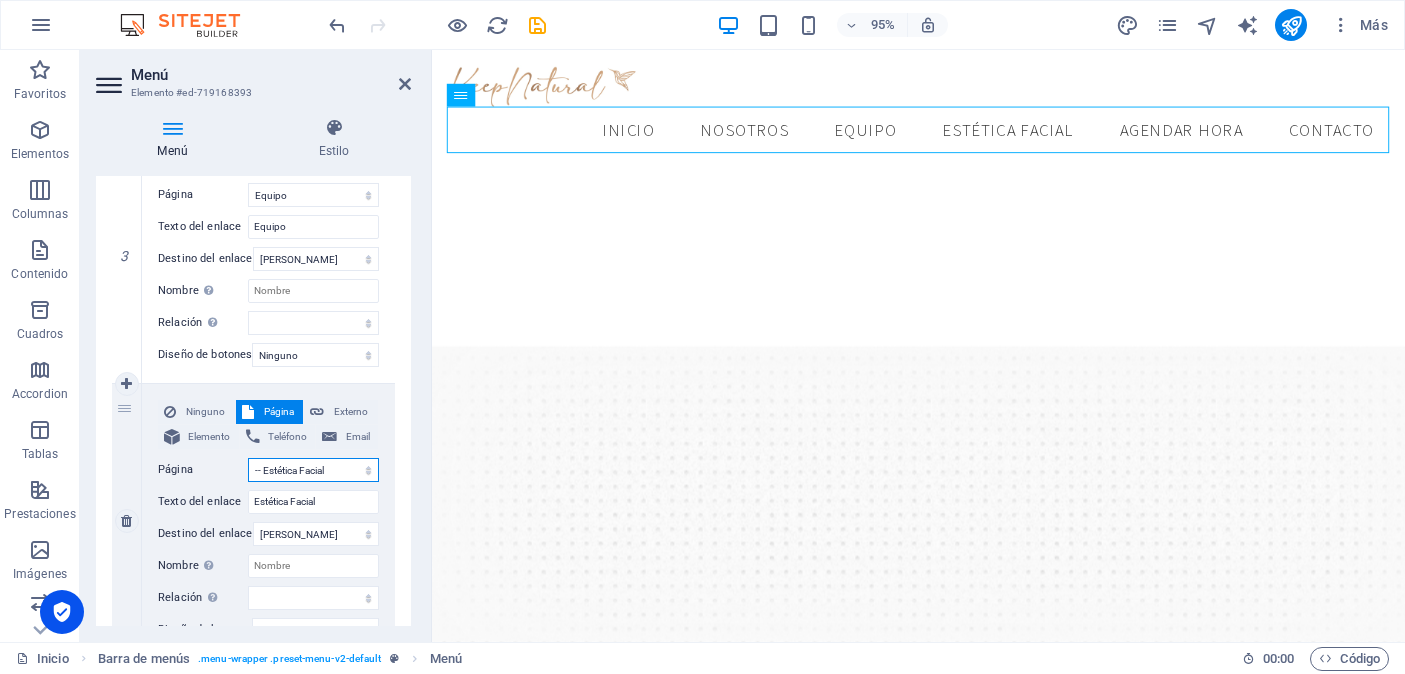 click on "Inicio Nosotros Equipo Servicios -- Estética Facial -- Estética Corporal -- Procedimientos -- Exámenes Agenda tu hora" at bounding box center [313, 470] 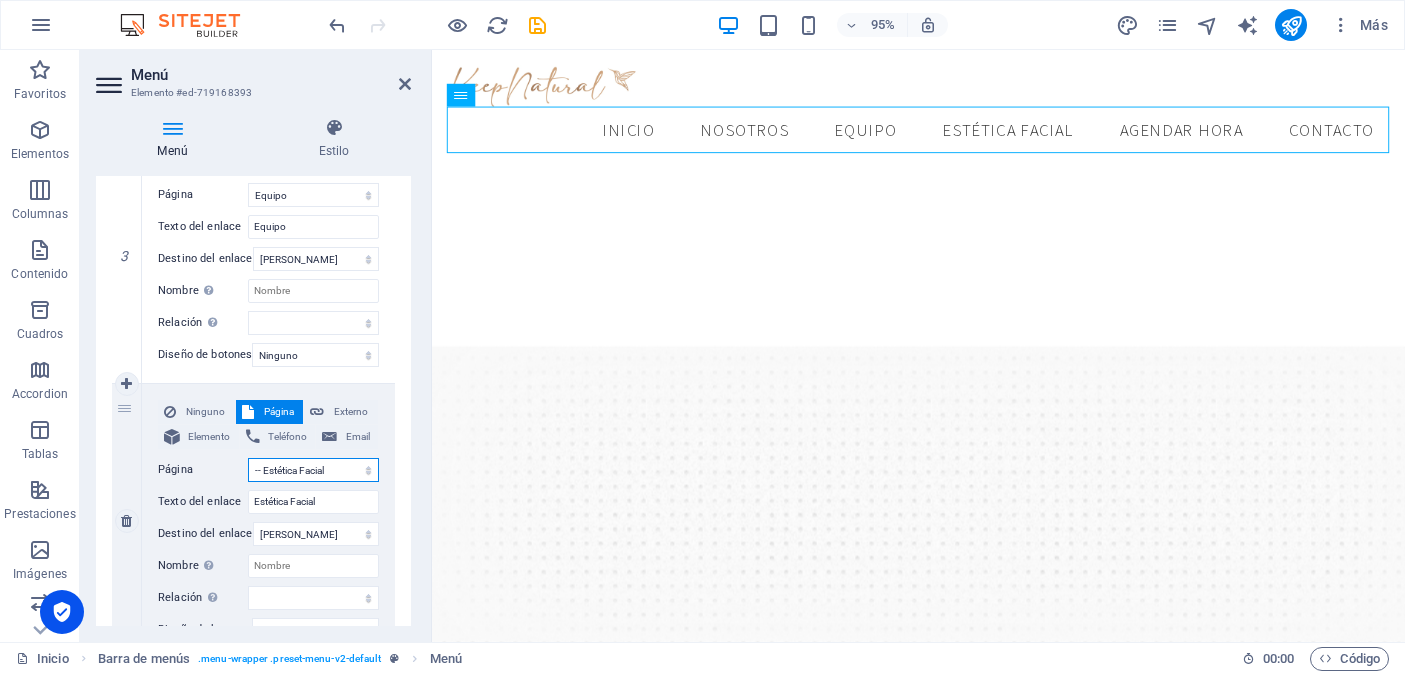 select on "3" 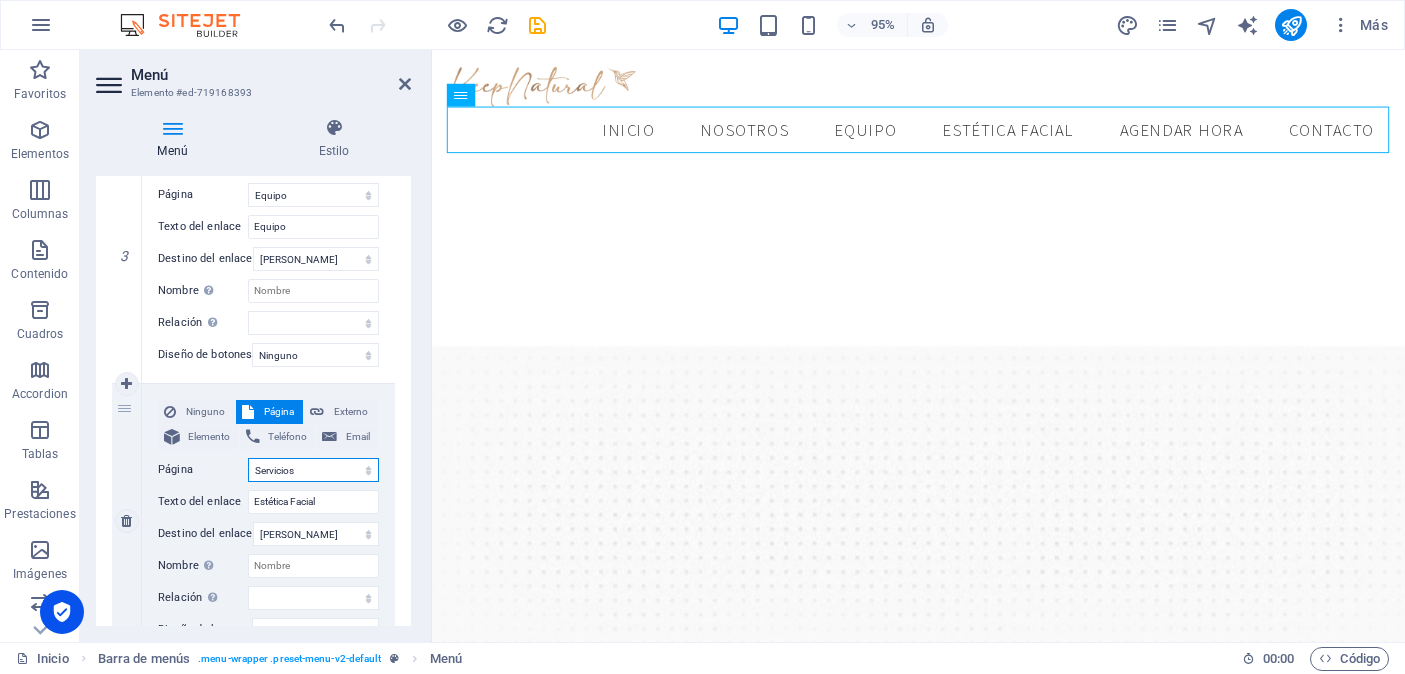 select 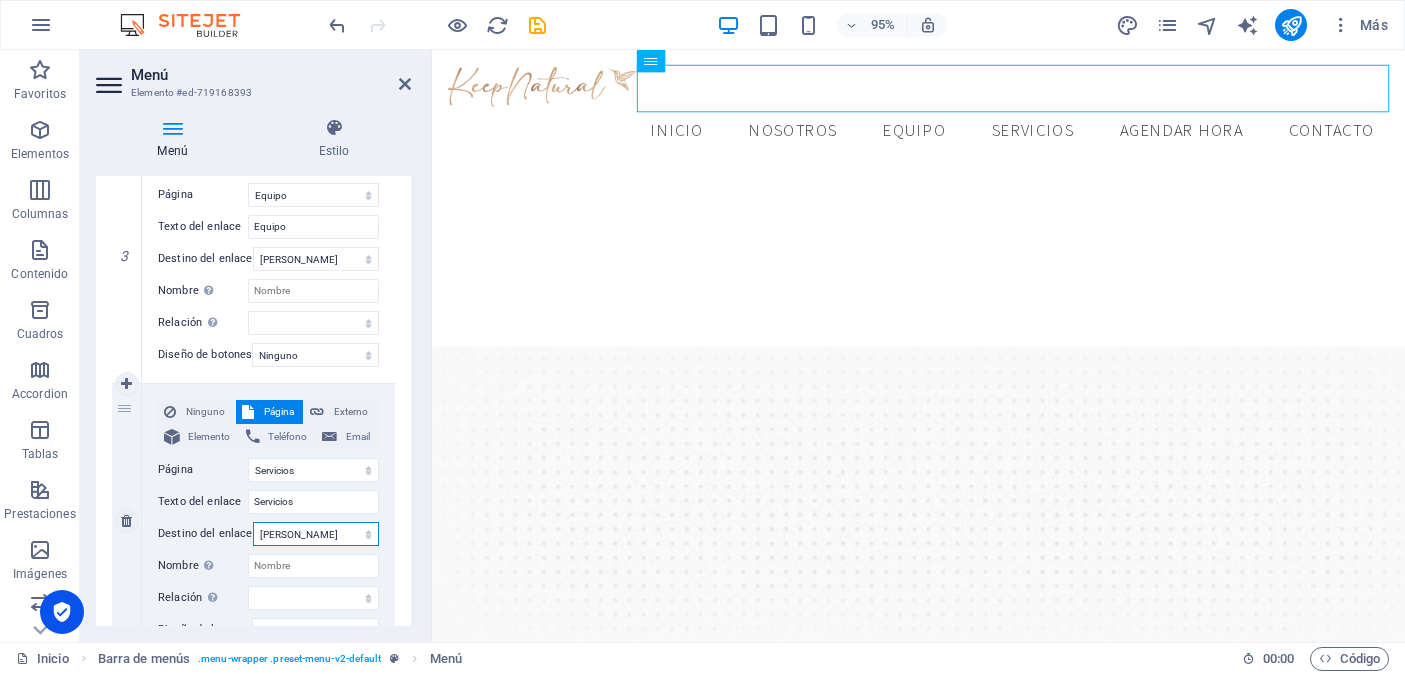 click on "Nueva pestaña Misma pestaña Superposición" at bounding box center (316, 534) 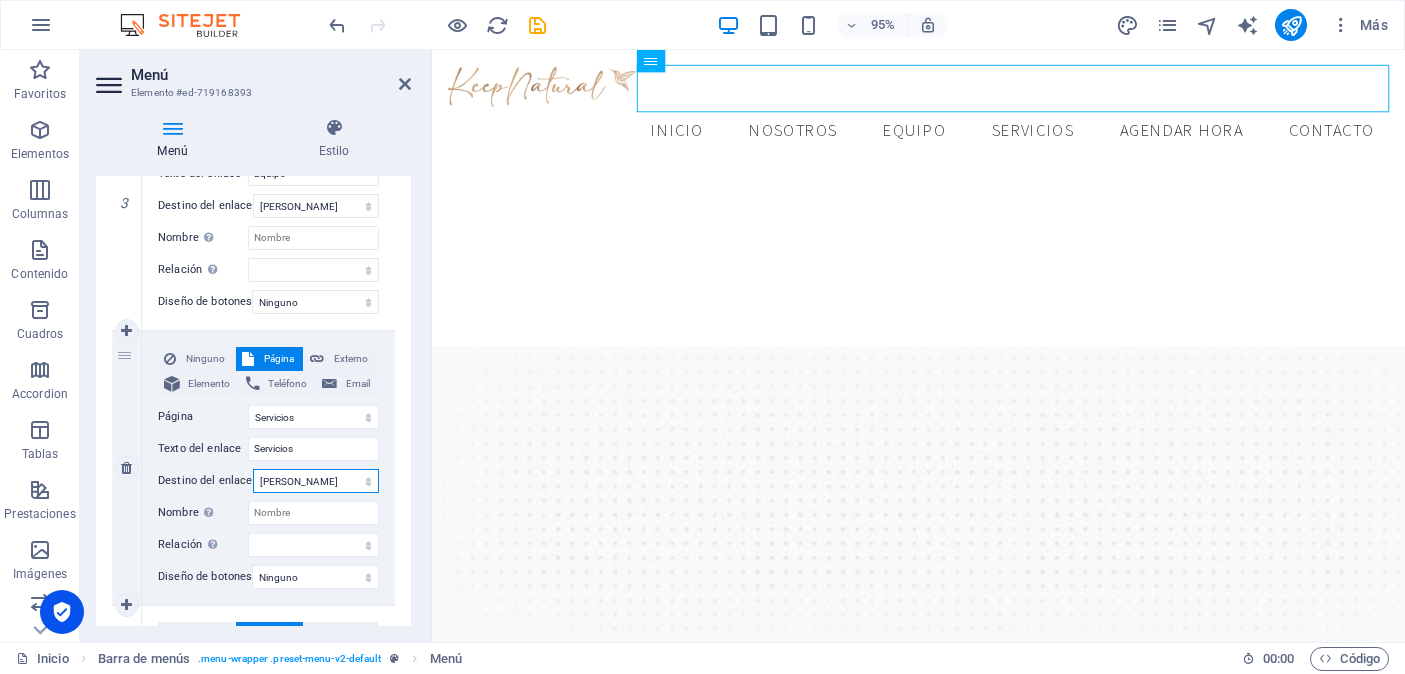scroll, scrollTop: 879, scrollLeft: 0, axis: vertical 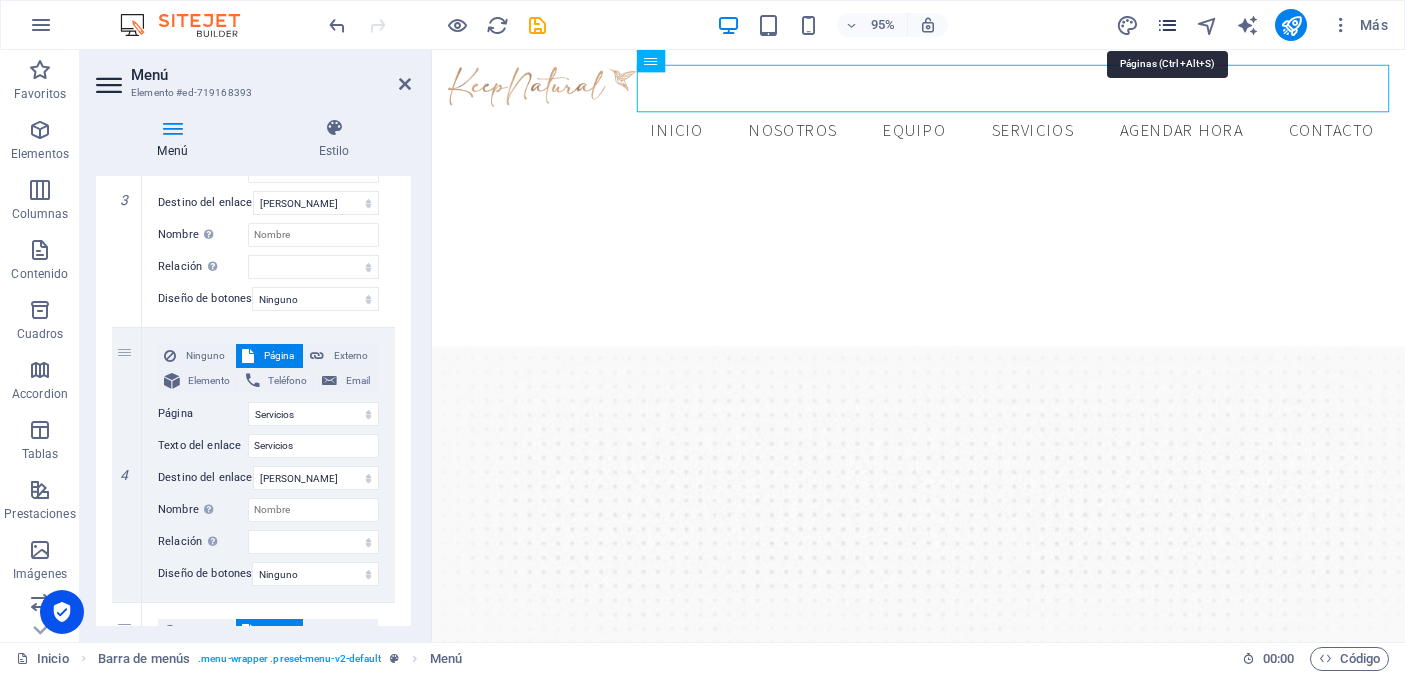 click at bounding box center [1167, 25] 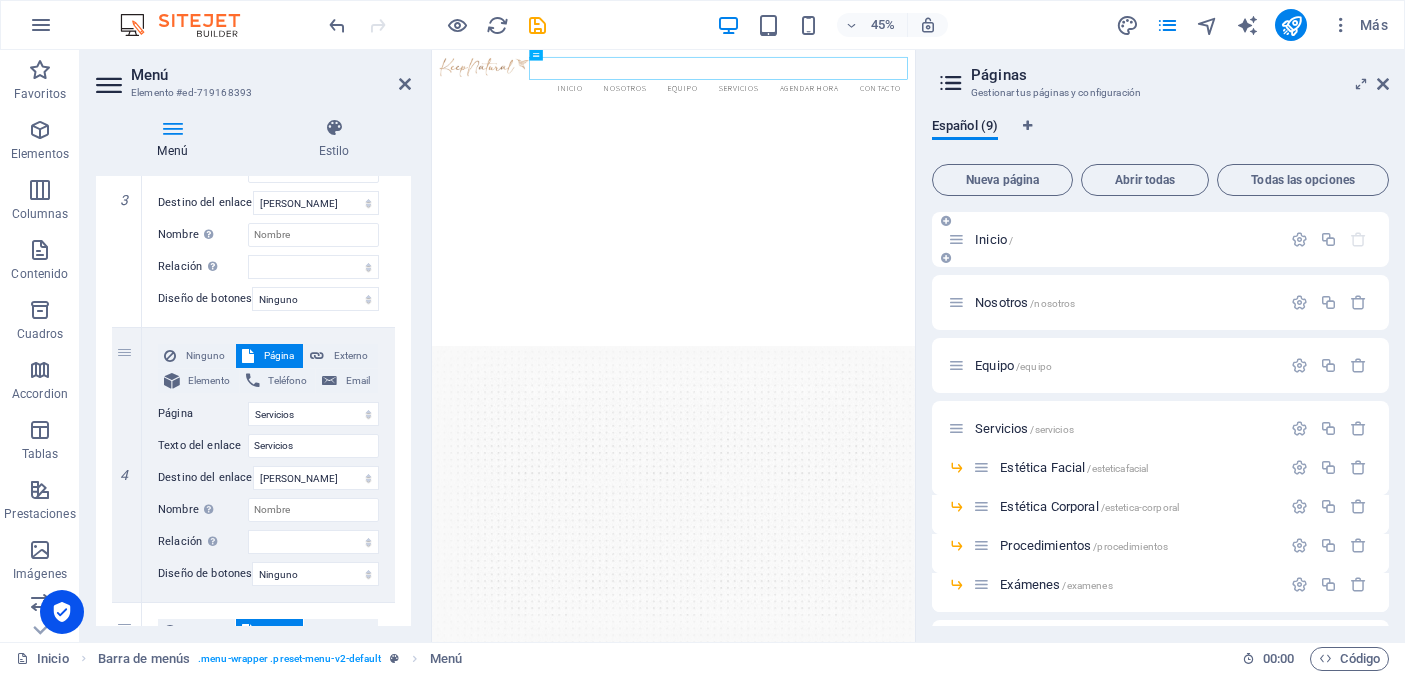 click on "Inicio /" at bounding box center [994, 239] 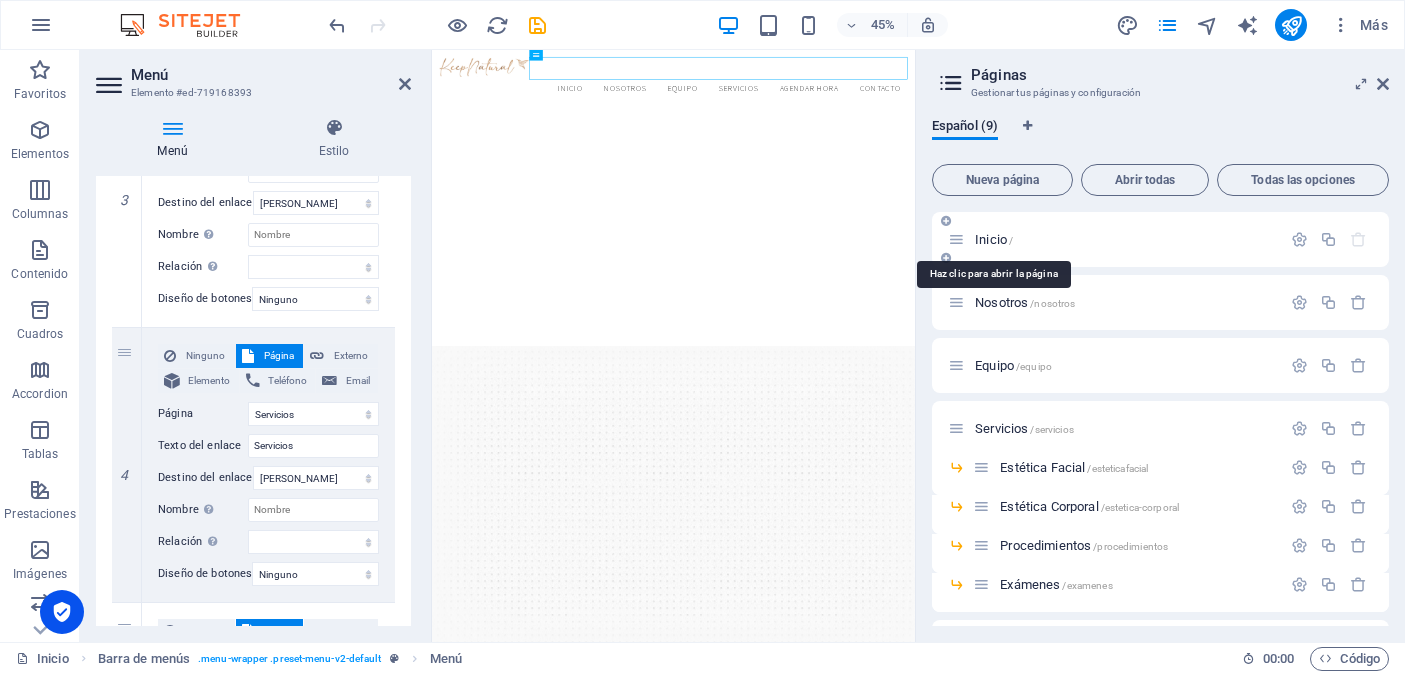 click on "Inicio /" at bounding box center (994, 239) 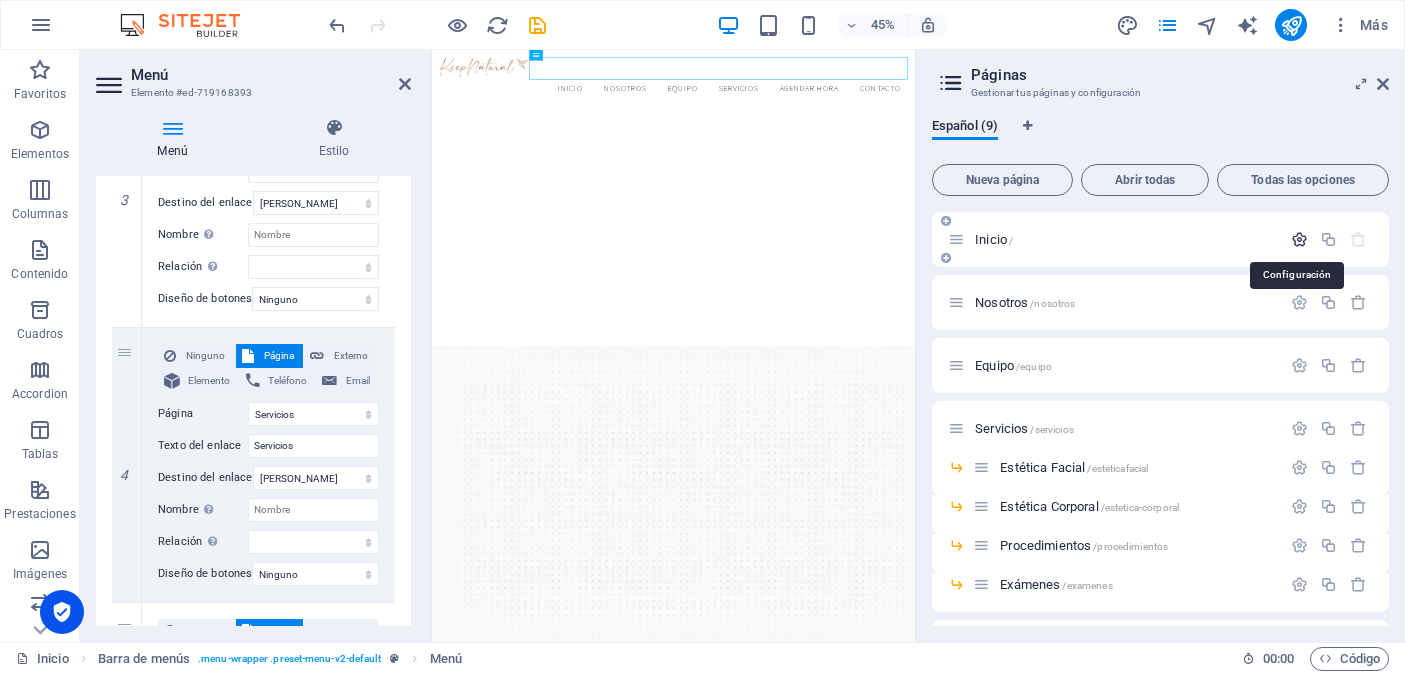 click at bounding box center [1299, 239] 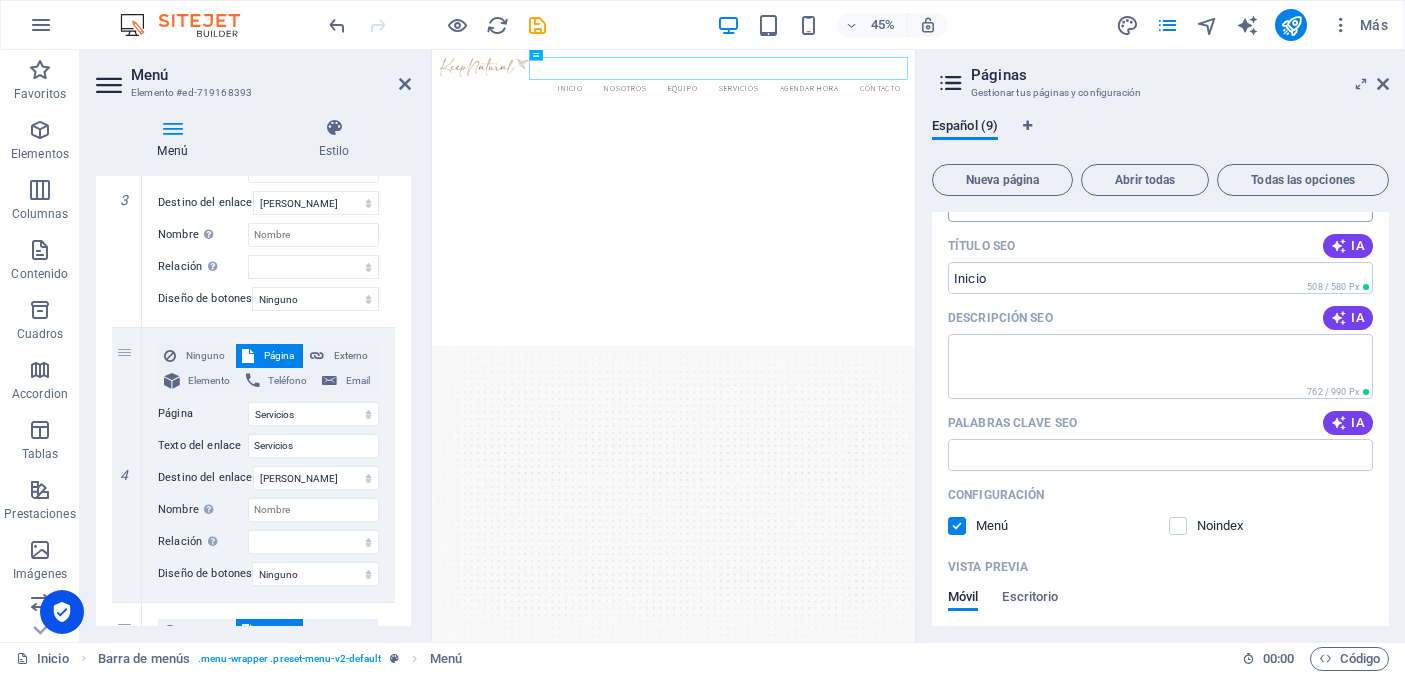 scroll, scrollTop: 0, scrollLeft: 0, axis: both 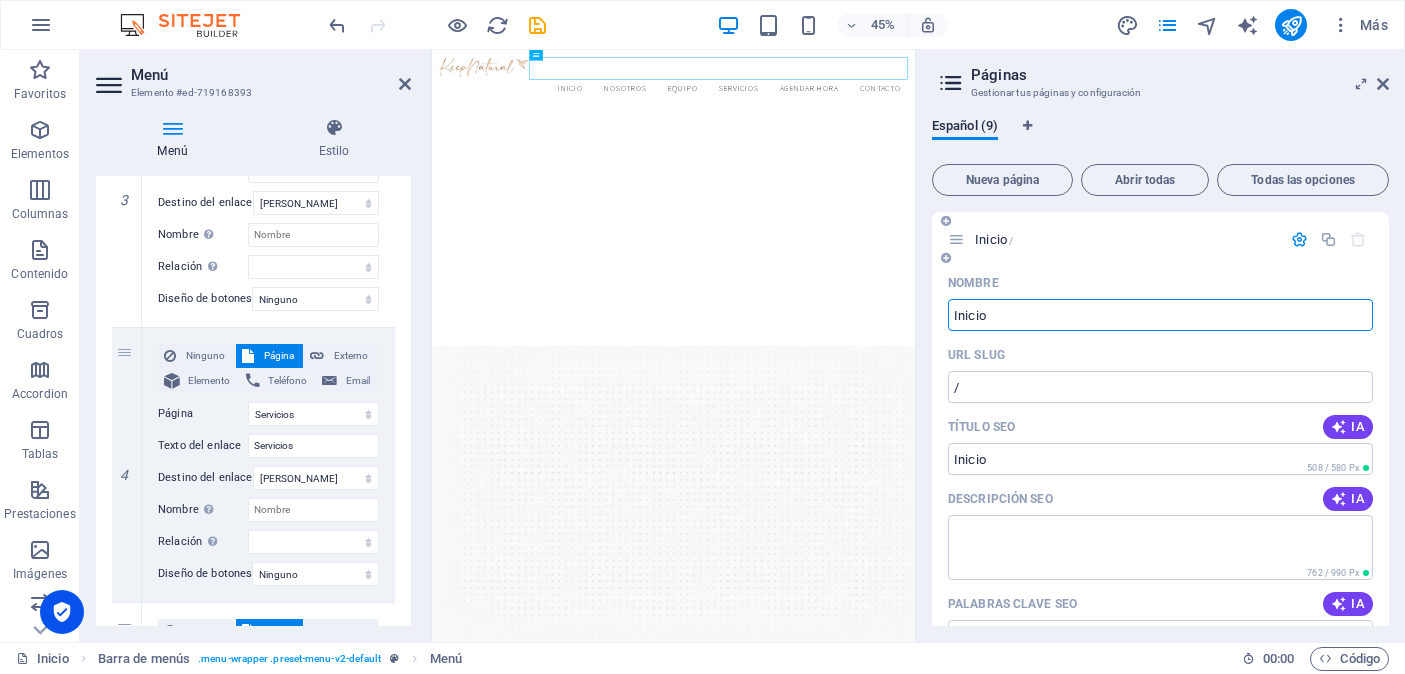 click at bounding box center [1299, 239] 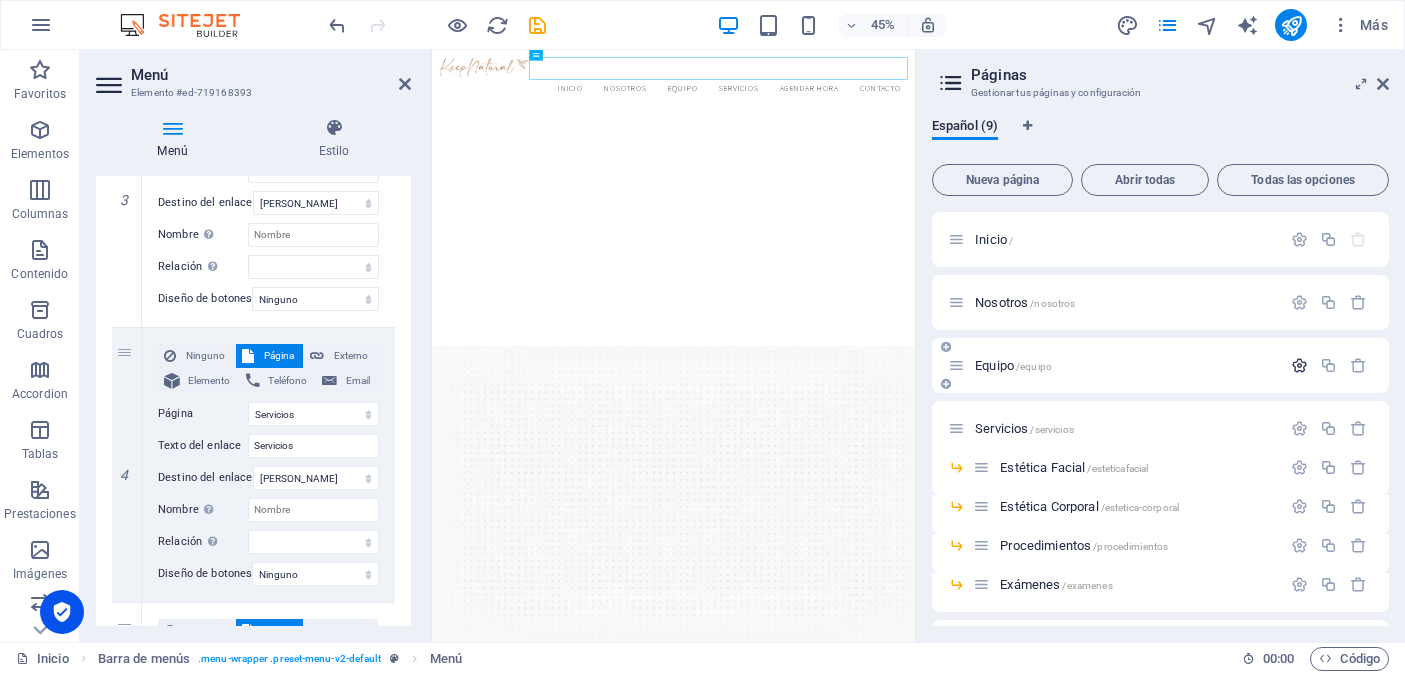 click at bounding box center [1299, 365] 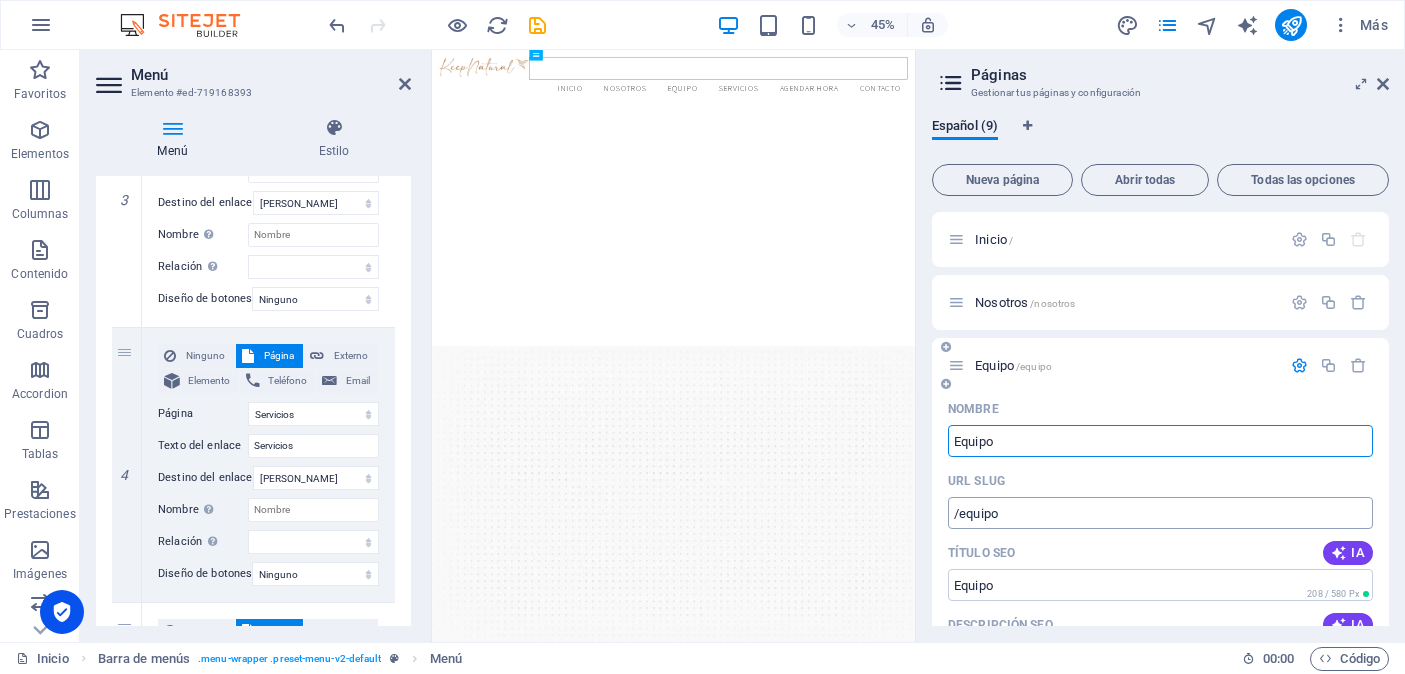 click on "/equipo" at bounding box center [1160, 513] 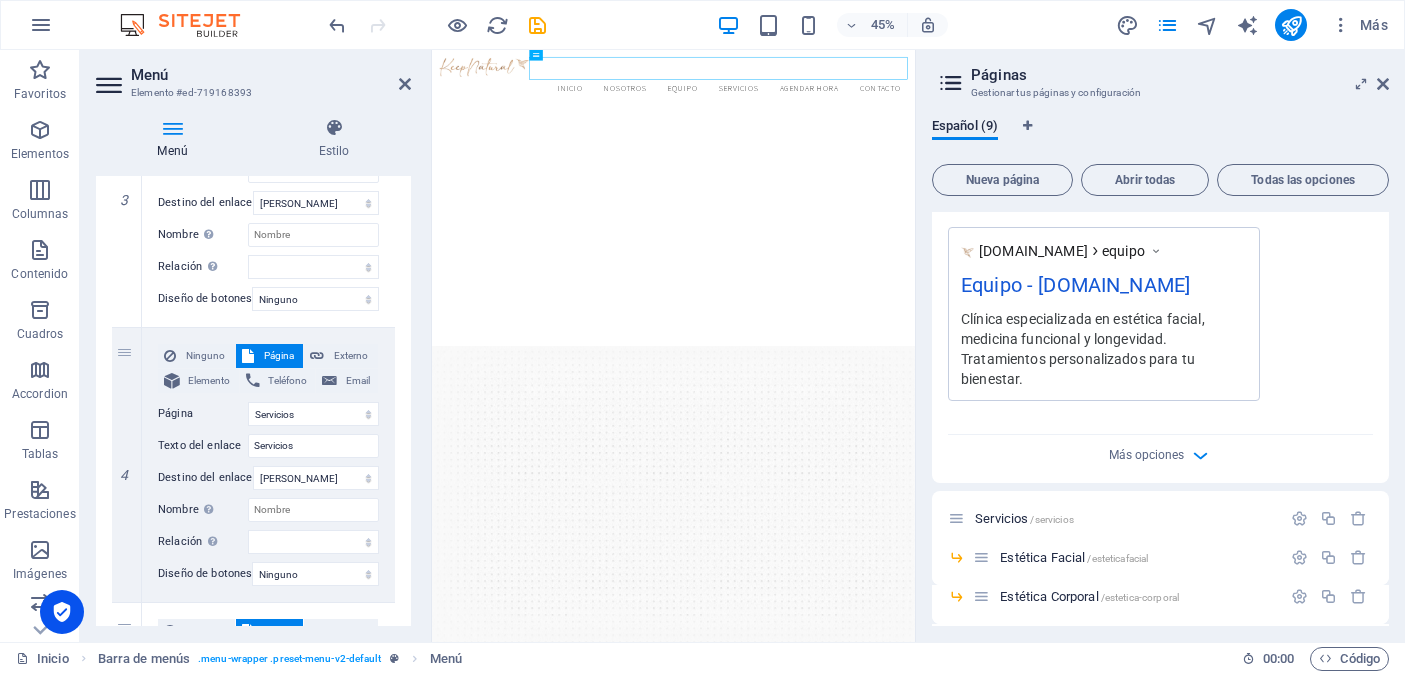 scroll, scrollTop: 716, scrollLeft: 0, axis: vertical 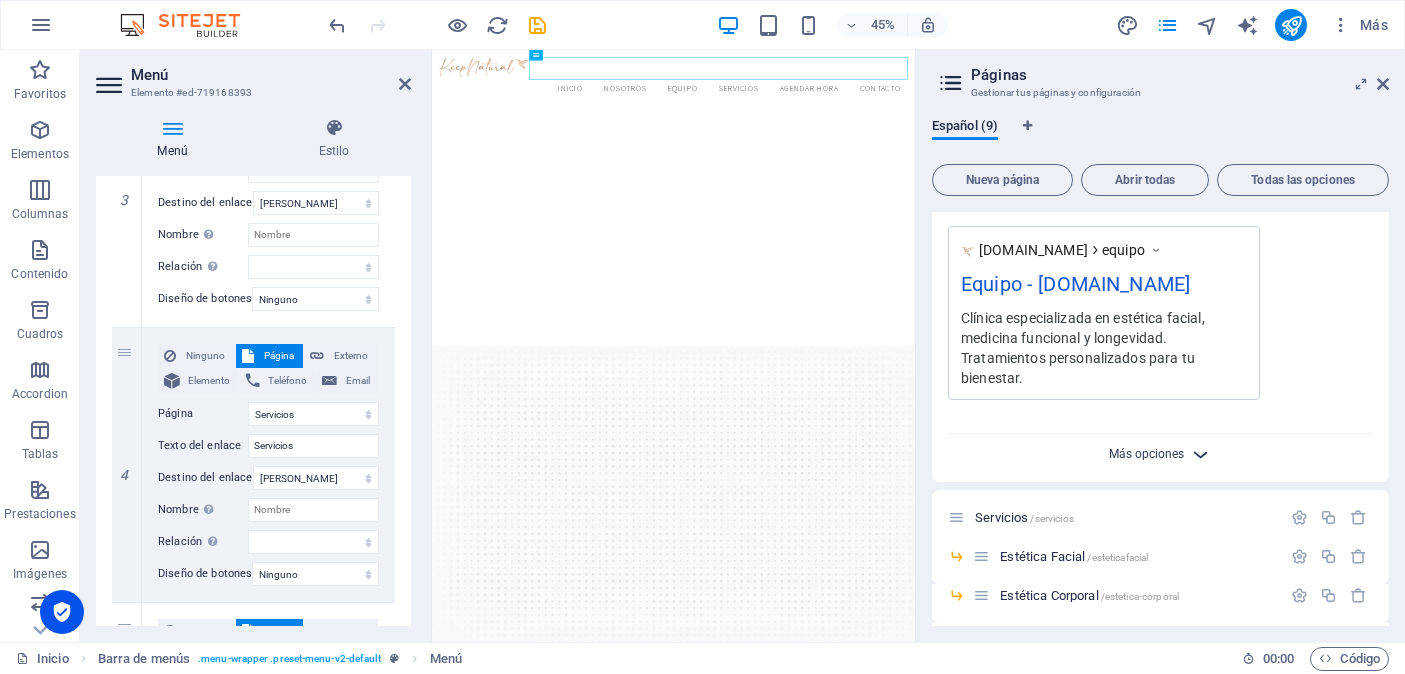 click on "Más opciones" at bounding box center [1146, 454] 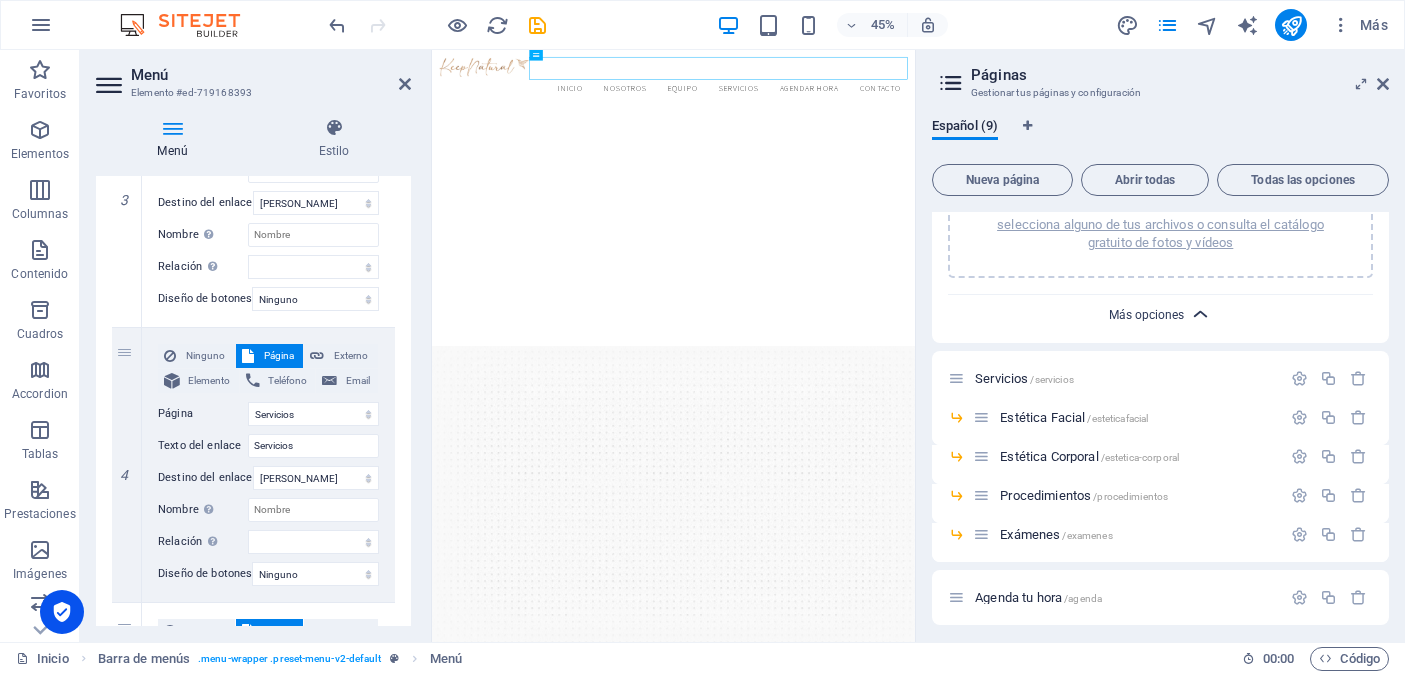 scroll, scrollTop: 1168, scrollLeft: 0, axis: vertical 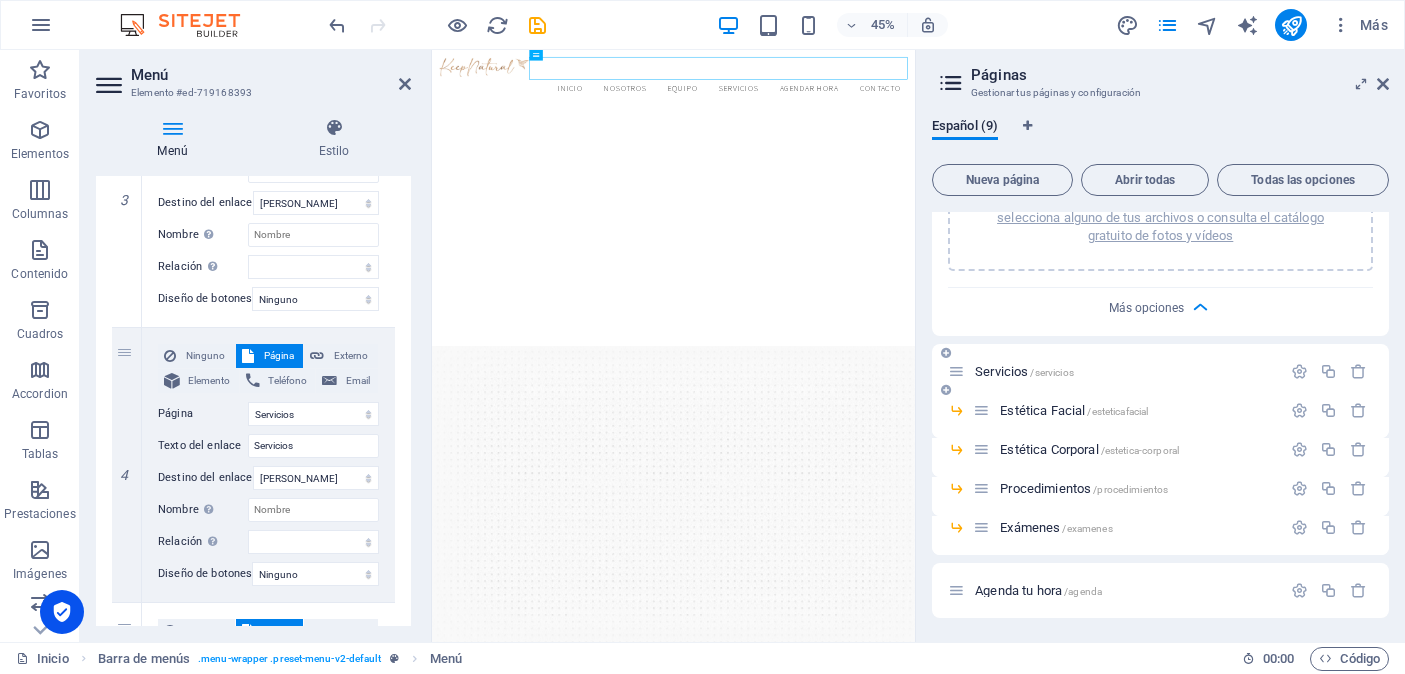 click on "Servicios /servicios" at bounding box center (1024, 371) 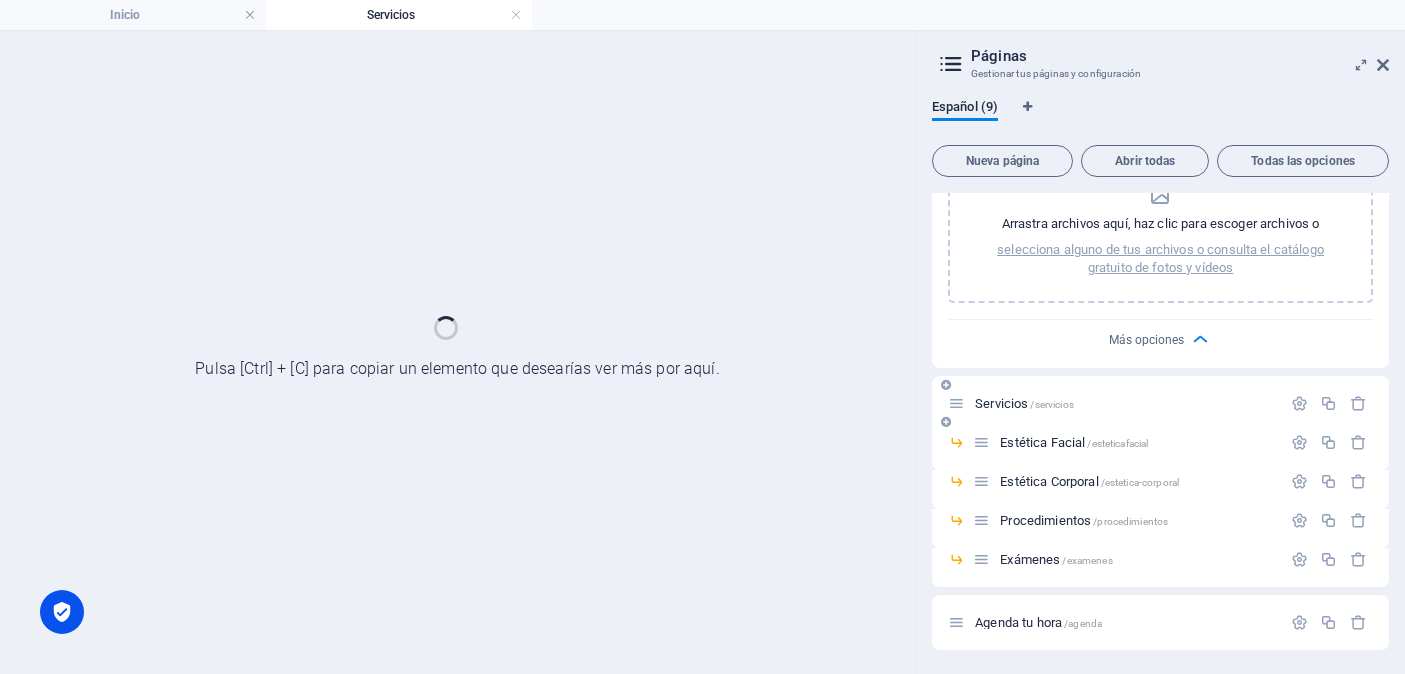 scroll, scrollTop: 1117, scrollLeft: 0, axis: vertical 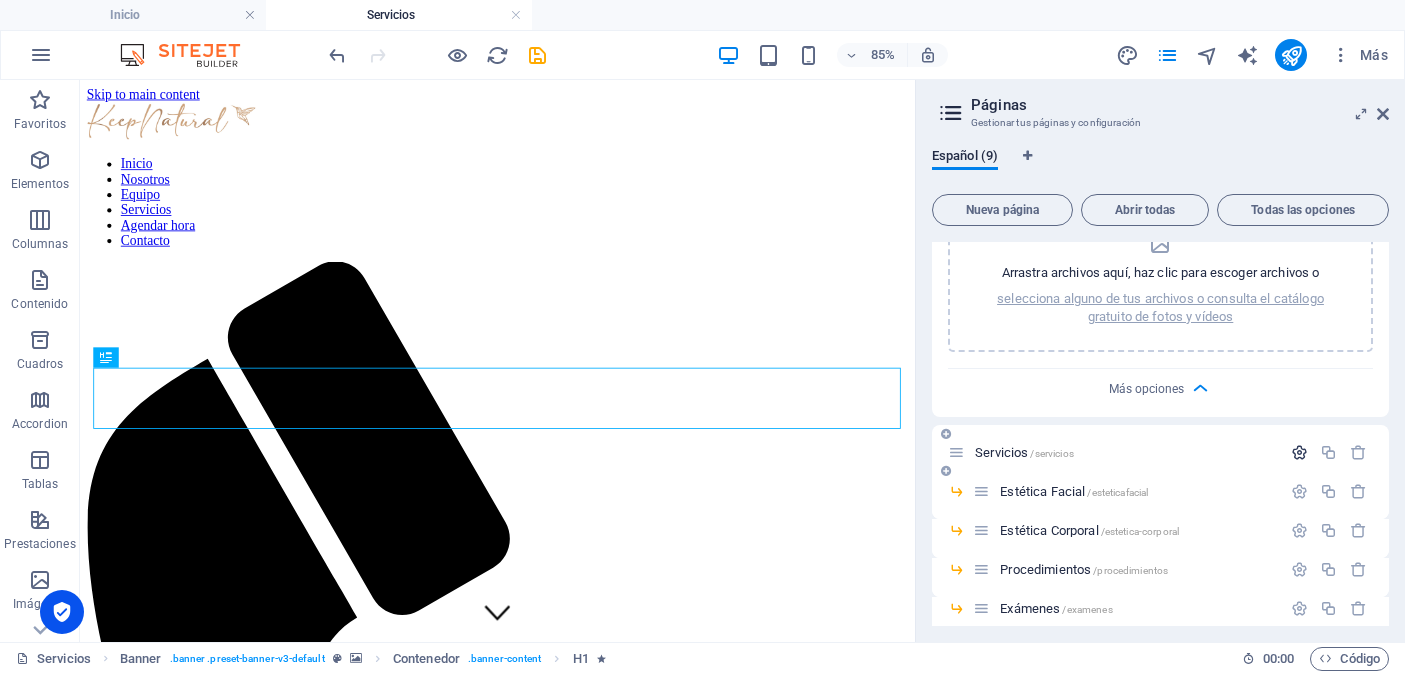 click at bounding box center [1299, 452] 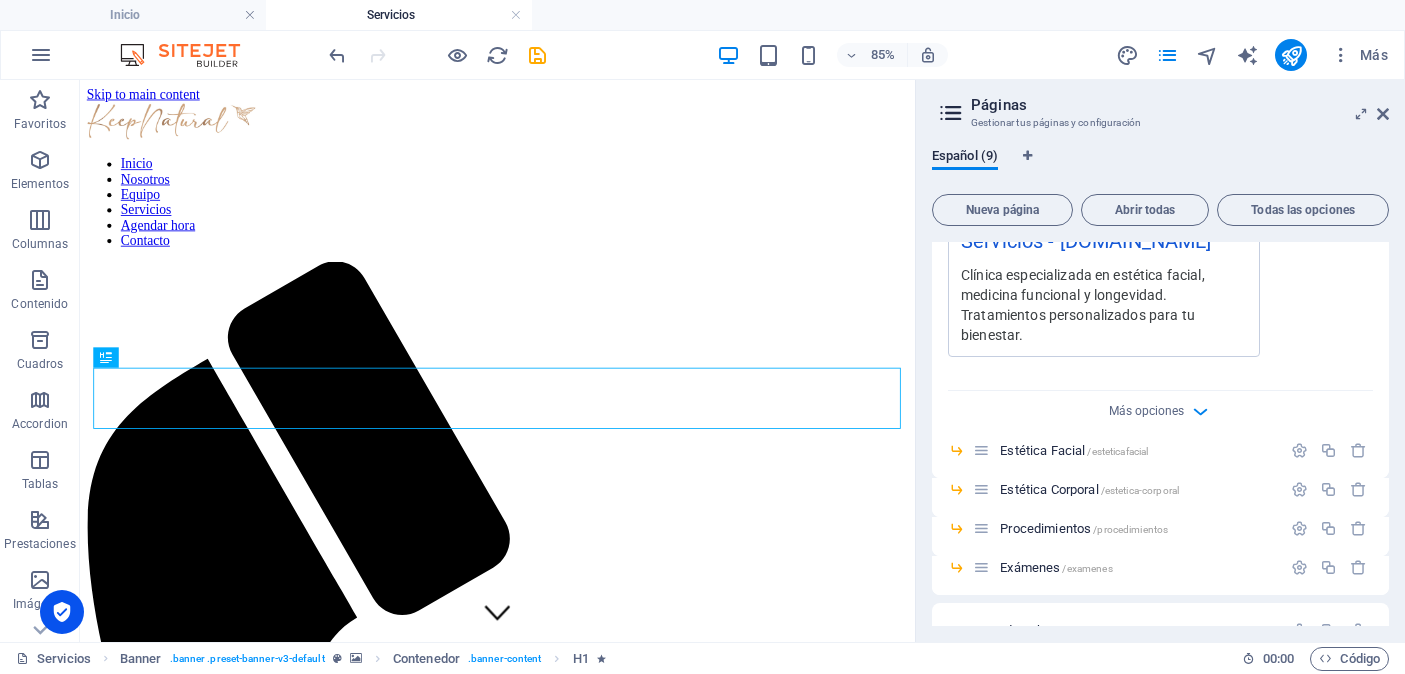 scroll, scrollTop: 2003, scrollLeft: 0, axis: vertical 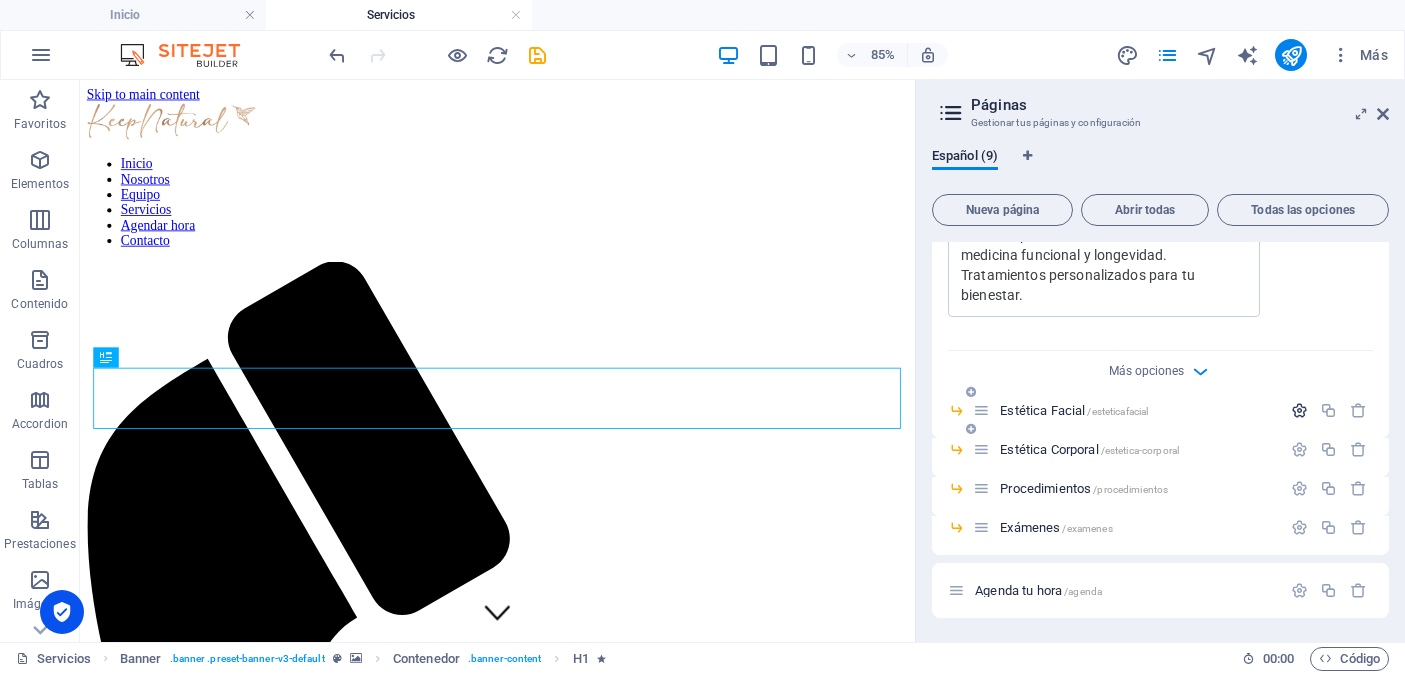 click at bounding box center [1299, 410] 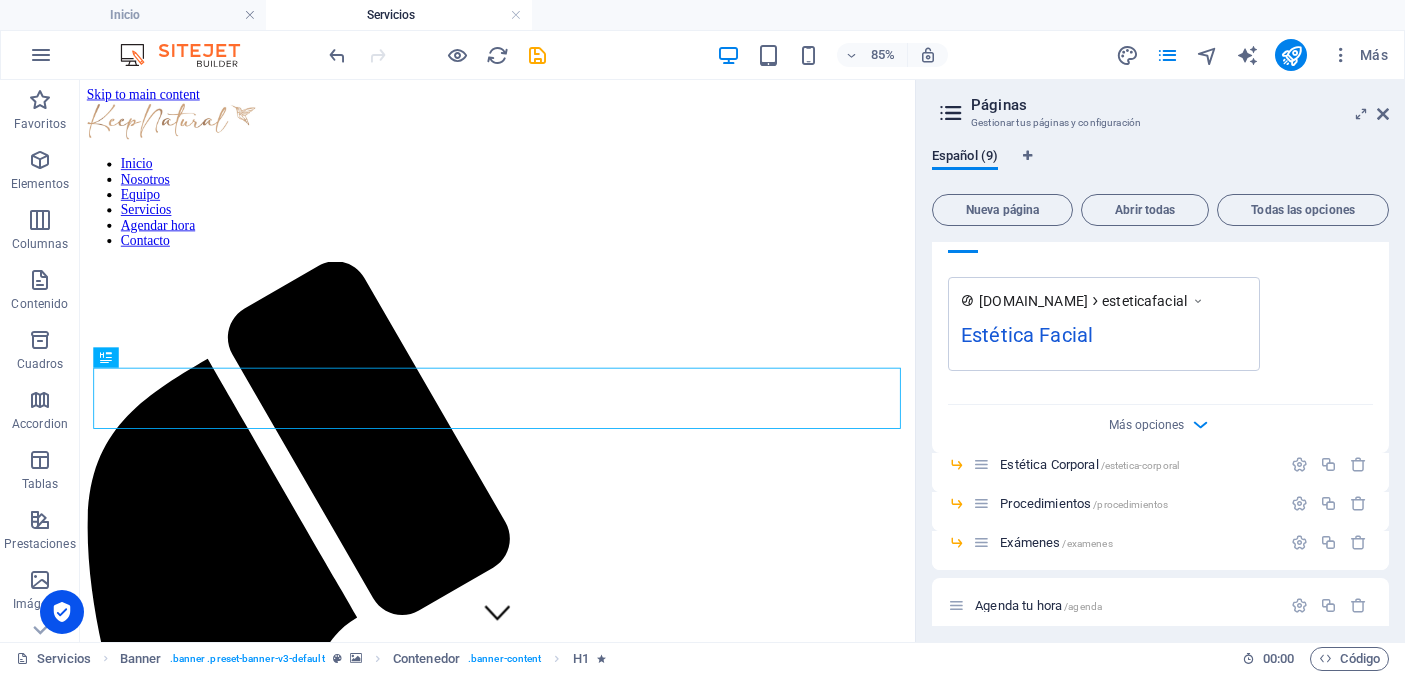 scroll, scrollTop: 2717, scrollLeft: 0, axis: vertical 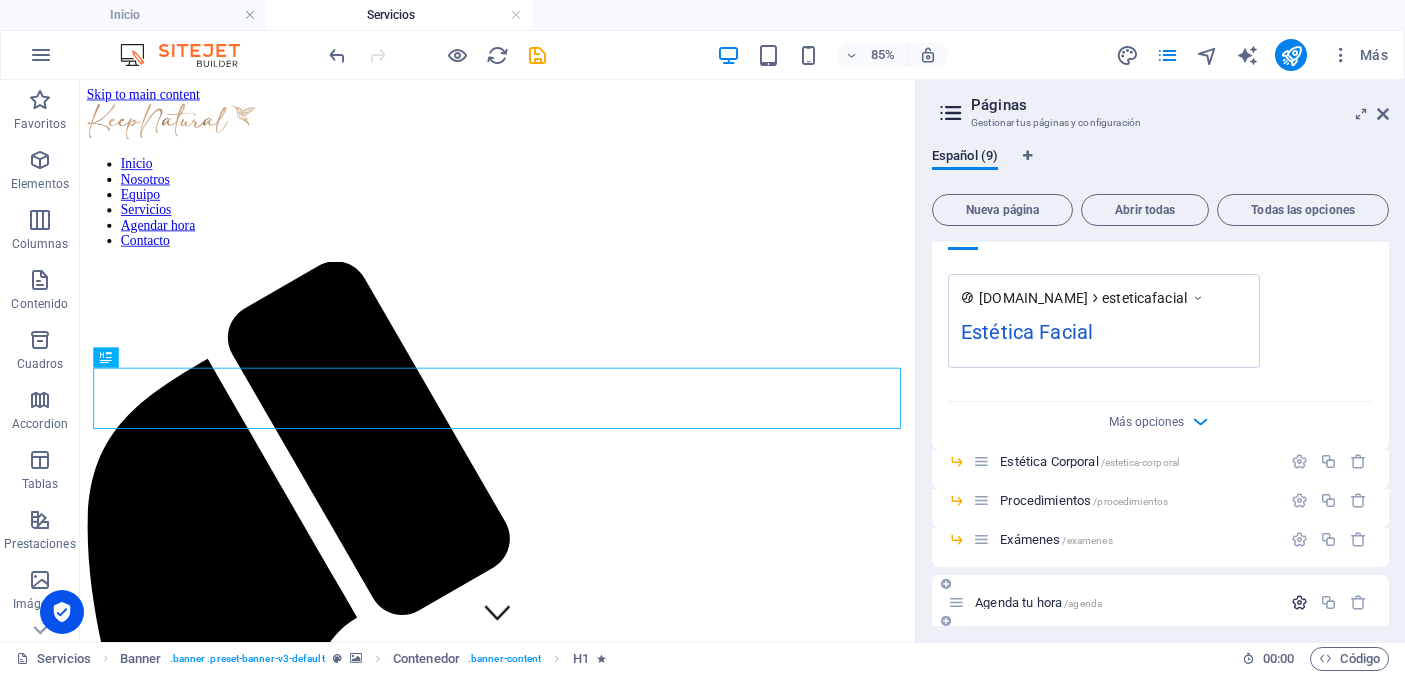 click at bounding box center [1299, 602] 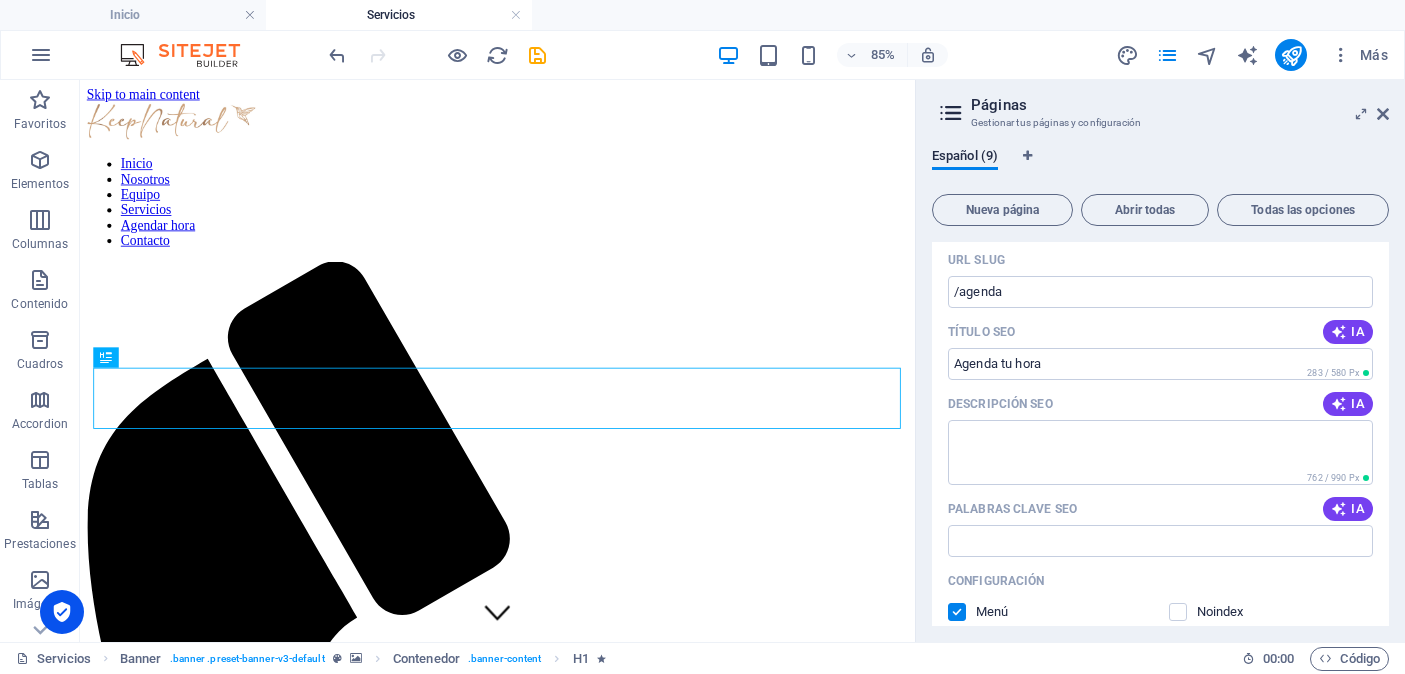 scroll, scrollTop: 3170, scrollLeft: 0, axis: vertical 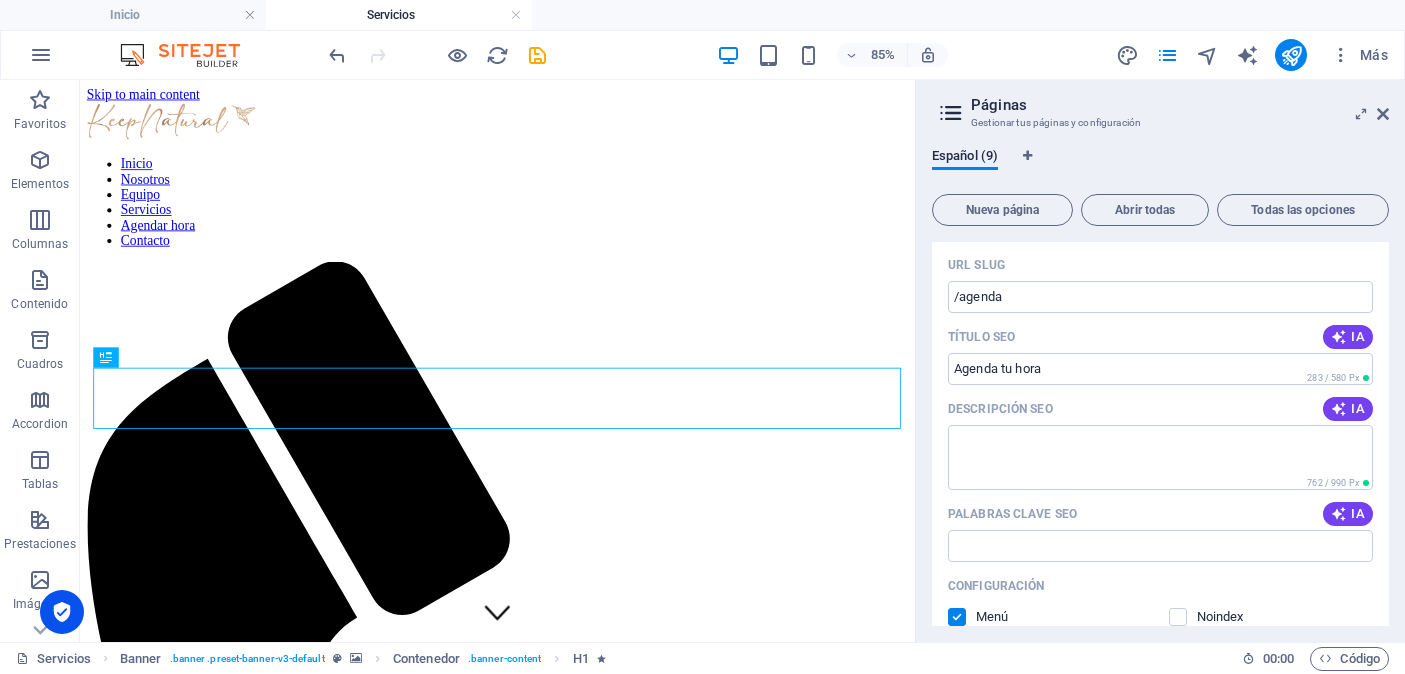 click at bounding box center (951, 113) 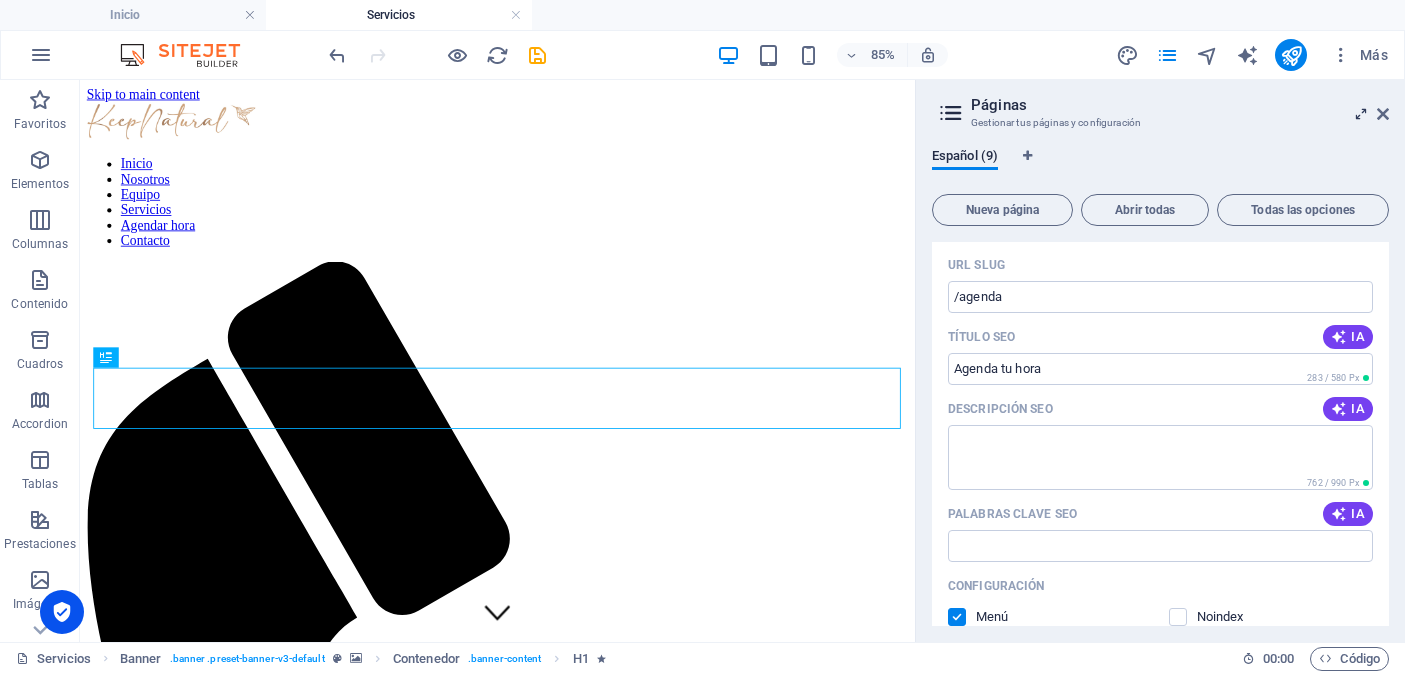 click at bounding box center [1361, 114] 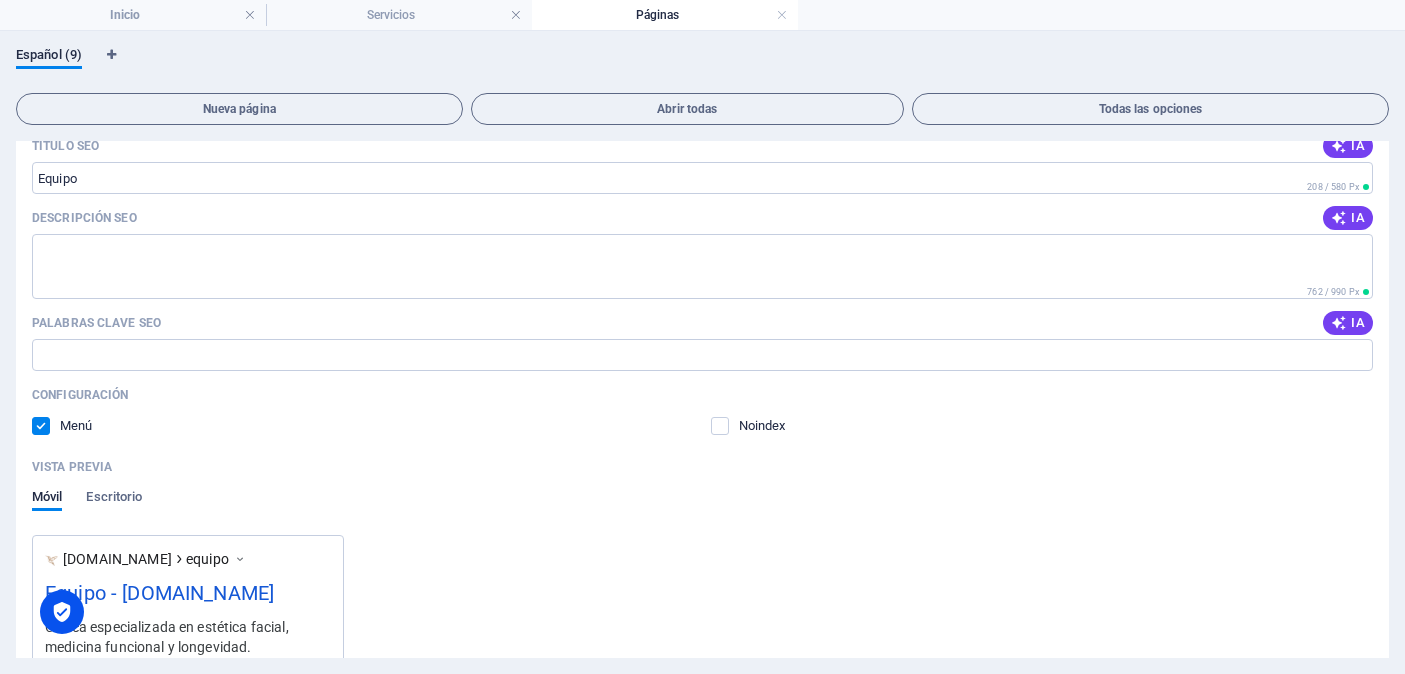 scroll, scrollTop: 0, scrollLeft: 0, axis: both 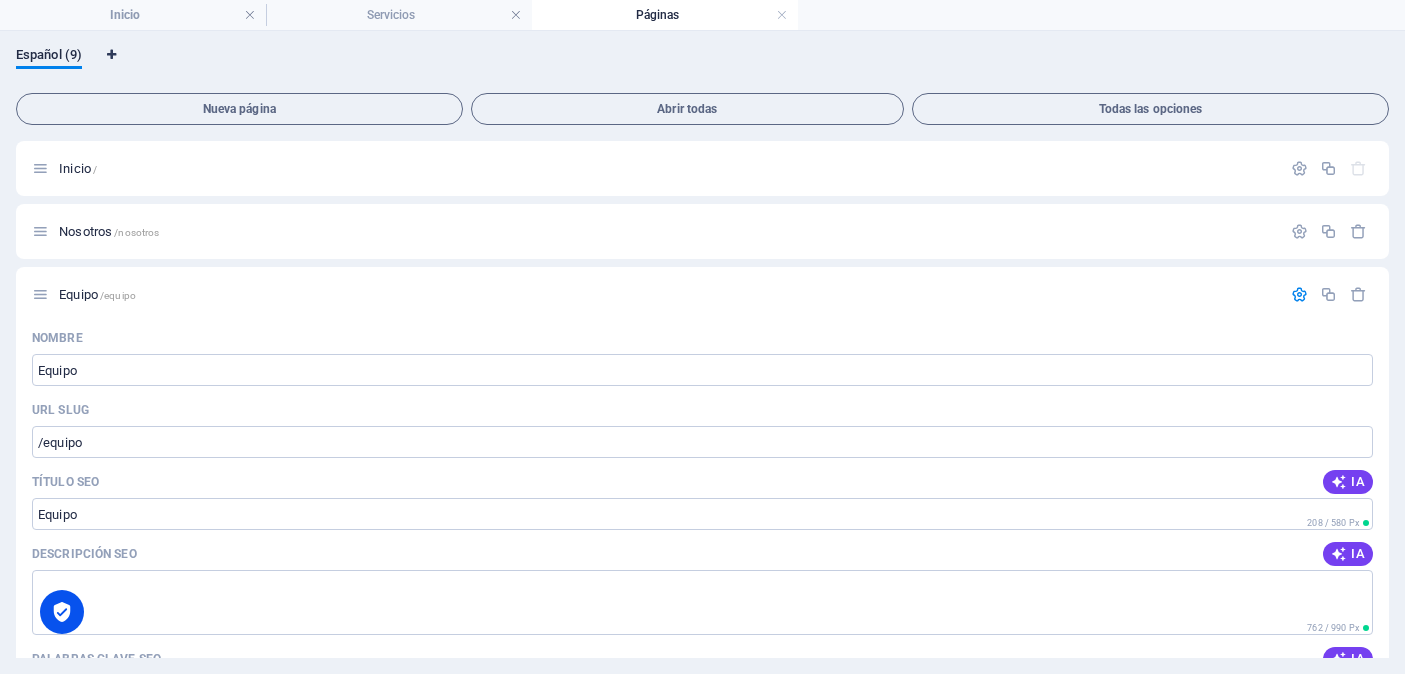 click at bounding box center [111, 55] 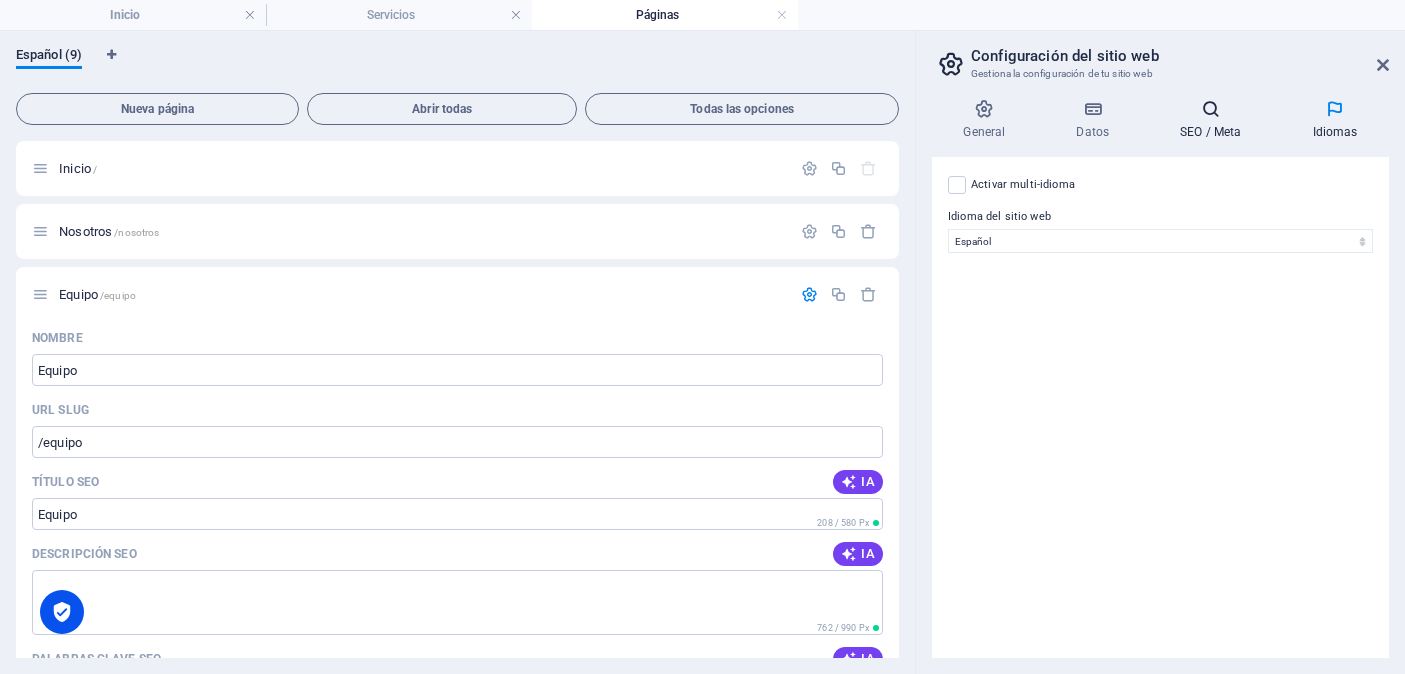 click at bounding box center [1211, 109] 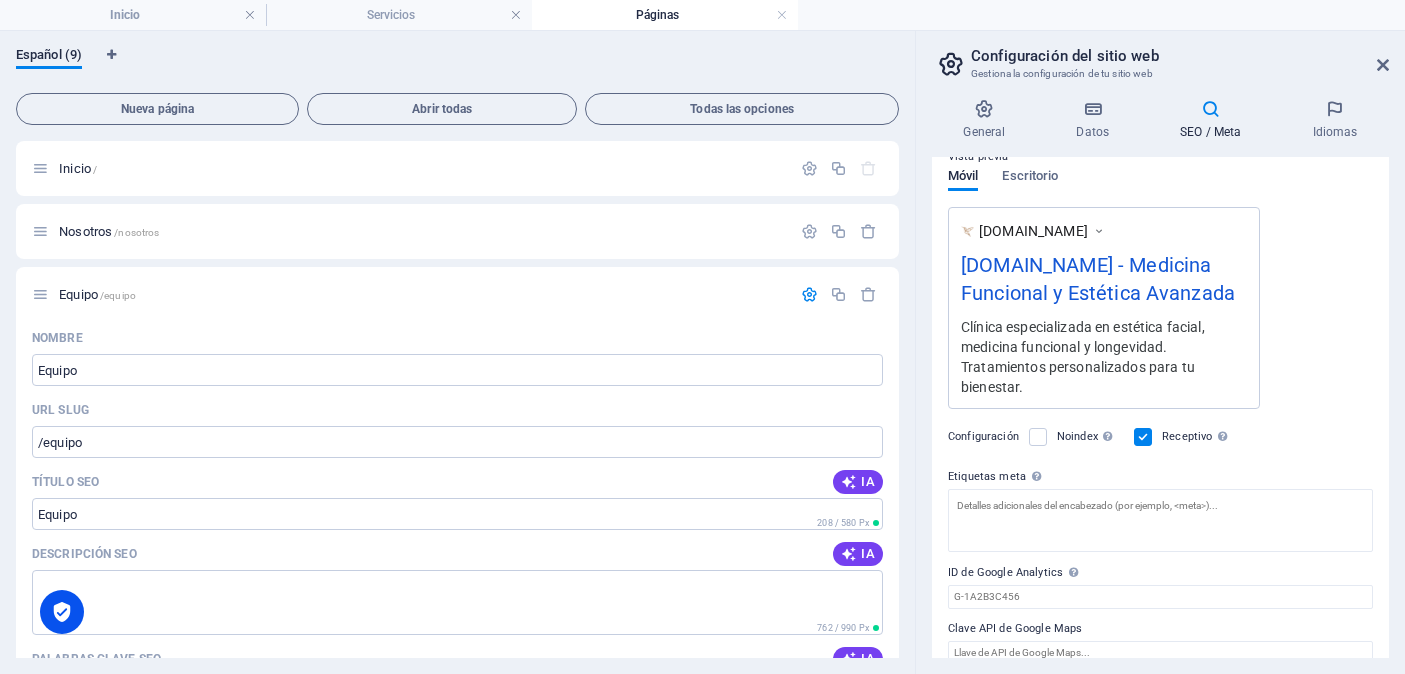 scroll, scrollTop: 0, scrollLeft: 0, axis: both 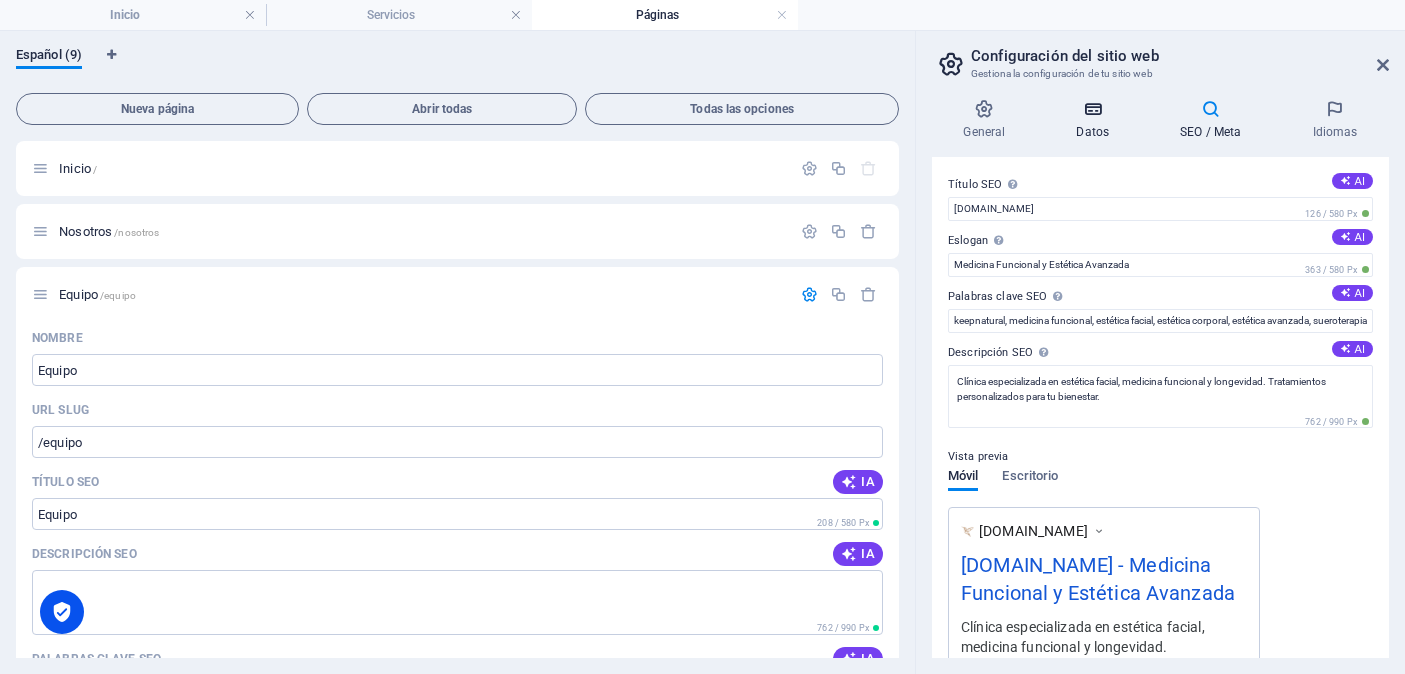 click at bounding box center [1093, 109] 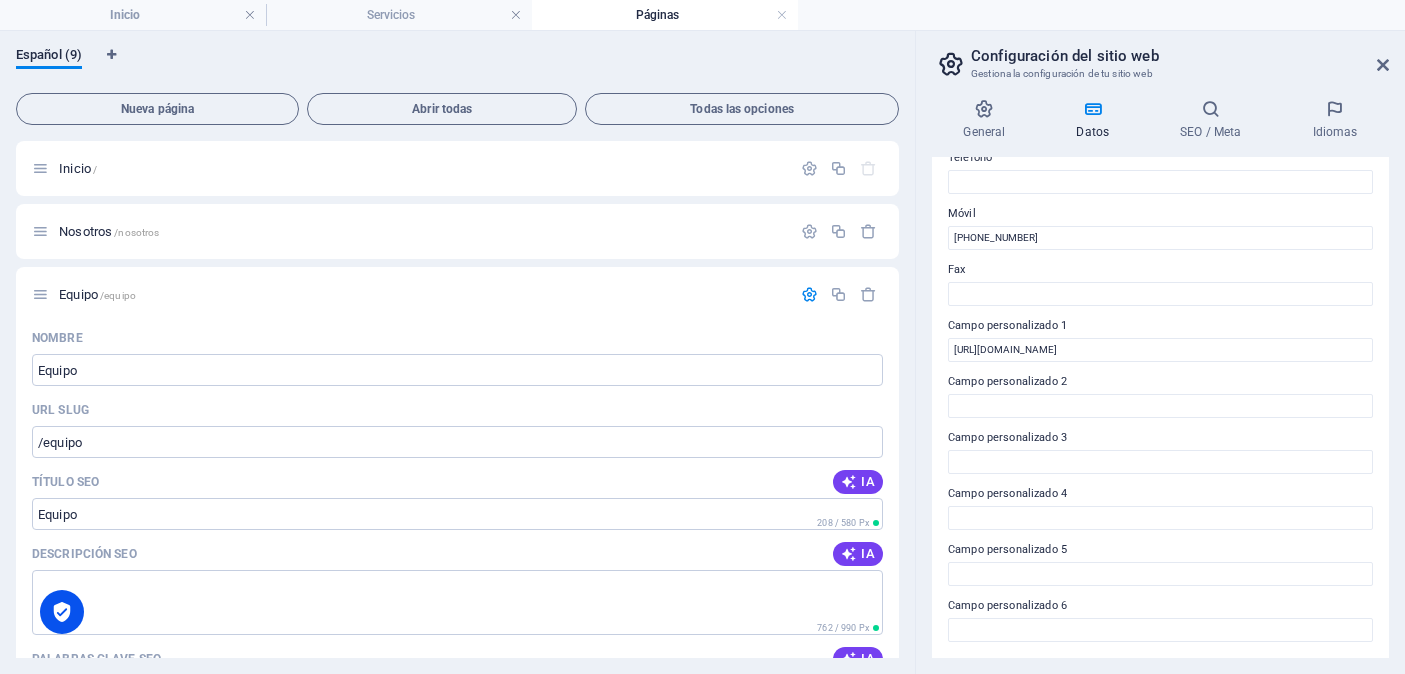 scroll, scrollTop: 0, scrollLeft: 0, axis: both 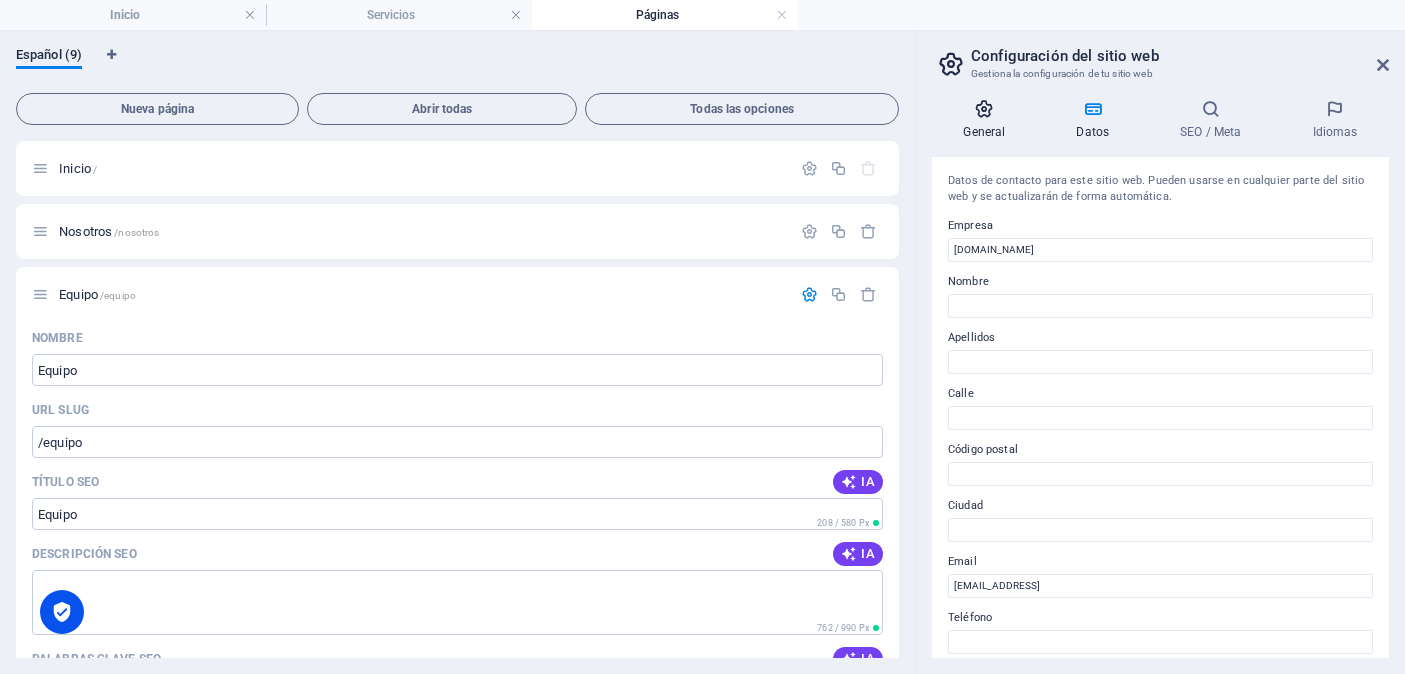 click at bounding box center (984, 109) 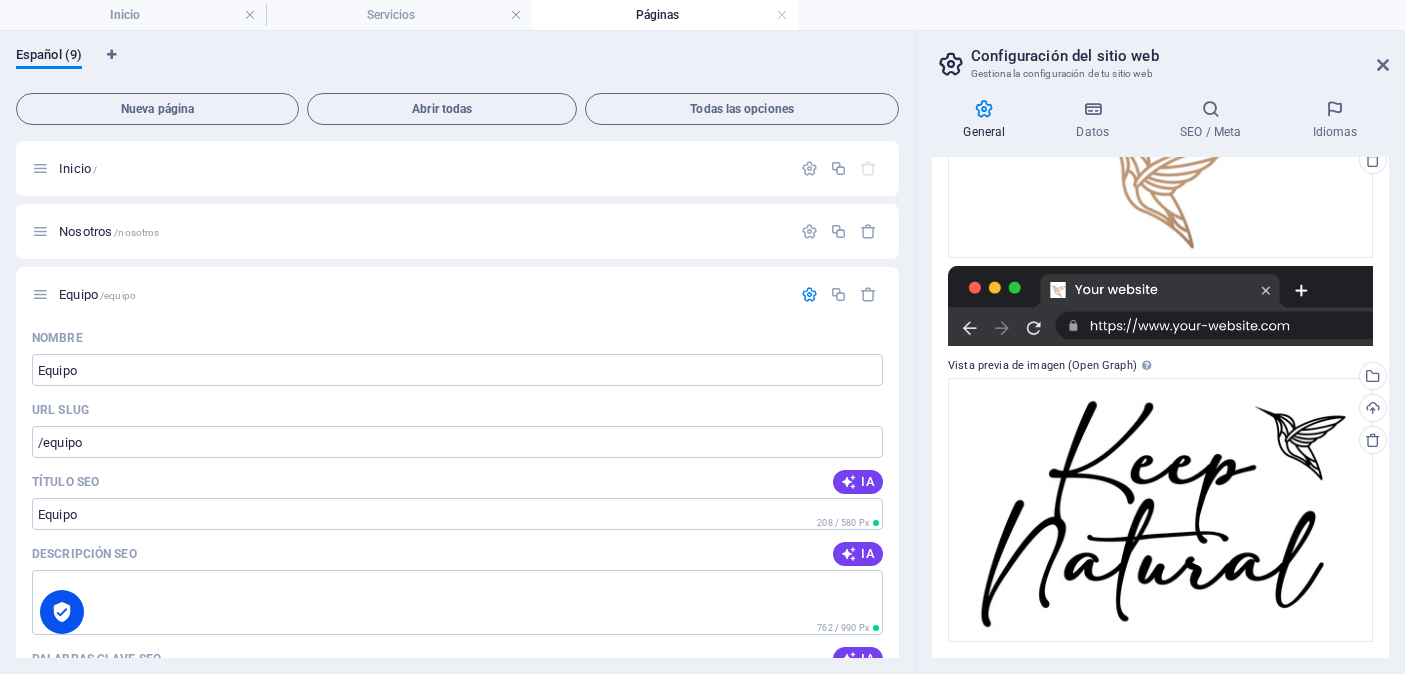 scroll, scrollTop: 0, scrollLeft: 0, axis: both 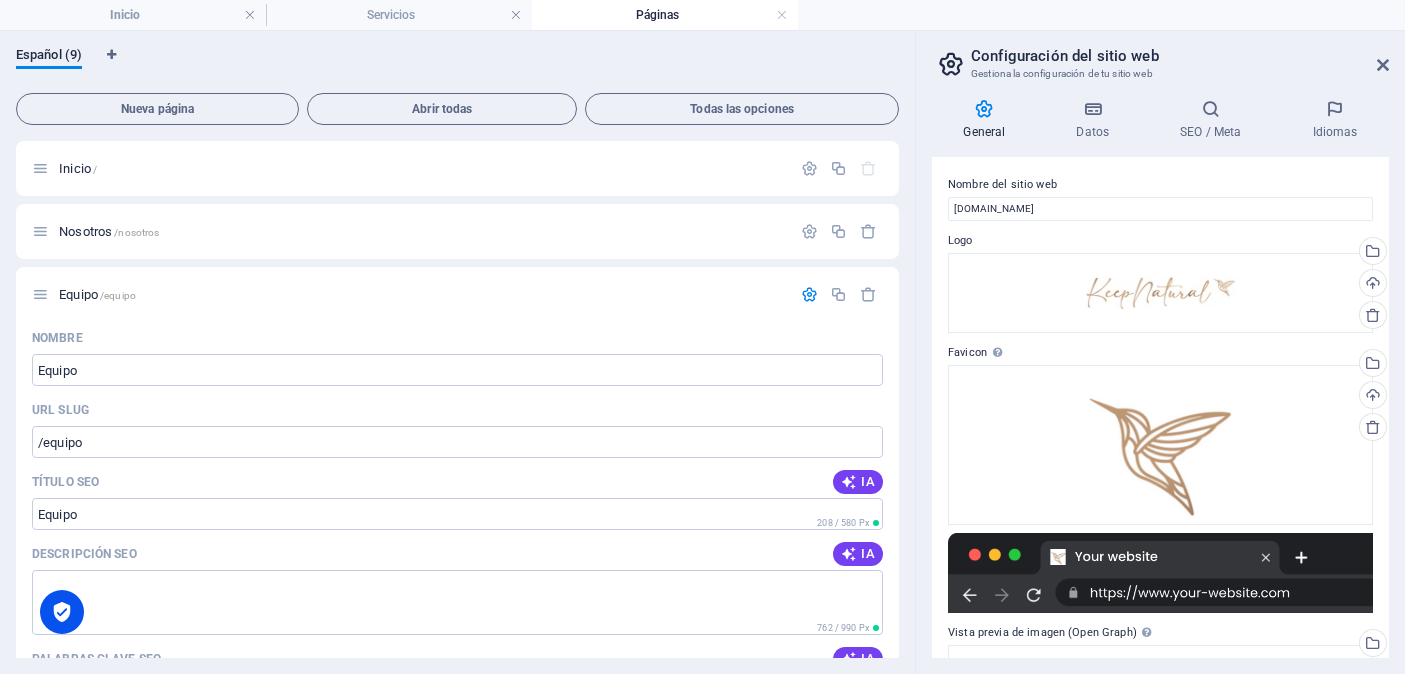 click at bounding box center [1383, 65] 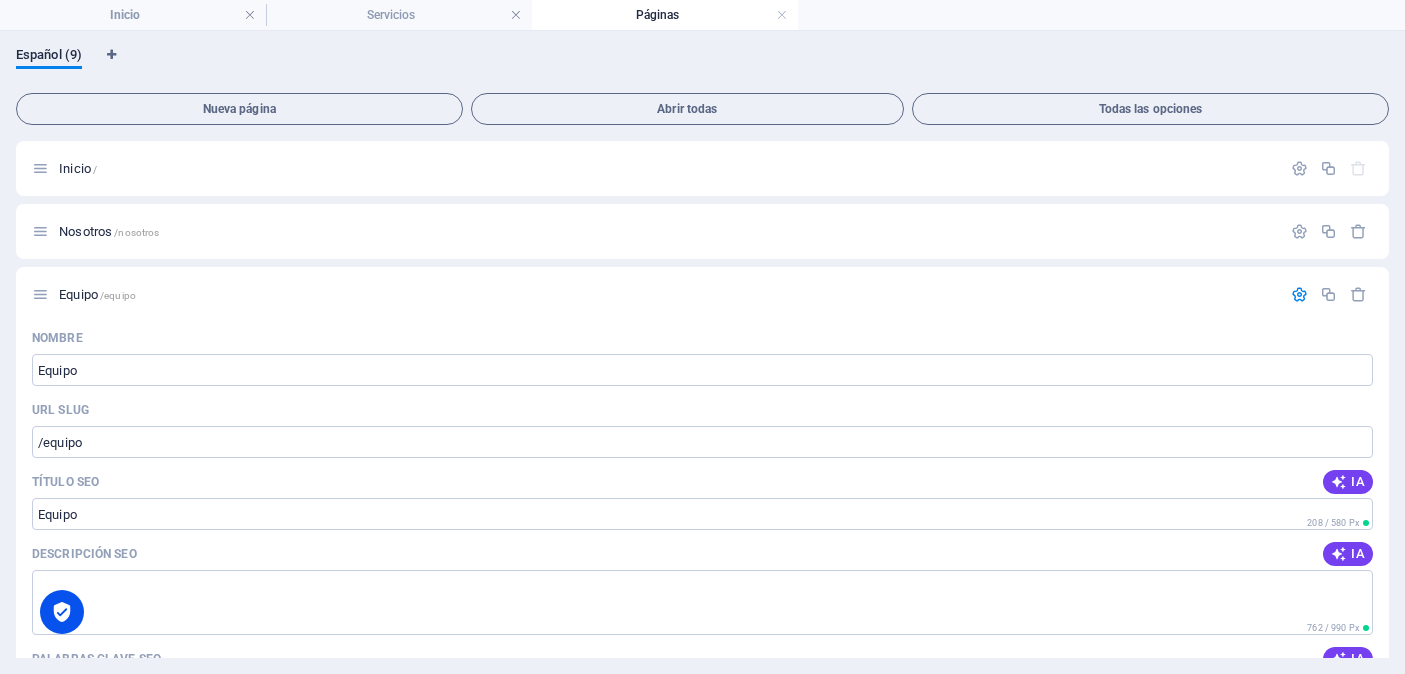 click on "Páginas" at bounding box center [665, 15] 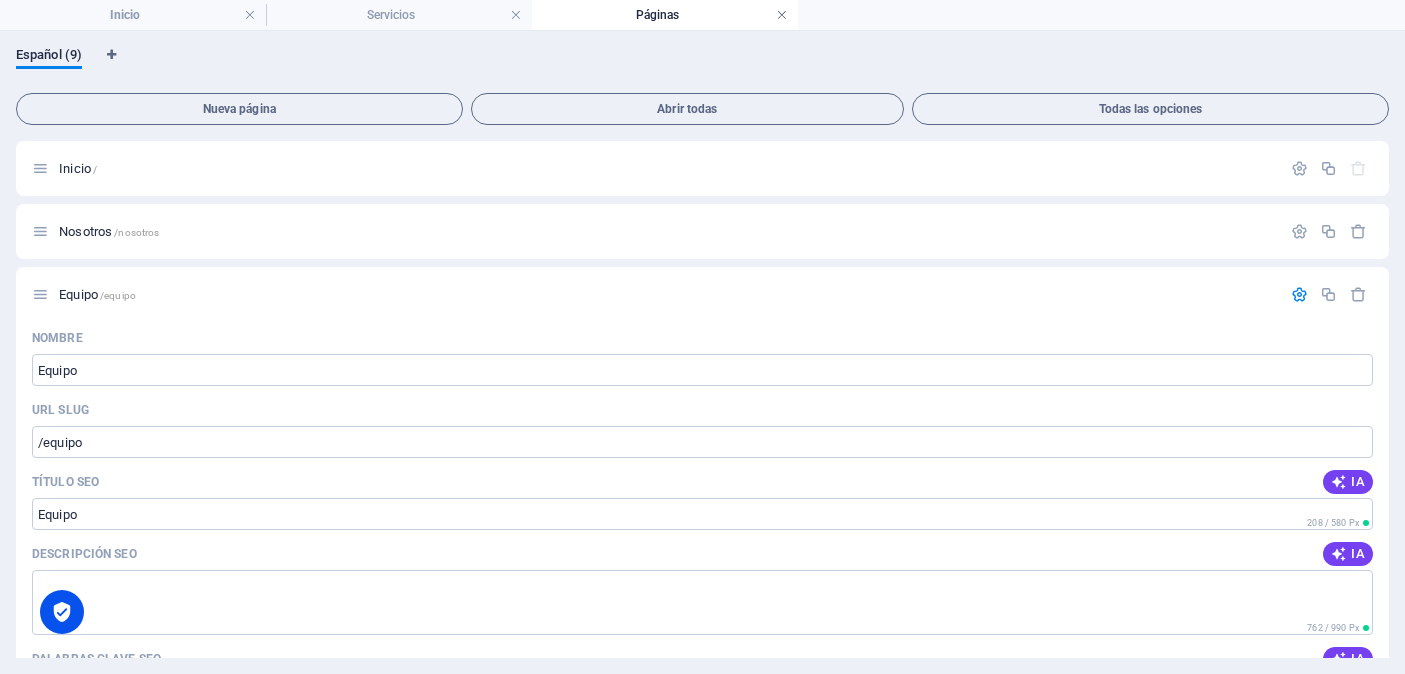 click at bounding box center [782, 15] 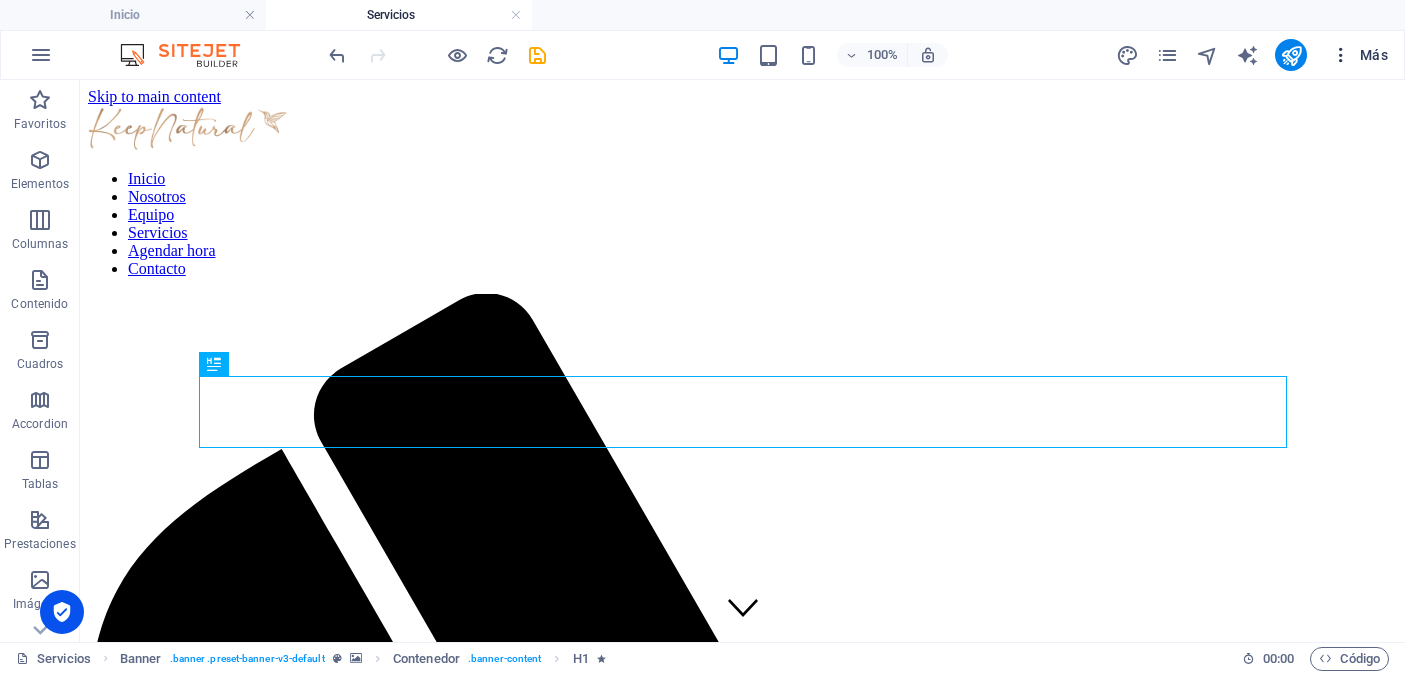 click at bounding box center [1341, 55] 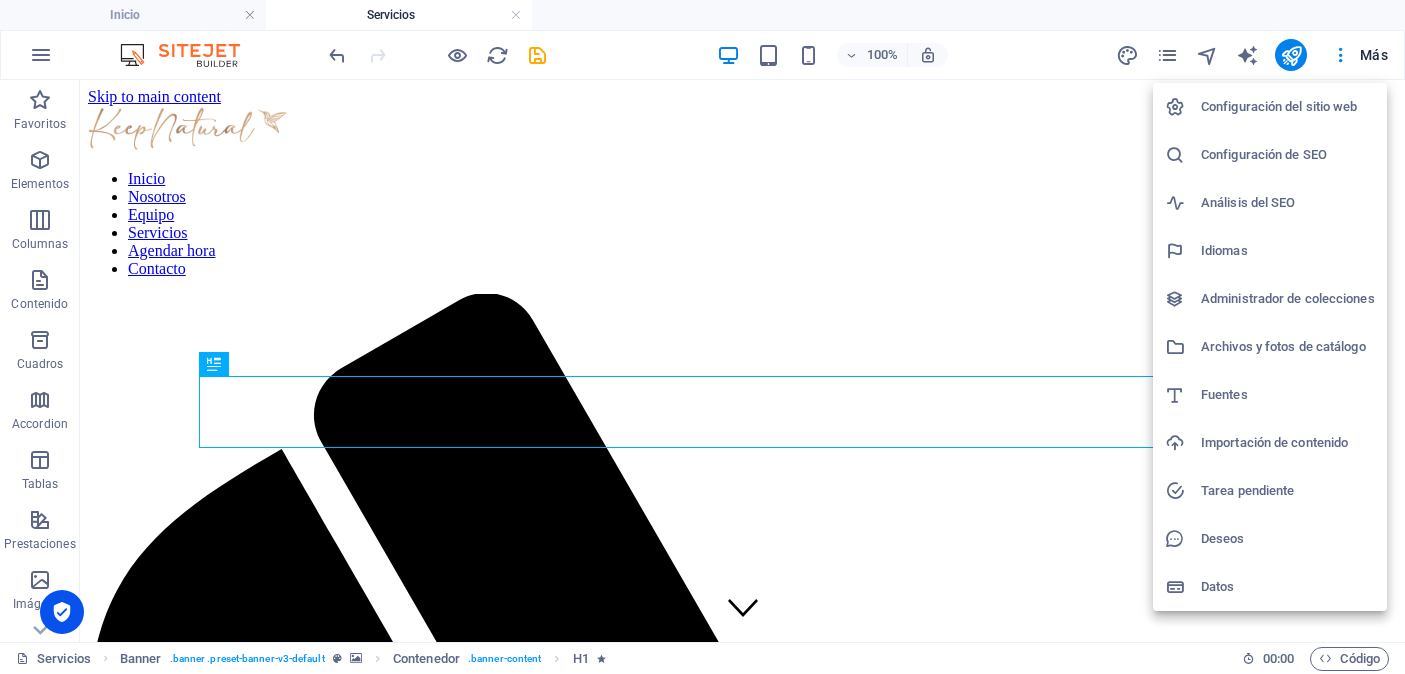 click at bounding box center (702, 337) 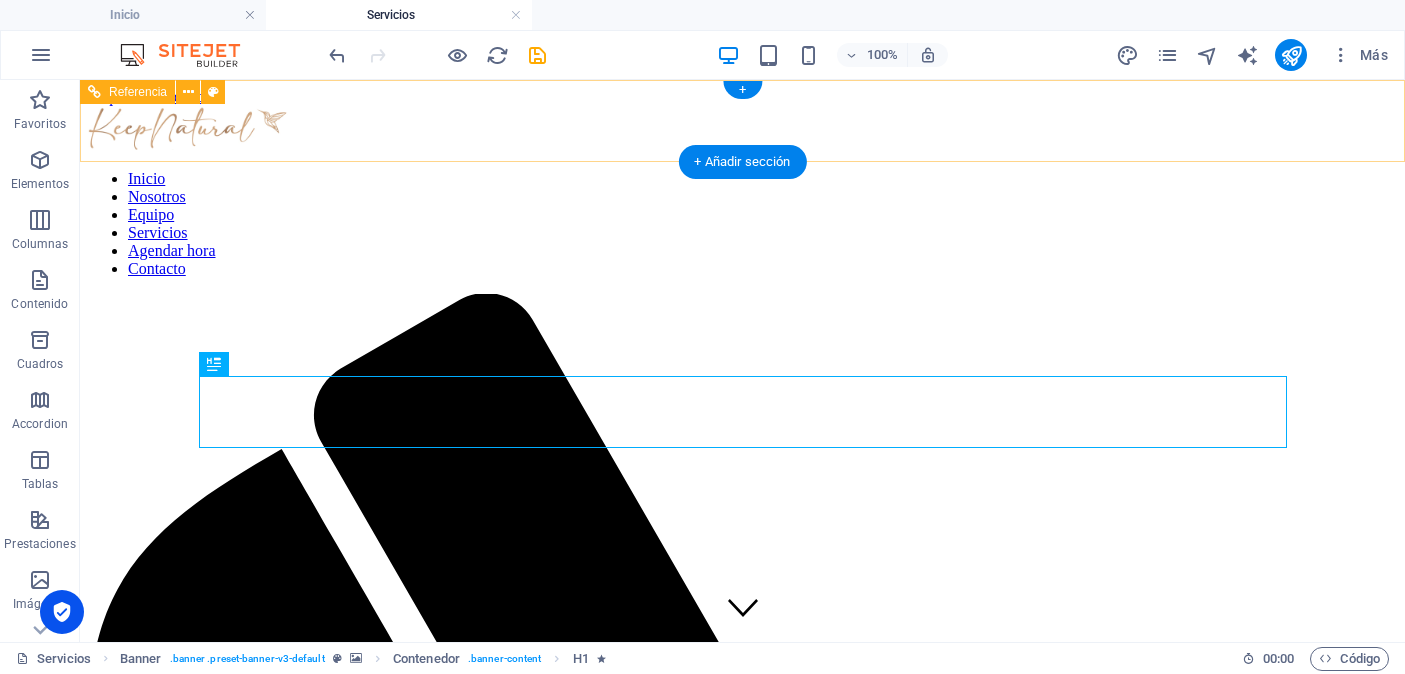click on "Inicio Nosotros Equipo Servicios Agendar hora Contacto" at bounding box center [742, 224] 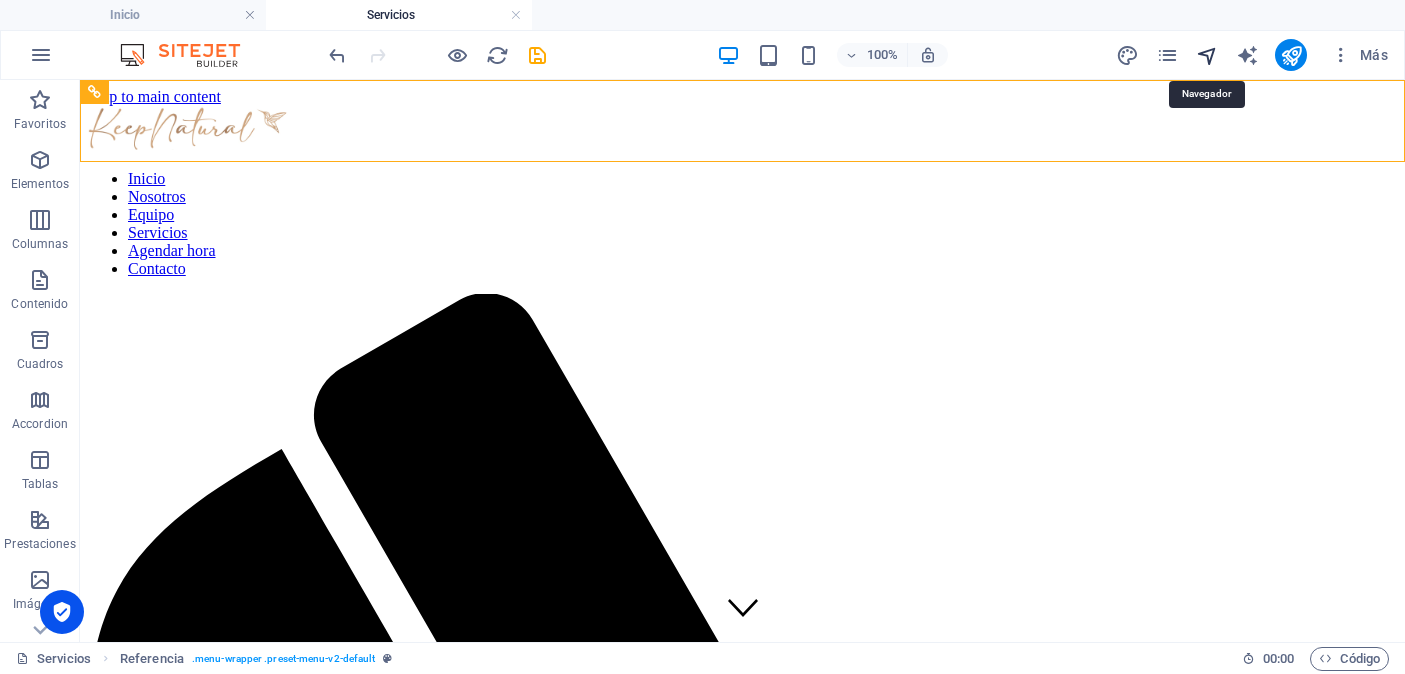 click at bounding box center (1207, 55) 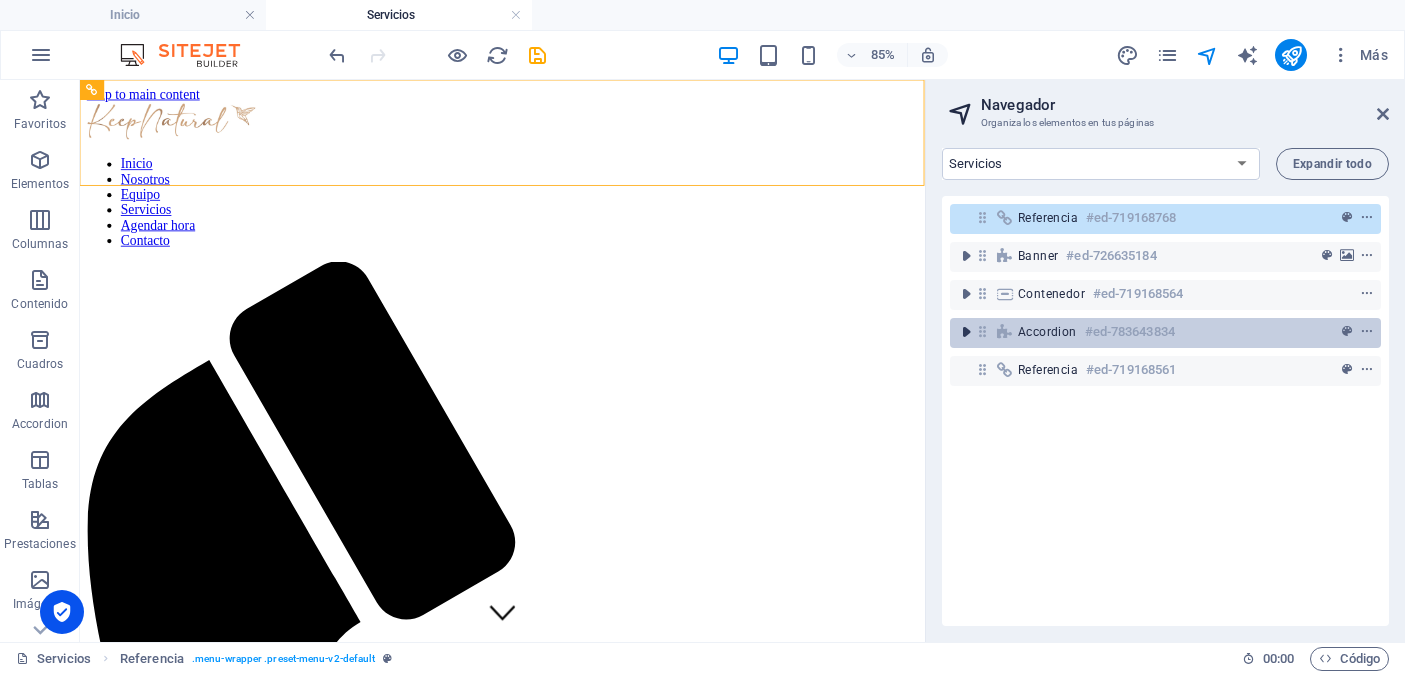 click at bounding box center [966, 332] 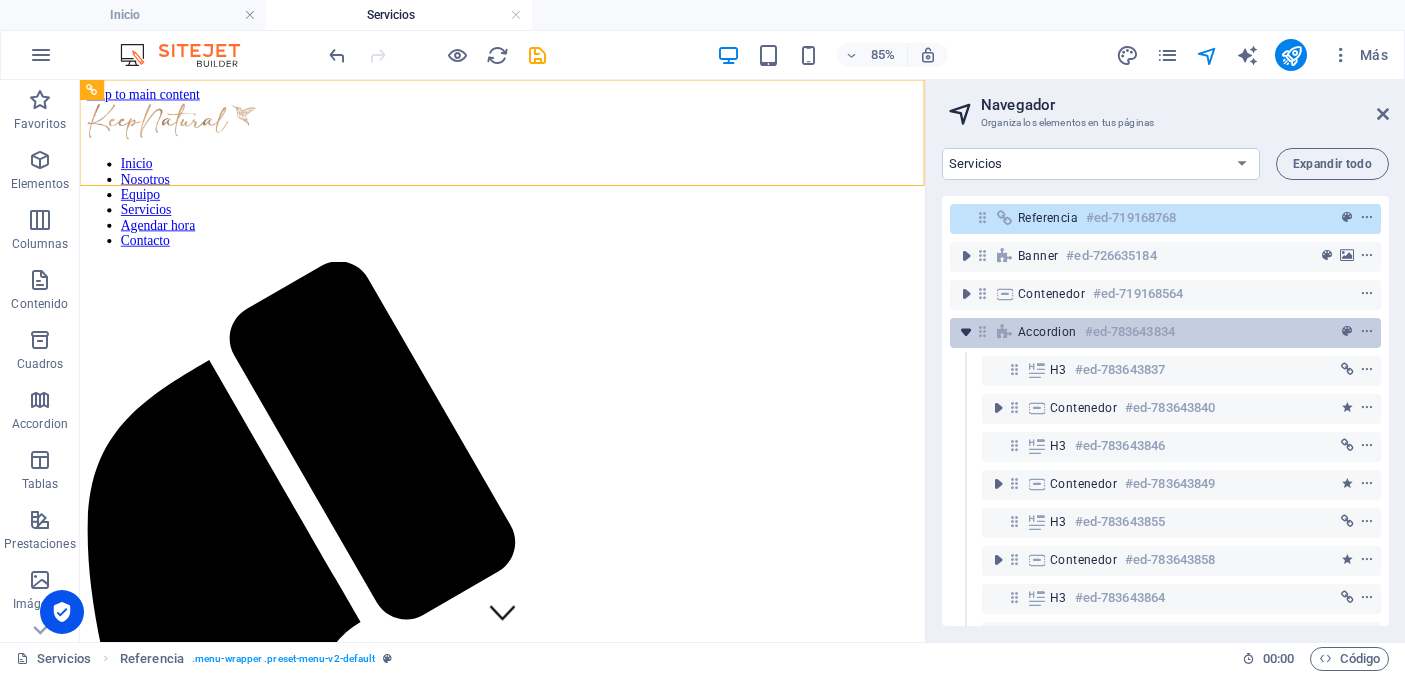 click at bounding box center [966, 332] 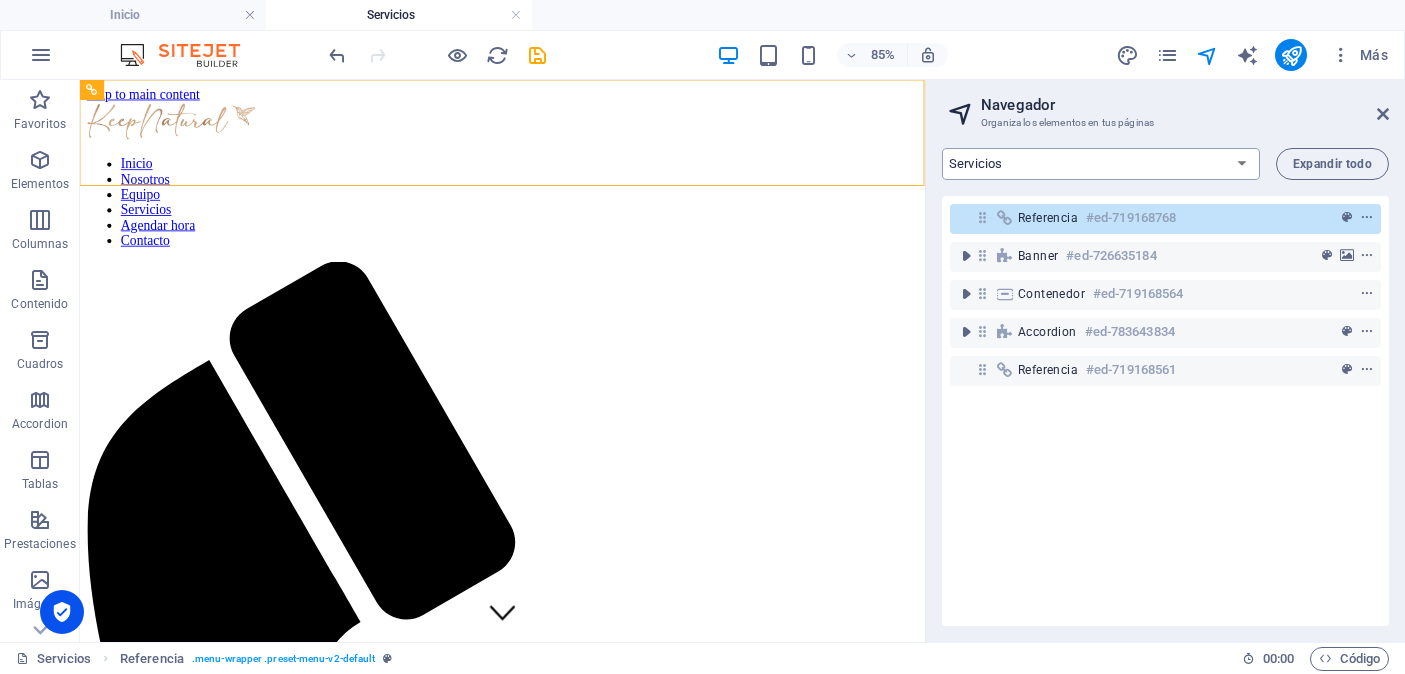 click on "Inicio  Nosotros  Equipo  Servicios  Agenda tu hora" at bounding box center [1101, 164] 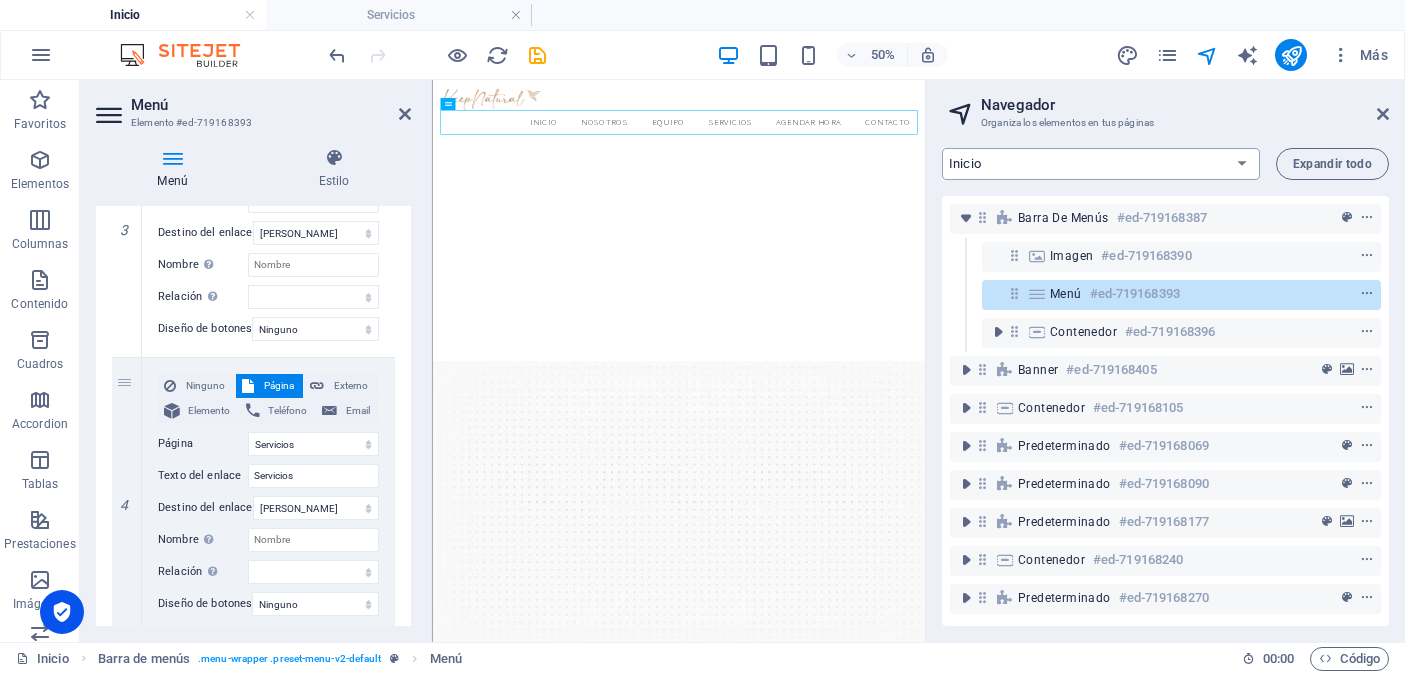 click on "Inicio  Nosotros  Equipo  Servicios  Agenda tu hora" at bounding box center [1101, 164] 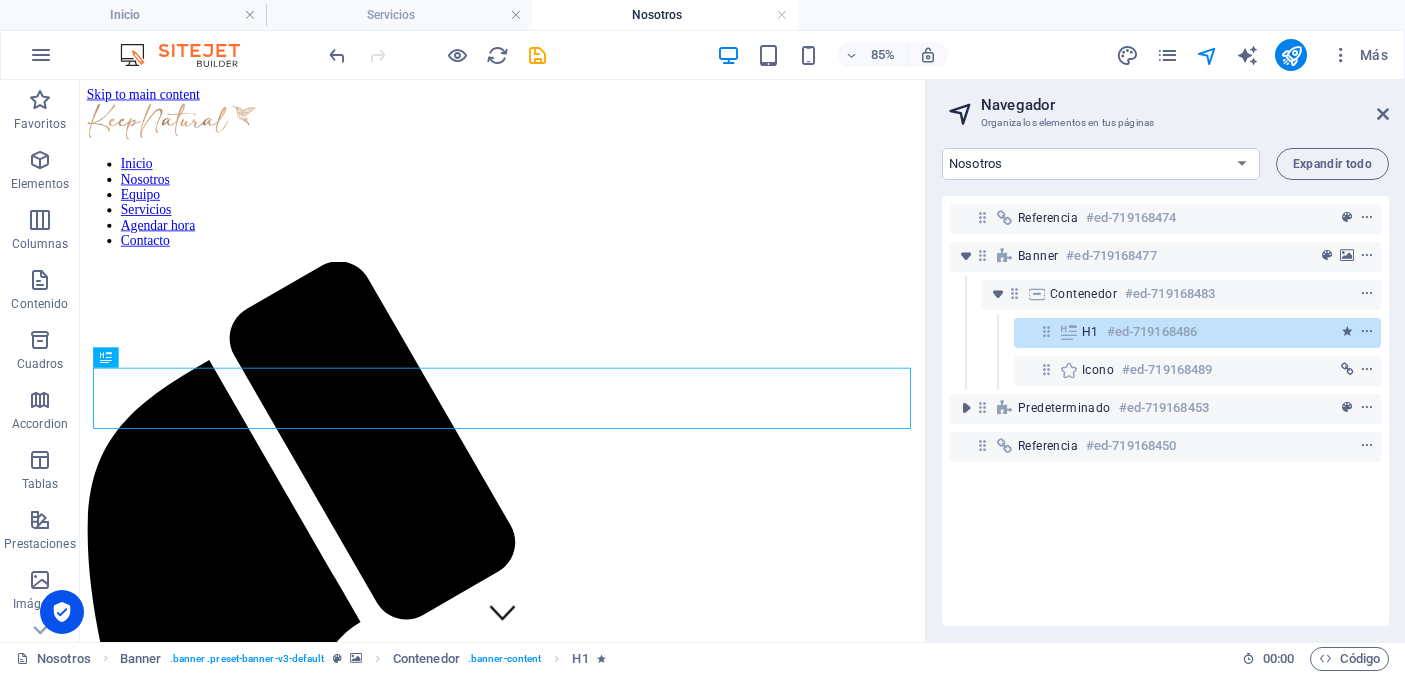 scroll, scrollTop: 0, scrollLeft: 0, axis: both 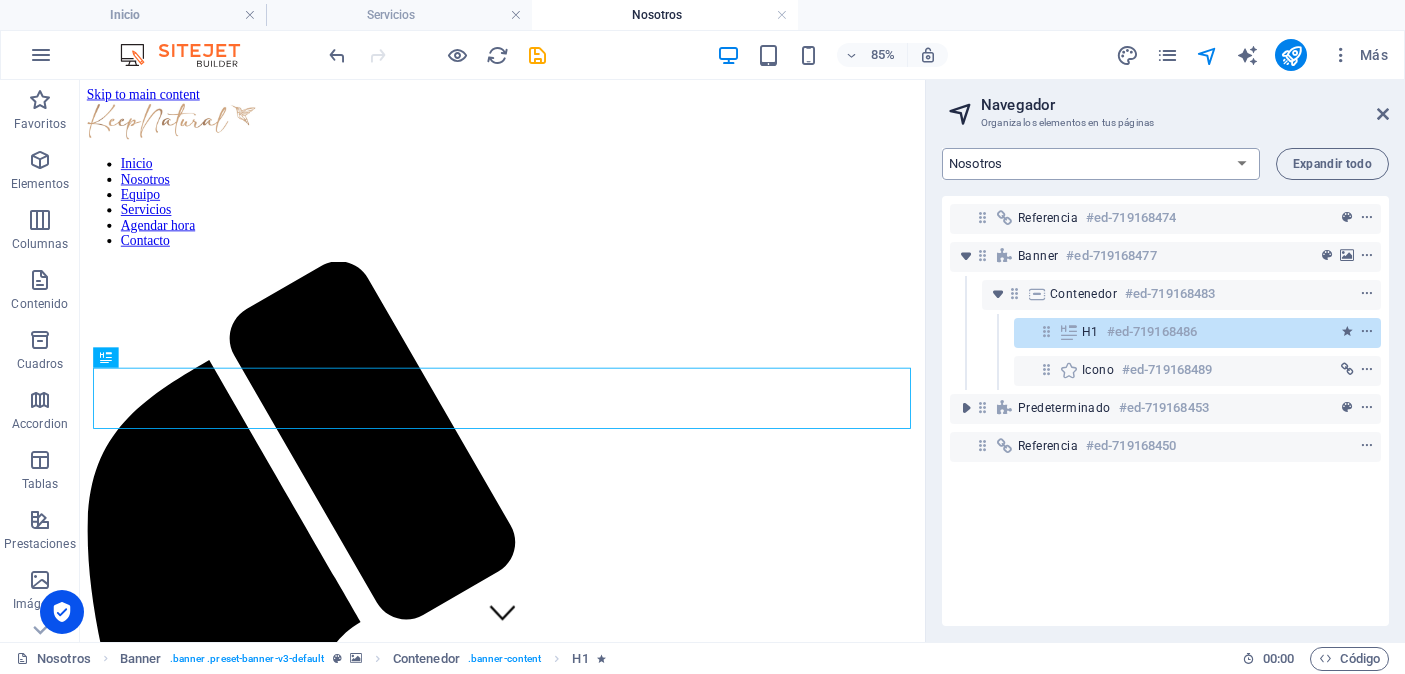 click on "Inicio  Nosotros  Equipo  Servicios  Agenda tu hora" at bounding box center (1101, 164) 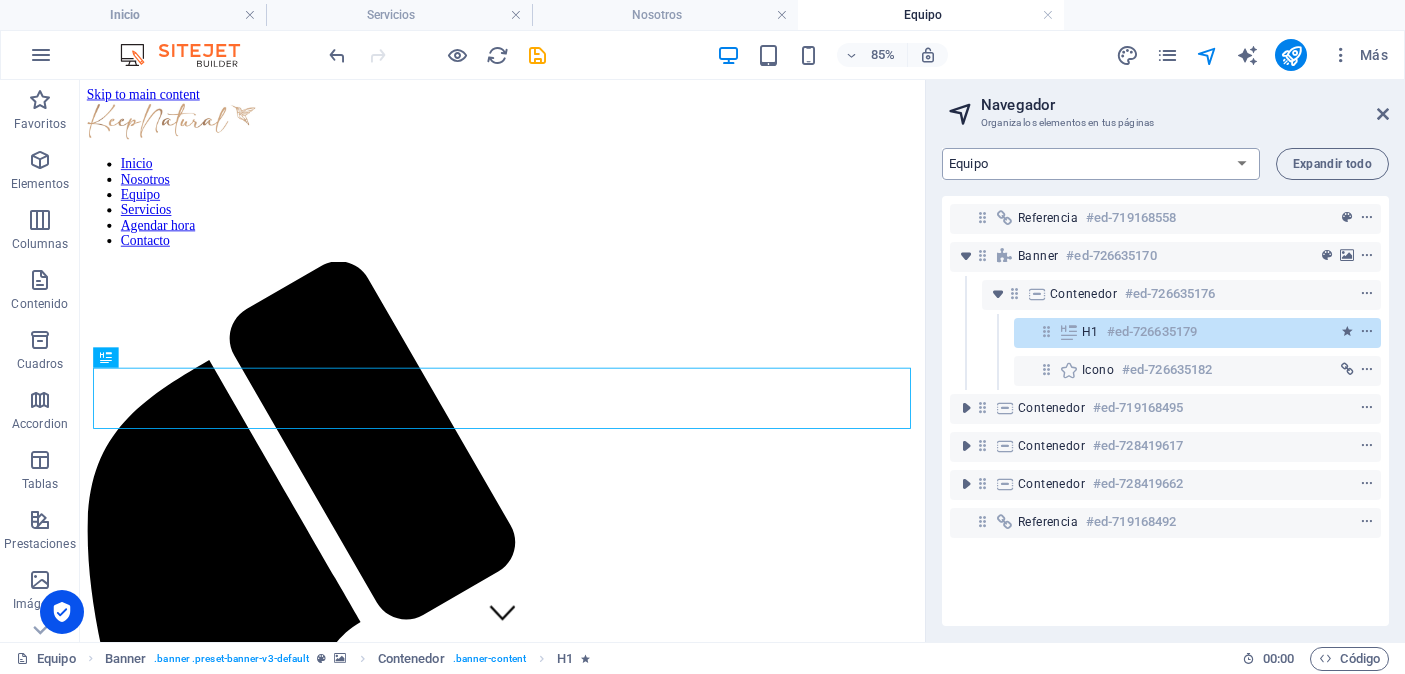 scroll, scrollTop: 0, scrollLeft: 0, axis: both 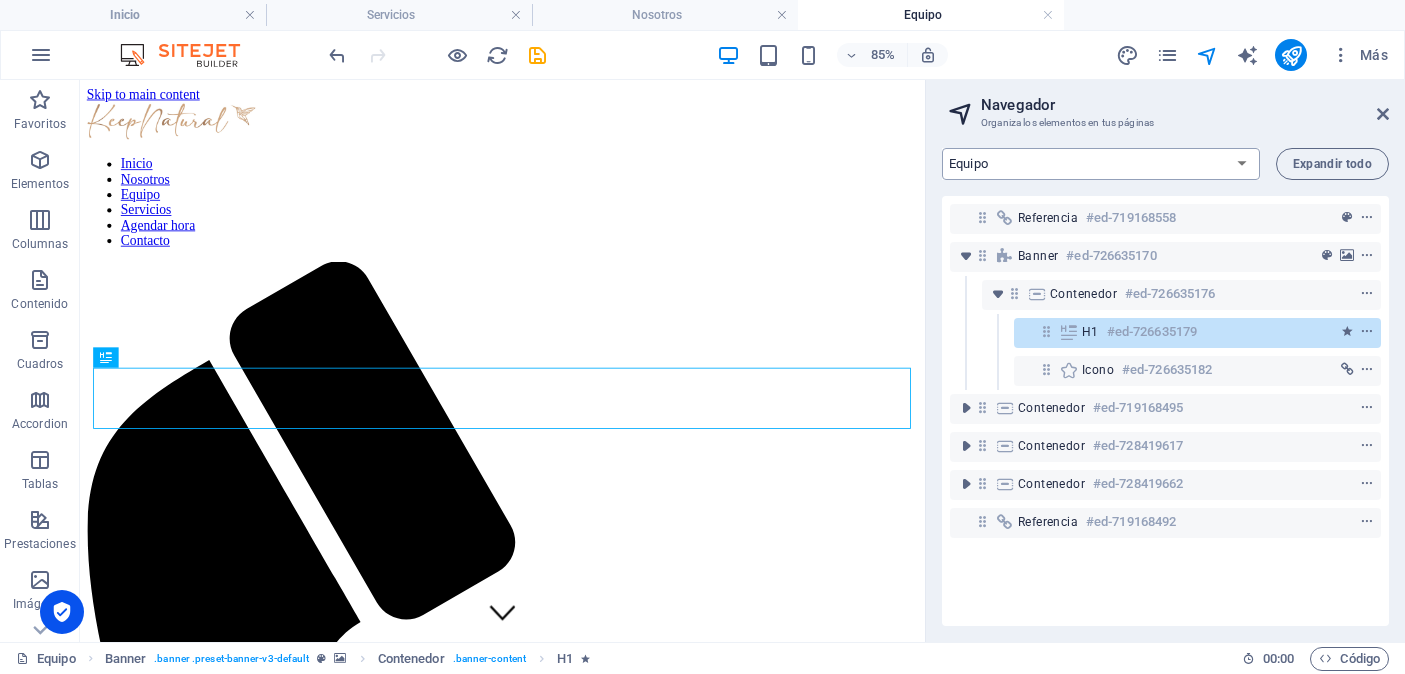 click on "Inicio  Nosotros  Equipo  Servicios  Agenda tu hora" at bounding box center (1101, 164) 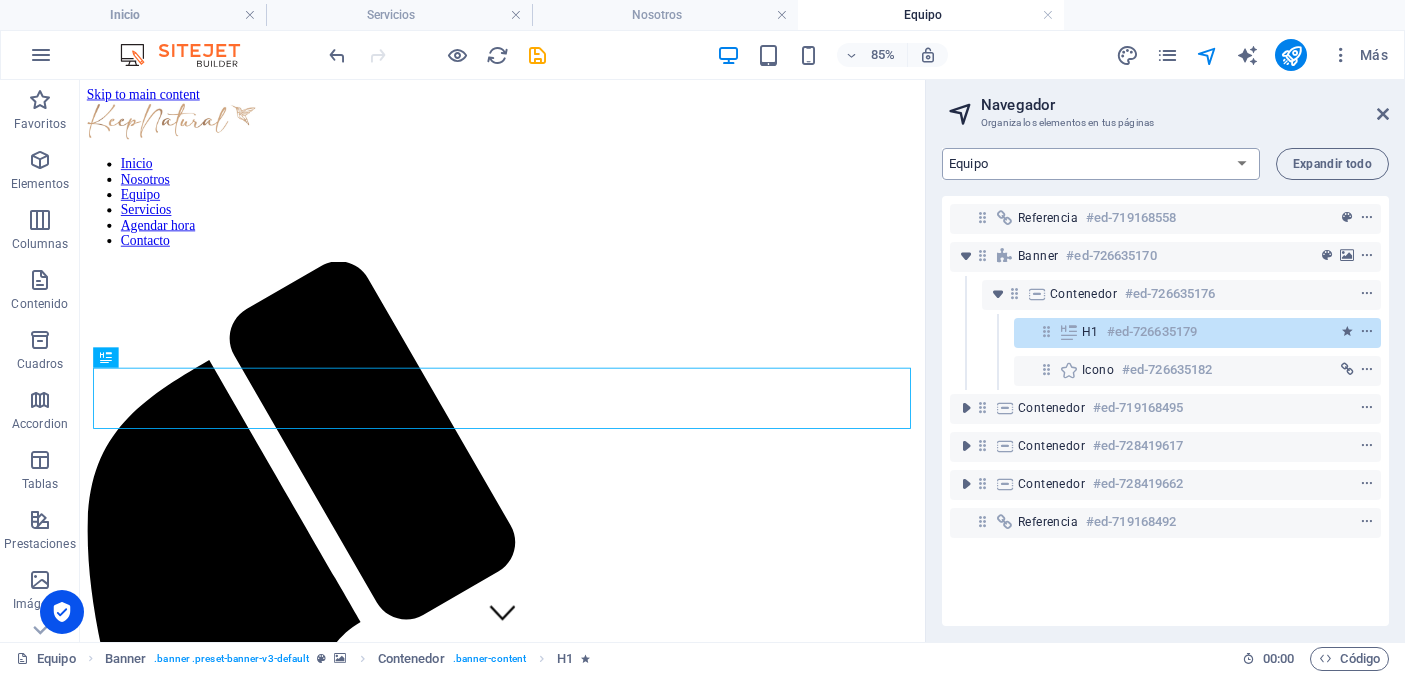 select on "13970765-es" 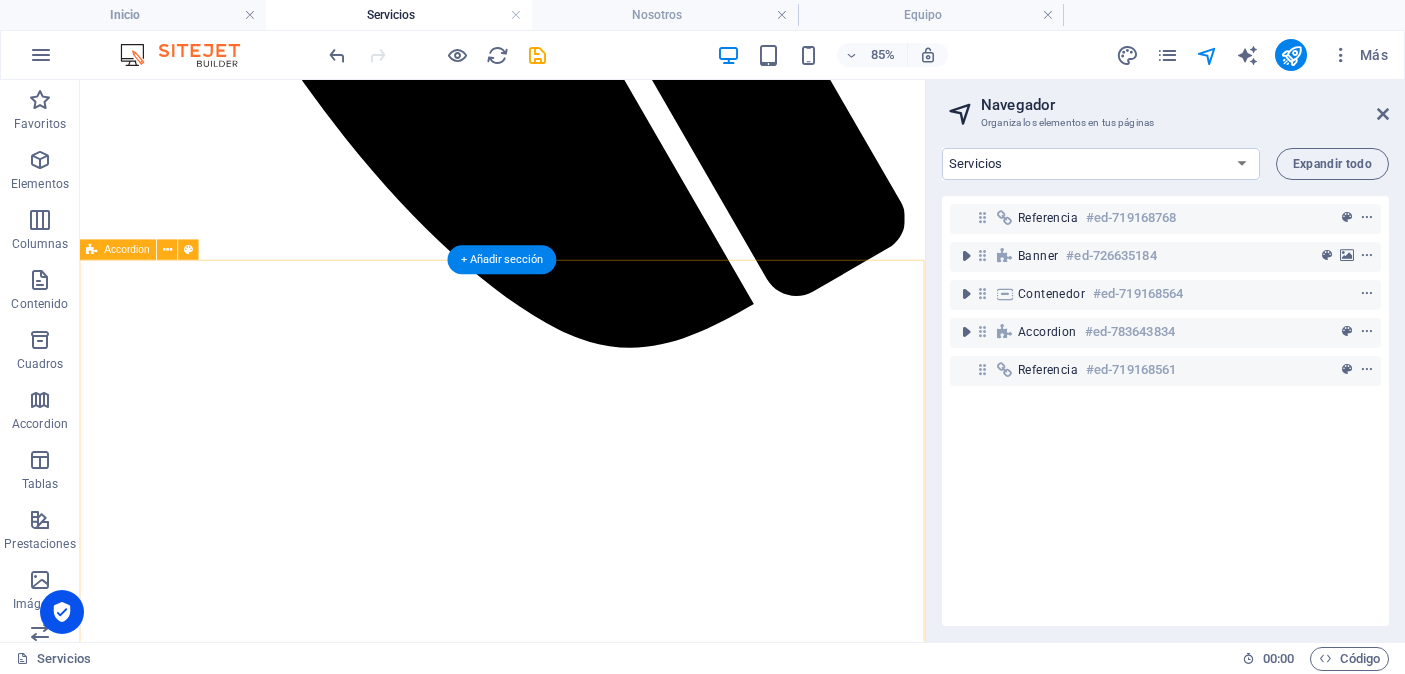 scroll, scrollTop: 1176, scrollLeft: 0, axis: vertical 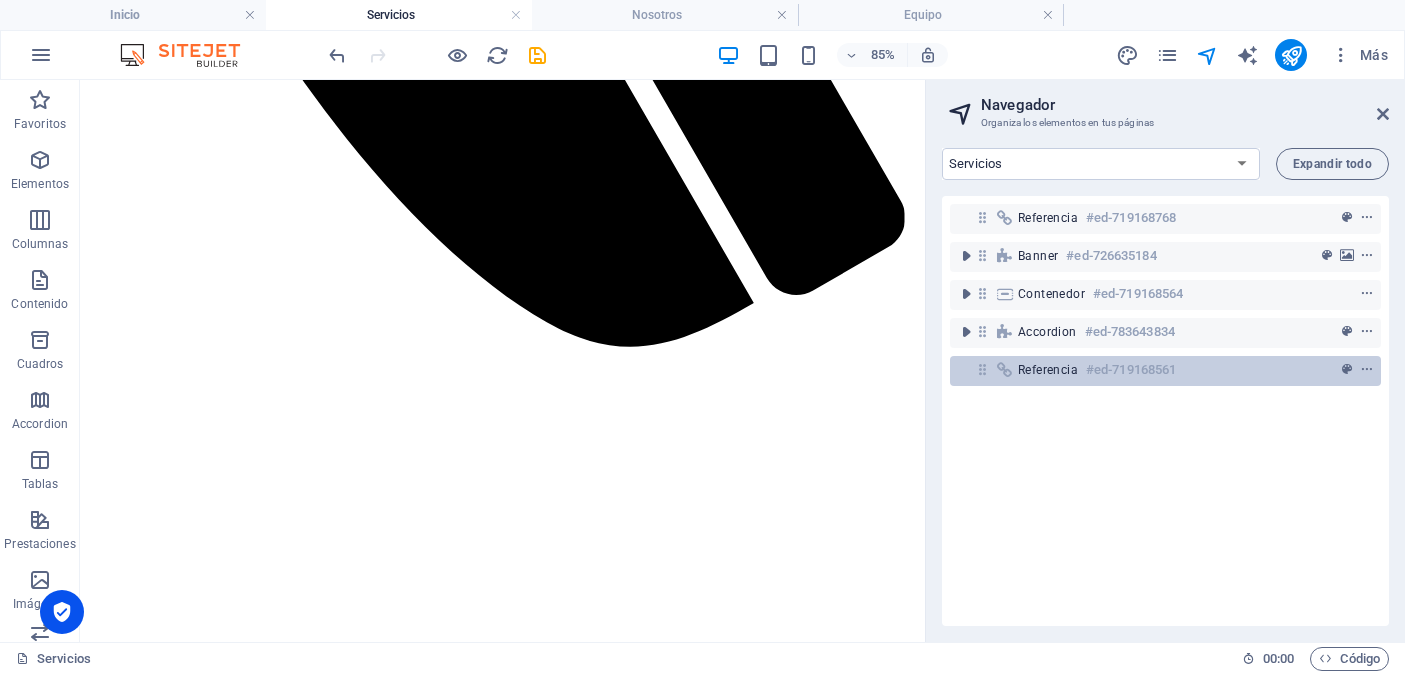 click at bounding box center (982, 369) 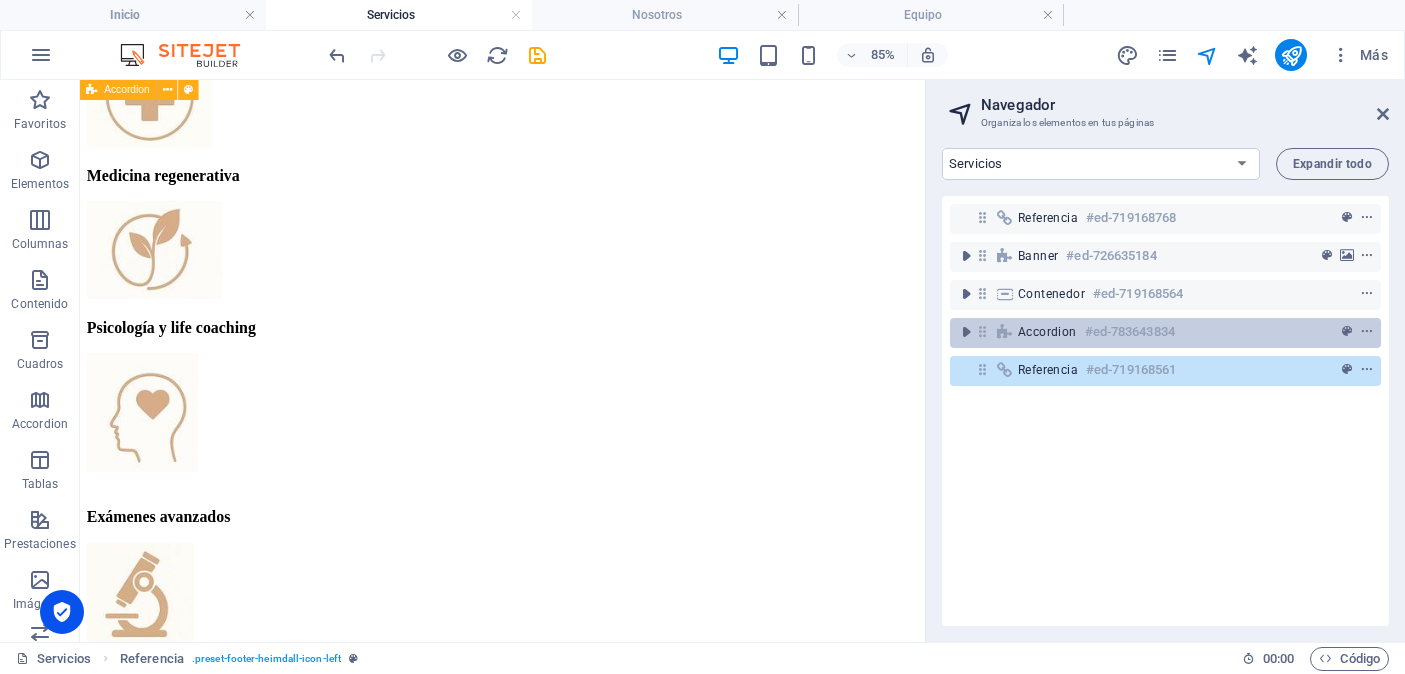 click at bounding box center [982, 331] 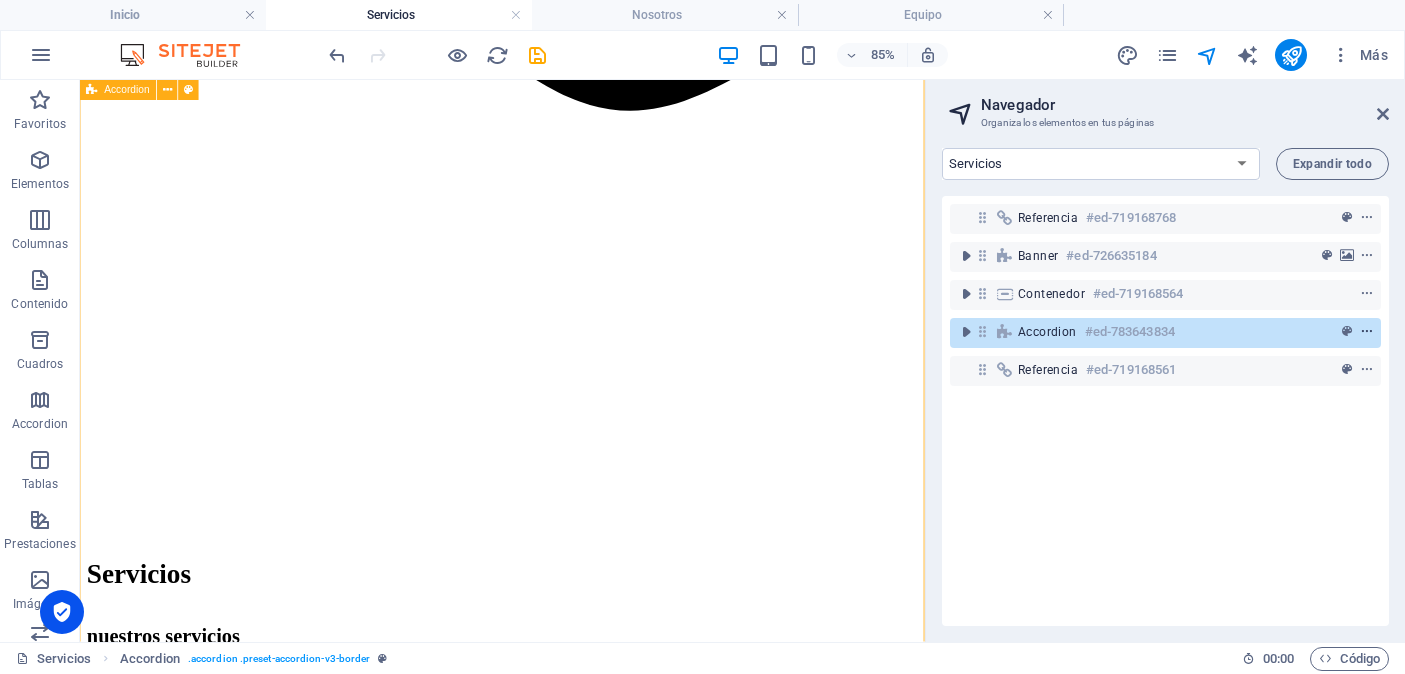 click at bounding box center [1367, 332] 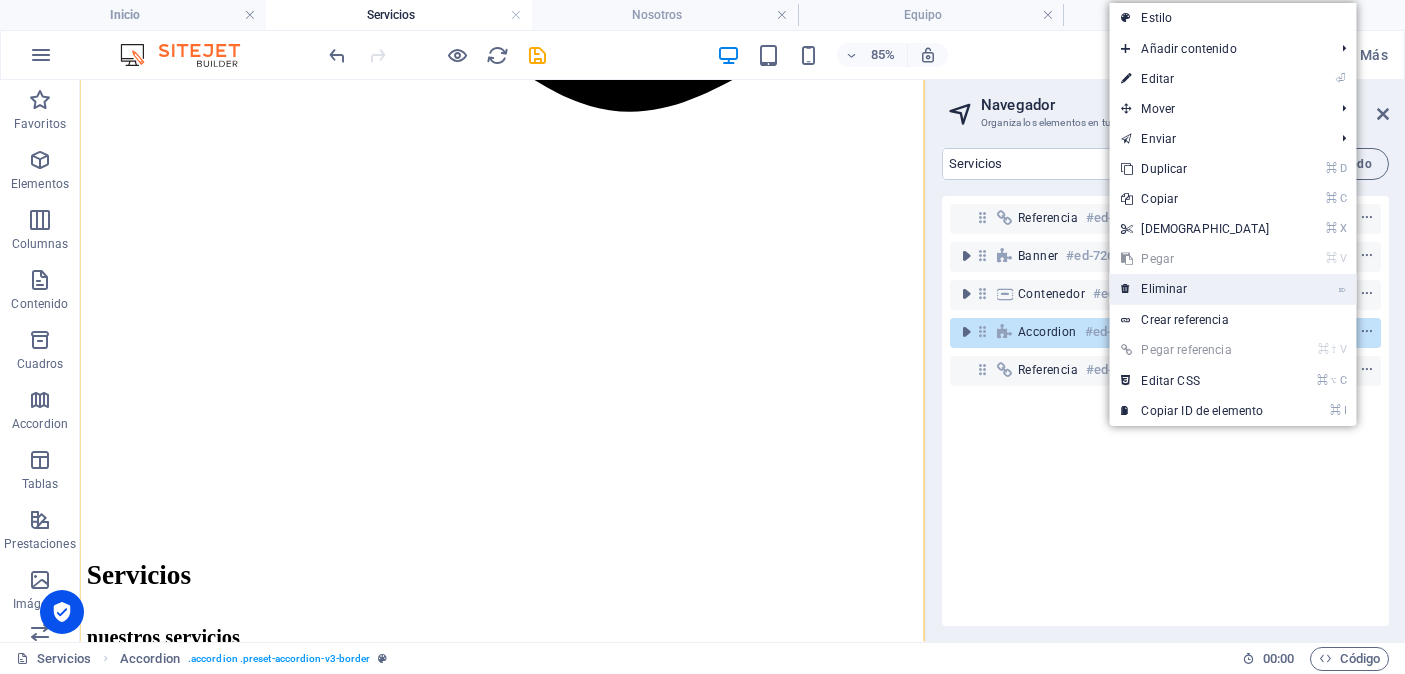 click on "⌦  Eliminar" at bounding box center [1195, 289] 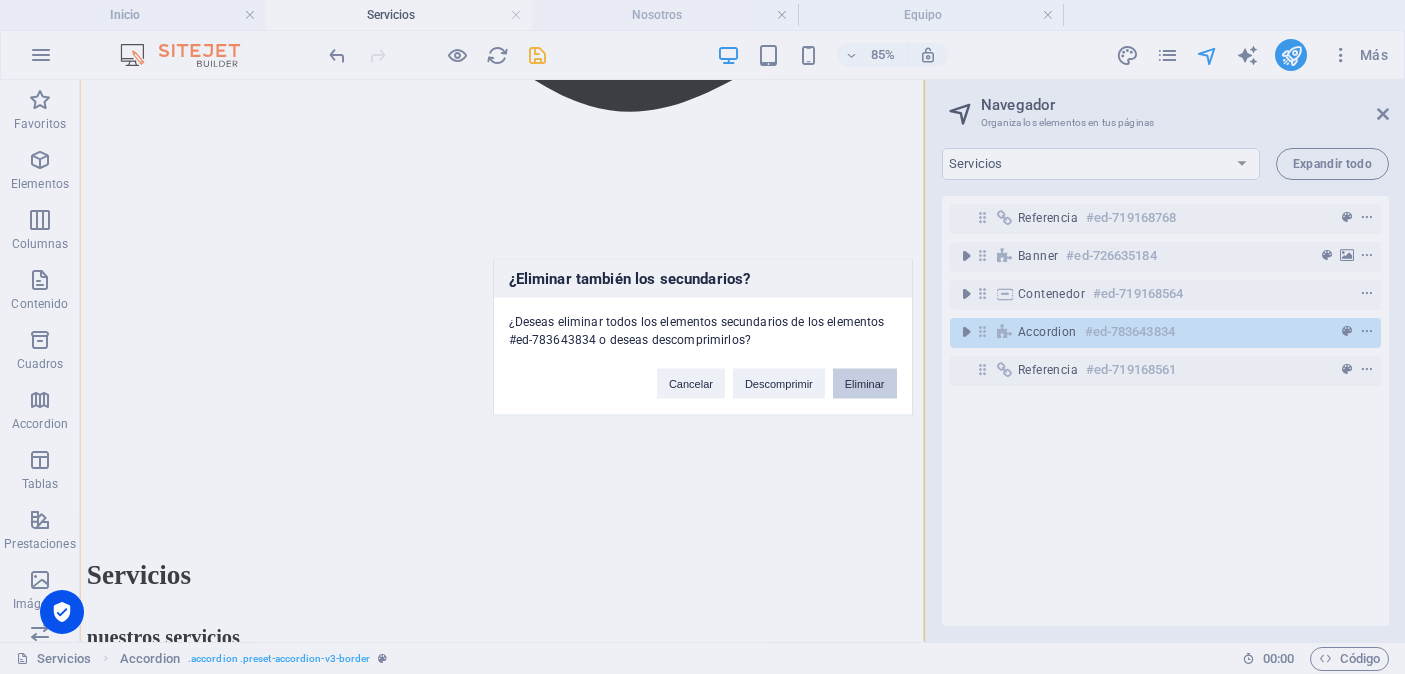 click on "Eliminar" at bounding box center [865, 384] 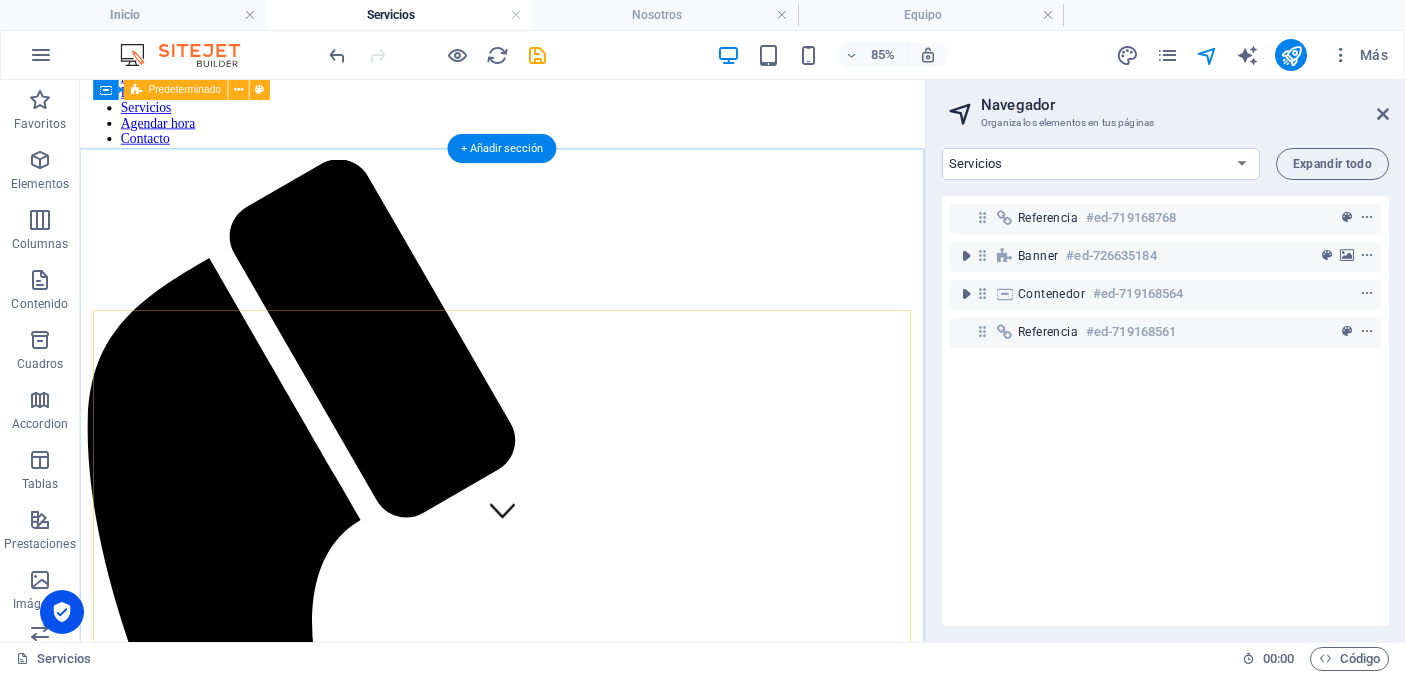 scroll, scrollTop: 0, scrollLeft: 0, axis: both 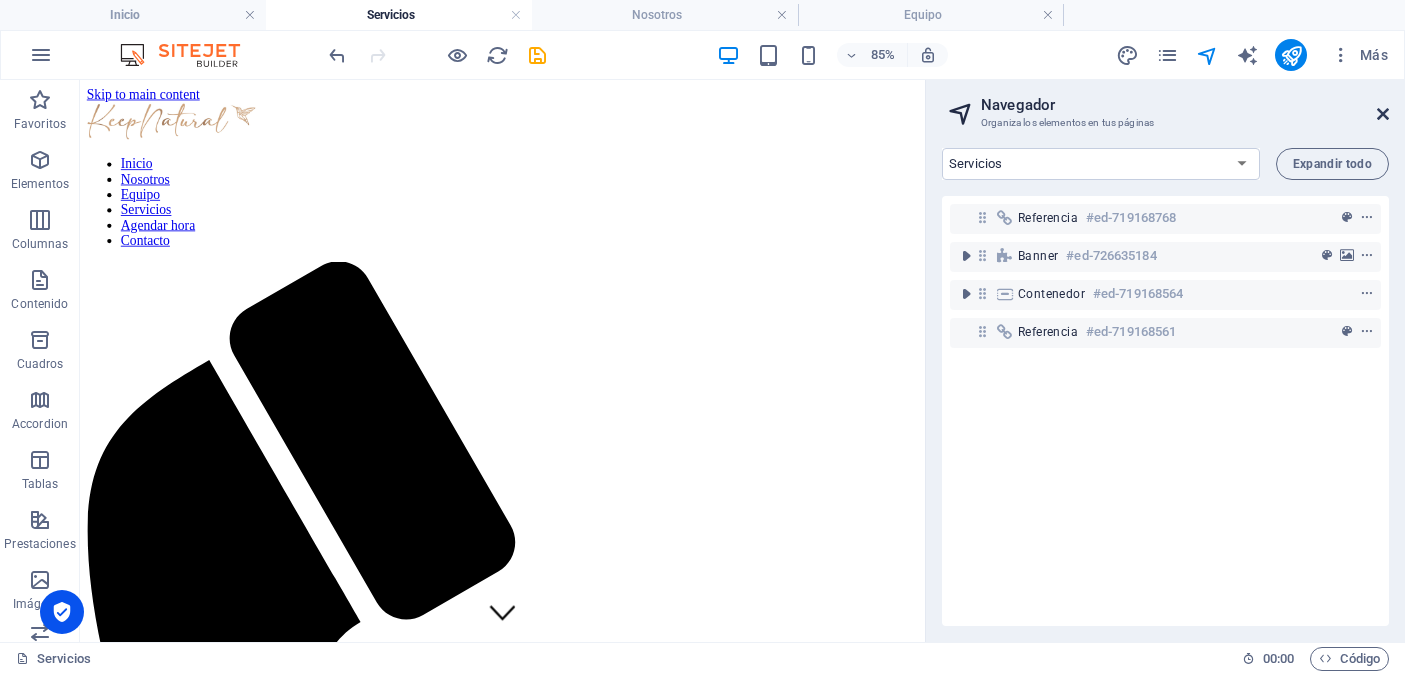click at bounding box center (1383, 114) 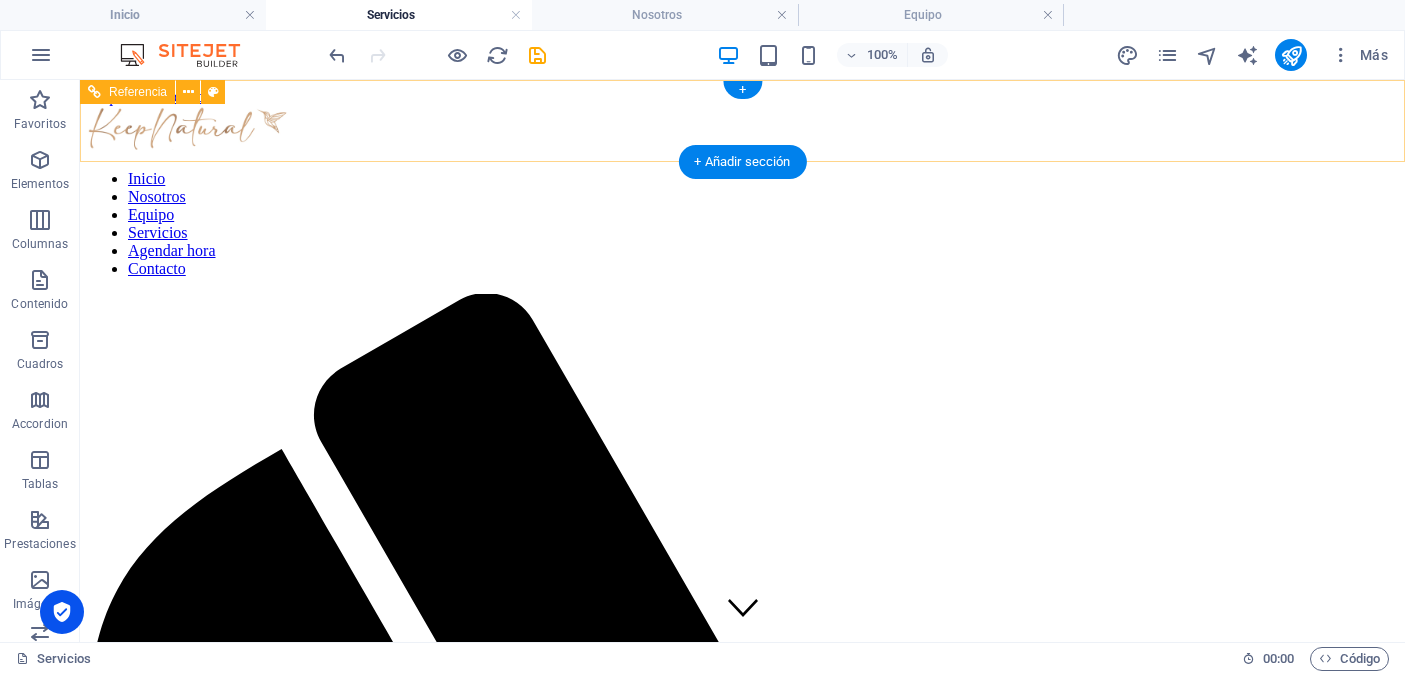click on "Inicio Nosotros Equipo Servicios Agendar hora Contacto" at bounding box center [742, 224] 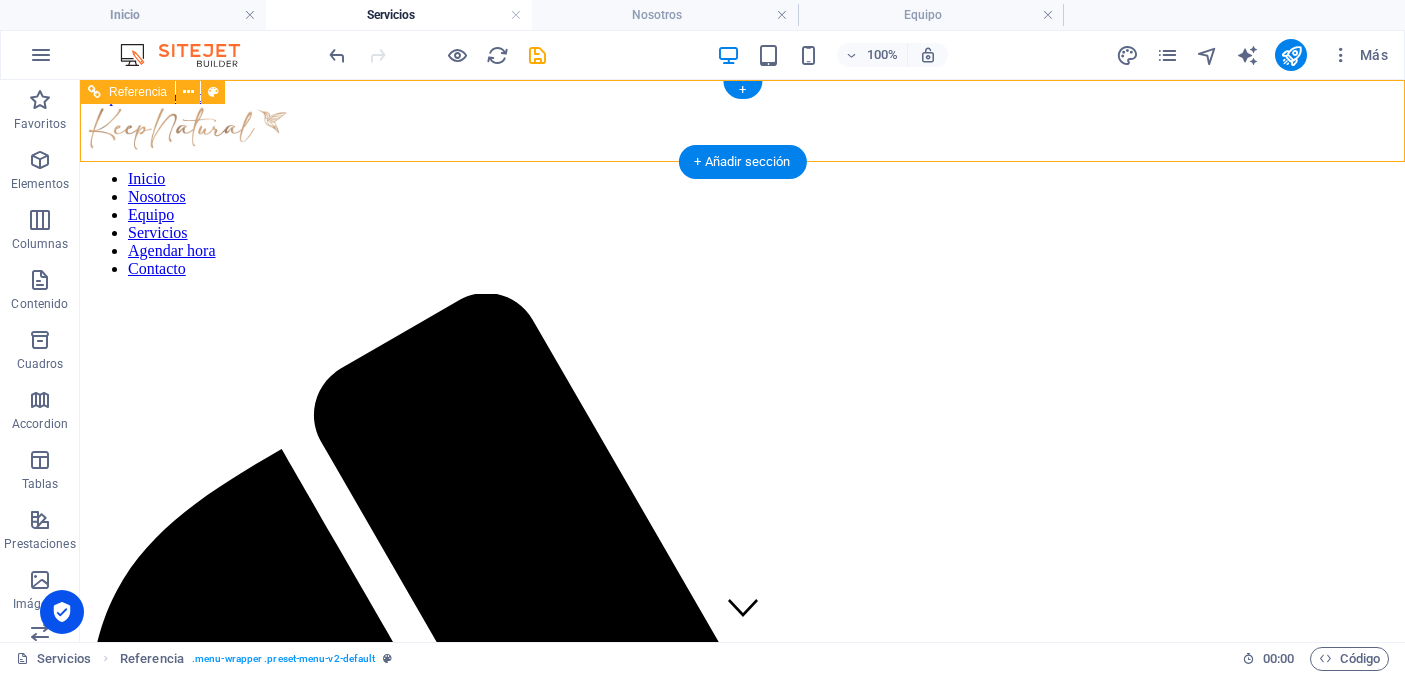 click on "Inicio Nosotros Equipo Servicios Agendar hora Contacto" at bounding box center [742, 224] 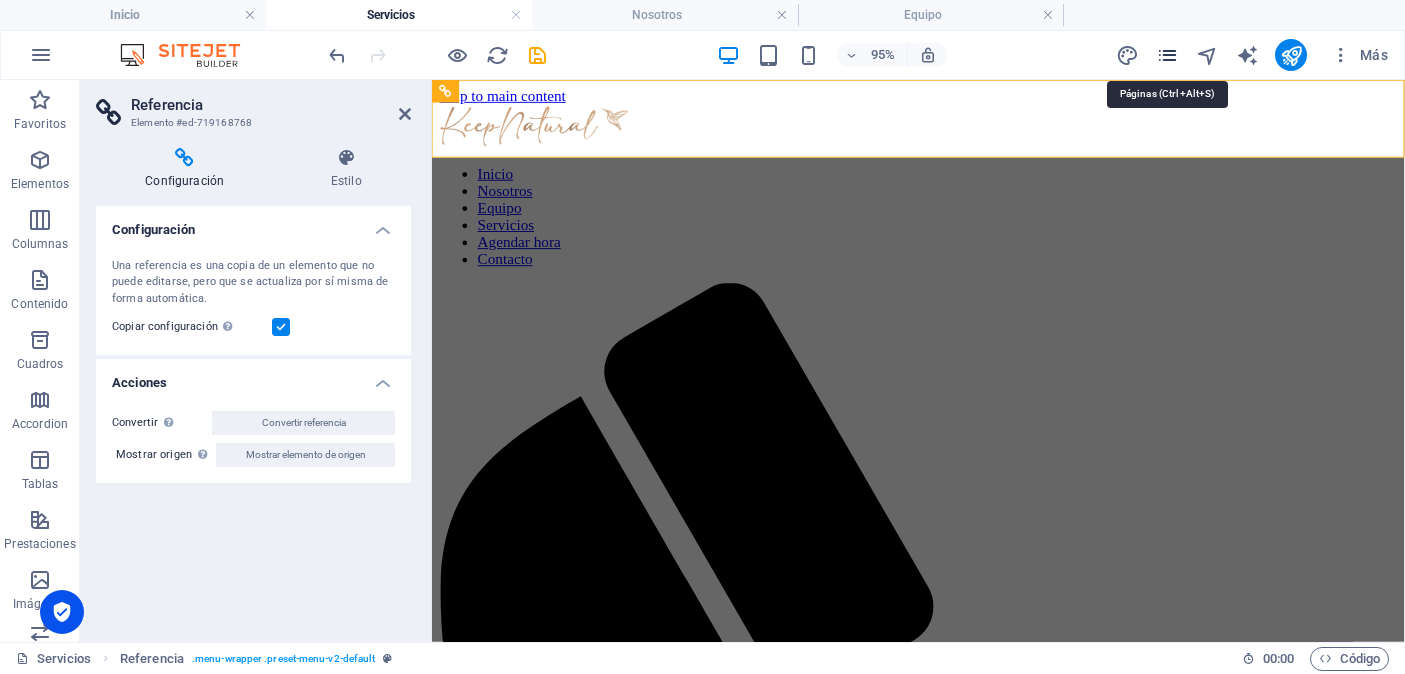 click at bounding box center [1167, 55] 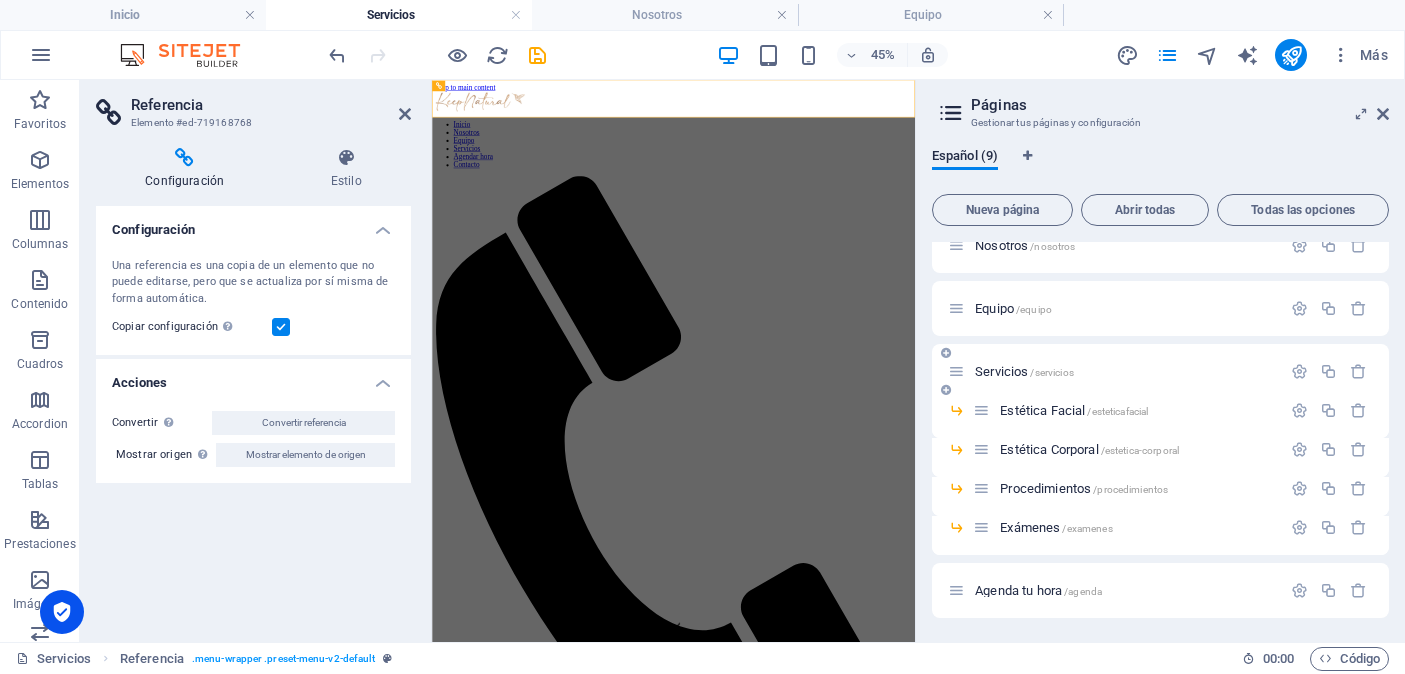 scroll, scrollTop: 86, scrollLeft: 0, axis: vertical 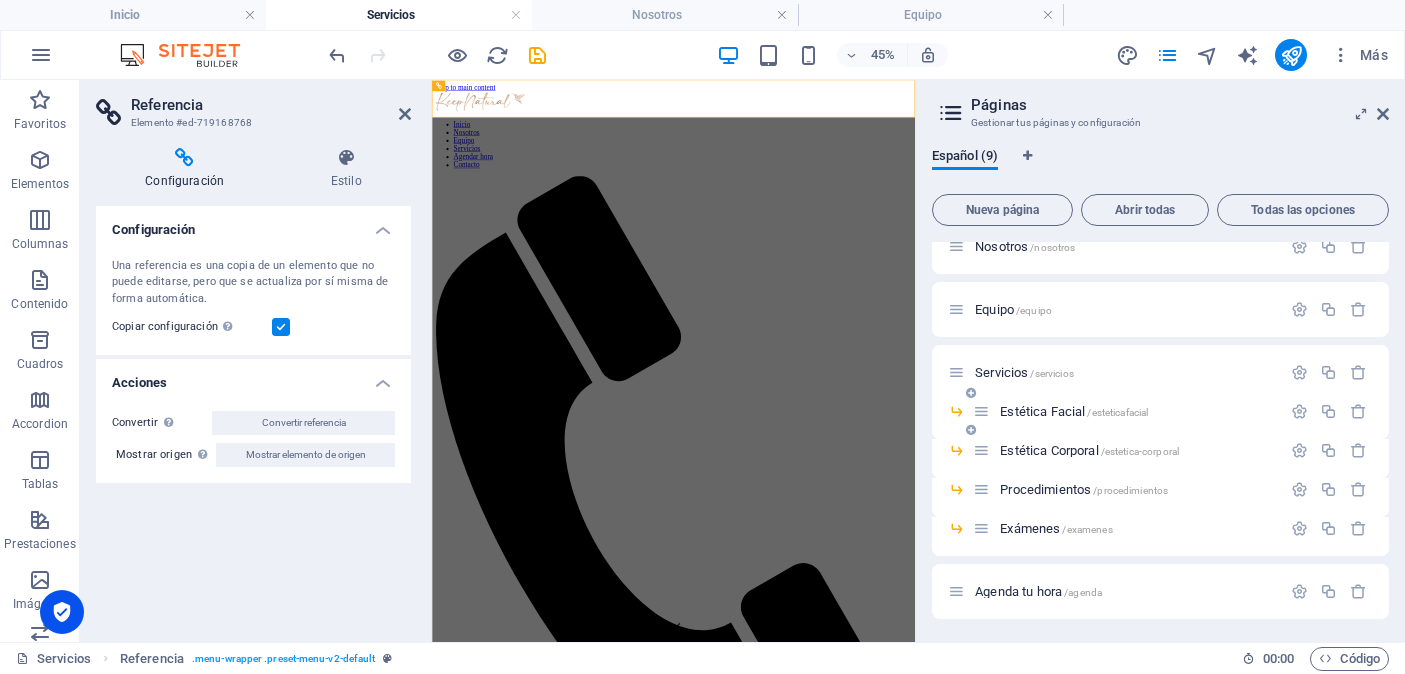 type 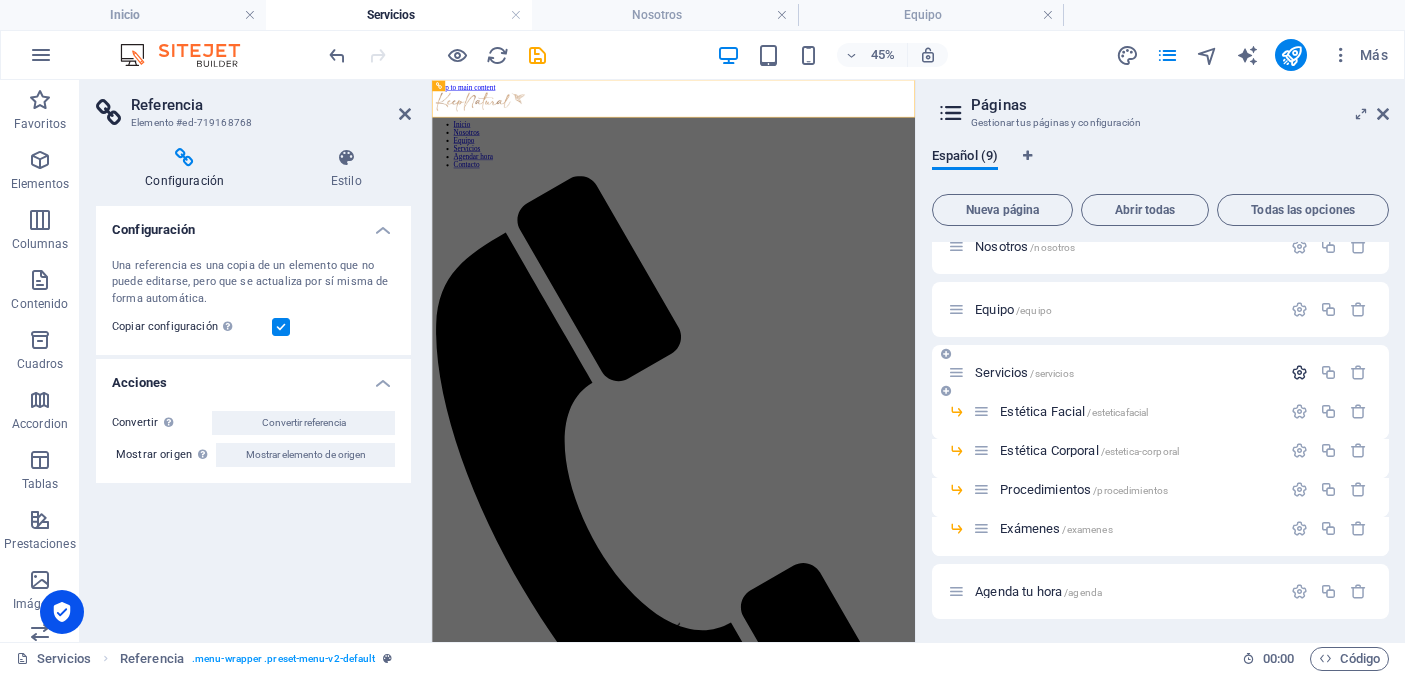 click at bounding box center (1299, 372) 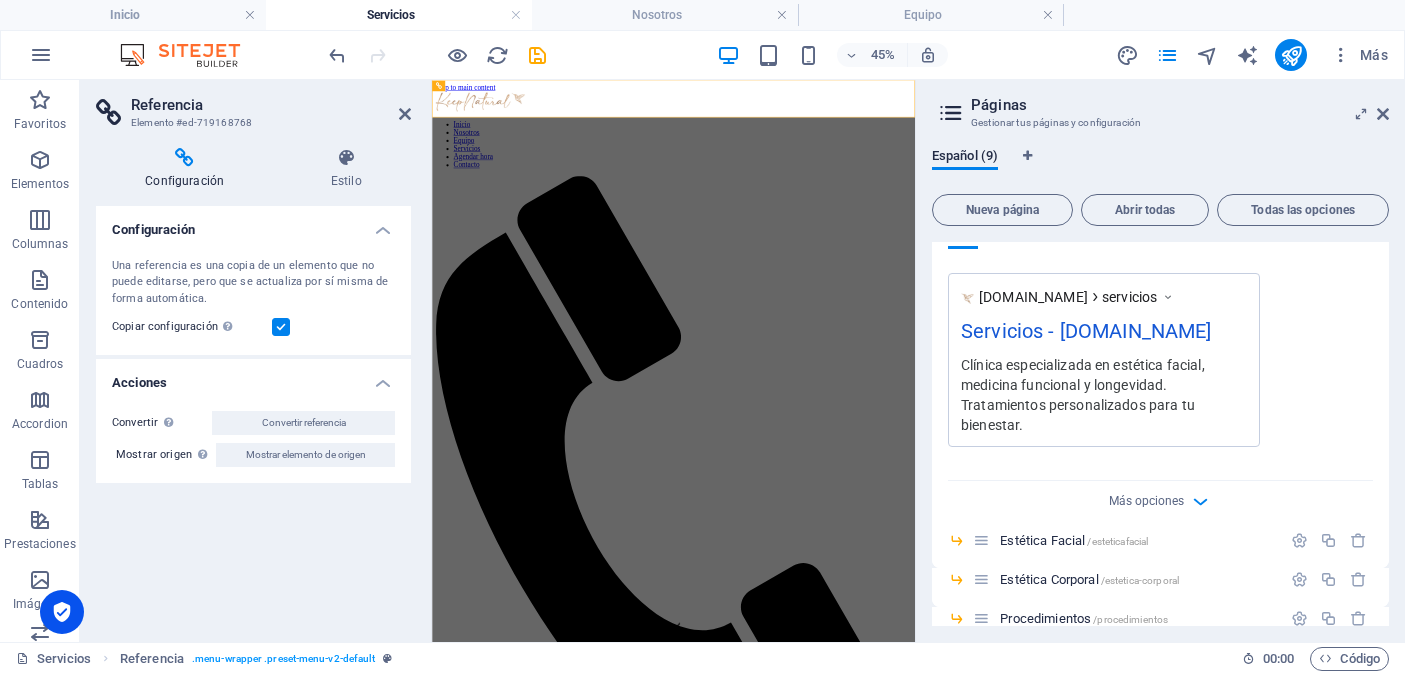 scroll, scrollTop: 768, scrollLeft: 0, axis: vertical 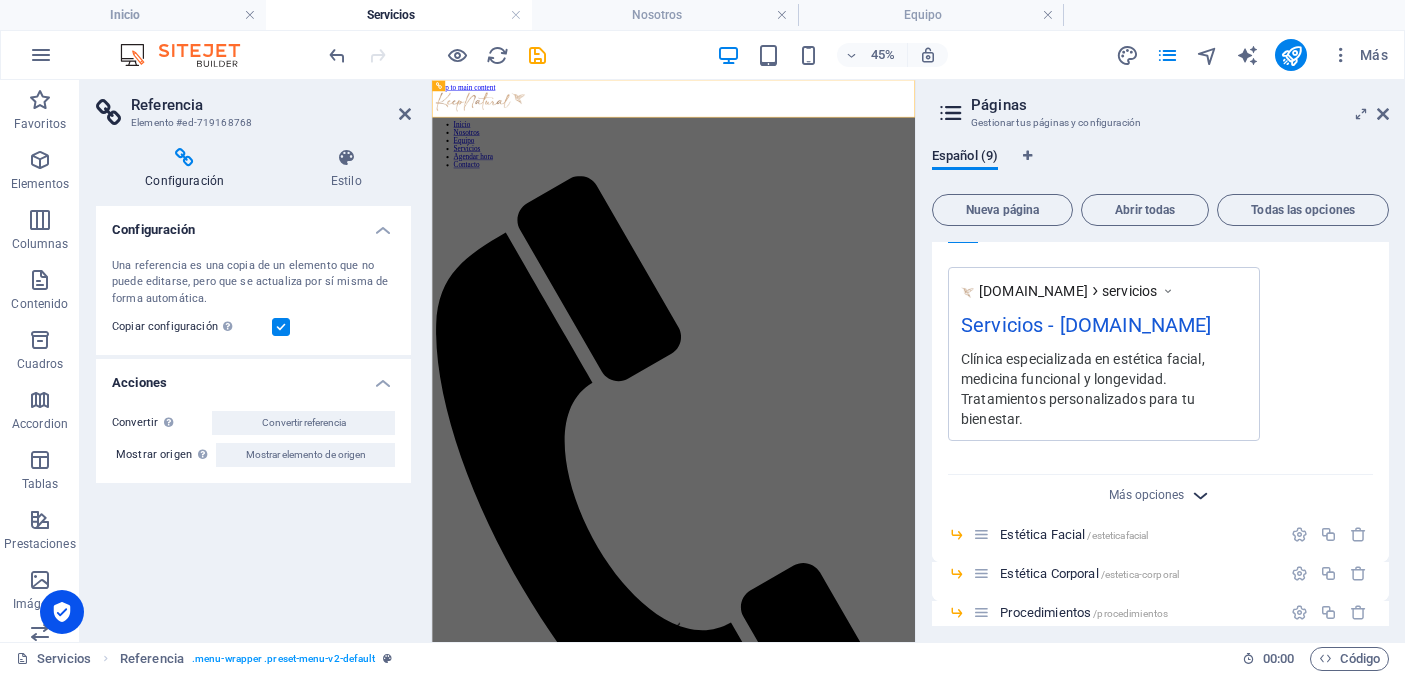 click at bounding box center [1200, 495] 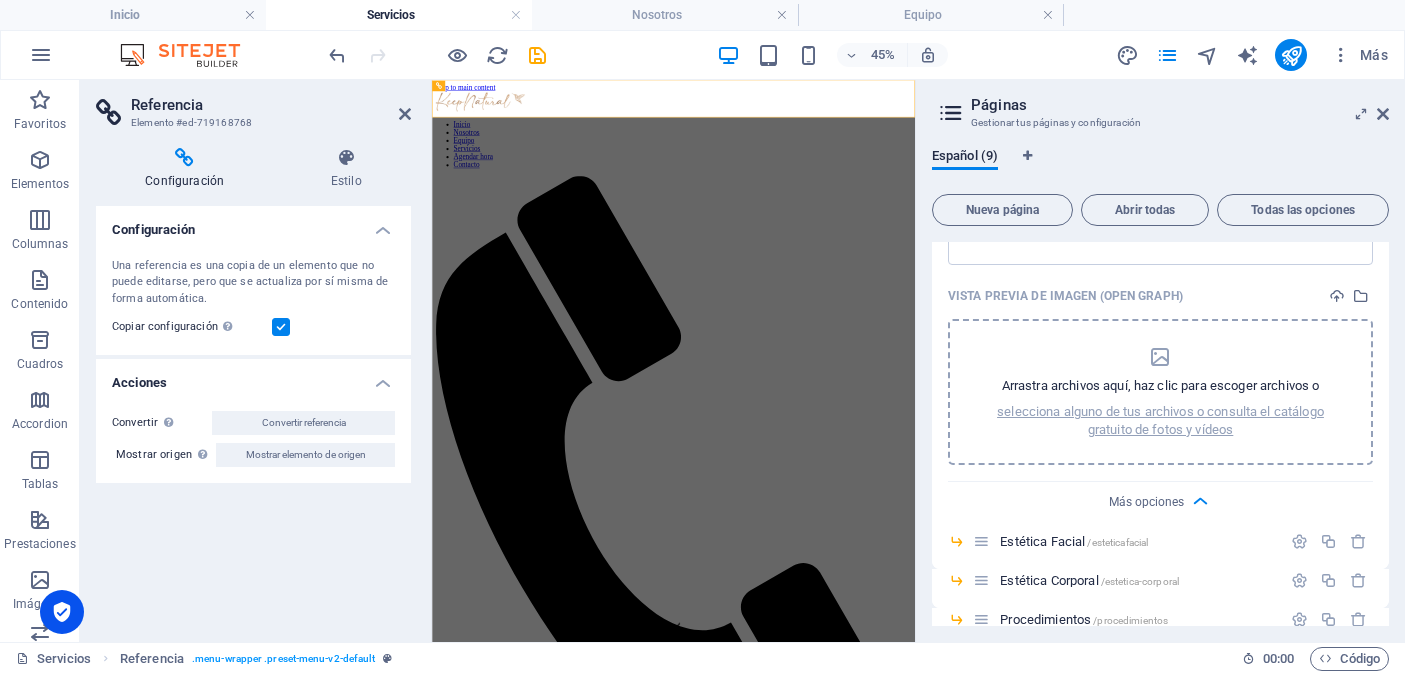 scroll, scrollTop: 1072, scrollLeft: 0, axis: vertical 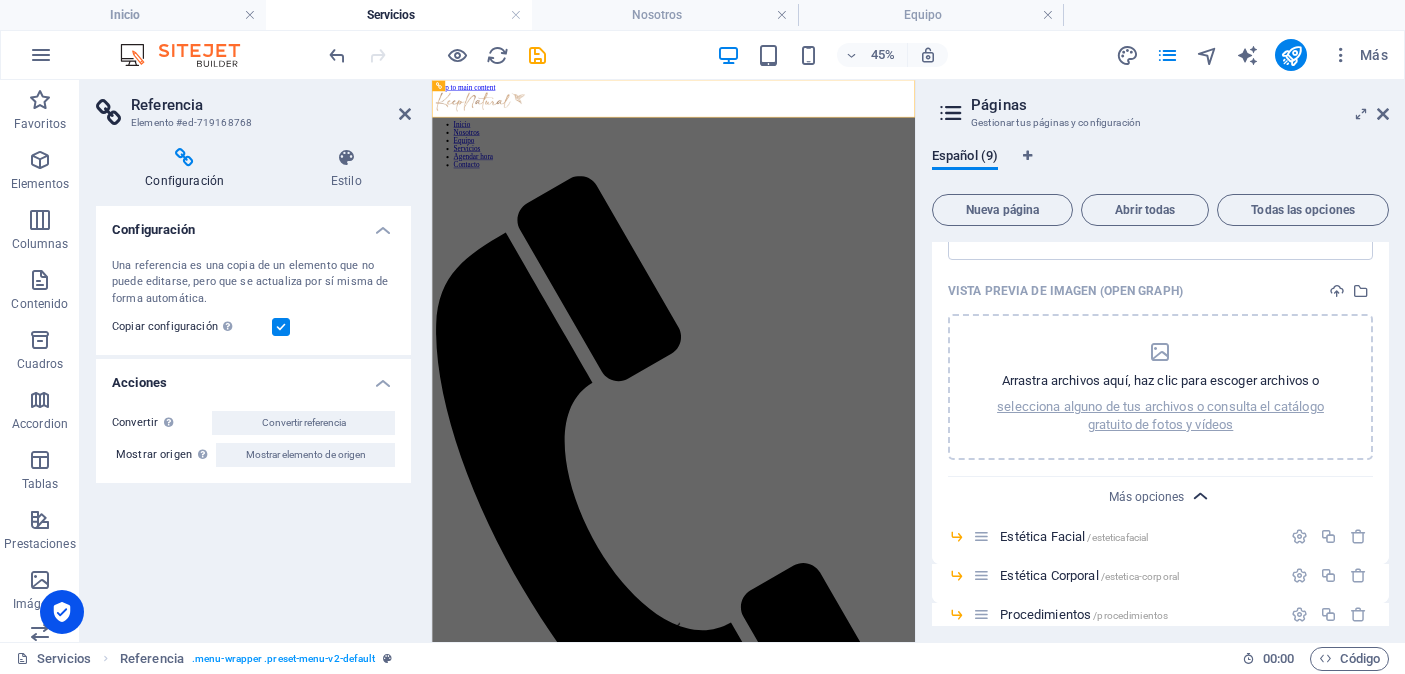 click at bounding box center [1200, 496] 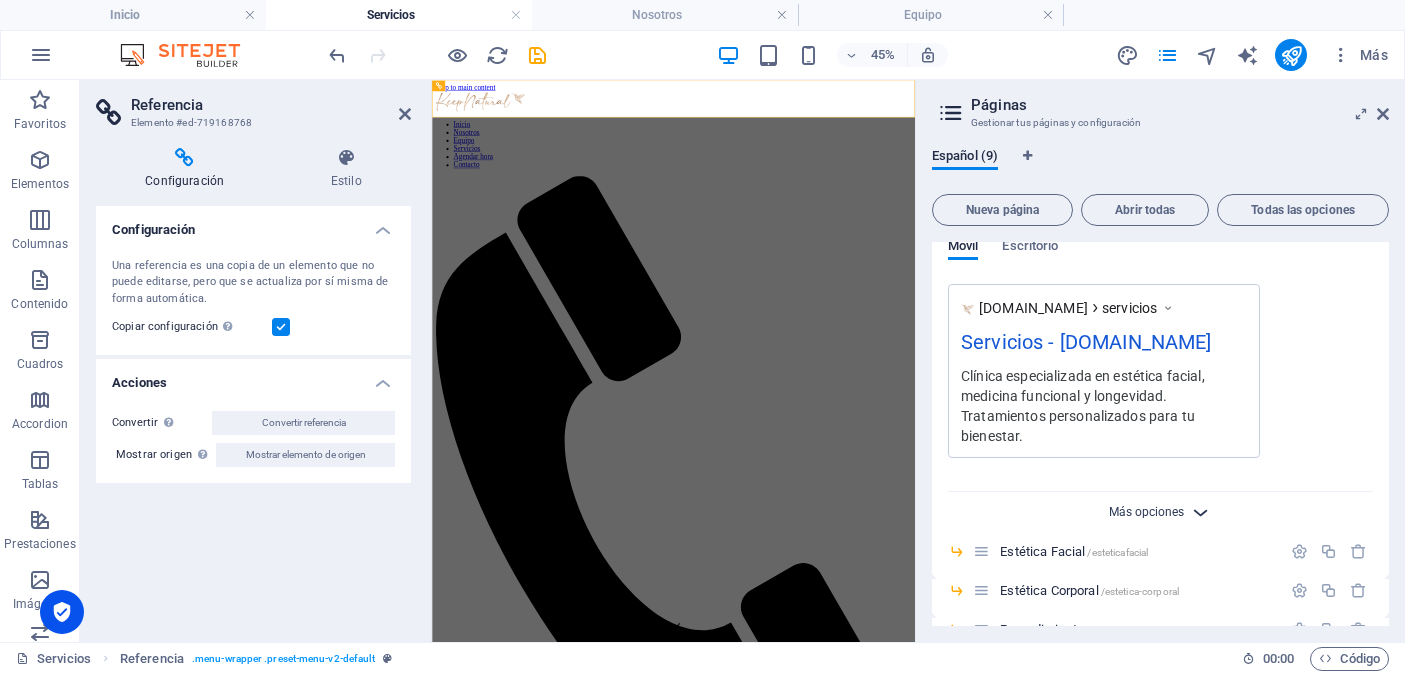 scroll, scrollTop: 753, scrollLeft: 0, axis: vertical 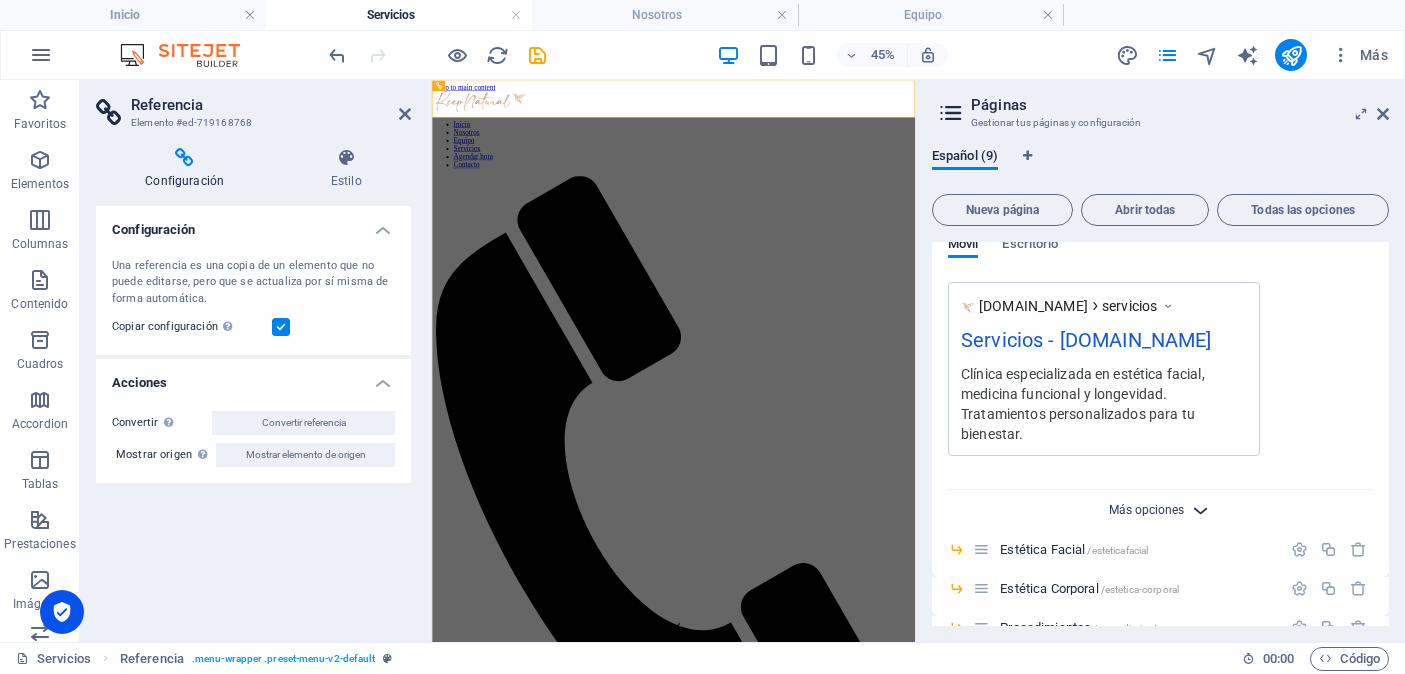 click on "Más opciones" at bounding box center (1146, 510) 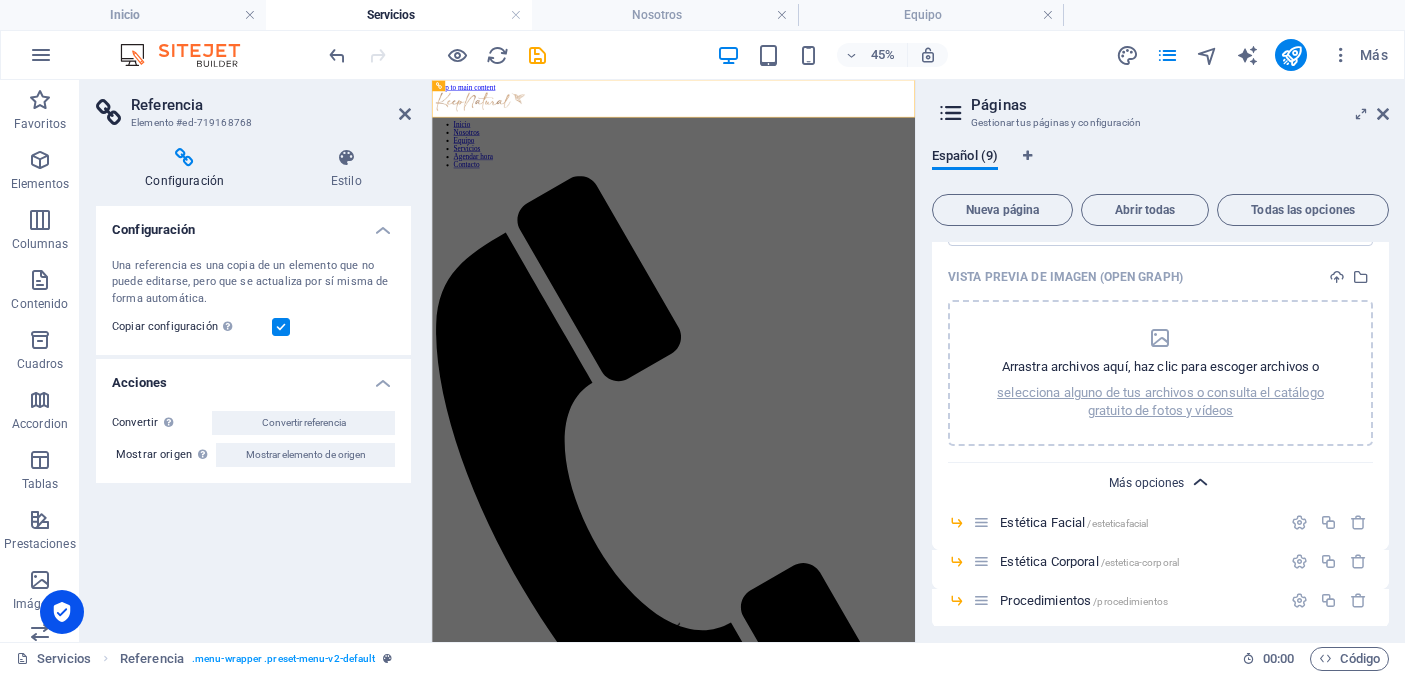 scroll, scrollTop: 1089, scrollLeft: 0, axis: vertical 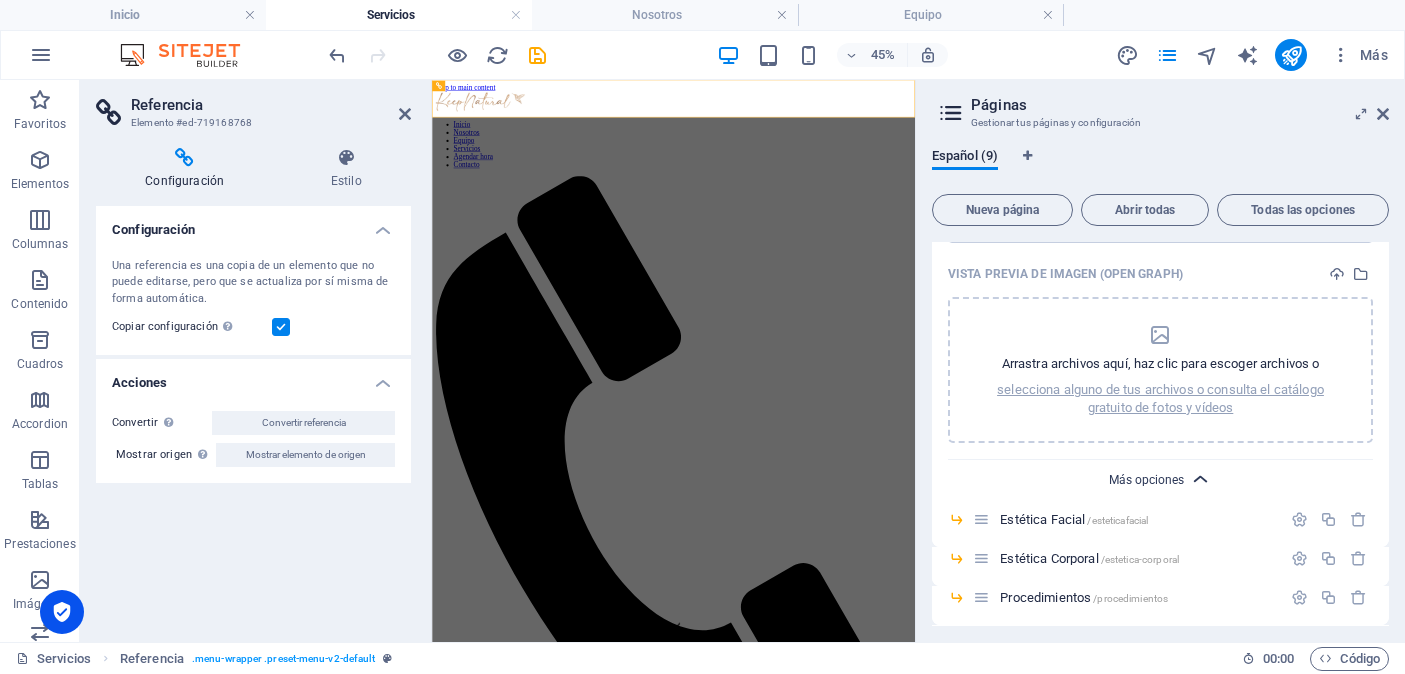 click on "Más opciones" at bounding box center [1146, 480] 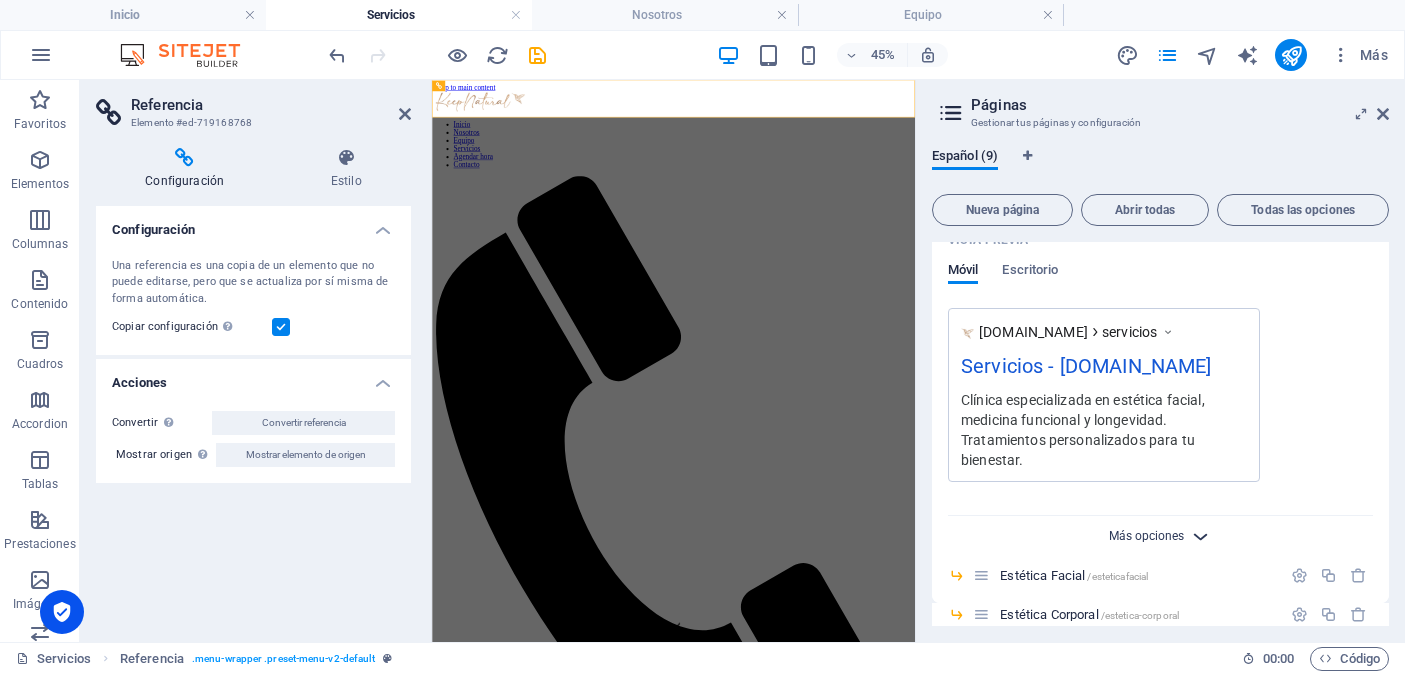 scroll, scrollTop: 713, scrollLeft: 0, axis: vertical 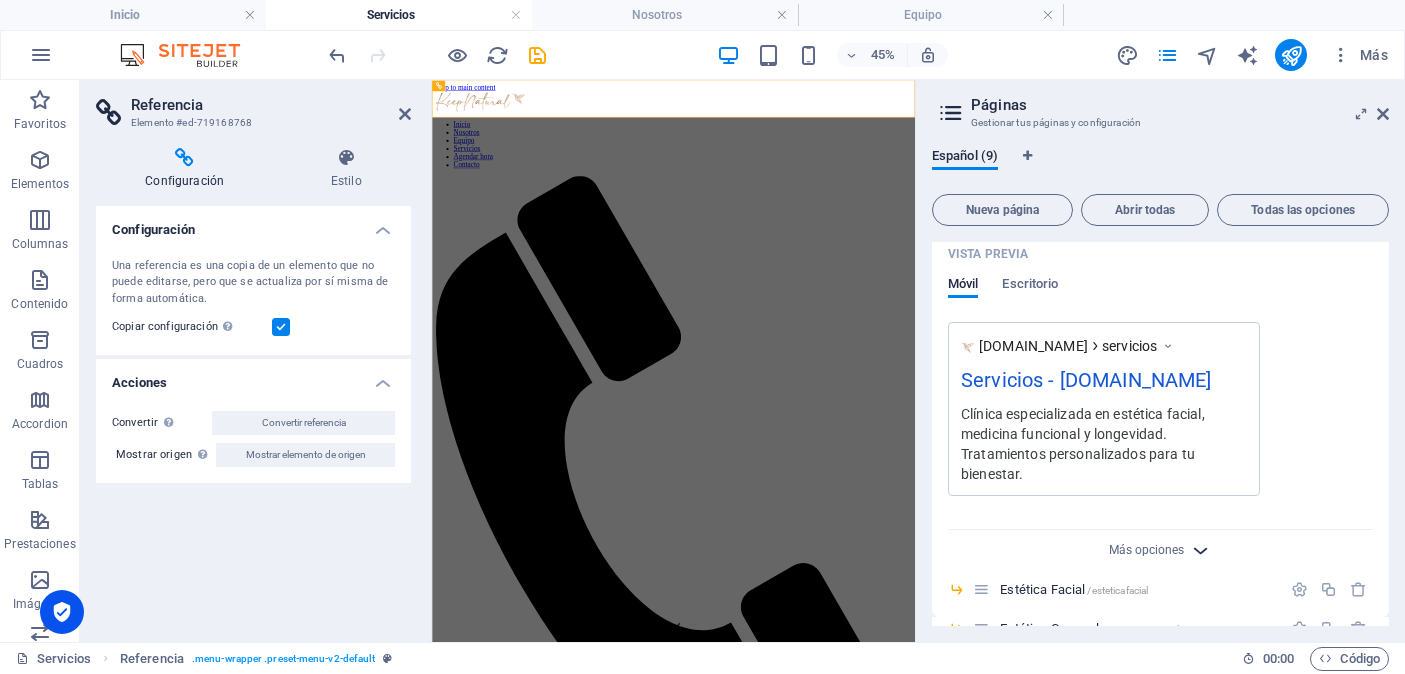 click on "Más opciones" at bounding box center (1161, 550) 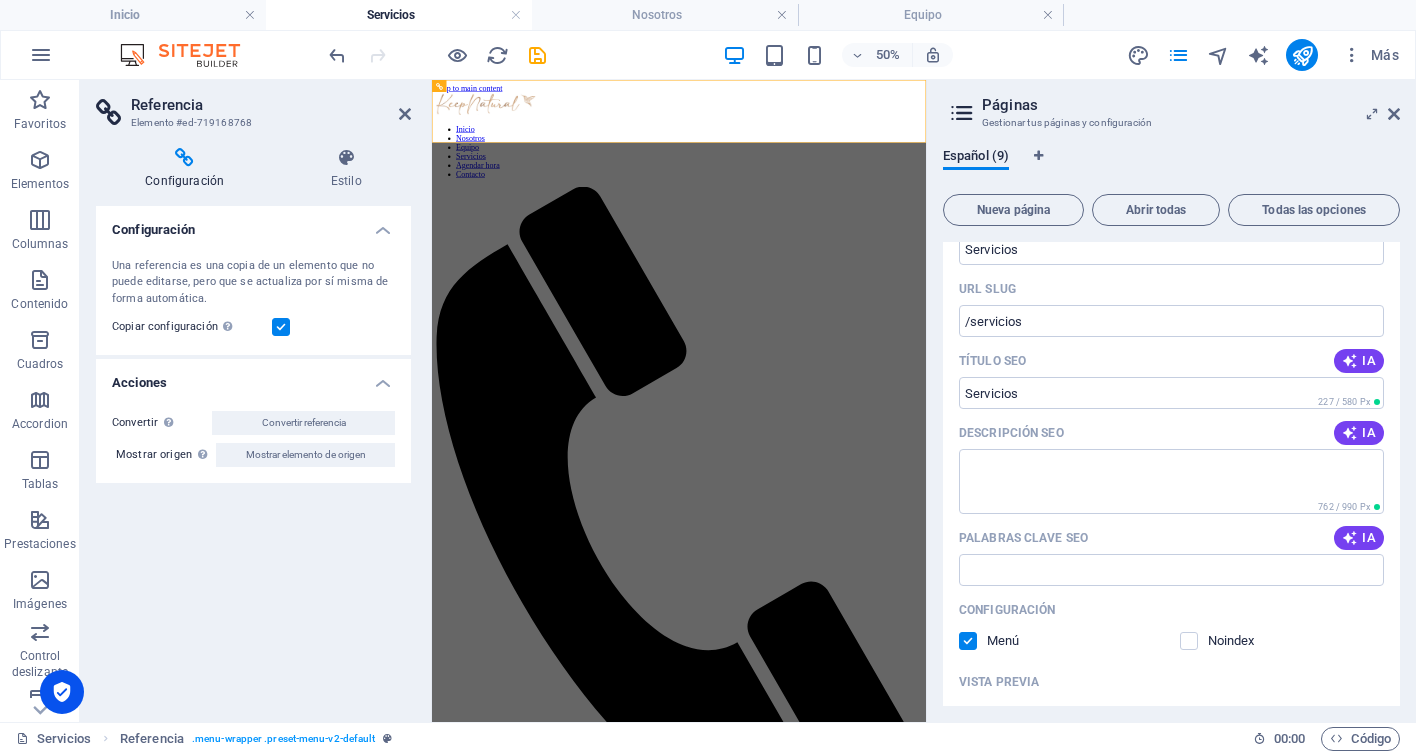 scroll, scrollTop: 289, scrollLeft: 0, axis: vertical 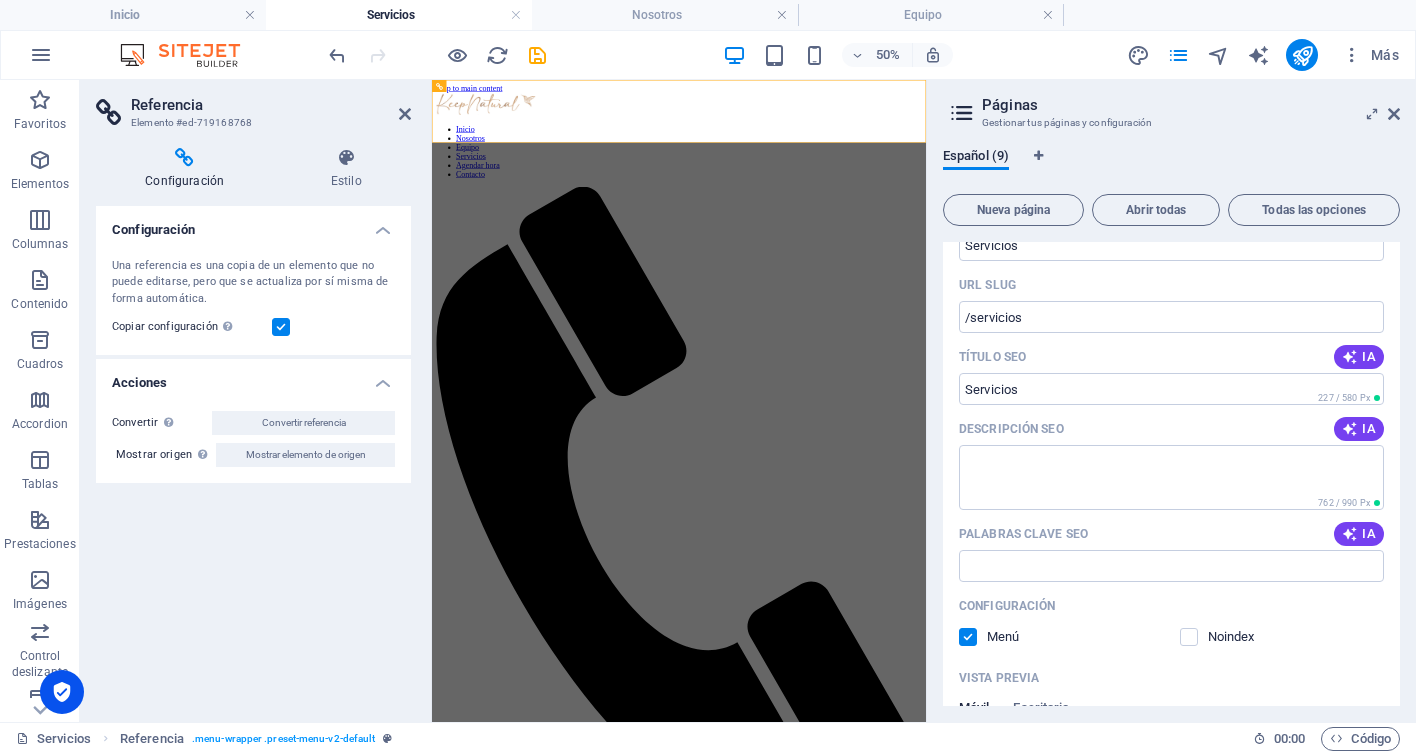type 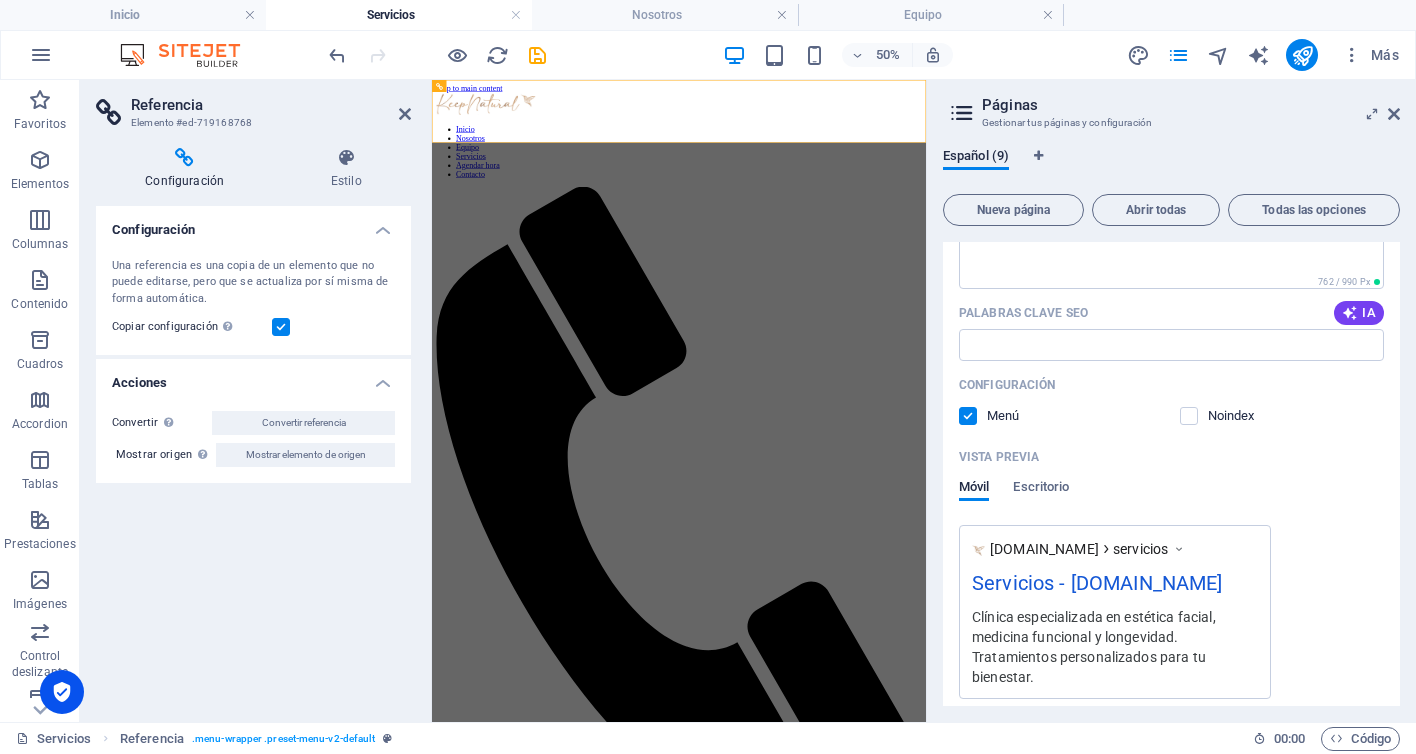 scroll, scrollTop: 517, scrollLeft: 0, axis: vertical 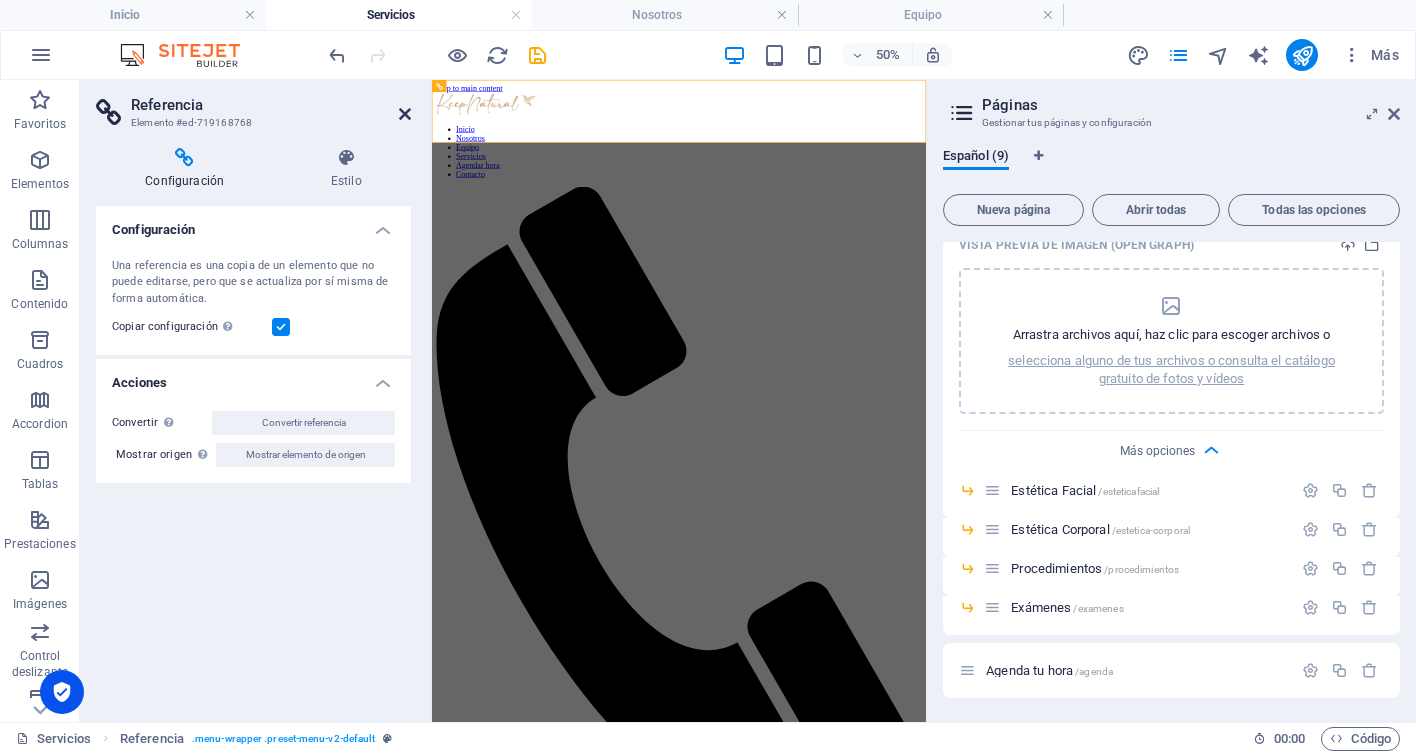 click at bounding box center [405, 114] 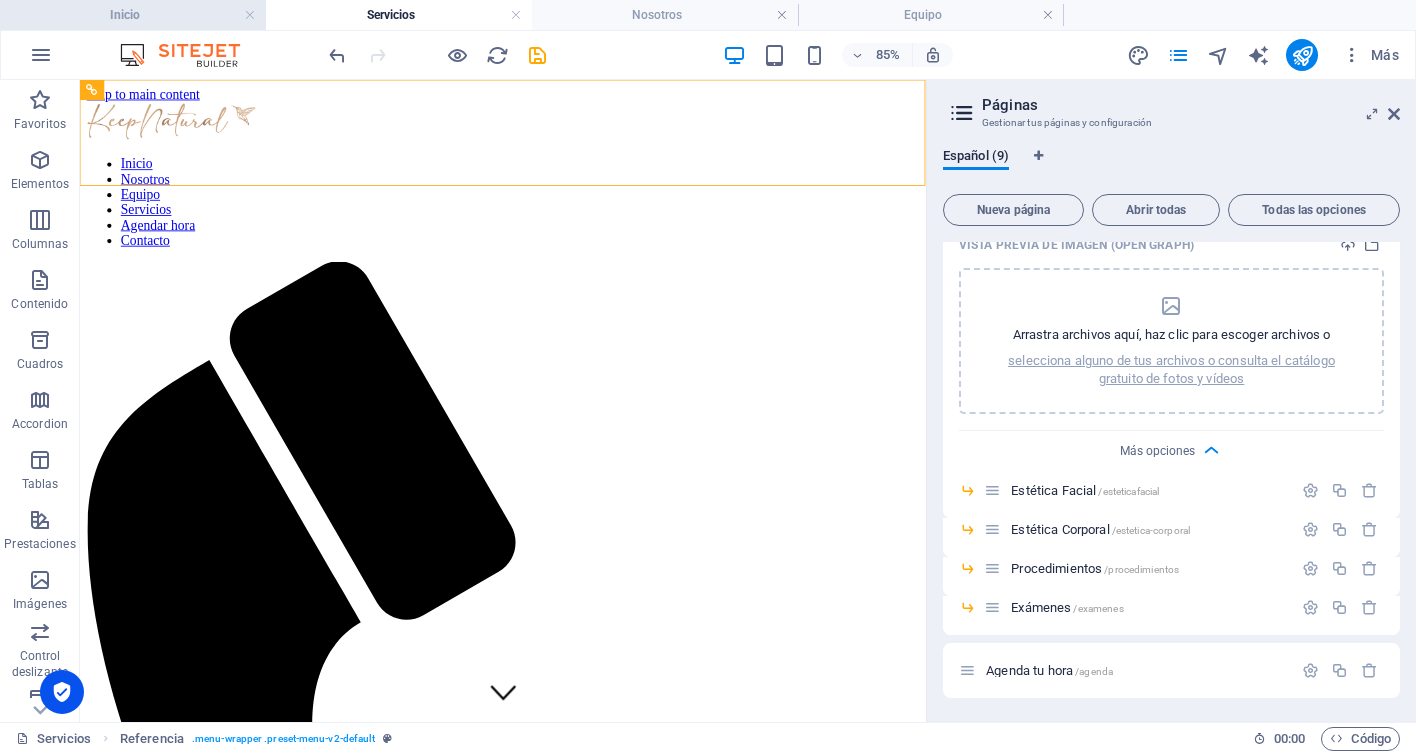 click on "Inicio" at bounding box center [133, 15] 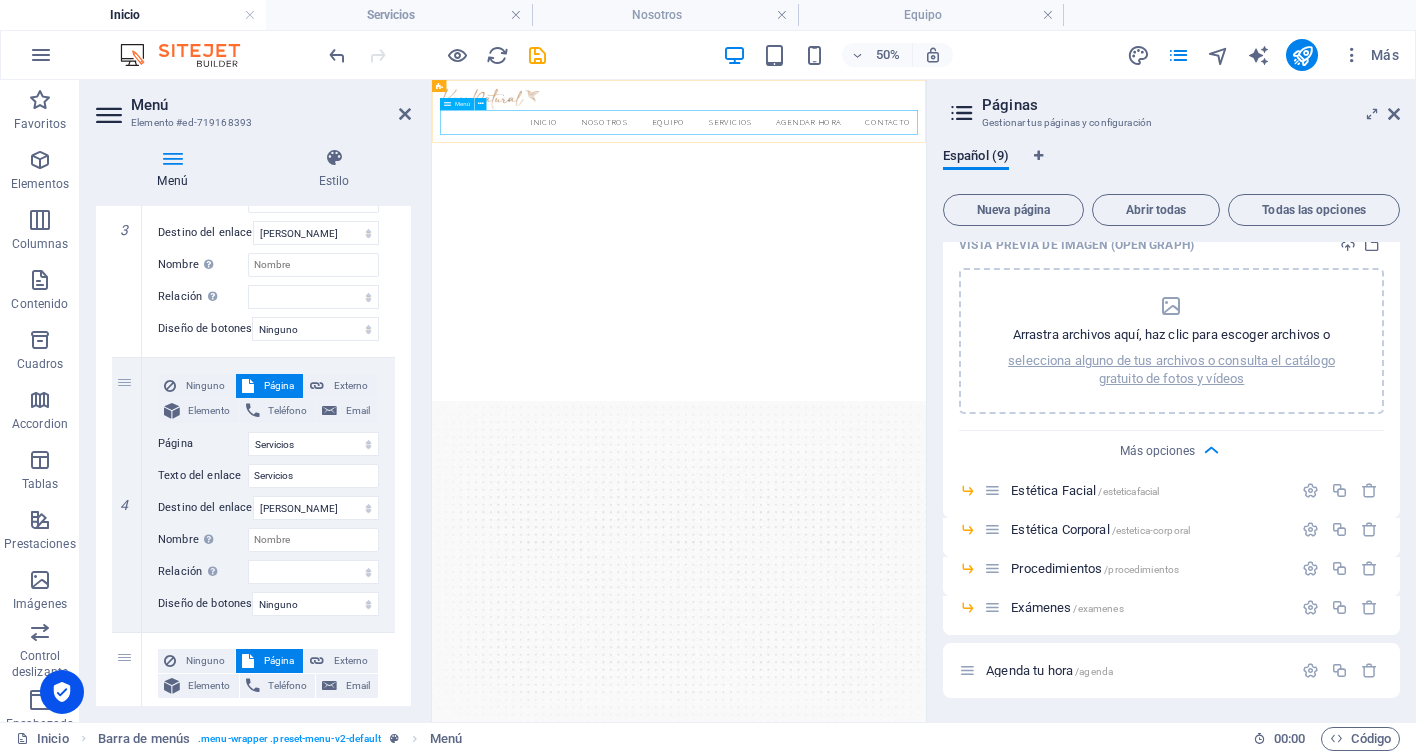 click on "Inicio Nosotros Equipo Servicios Agendar hora Contacto" at bounding box center (926, 165) 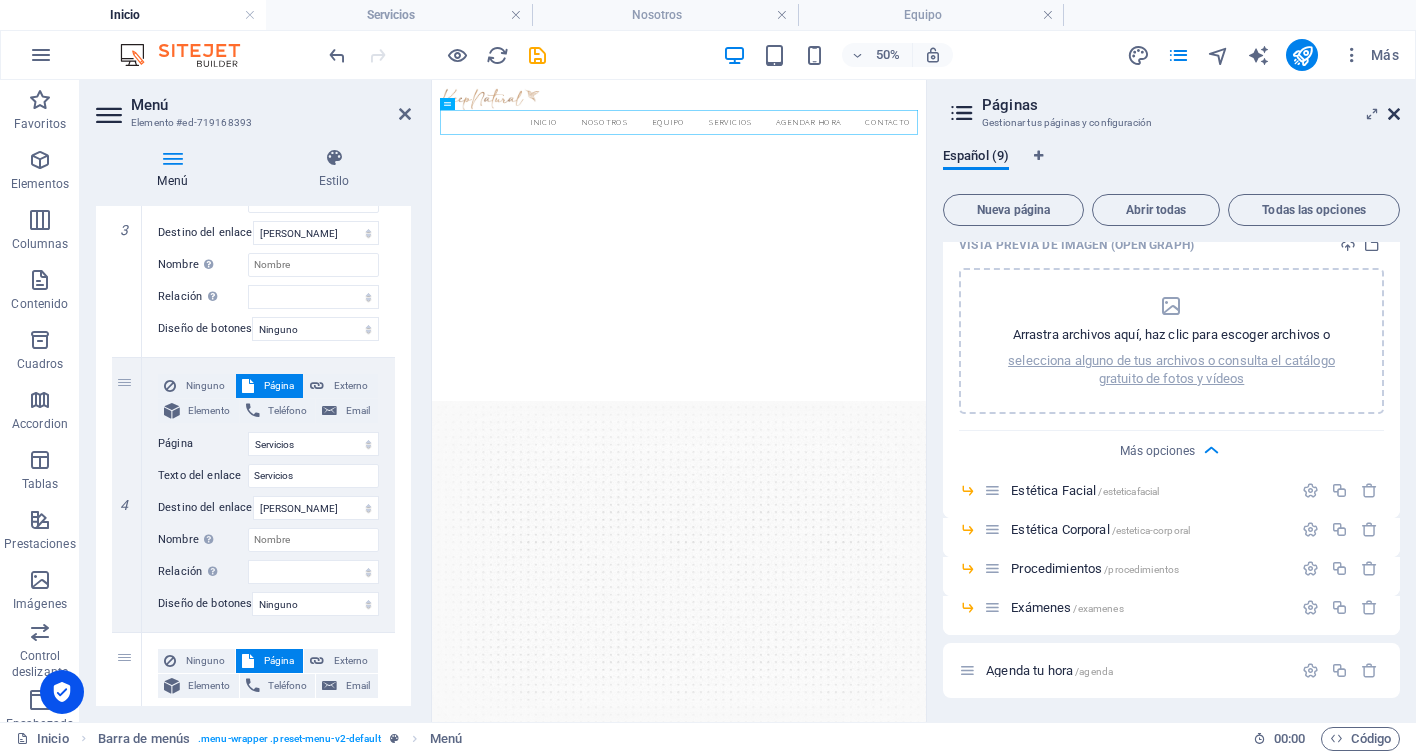 click at bounding box center (1394, 114) 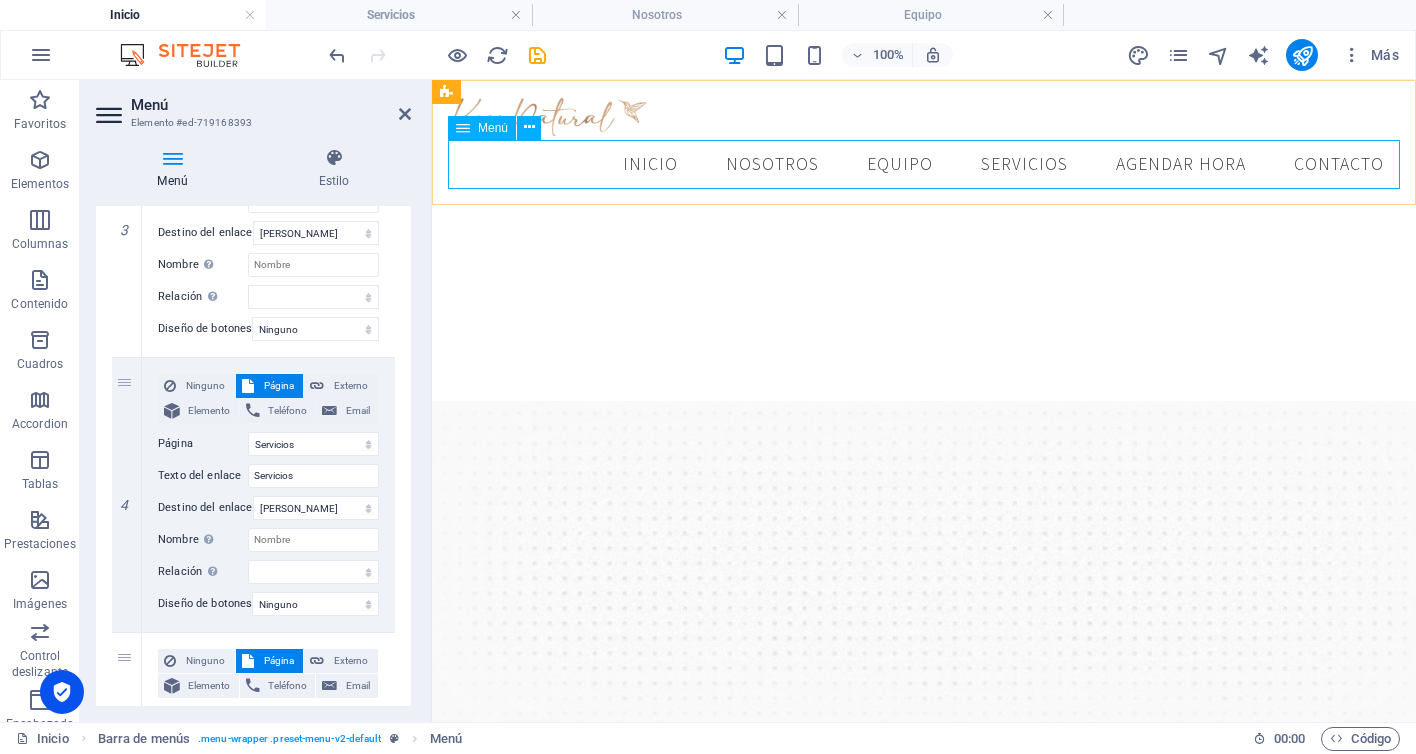 click on "Inicio Nosotros Equipo Servicios Agendar hora Contacto" at bounding box center [924, 165] 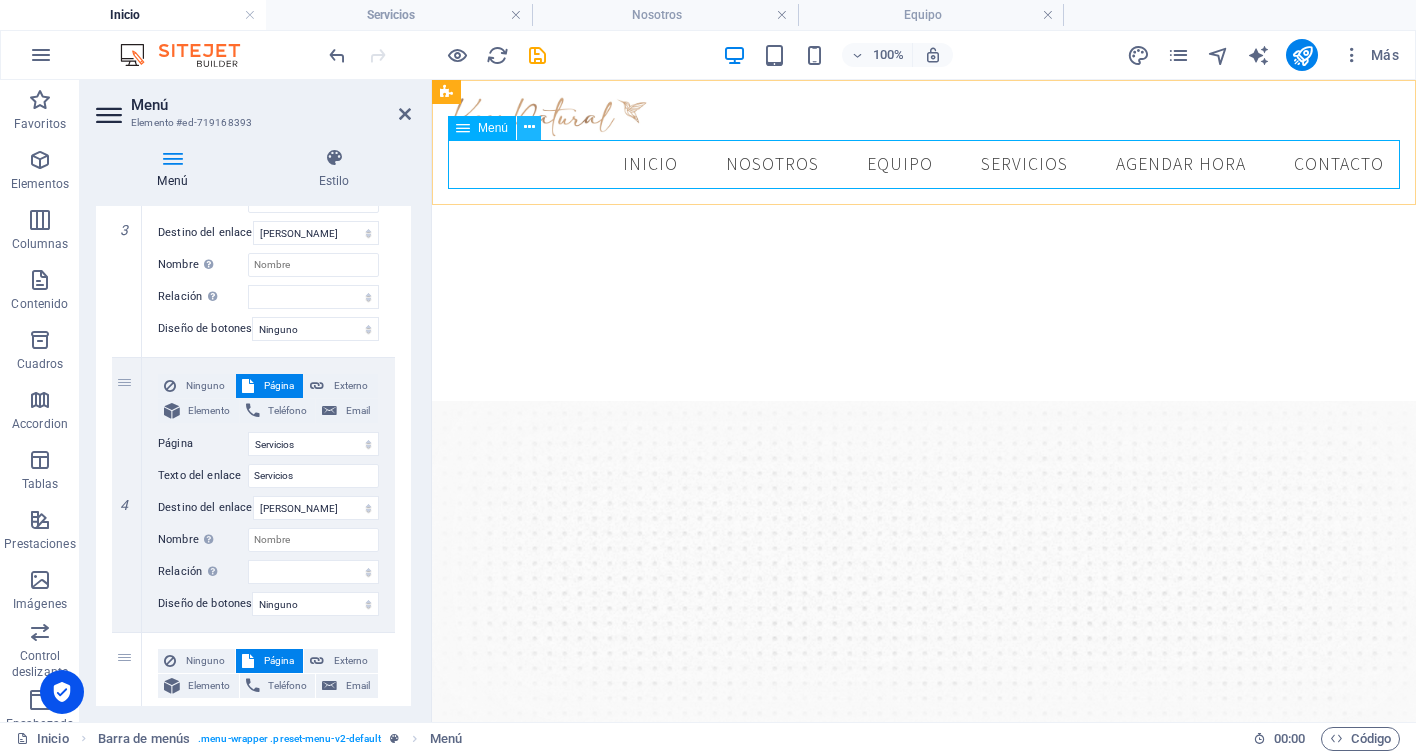 click at bounding box center [529, 128] 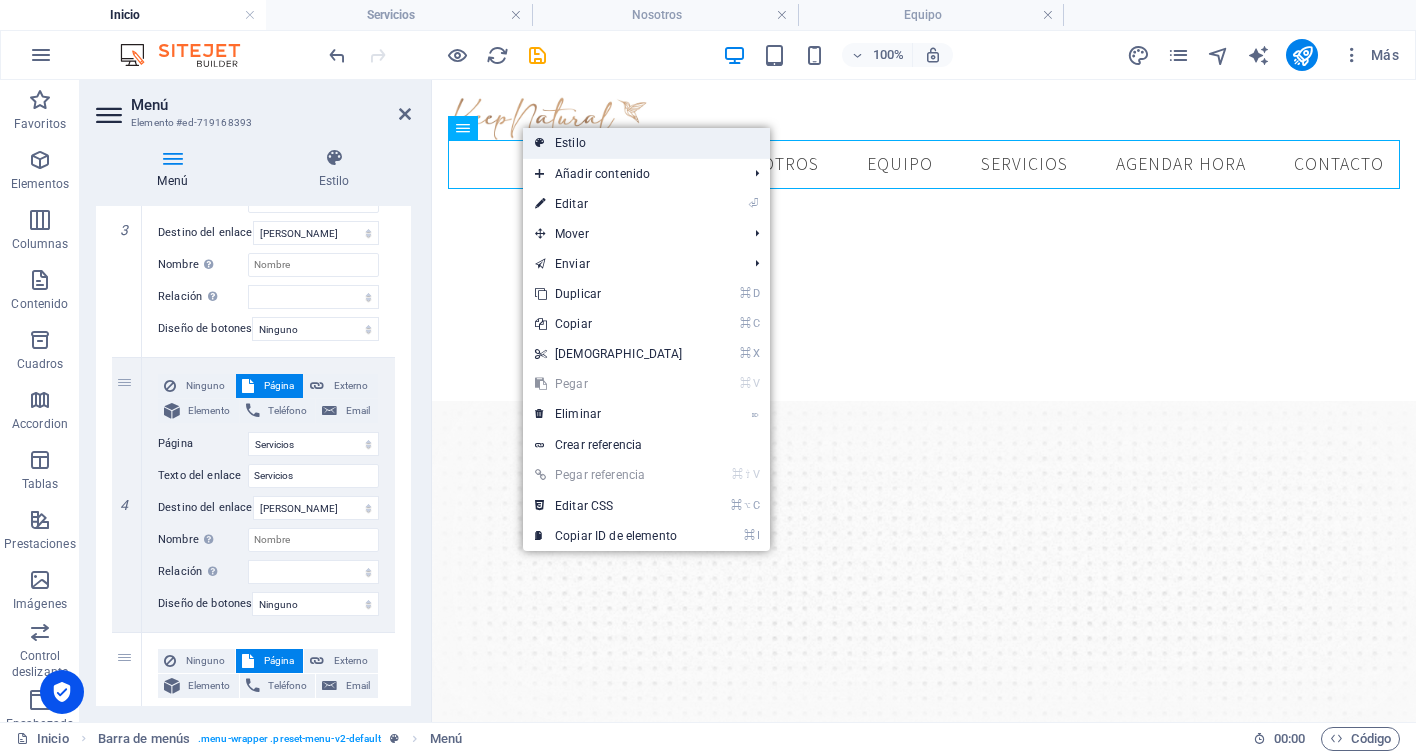 click on "Estilo" at bounding box center [646, 143] 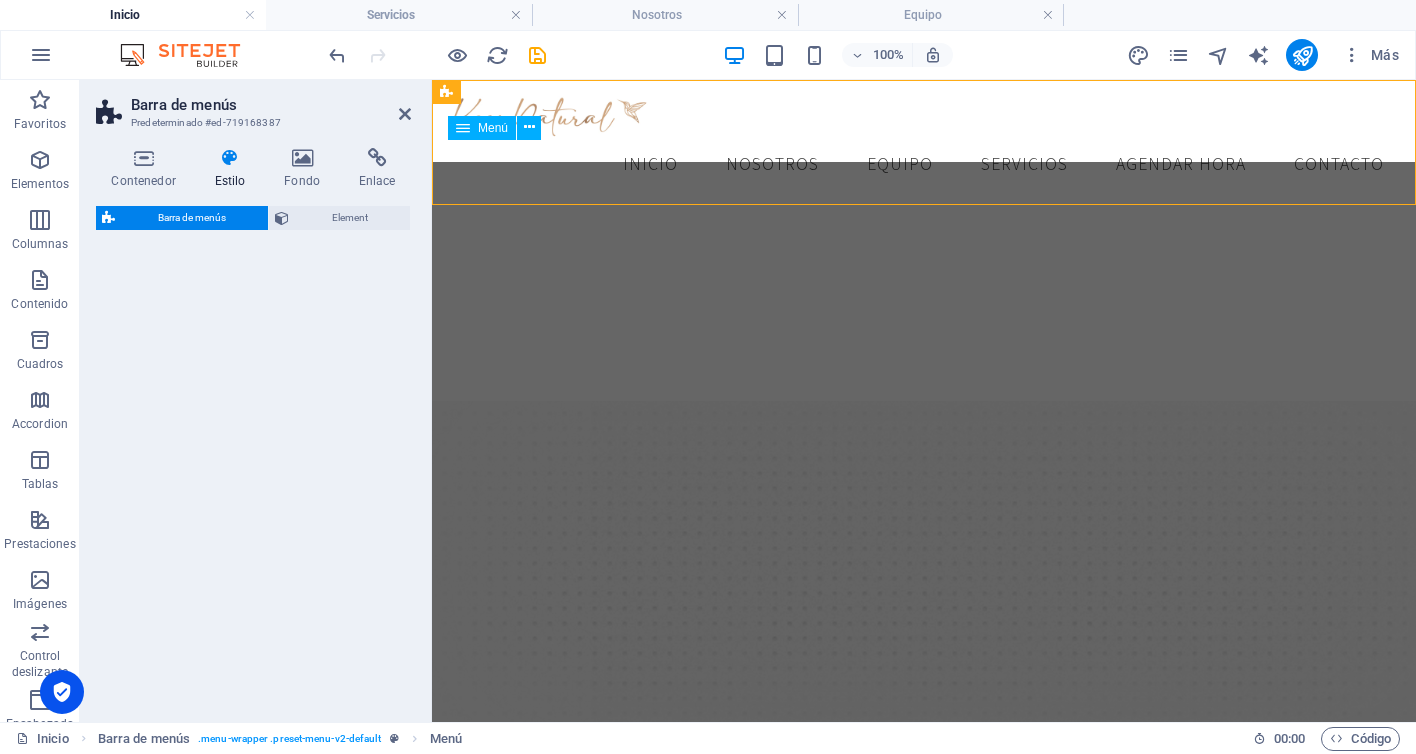 select on "rem" 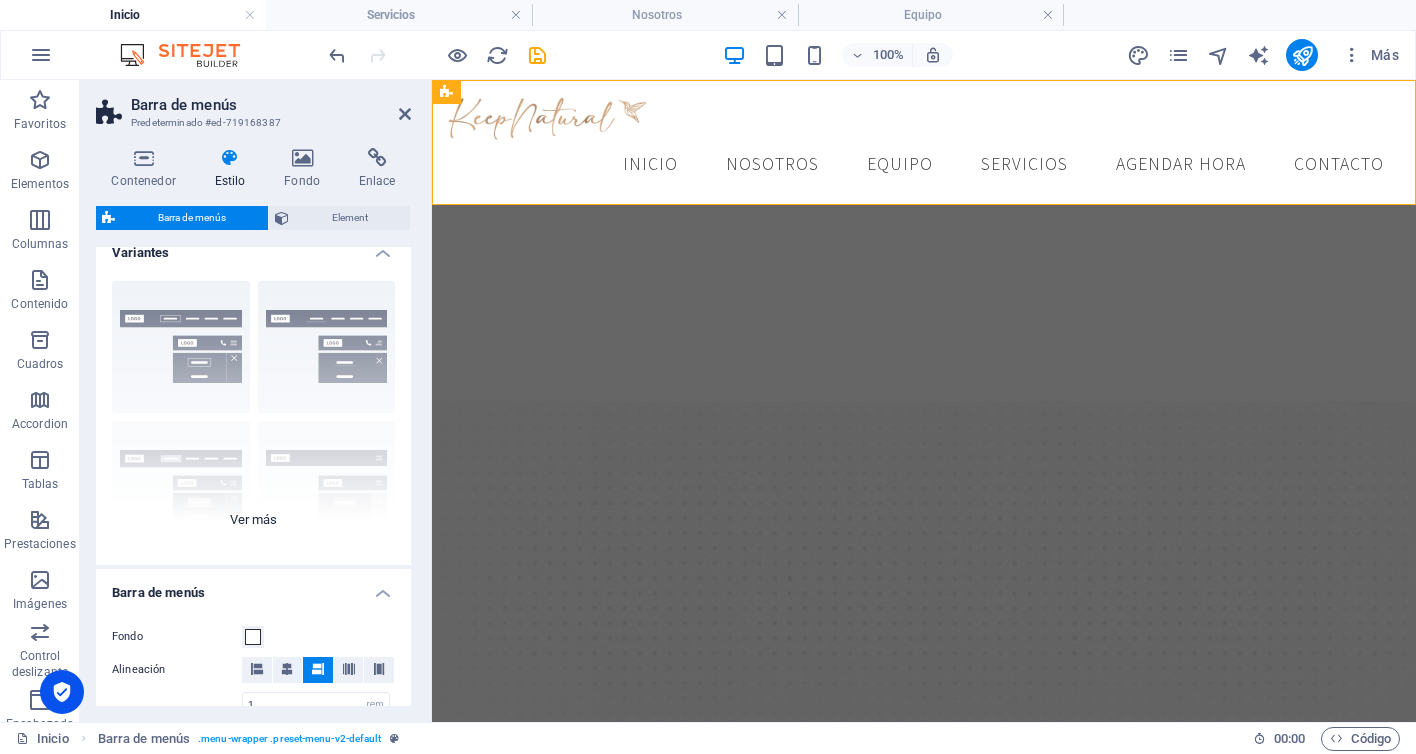 scroll, scrollTop: 0, scrollLeft: 0, axis: both 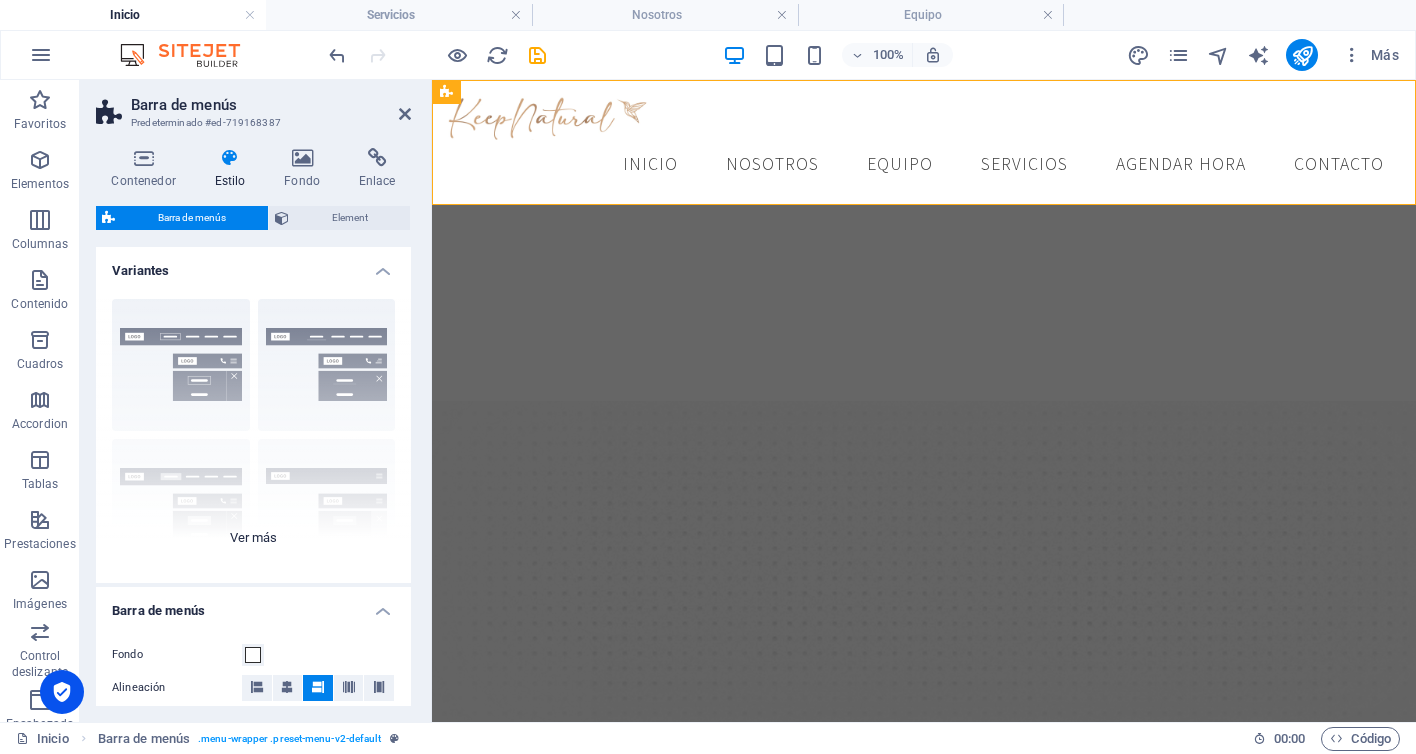 click on "Borde Centrado Predeterminado Fijo Loki Desencadenador Ancho XXL" at bounding box center (253, 433) 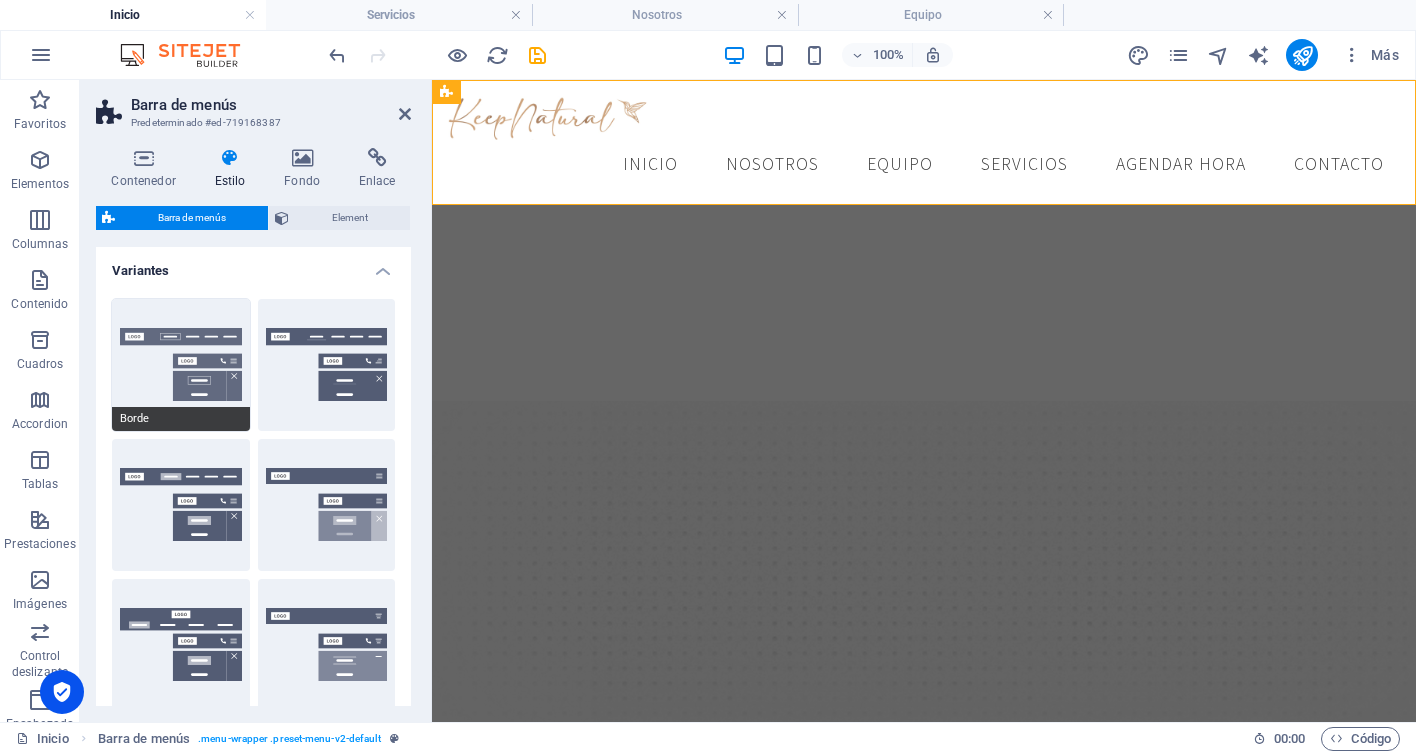 click on "Borde" at bounding box center [181, 365] 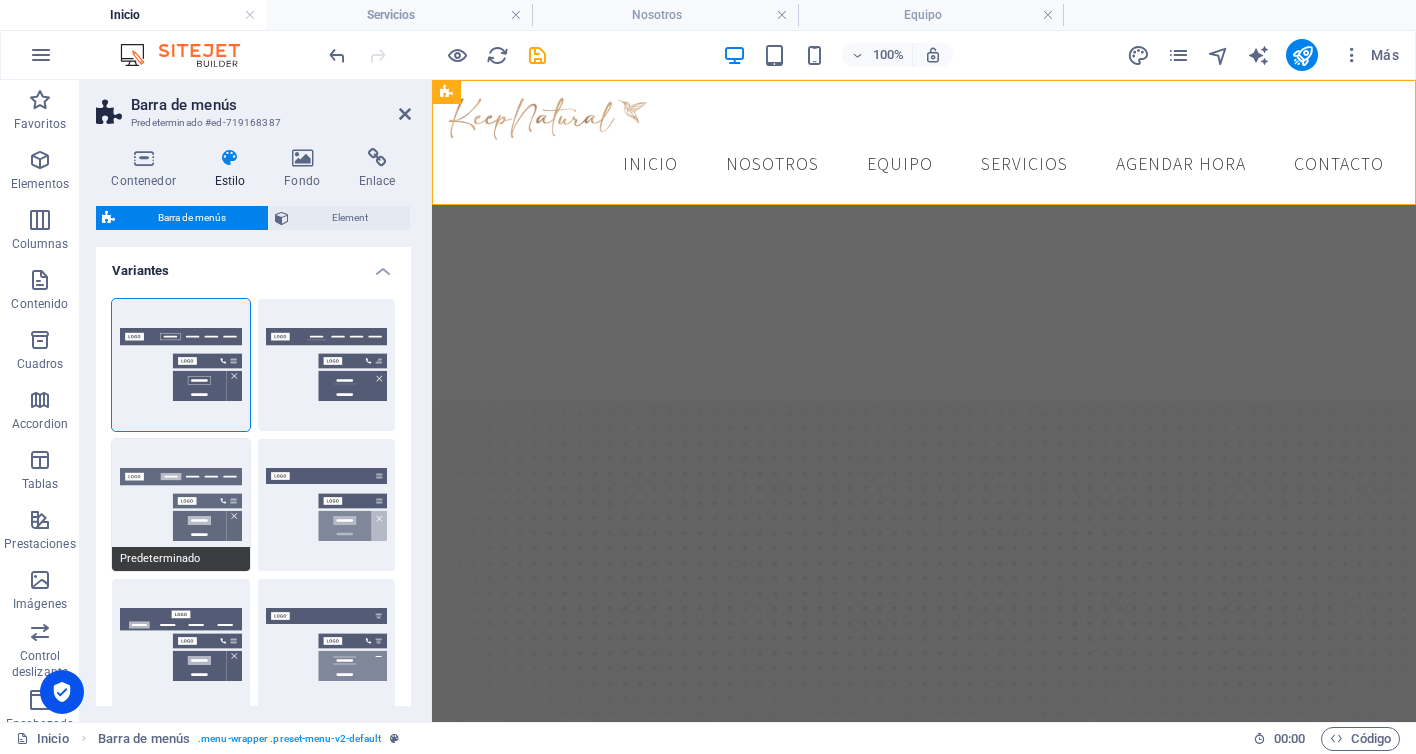 click on "Predeterminado" at bounding box center [181, 505] 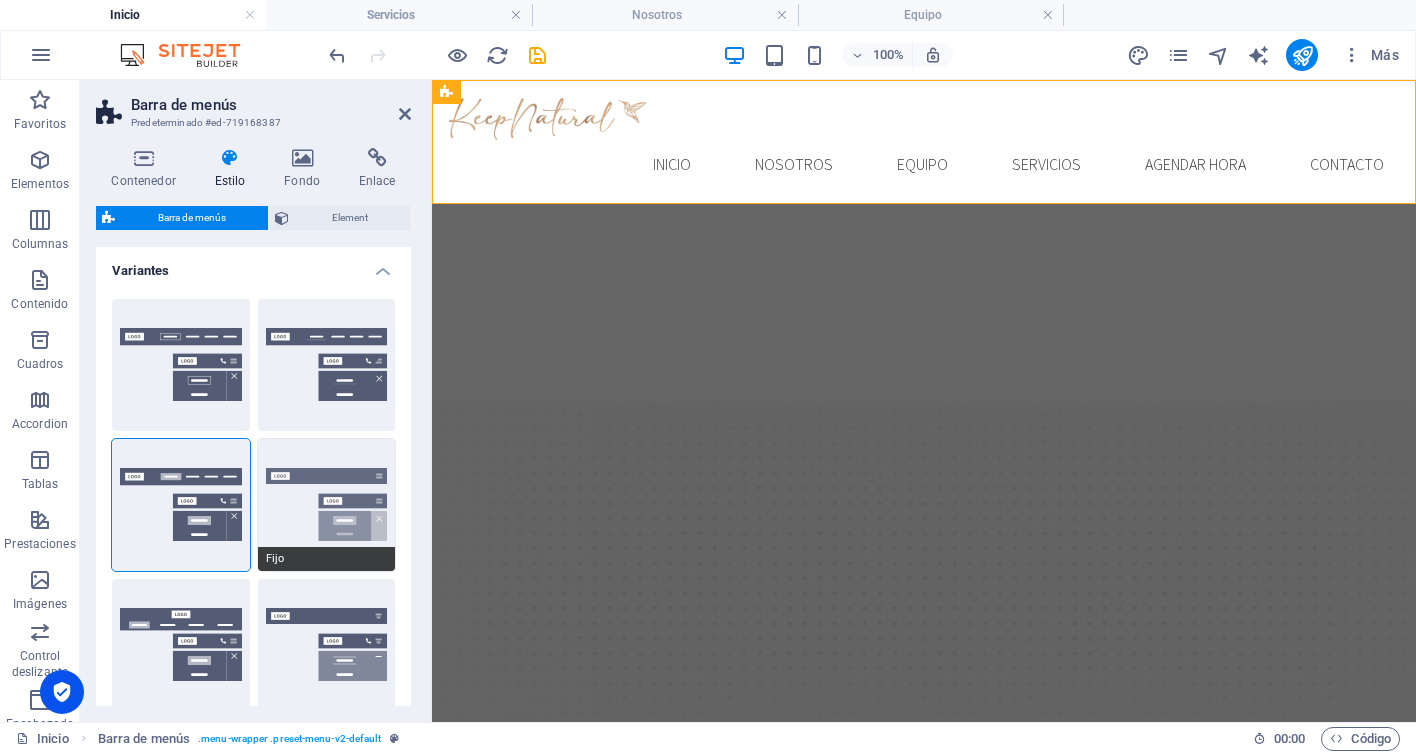click on "Fijo" at bounding box center [327, 505] 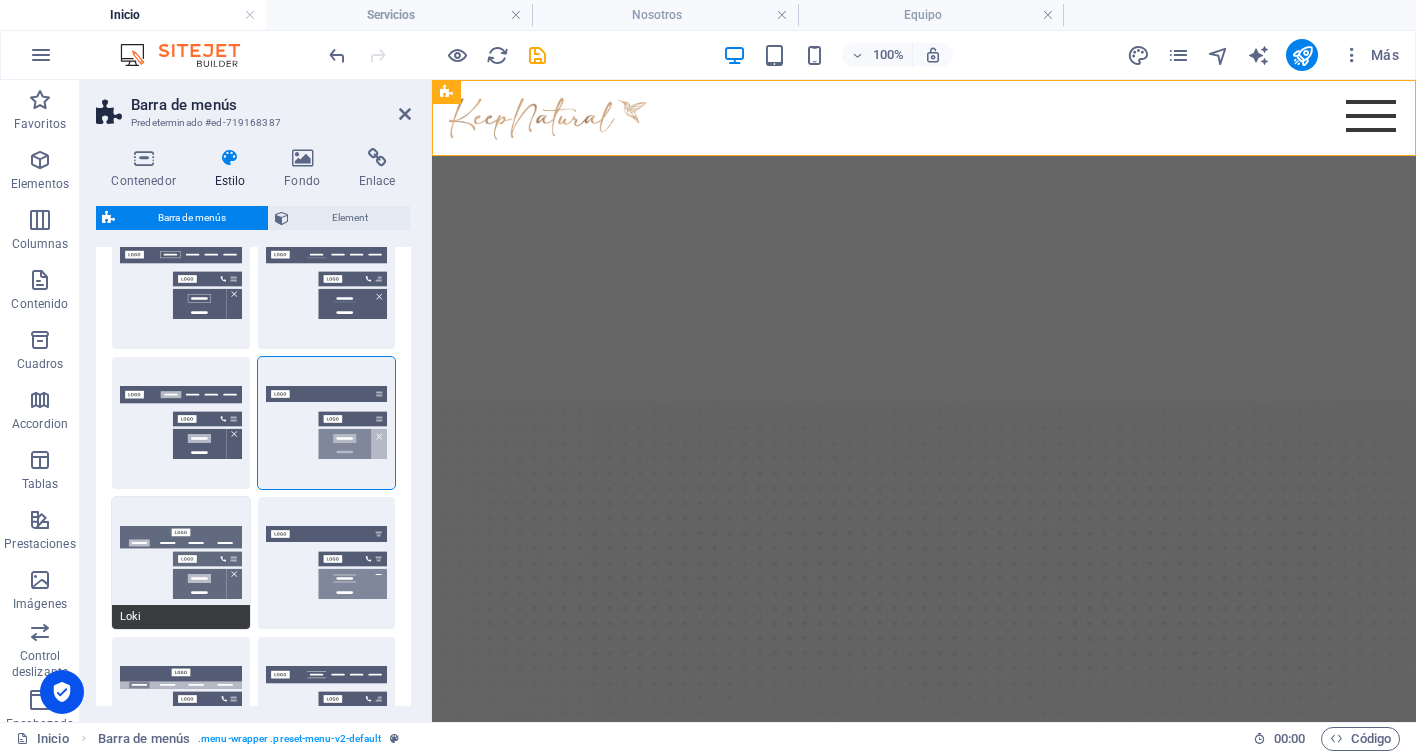 scroll, scrollTop: 86, scrollLeft: 0, axis: vertical 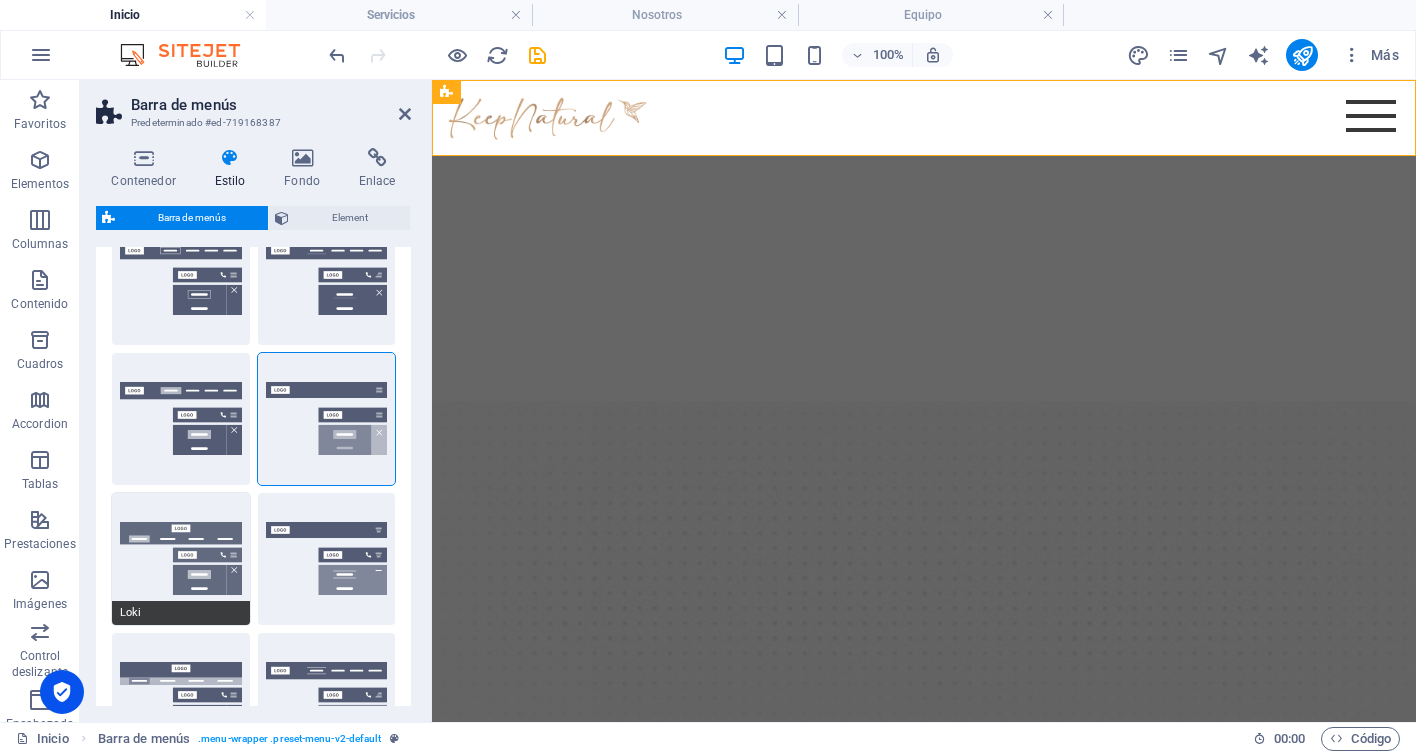 click on "Loki" at bounding box center (181, 559) 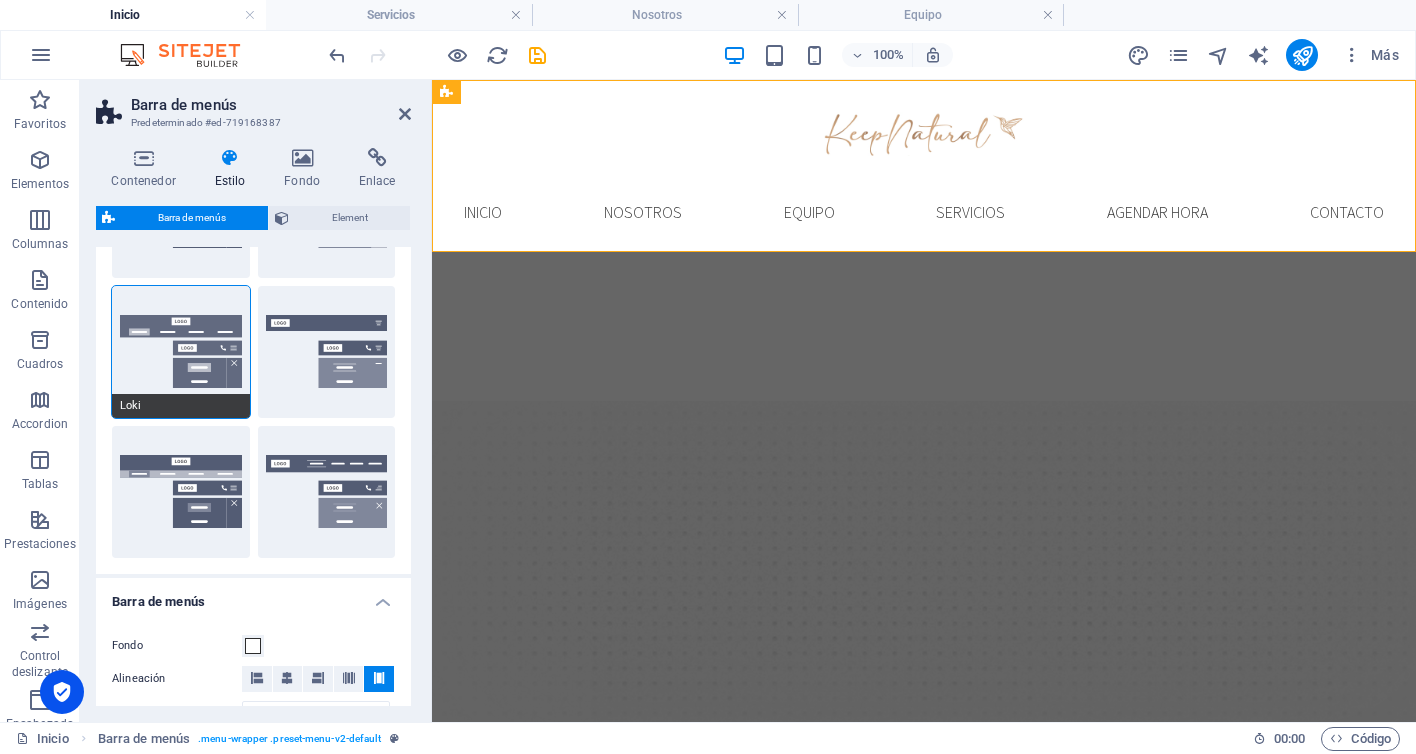 scroll, scrollTop: 295, scrollLeft: 0, axis: vertical 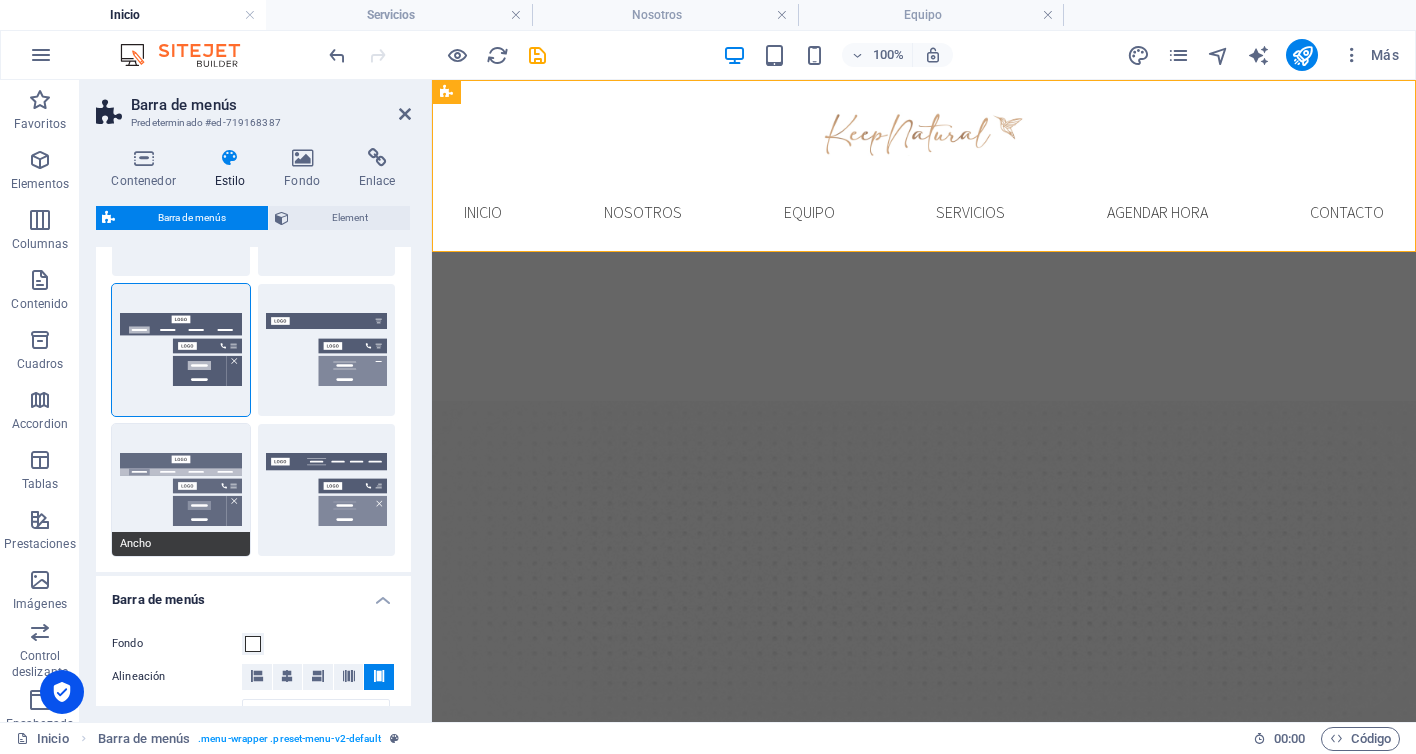 click on "Ancho" at bounding box center (181, 490) 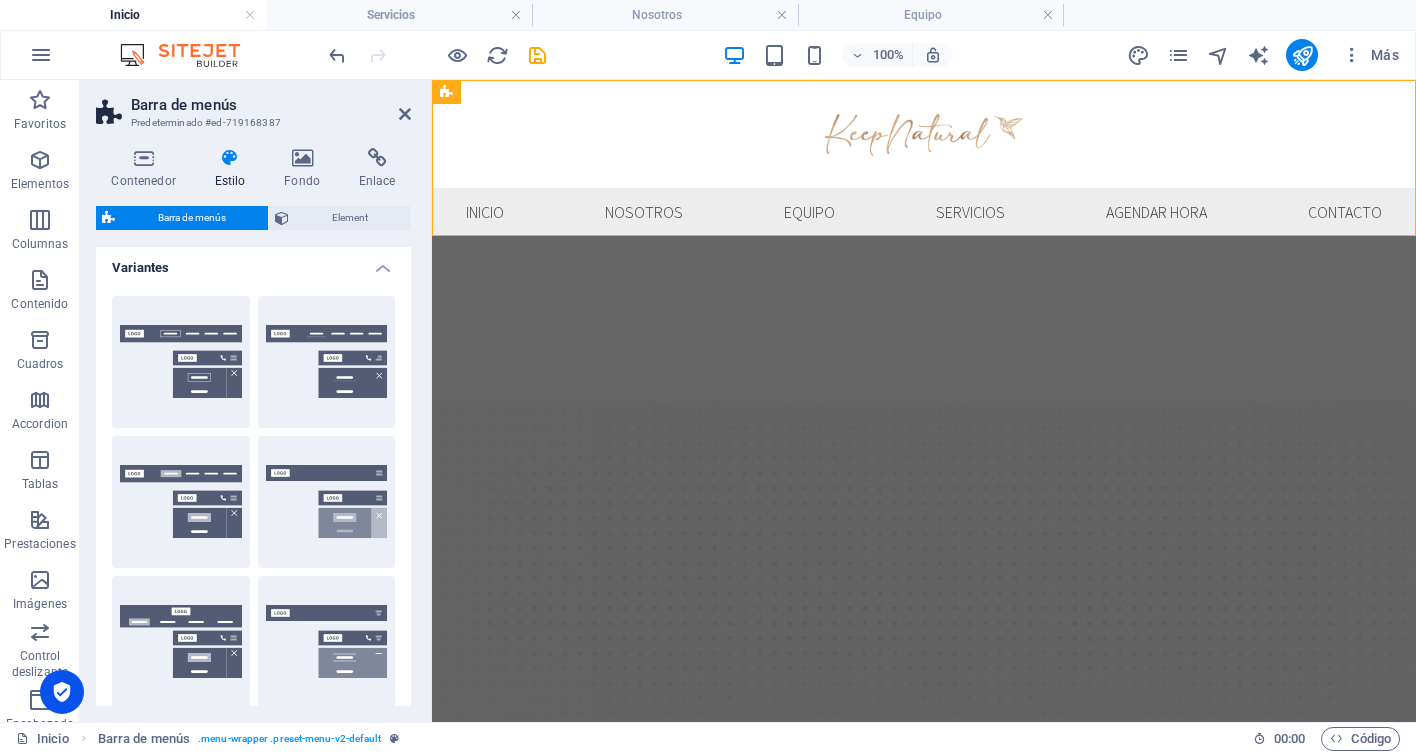 scroll, scrollTop: 0, scrollLeft: 0, axis: both 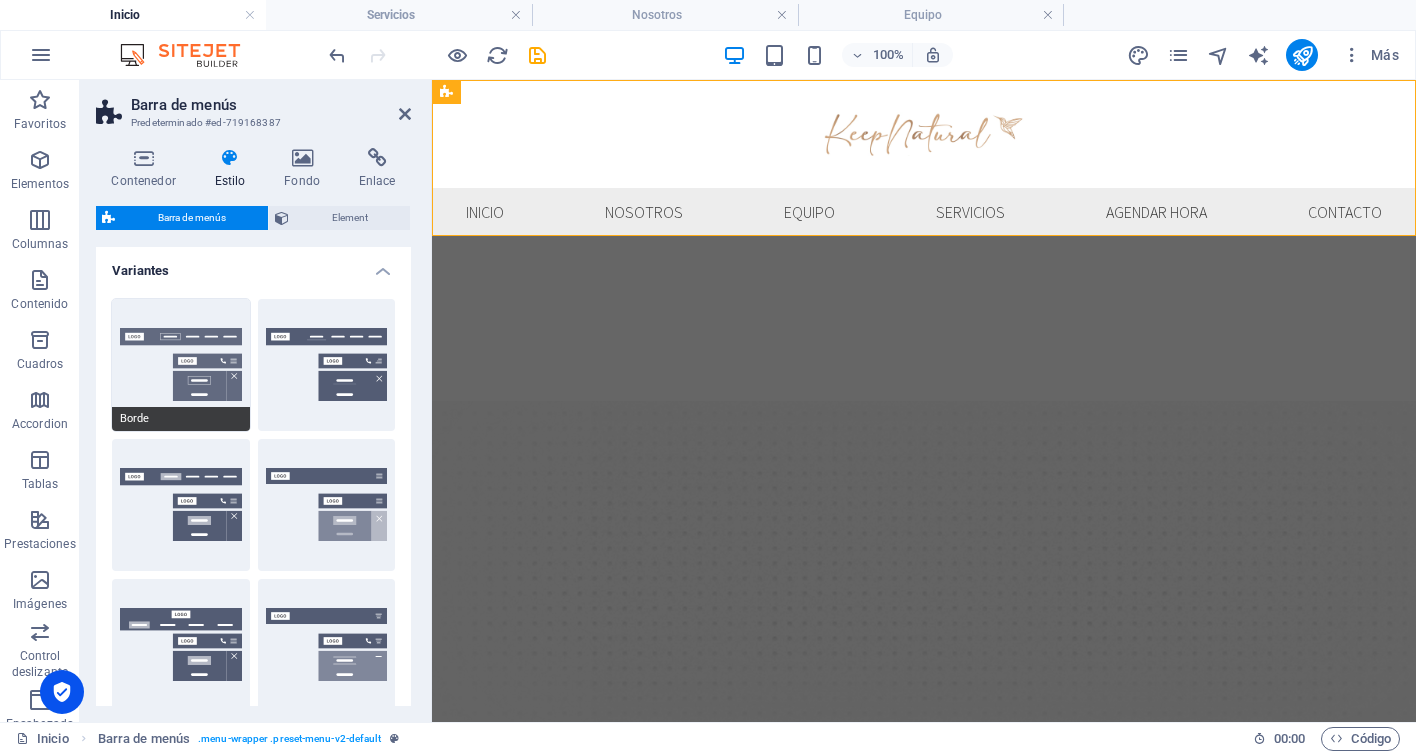click on "Borde" at bounding box center [181, 365] 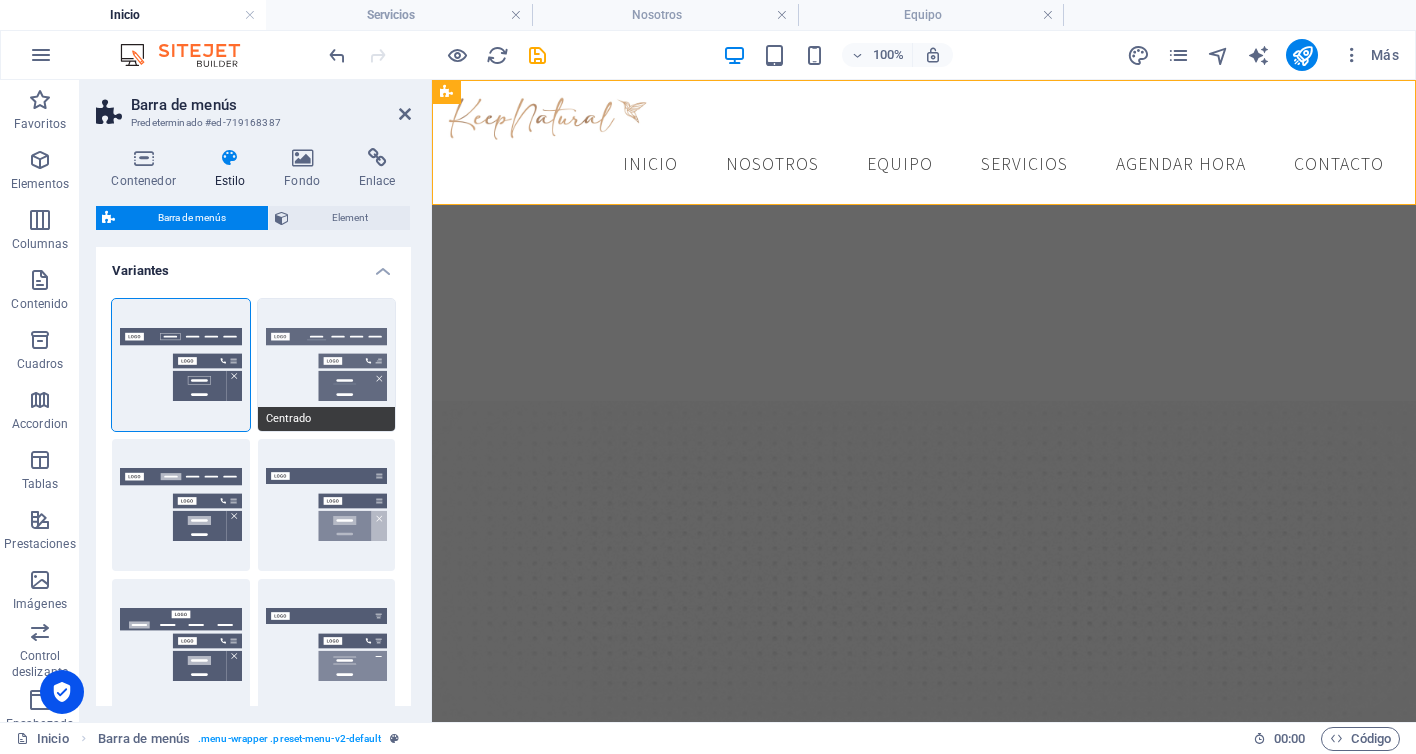 click on "Centrado" at bounding box center (327, 365) 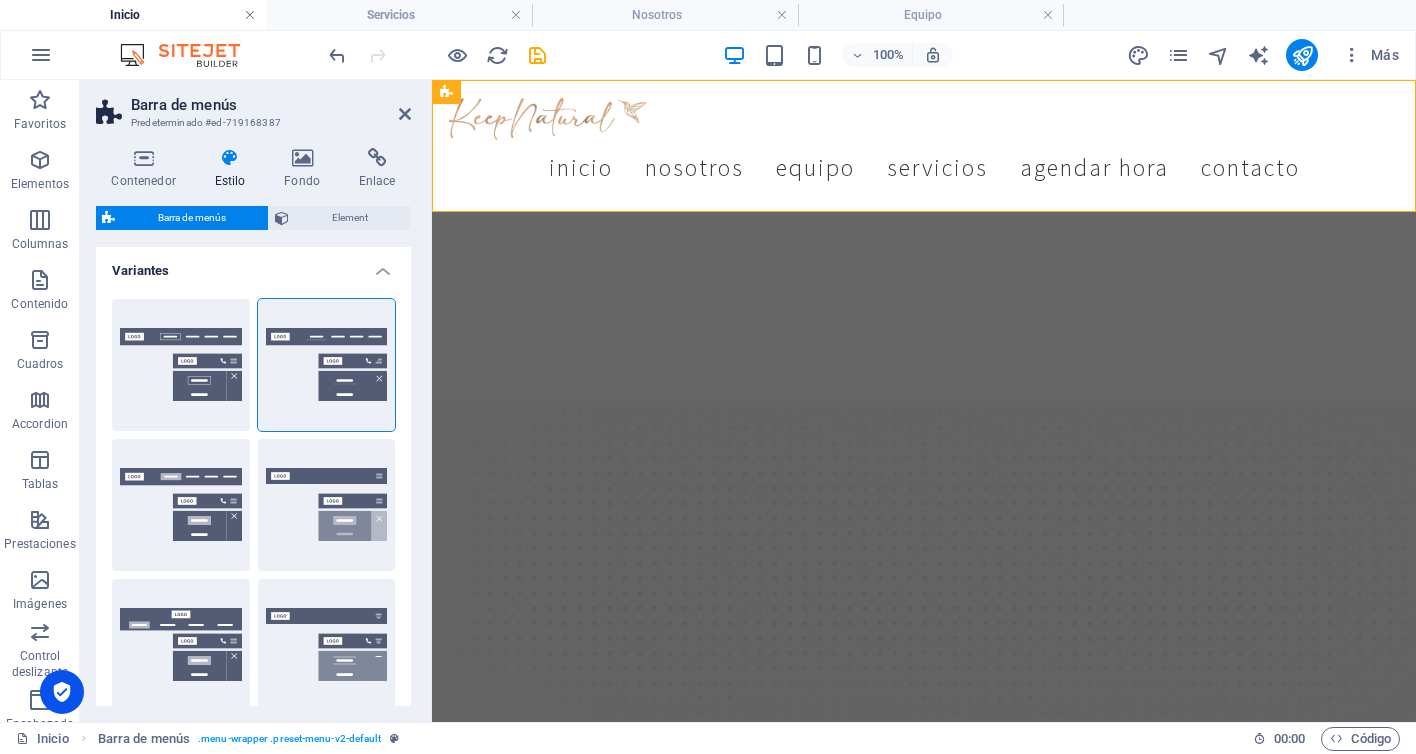 click at bounding box center (250, 15) 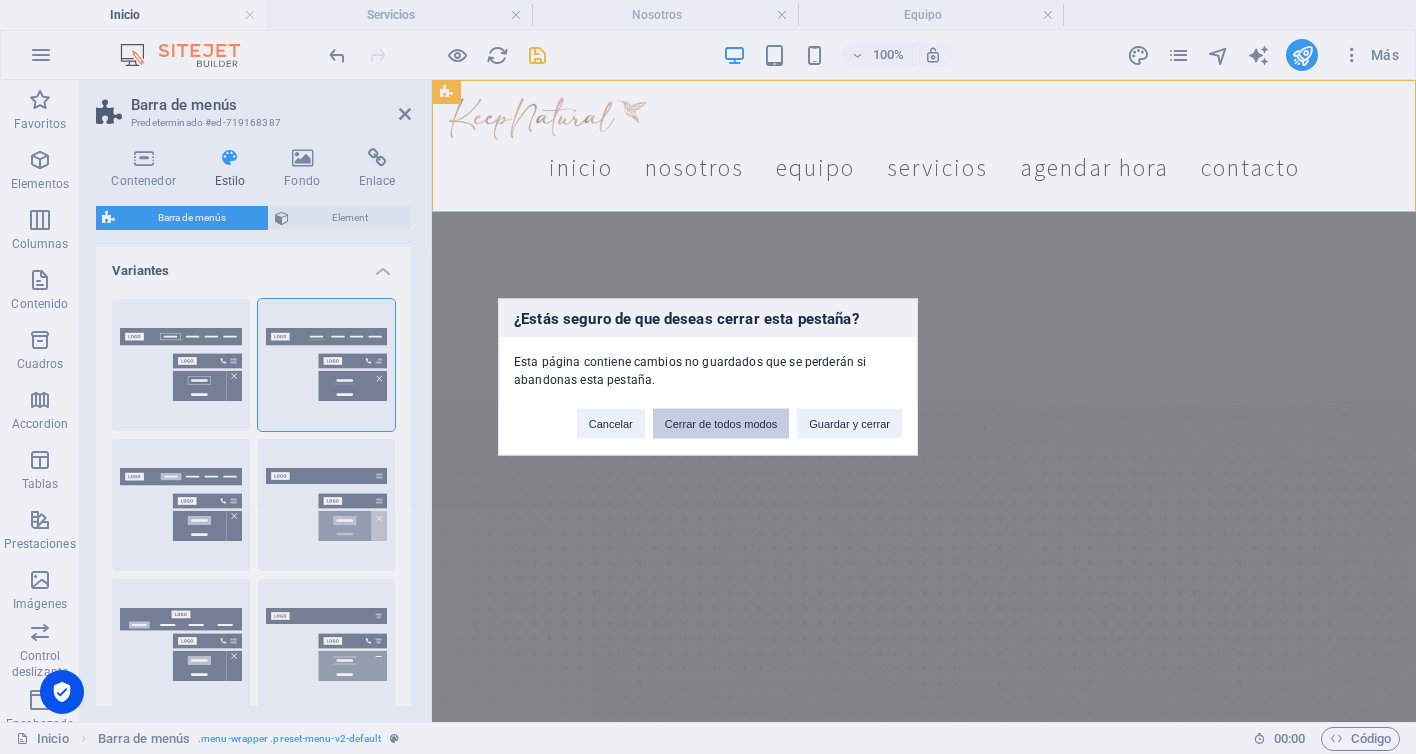 click on "Cerrar de todos modos" at bounding box center (721, 424) 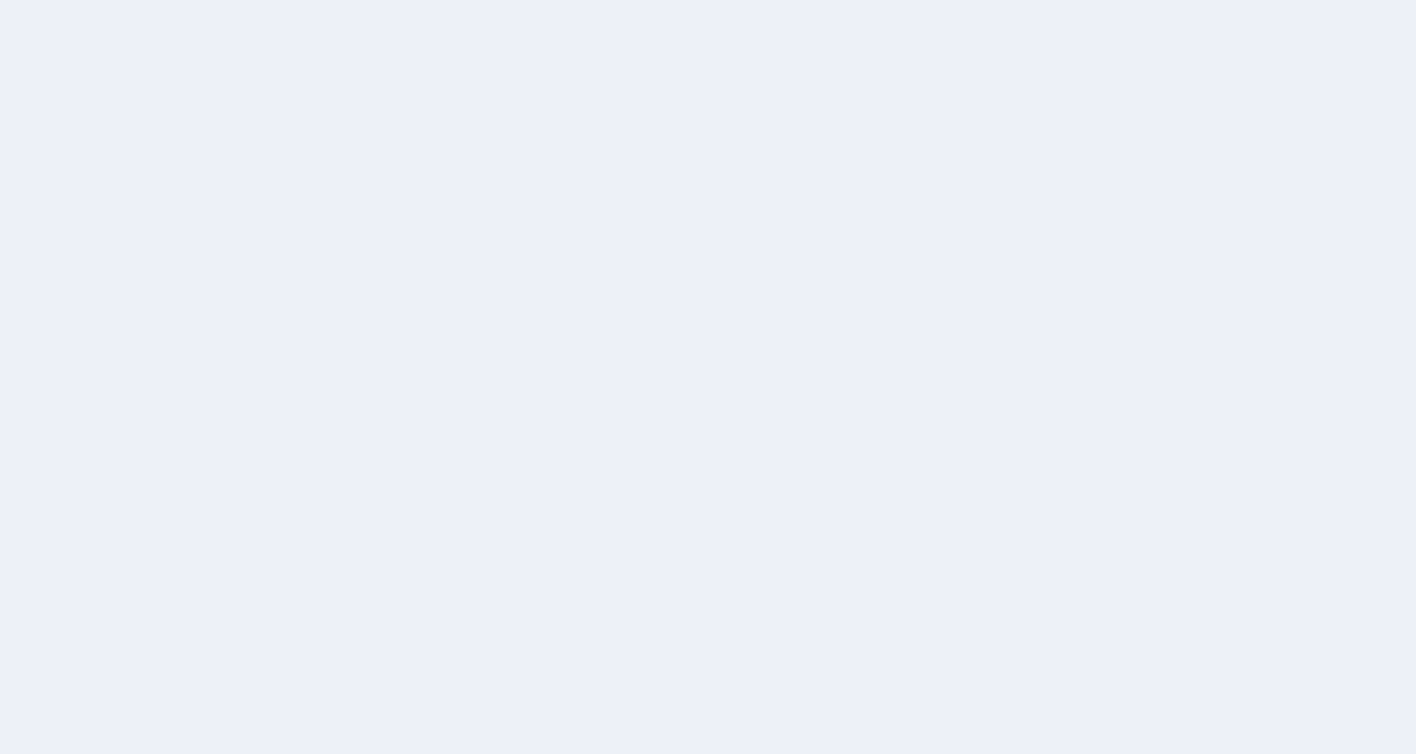 scroll, scrollTop: 0, scrollLeft: 0, axis: both 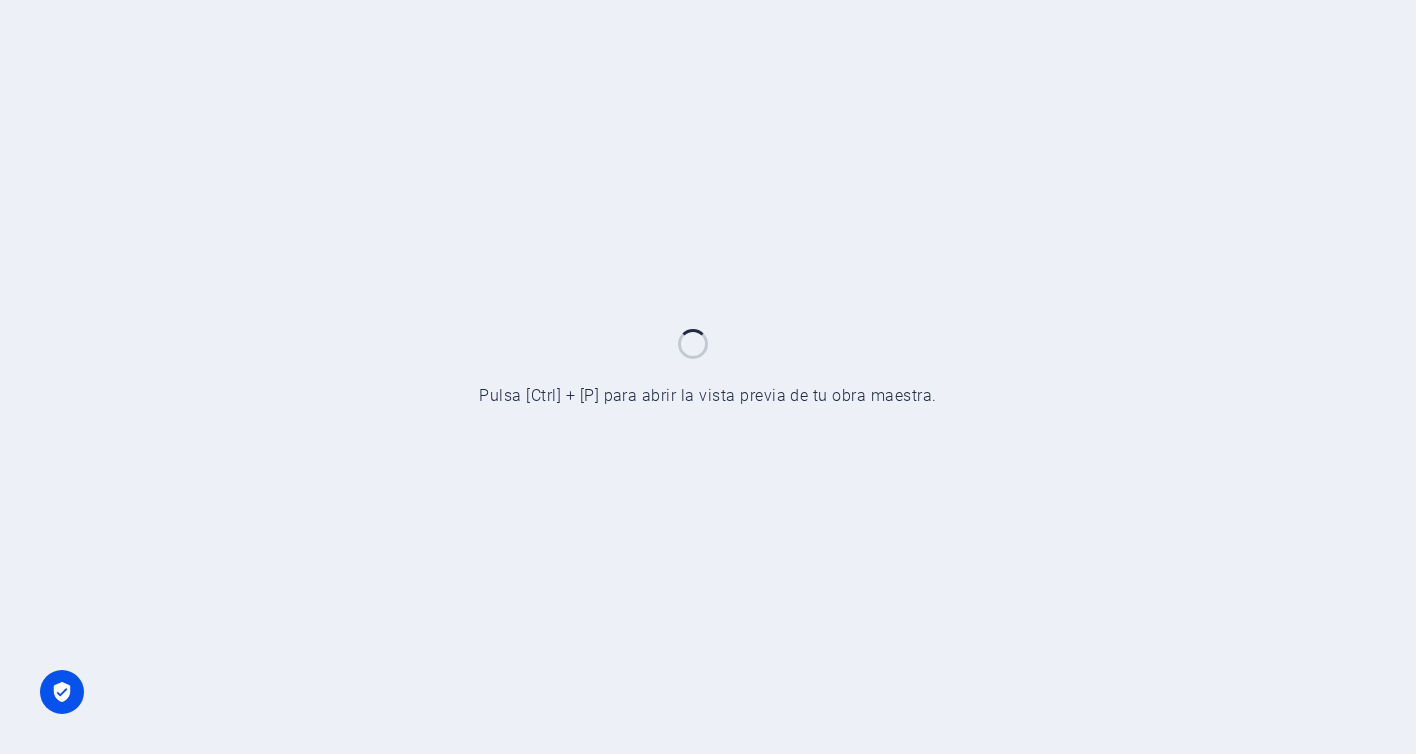 click at bounding box center [708, 377] 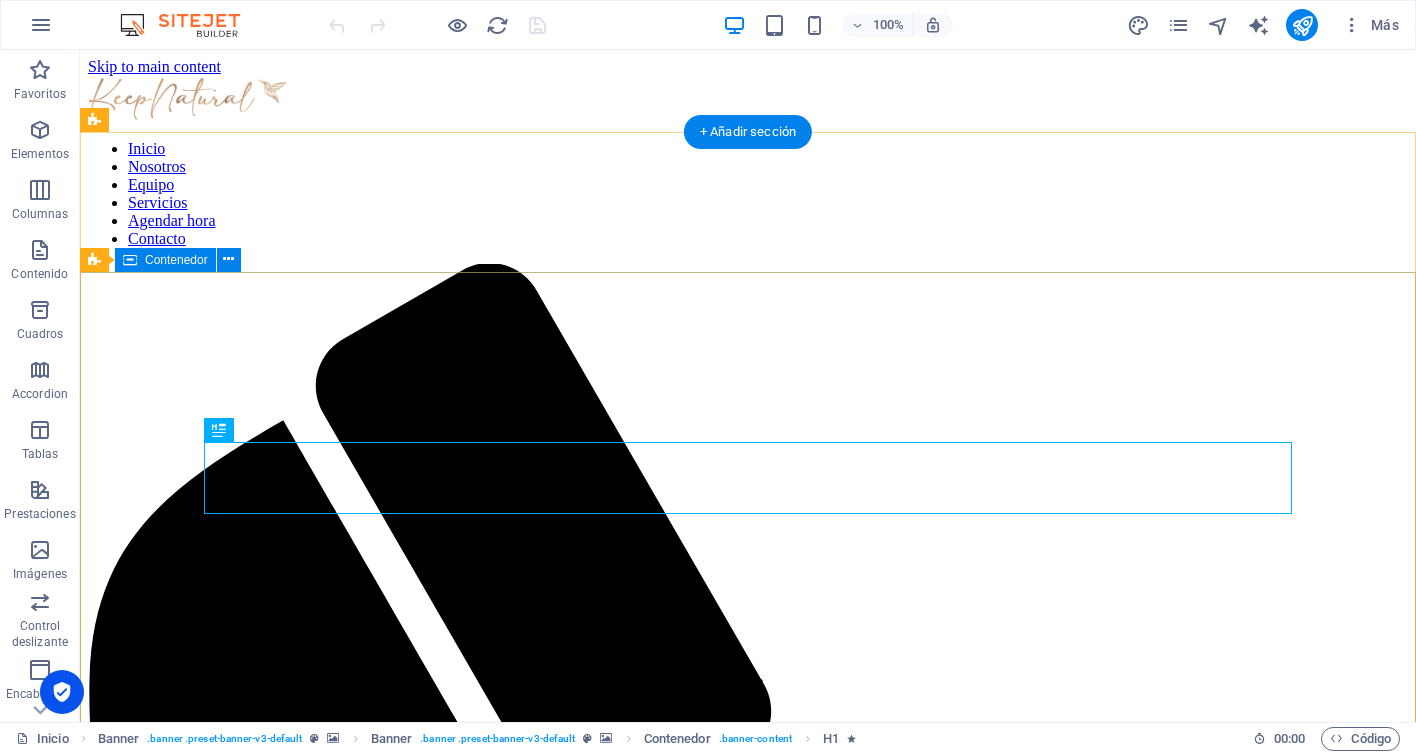 scroll, scrollTop: 0, scrollLeft: 0, axis: both 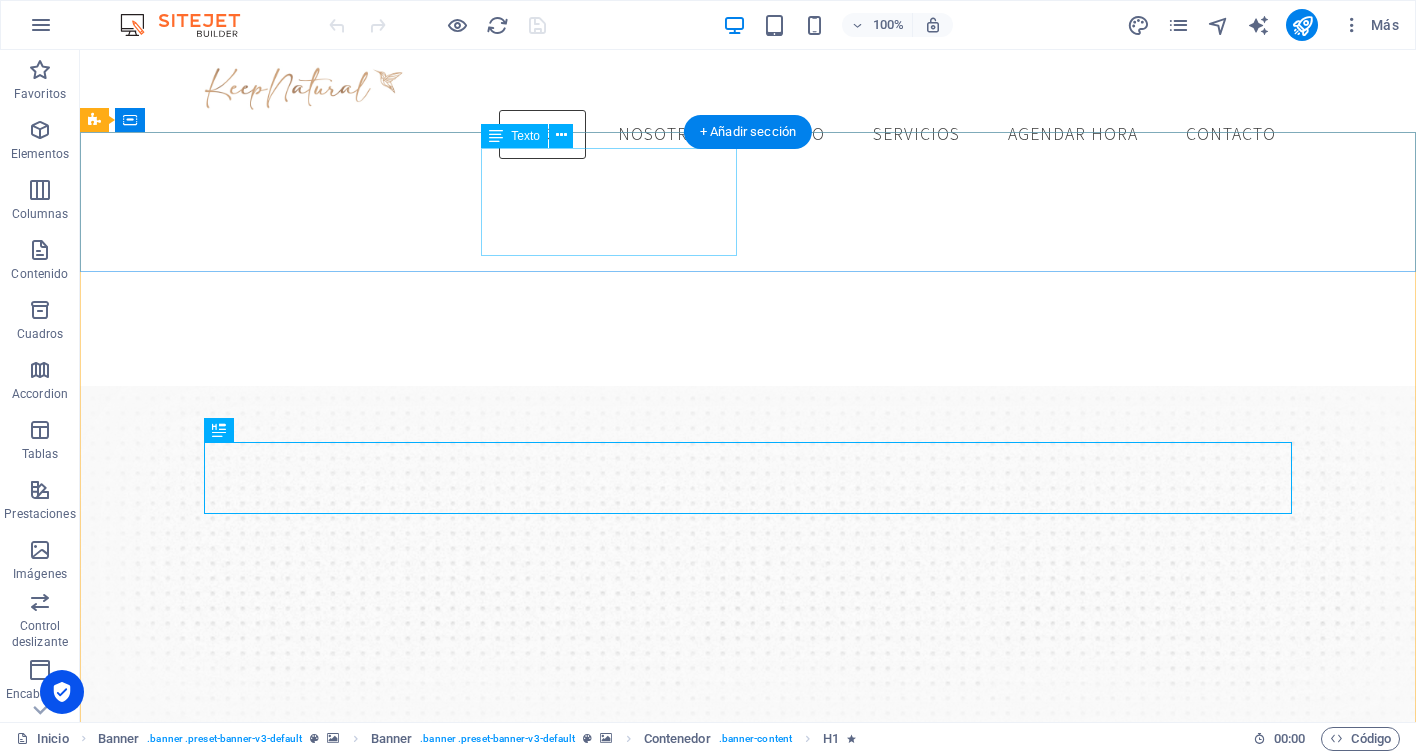 click on "Teléfono +56 9 41328441" at bounding box center [748, 1071] 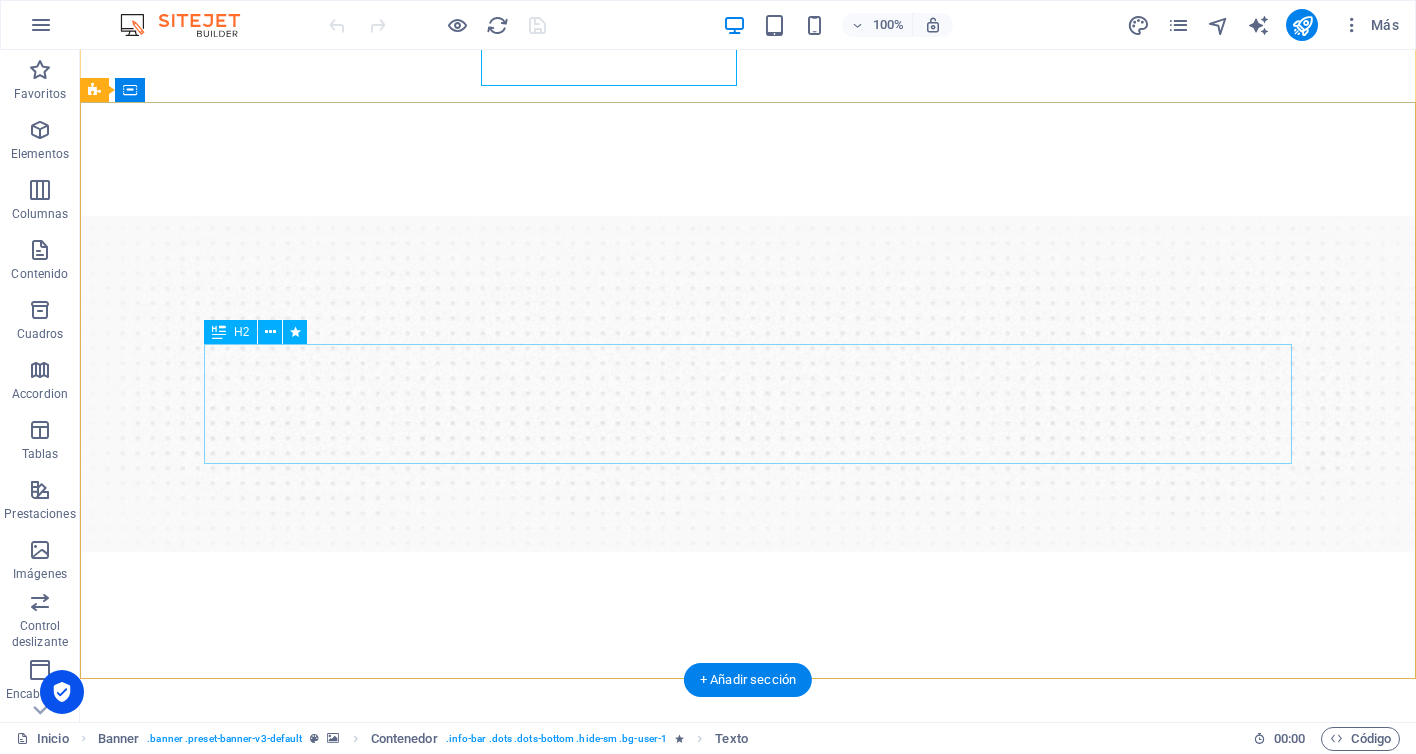 scroll, scrollTop: 175, scrollLeft: 0, axis: vertical 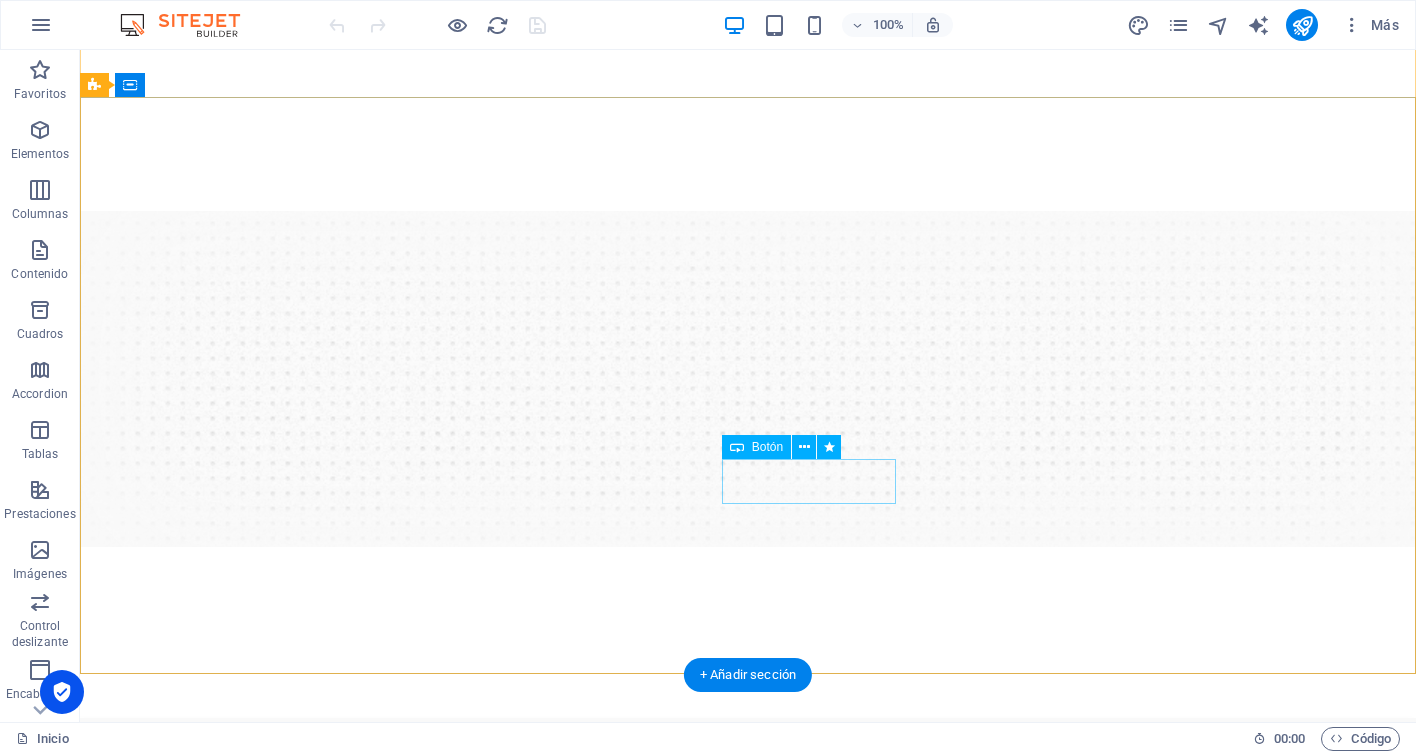 click on "Agendar evaluación" at bounding box center (748, 2099) 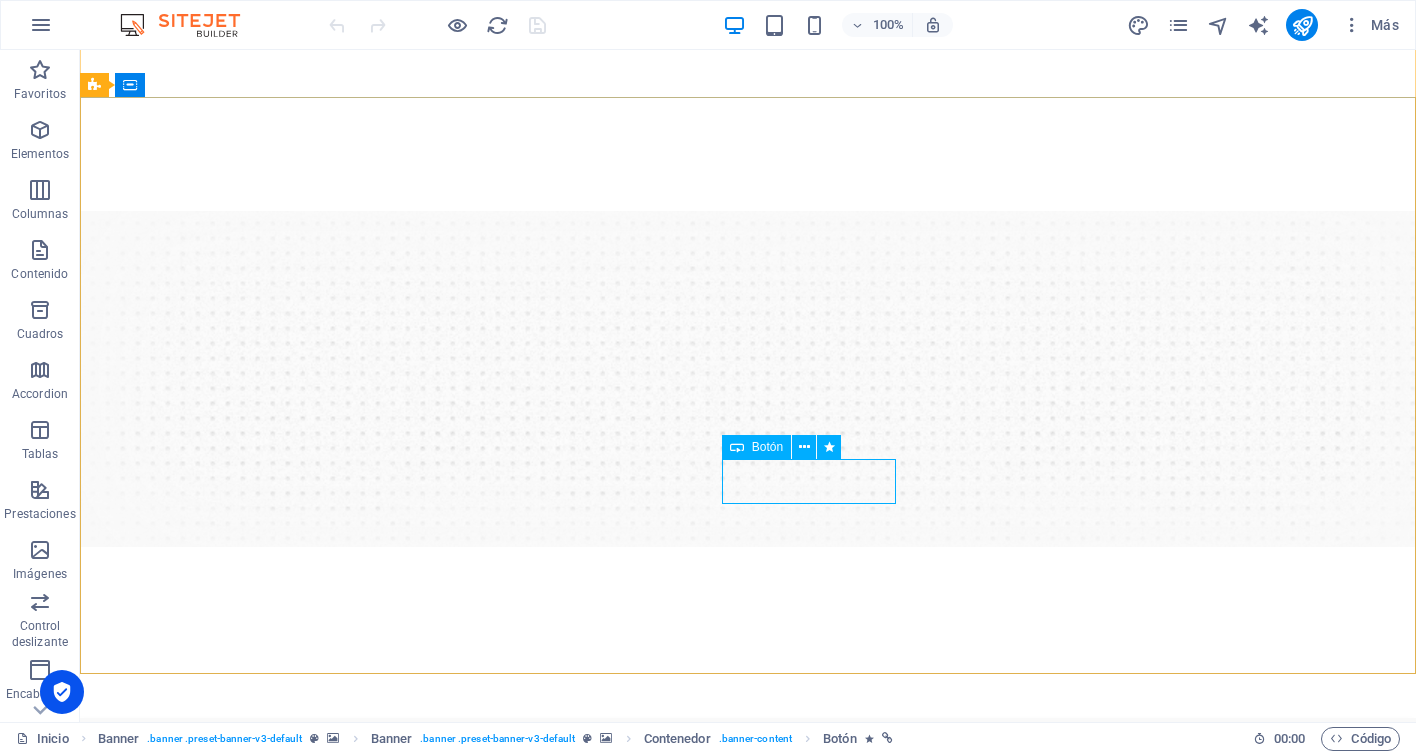 click on "Botón" at bounding box center [756, 447] 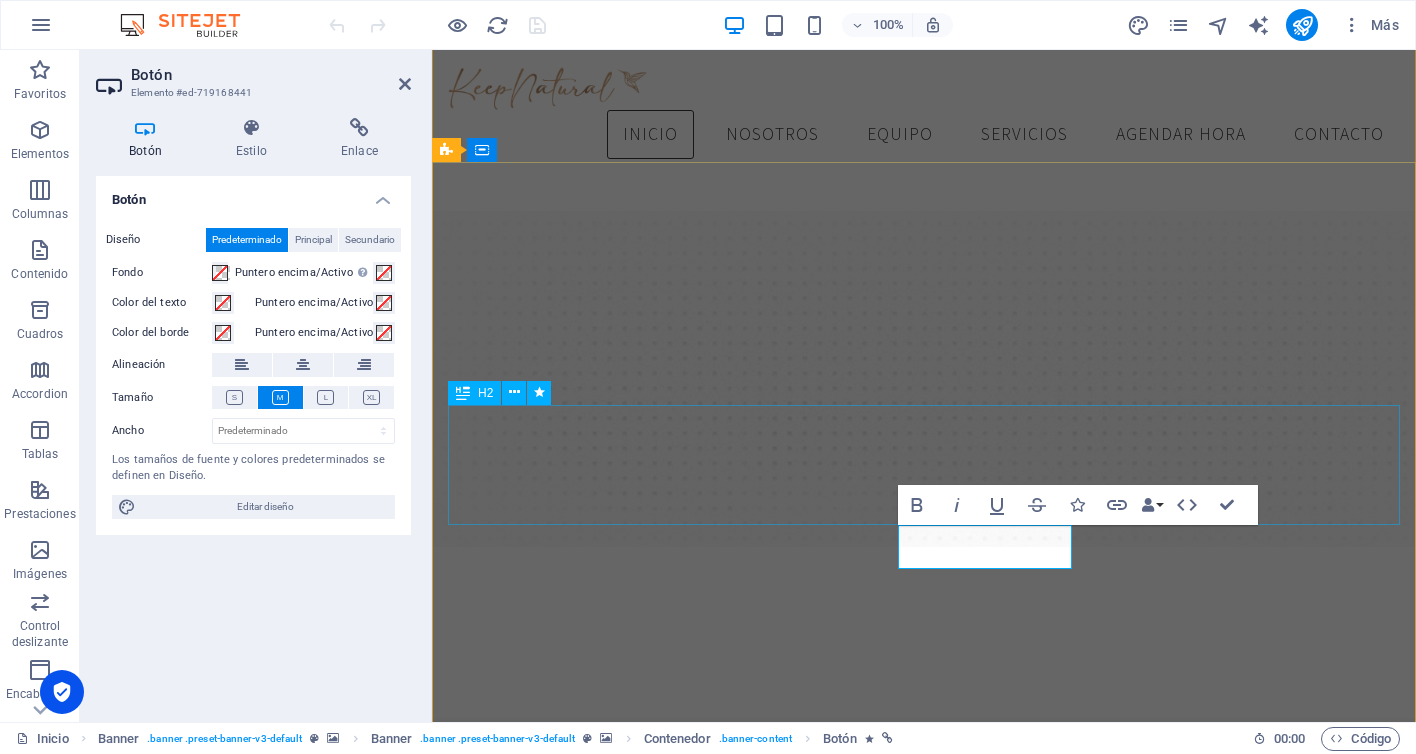 scroll, scrollTop: 153, scrollLeft: 0, axis: vertical 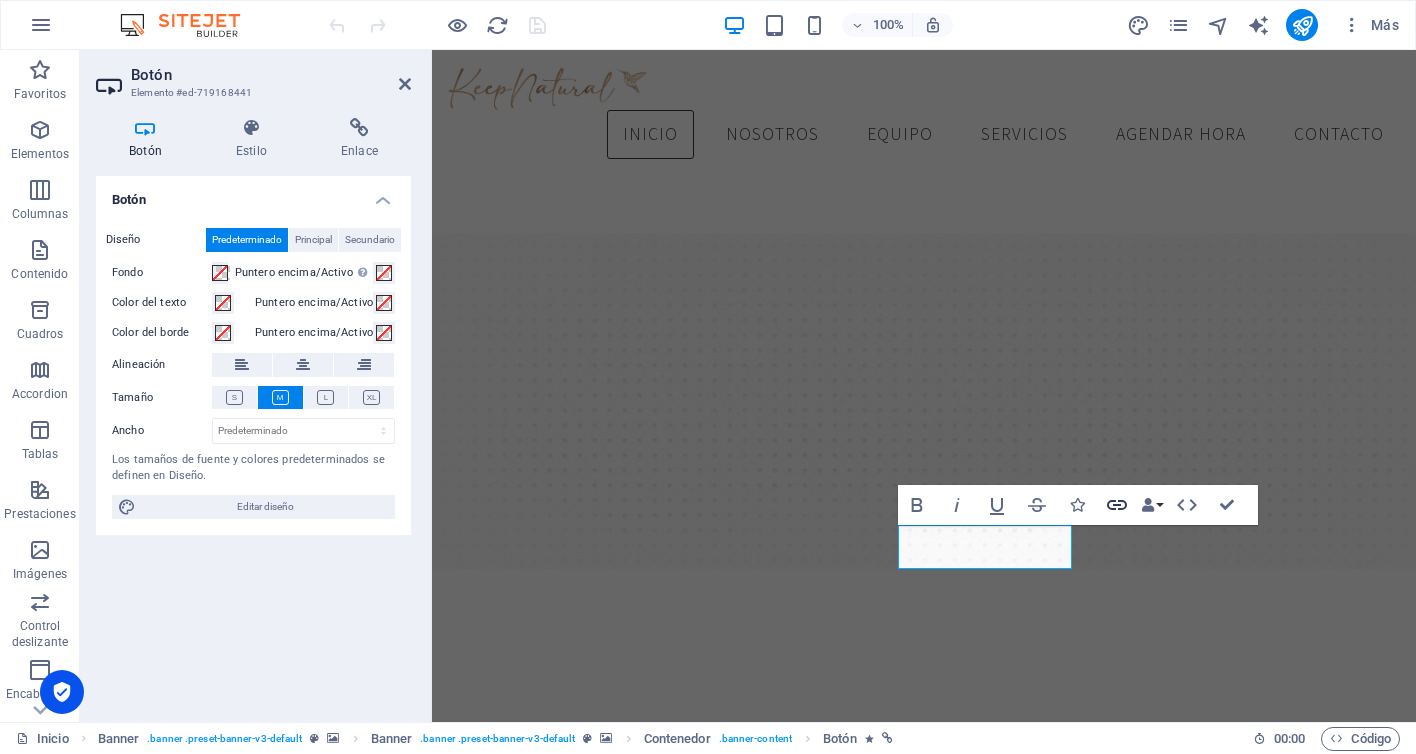 click 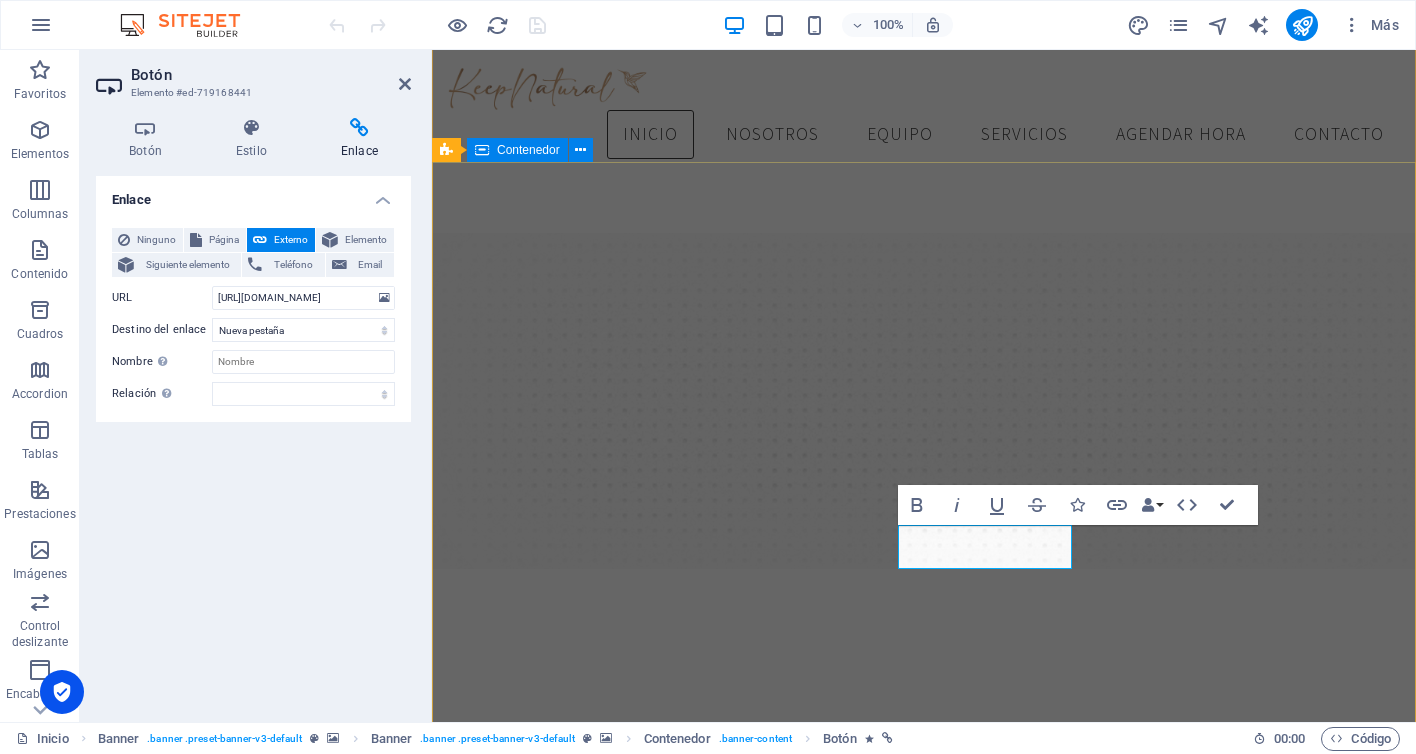 click on "Redescubre tu bienestar clínica de medicina funcional, estética avanzada y longevidad  Ver servicios Agendar evaluación" at bounding box center (924, 2002) 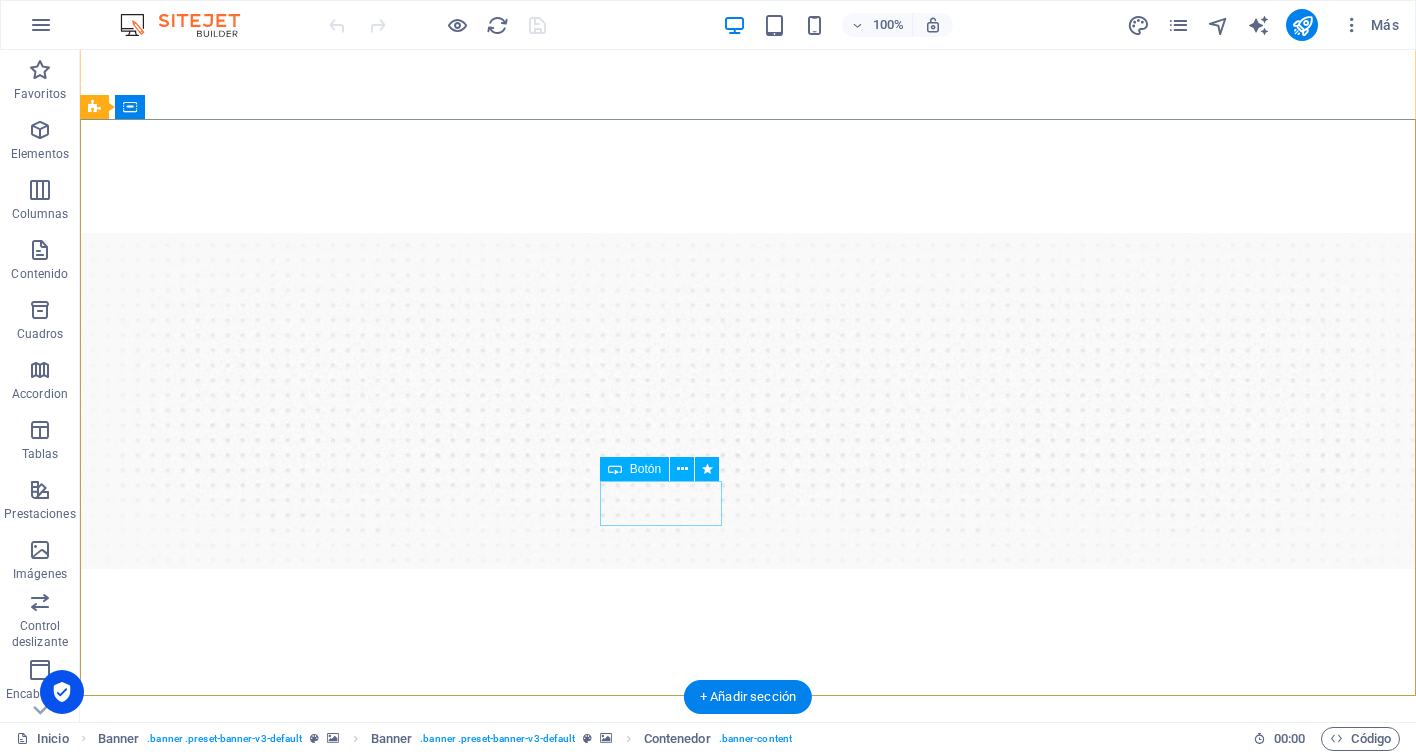 click on "Ver servicios" at bounding box center (748, 2076) 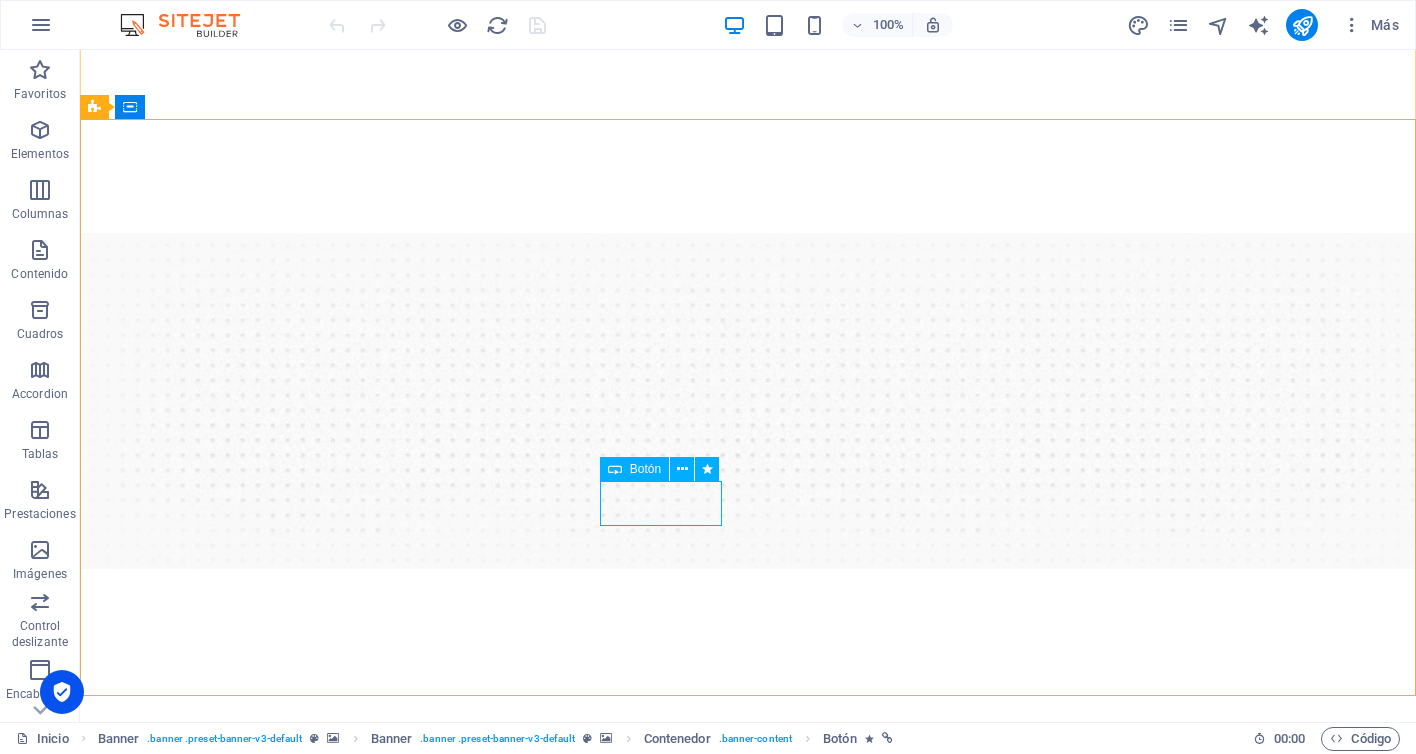 click on "Botón" at bounding box center [645, 469] 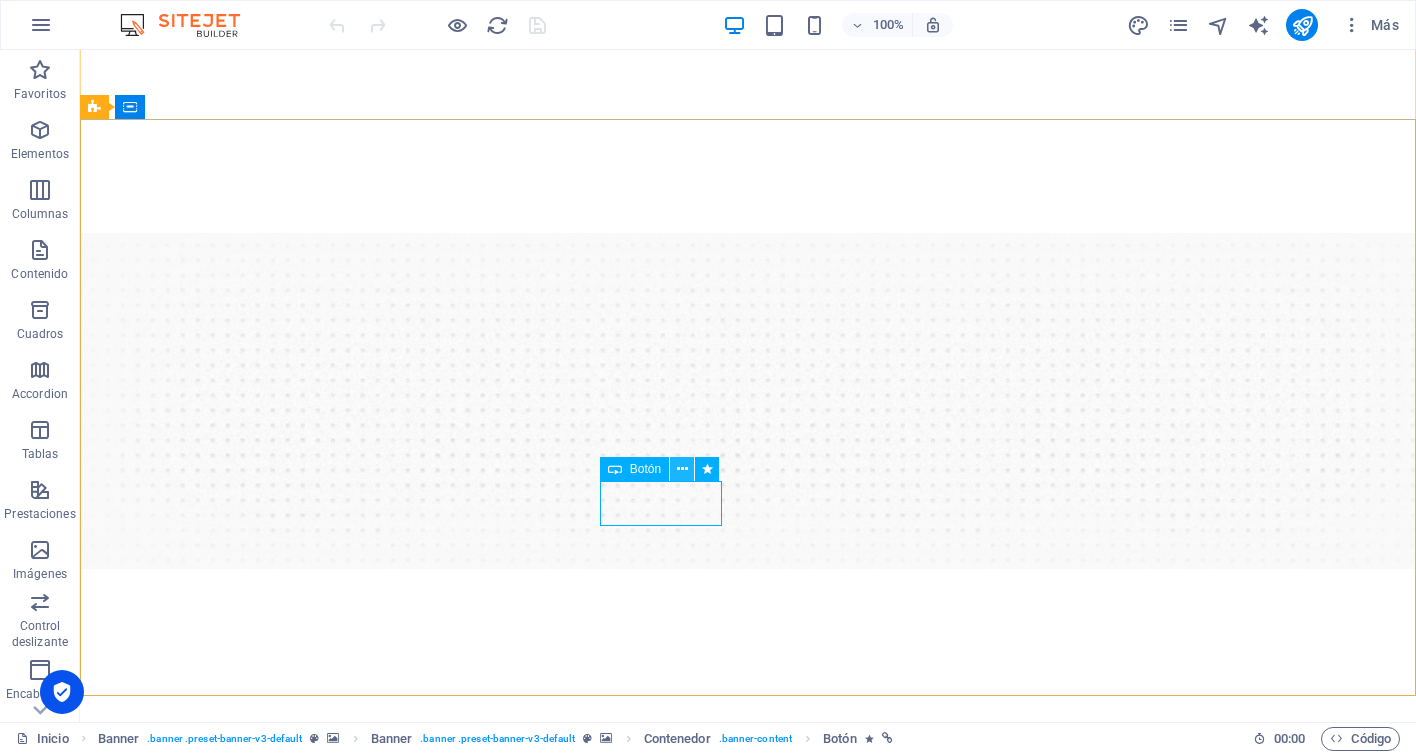 click at bounding box center [682, 469] 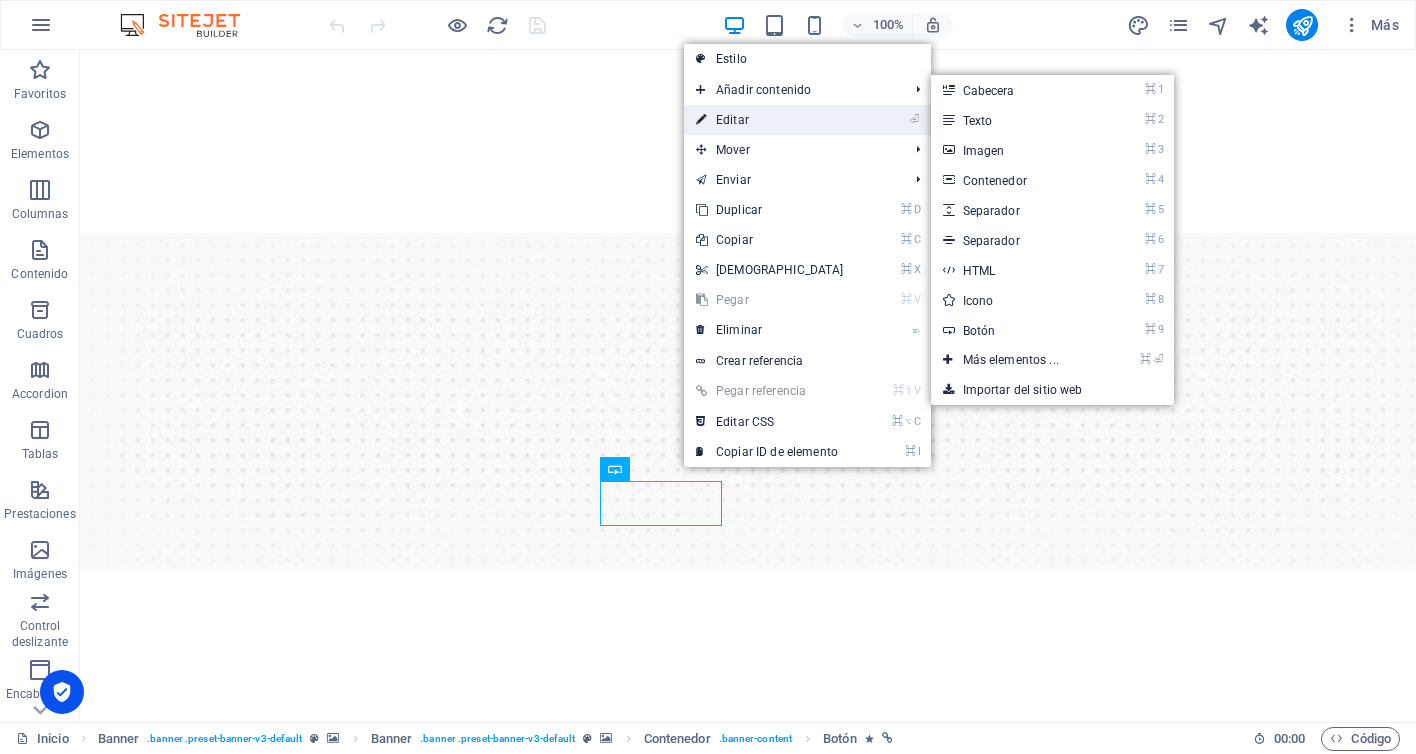 click on "⏎  Editar" at bounding box center [770, 120] 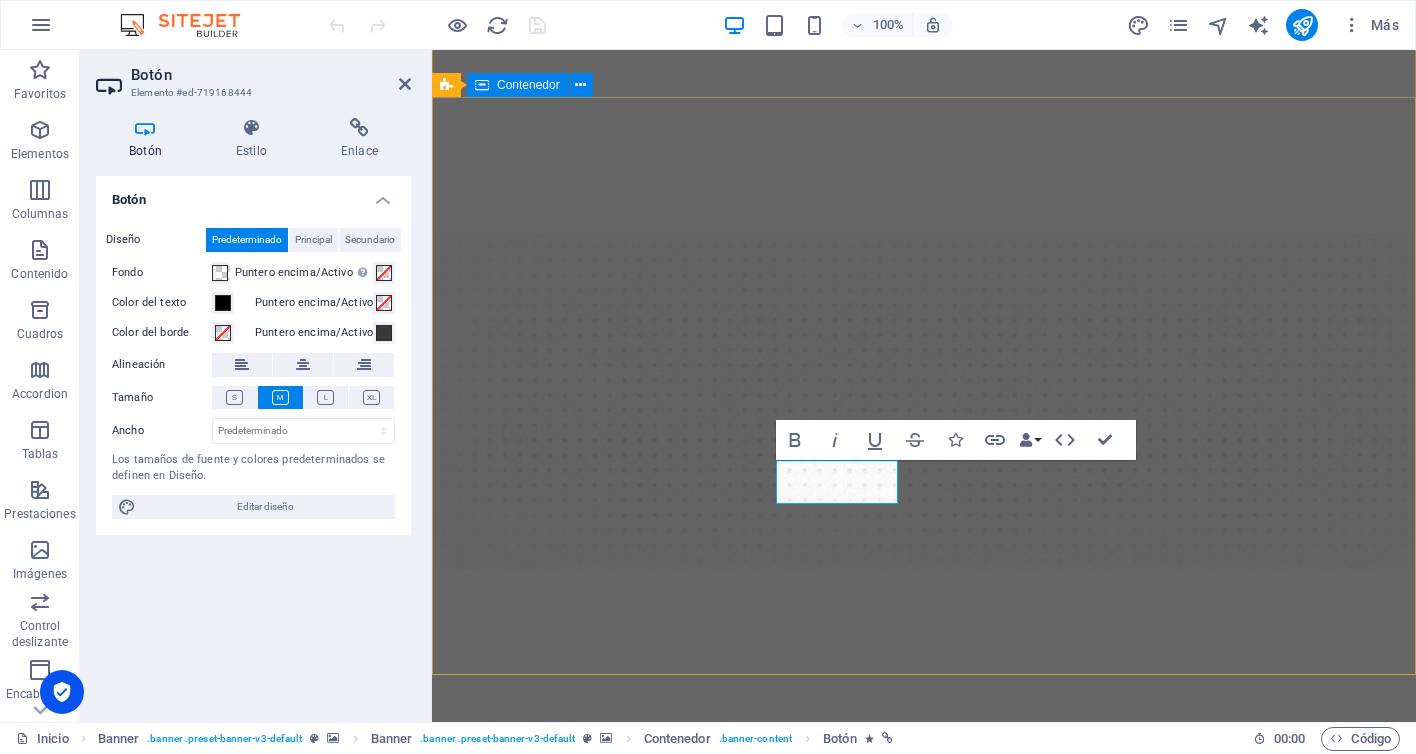 scroll, scrollTop: 218, scrollLeft: 0, axis: vertical 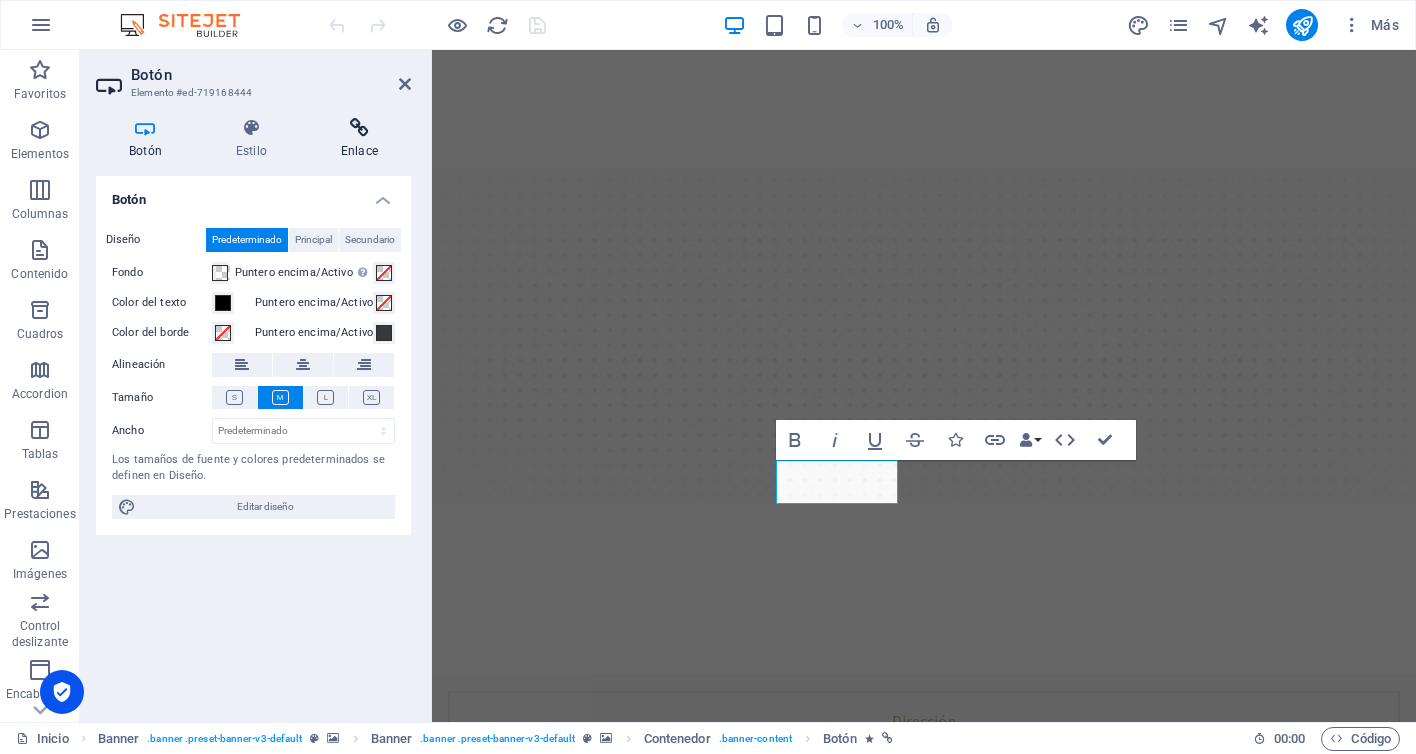 click at bounding box center [359, 128] 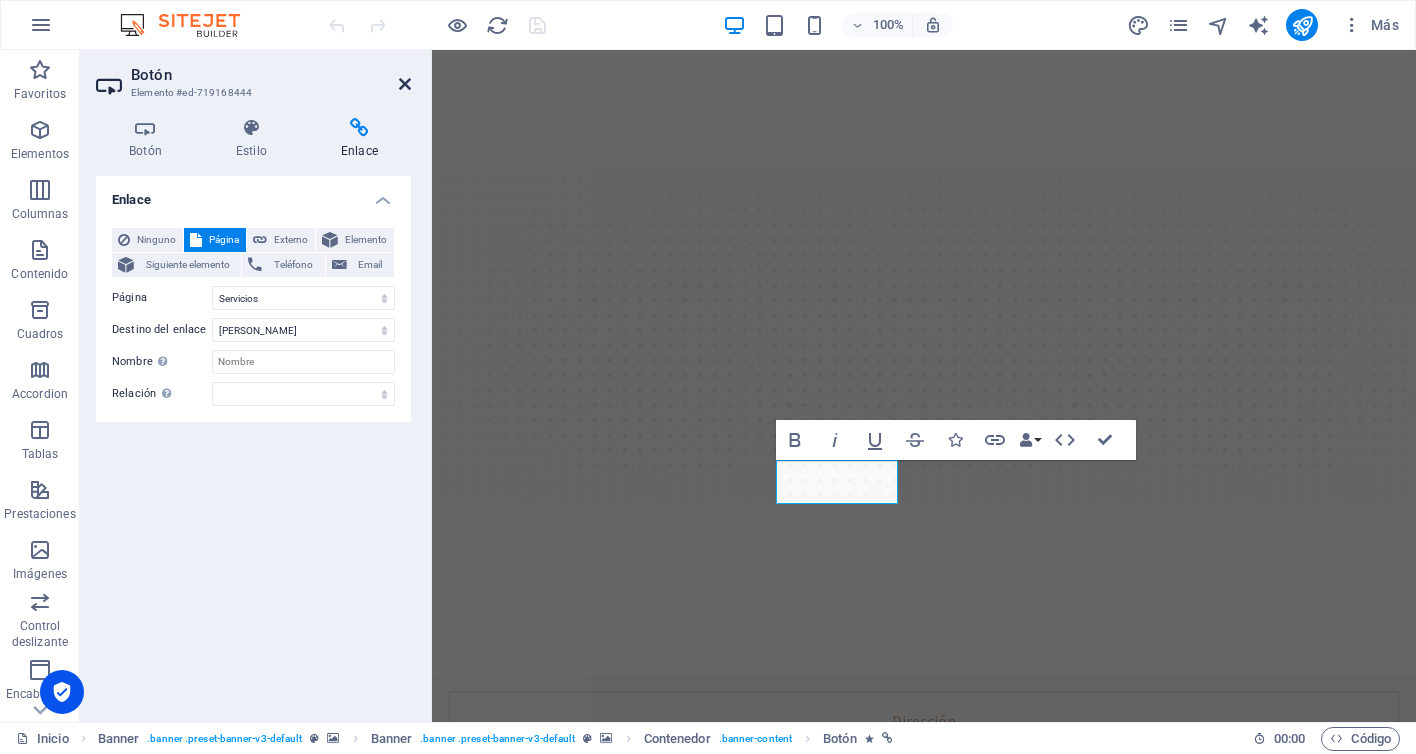 click at bounding box center [405, 84] 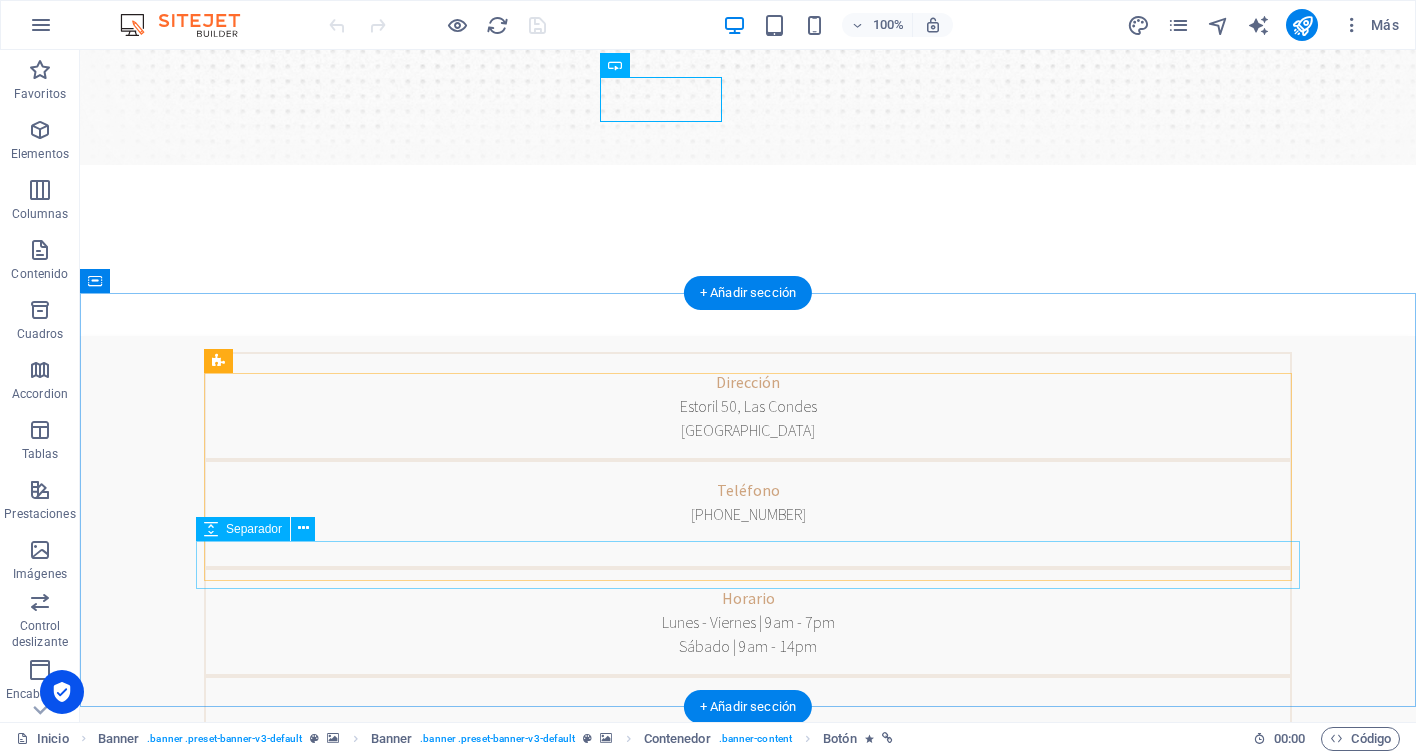 scroll, scrollTop: 570, scrollLeft: 0, axis: vertical 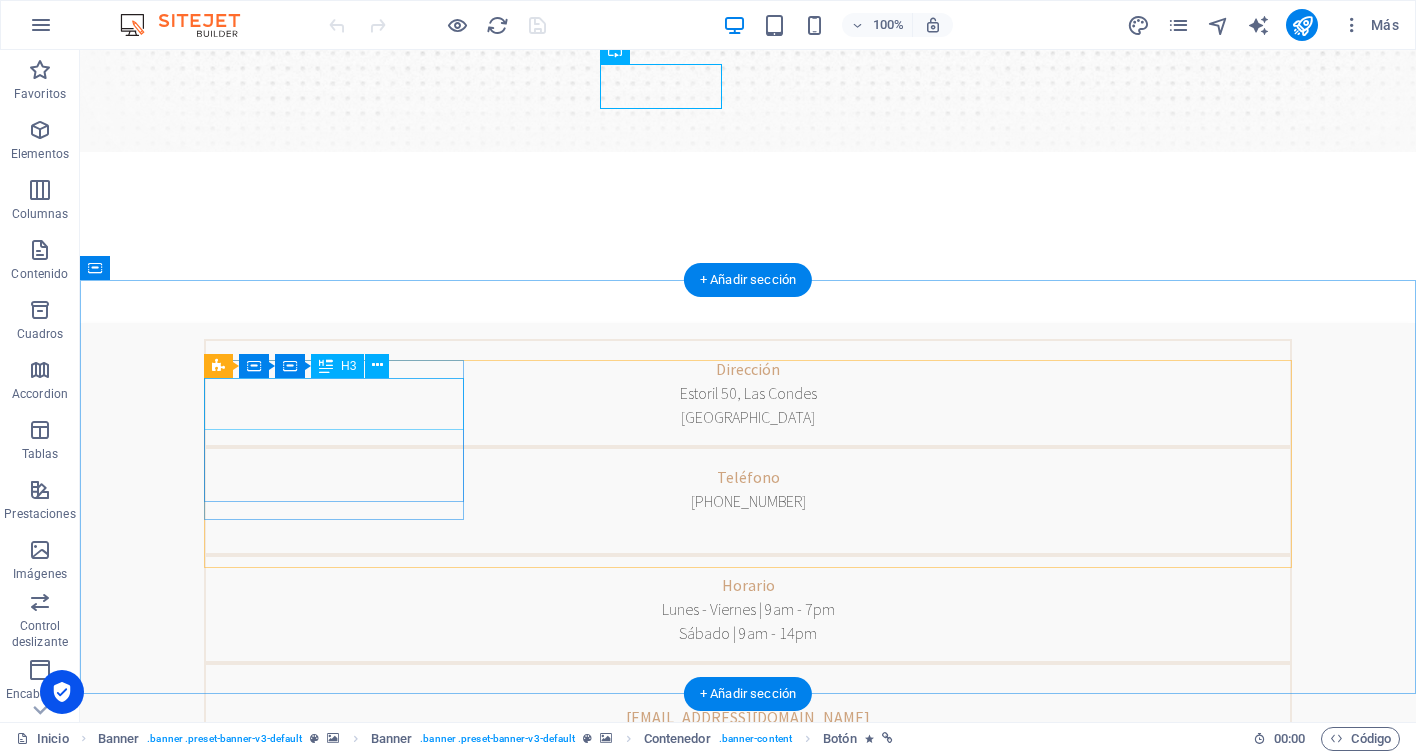 click on "Estética Facial Avanzada" at bounding box center (748, 1920) 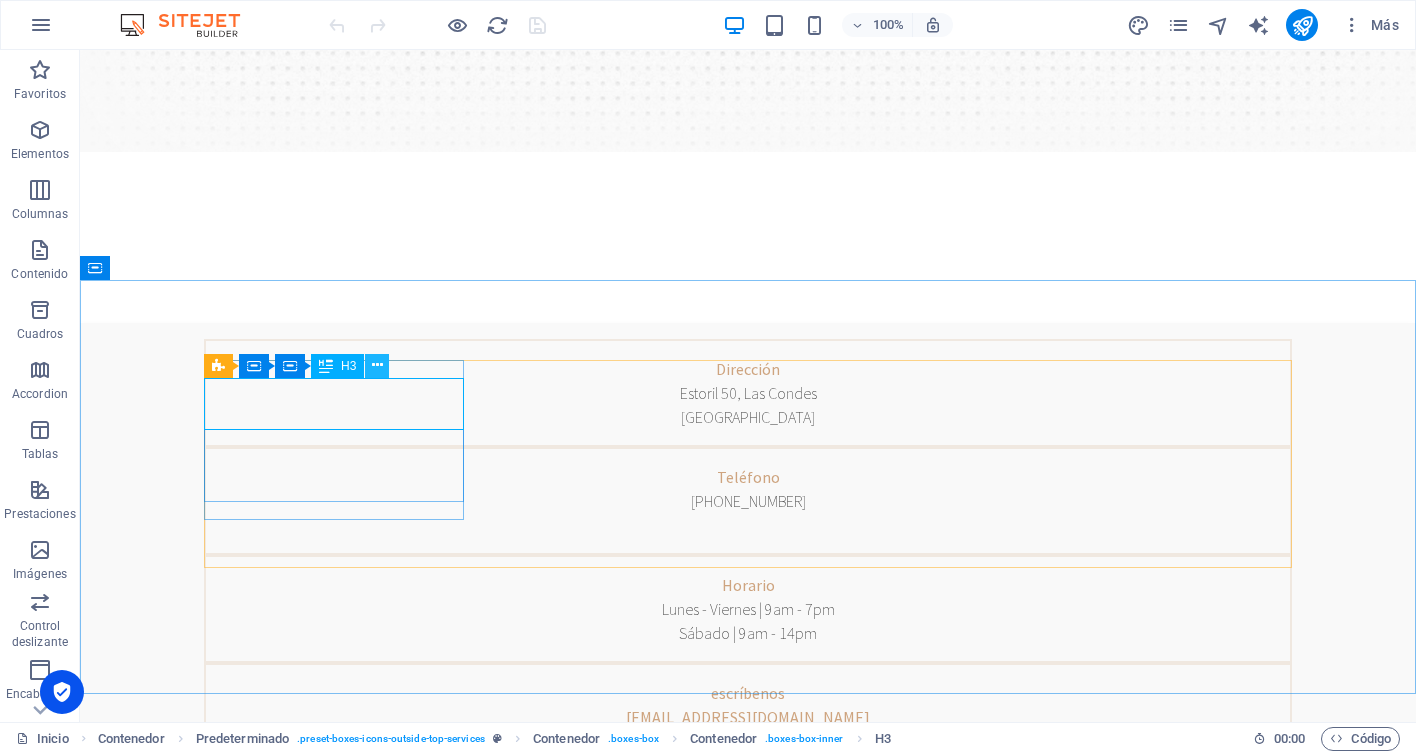 click at bounding box center (377, 365) 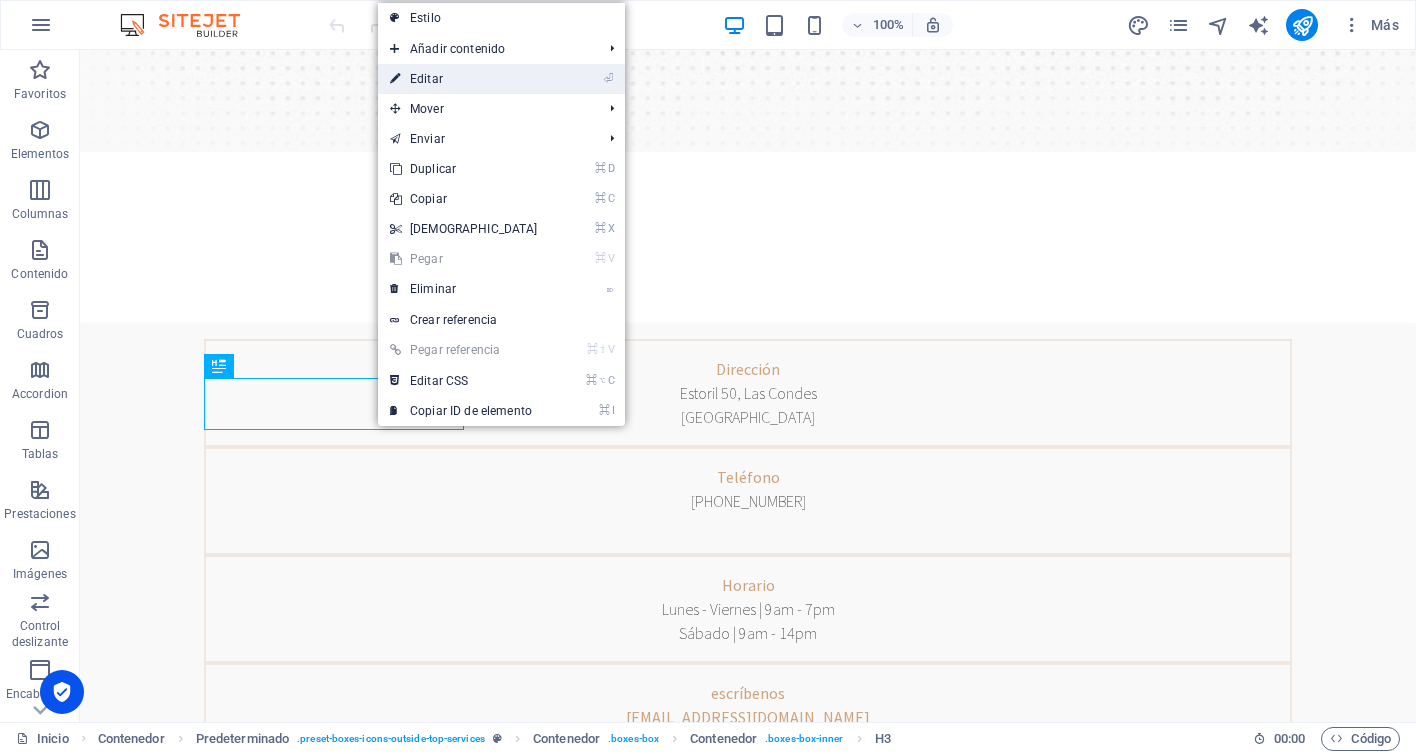 click on "⏎  Editar" at bounding box center (464, 79) 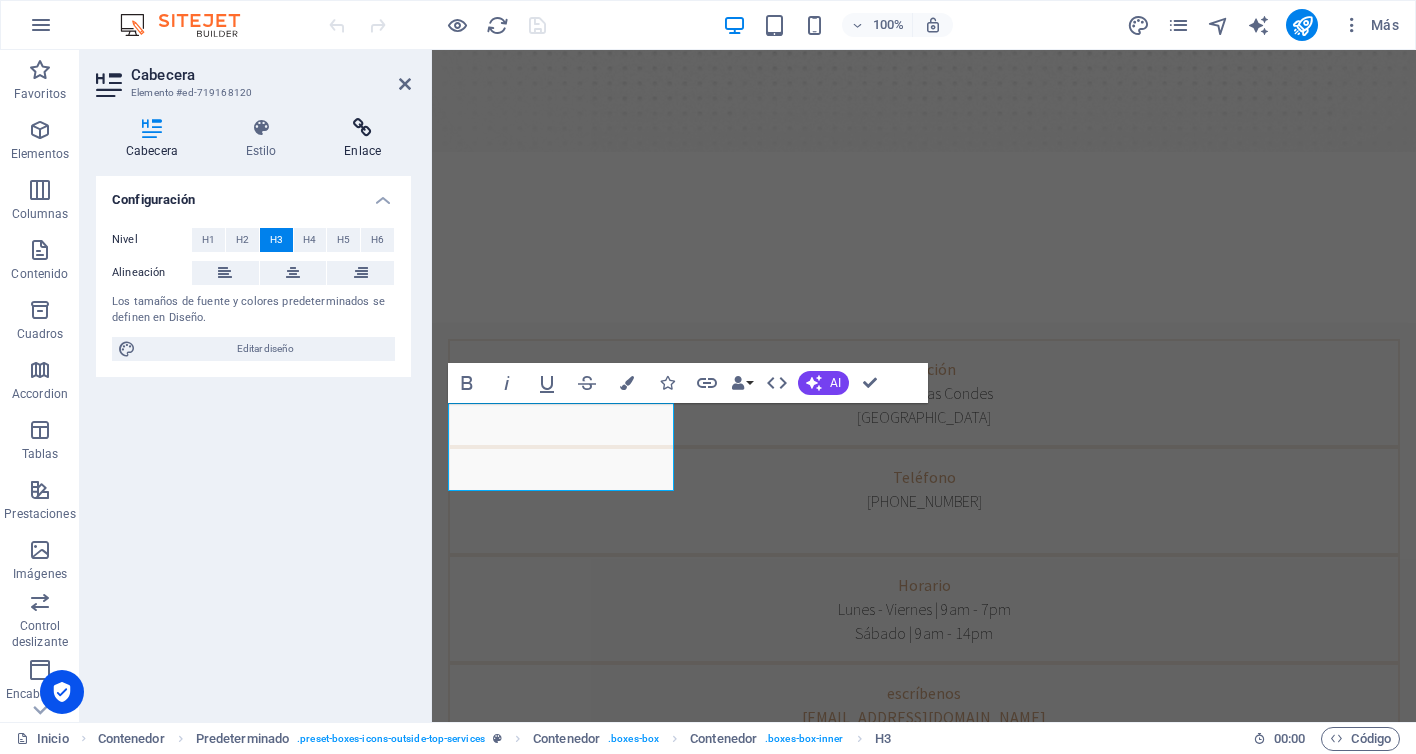 click on "Enlace" at bounding box center (362, 139) 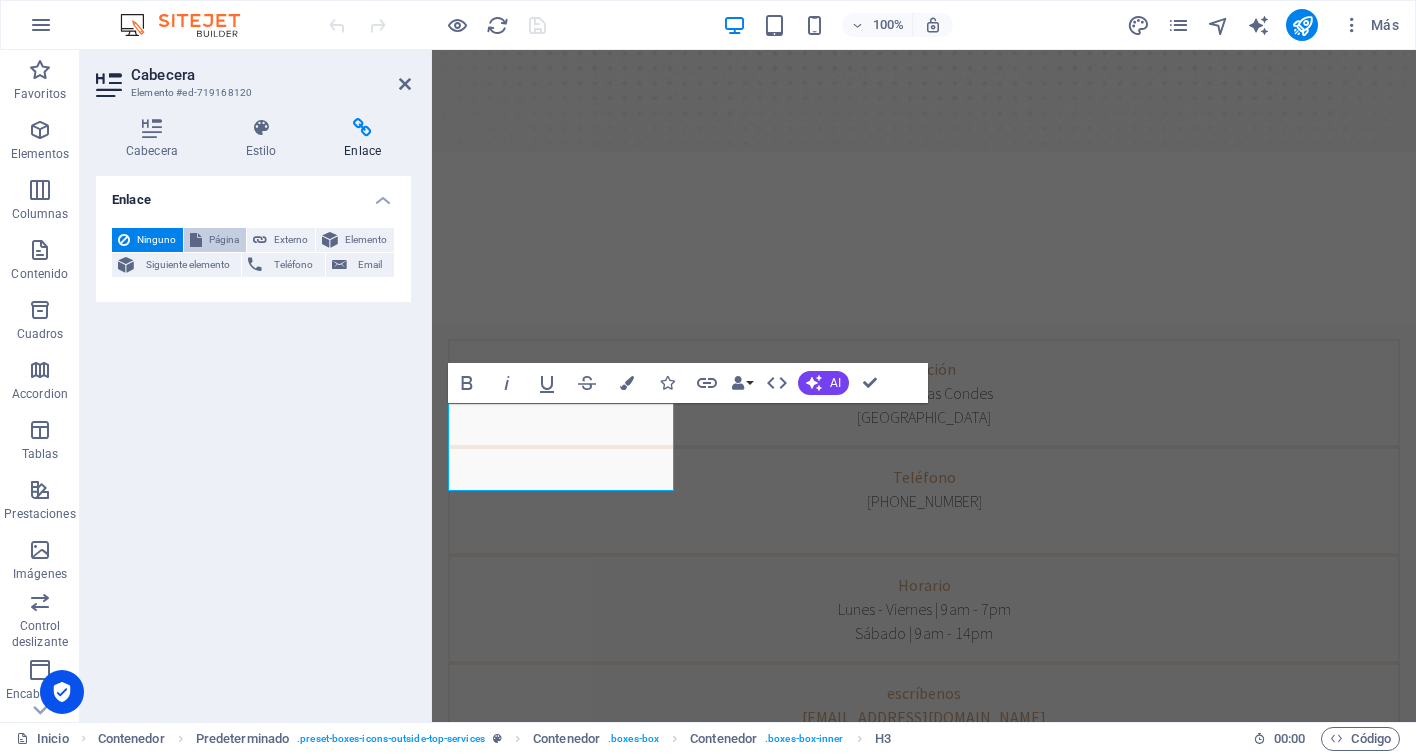 click on "Página" at bounding box center (224, 240) 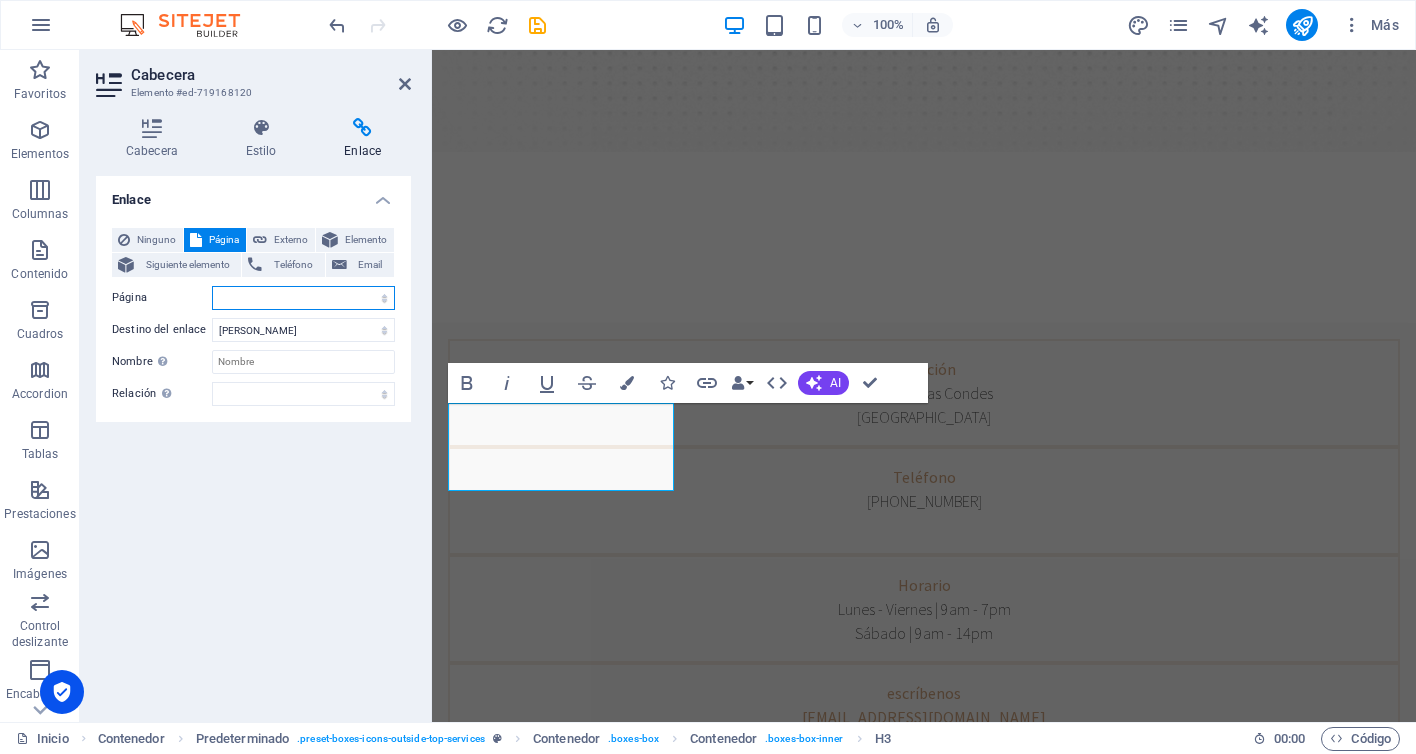 click on "Inicio Nosotros Equipo Servicios -- Estética Facial -- Estética Corporal -- Procedimientos -- Exámenes Agenda tu hora" at bounding box center (303, 298) 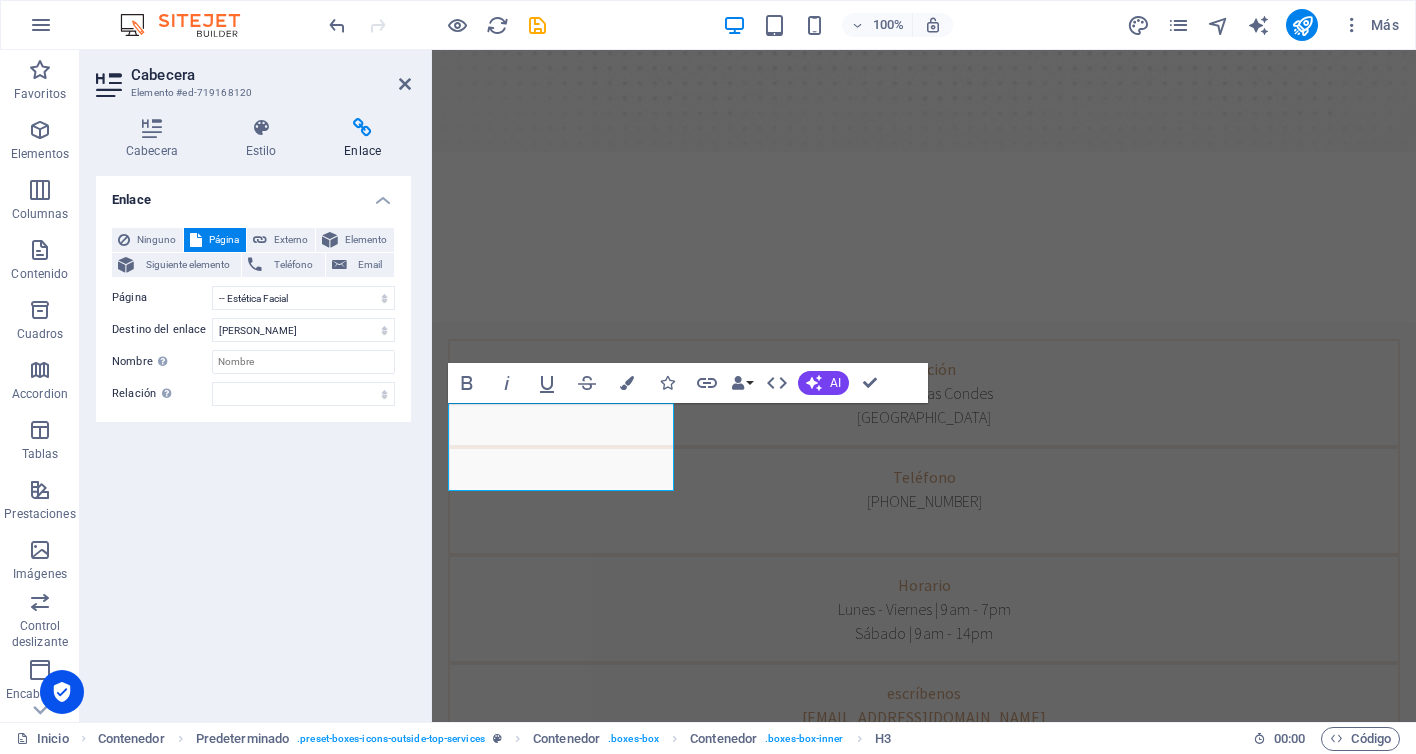 click on "Cabecera Elemento #ed-719168120" at bounding box center (253, 76) 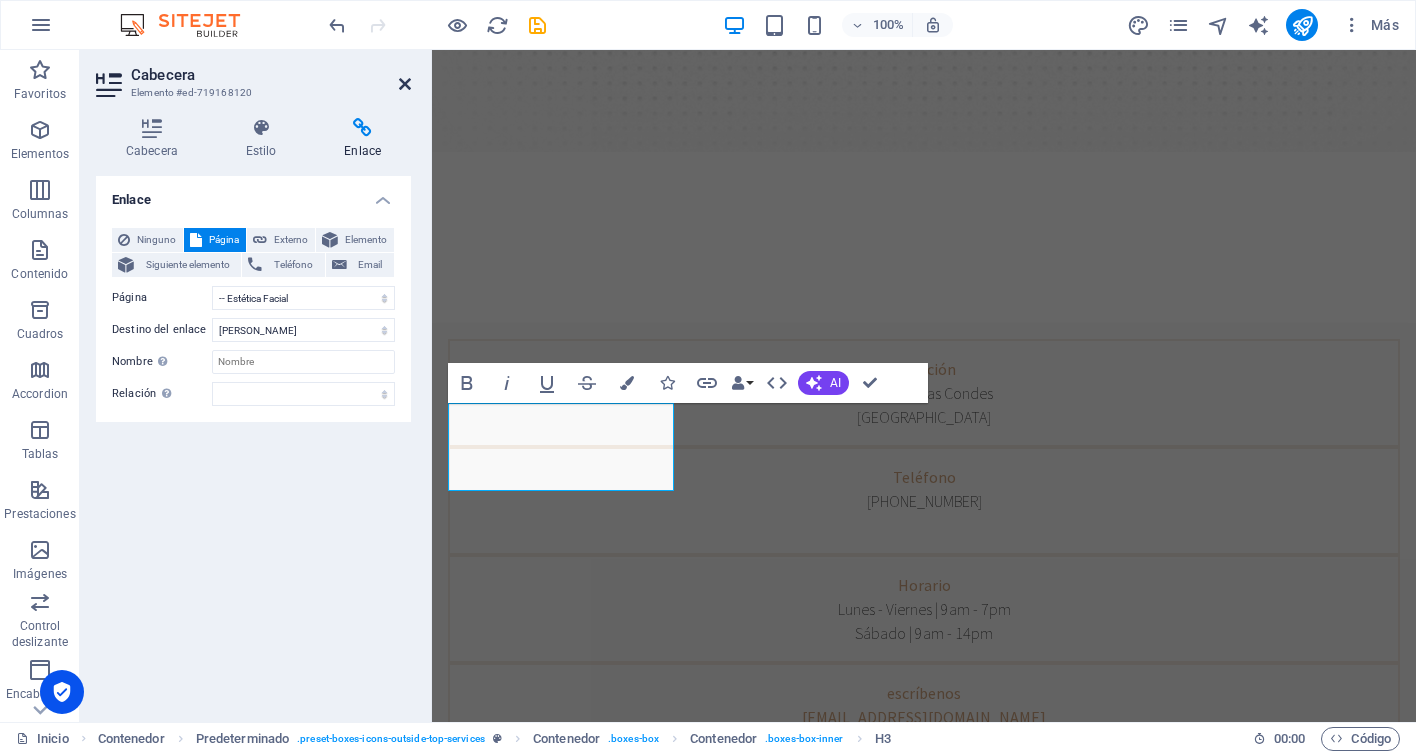 click at bounding box center [405, 84] 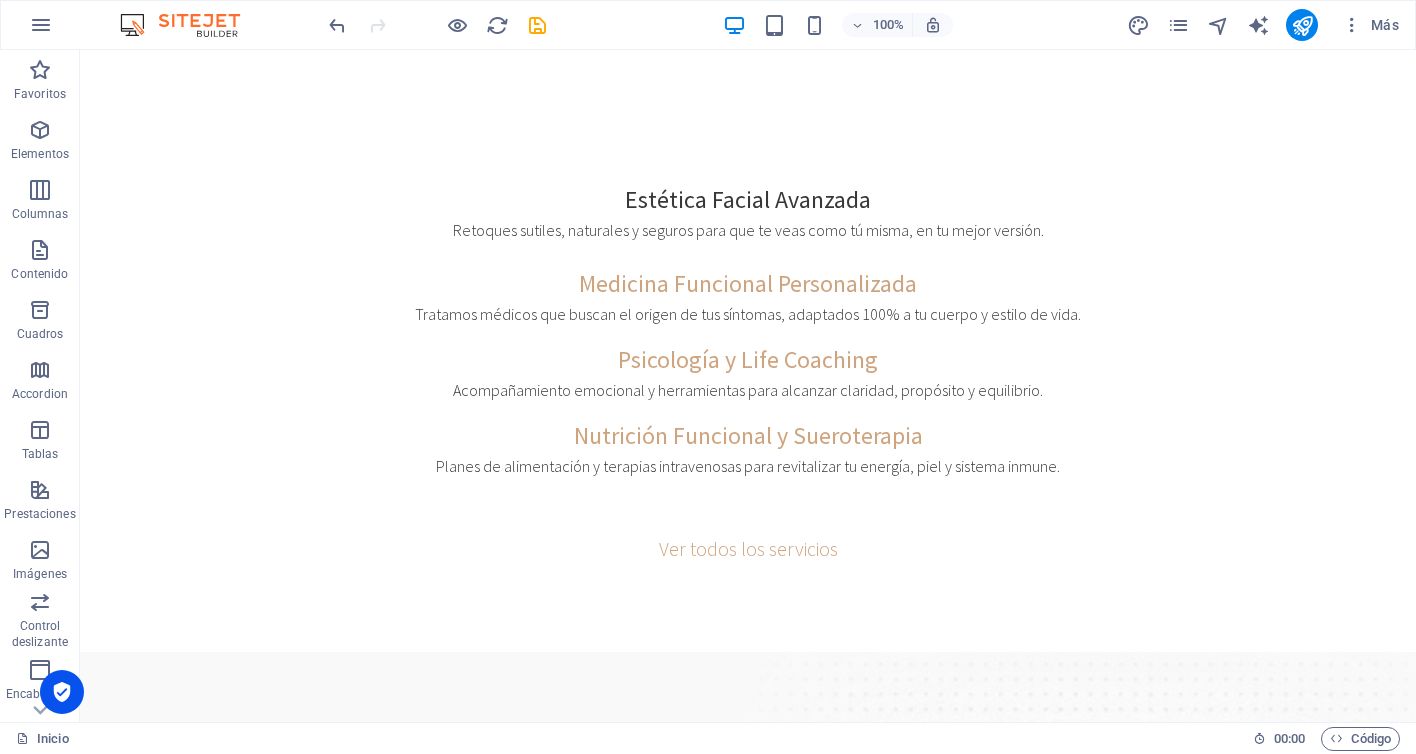 scroll, scrollTop: 2294, scrollLeft: 0, axis: vertical 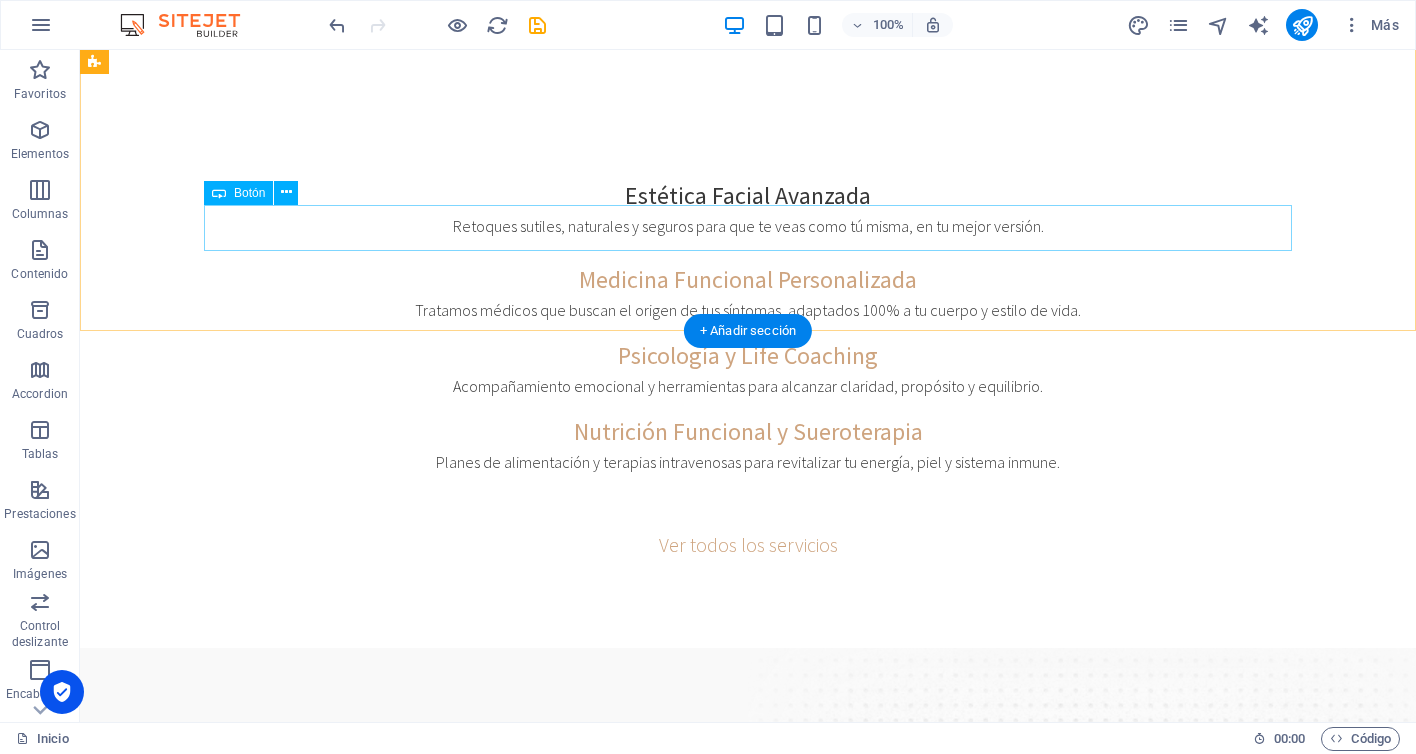 click on "Agendar hora" at bounding box center (748, 1779) 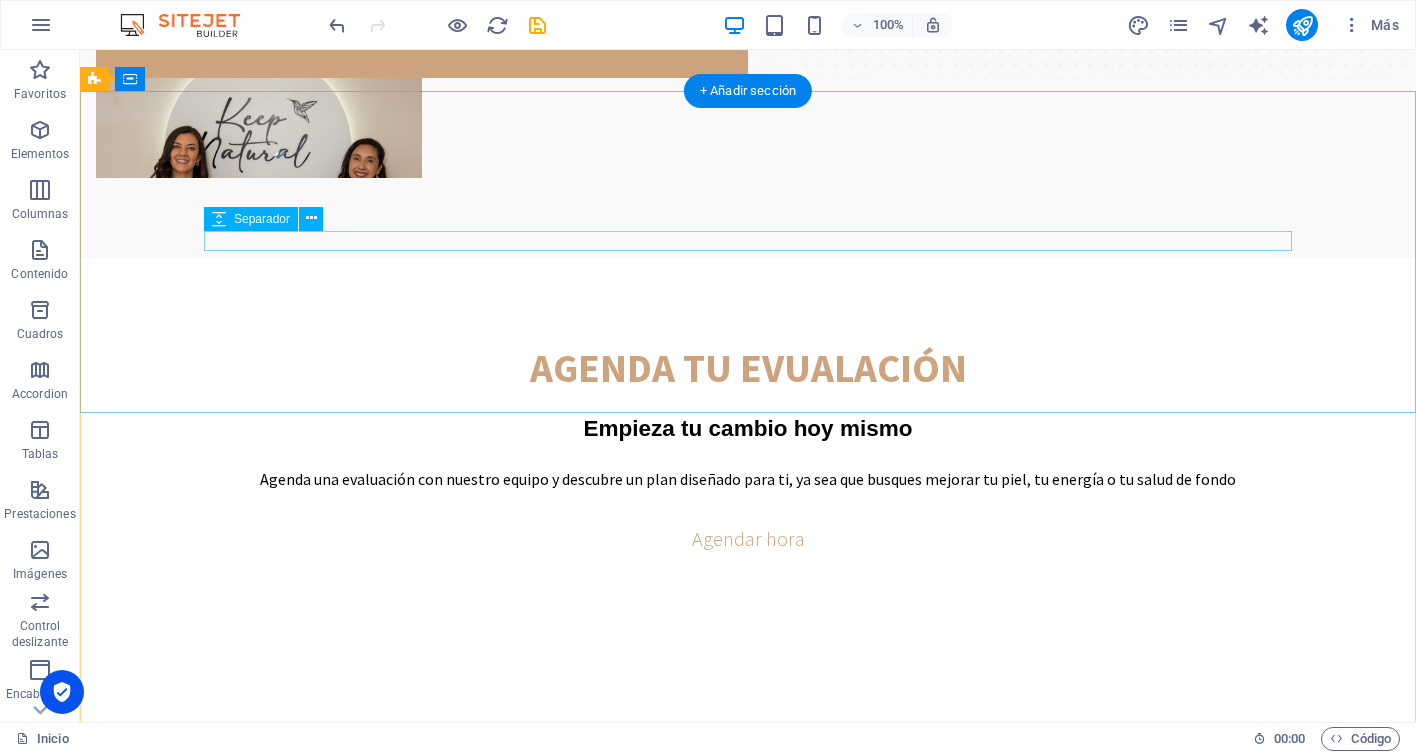 scroll, scrollTop: 3545, scrollLeft: 0, axis: vertical 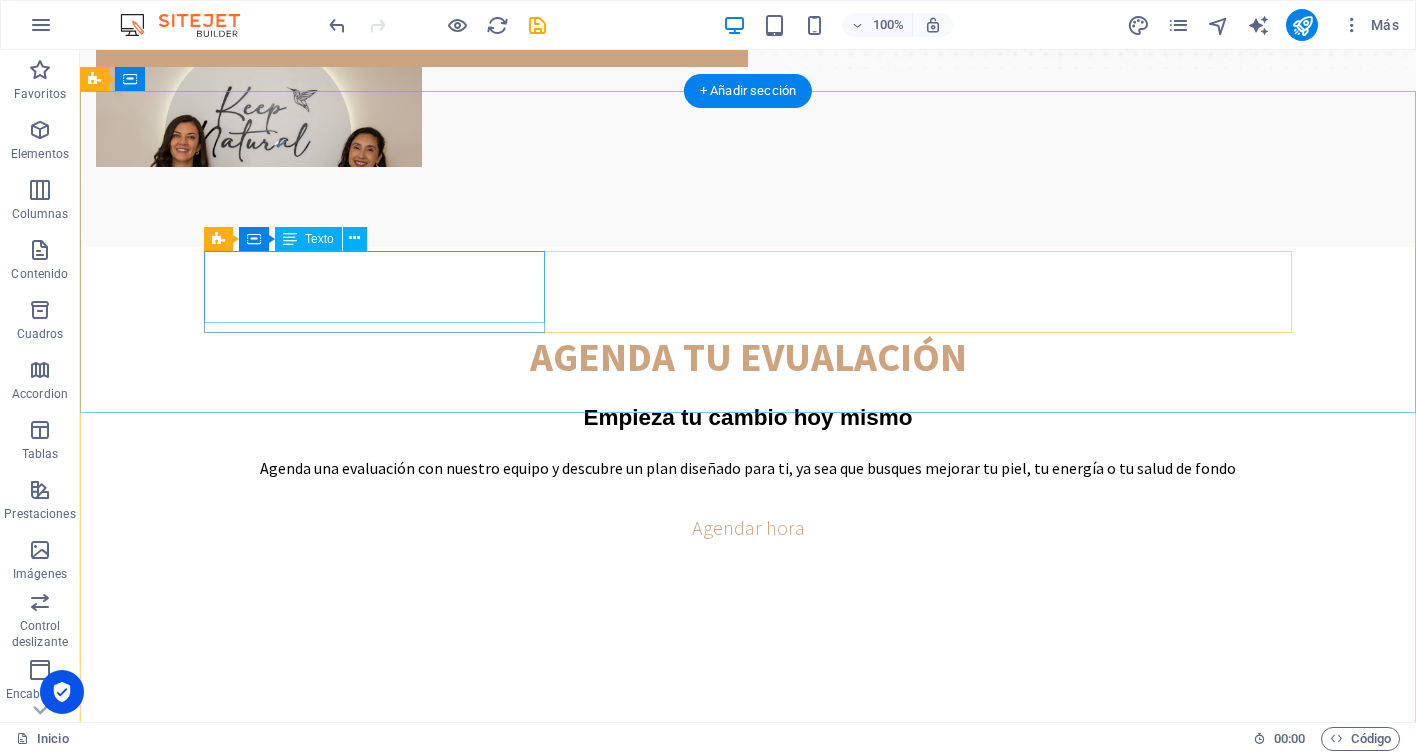click on "tu bienestar empieza con una decisión. Reserva tu primera evaluación y permítenos acompañarte paso a paso" at bounding box center (748, 2323) 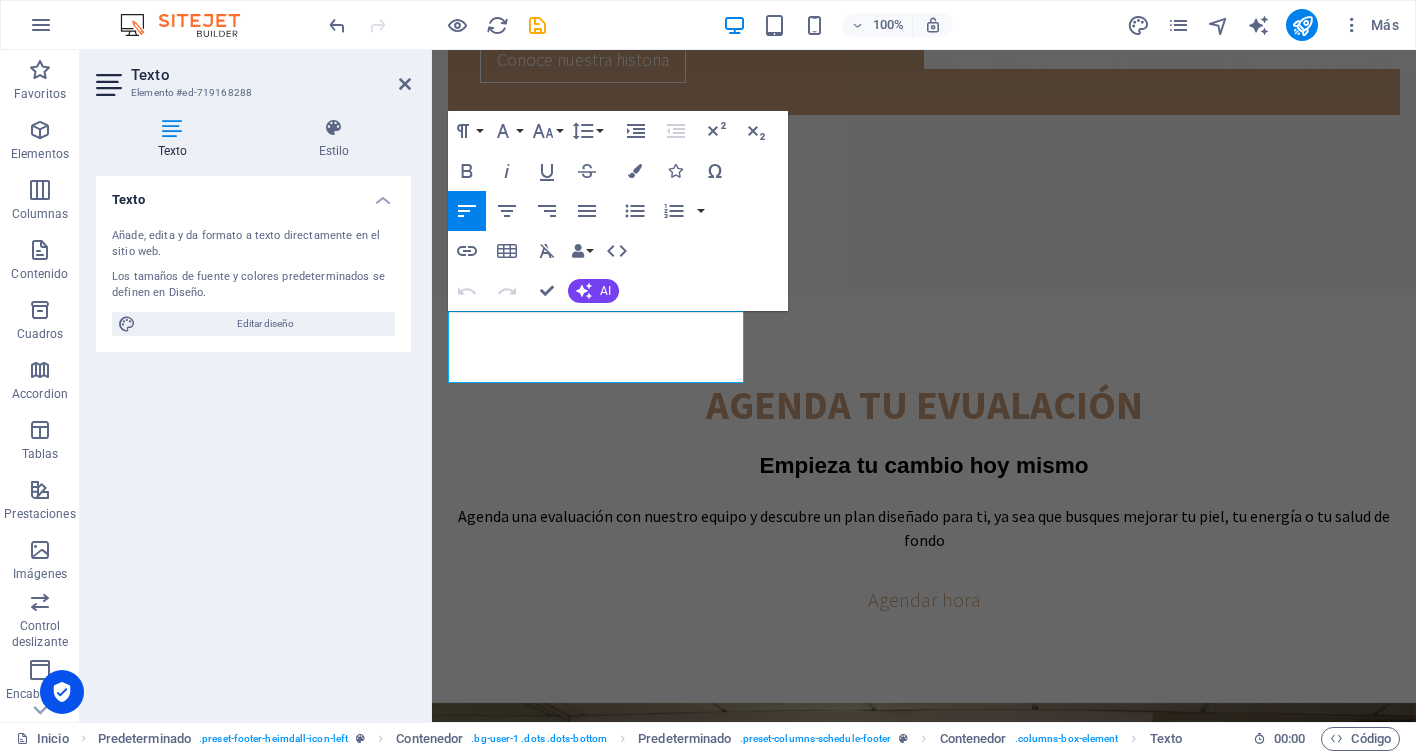 scroll, scrollTop: 3901, scrollLeft: 0, axis: vertical 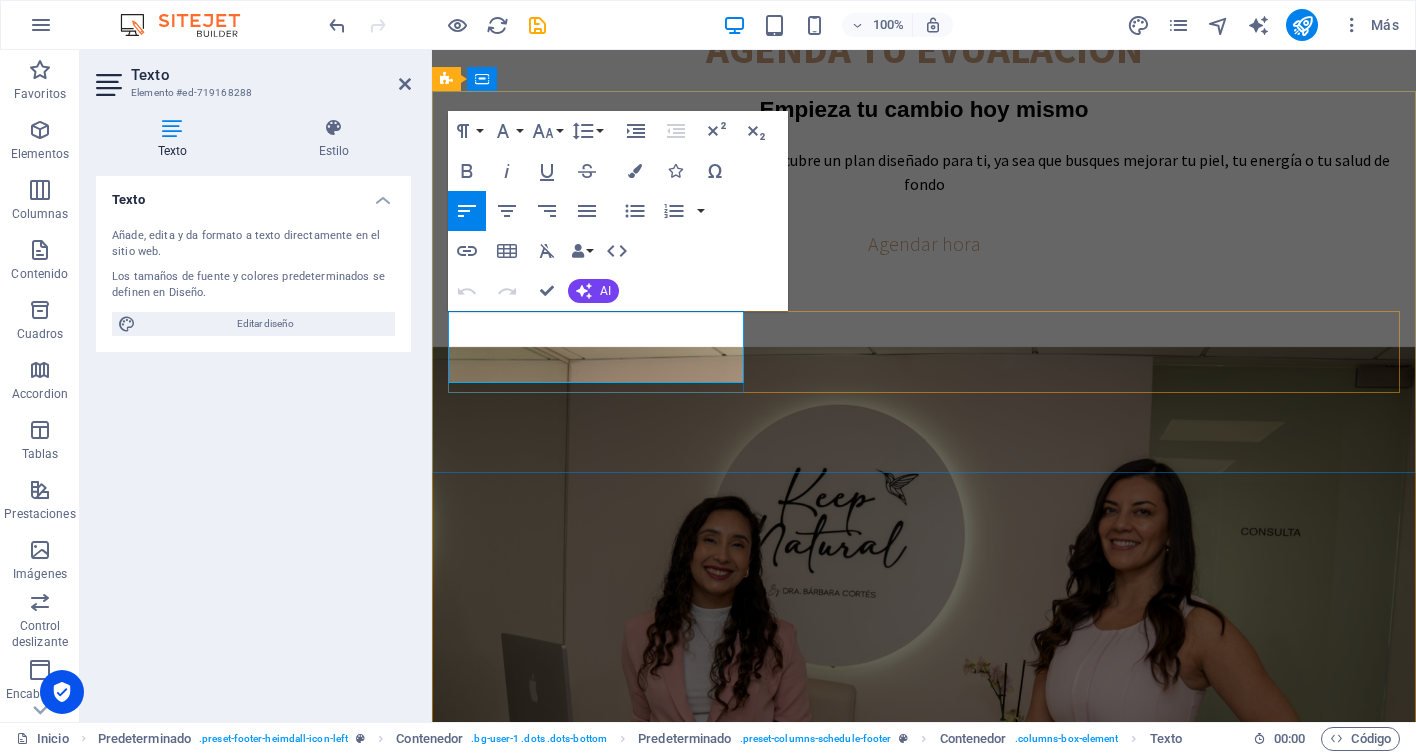 click on "tu bienestar empieza con una decisión. Reserva tu primera evaluación y permítenos acompañarte paso a paso" at bounding box center [924, 2327] 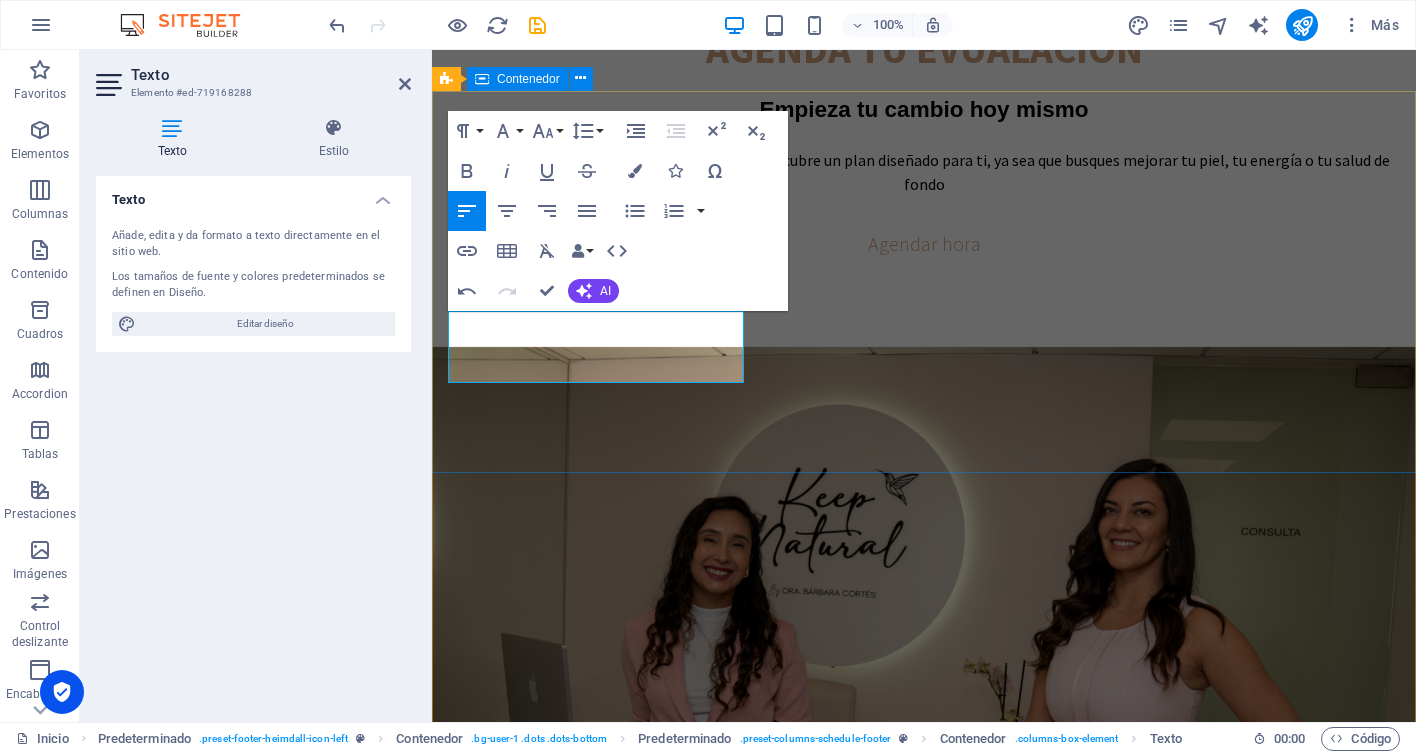 click on "Transforma tu salud, belleza y bienestar desde hoy Tu bienestar empieza con una decisión. Reserva tu primera evaluación y permítenos acompañarte paso a paso Llámanos o escríbenos por whatsapp    +56 9 41328441 Reserva tu evaluación    Reserva tu cita" at bounding box center [924, 2355] 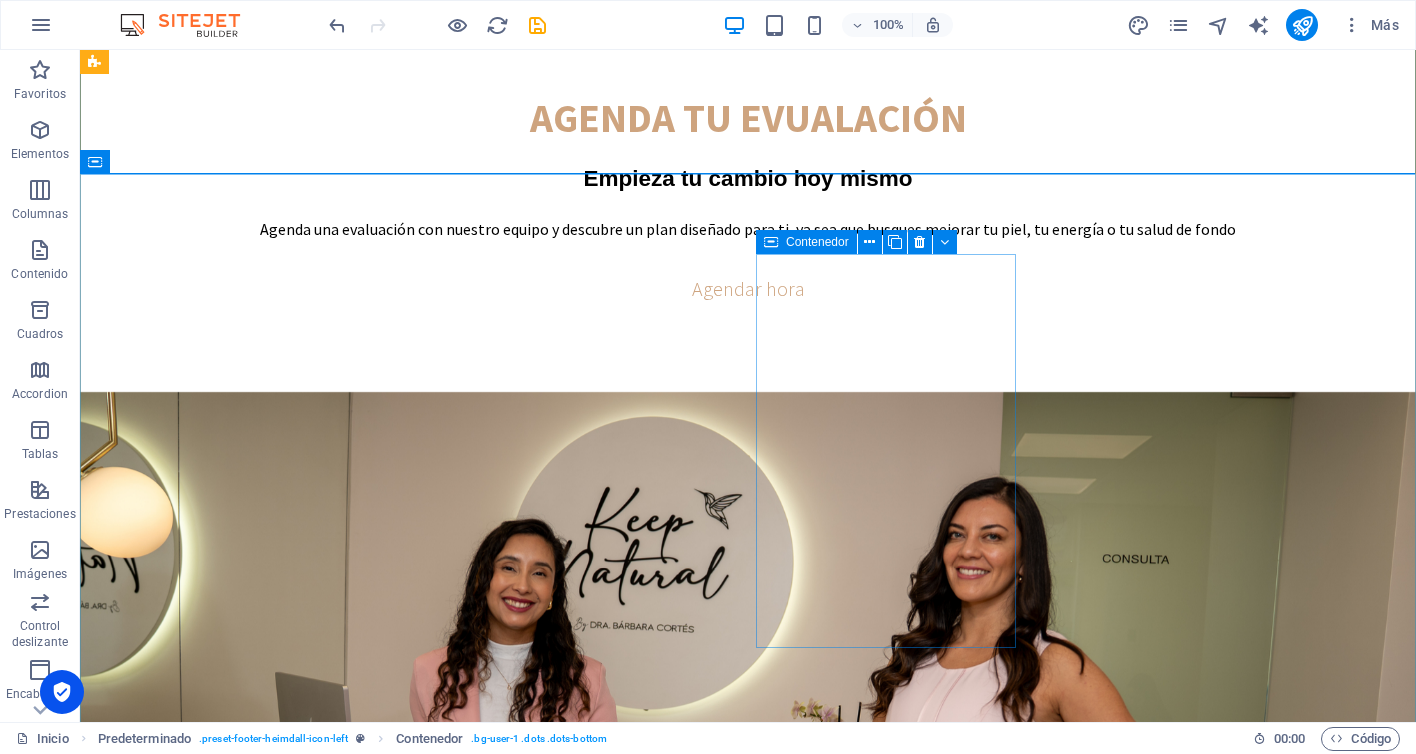 scroll, scrollTop: 3787, scrollLeft: 0, axis: vertical 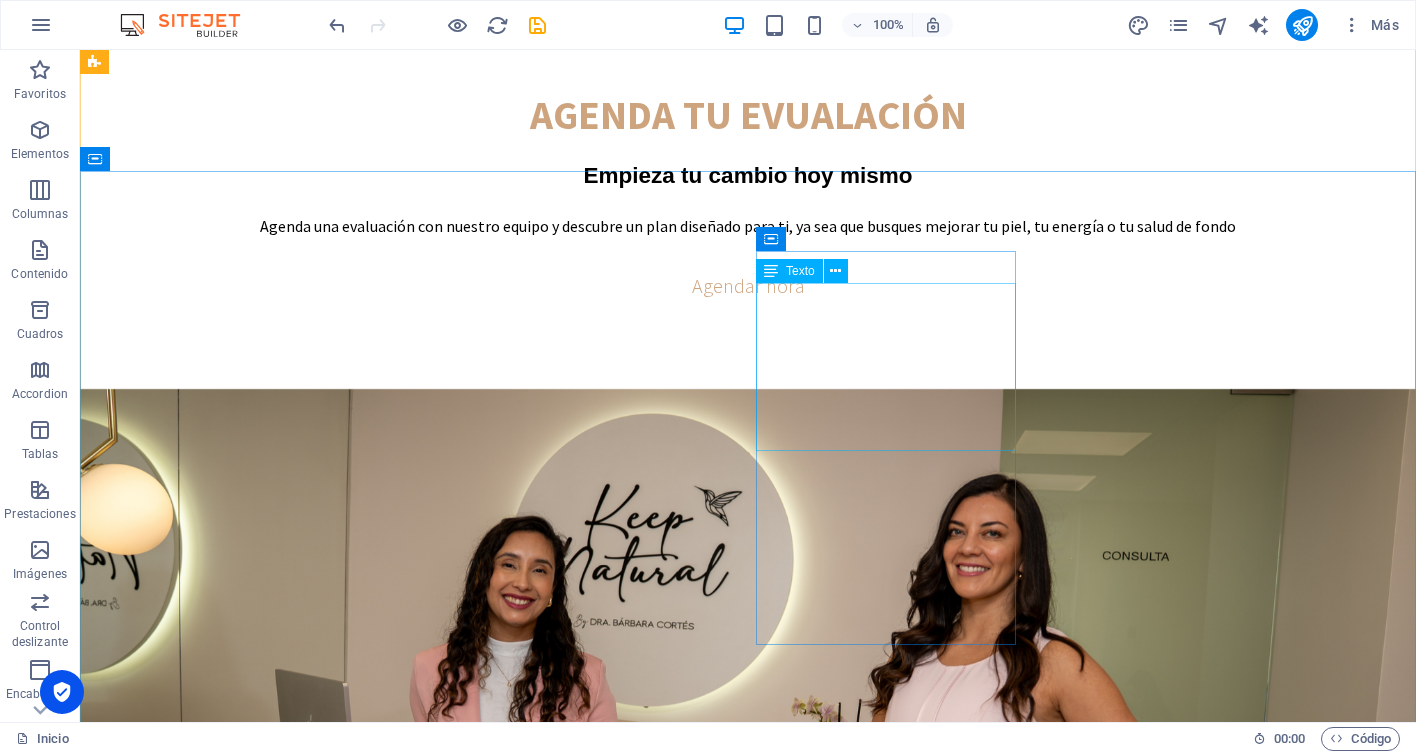 click on "Inicio Nosotros Equipo Servic ios Agendar hora Politicas legales  Privac idad" at bounding box center [226, 3072] 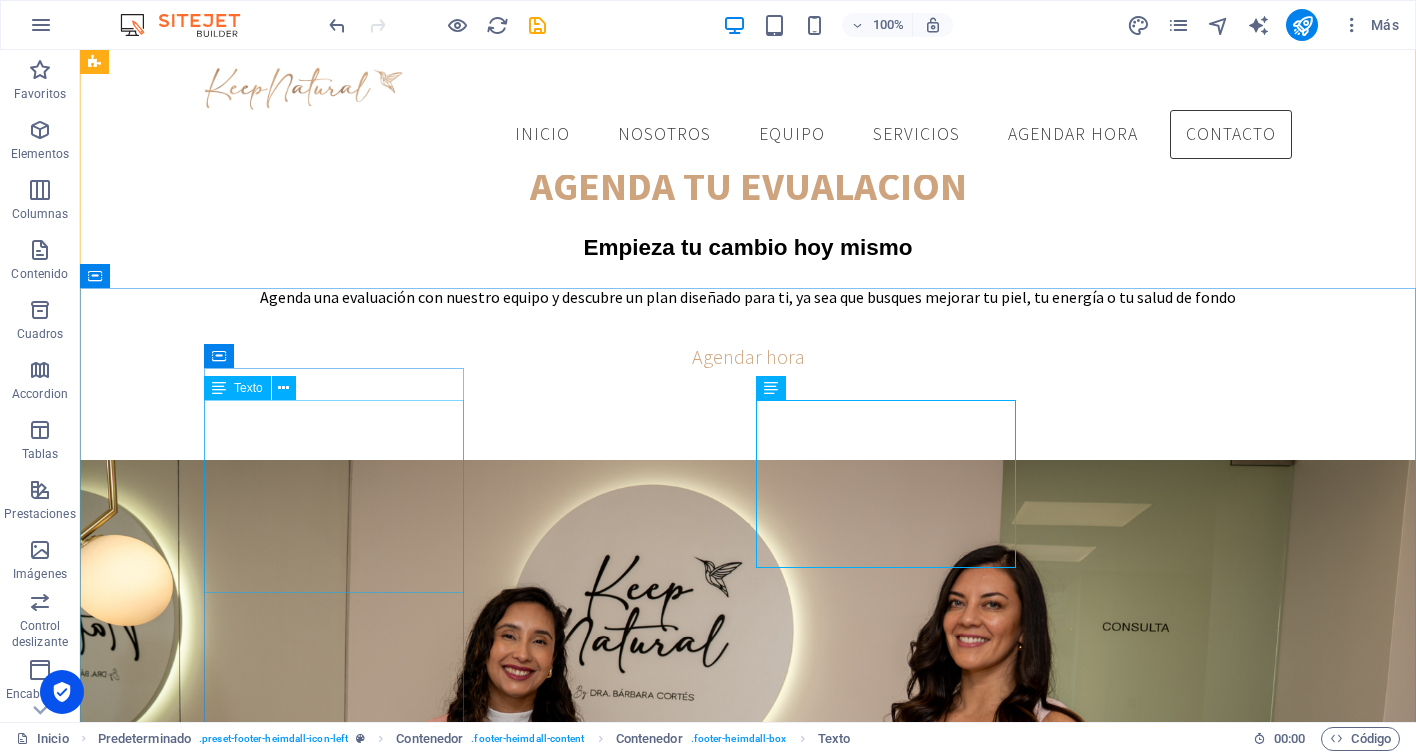 scroll, scrollTop: 3670, scrollLeft: 0, axis: vertical 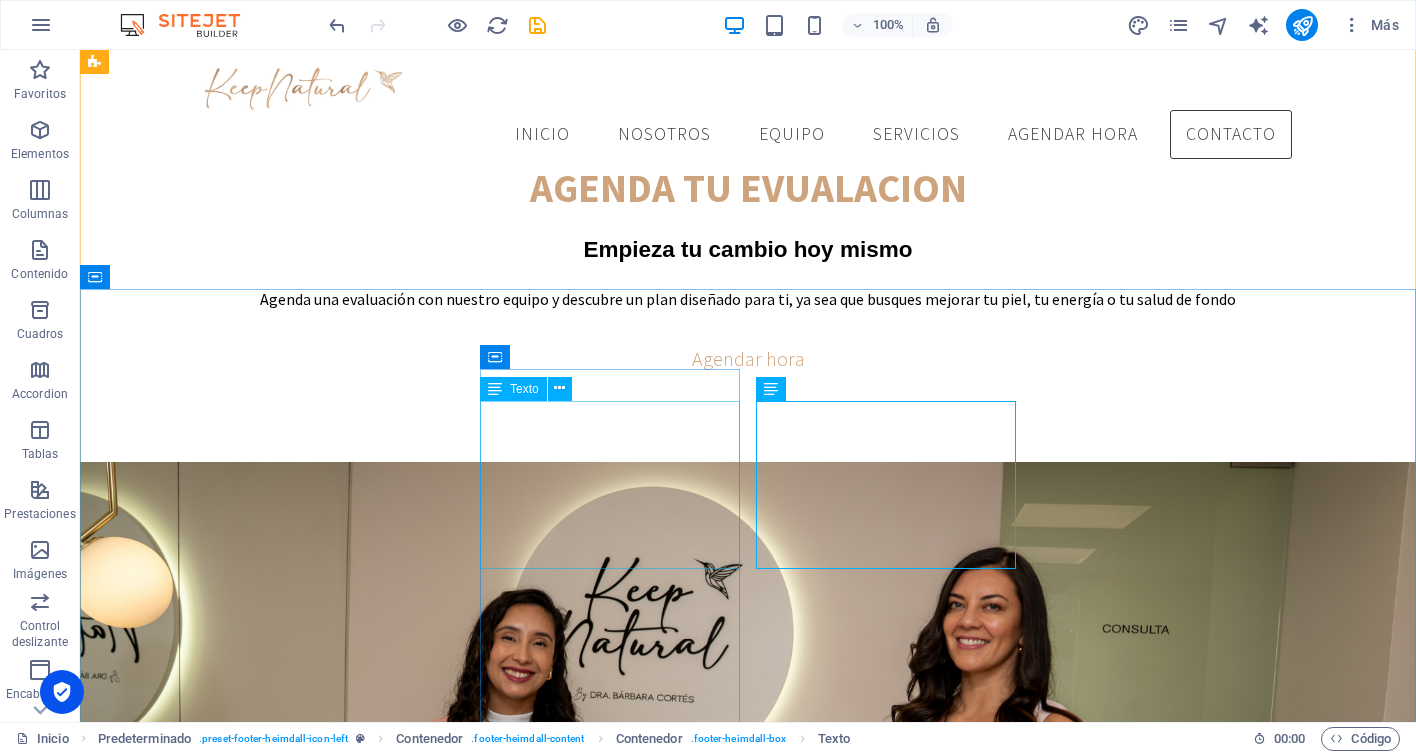 click on "Phone: +56 9 41328441 Horario de atención:   Lunes - Viernes: 9am - 19pm Sábado: 9am - 14pm" at bounding box center [226, 2914] 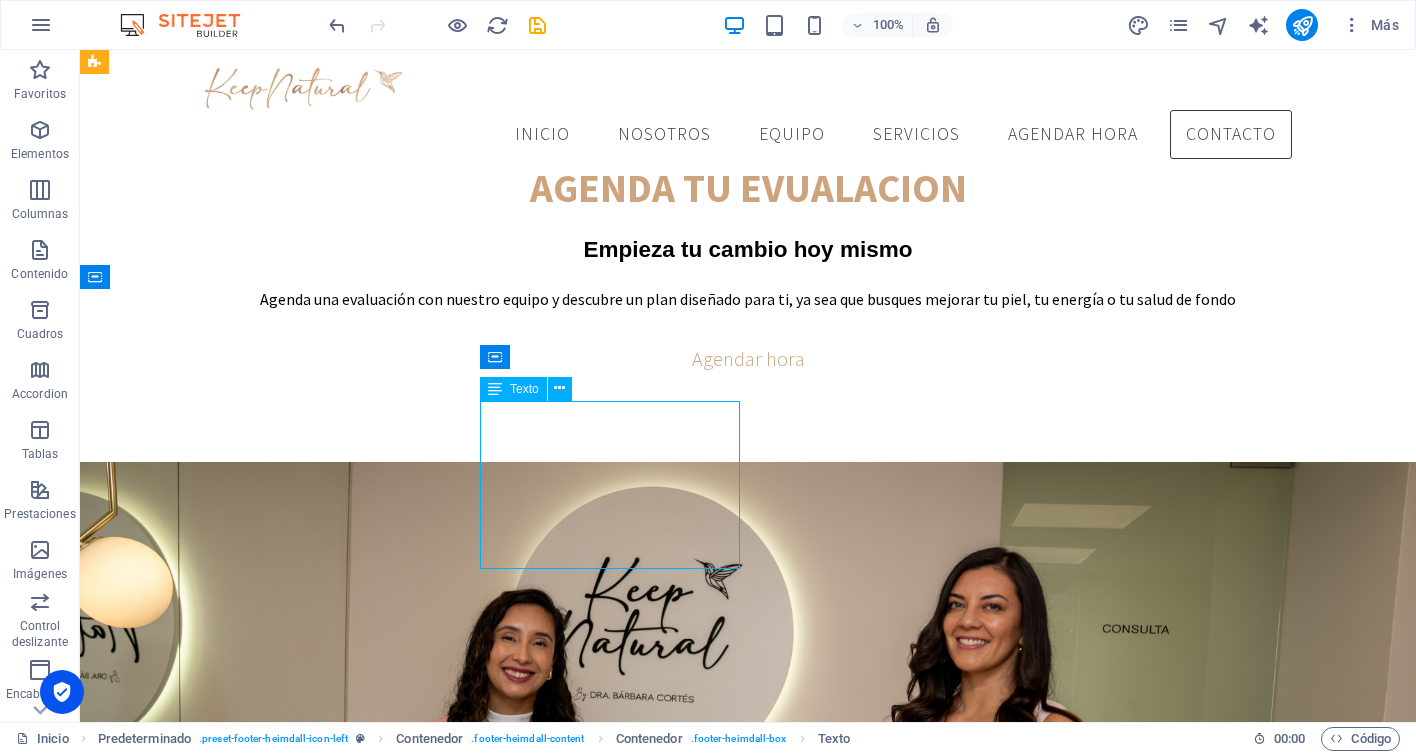 click on "Phone: +56 9 41328441 Horario de atención:   Lunes - Viernes: 9am - 19pm Sábado: 9am - 14pm" at bounding box center [226, 2914] 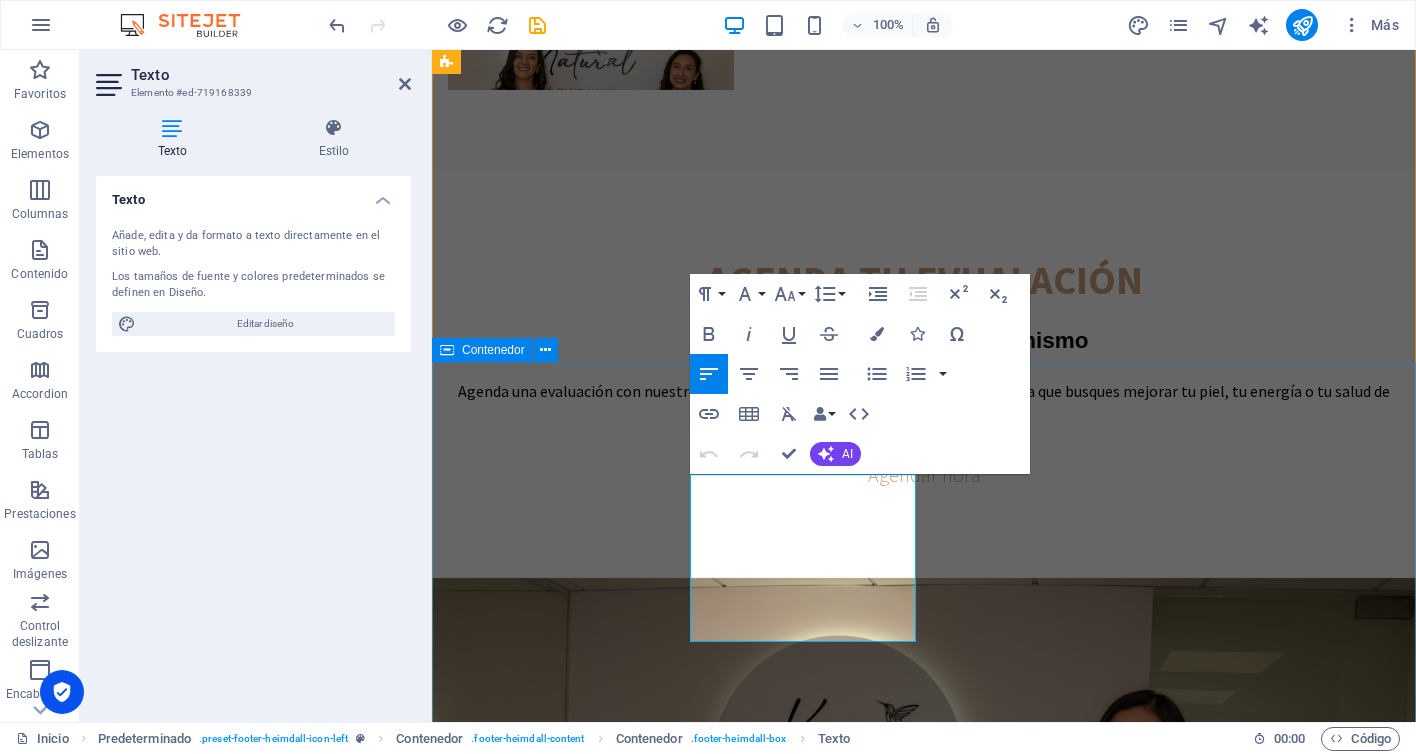 scroll, scrollTop: 4012, scrollLeft: 0, axis: vertical 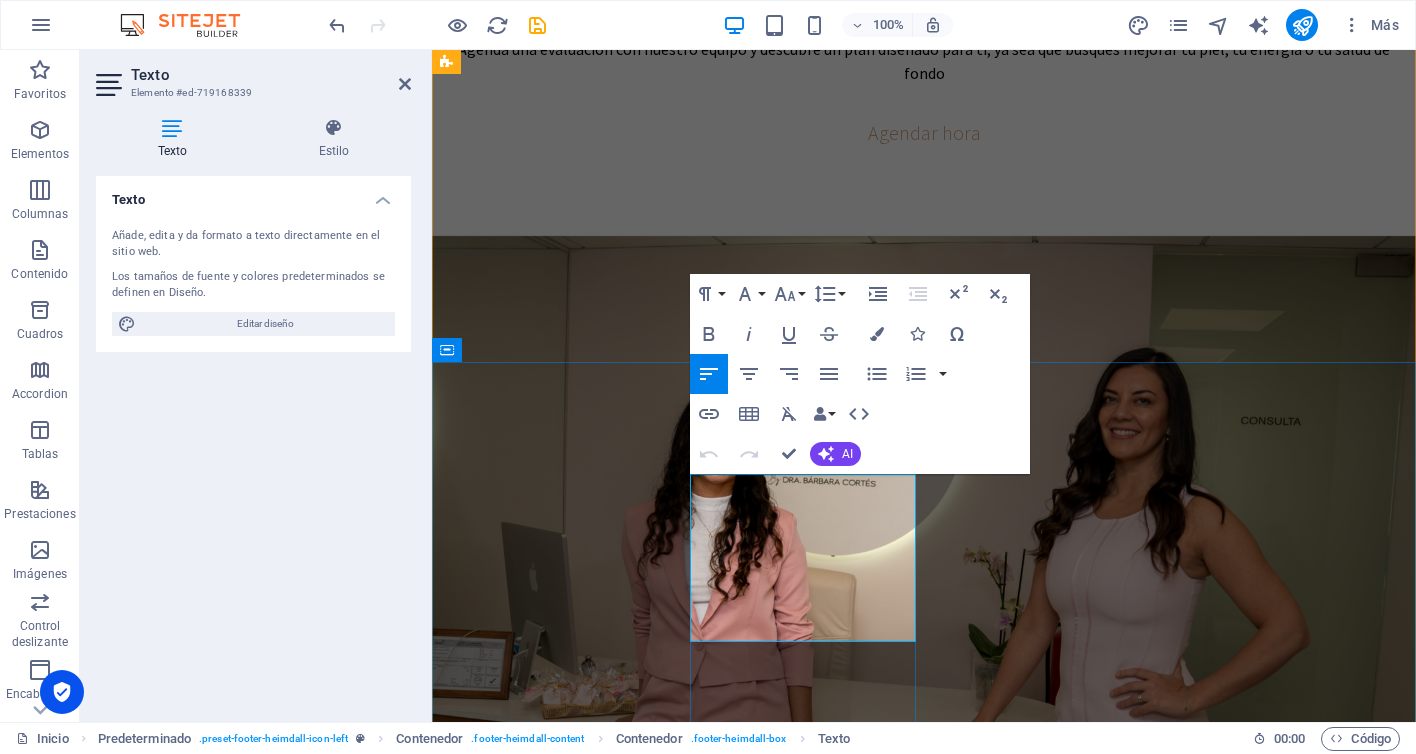 drag, startPoint x: 730, startPoint y: 485, endPoint x: 690, endPoint y: 483, distance: 40.04997 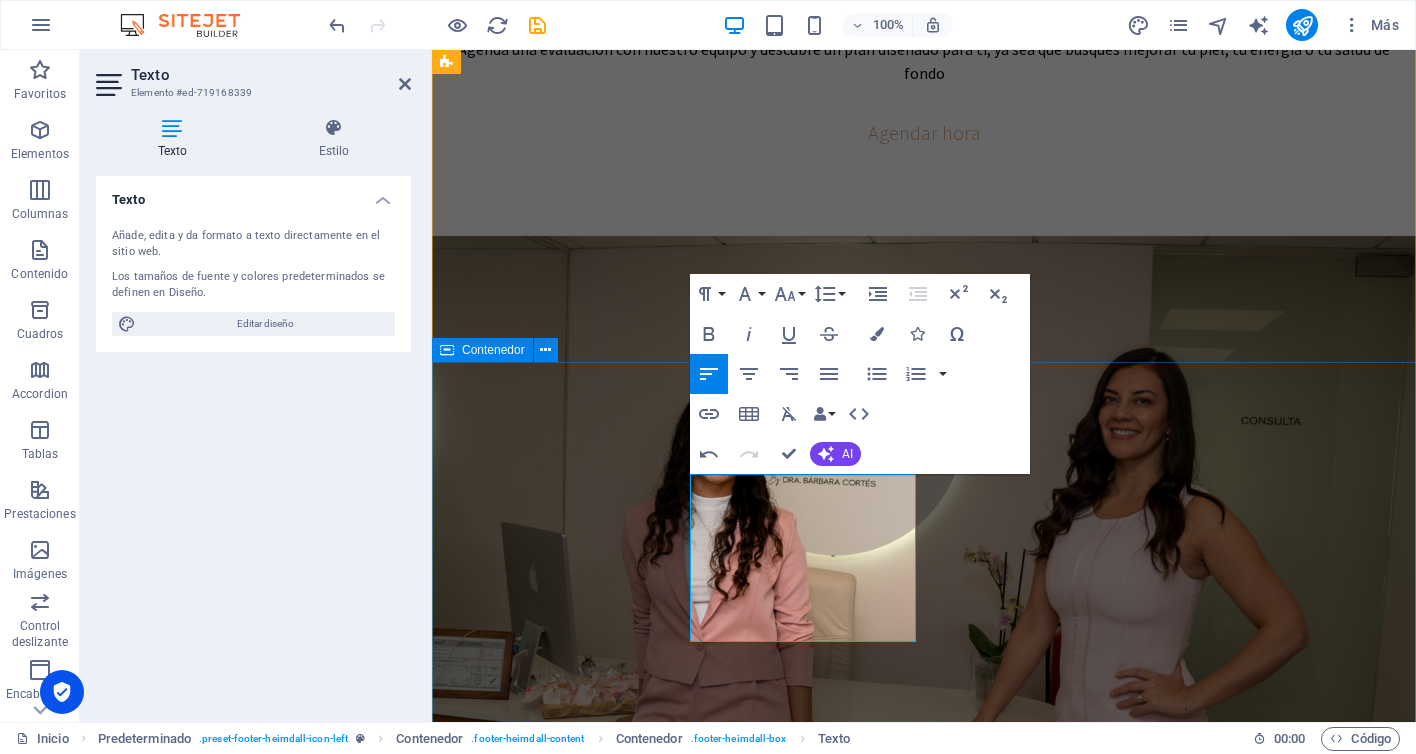 click on "dirección keepnatural.cl Estoril 50, oficina 917. Las Condes - Santiago de Chile El edificio cuenta con estacionamientos de pago Contáctanos Whatsapp: +56 9 41328441 Horario de atención:   Lunes - Viernes: 9am - 19pm Sábado: 9am - 14pm Navegación Inicio Nosotros Equipo Servic ios Agendar hora Politicas legales  Privac idad ¿te contactamos?   I Entiendo y estoy de acuerdo con la política de privacidad. Unreadable? Regenerate Send" at bounding box center (924, 3179) 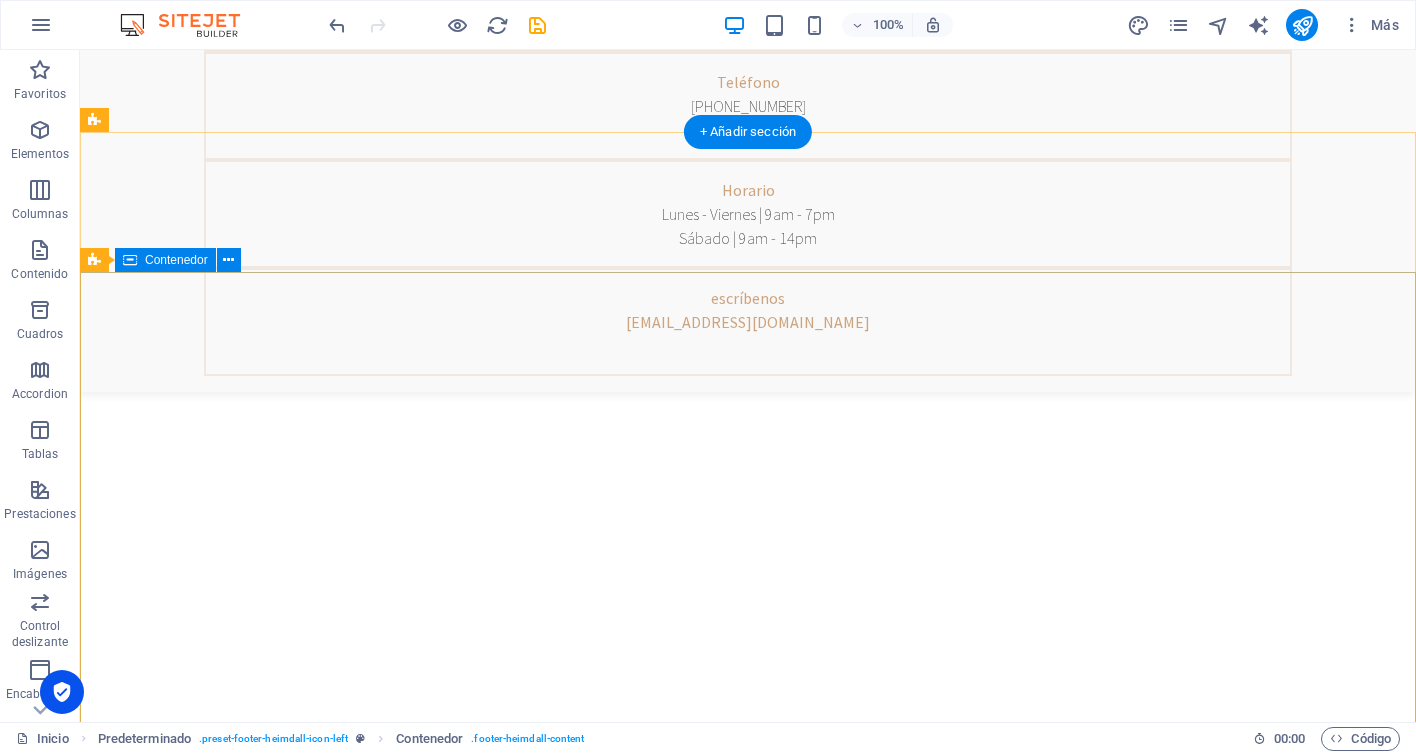 scroll, scrollTop: 0, scrollLeft: 0, axis: both 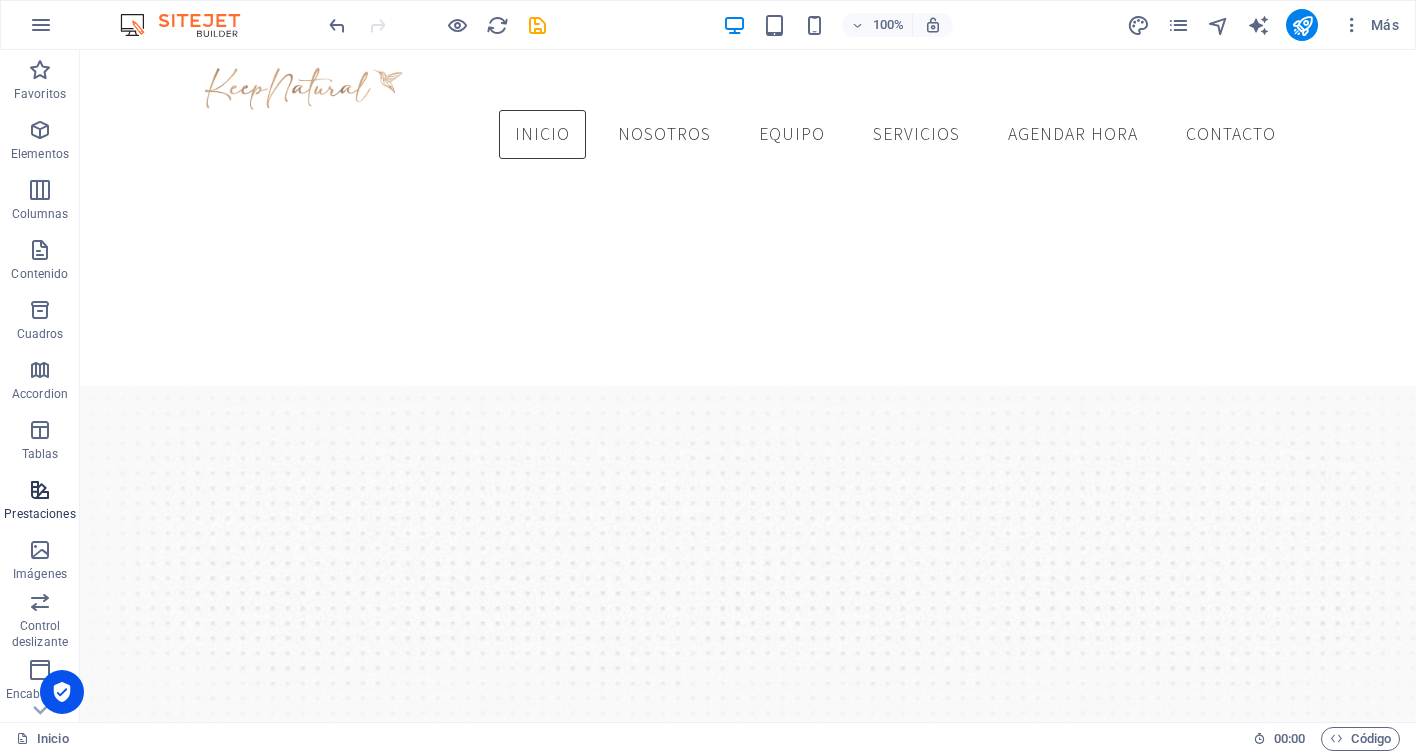 click at bounding box center [40, 490] 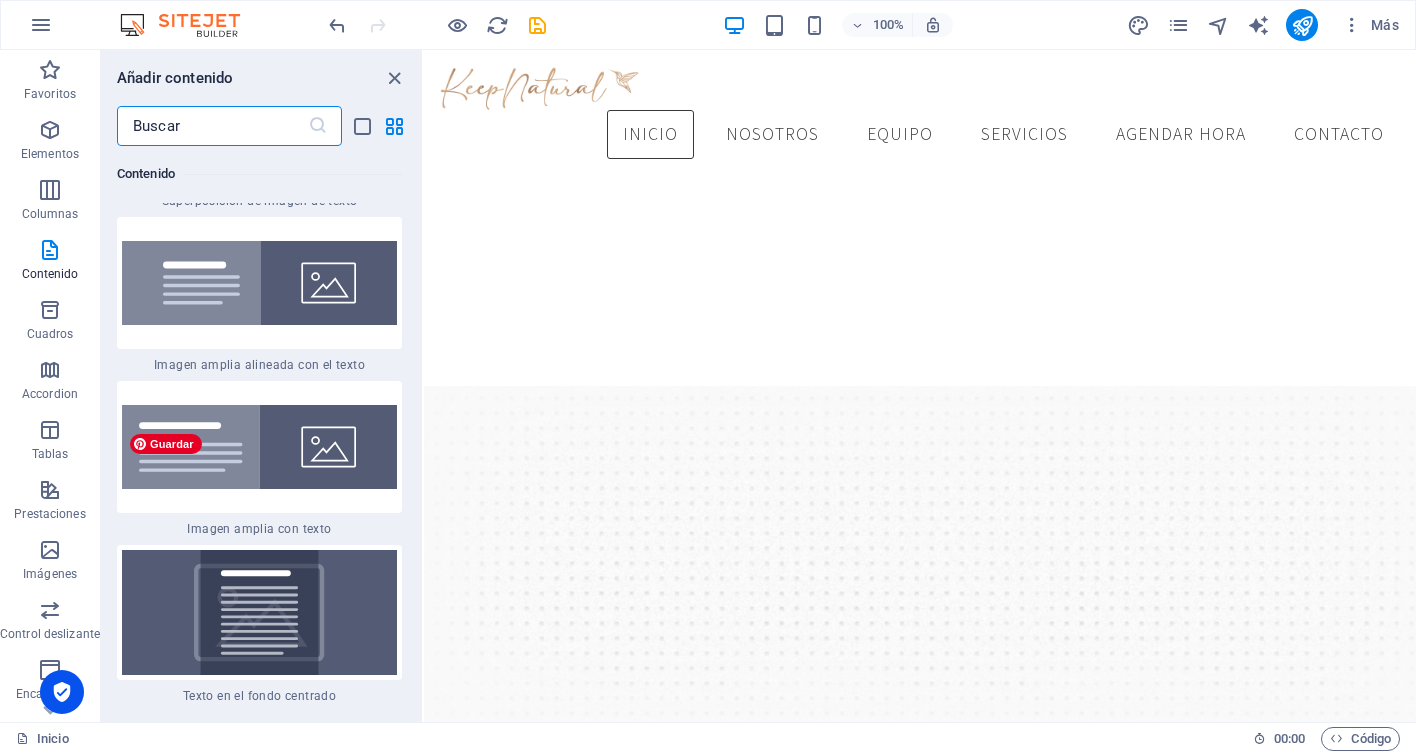 scroll, scrollTop: 7732, scrollLeft: 0, axis: vertical 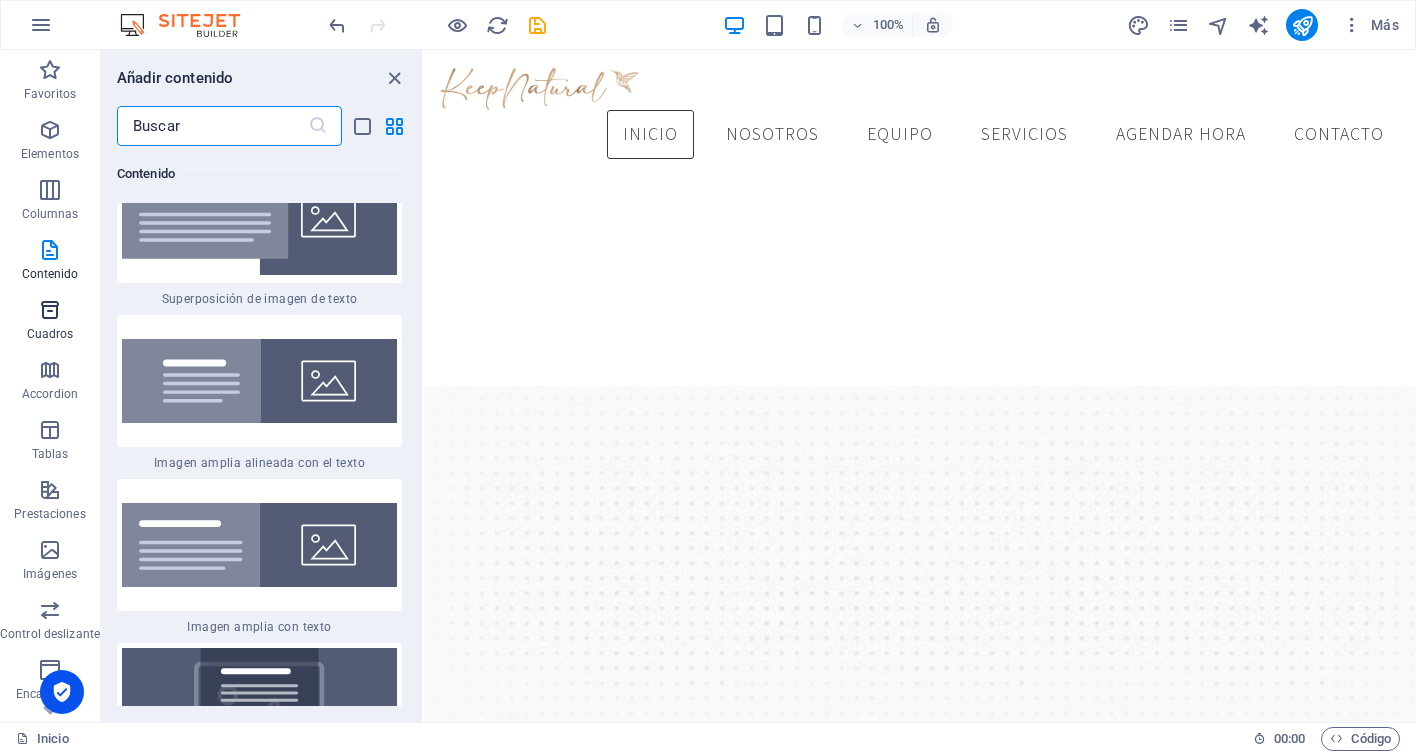 click at bounding box center (50, 310) 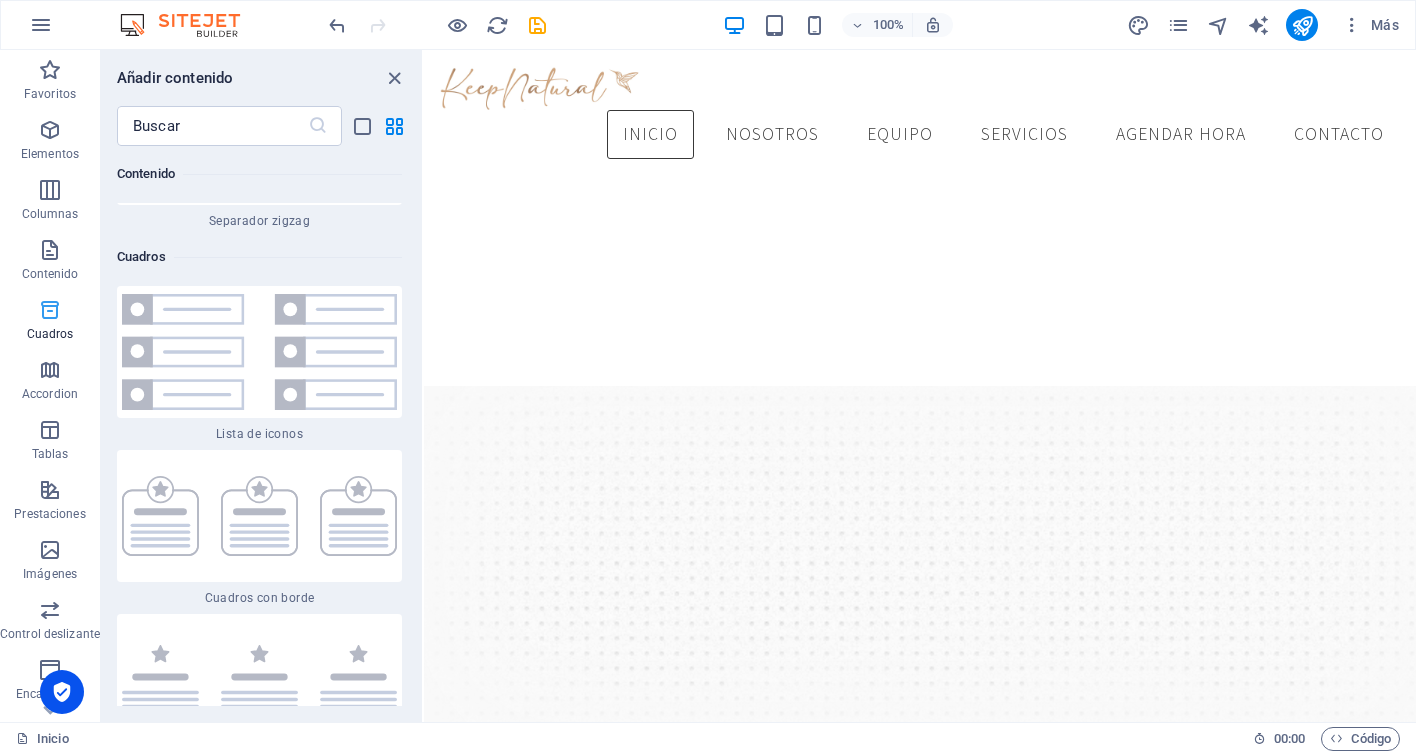 scroll, scrollTop: 10648, scrollLeft: 0, axis: vertical 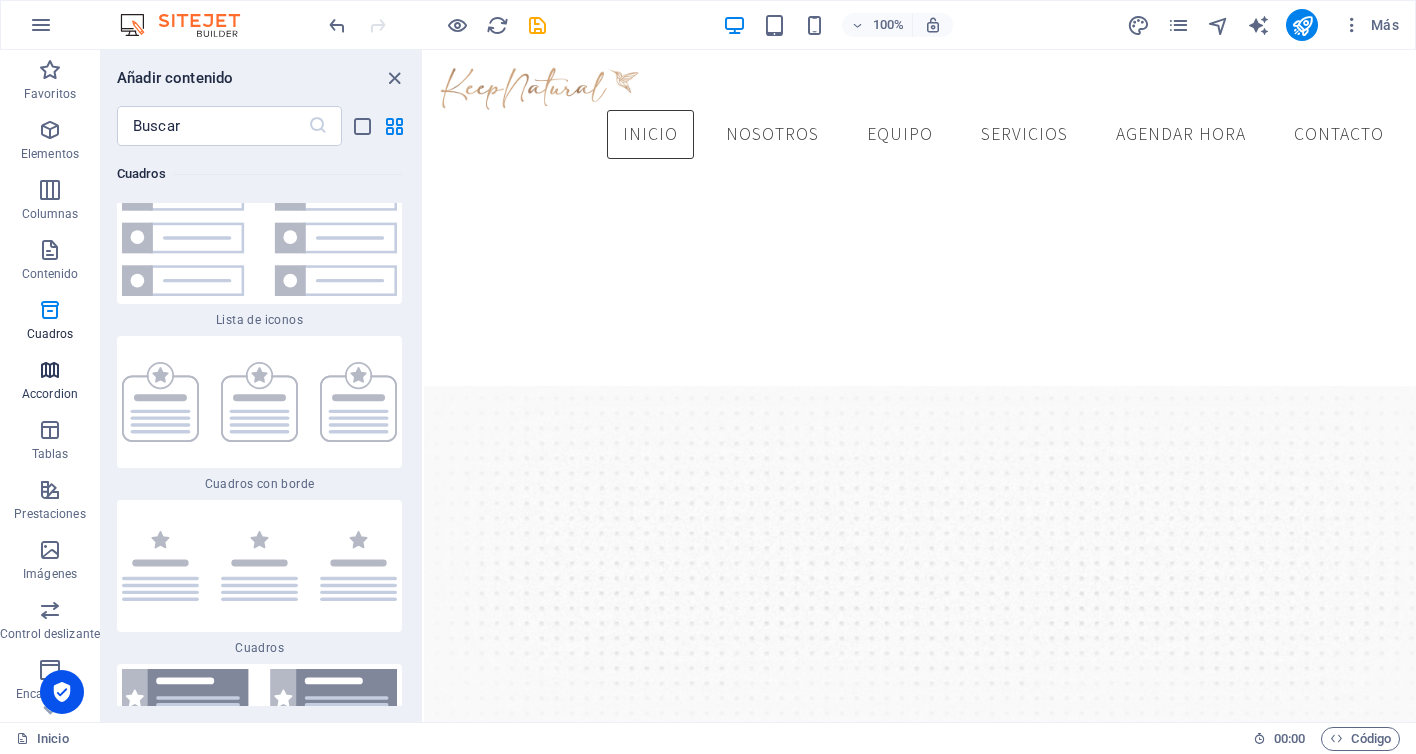 click on "Accordion" at bounding box center [50, 382] 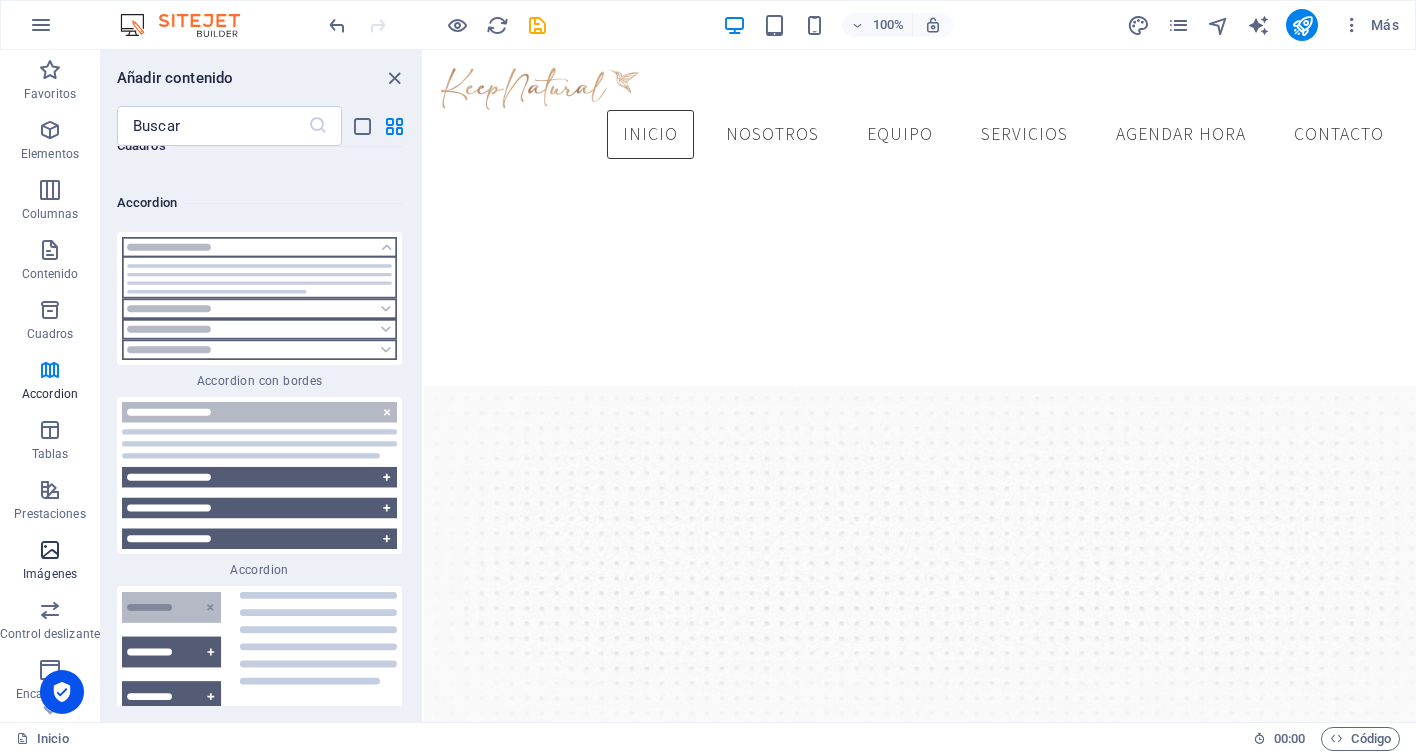 scroll, scrollTop: 12262, scrollLeft: 0, axis: vertical 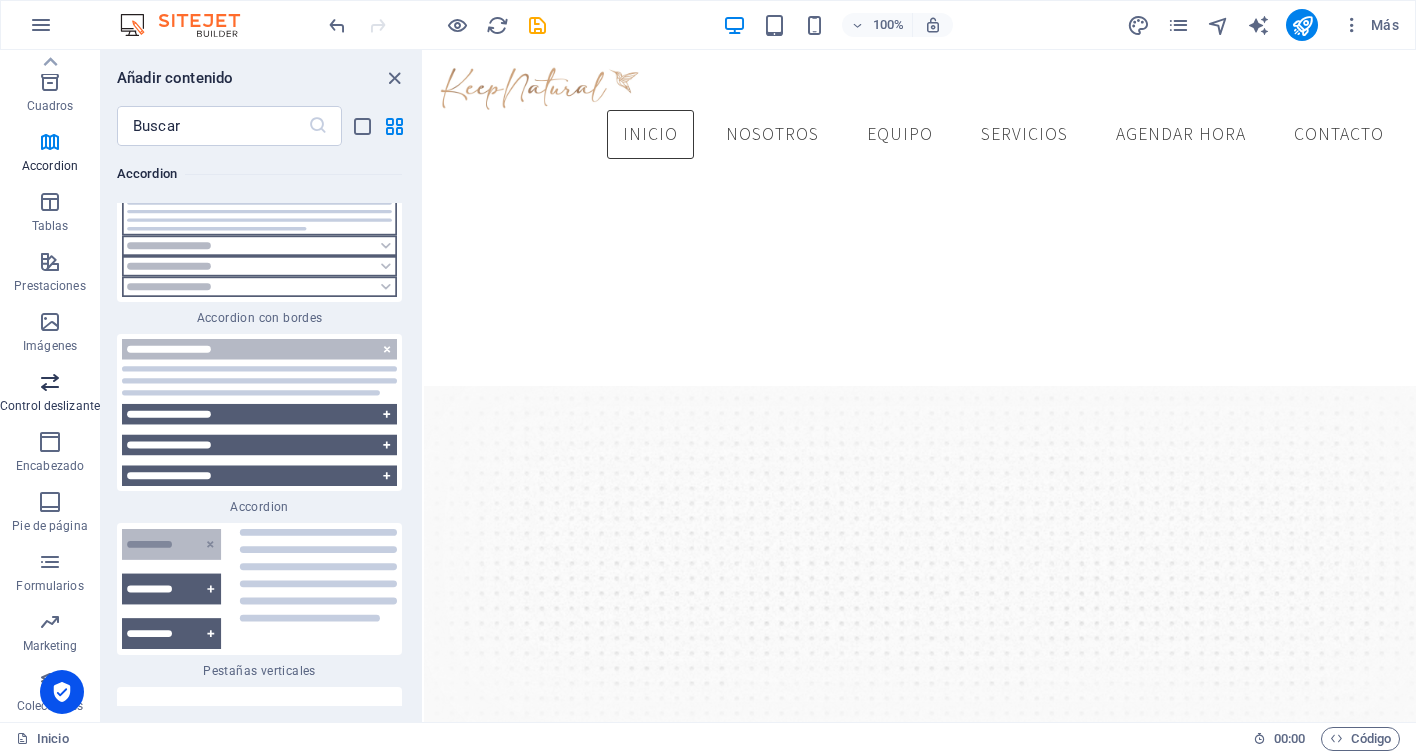 click on "Control deslizante" at bounding box center (50, 406) 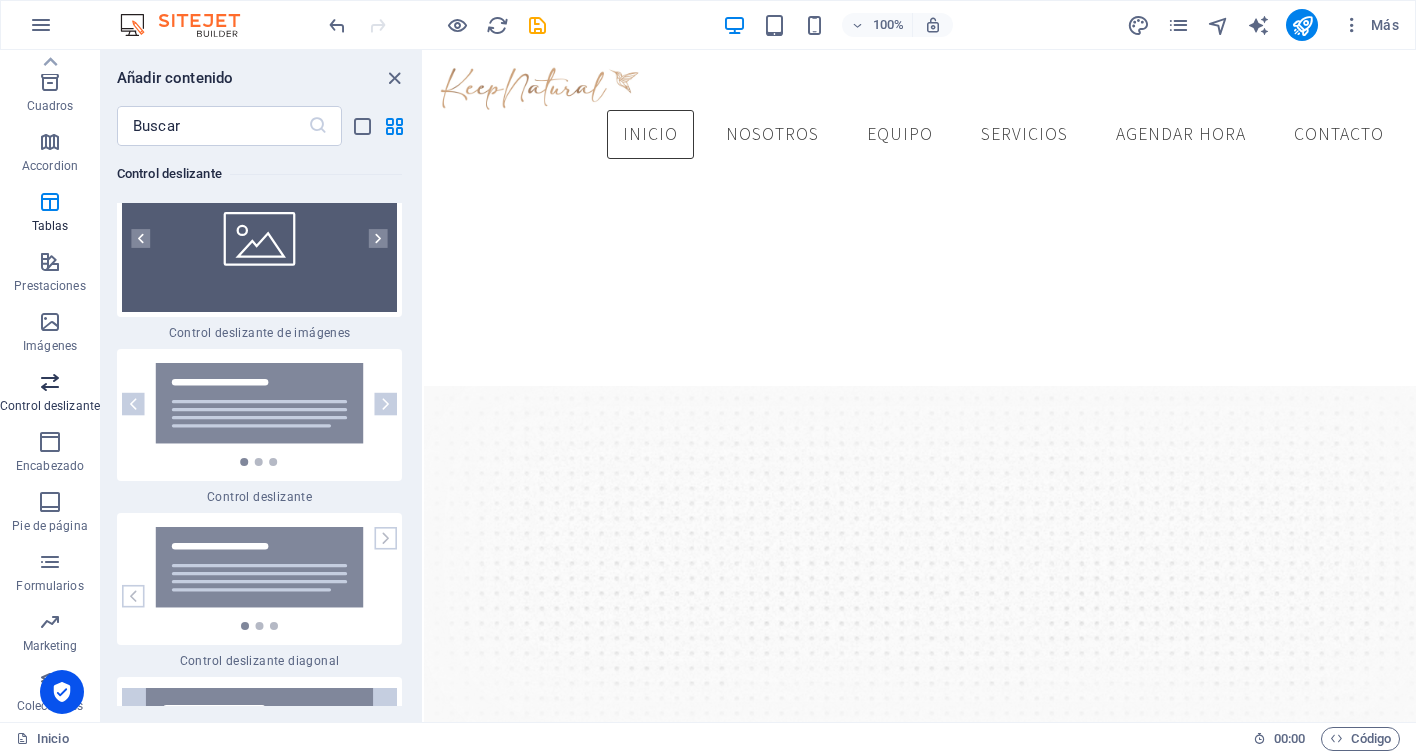 scroll, scrollTop: 22368, scrollLeft: 0, axis: vertical 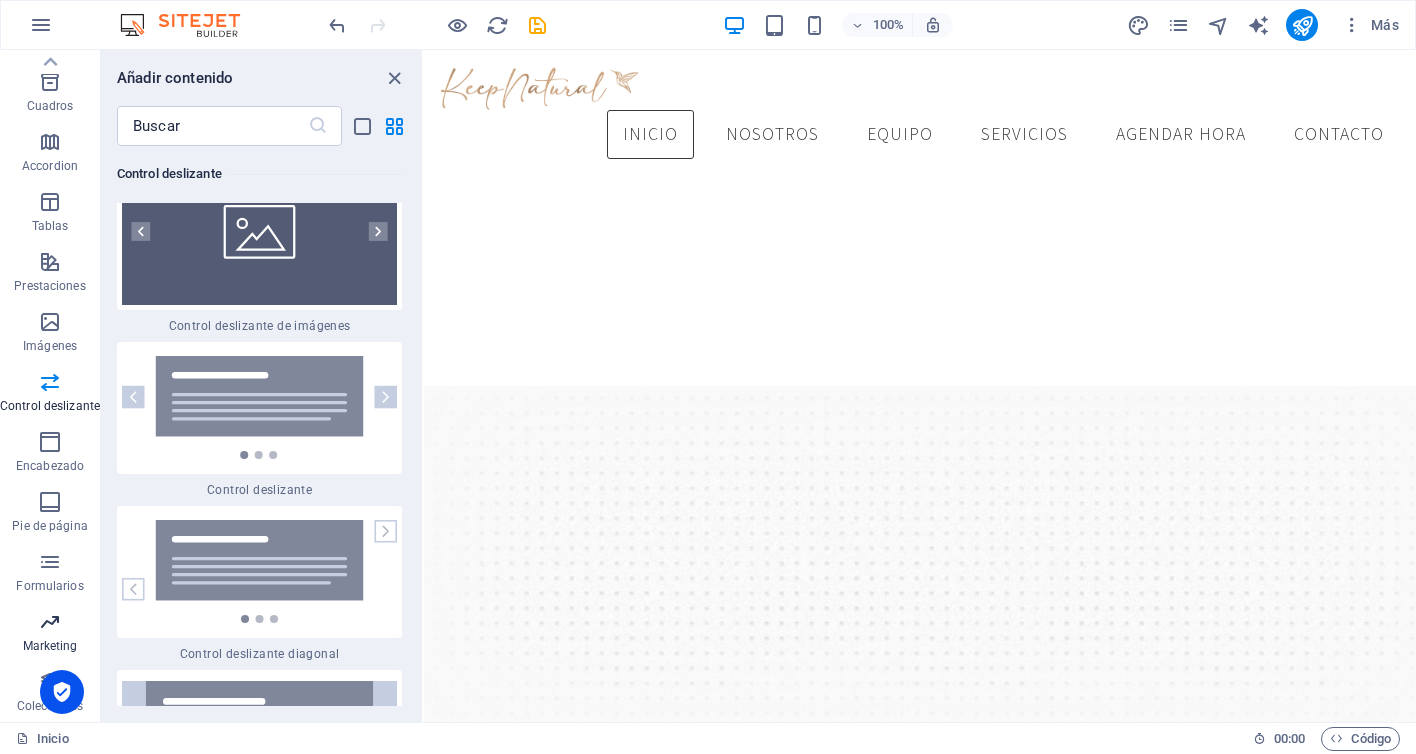 click at bounding box center (50, 622) 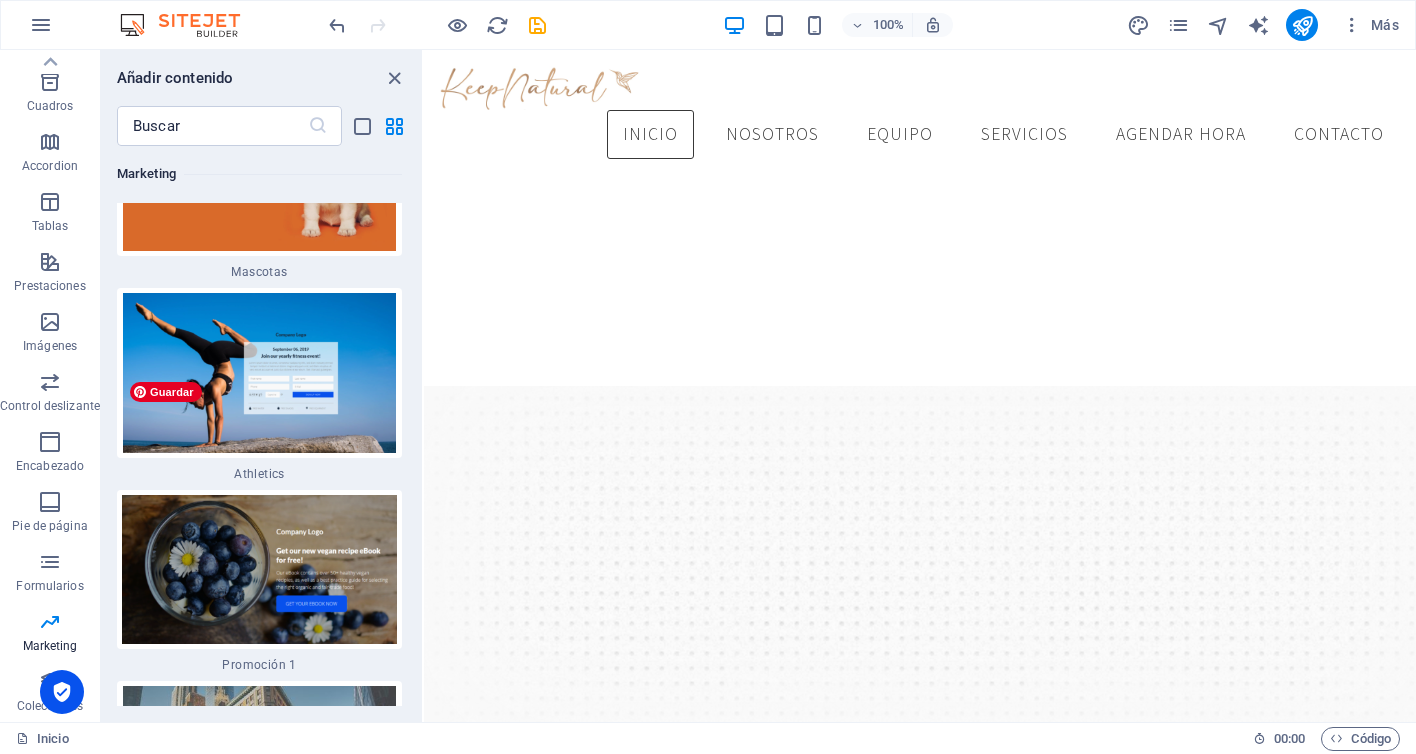 scroll, scrollTop: 34174, scrollLeft: 0, axis: vertical 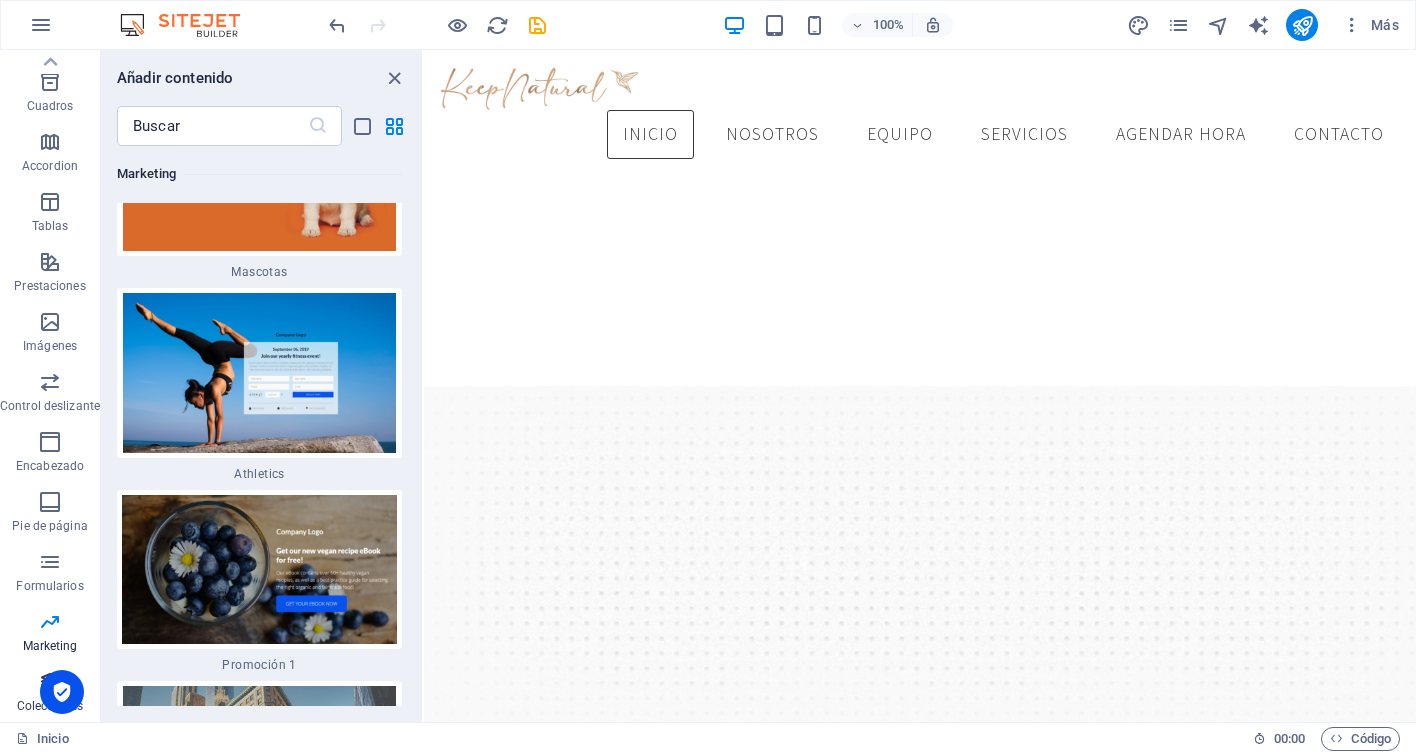 click on "Colecciones" at bounding box center (50, 706) 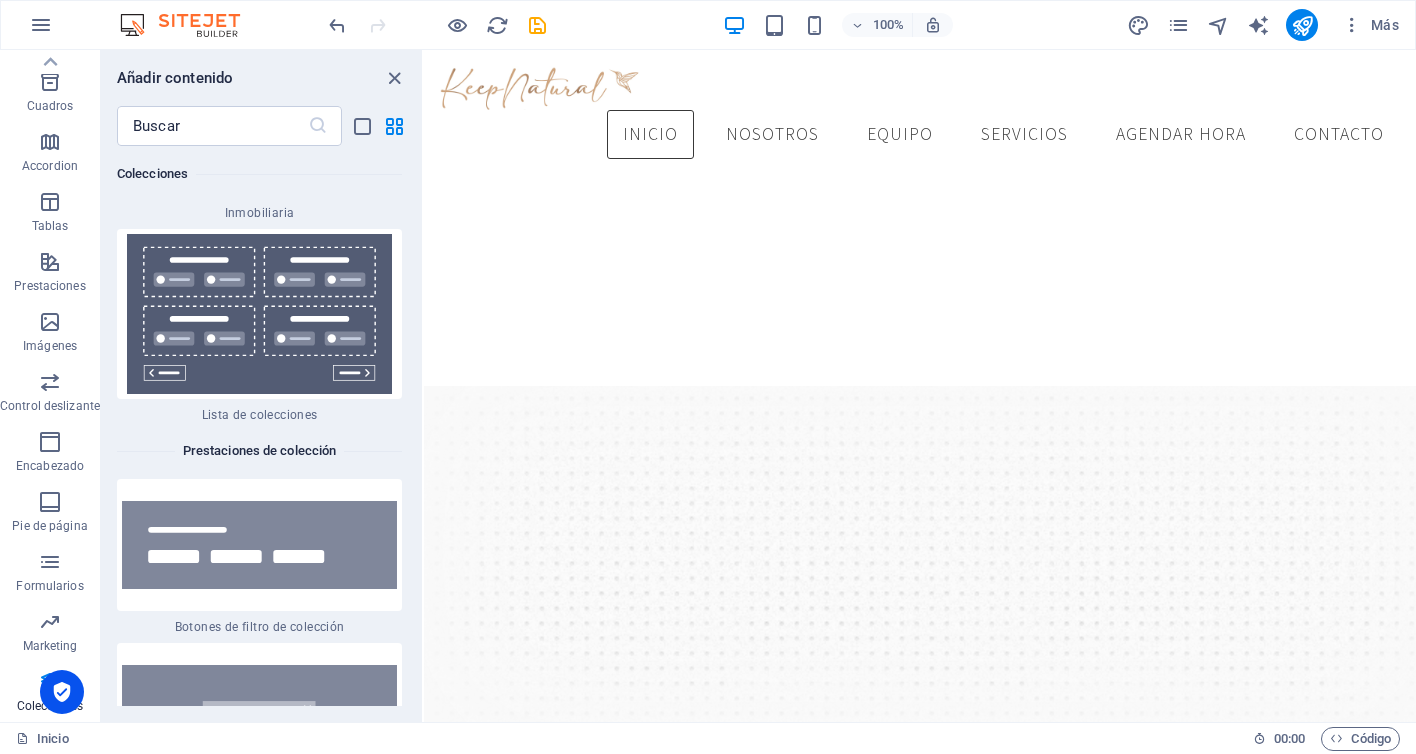 scroll, scrollTop: 38055, scrollLeft: 0, axis: vertical 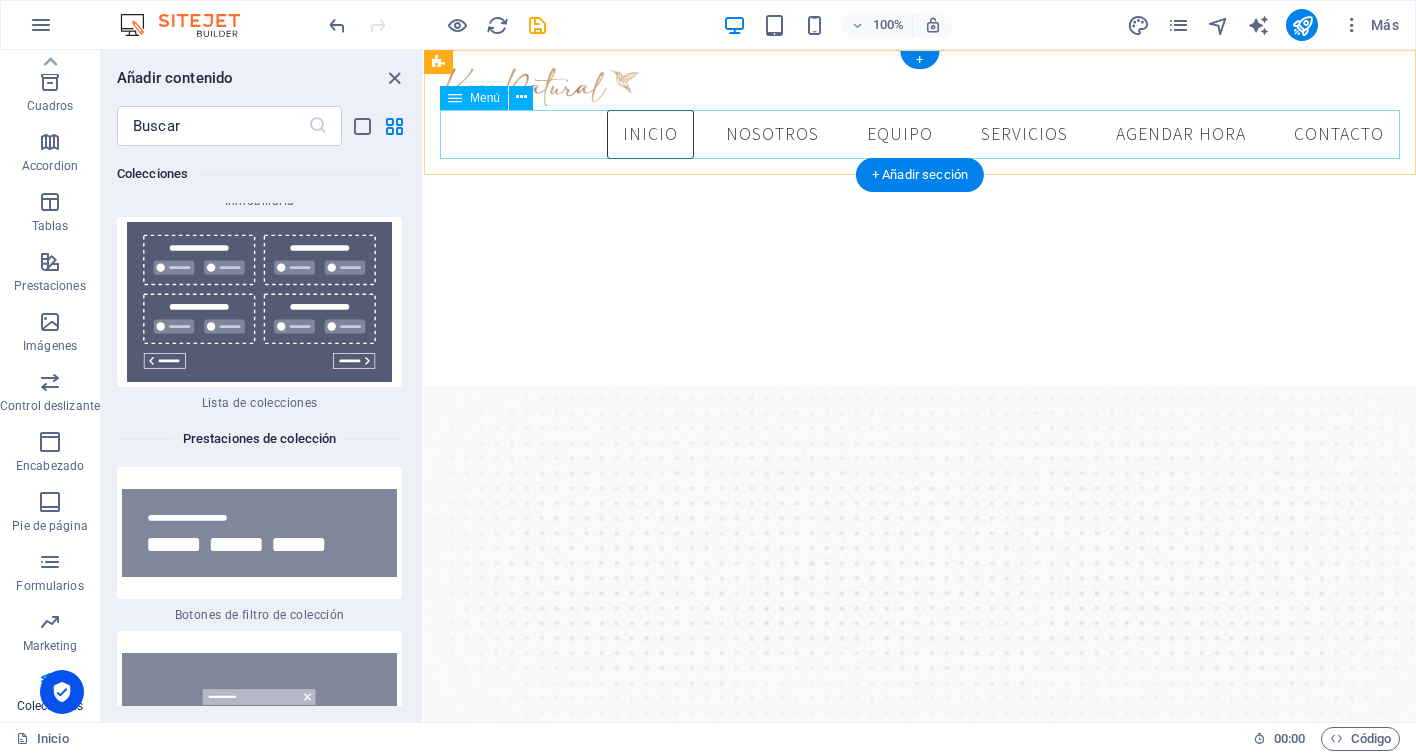 click on "Inicio Nosotros Equipo Servicios Agendar hora Contacto" at bounding box center (920, 135) 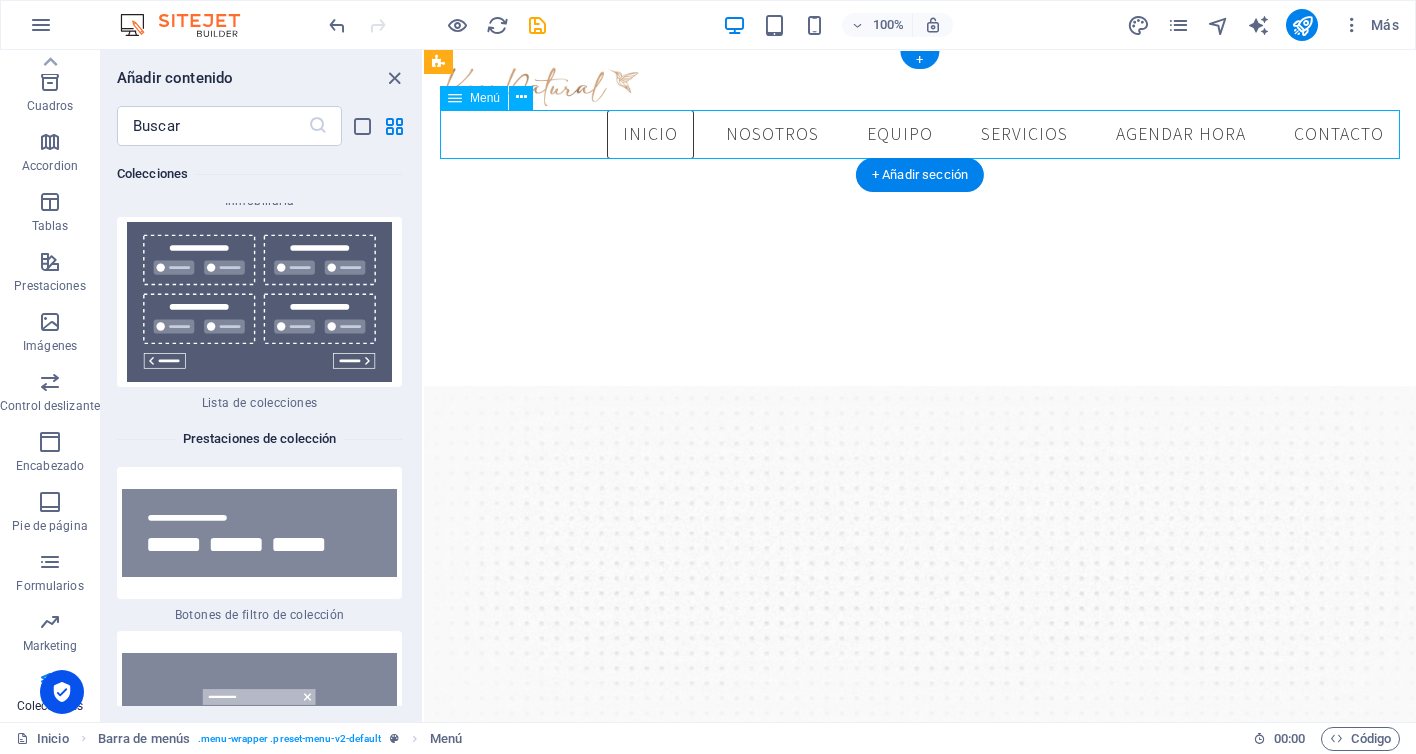 click on "Inicio Nosotros Equipo Servicios Agendar hora Contacto" at bounding box center (920, 135) 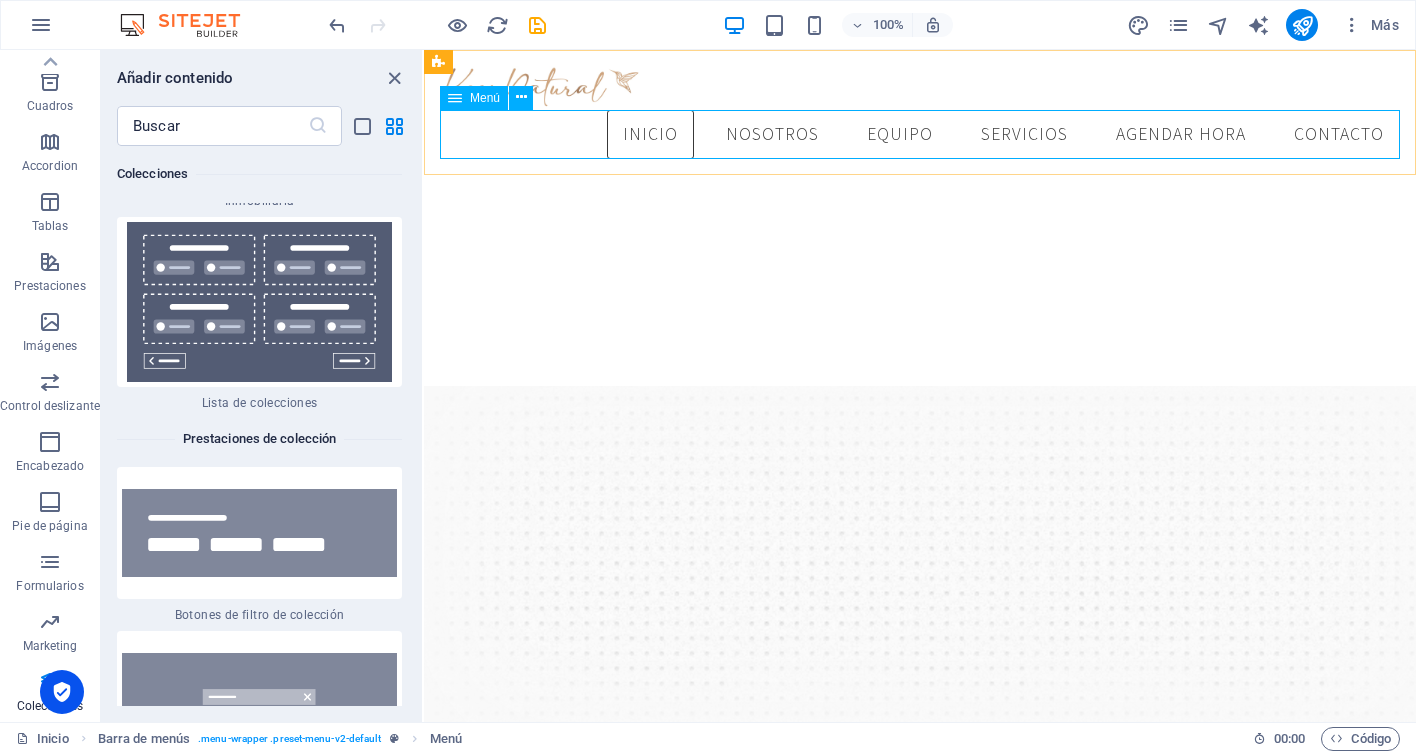 click on "Menú" at bounding box center (485, 98) 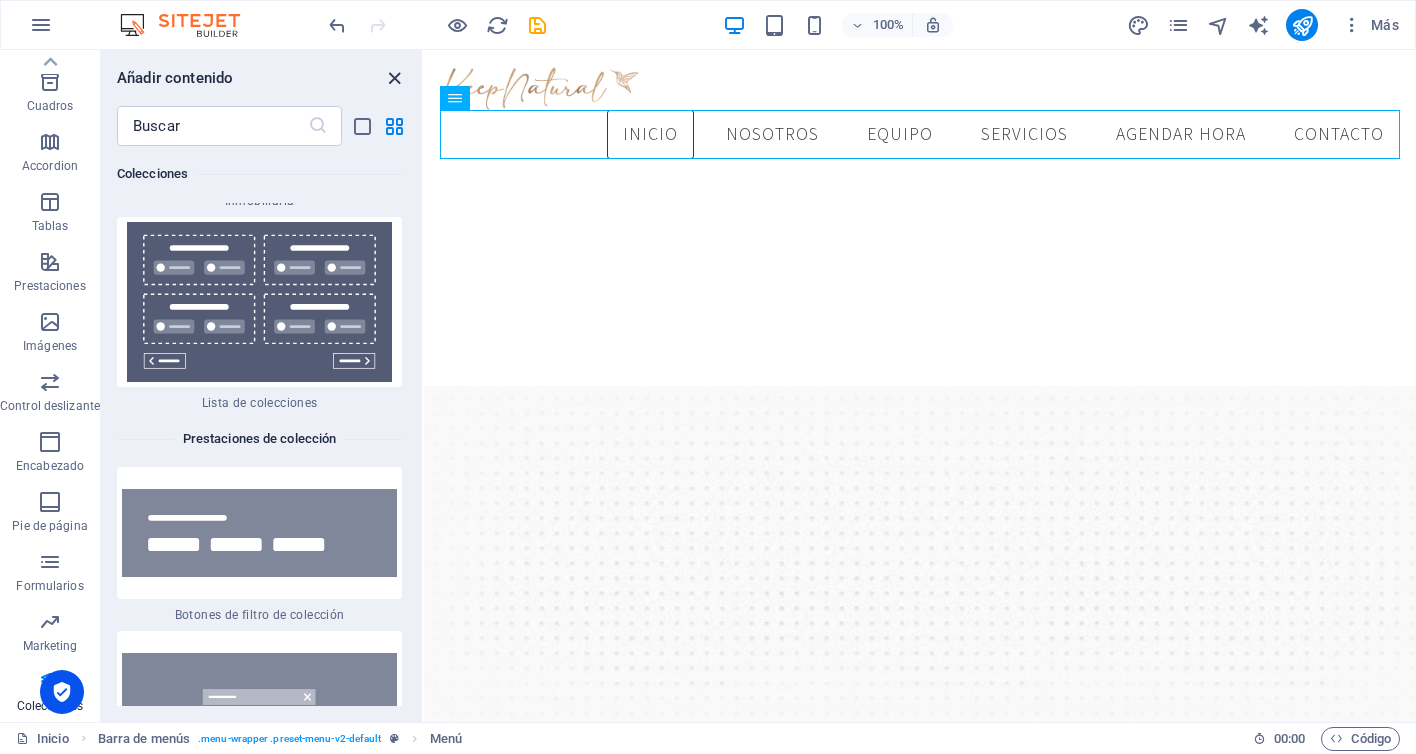 click at bounding box center [394, 78] 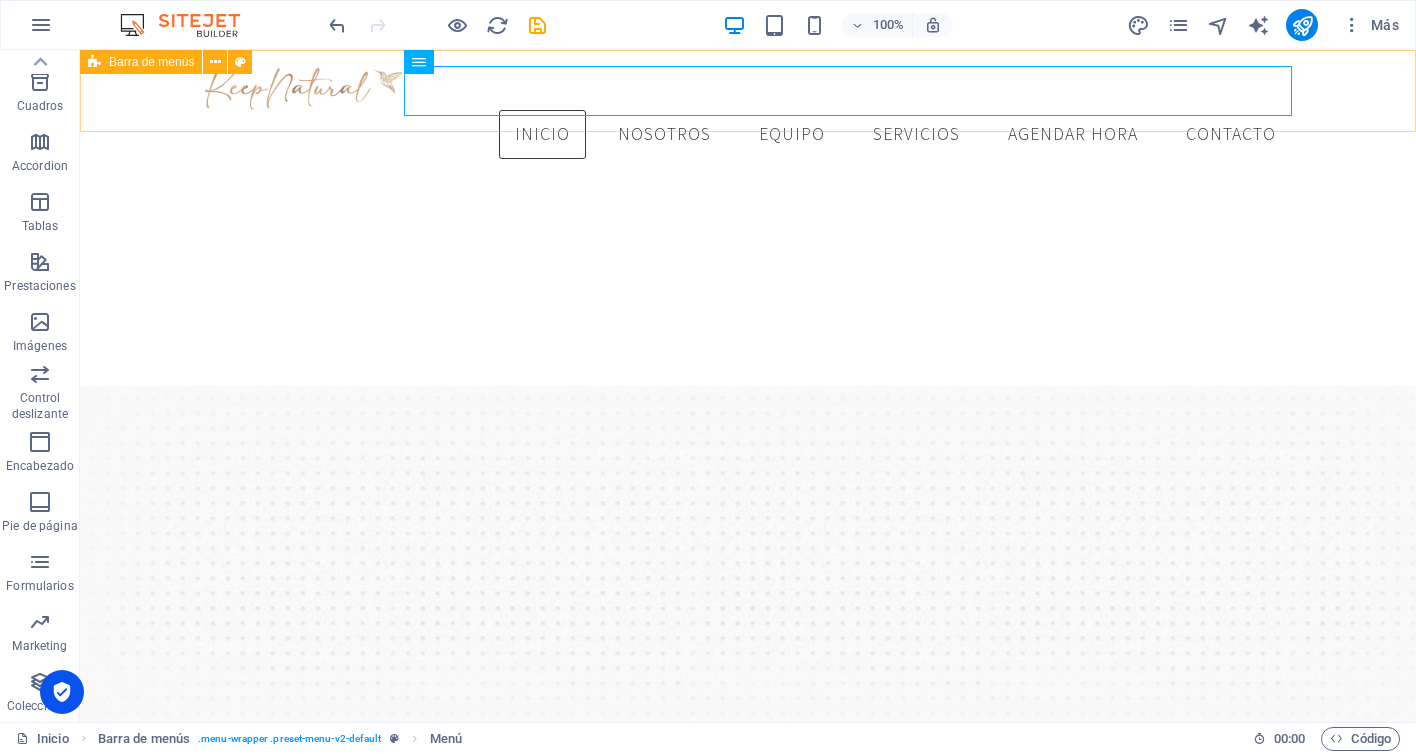 click on "Barra de menús" at bounding box center [141, 62] 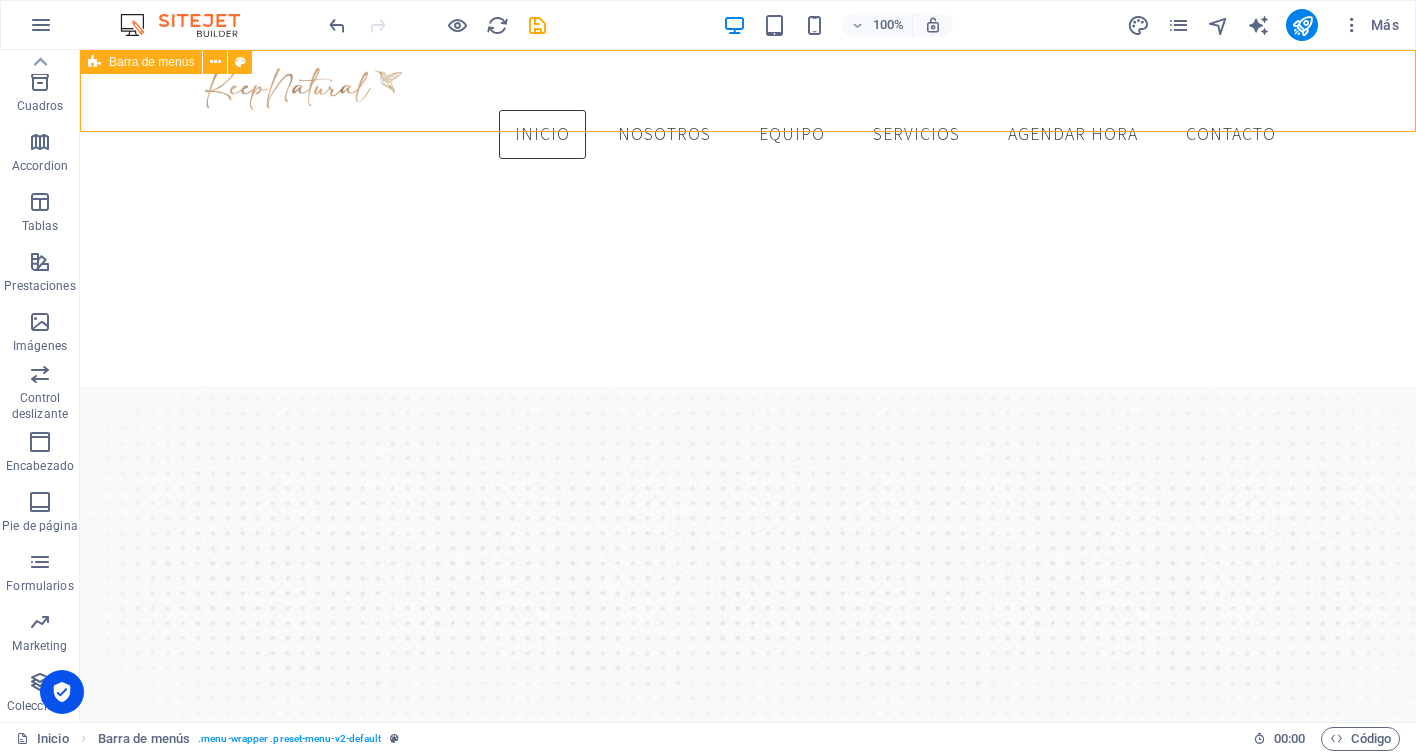 click at bounding box center [94, 62] 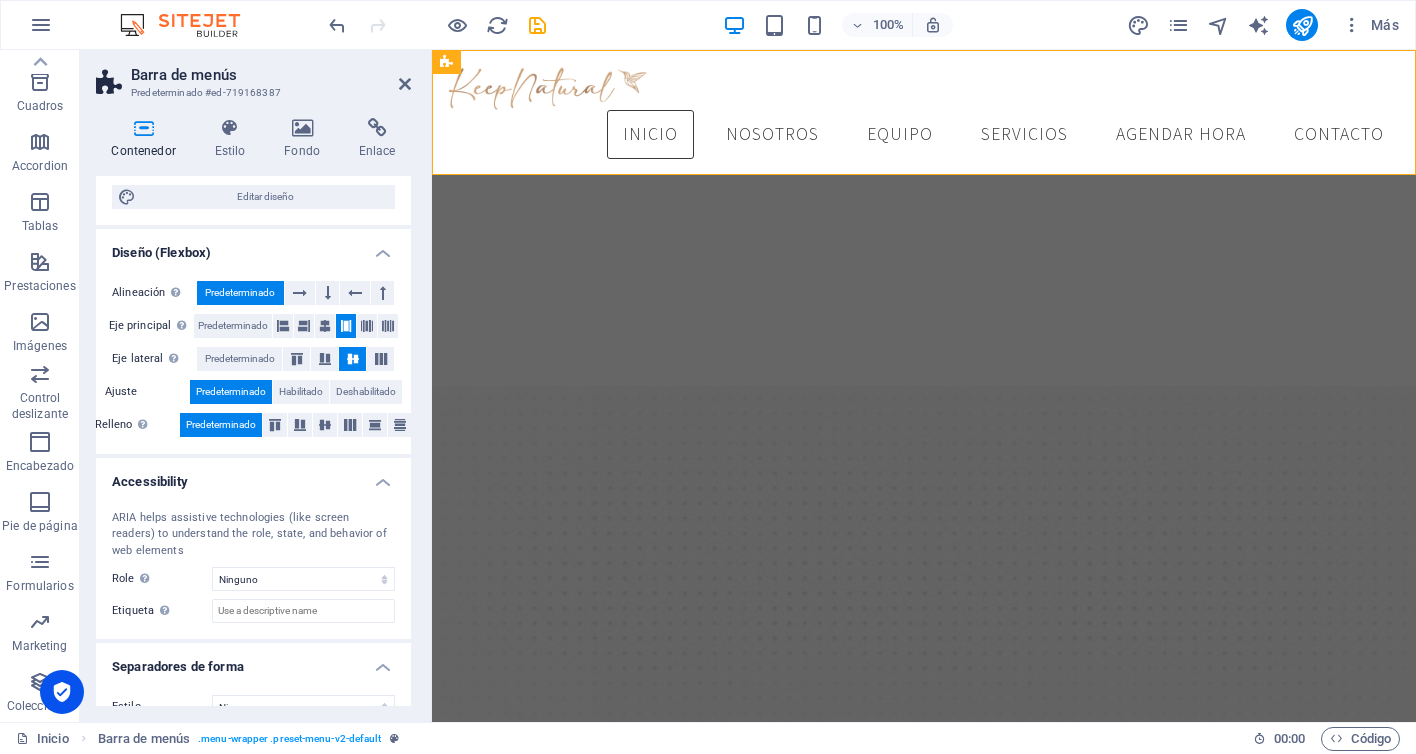 scroll, scrollTop: 269, scrollLeft: 0, axis: vertical 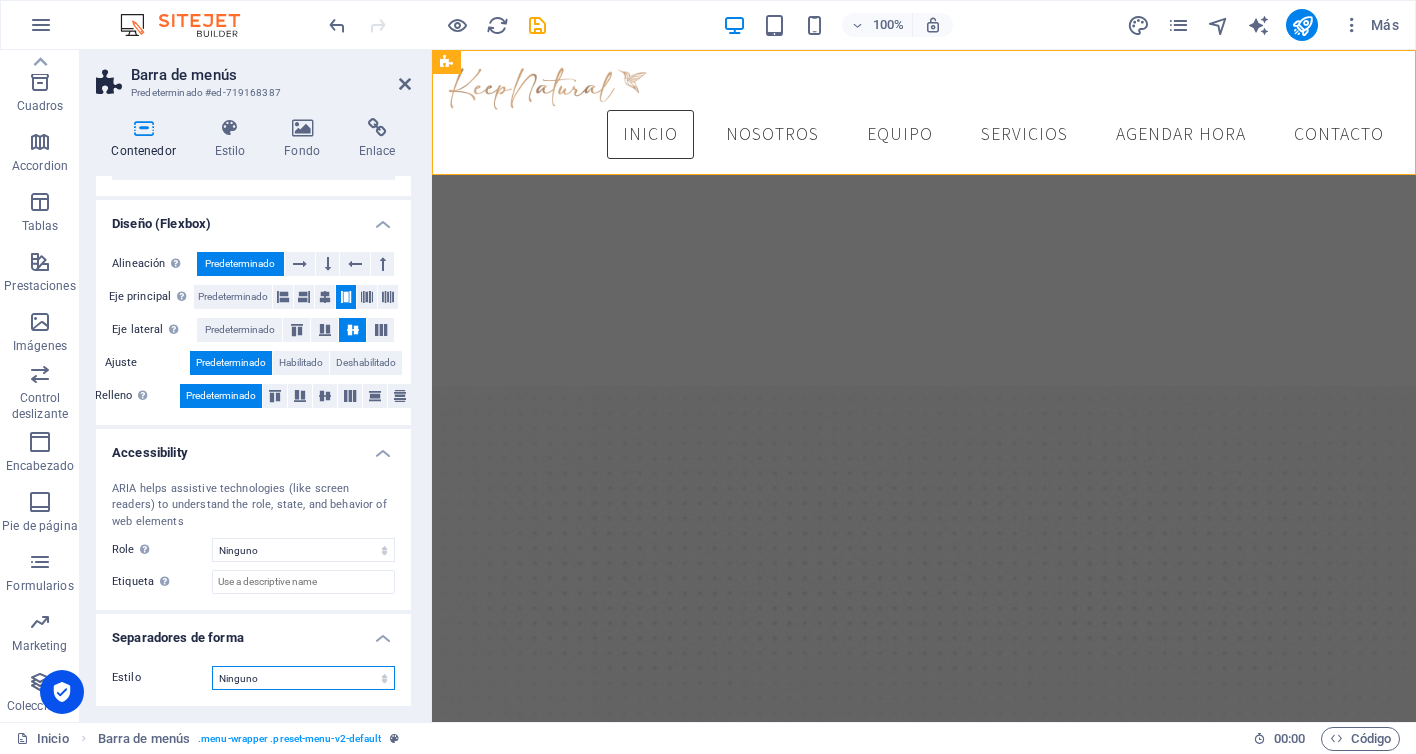 click on "Ninguno Triángulo Cuadrado Diagonal Polígono 1 Polígono 2 Zigzag Múltiples zigzags Olas Múltiples olas Medio círculo Círculo Sombra de círculo Bloques Hexágonos Nubes Múltiples nubes Ventilador Pirámides Libro Gota de pintura Fuego Papel desmenuzado Flecha" at bounding box center (303, 678) 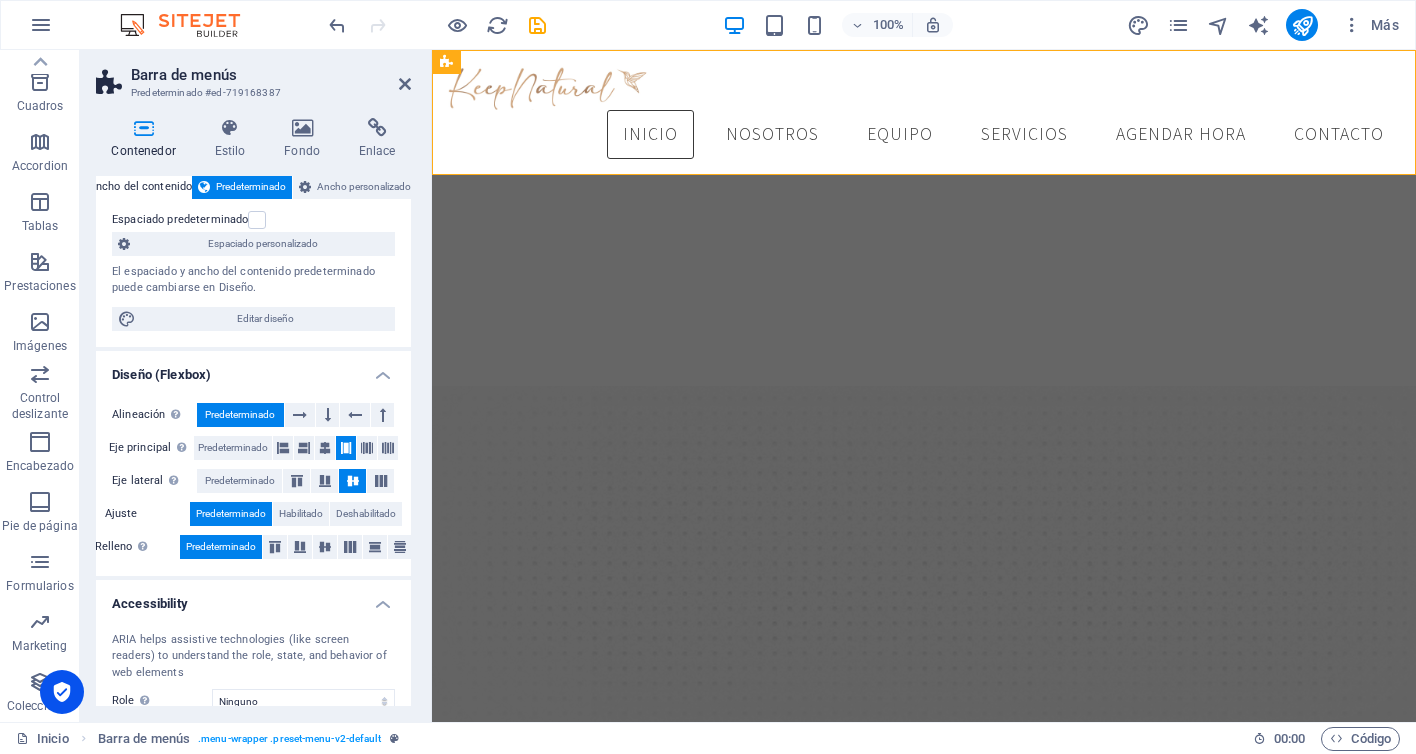 scroll, scrollTop: 91, scrollLeft: 0, axis: vertical 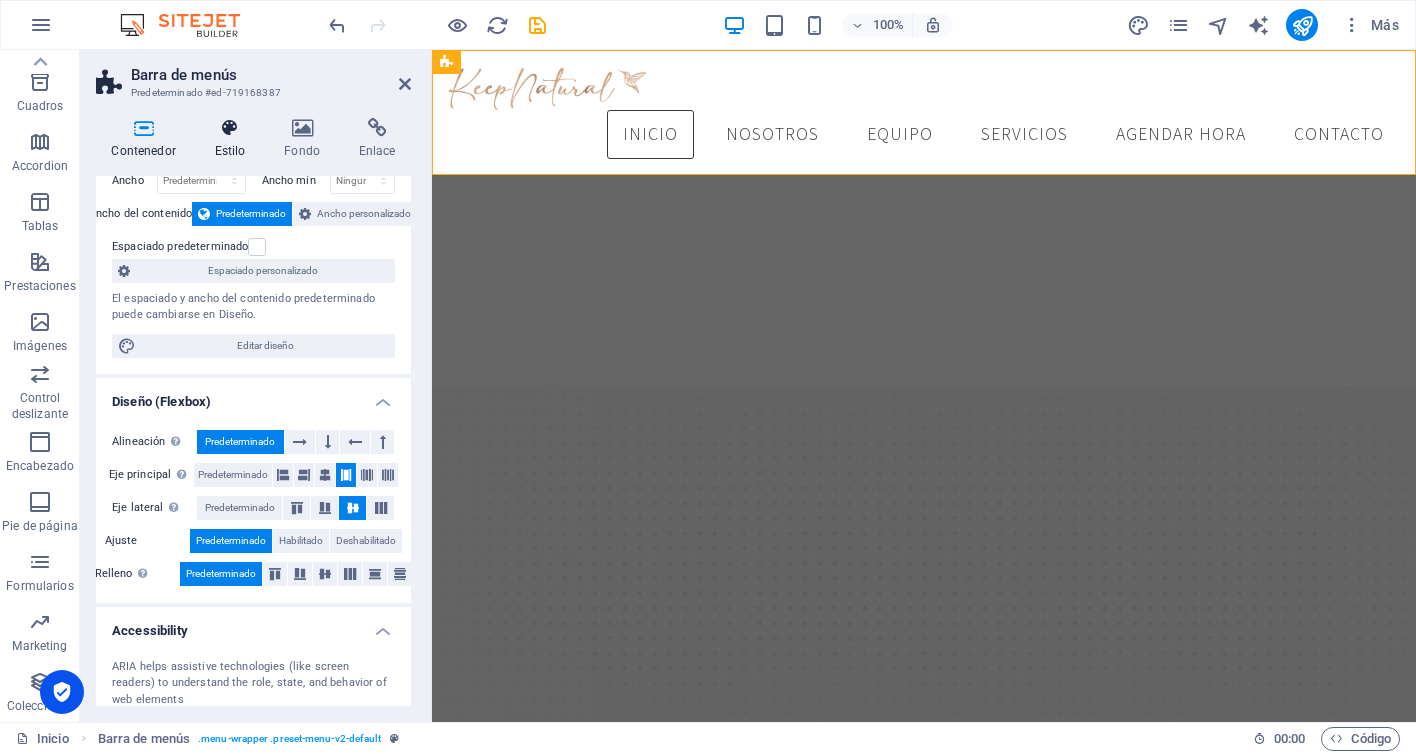 click at bounding box center (230, 128) 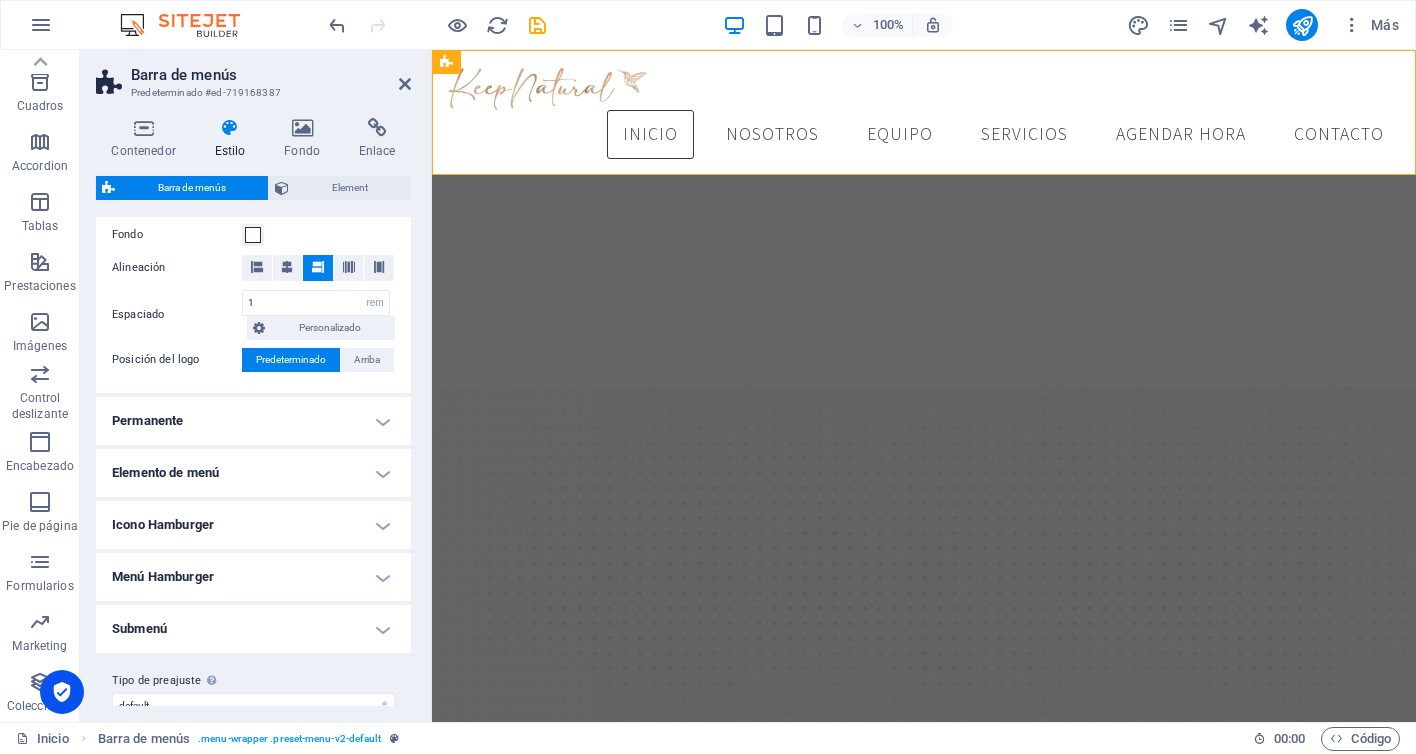 scroll, scrollTop: 392, scrollLeft: 0, axis: vertical 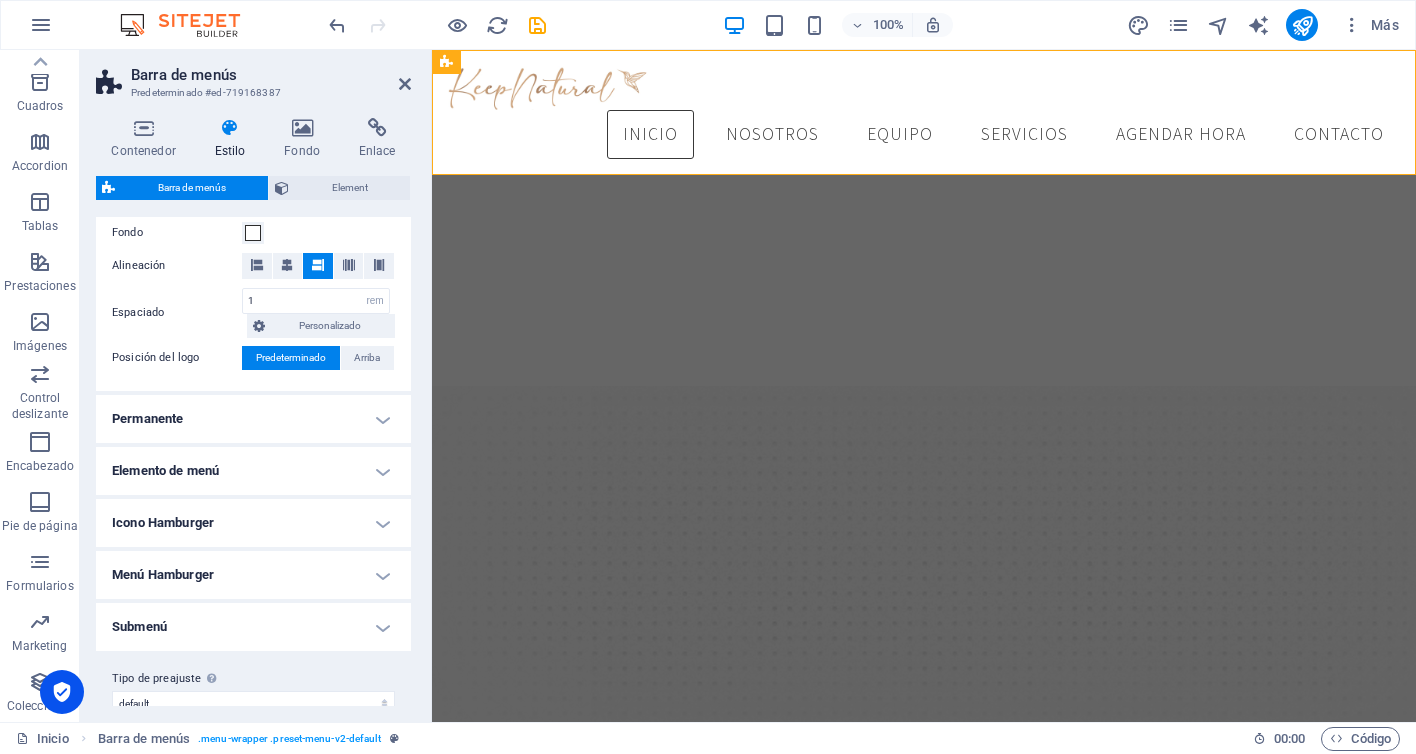 click on "Icono Hamburger" at bounding box center [253, 523] 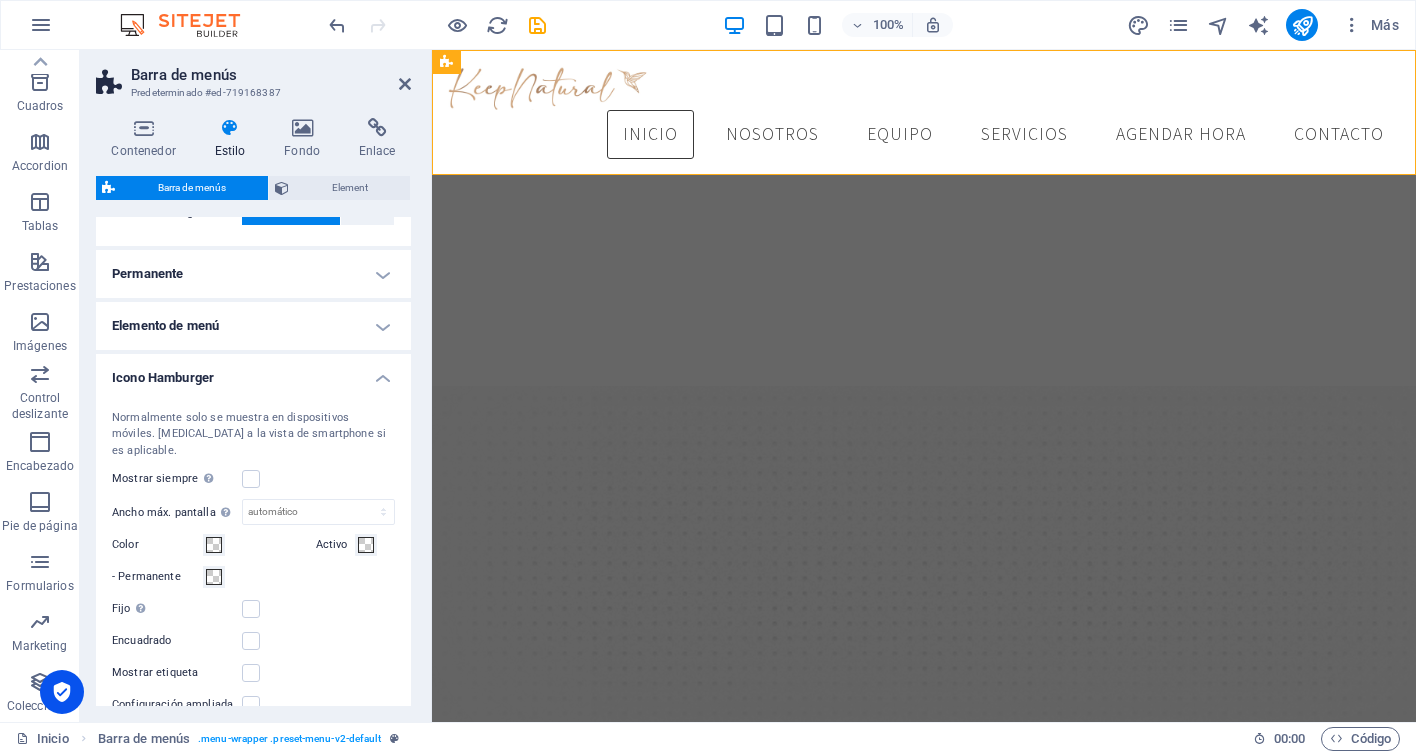 scroll, scrollTop: 551, scrollLeft: 0, axis: vertical 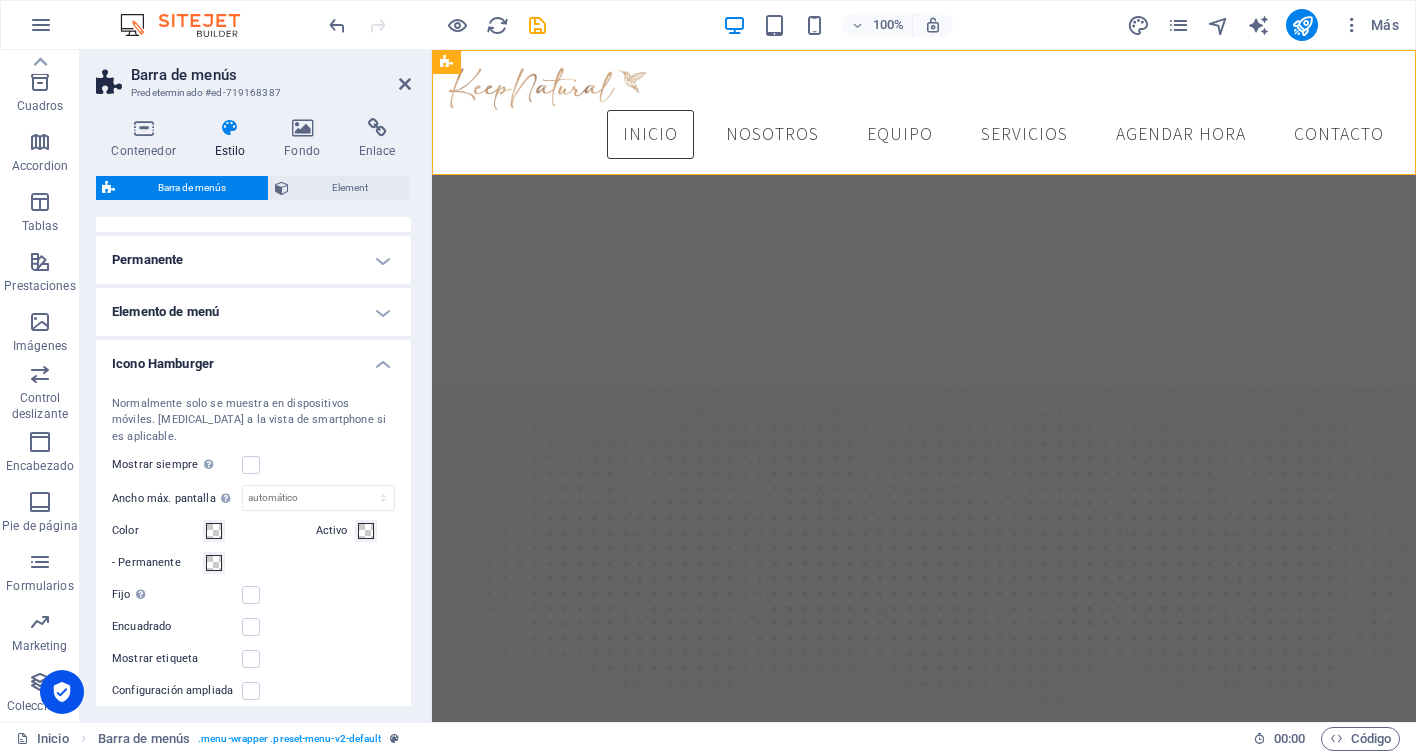 click on "Icono Hamburger" at bounding box center [253, 358] 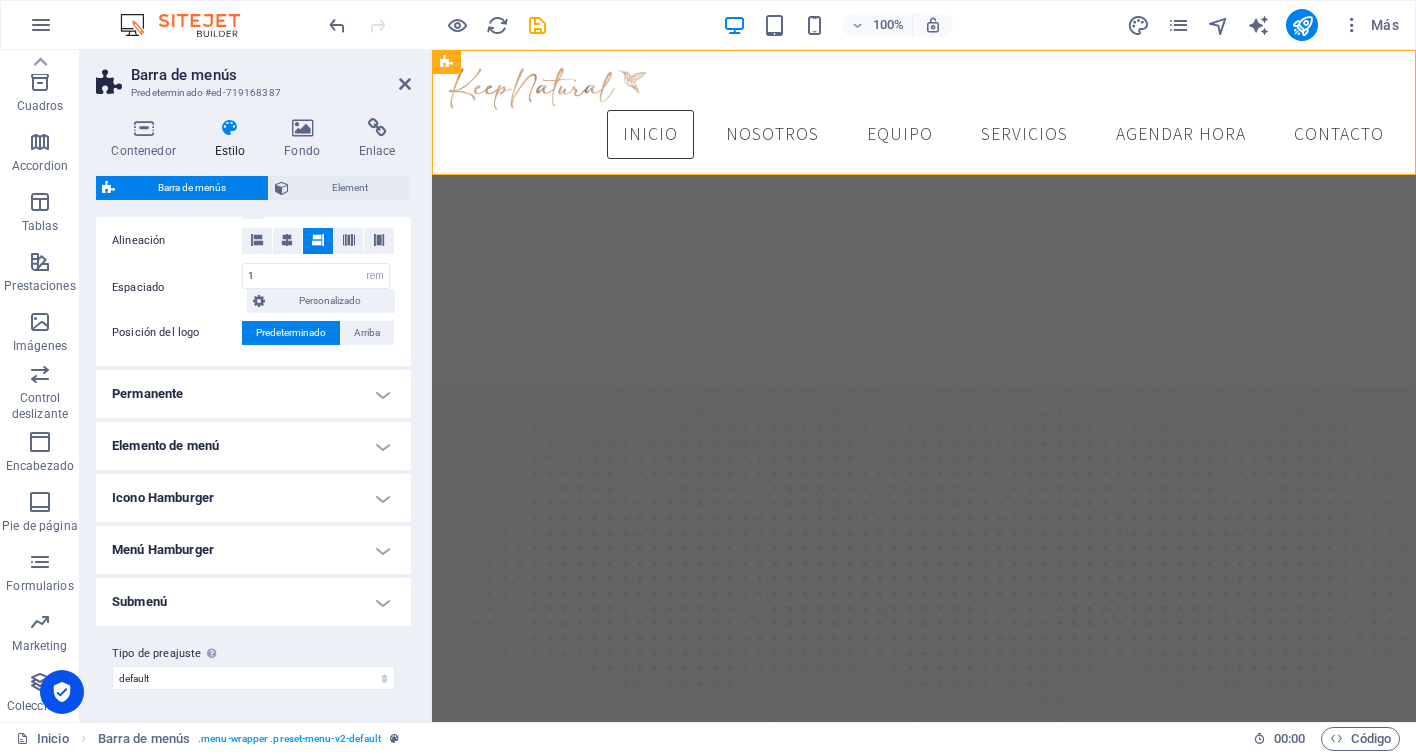 scroll, scrollTop: 417, scrollLeft: 0, axis: vertical 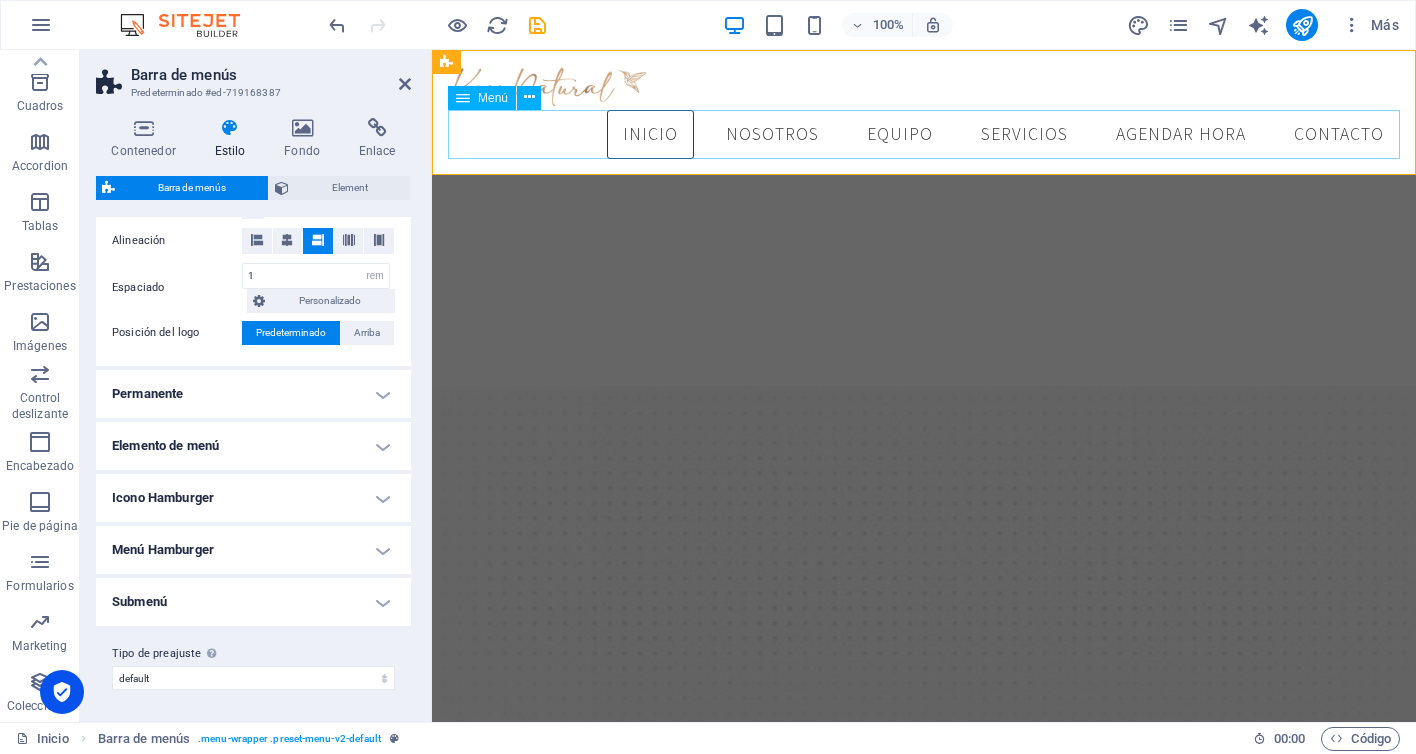 click on "Inicio Nosotros Equipo Servicios Agendar hora Contacto" at bounding box center (924, 135) 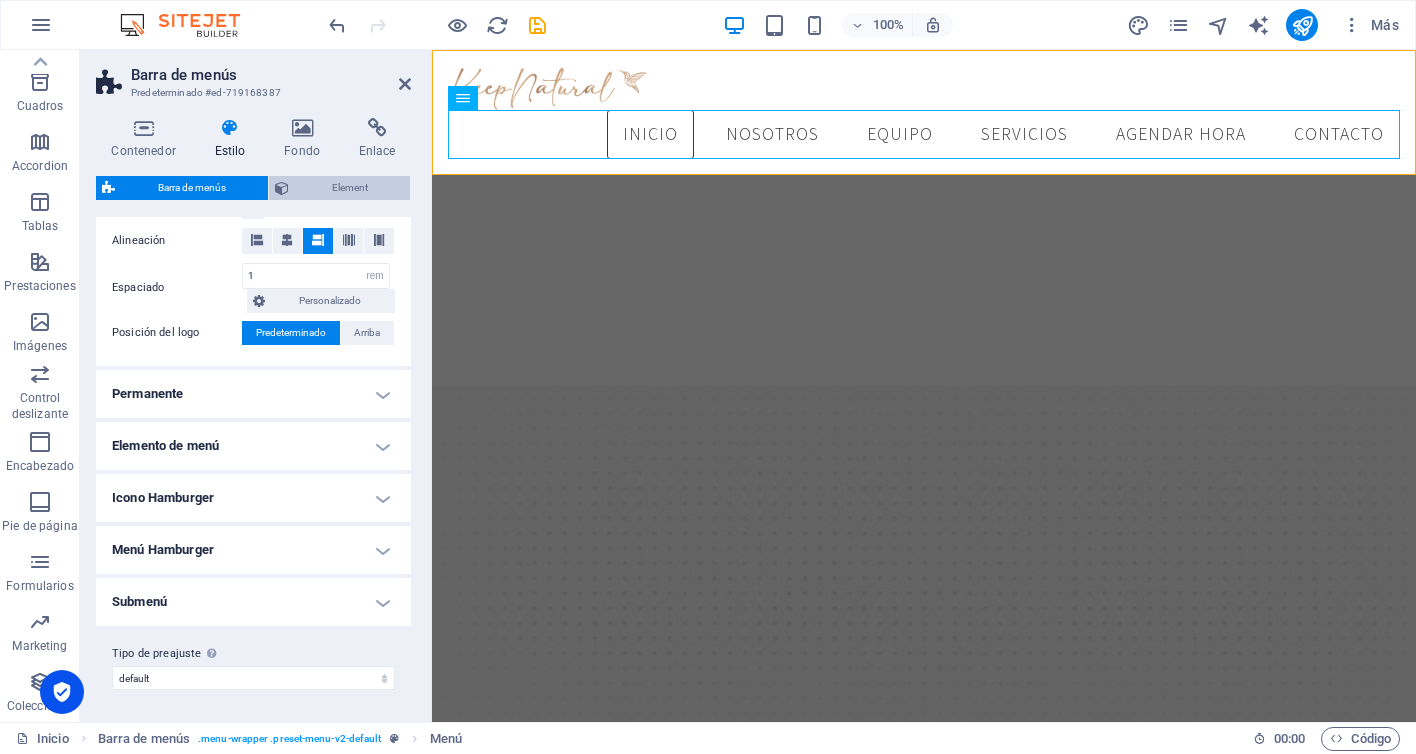 click on "Element" at bounding box center [349, 188] 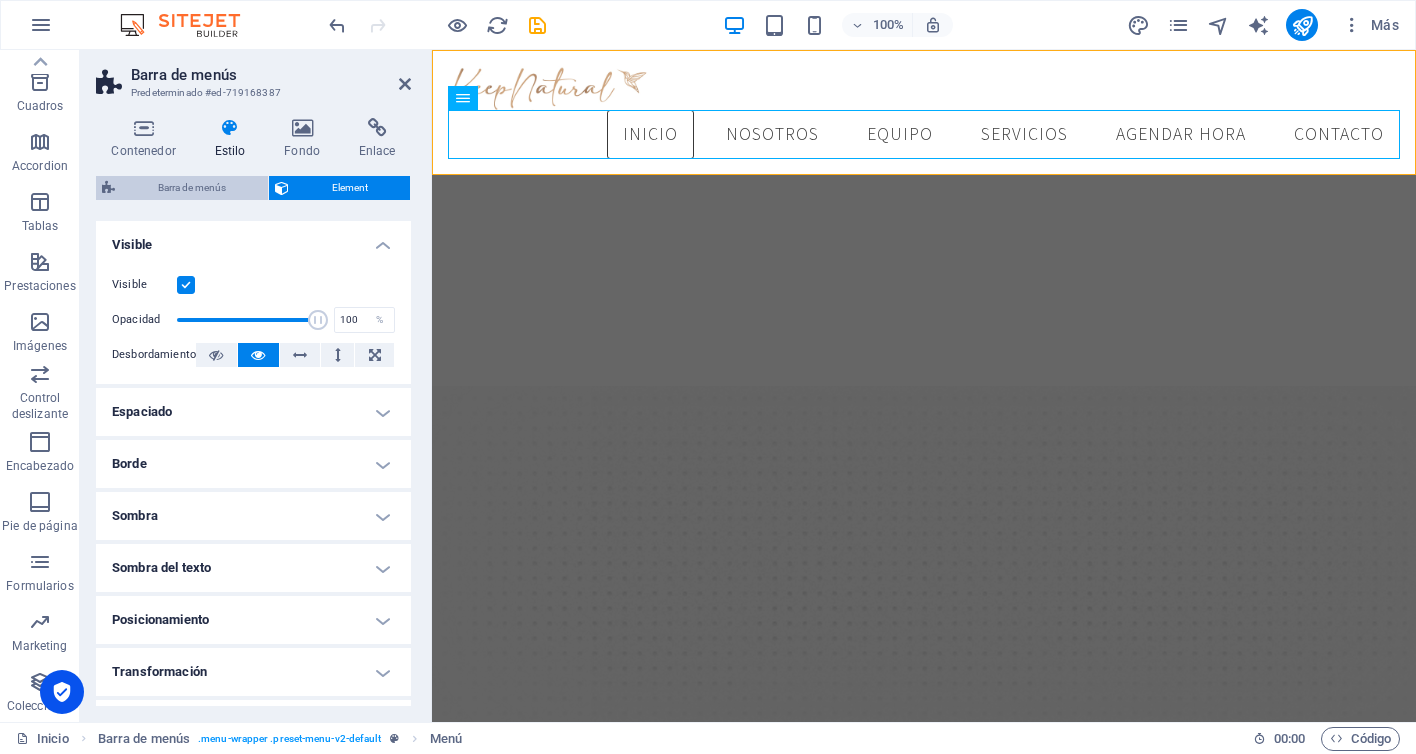 click on "Barra de menús" at bounding box center [191, 188] 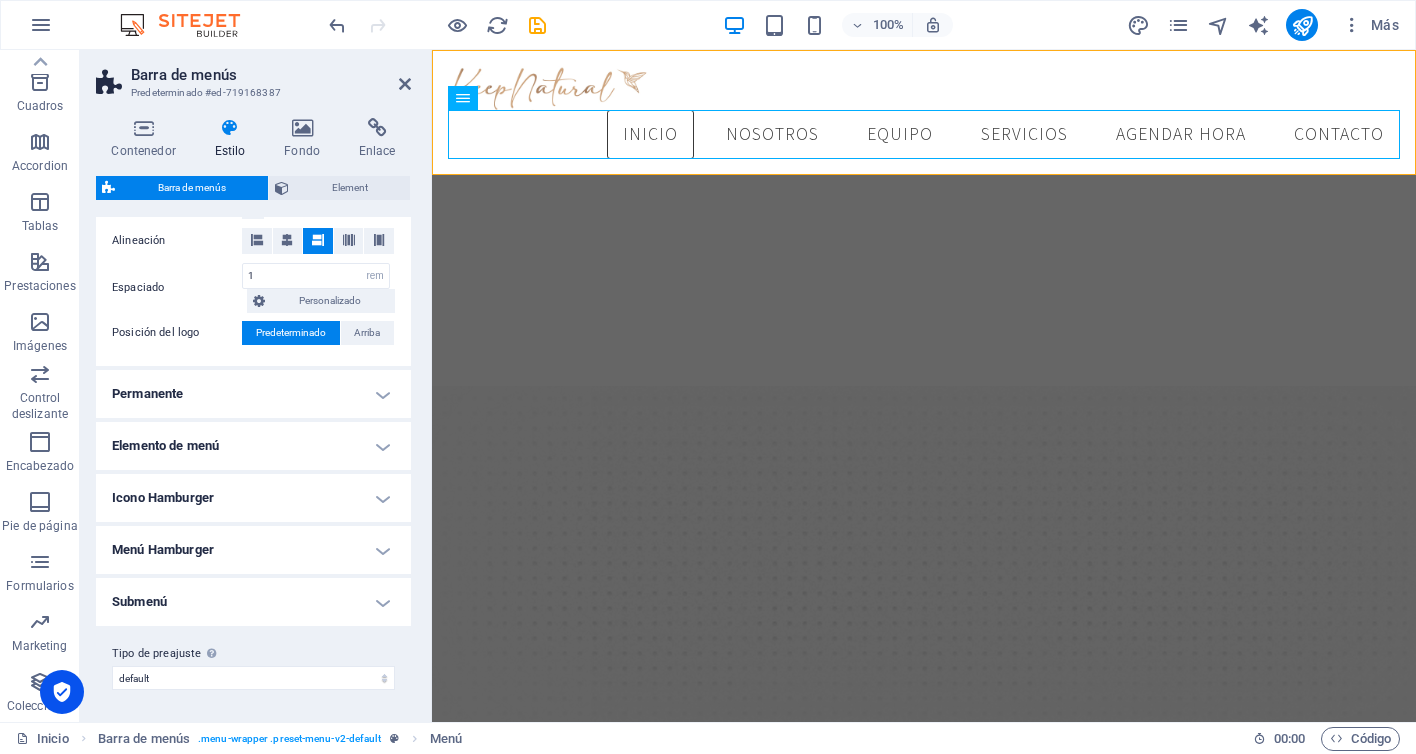 click on "Icono Hamburger" at bounding box center (253, 498) 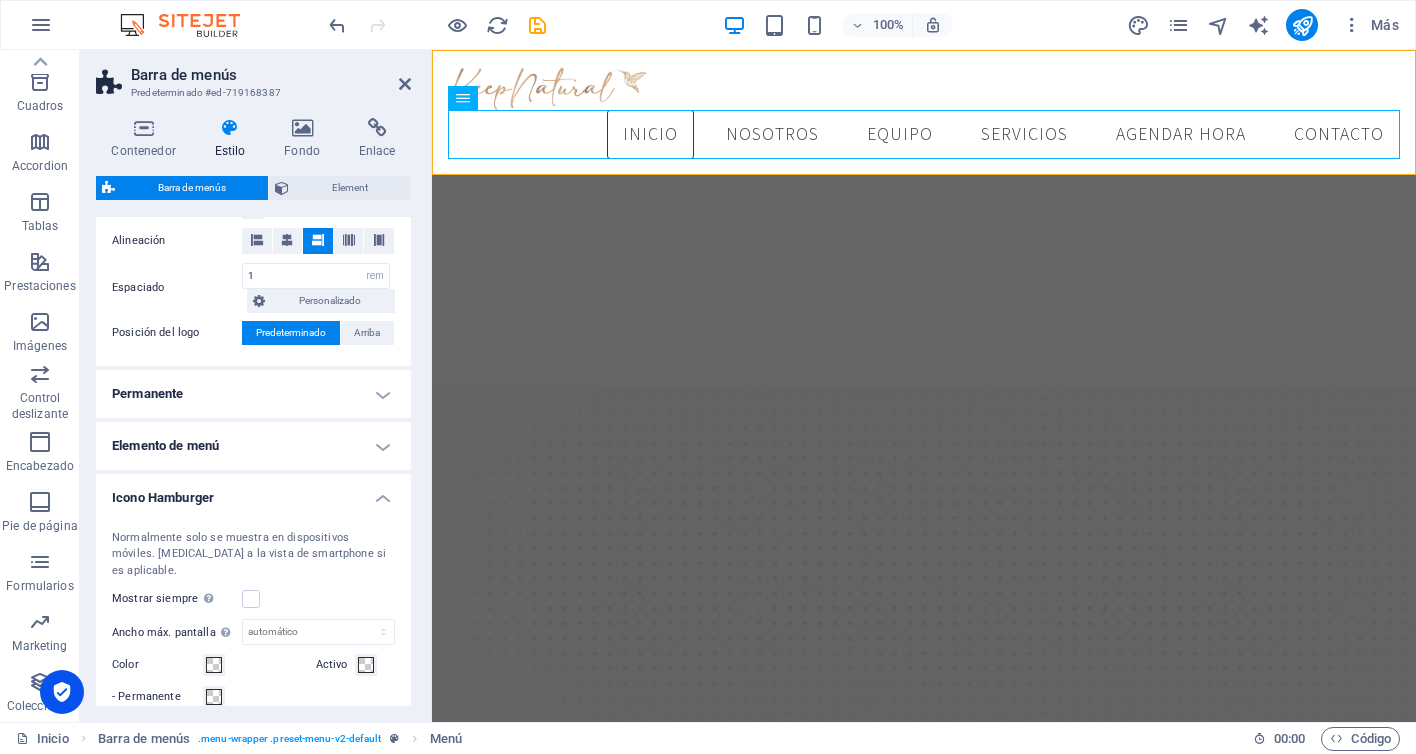 click on "Icono Hamburger" at bounding box center [253, 492] 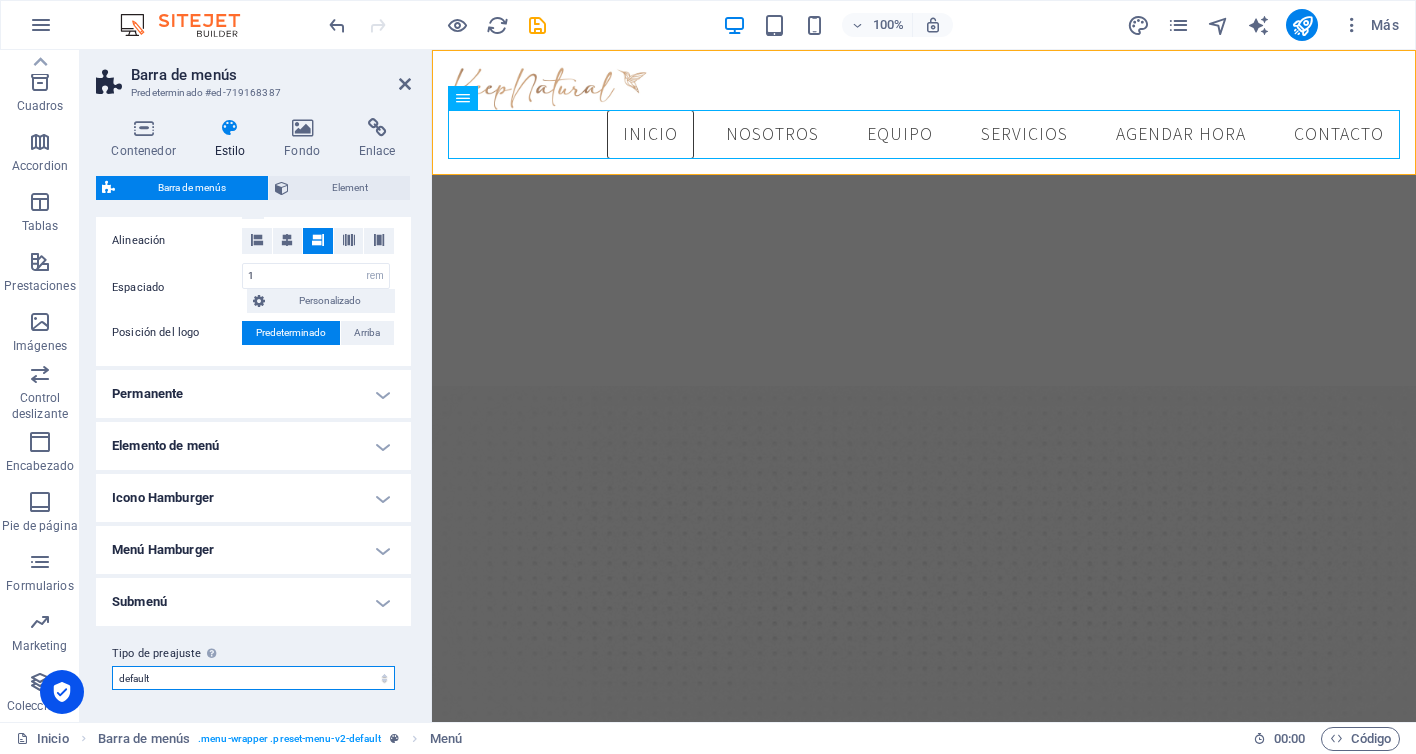 click on "default Añadir tipo de preajuste" at bounding box center (253, 678) 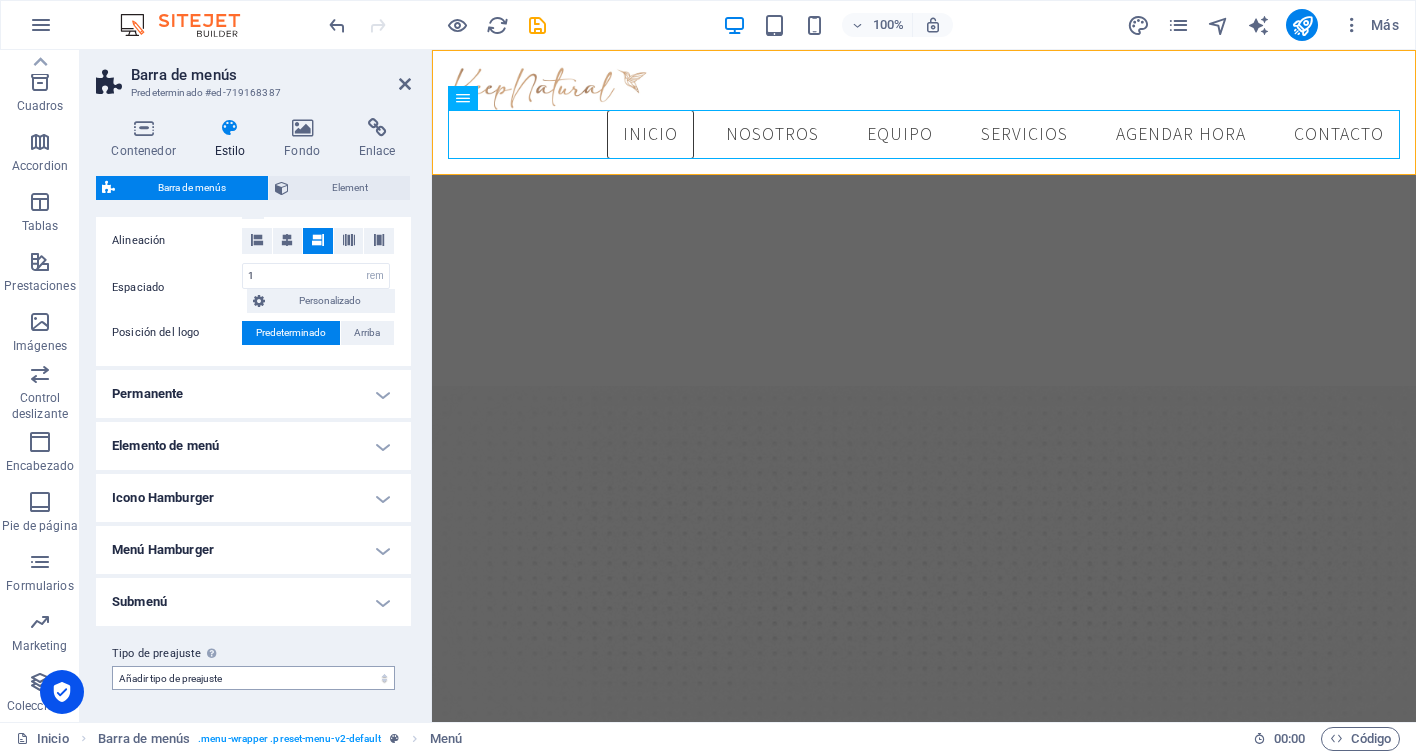 select on "preset-menu-v2-default" 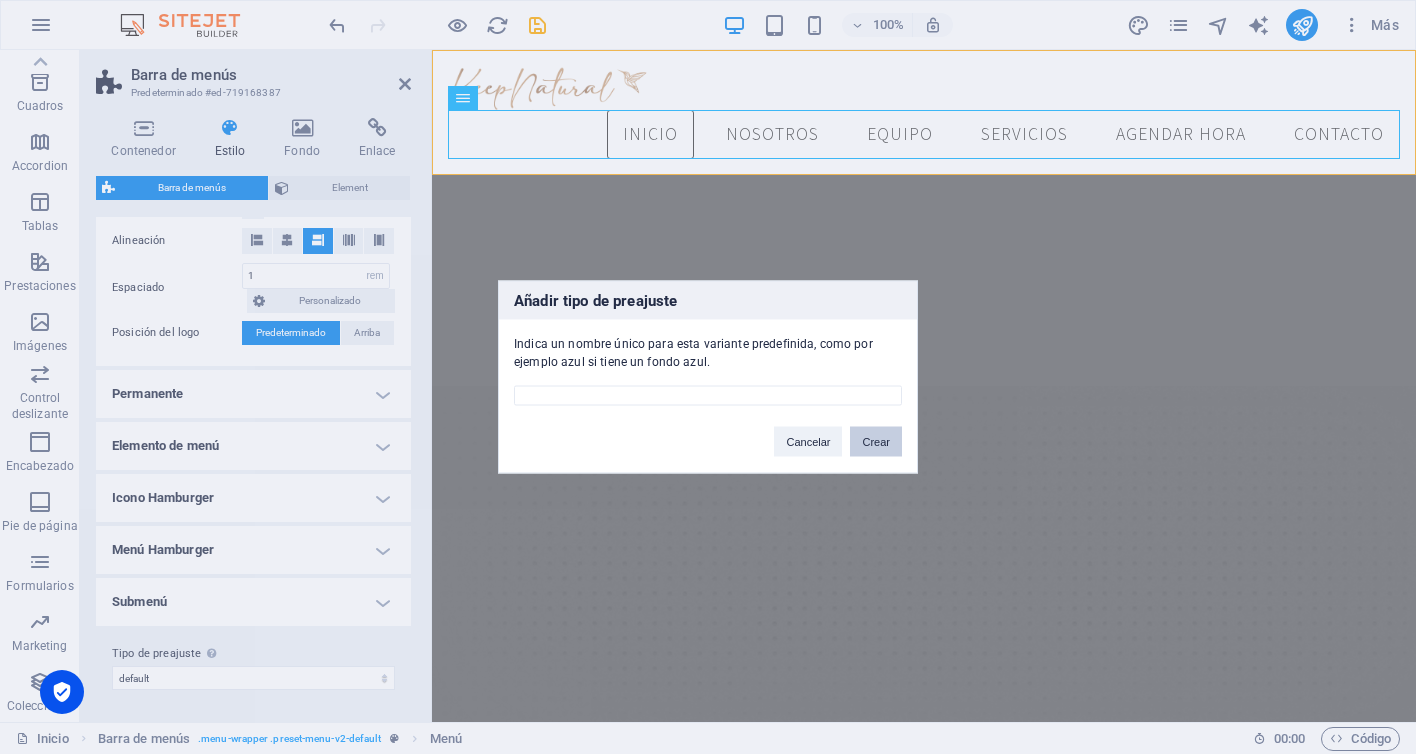 click on "Crear" at bounding box center [876, 442] 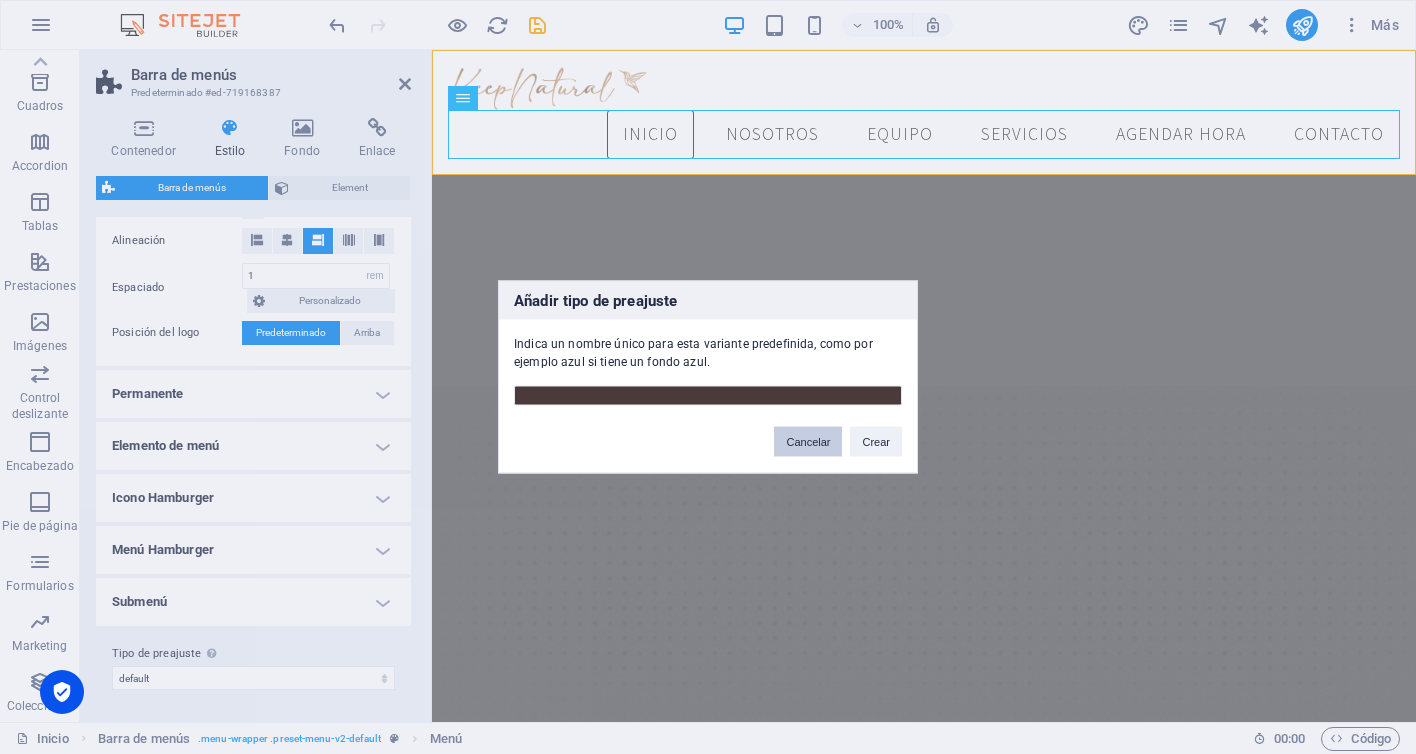 click on "Cancelar" at bounding box center [808, 442] 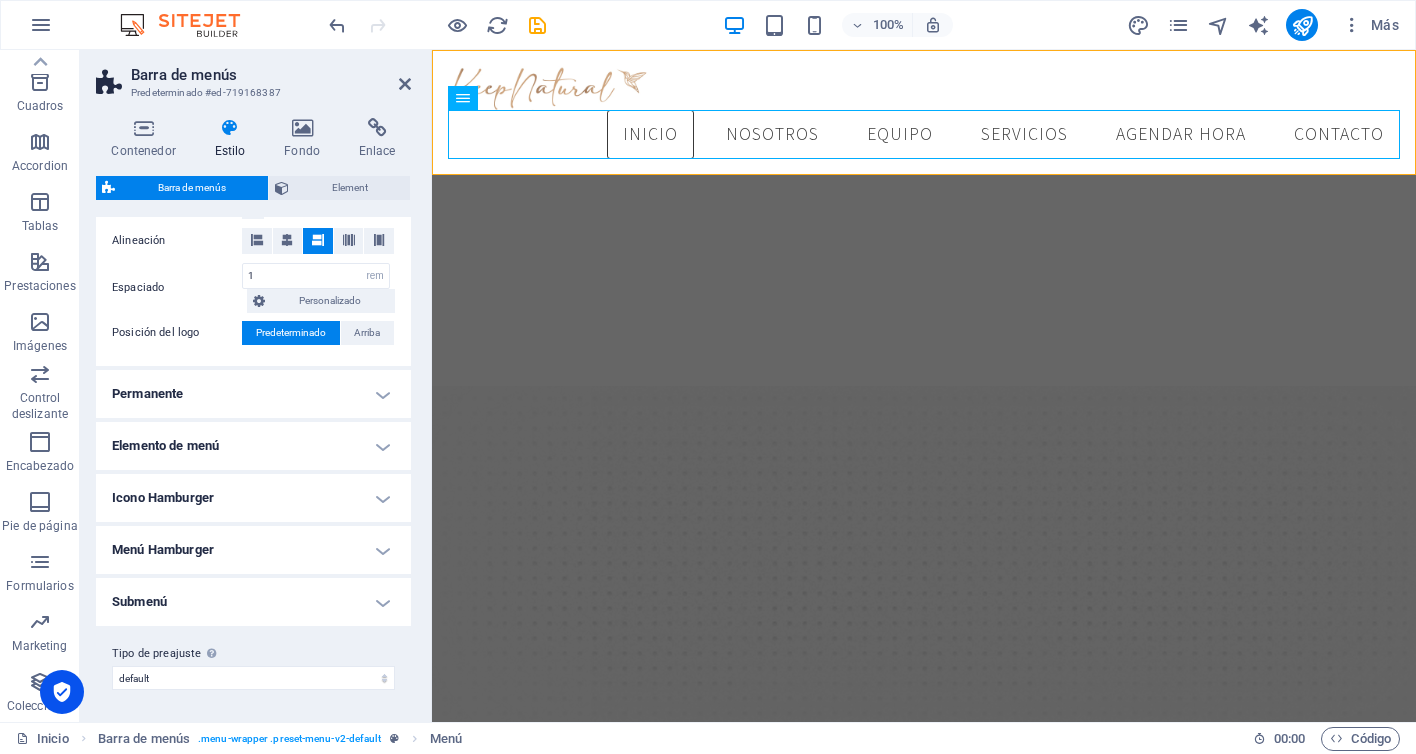 click on "Icono Hamburger" at bounding box center [253, 498] 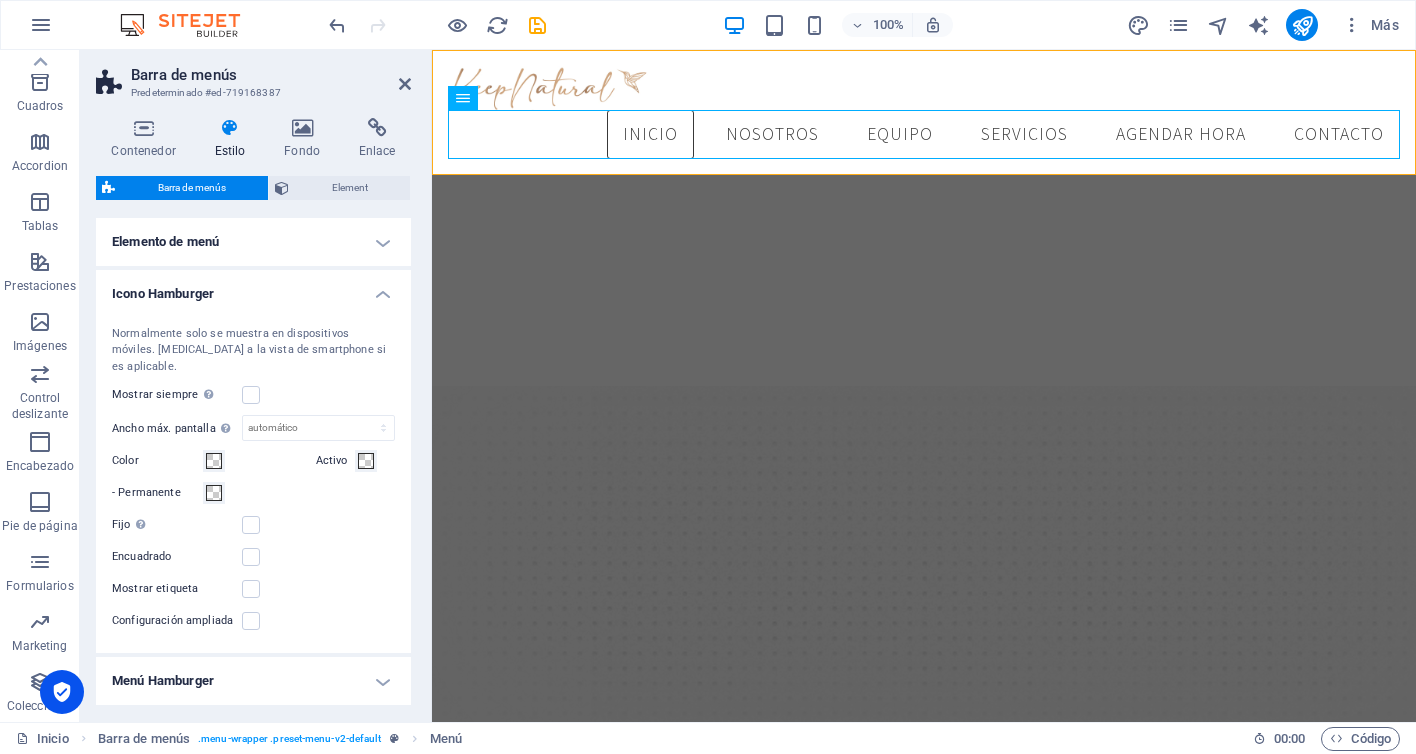 scroll, scrollTop: 626, scrollLeft: 0, axis: vertical 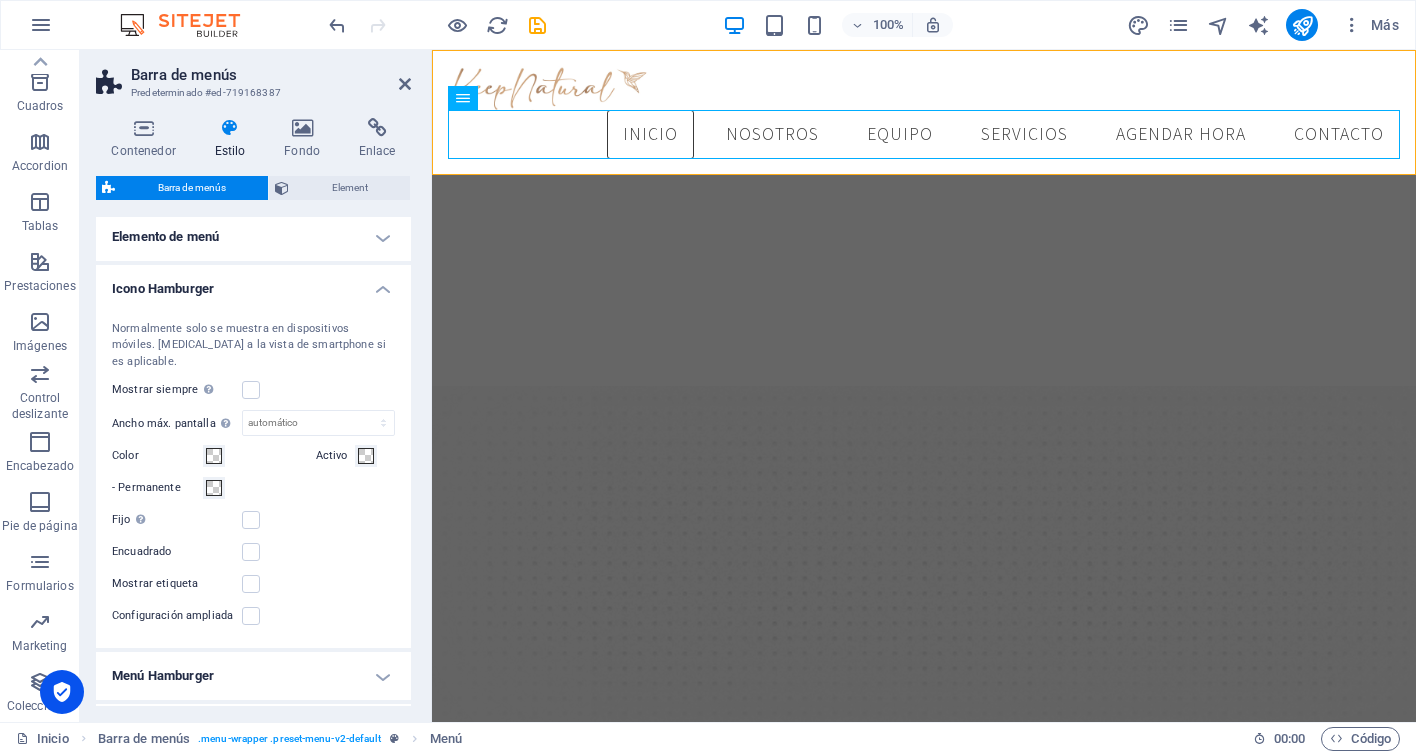 click on "Elemento de menú" at bounding box center [253, 237] 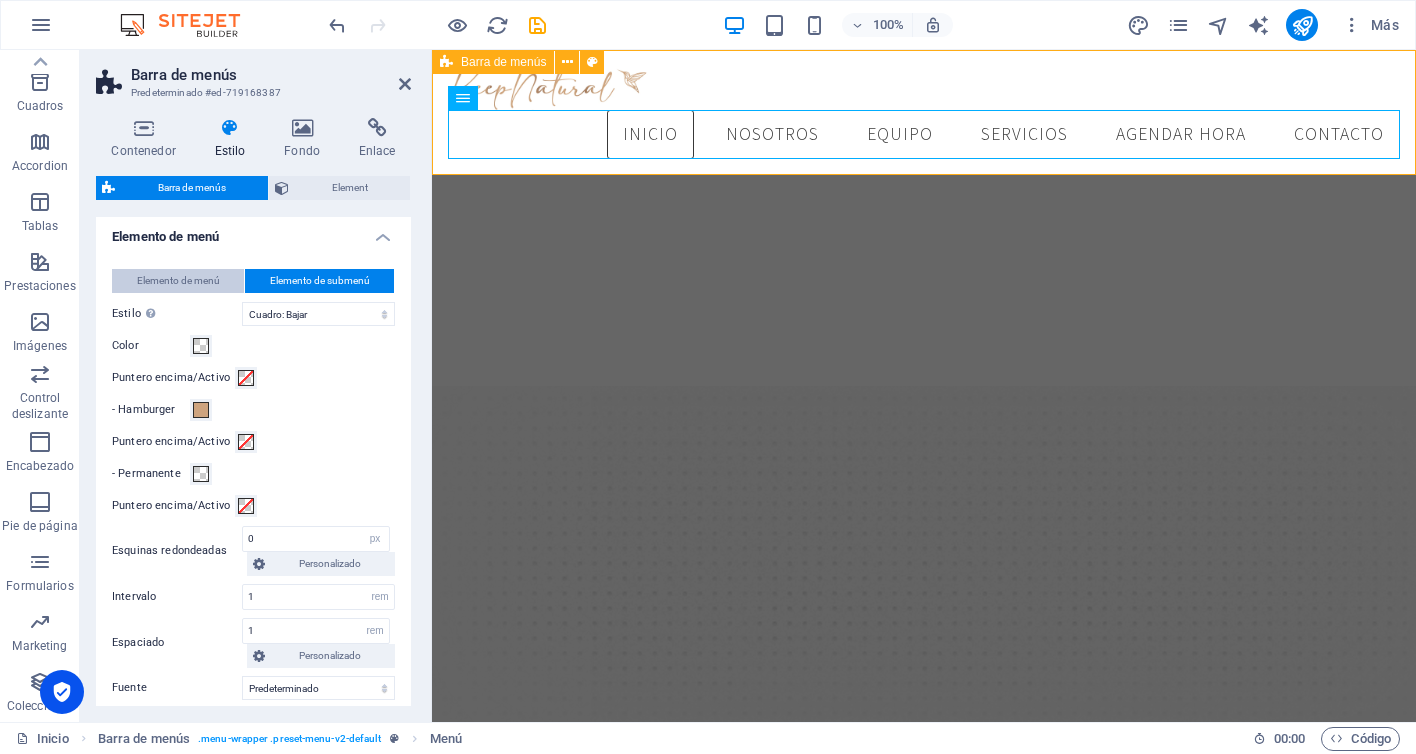 click on "Elemento de menú" at bounding box center (178, 281) 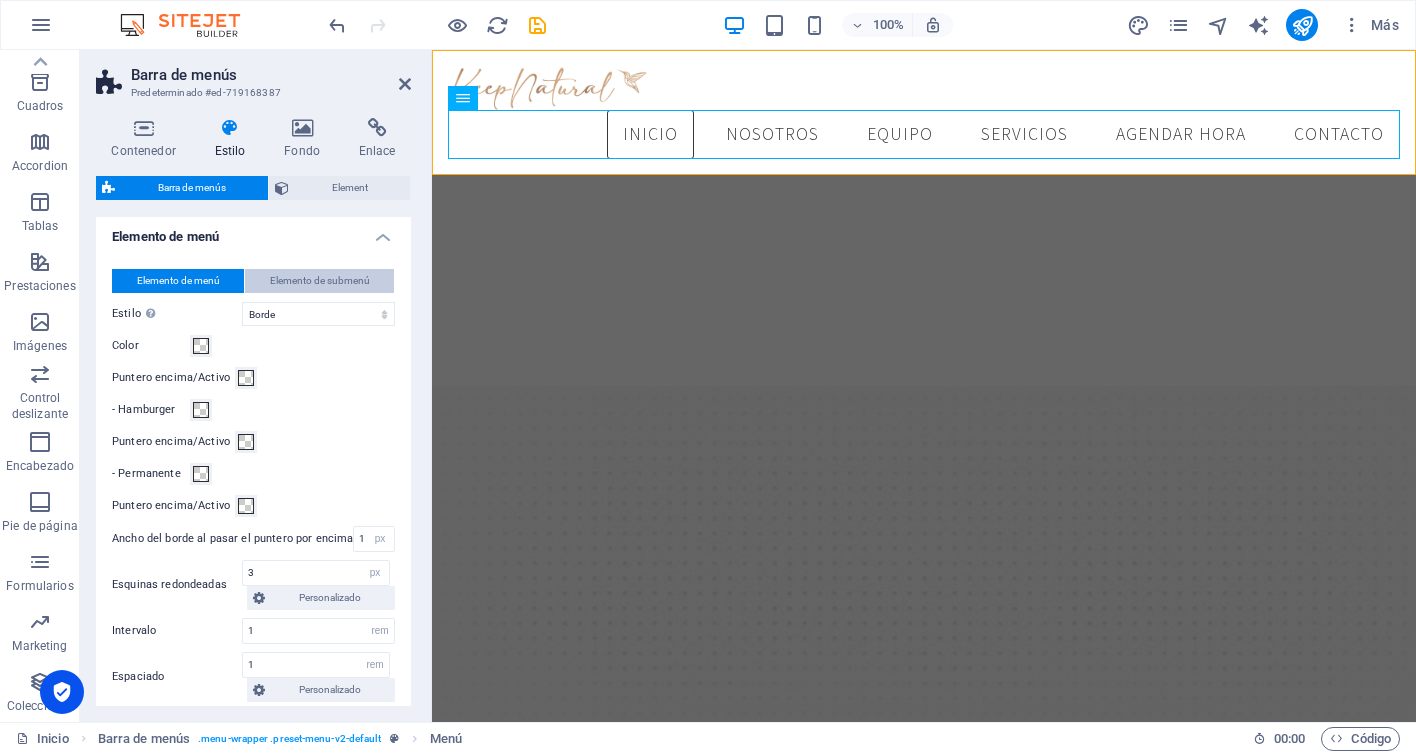 click on "Elemento de submenú" at bounding box center (320, 281) 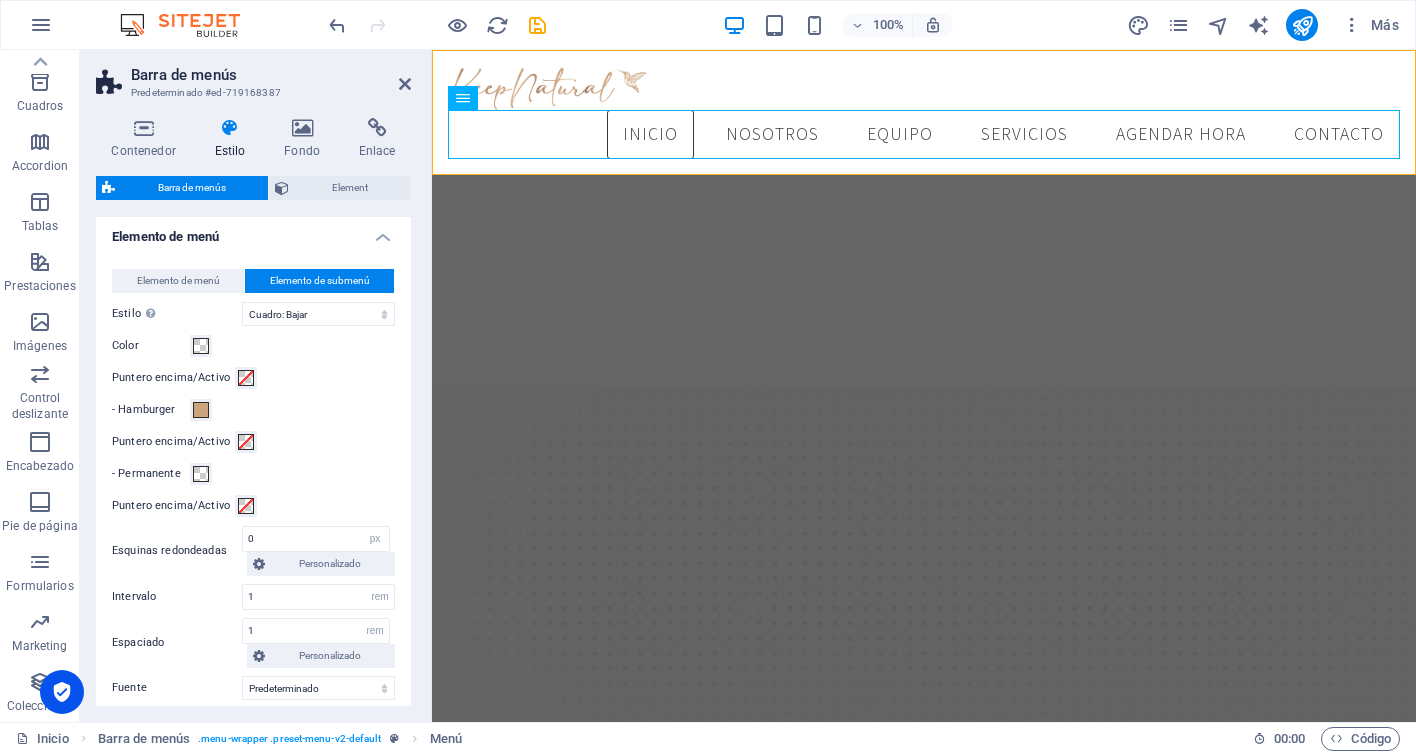 select 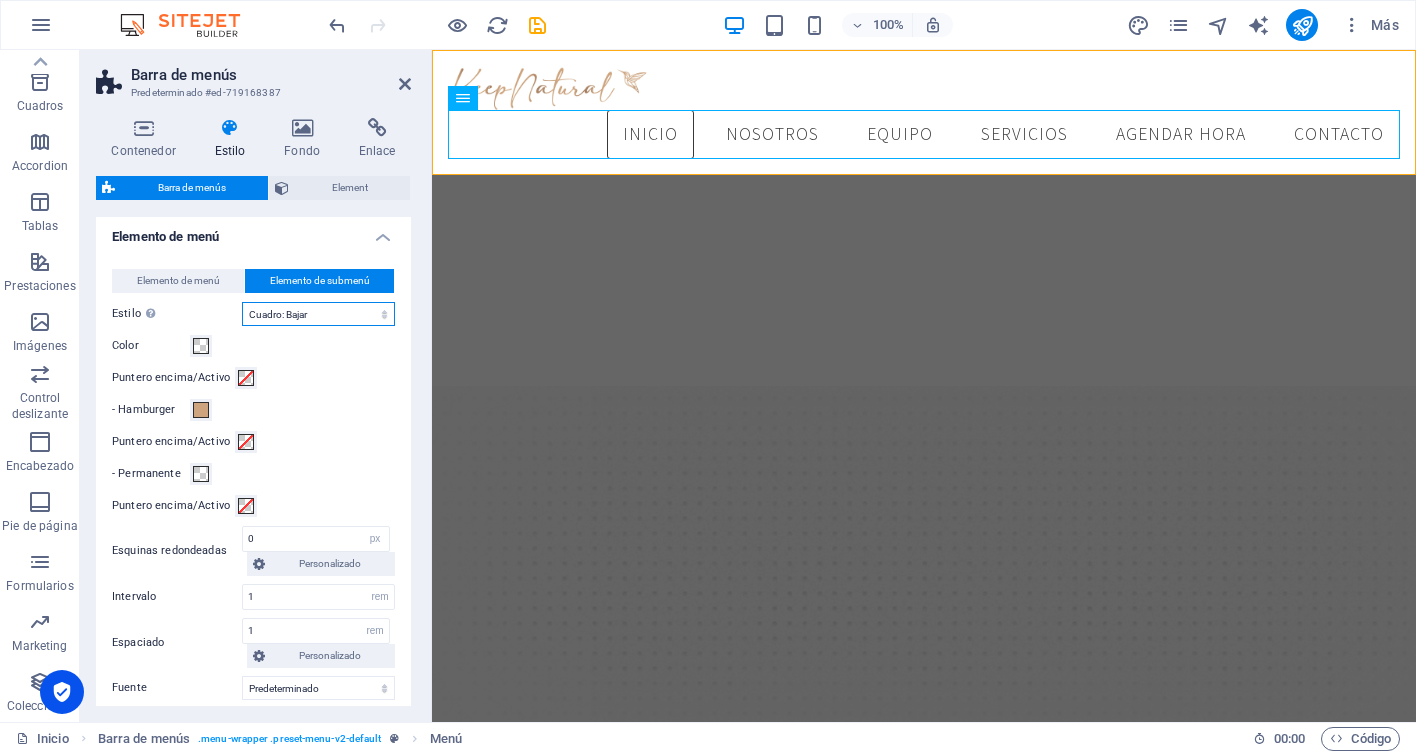 click on "Sin formato Color del texto Cuadro: Atenuar Cuadro: Voltear verticalmente Cuadro: Voltear horizontalmente Cuadro: Bajar Cuadro: Subir Cuadro: Desplazar a la derecha Cuadro: Desplazar a la izquierda Cuadro: Efecto de zoom Borde Borde superior e inferior Borde izquierdo y derecho Borde superior Borde inferior" at bounding box center (318, 314) 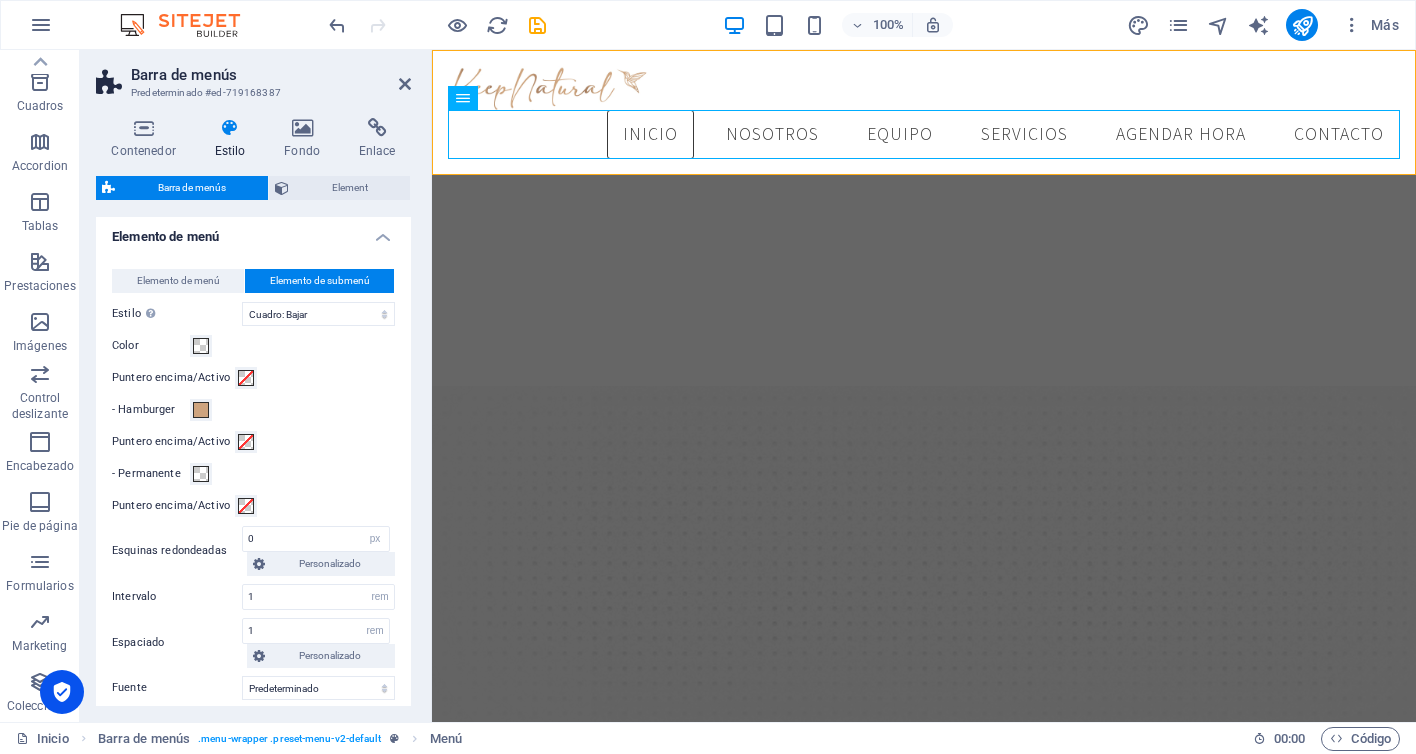 click on "Elemento de menú" at bounding box center (253, 231) 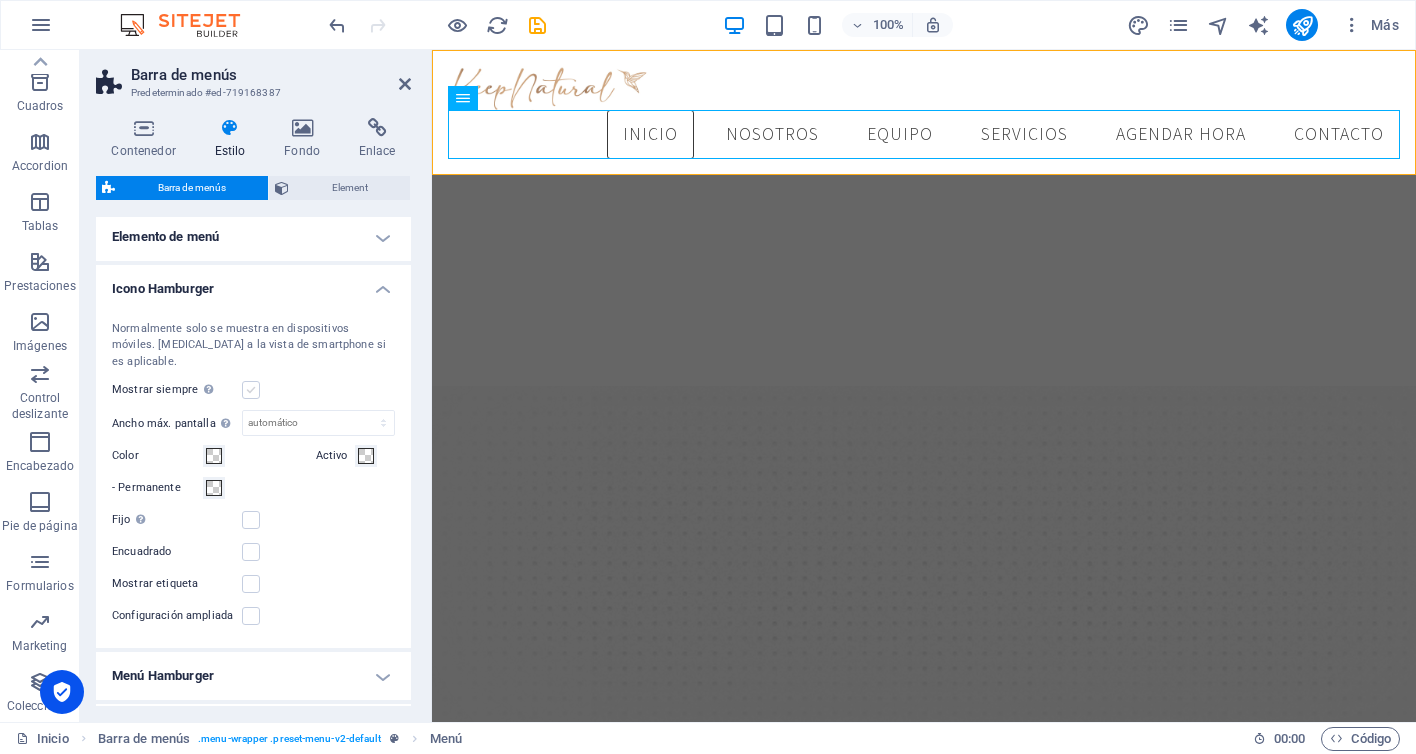 click at bounding box center (251, 390) 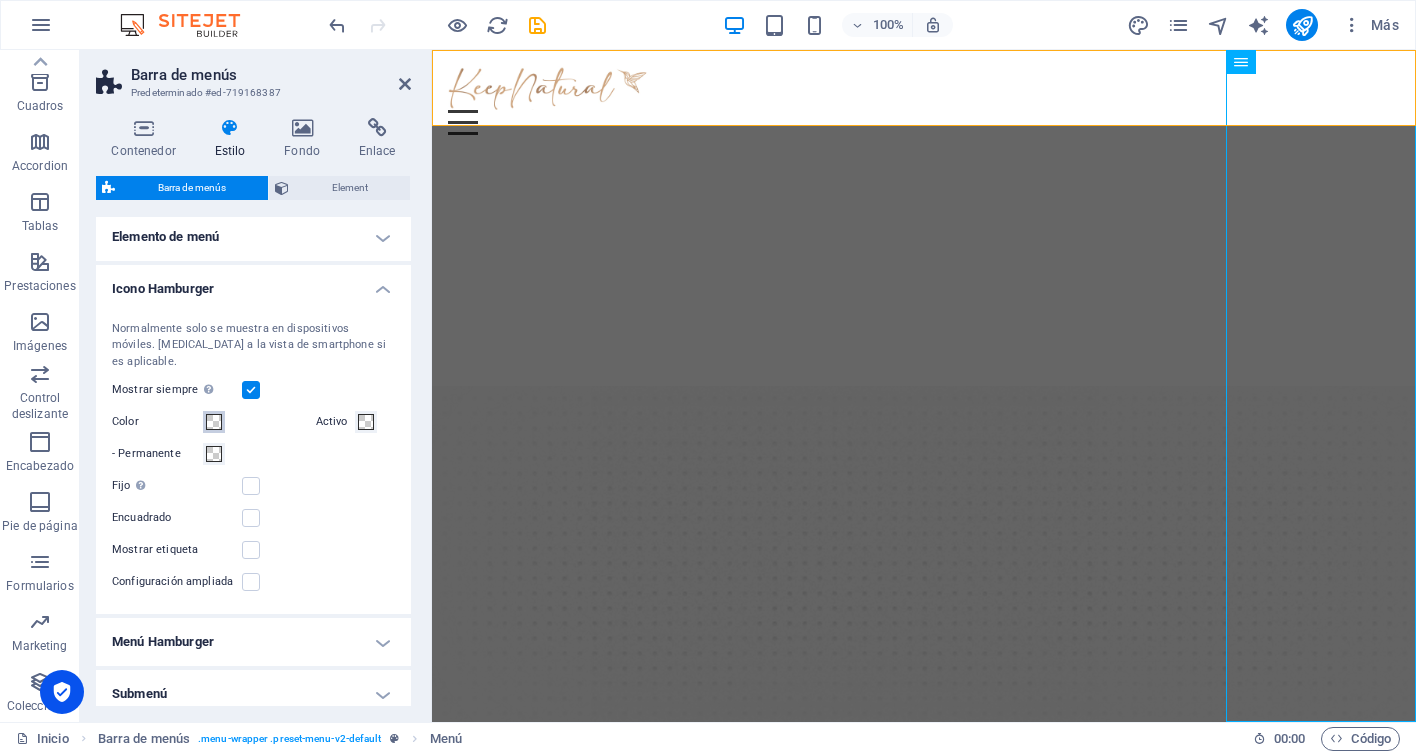 click at bounding box center [214, 422] 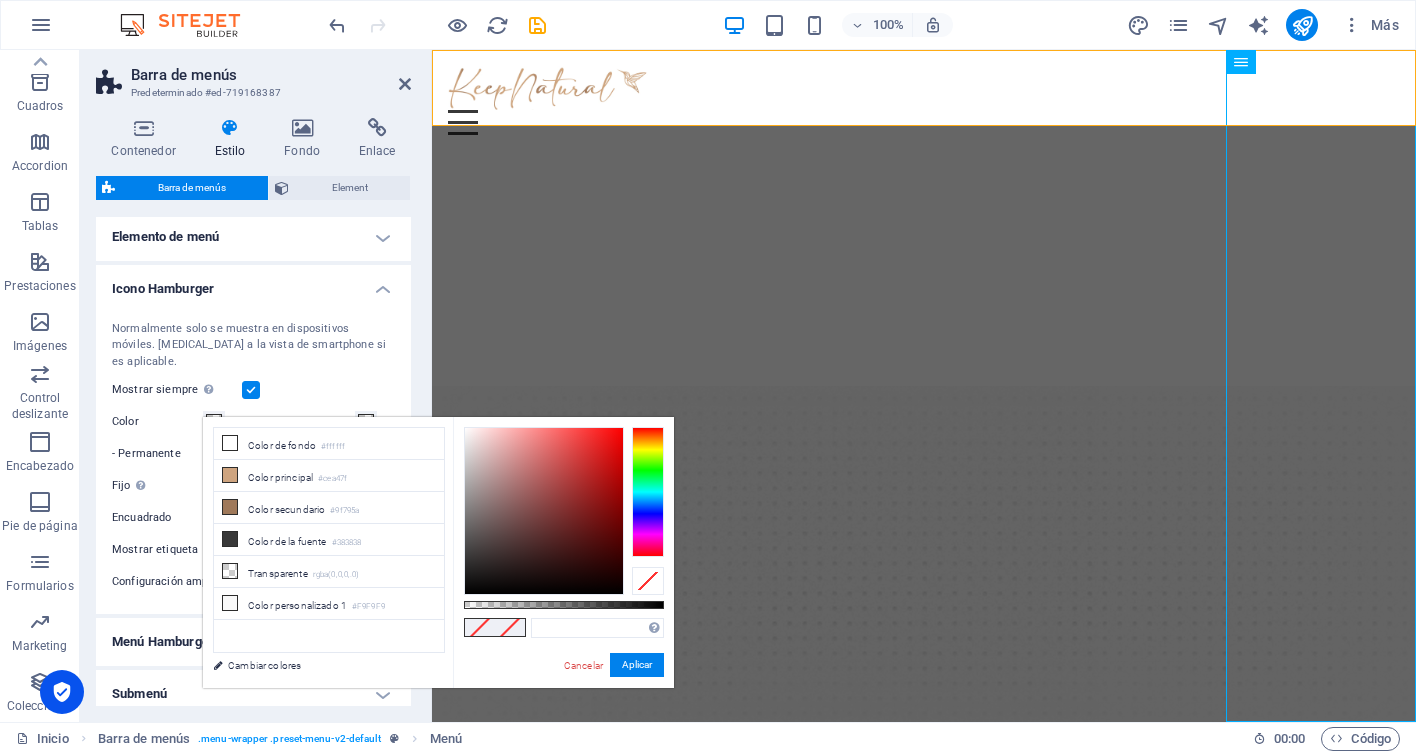 click at bounding box center (214, 422) 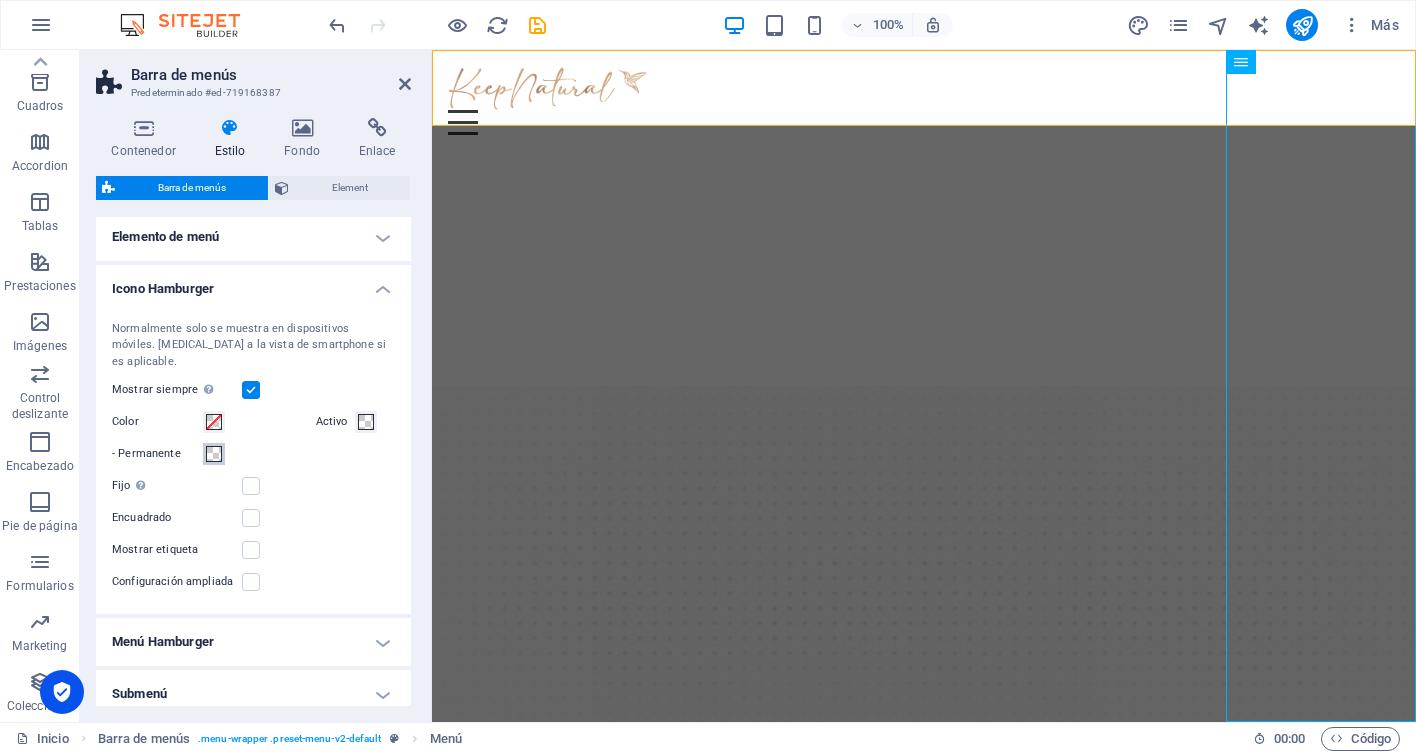 click at bounding box center (214, 454) 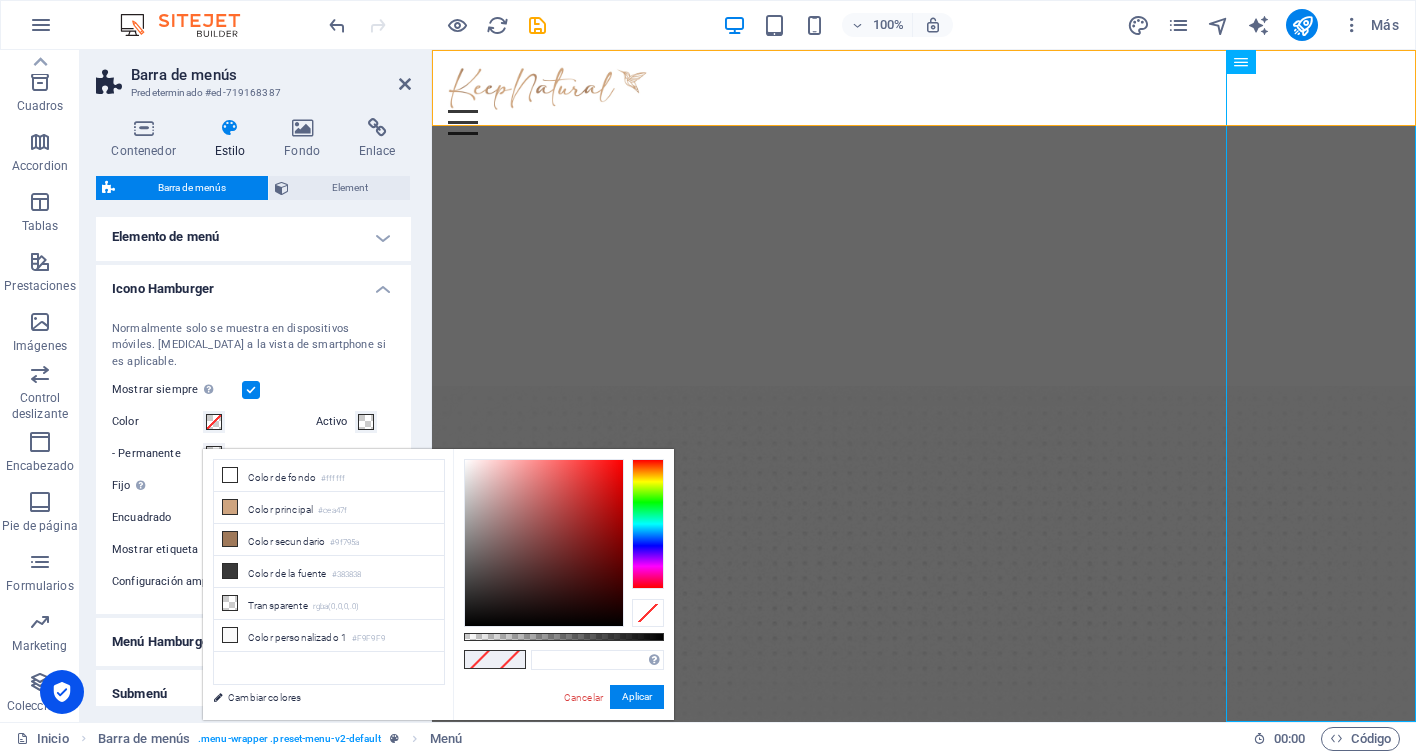 click at bounding box center [214, 454] 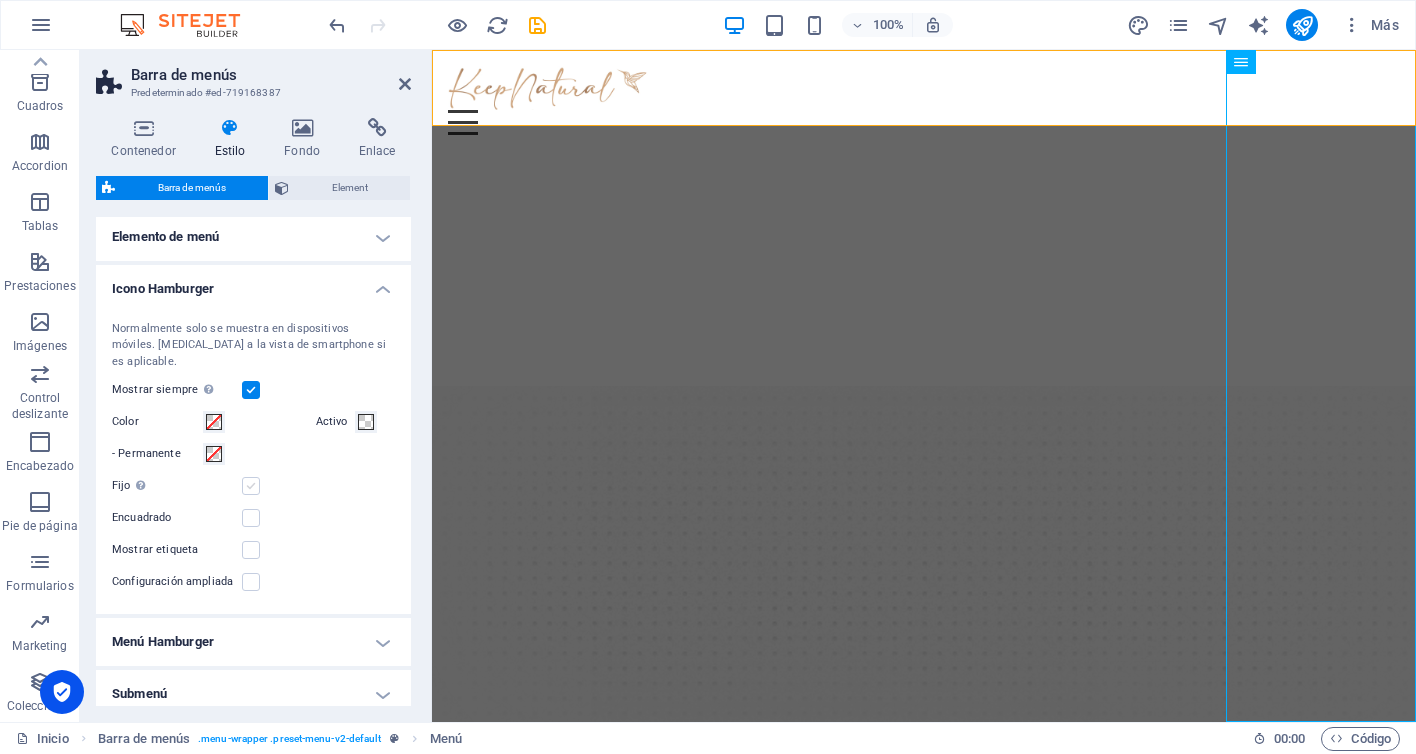 click at bounding box center [251, 486] 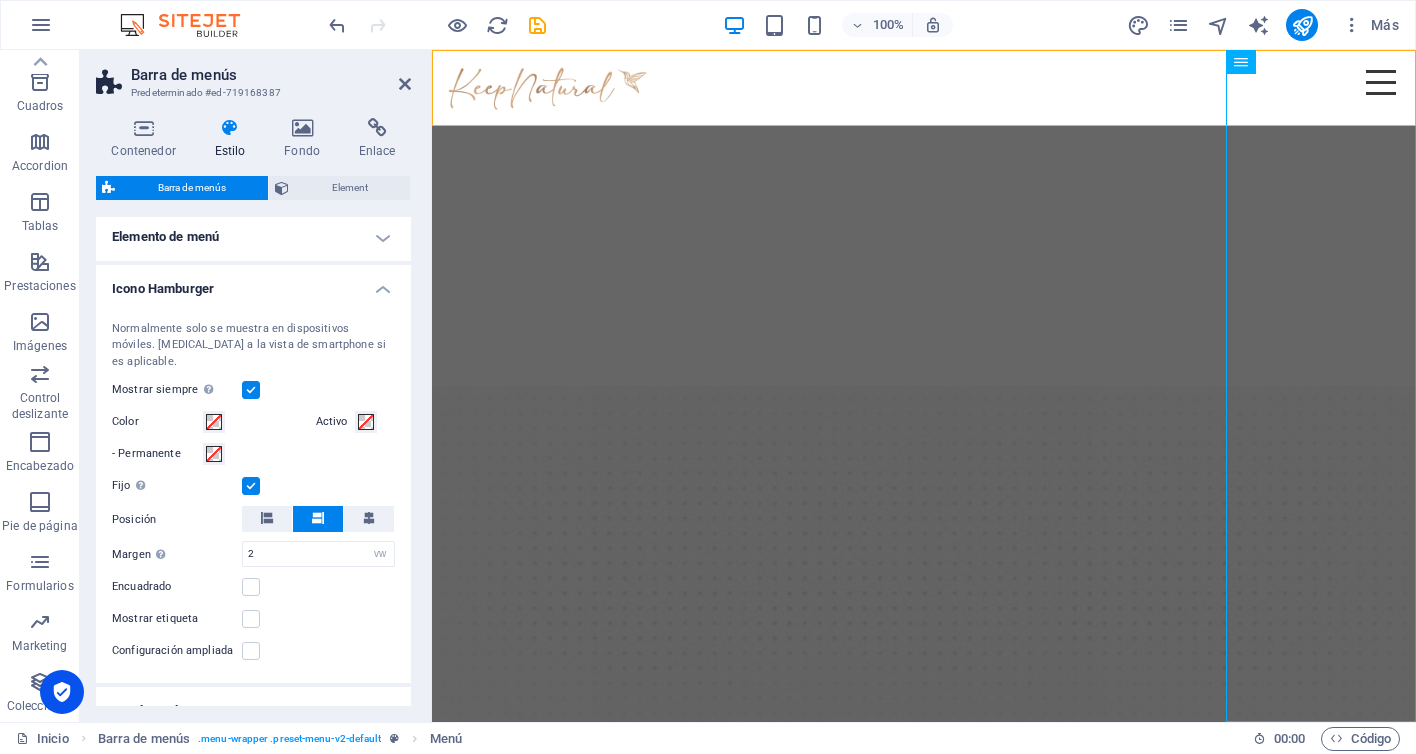 click at bounding box center [251, 486] 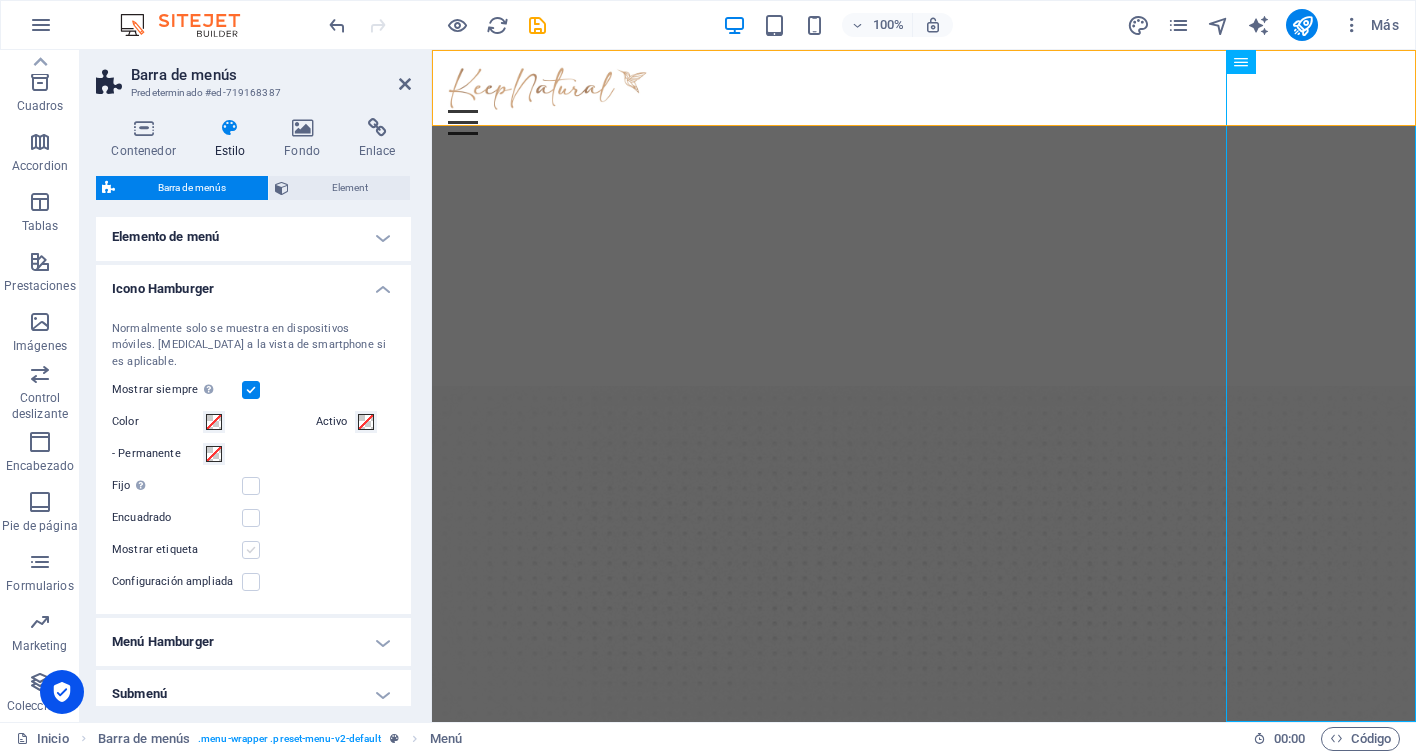 click at bounding box center [251, 550] 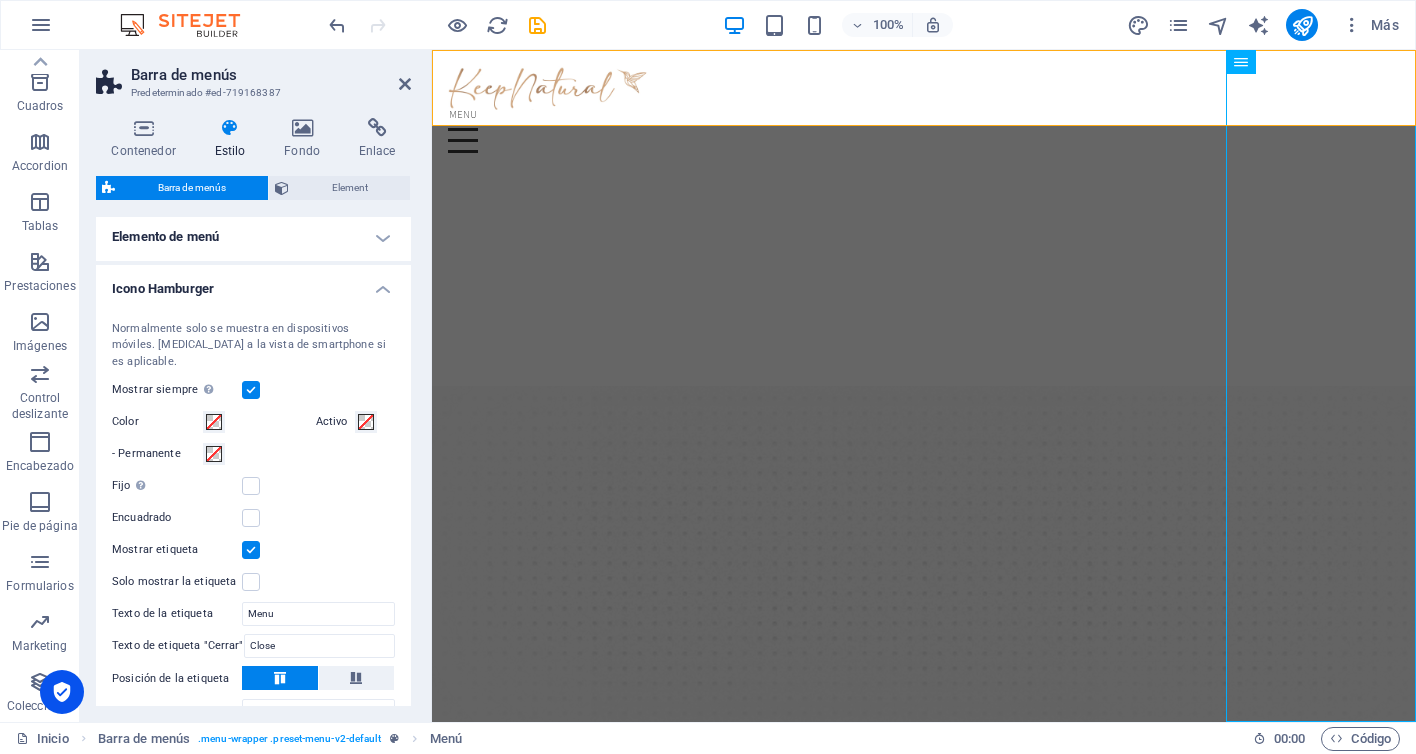 click at bounding box center [251, 550] 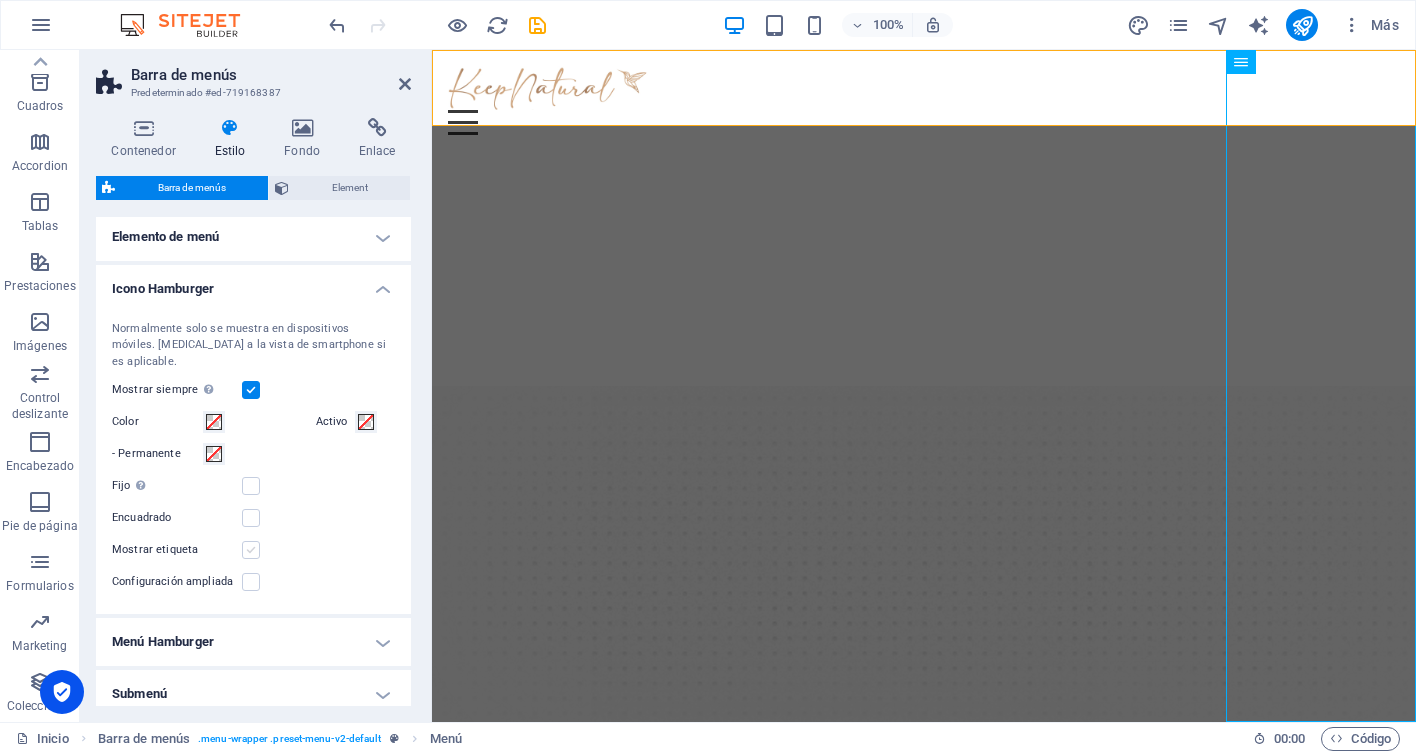 click at bounding box center [251, 550] 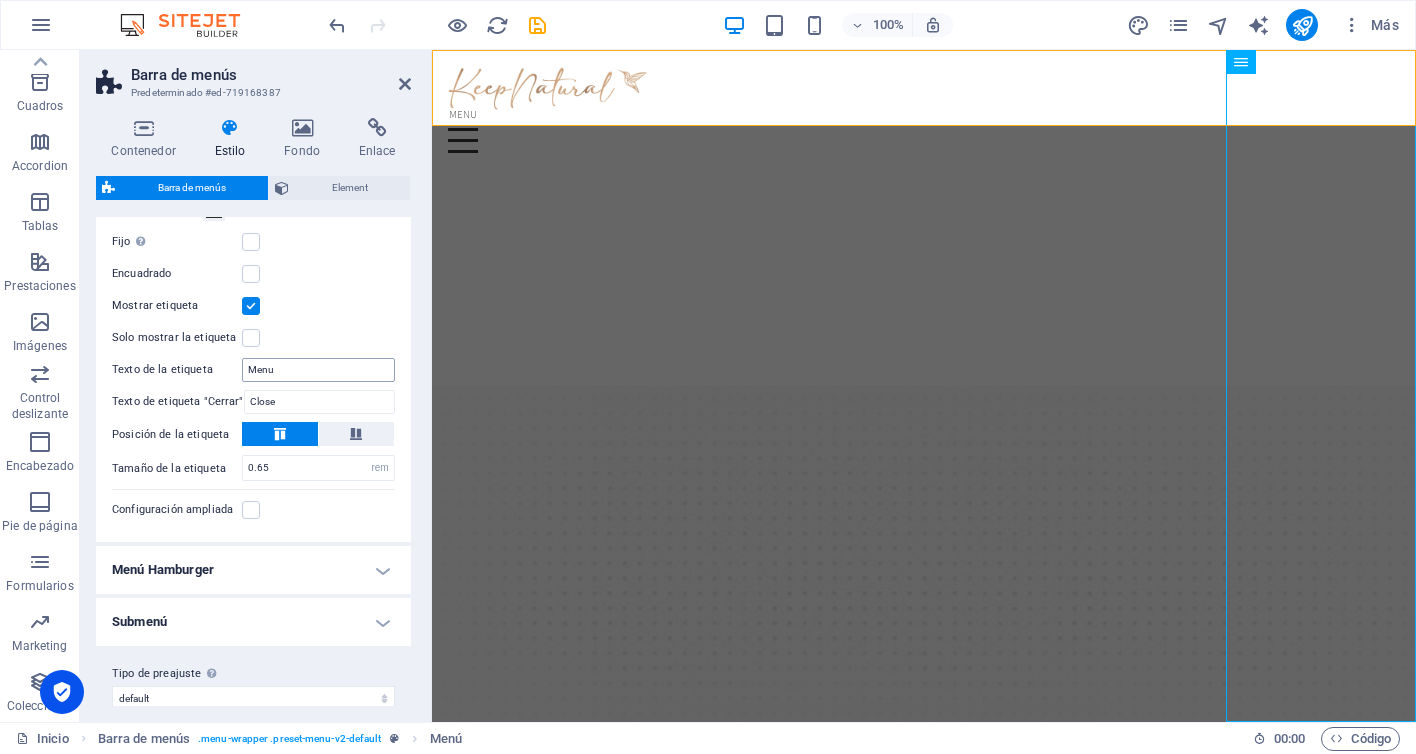 scroll, scrollTop: 874, scrollLeft: 0, axis: vertical 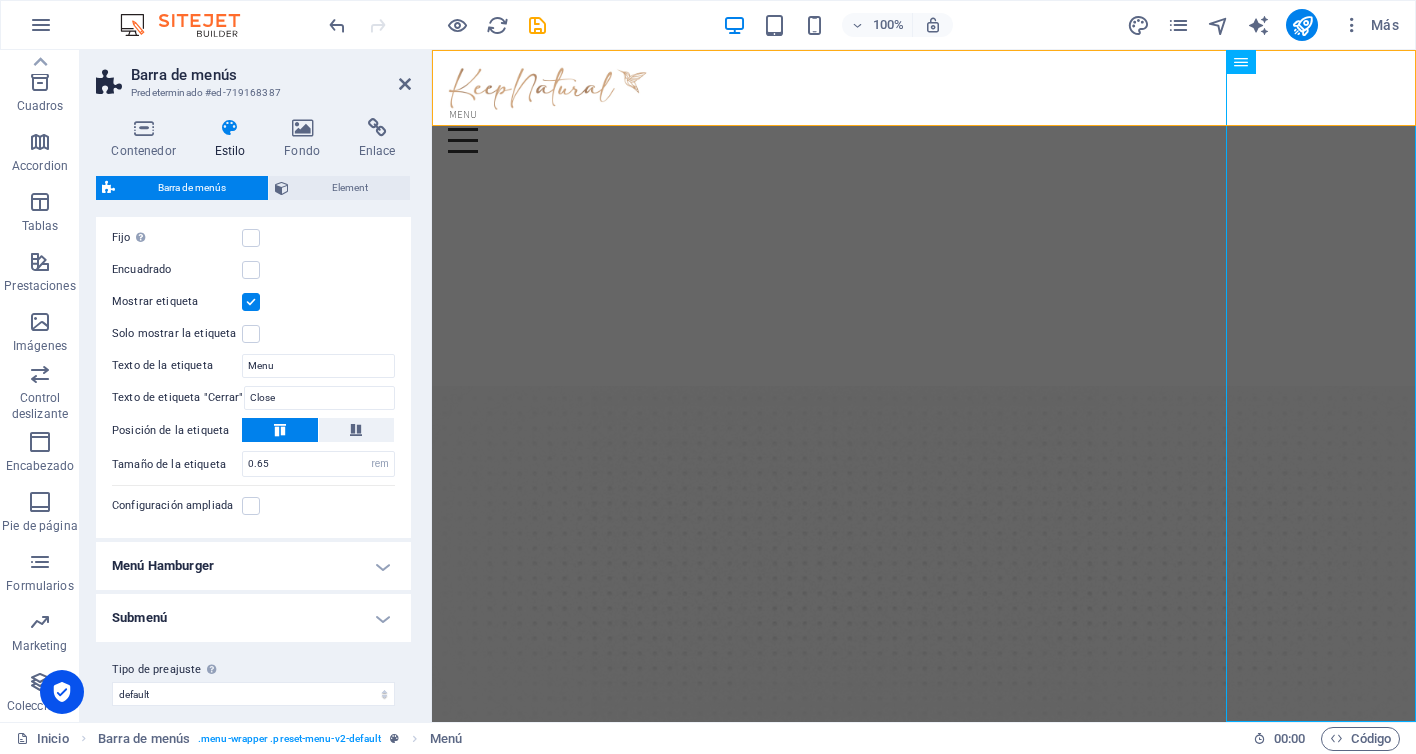 click on "Menú Hamburger" at bounding box center (253, 566) 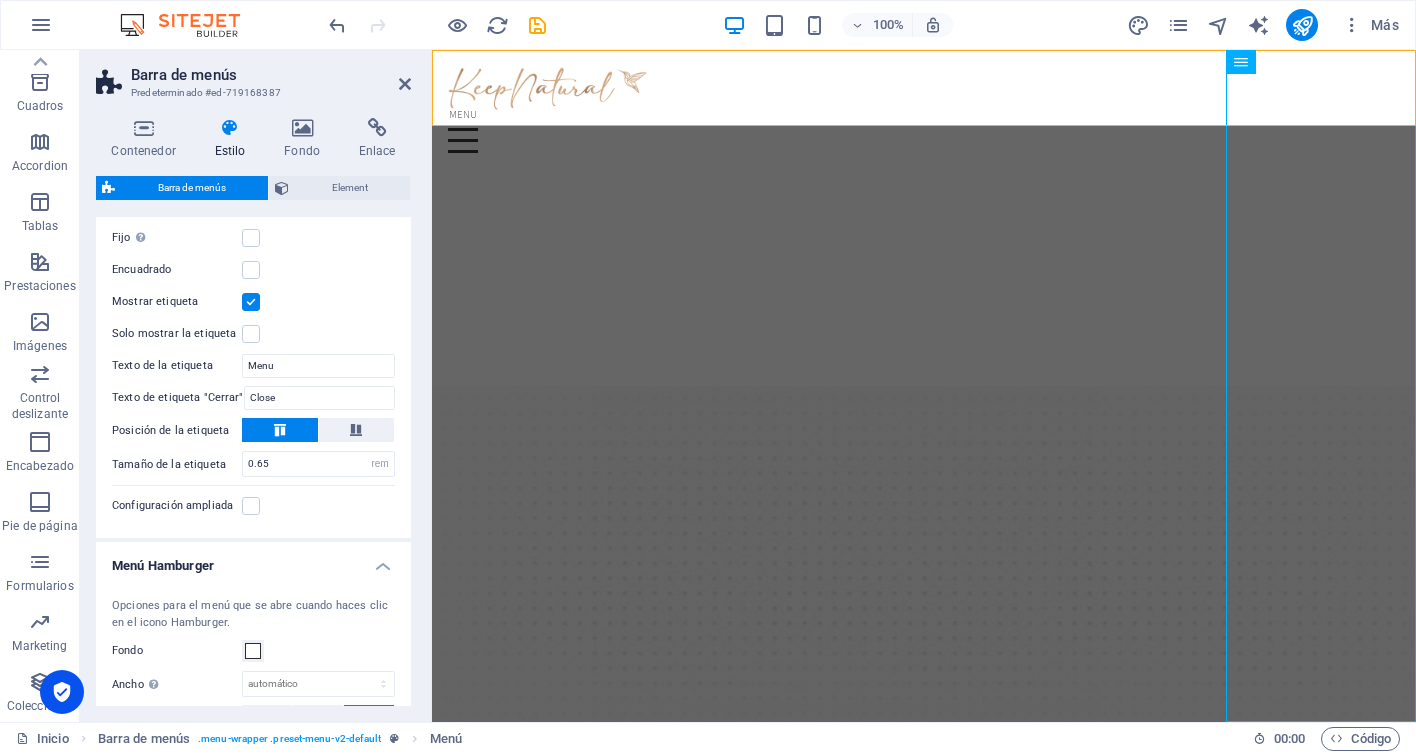 click on "Menú Hamburger" at bounding box center (253, 560) 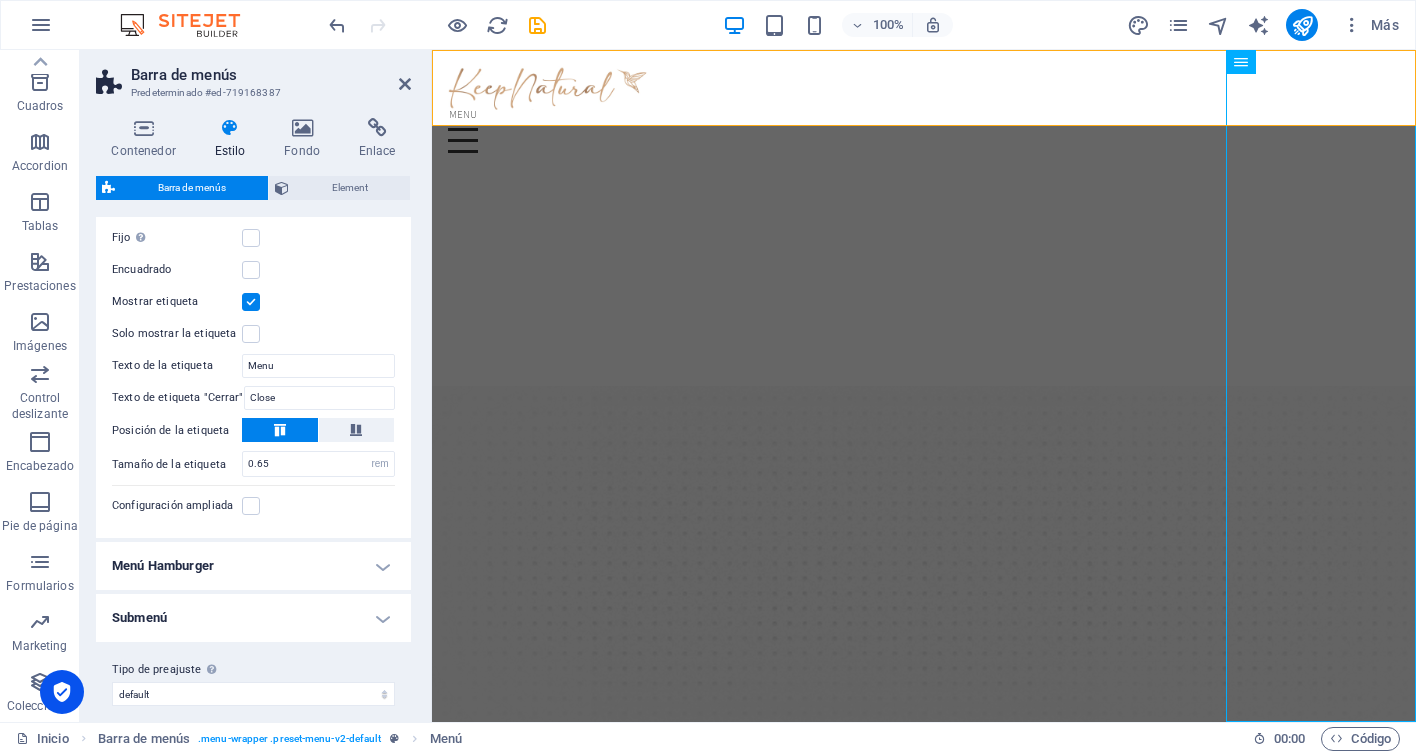 click on "Submenú" at bounding box center (253, 618) 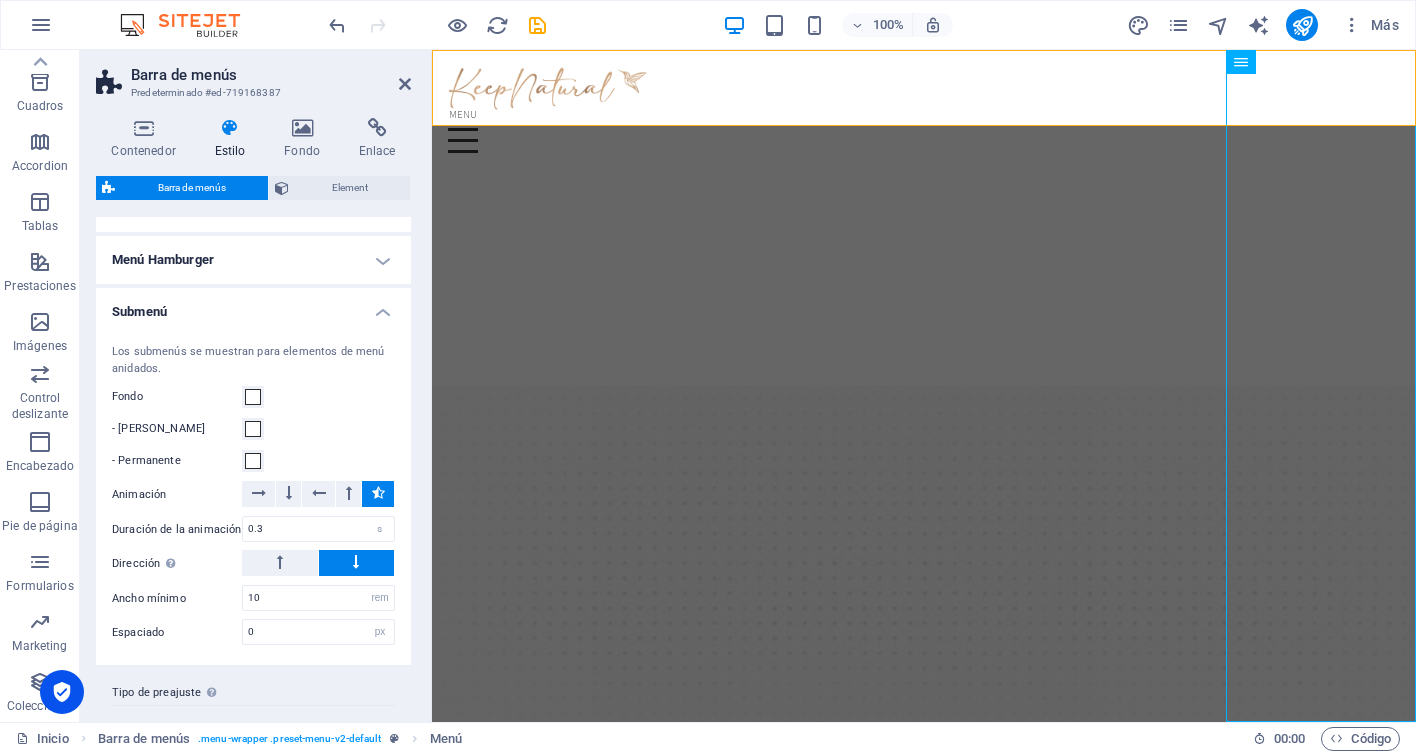 scroll, scrollTop: 1203, scrollLeft: 0, axis: vertical 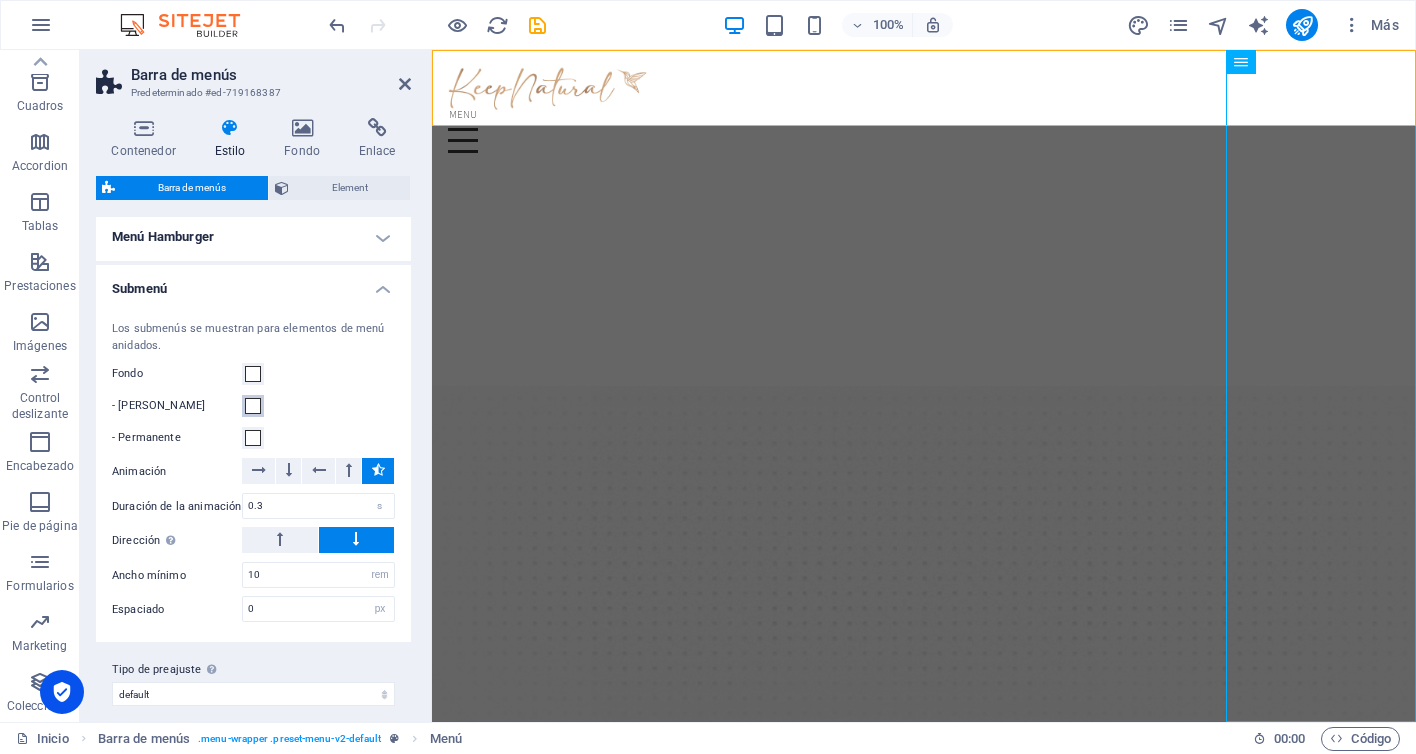 click at bounding box center (253, 406) 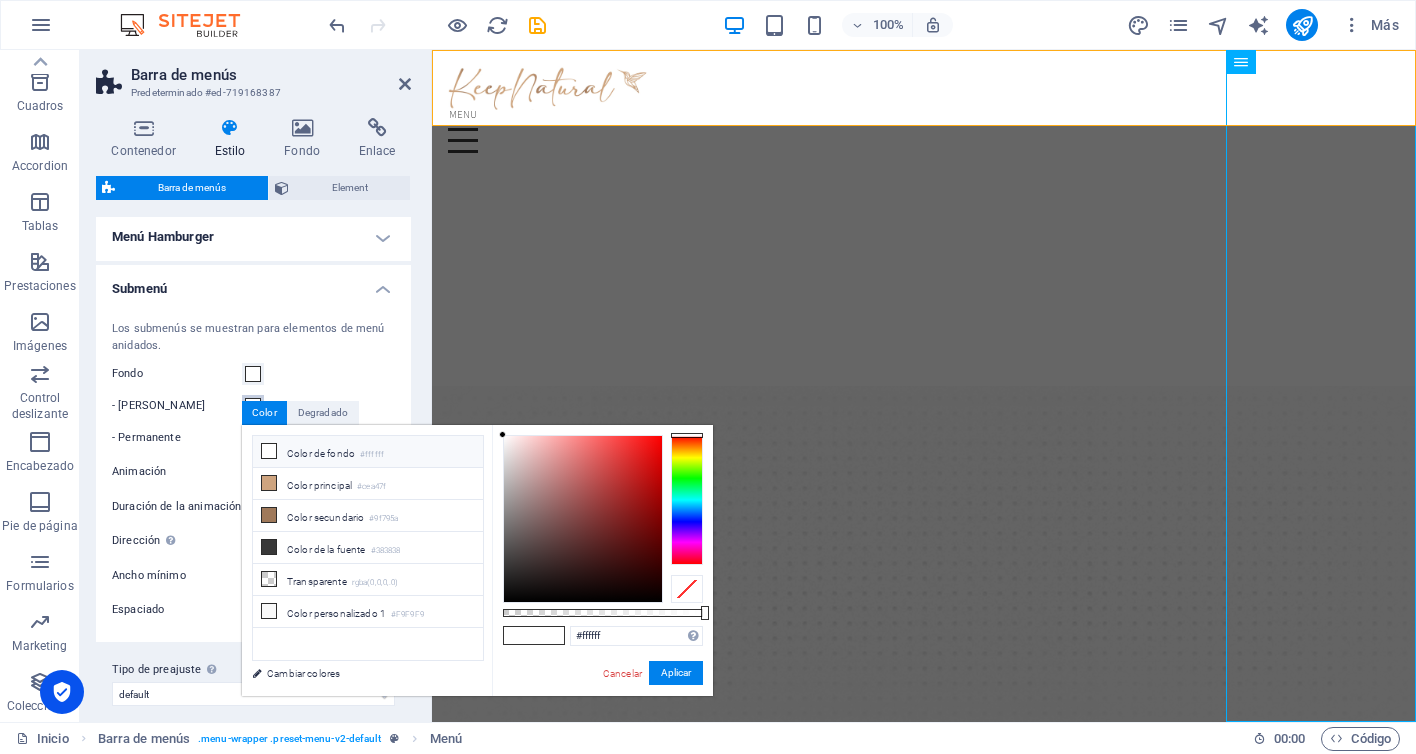 click at bounding box center (253, 406) 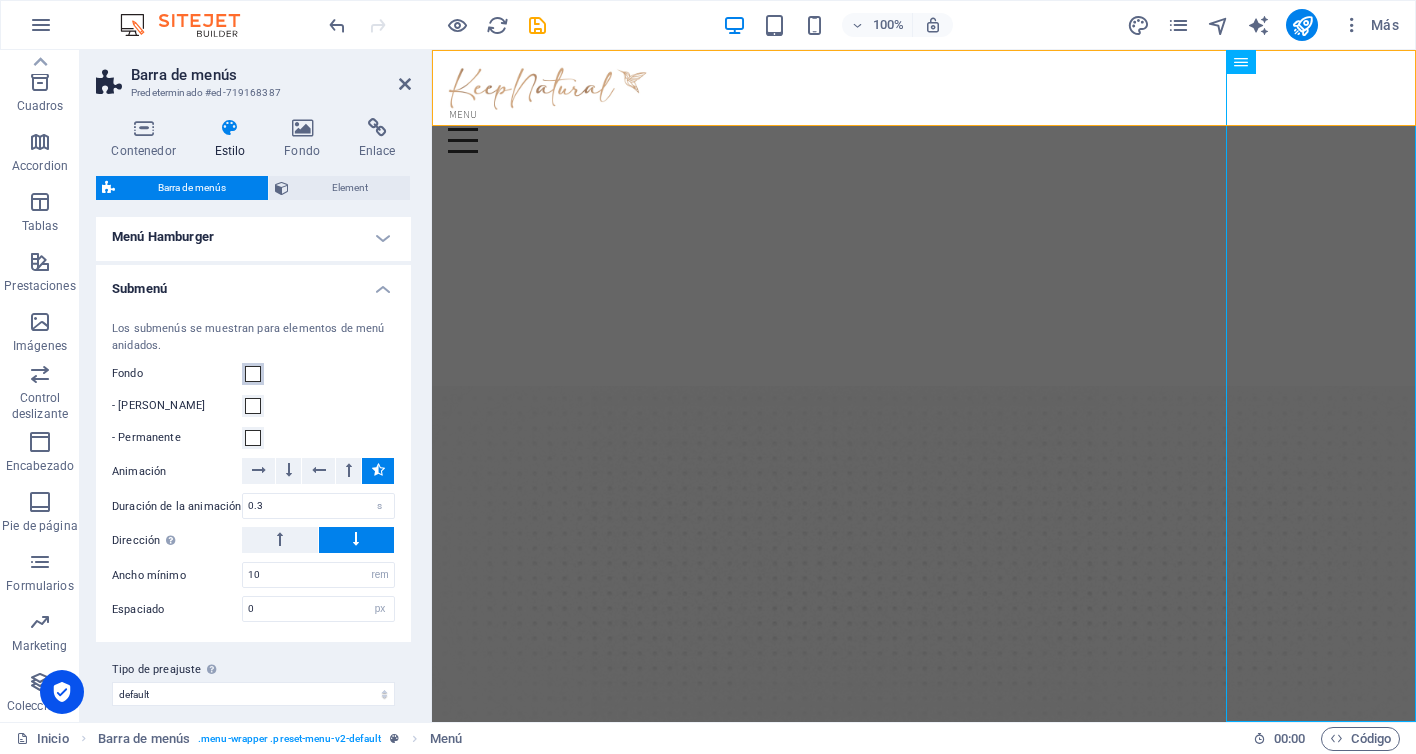 click at bounding box center [253, 374] 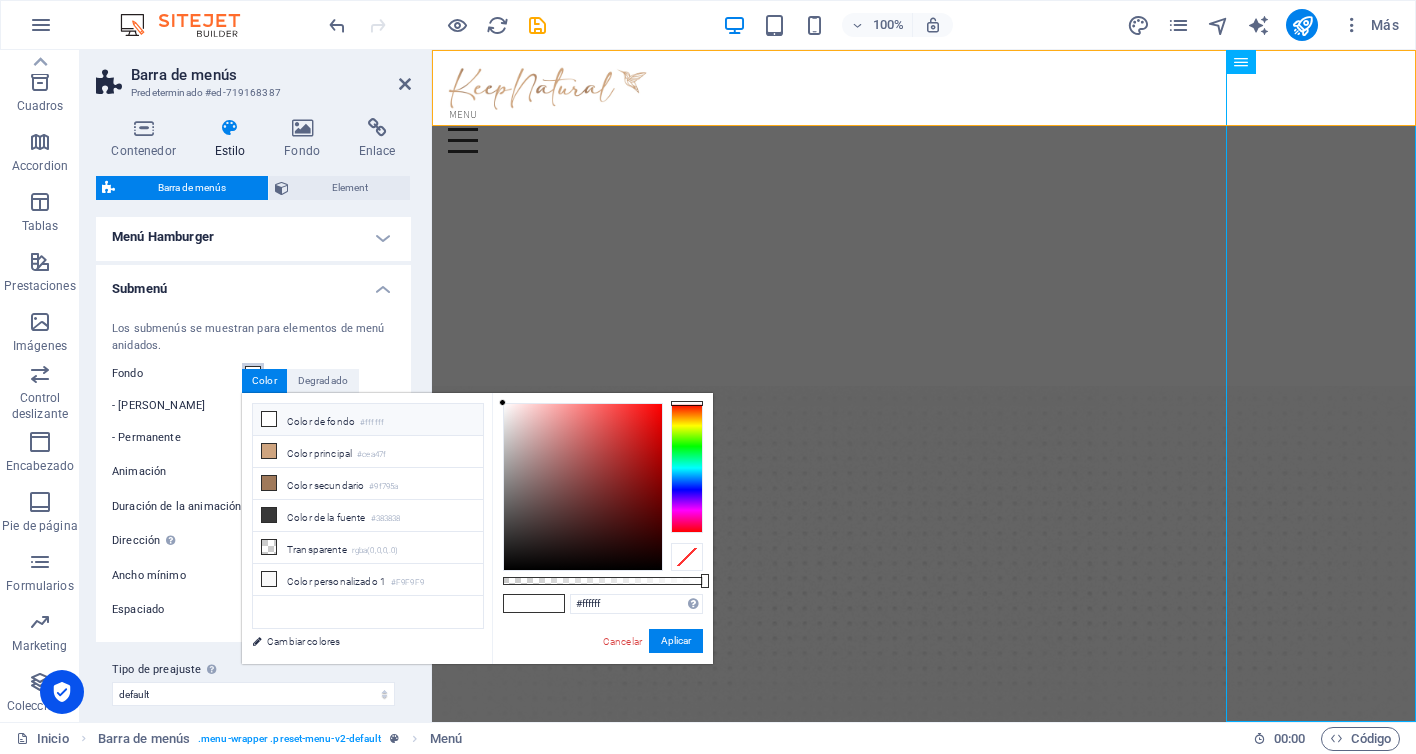 click at bounding box center (253, 374) 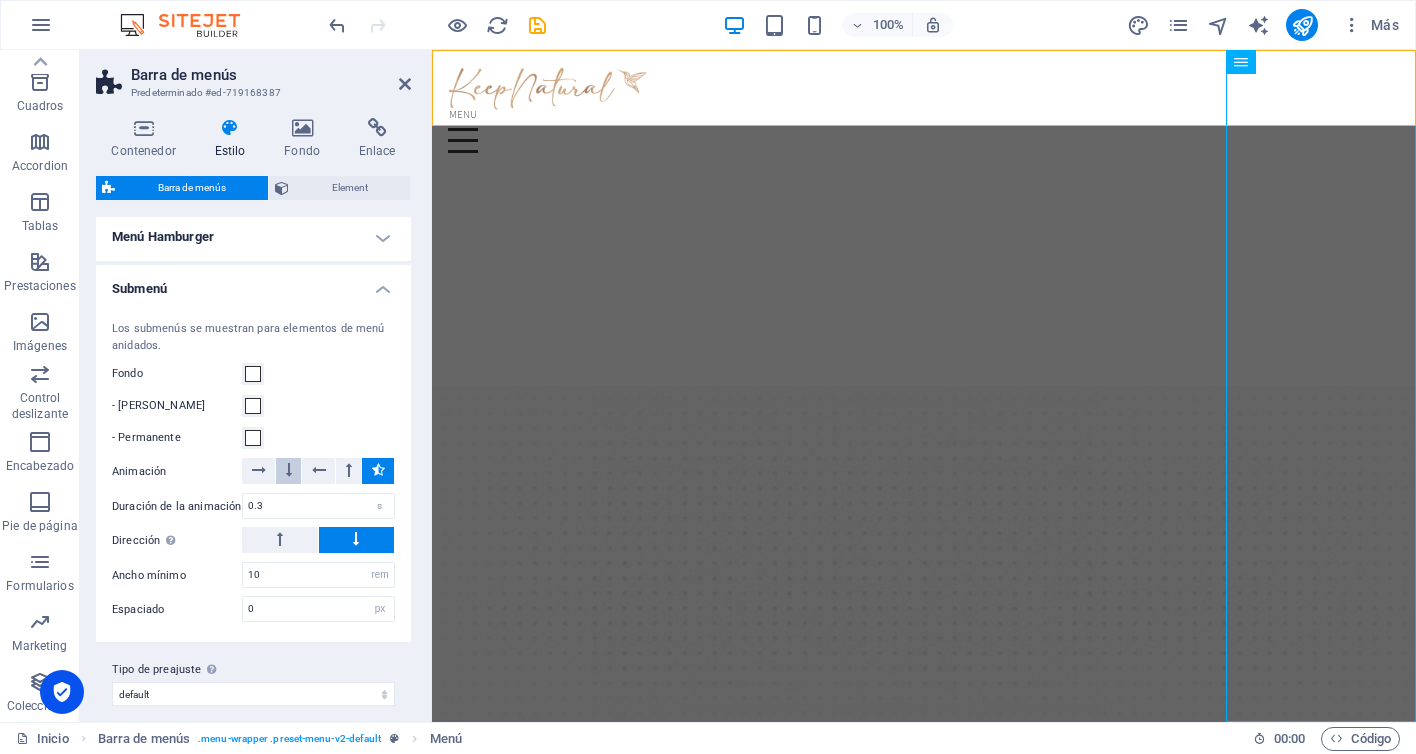 click at bounding box center (289, 470) 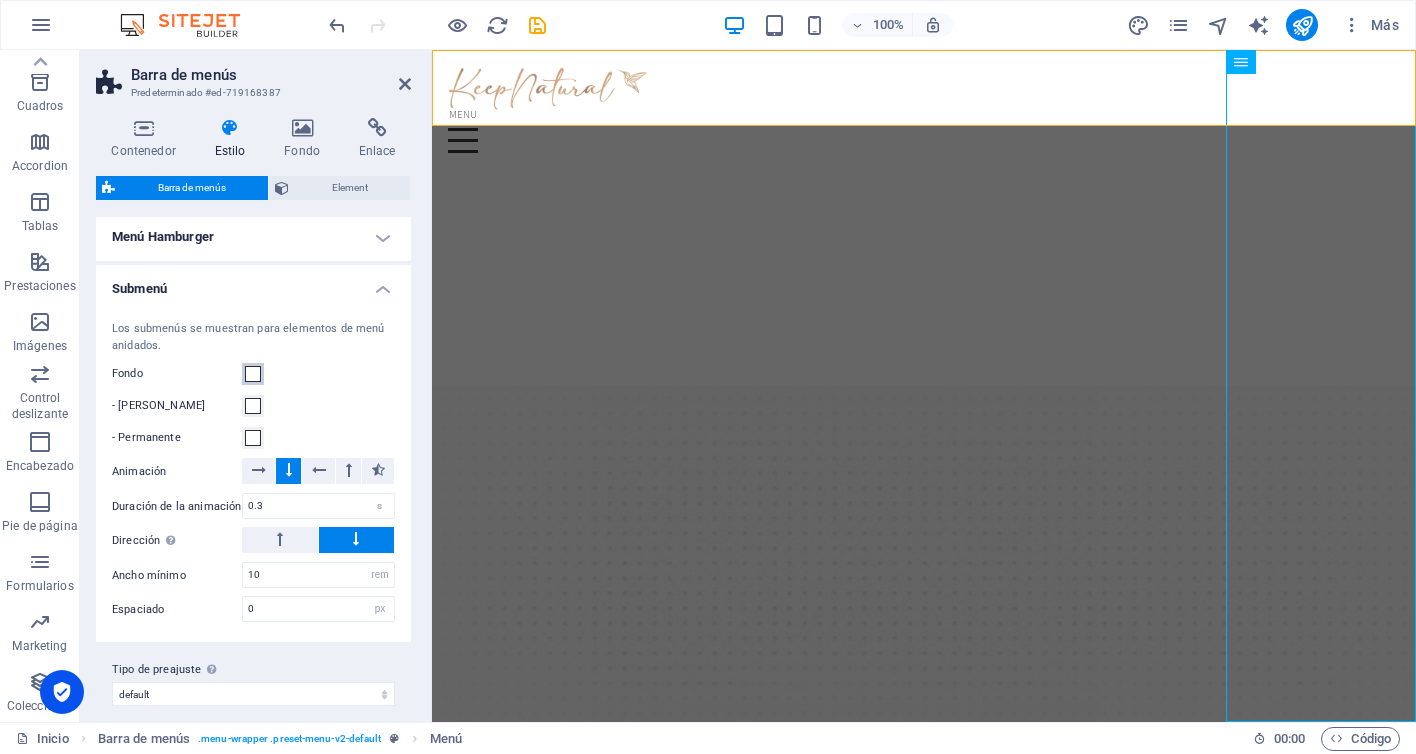 click at bounding box center (253, 374) 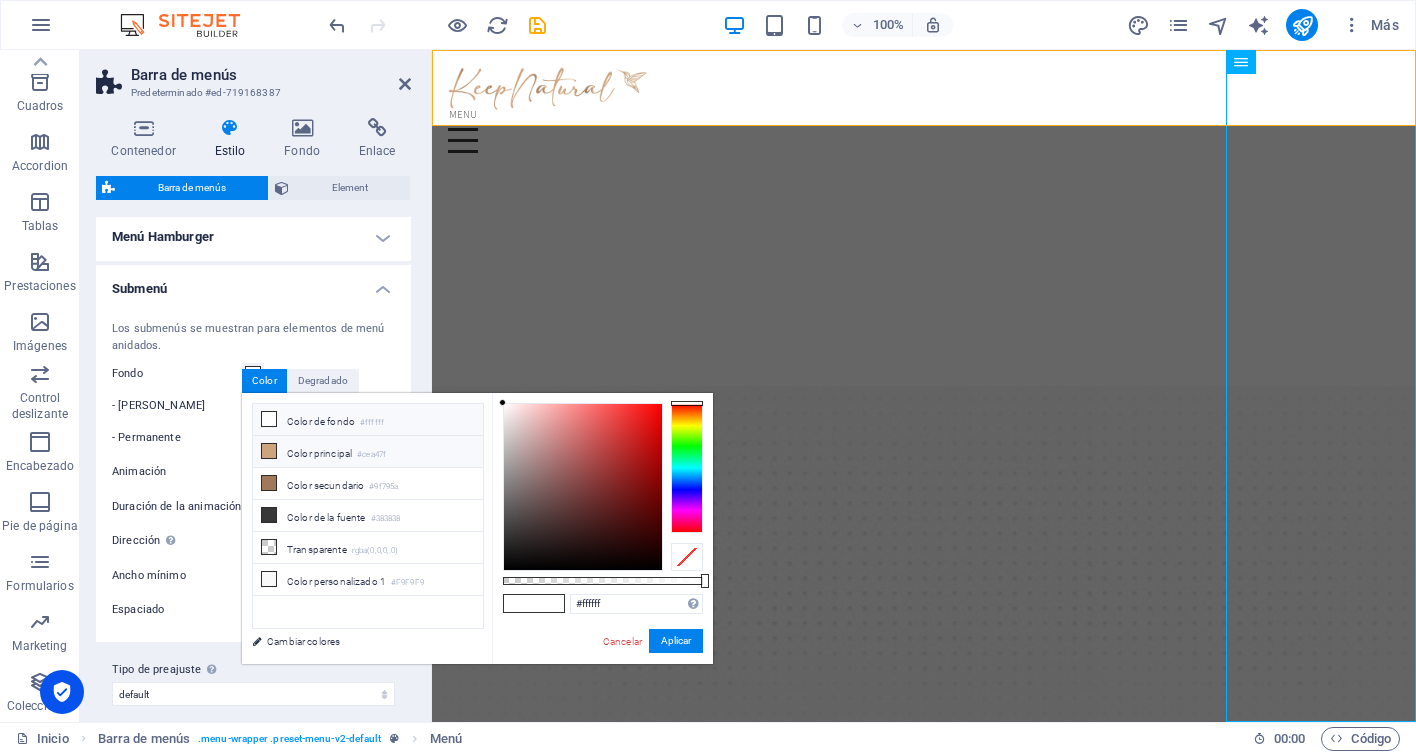 click at bounding box center (269, 451) 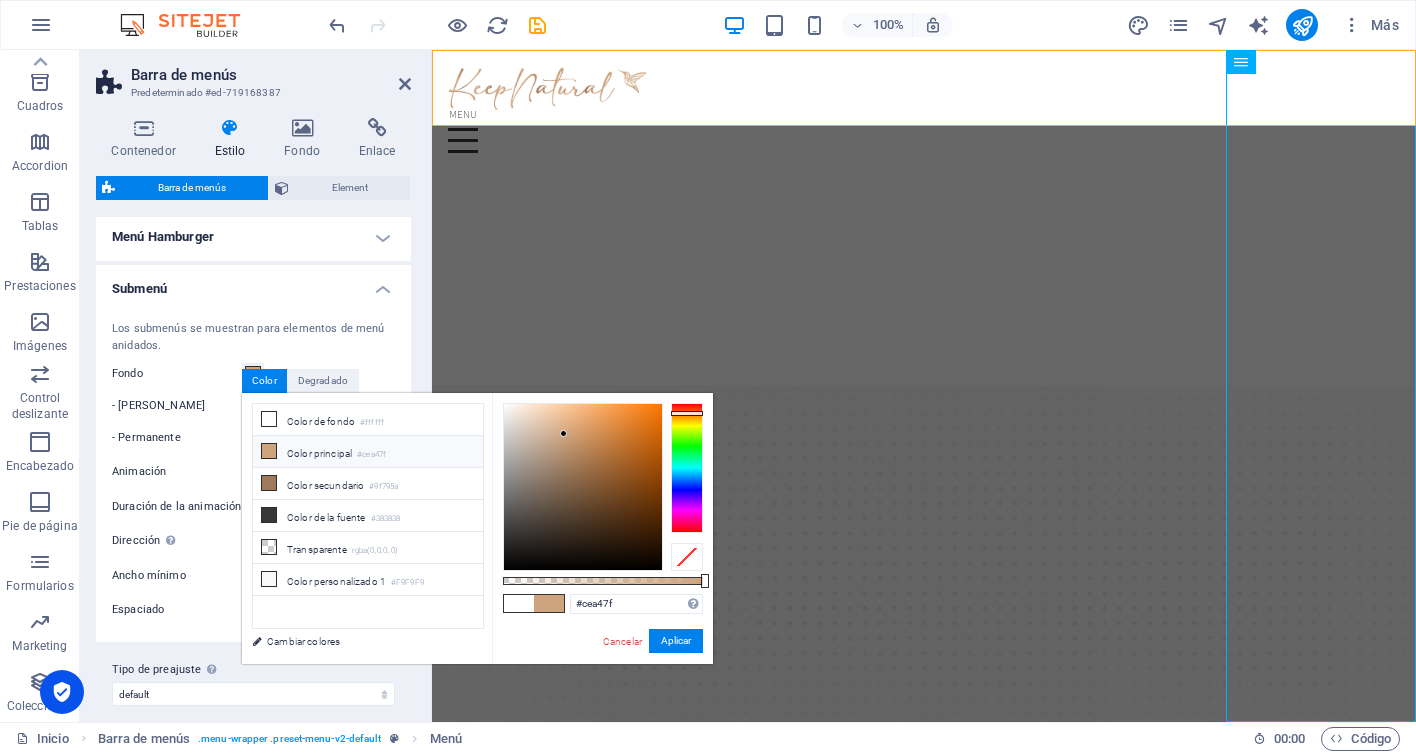 click on "Los submenús se muestran para elementos de menú anidados." at bounding box center [253, 337] 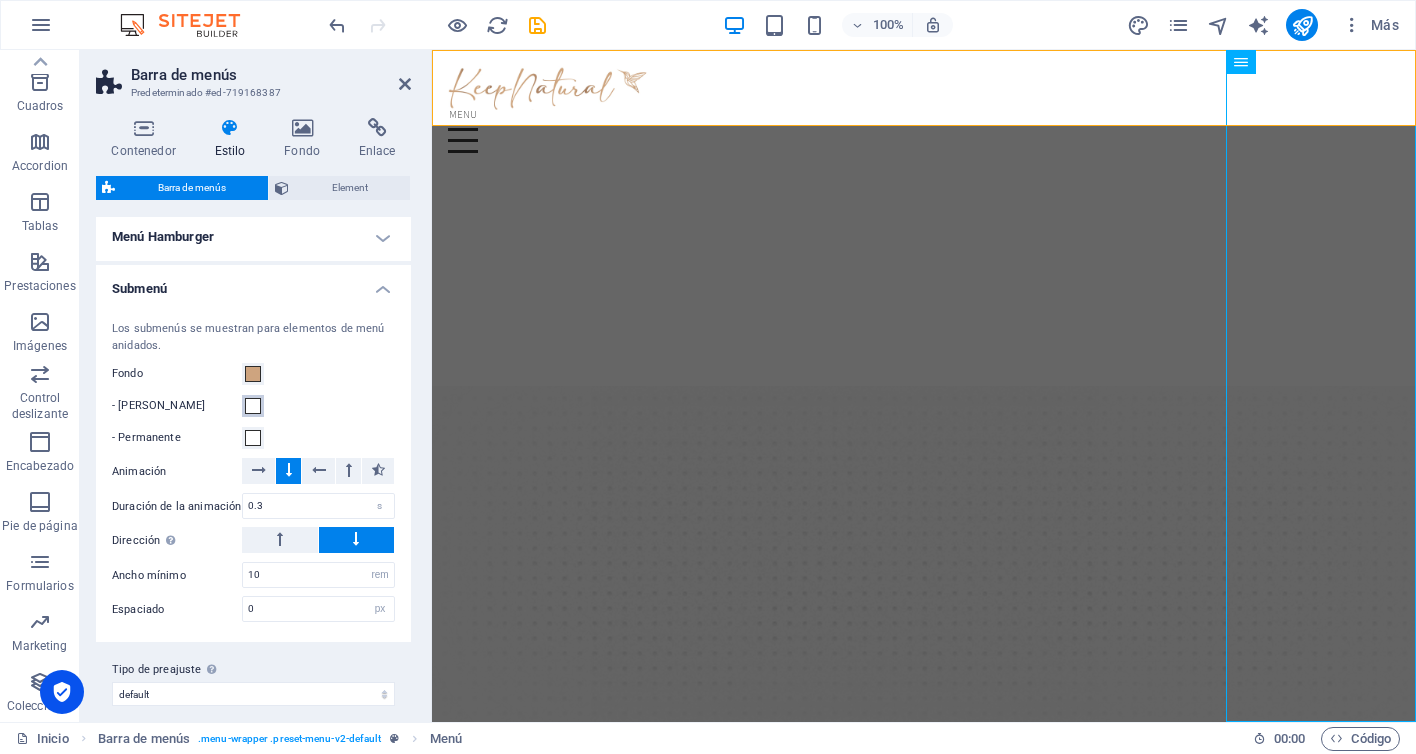 click at bounding box center (253, 406) 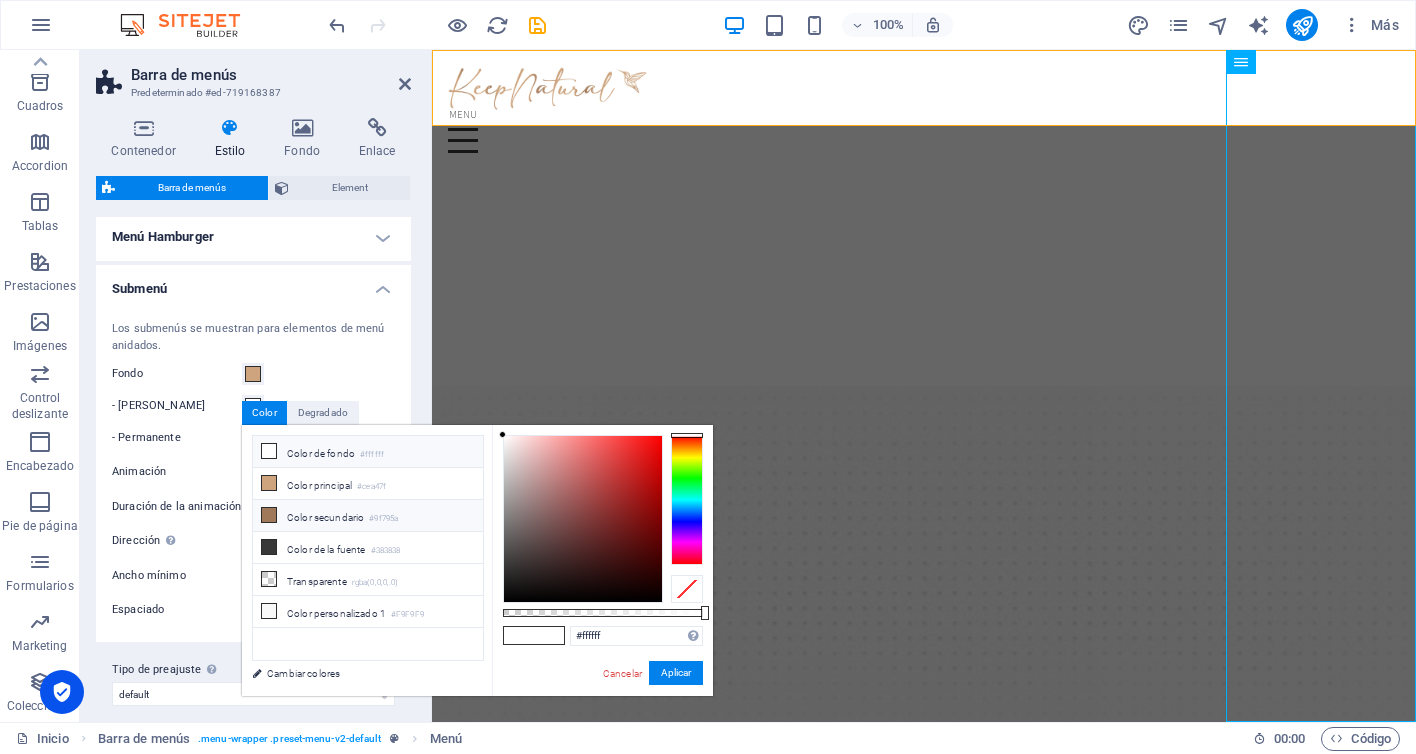 click at bounding box center [269, 515] 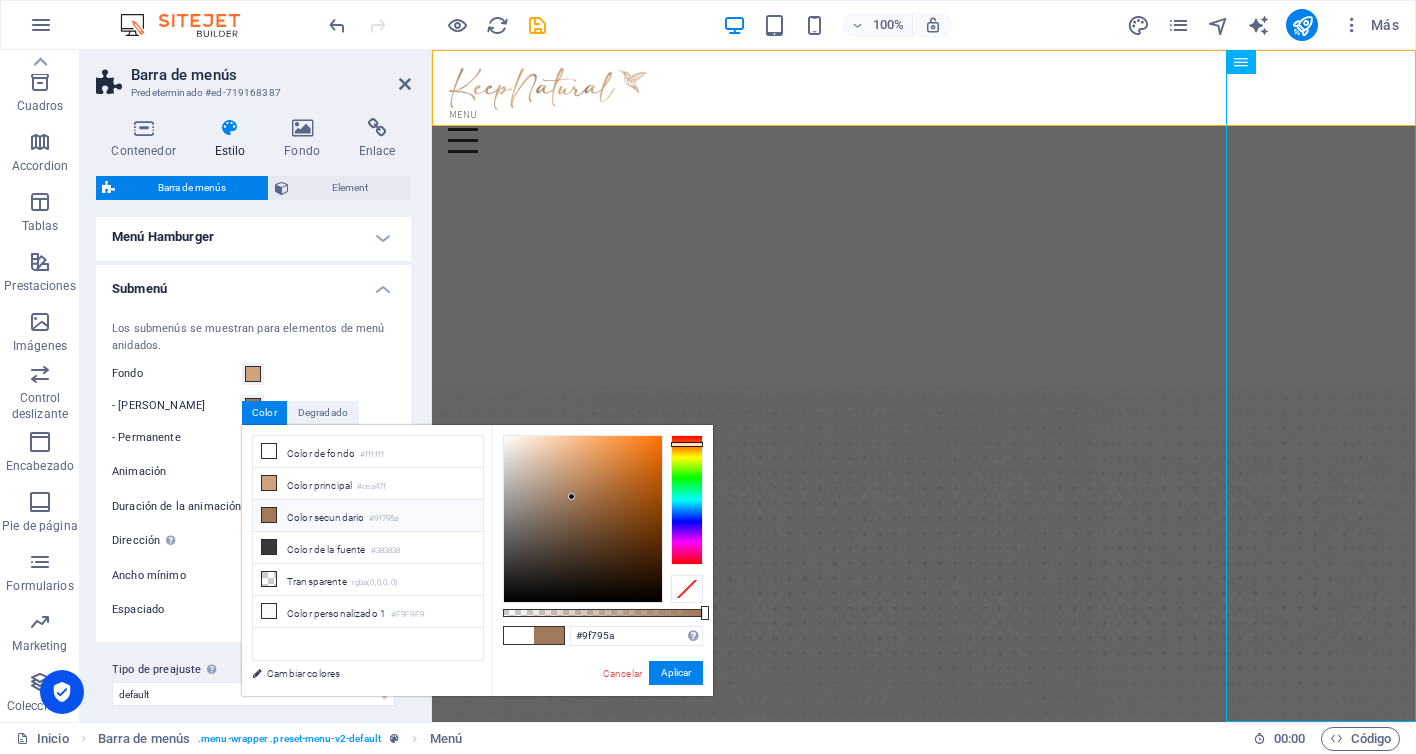 click on "Los submenús se muestran para elementos de menú anidados.  Fondo  - Menú Hamburger  - Permanente Animación Duración de la animación 0.3 s Dirección Selecciona arriba si tu menú está posicionado en la parte inferior de la pantalla. Alineación Eje principal Ancho mínimo 10 px rem % vh vw Espaciado 0 px rem % vh vw" at bounding box center [253, 471] 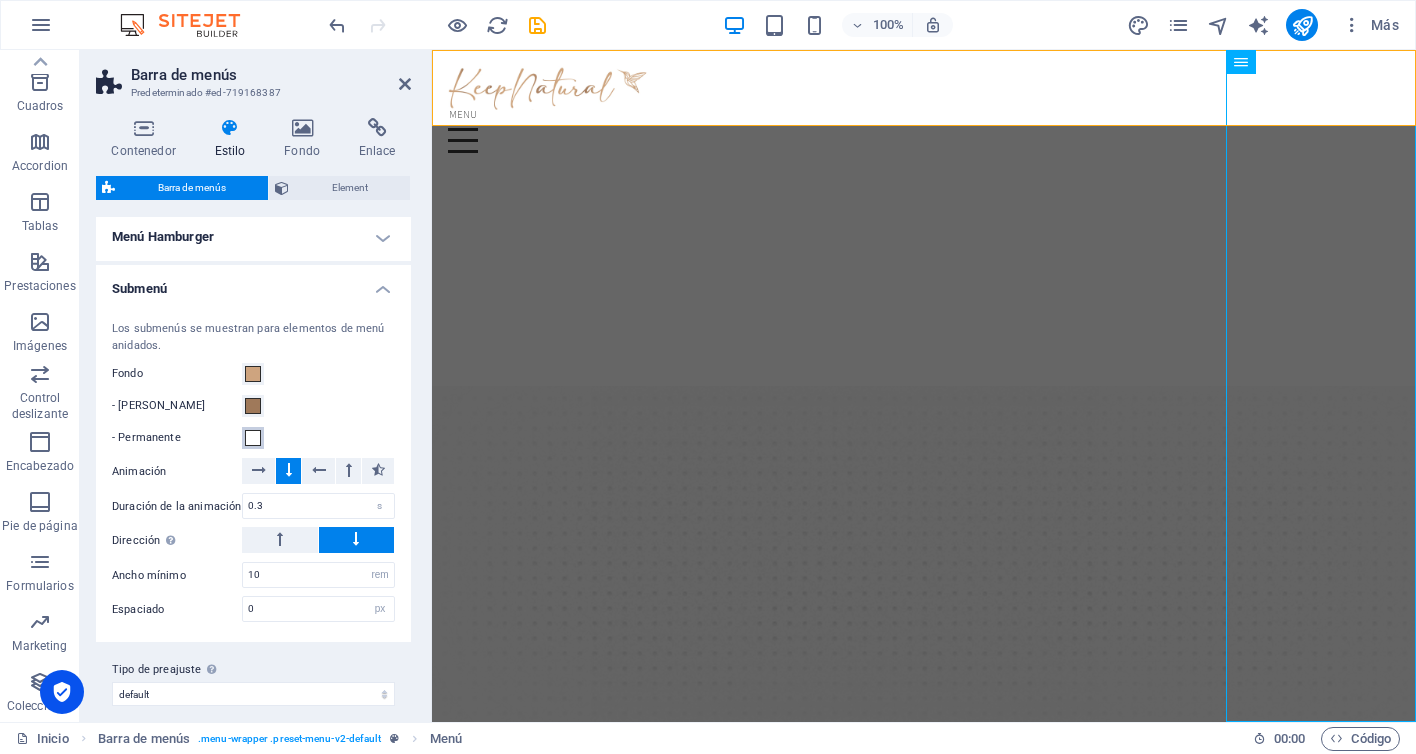 click at bounding box center [253, 438] 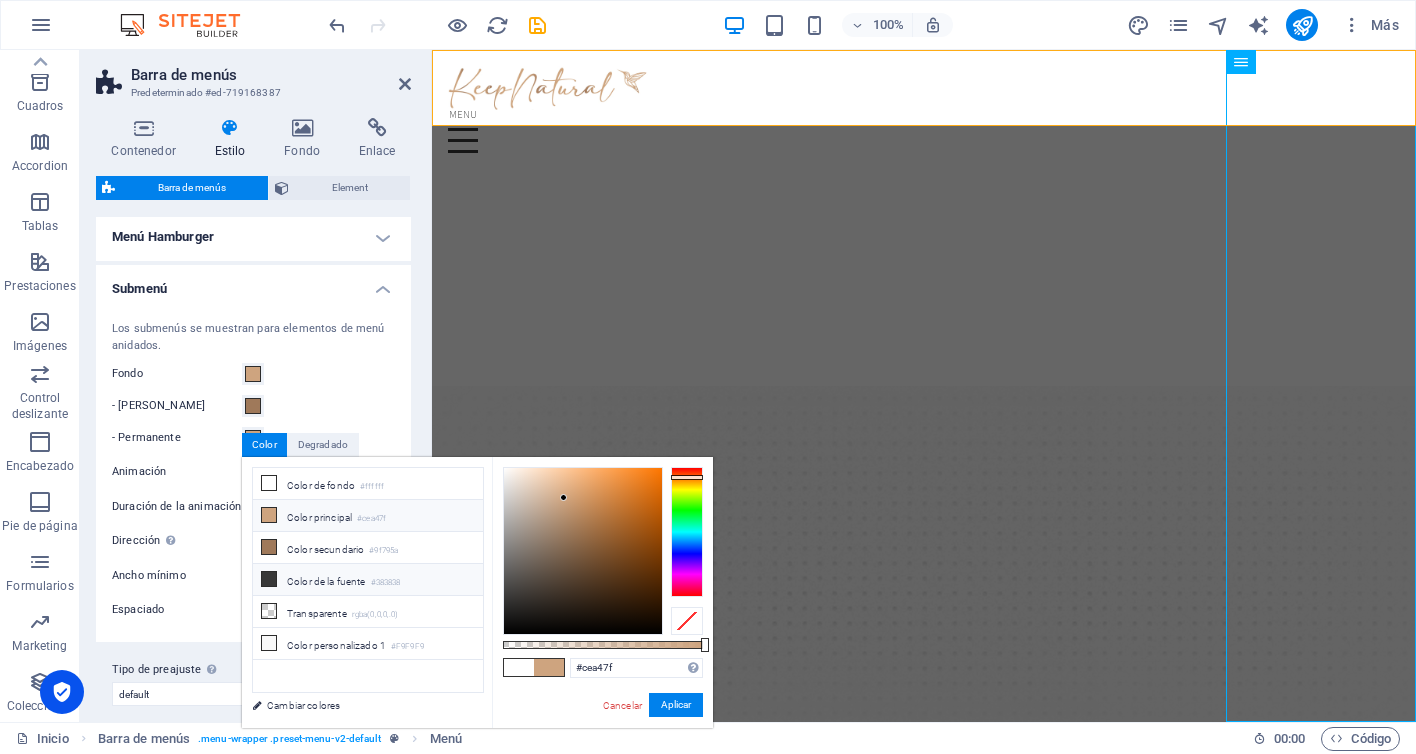 click at bounding box center [269, 579] 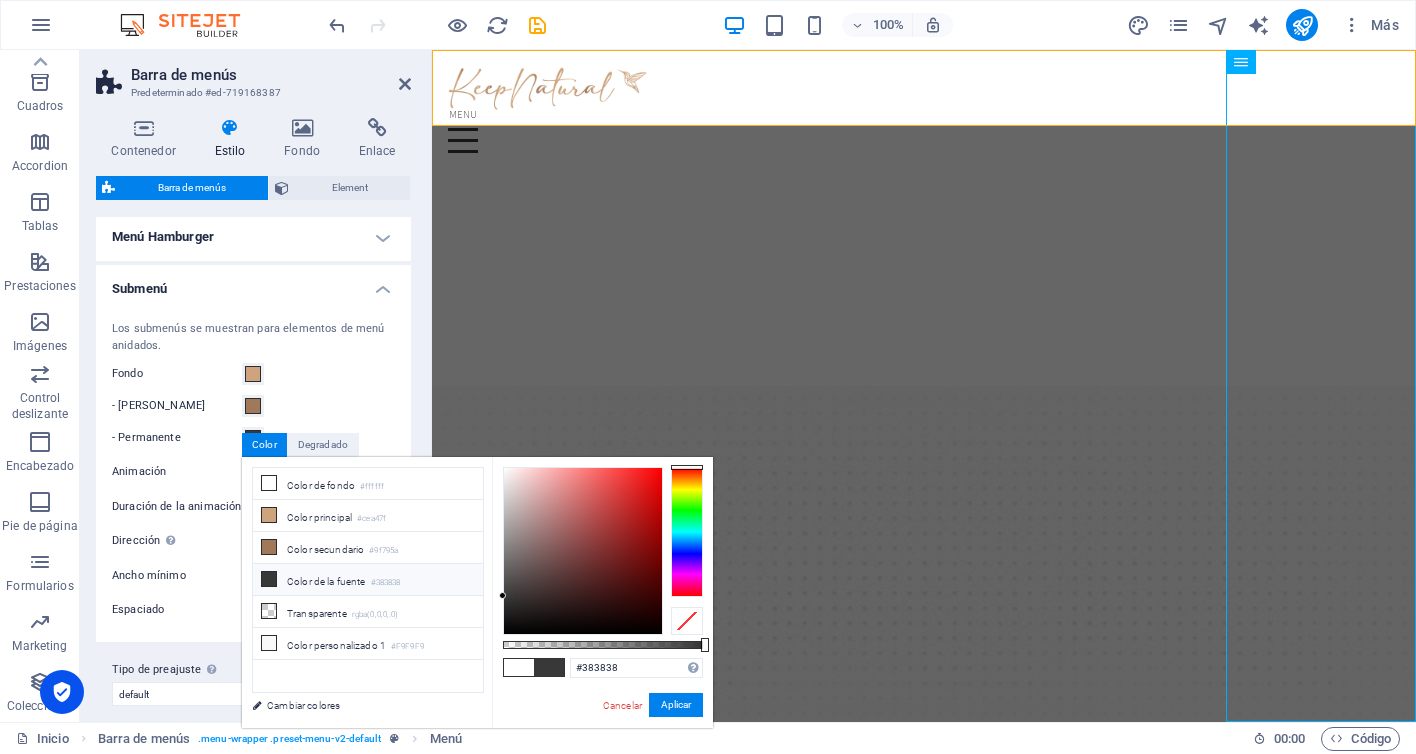 click on "Los submenús se muestran para elementos de menú anidados.  Fondo  - Menú Hamburger  - Permanente Animación Duración de la animación 0.3 s Dirección Selecciona arriba si tu menú está posicionado en la parte inferior de la pantalla. Alineación Eje principal Ancho mínimo 10 px rem % vh vw Espaciado 0 px rem % vh vw" at bounding box center (253, 471) 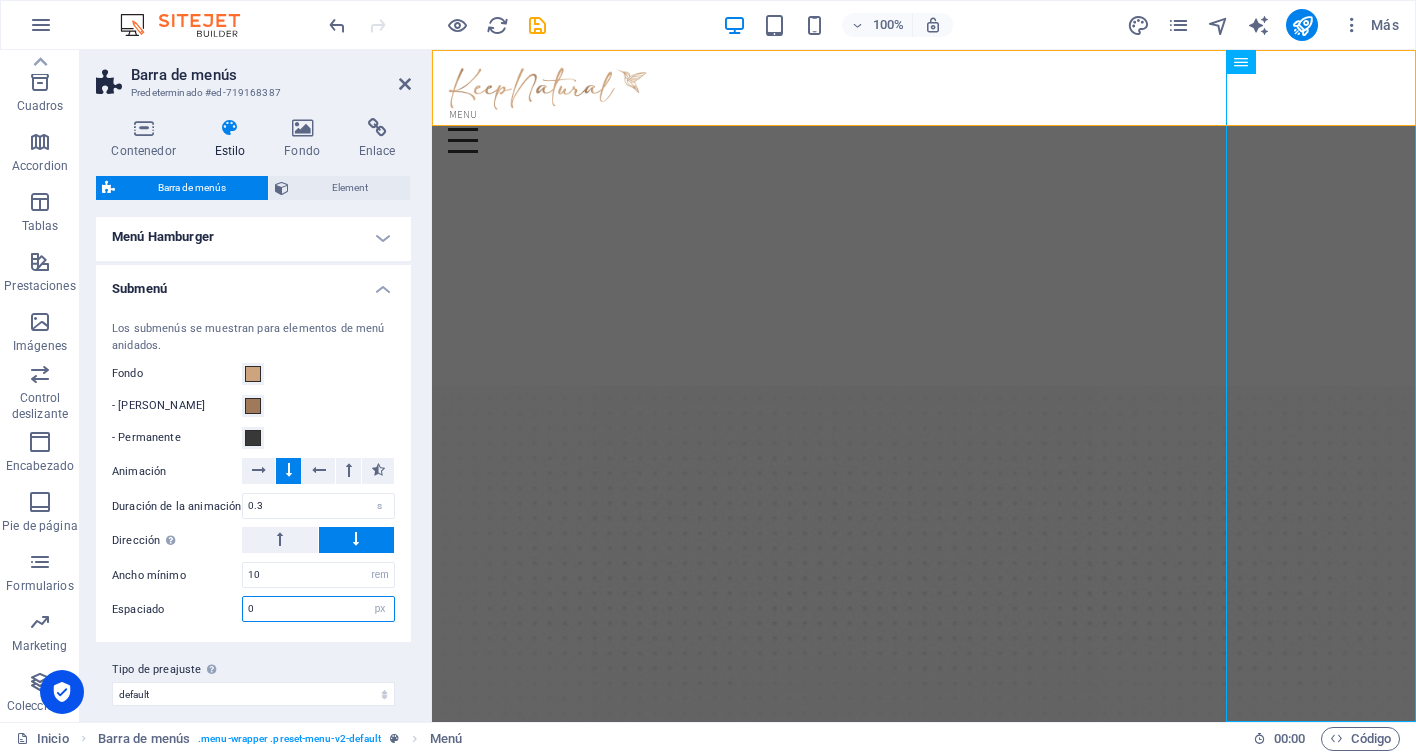 click on "0" at bounding box center (318, 609) 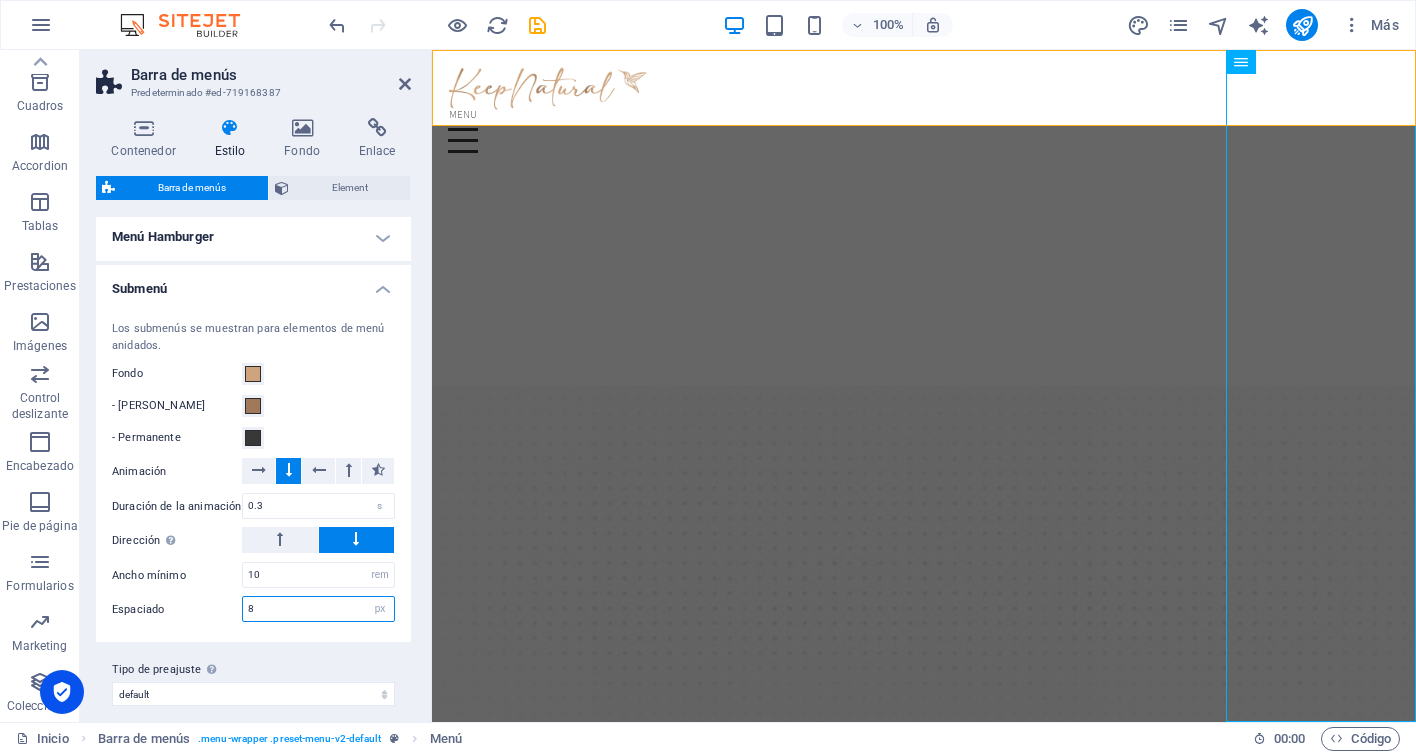 type on "8" 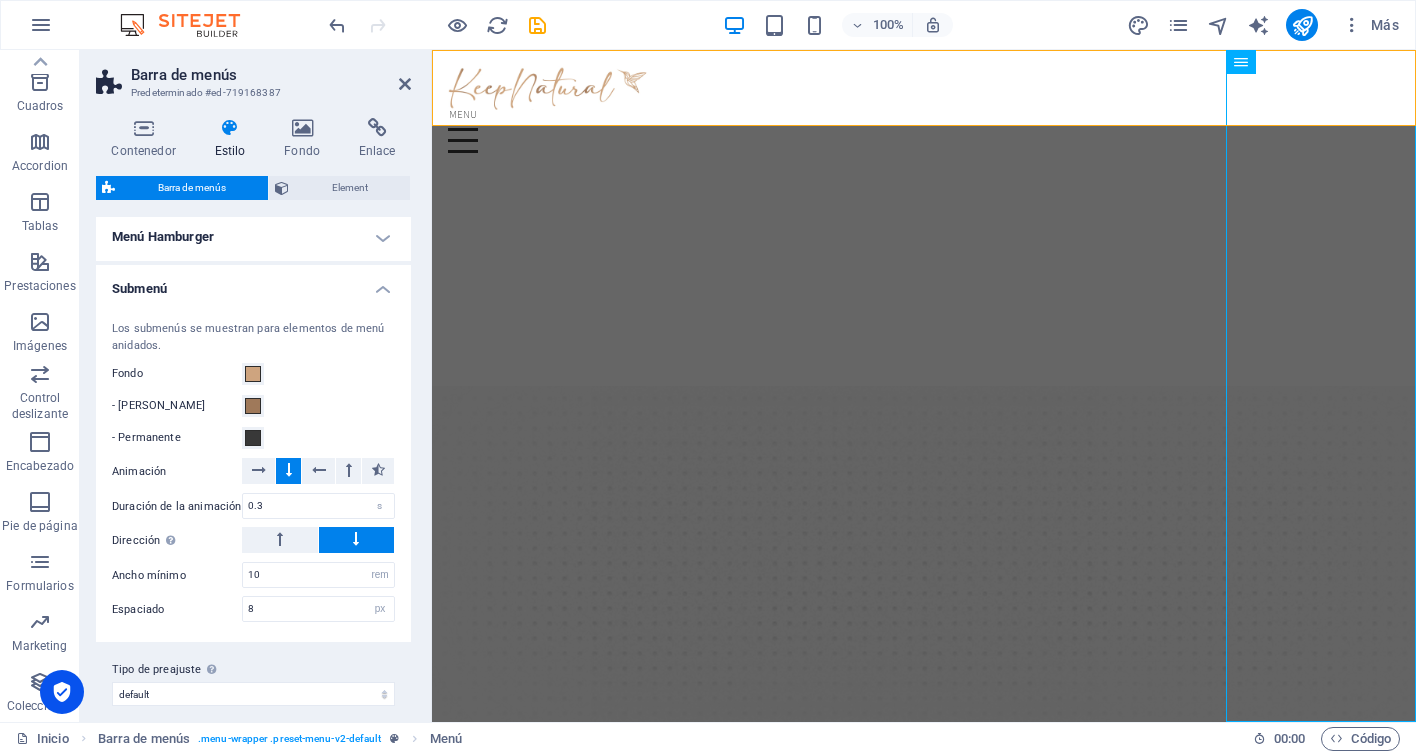 click on "Tipo de preajuste La configuración y variante seleccionada arriba afecta a todos los elementos que llevan esta clase de preajuste. default Añadir tipo de preajuste" at bounding box center [253, 682] 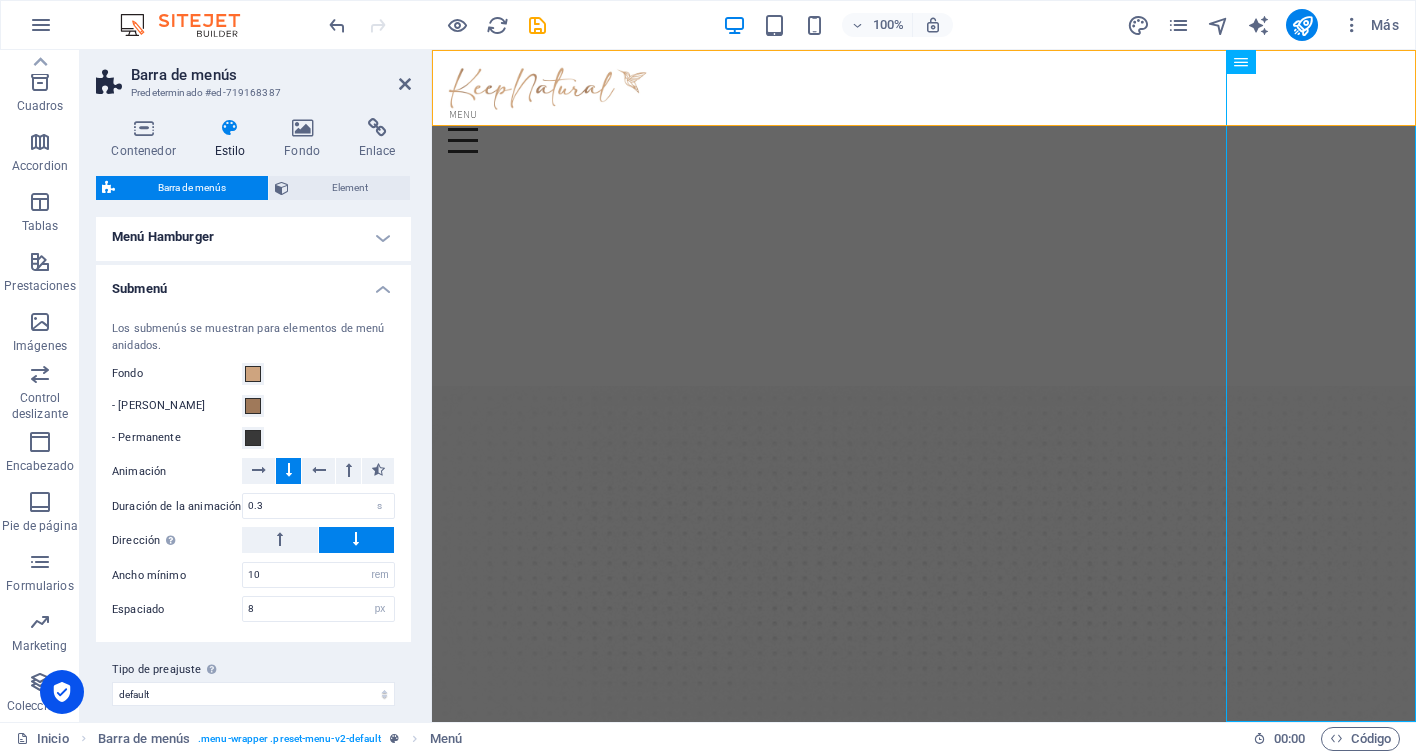 click on "Submenú" at bounding box center (253, 283) 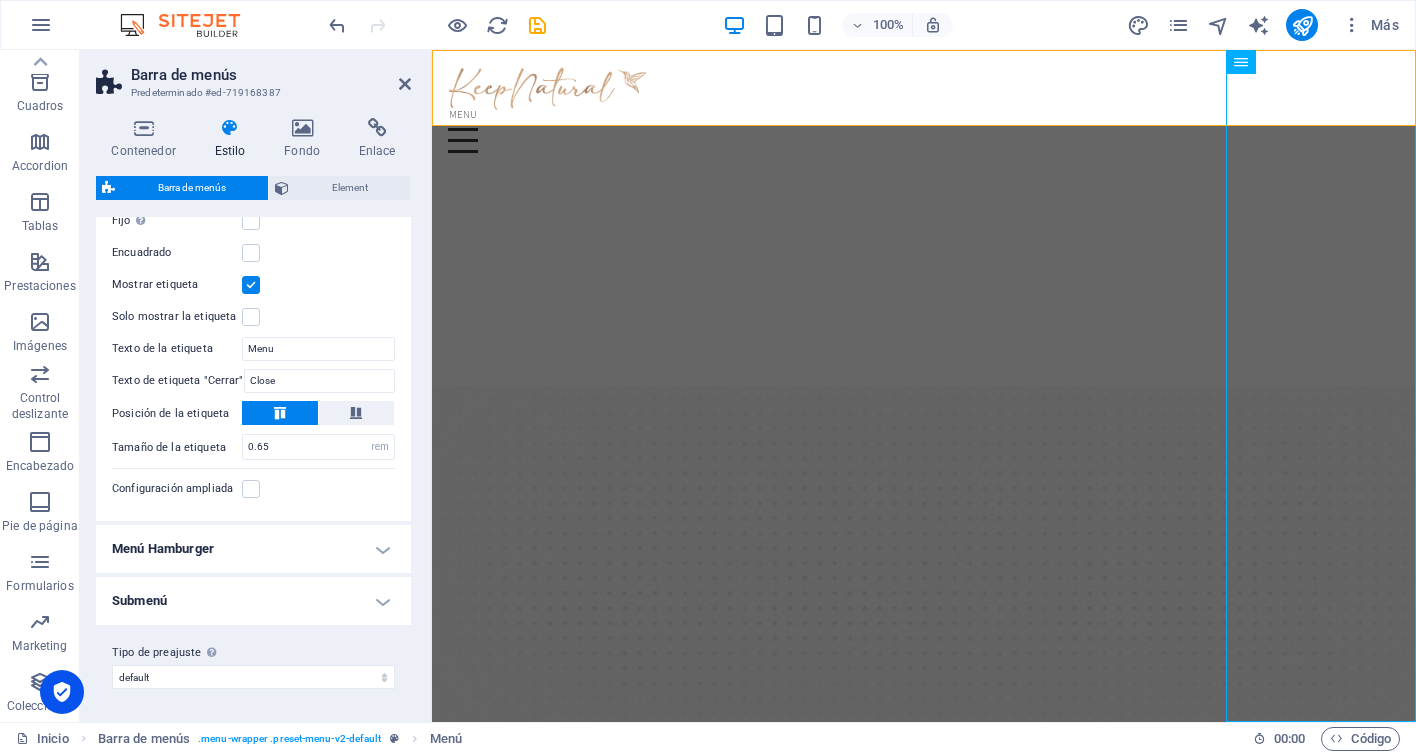 scroll, scrollTop: 874, scrollLeft: 0, axis: vertical 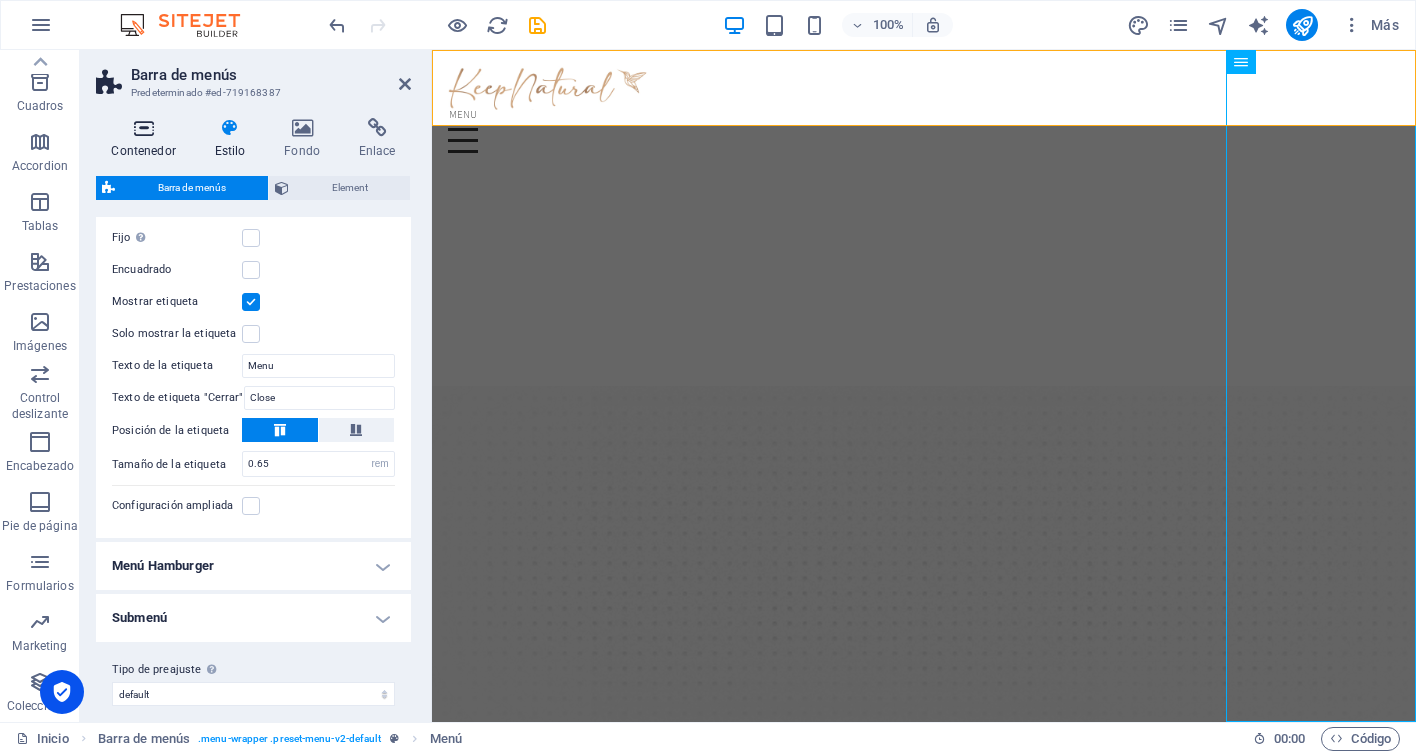 click on "Contenedor" at bounding box center (147, 139) 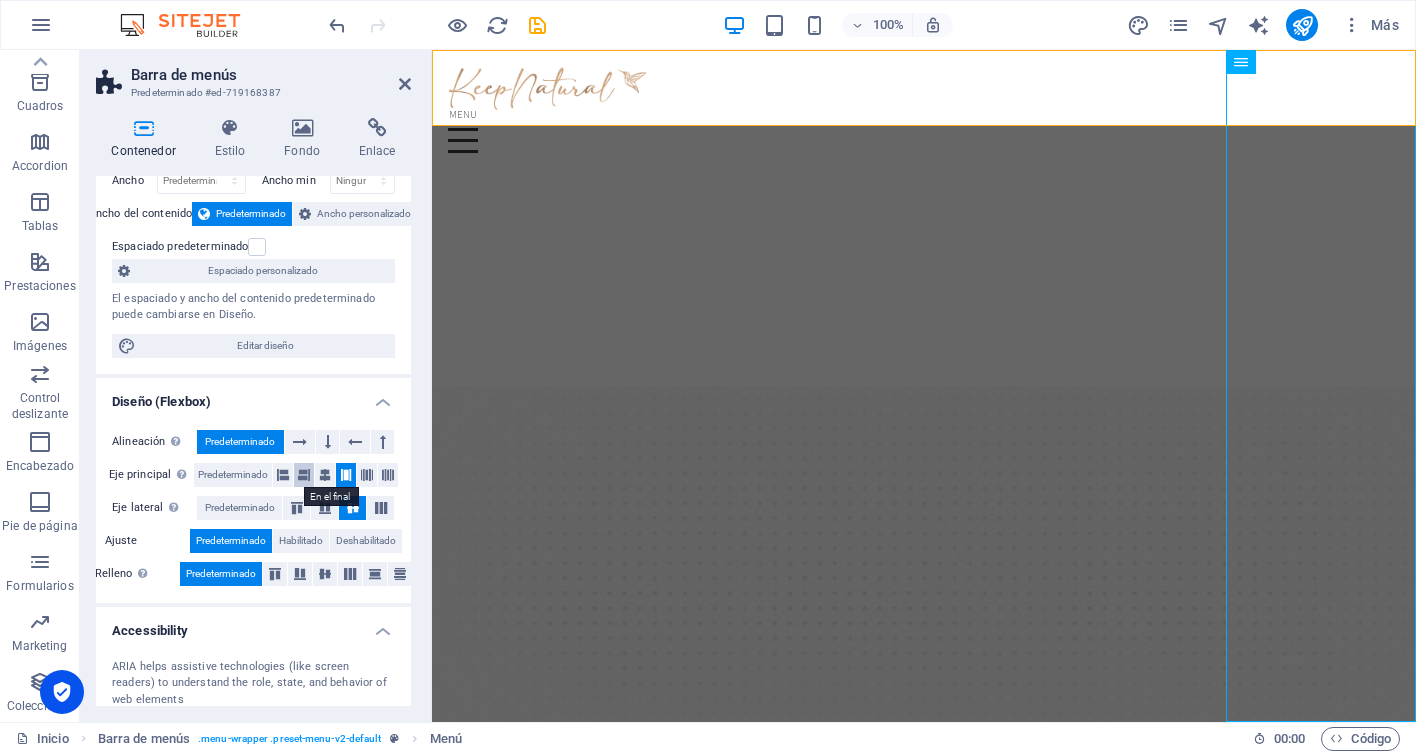 scroll, scrollTop: 0, scrollLeft: 0, axis: both 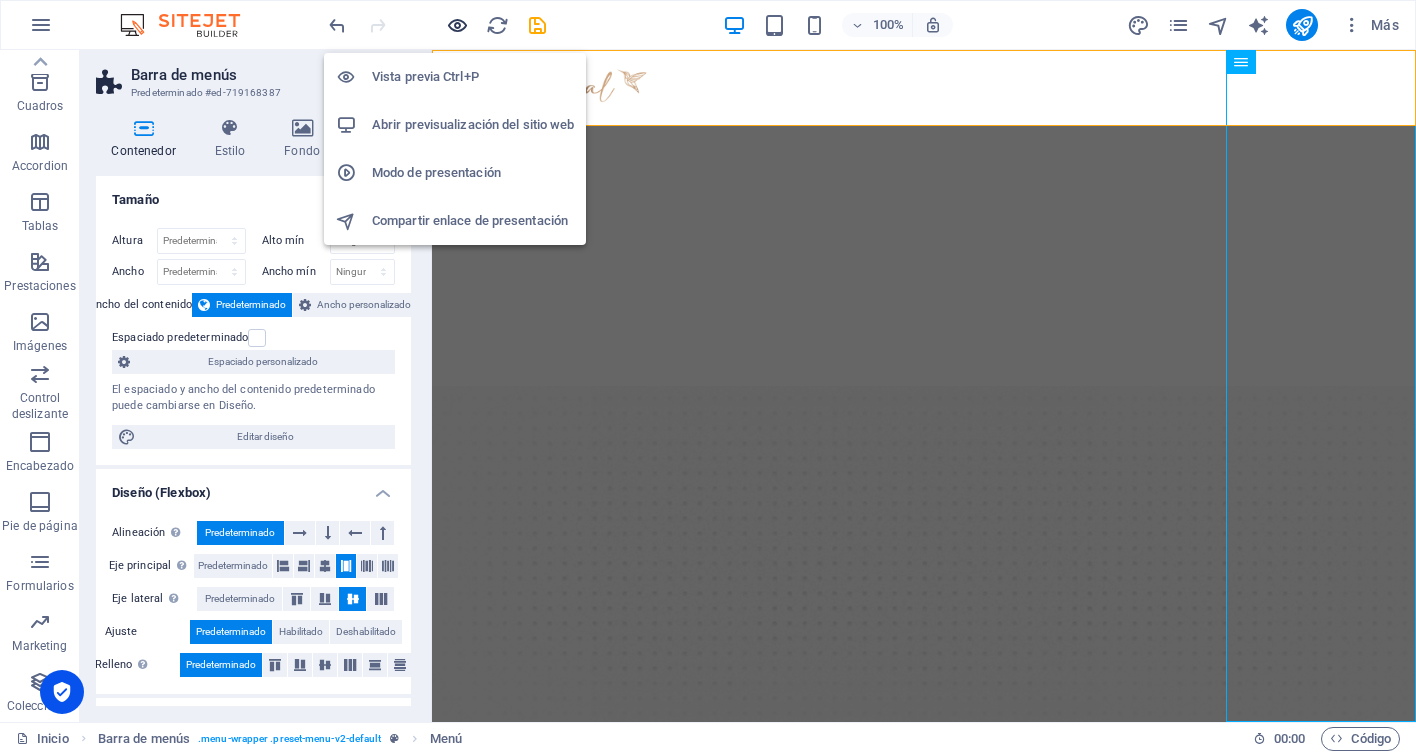 click at bounding box center (457, 25) 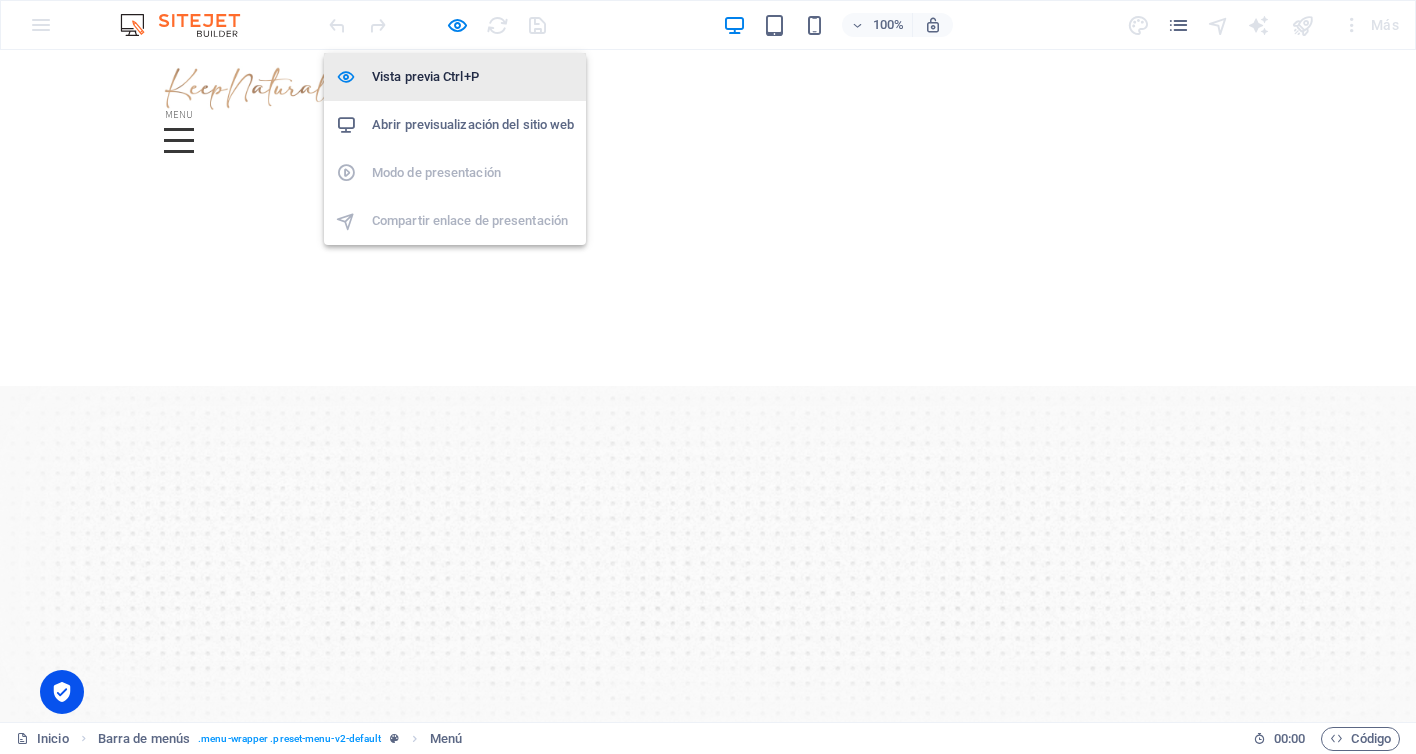 click on "Vista previa Ctrl+P" at bounding box center (473, 77) 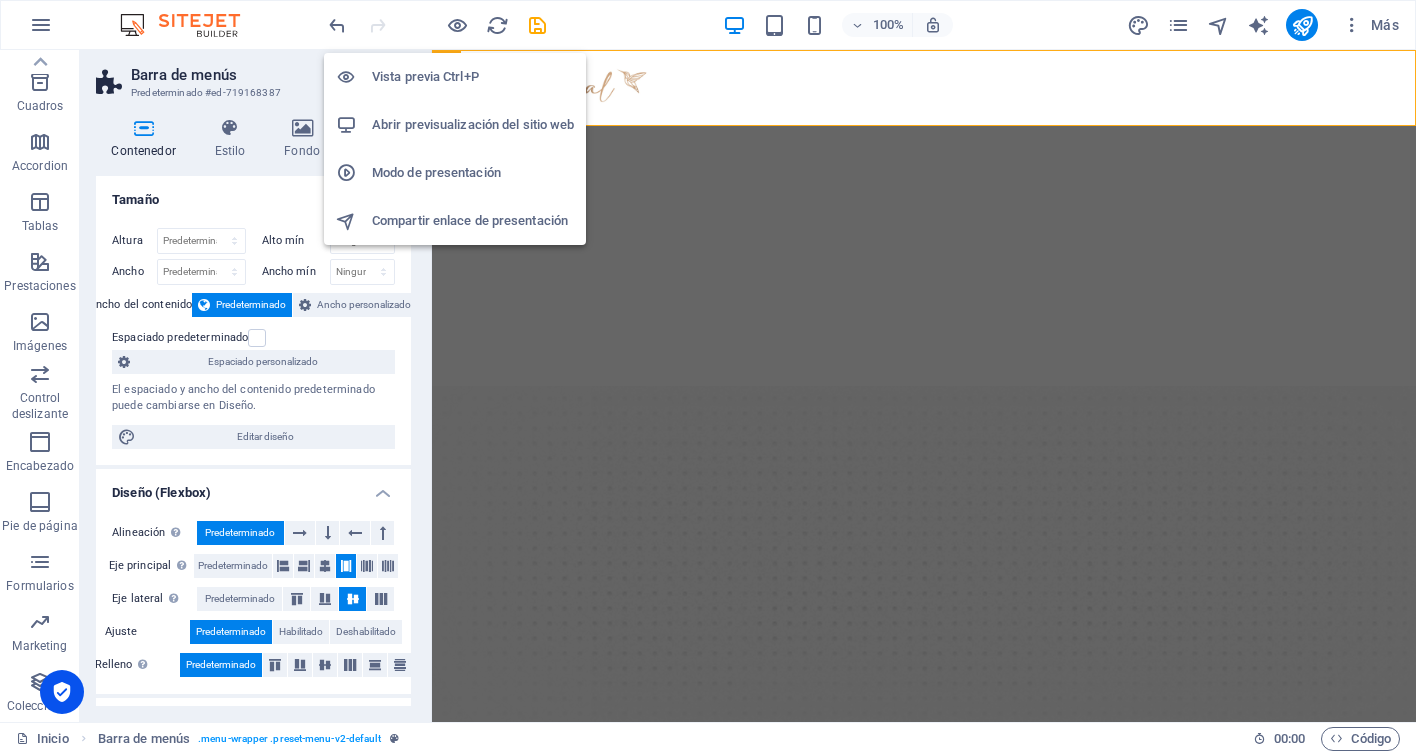 click on "Vista previa Ctrl+P" at bounding box center (473, 77) 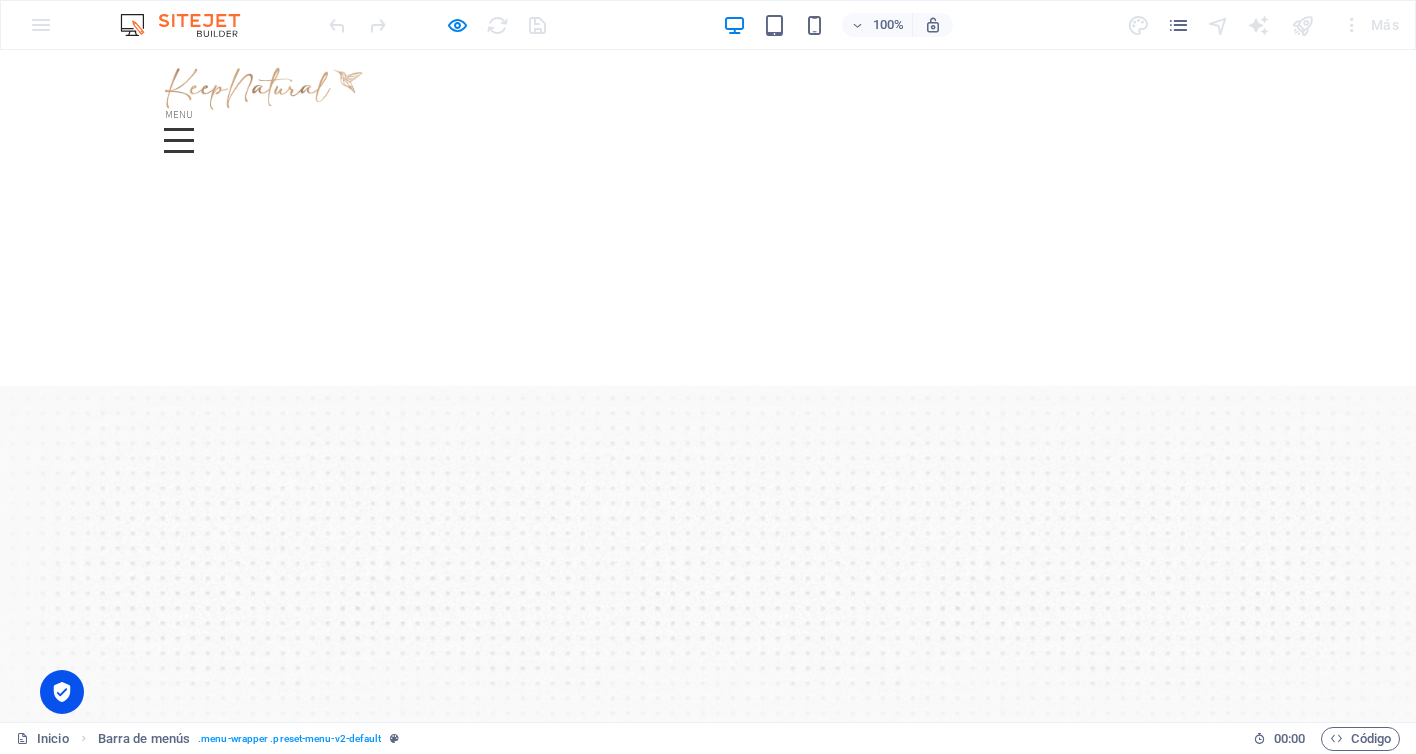 click at bounding box center (179, 129) 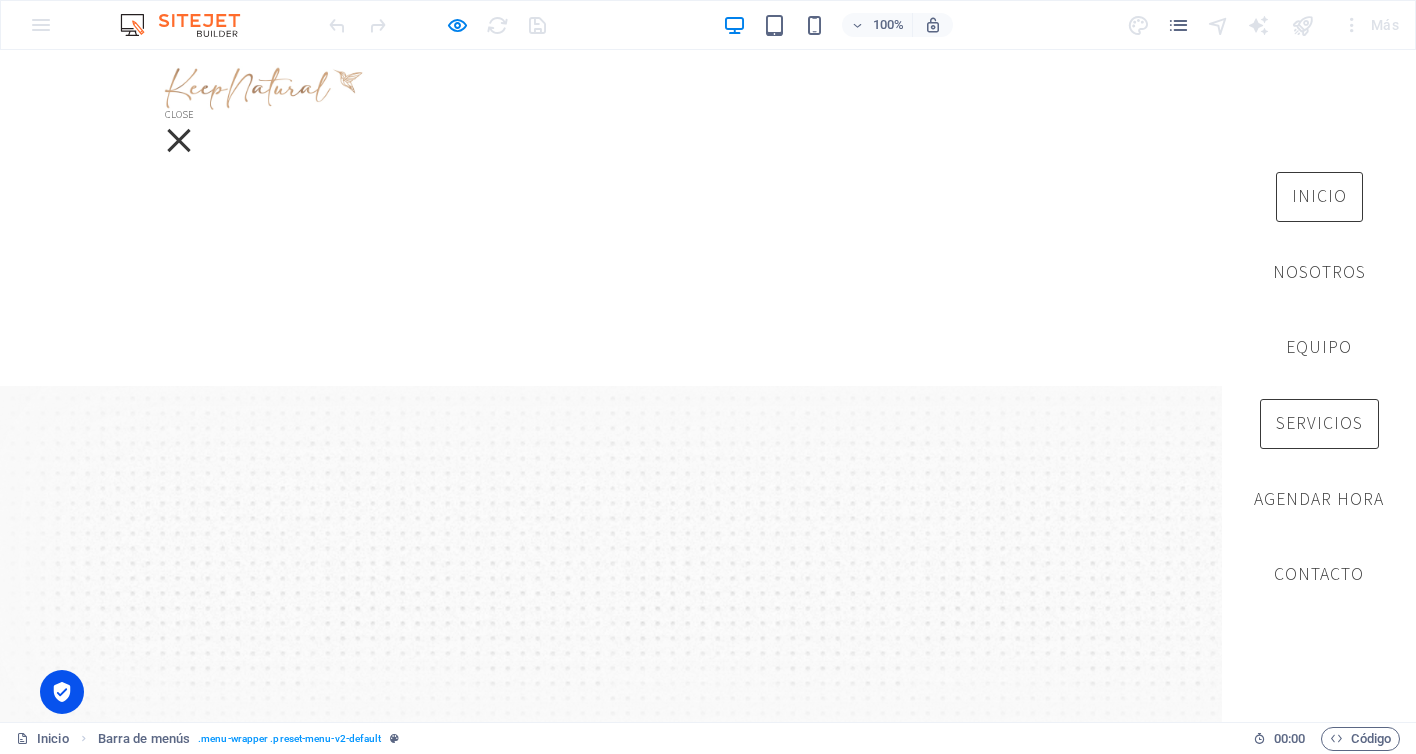 click on "Servicios" at bounding box center [1319, 424] 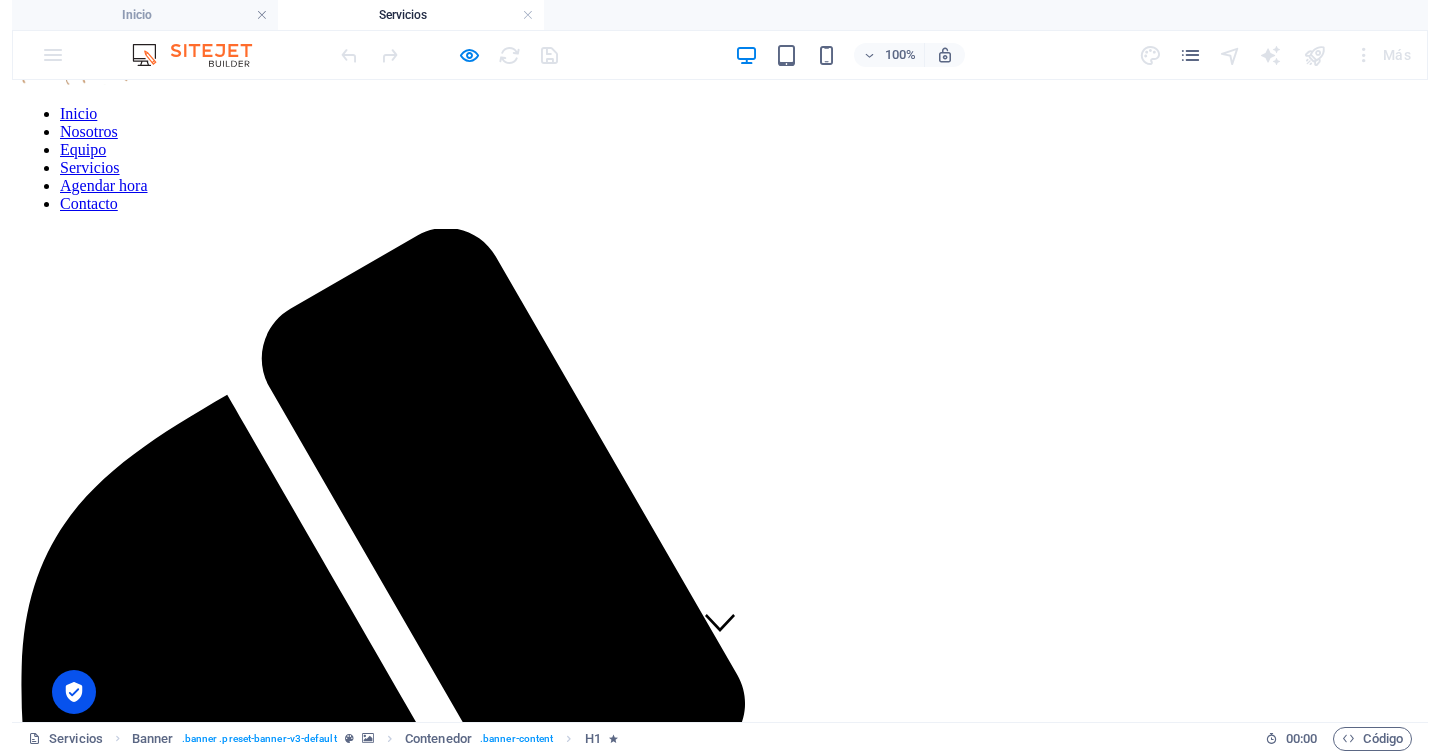 scroll, scrollTop: 0, scrollLeft: 0, axis: both 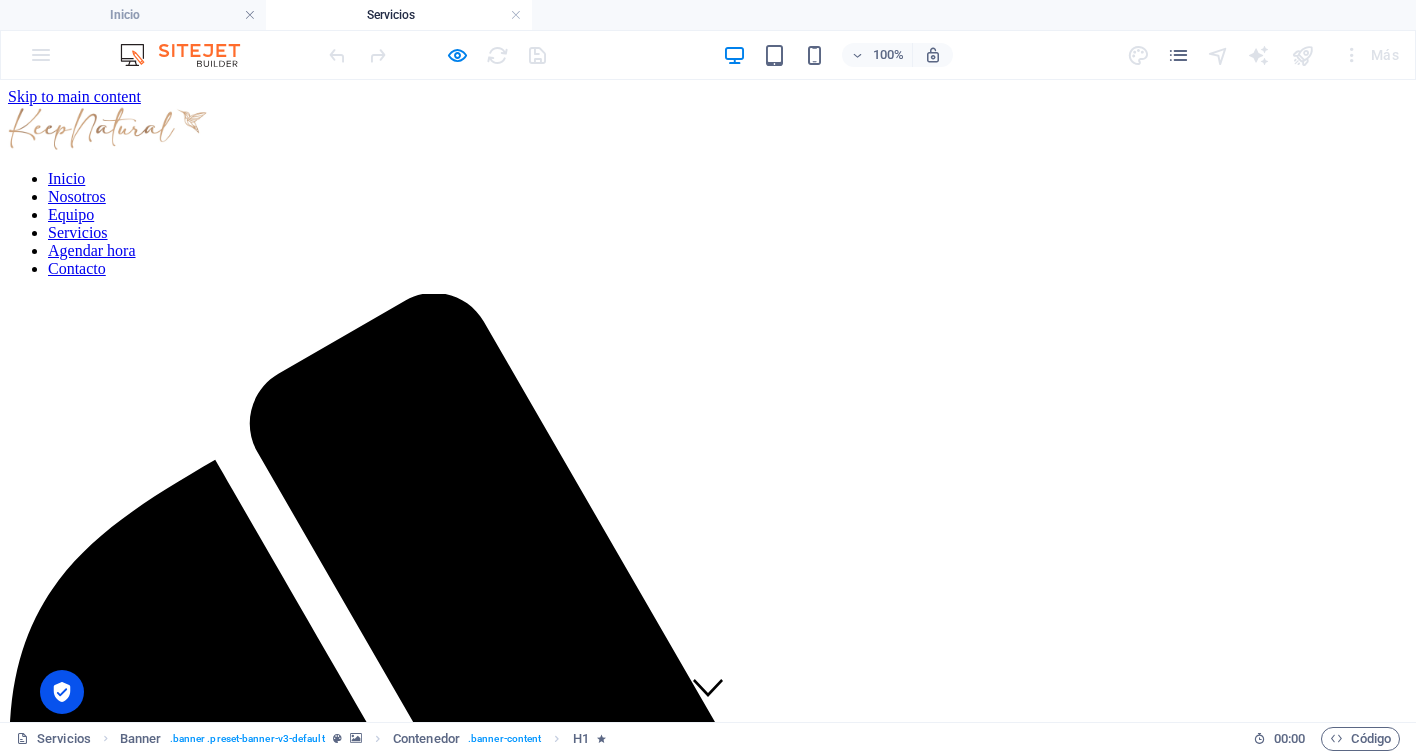 click on "Inicio Nosotros Equipo Servicios Agendar hora Contacto" at bounding box center (708, 224) 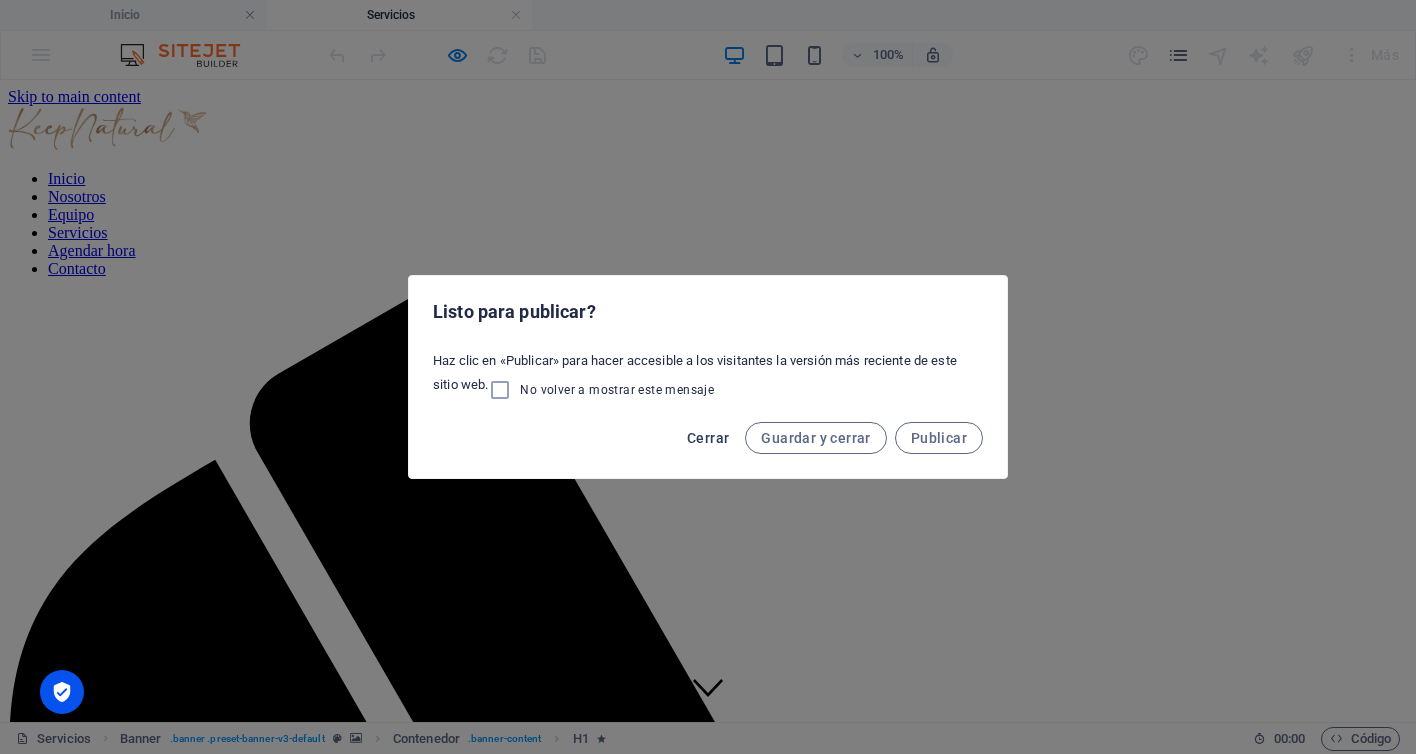 click on "Cerrar" at bounding box center [708, 438] 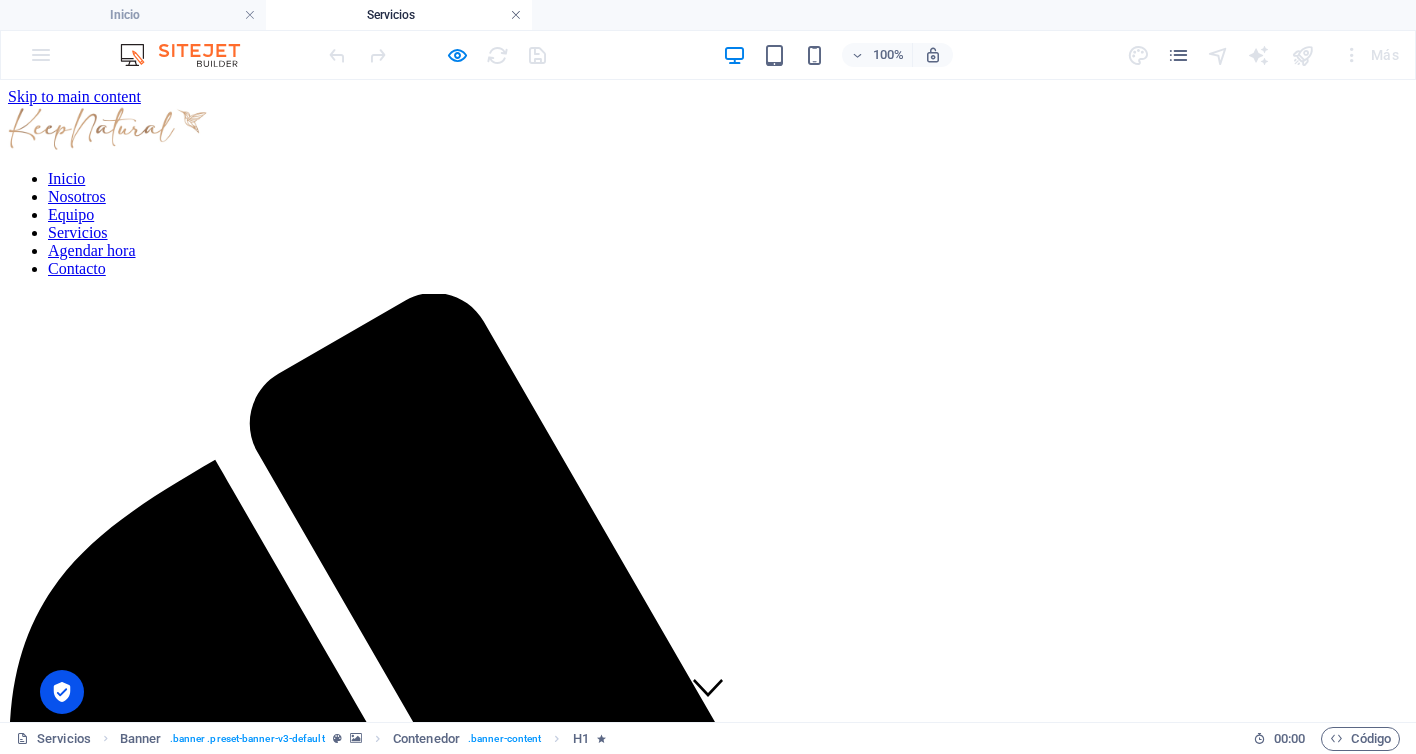 click at bounding box center (516, 15) 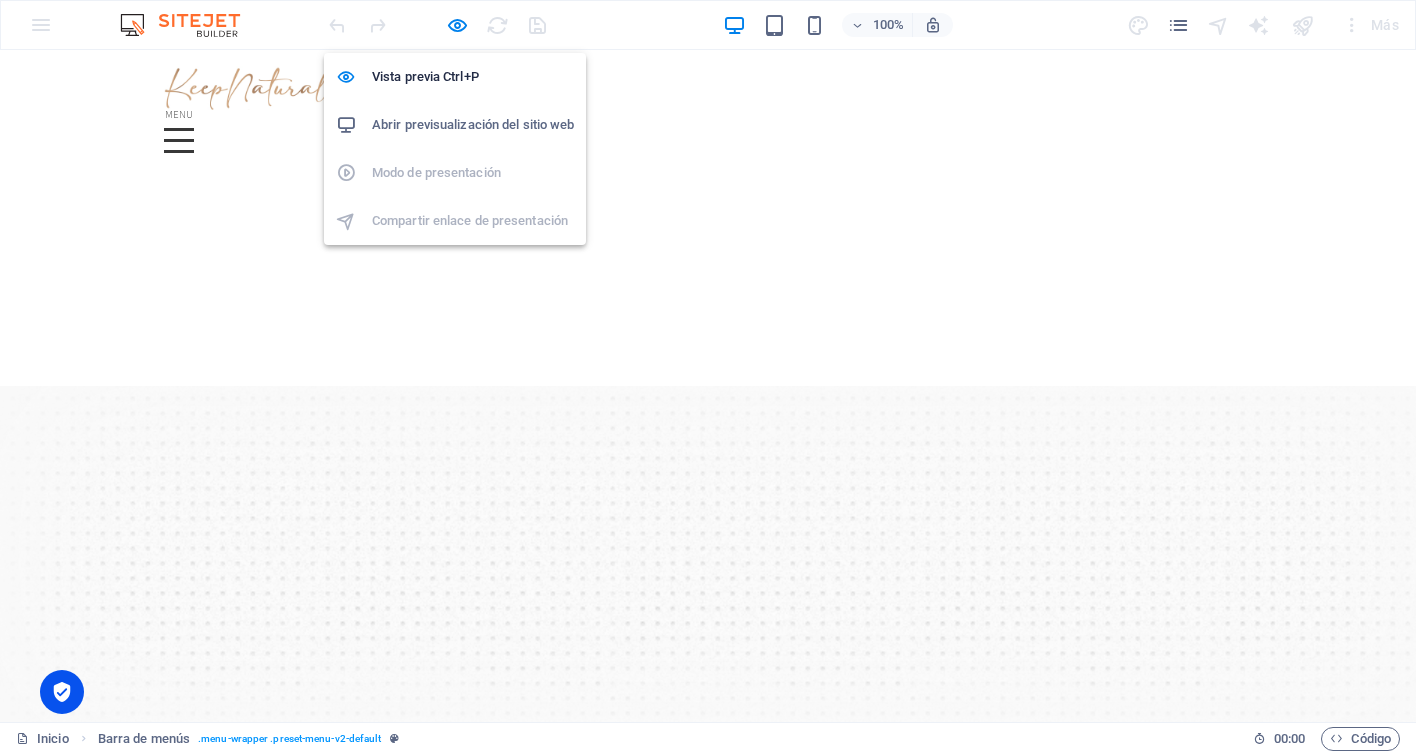 click on "Abrir previsualización del sitio web" at bounding box center [473, 125] 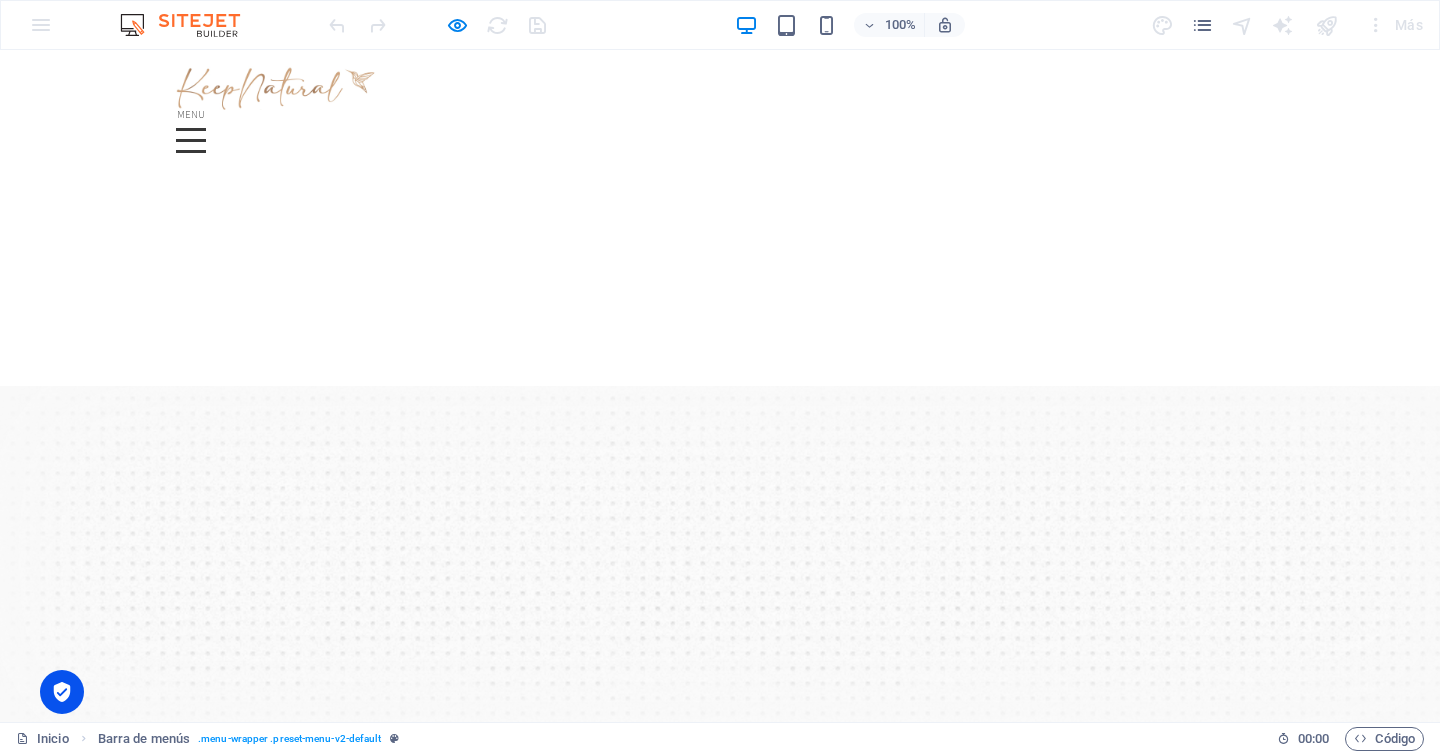 click on "100% Más" at bounding box center (720, 25) 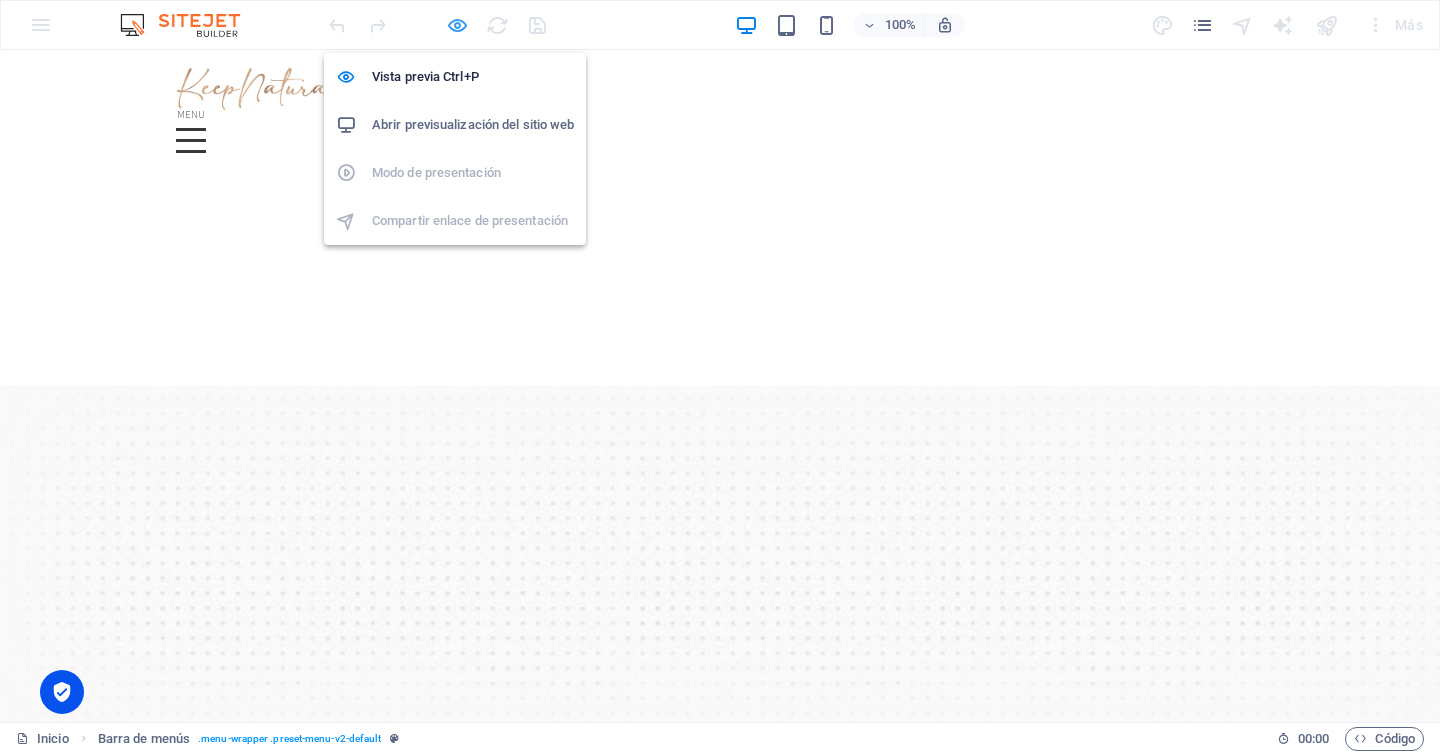 click at bounding box center (457, 25) 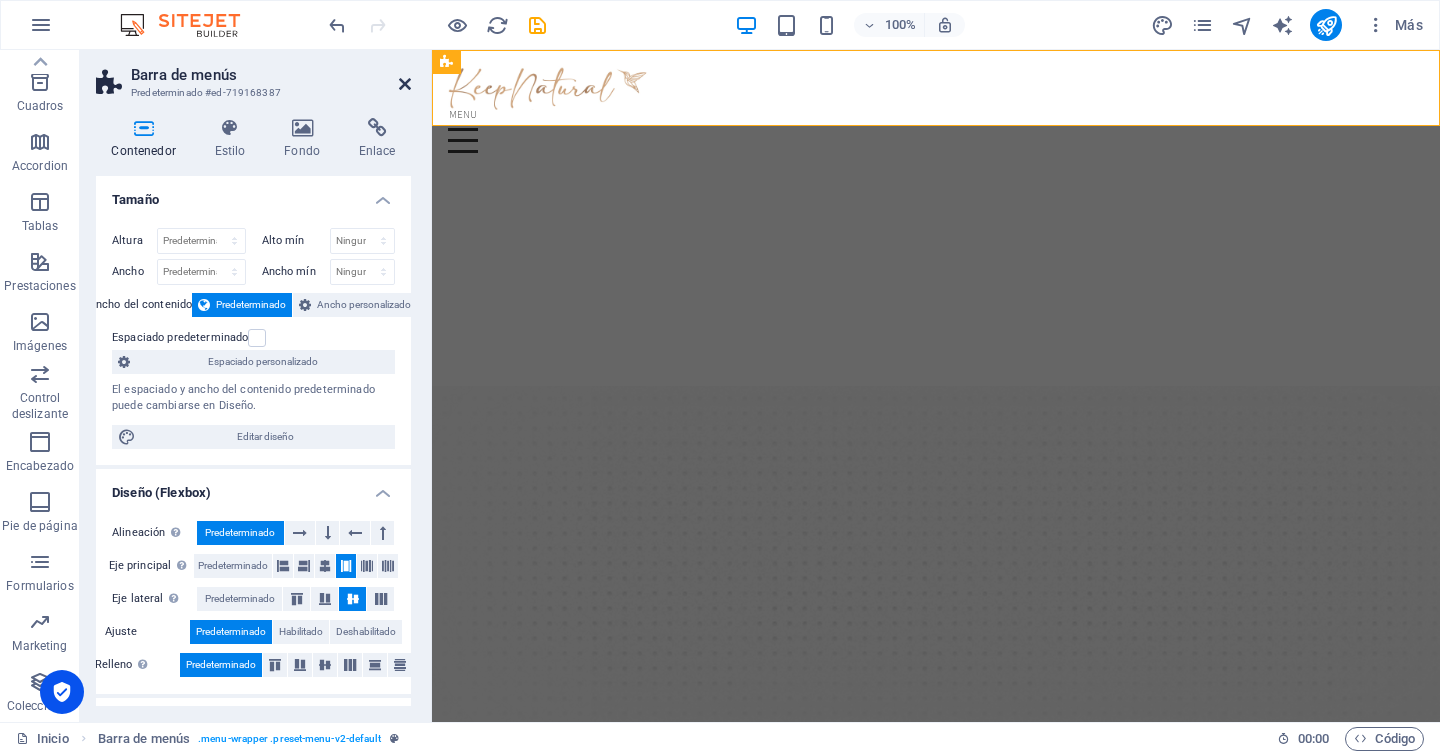 click at bounding box center (405, 84) 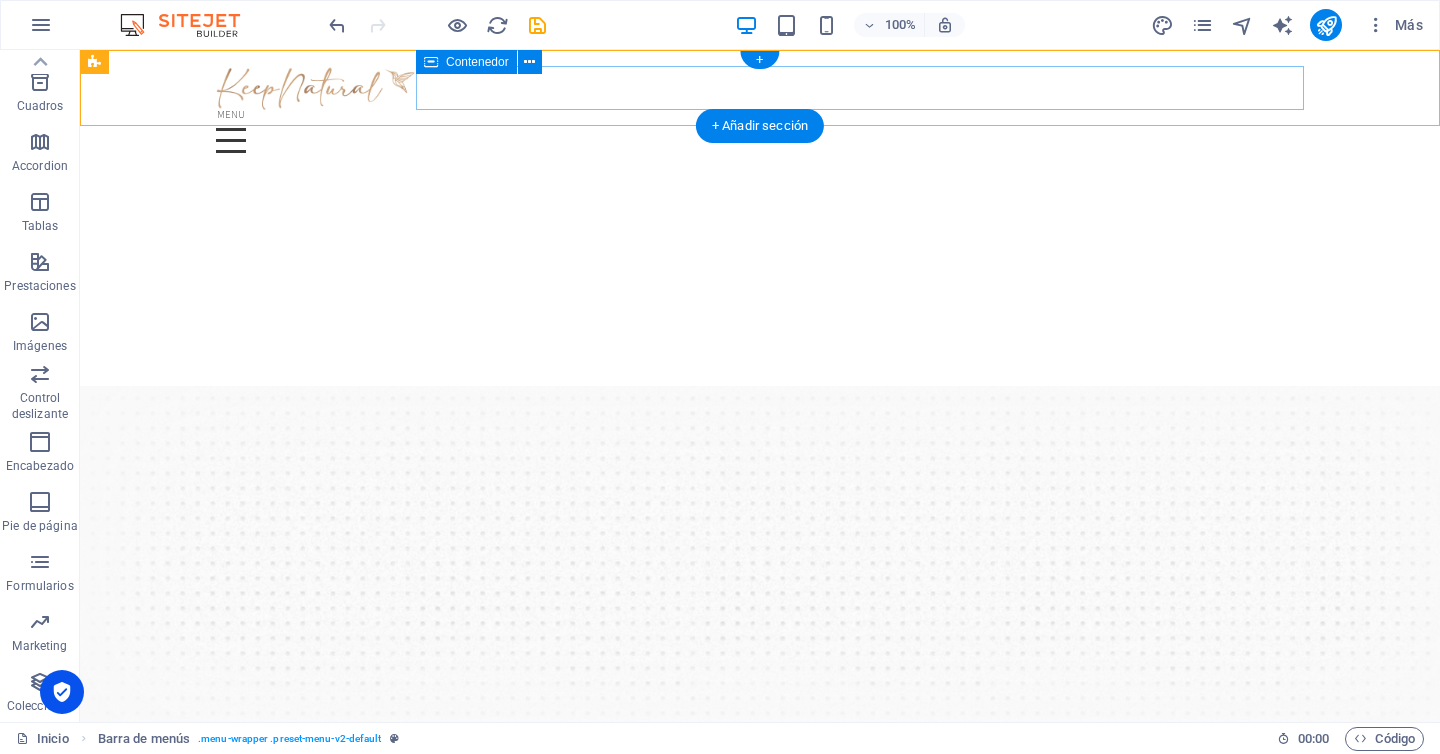 click at bounding box center [760, 131] 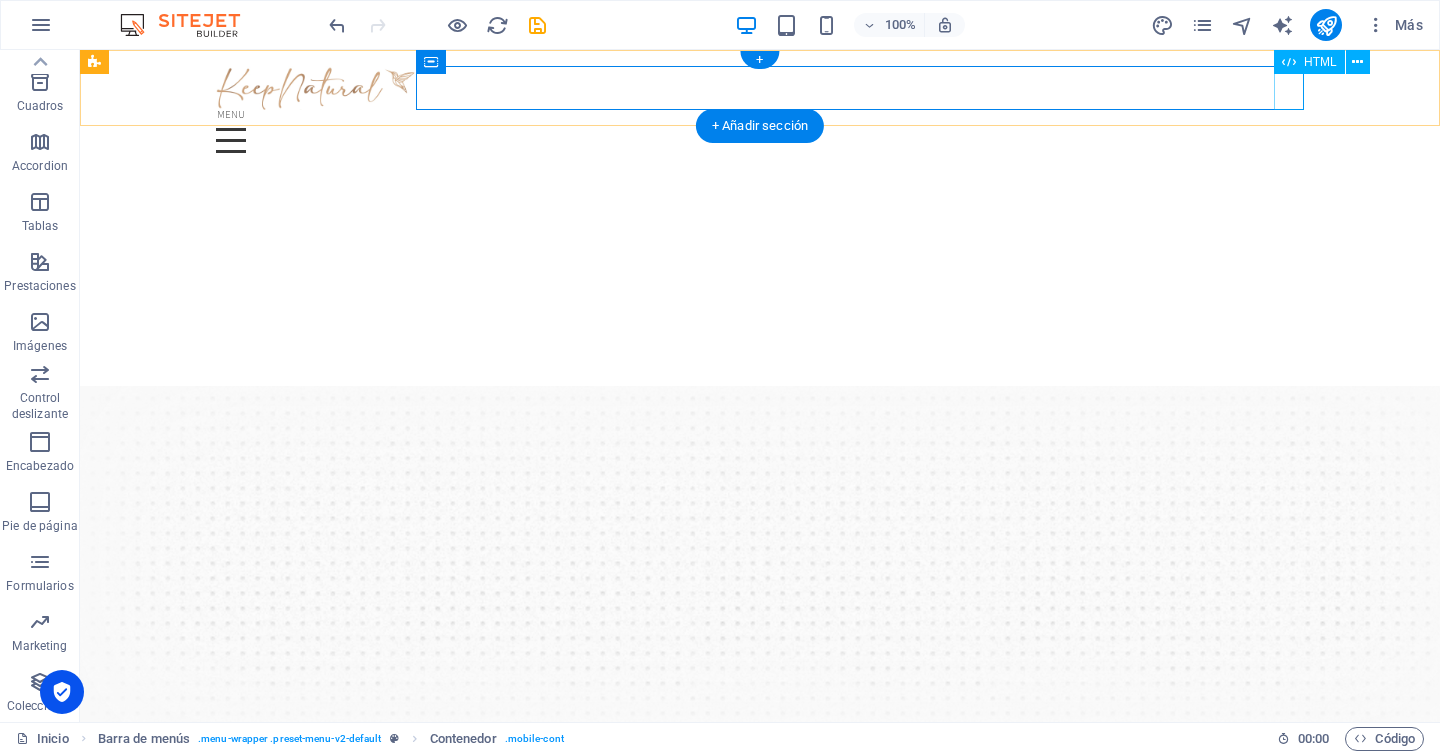 click at bounding box center [760, 131] 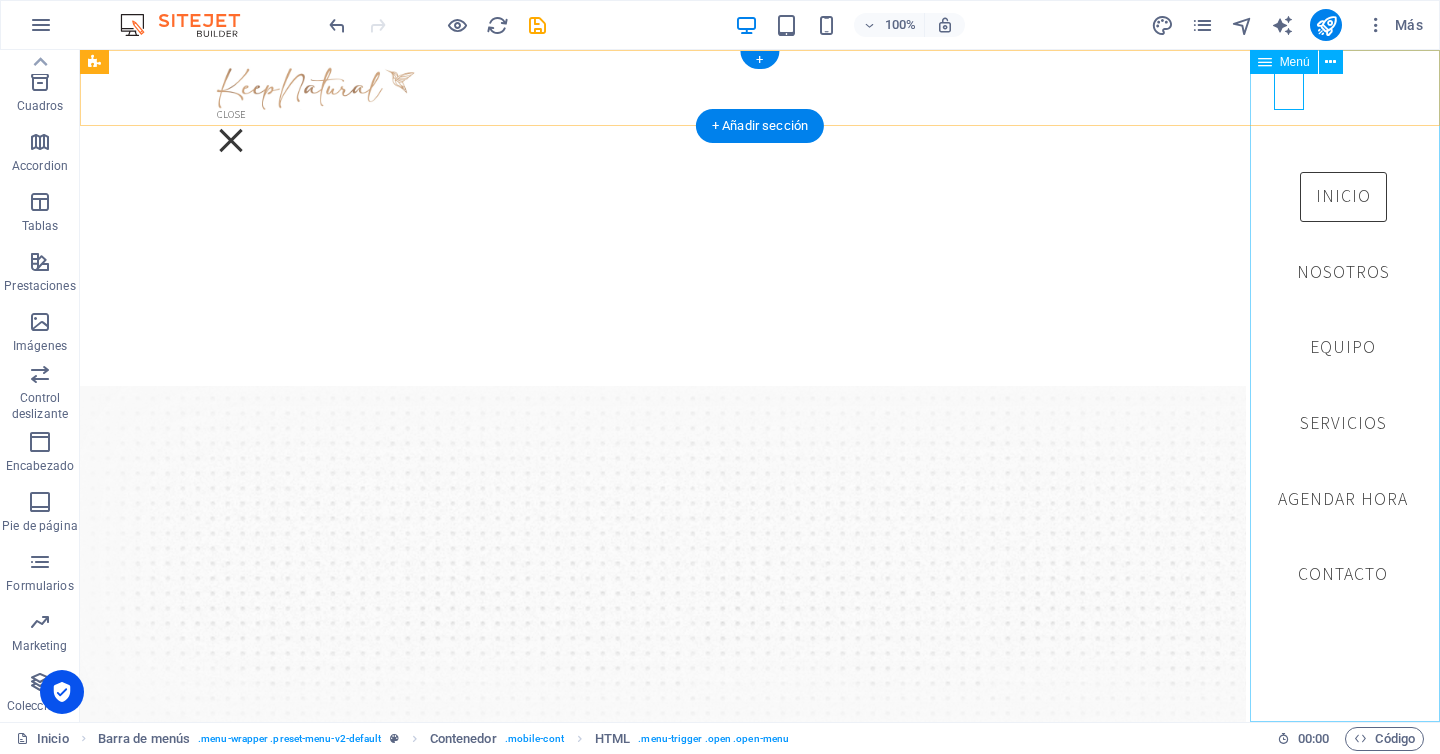 click on "Inicio Nosotros Equipo Servicios Agendar hora Contacto" at bounding box center [1343, 386] 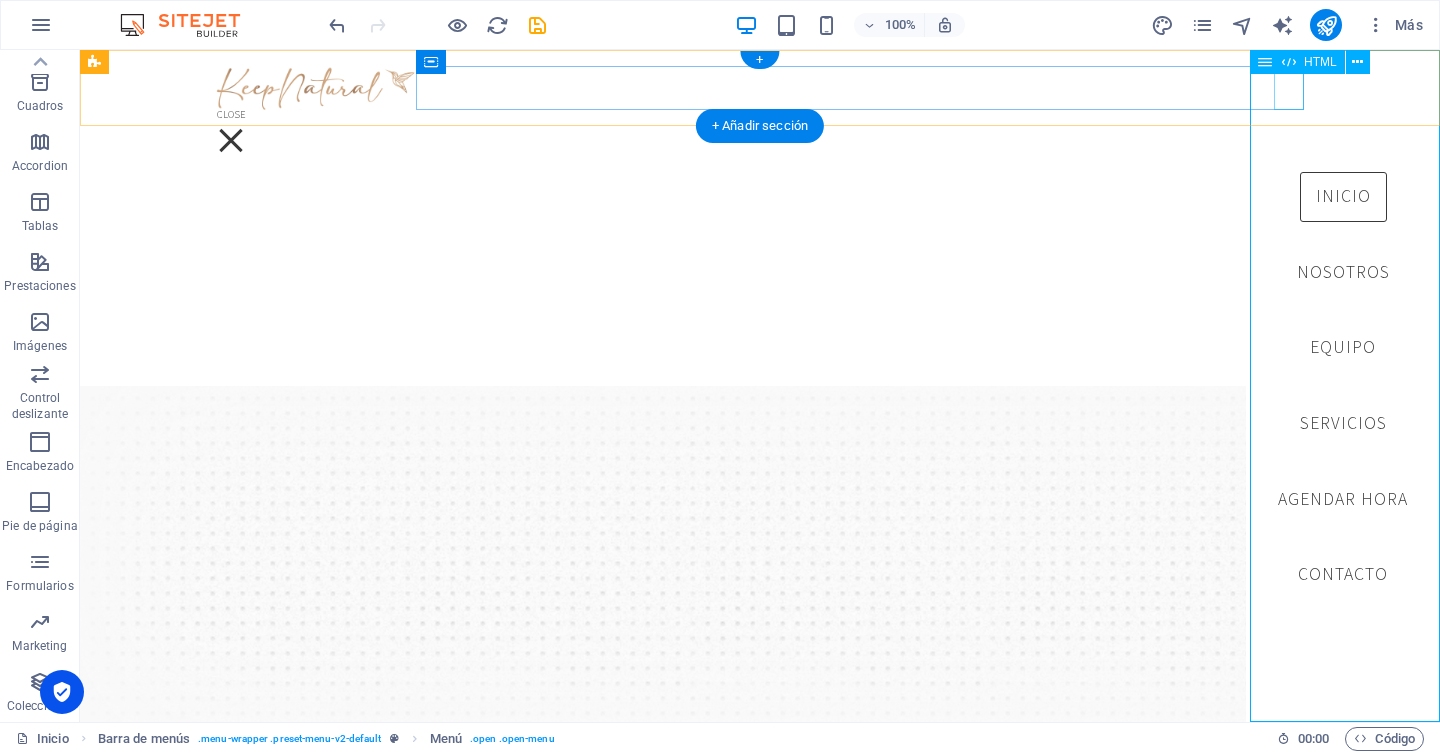 click at bounding box center (760, 131) 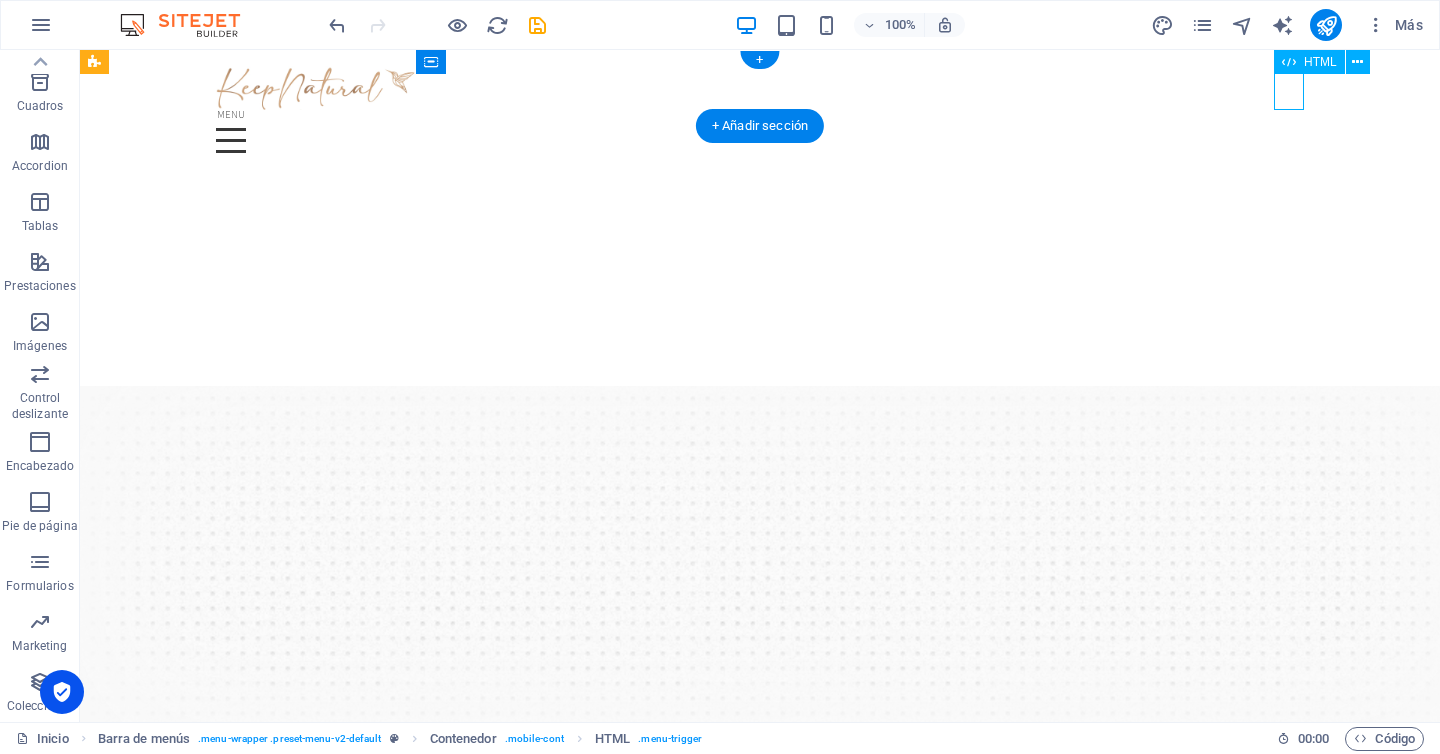 click at bounding box center (760, 131) 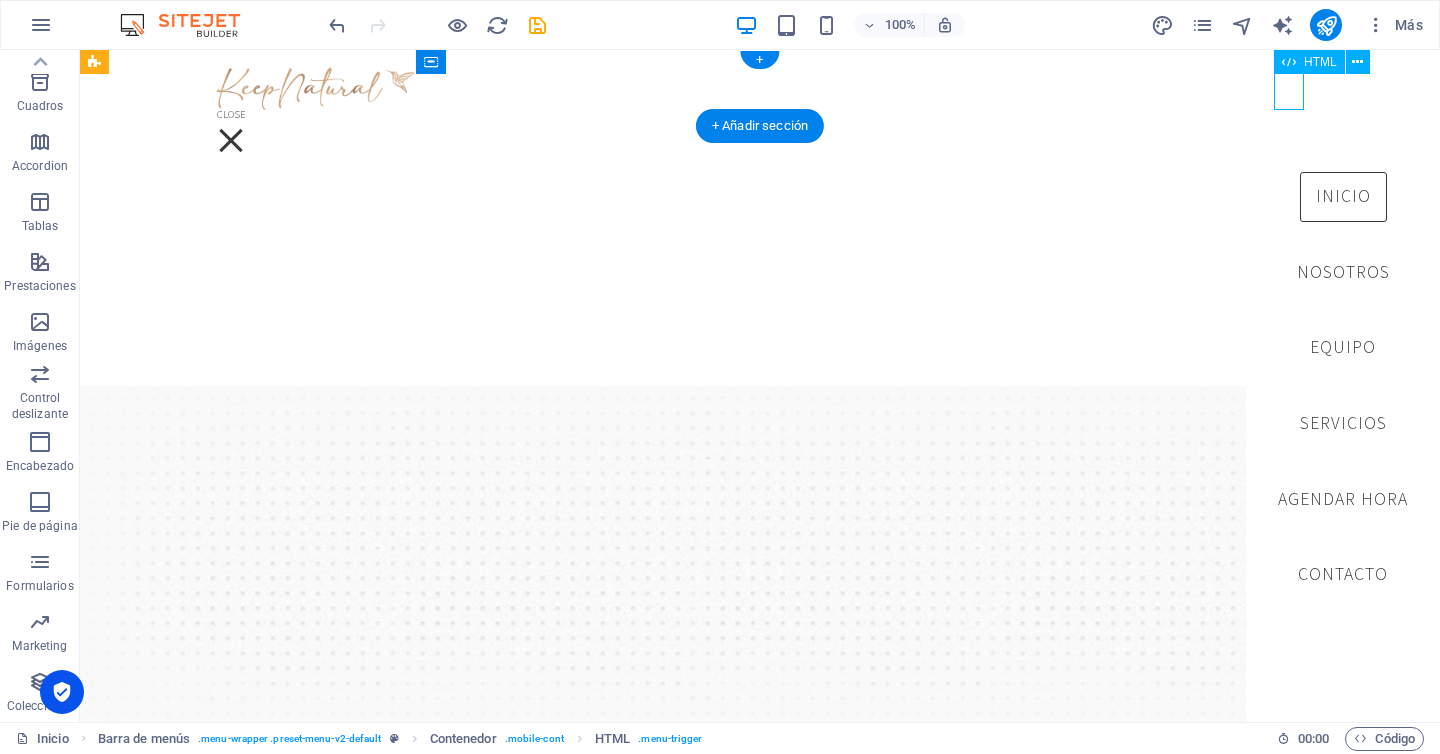 click at bounding box center [760, 131] 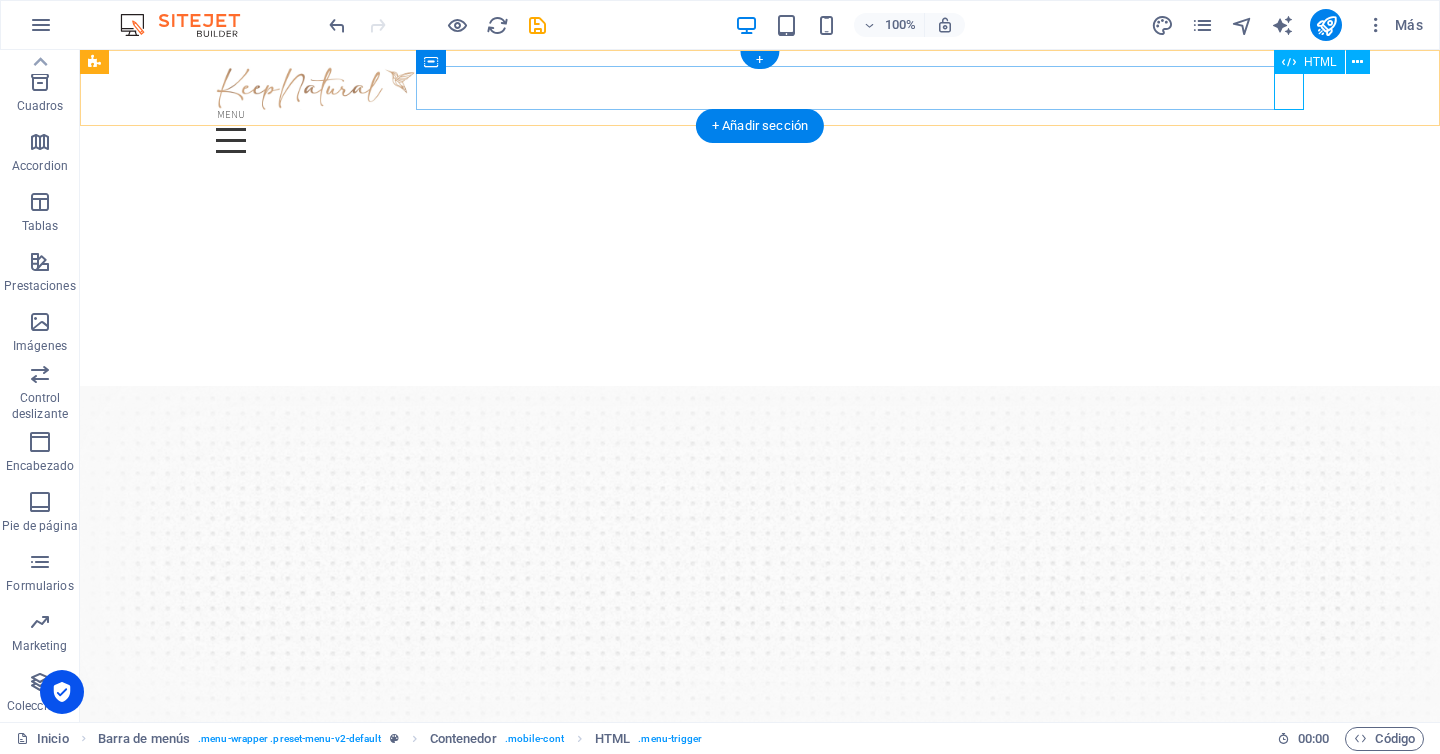 click at bounding box center (760, 131) 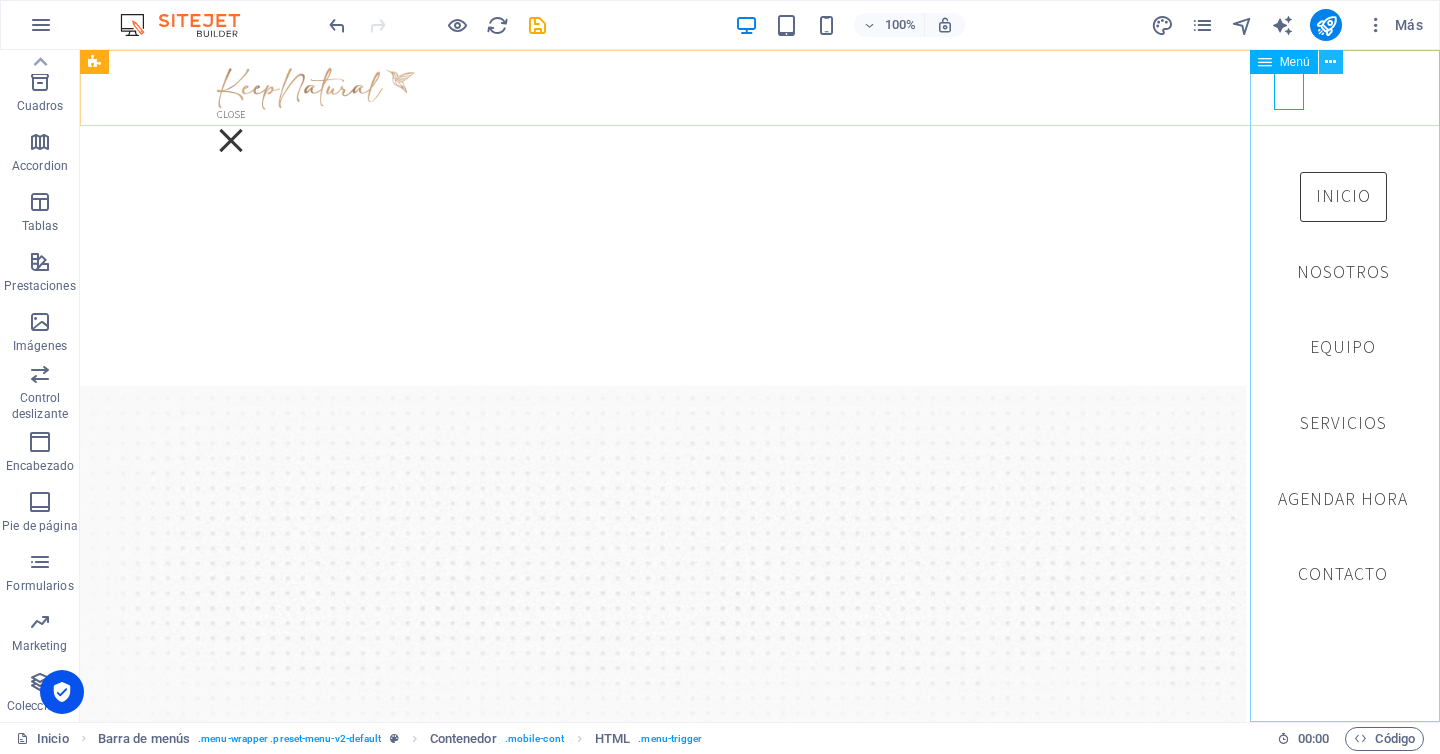 click at bounding box center [1330, 62] 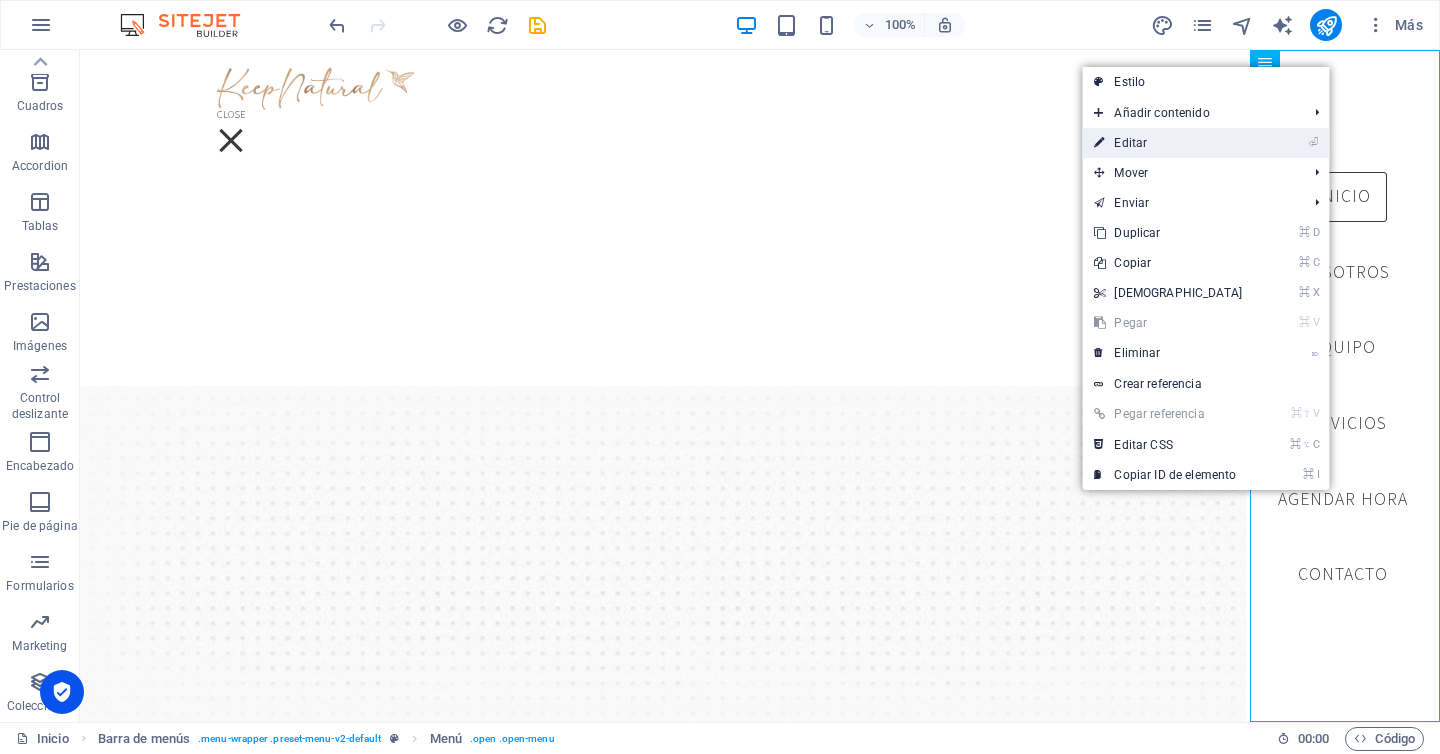 click on "⏎  Editar" at bounding box center [1205, 143] 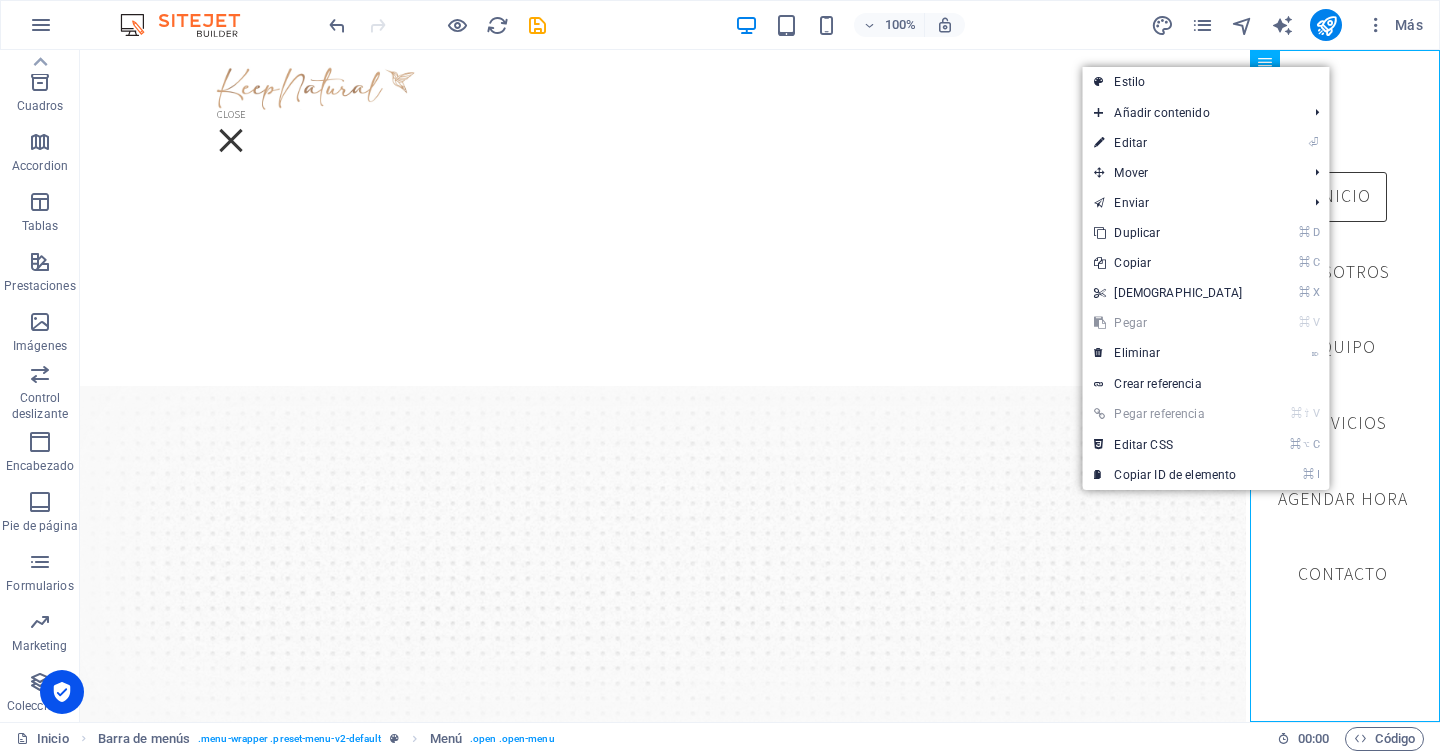 select 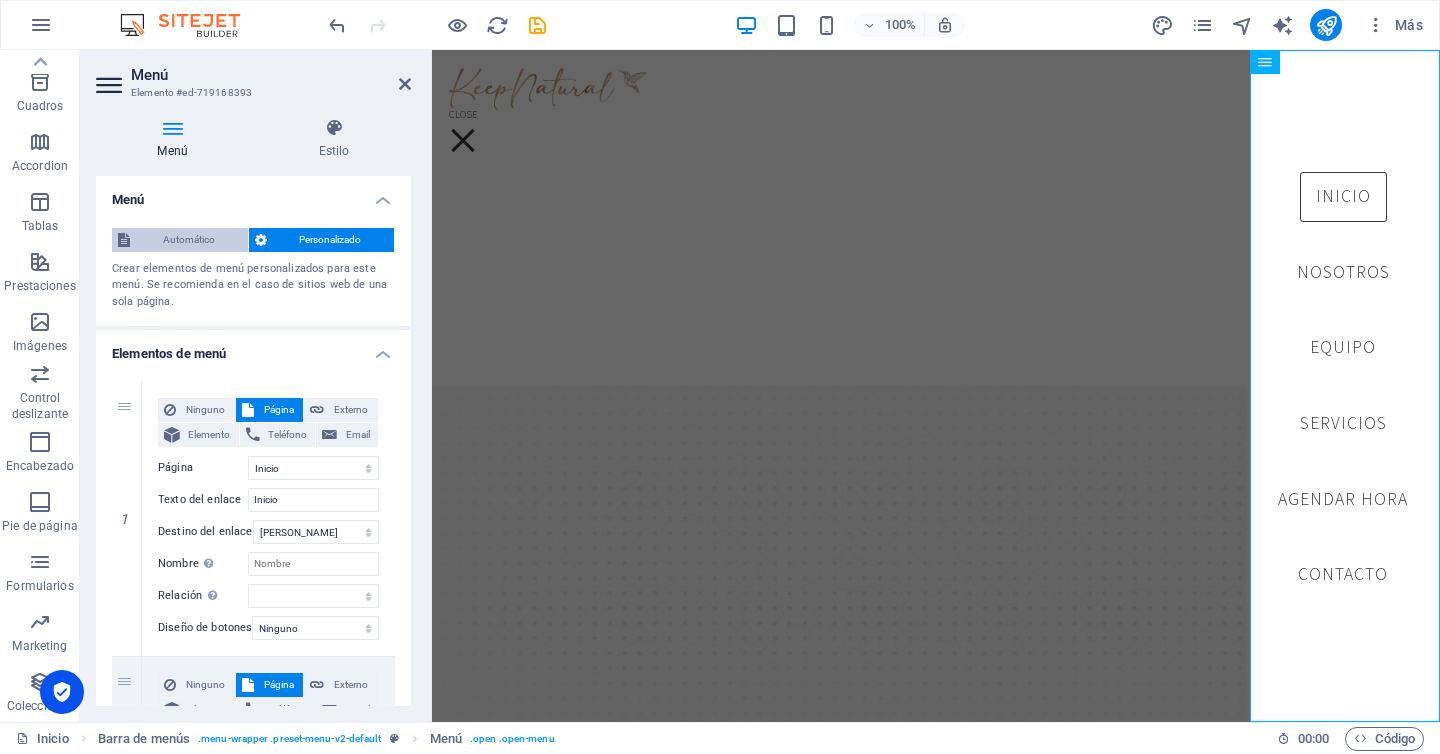 click on "Automático" at bounding box center (189, 240) 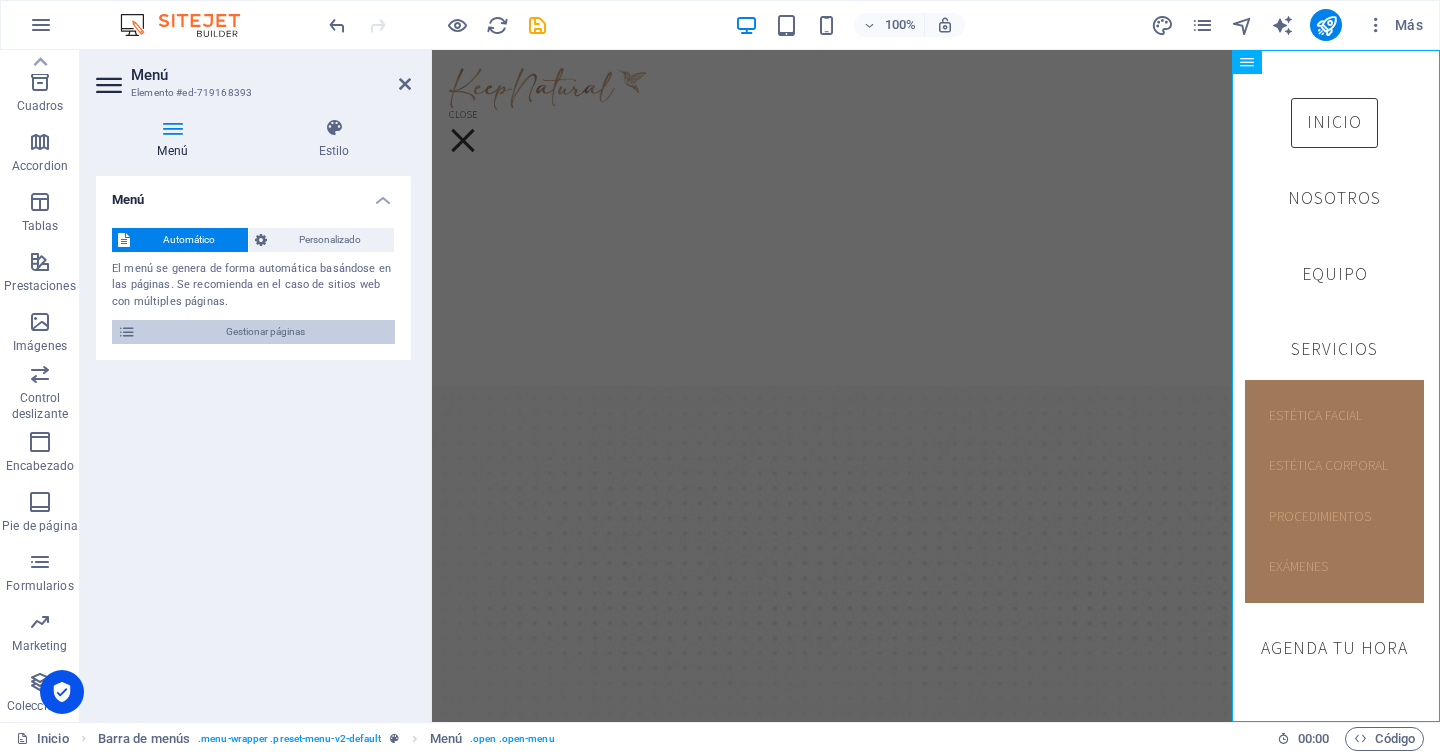 click on "Gestionar páginas" at bounding box center (265, 332) 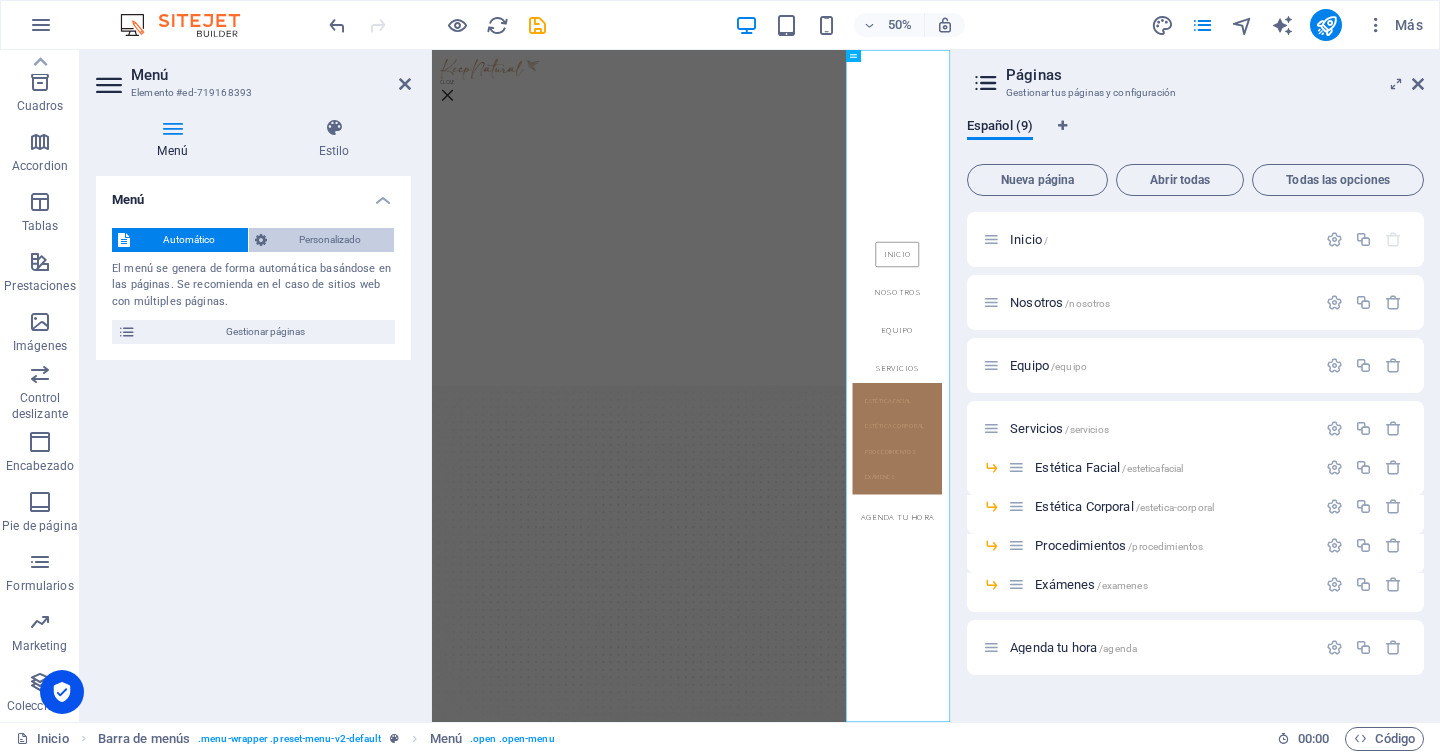 click on "Personalizado" at bounding box center [331, 240] 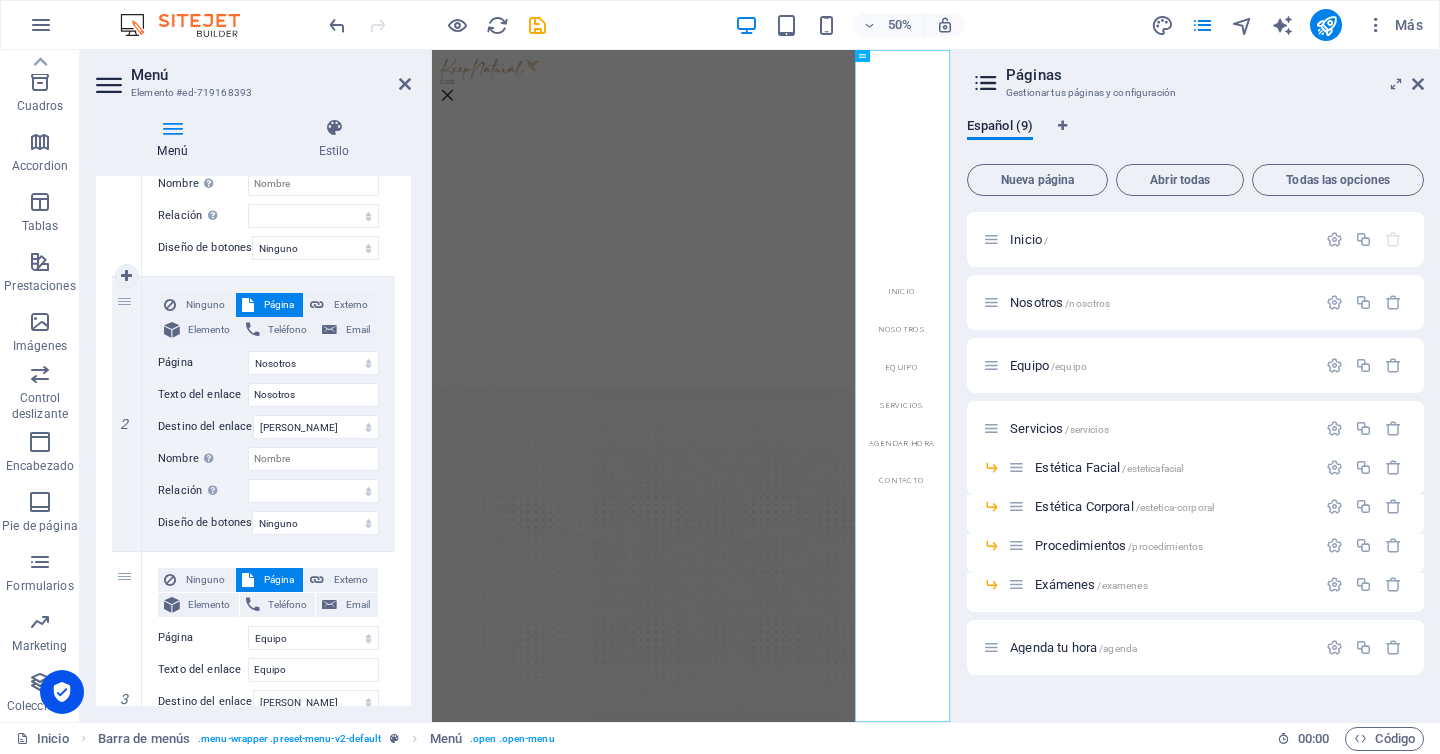 scroll, scrollTop: 0, scrollLeft: 0, axis: both 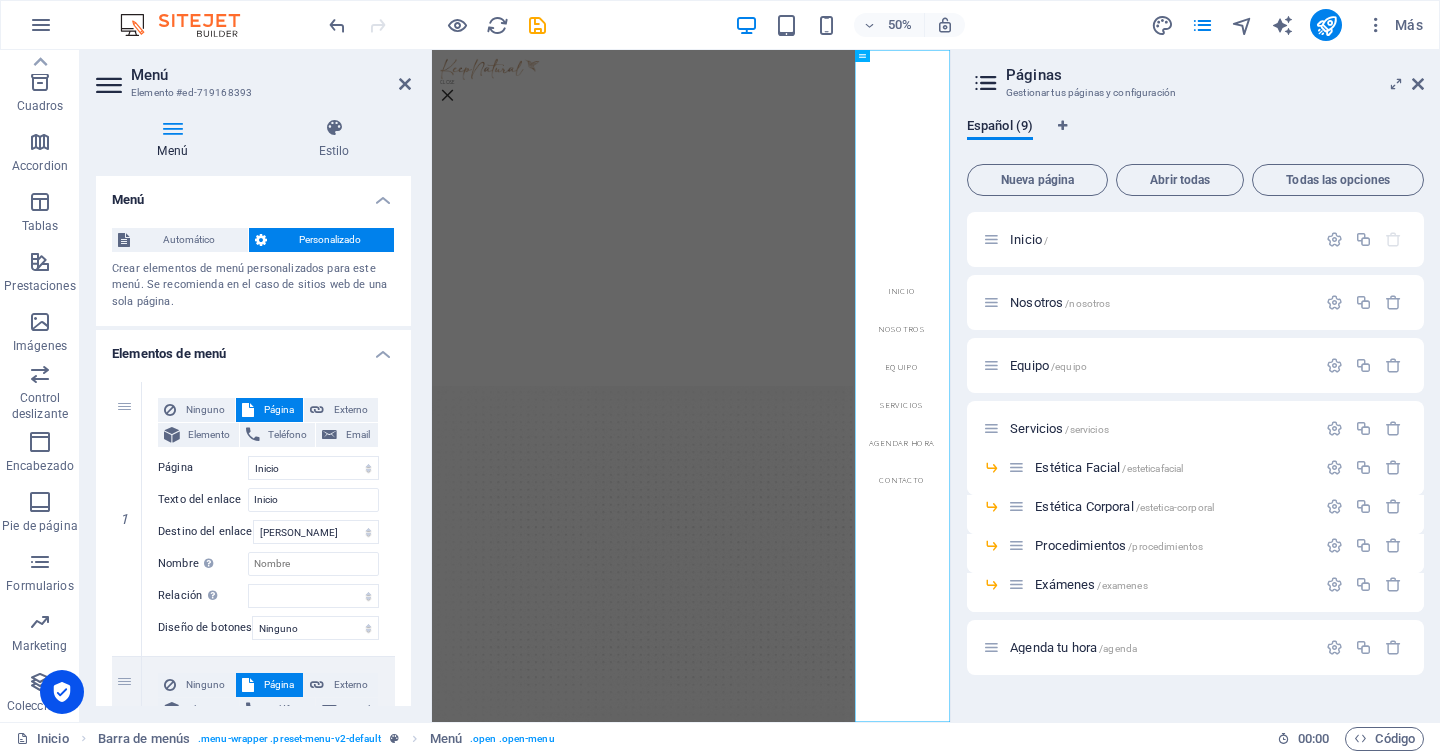 click at bounding box center (111, 85) 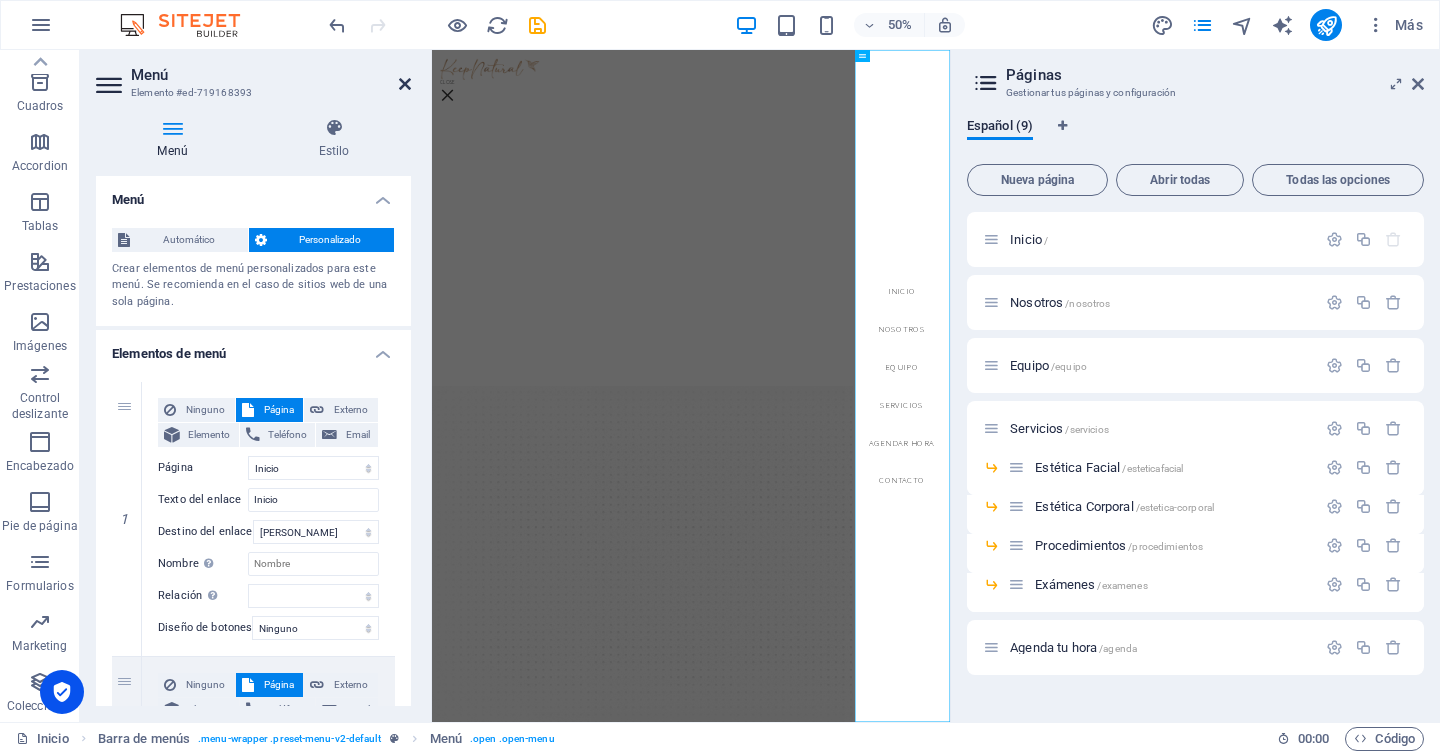 click at bounding box center [405, 84] 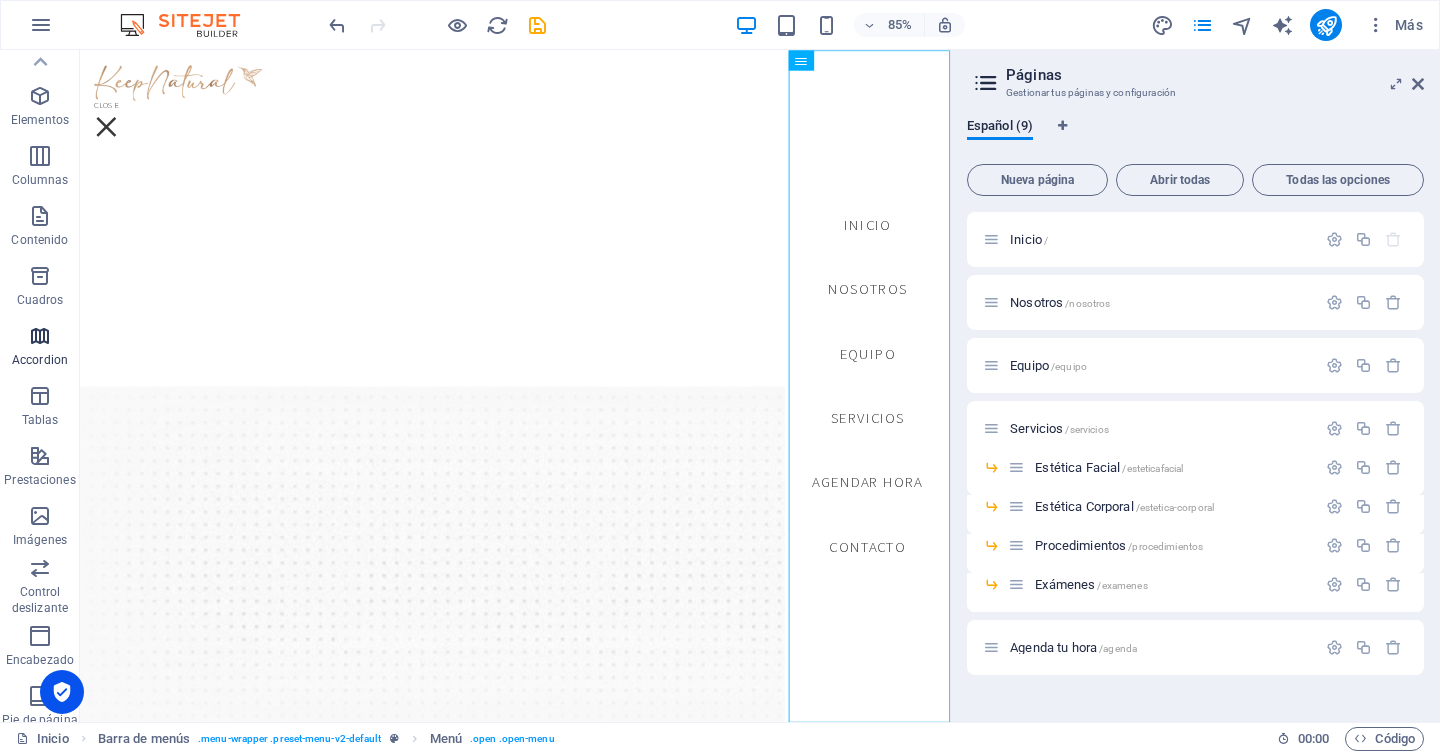 scroll, scrollTop: 0, scrollLeft: 0, axis: both 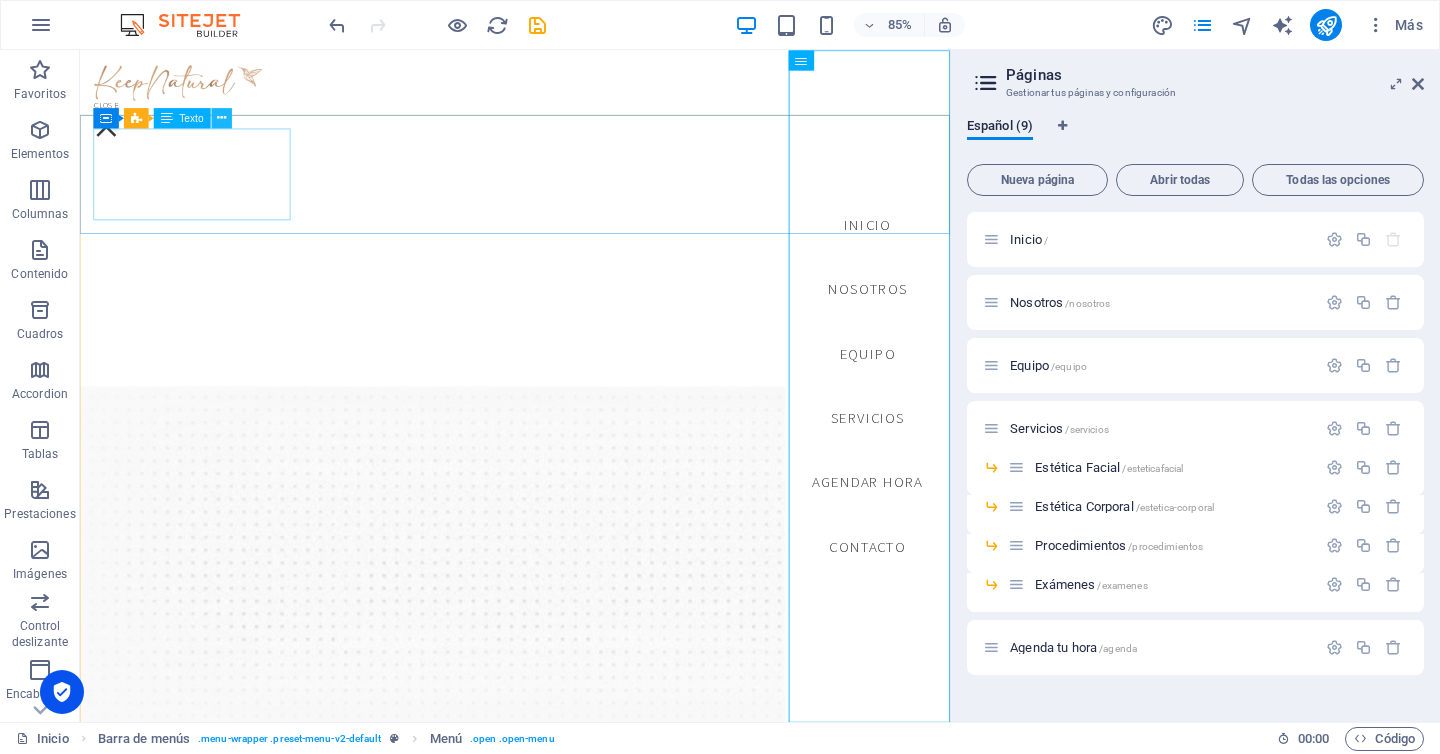 click at bounding box center [221, 118] 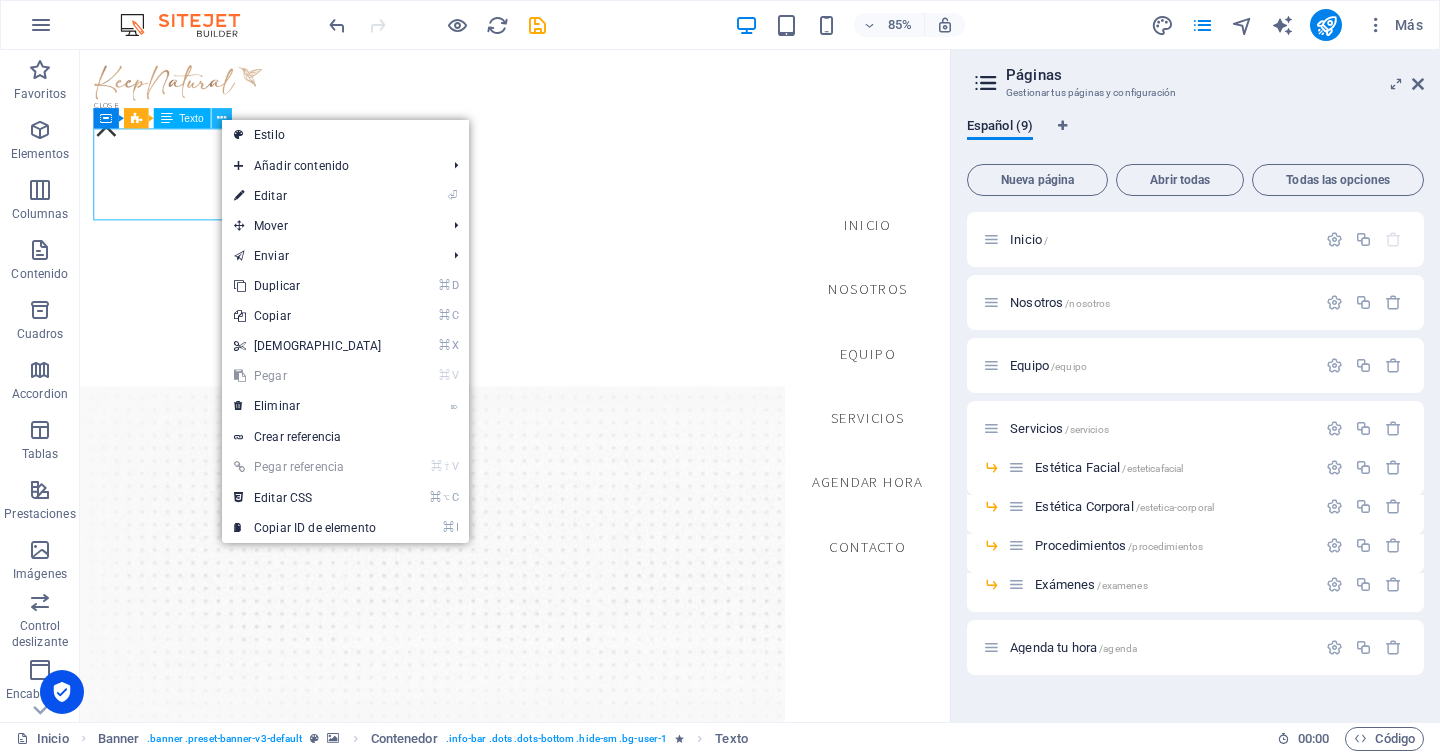 click at bounding box center (221, 118) 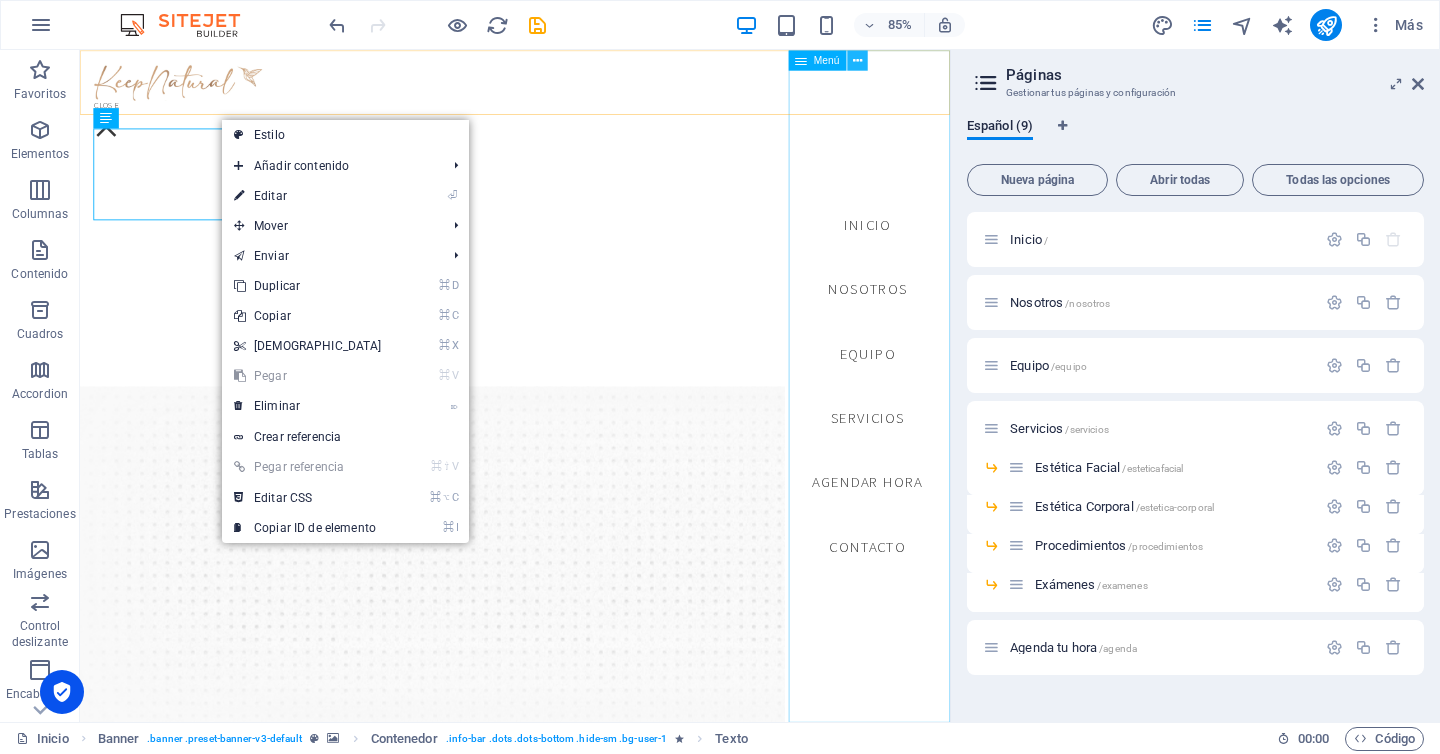 click at bounding box center (857, 60) 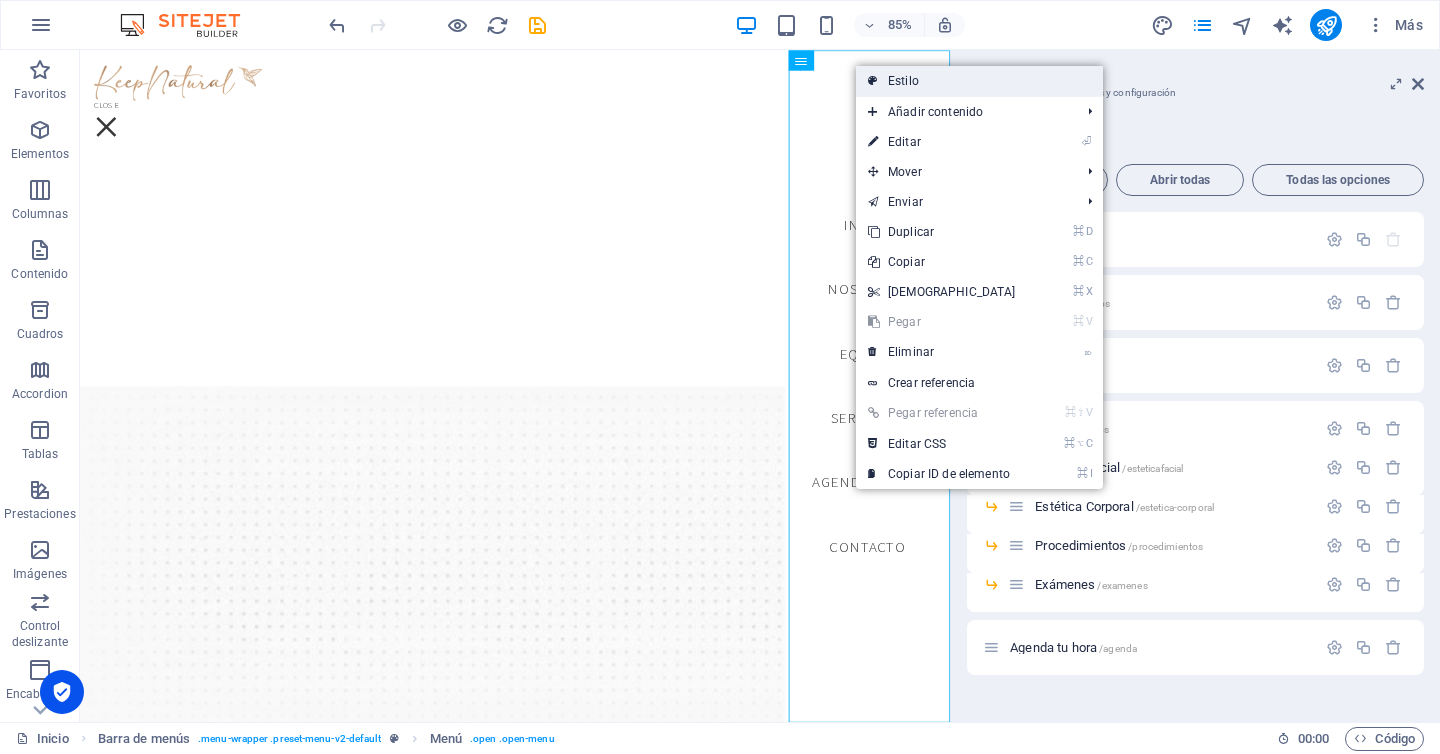 click on "Estilo" at bounding box center (979, 81) 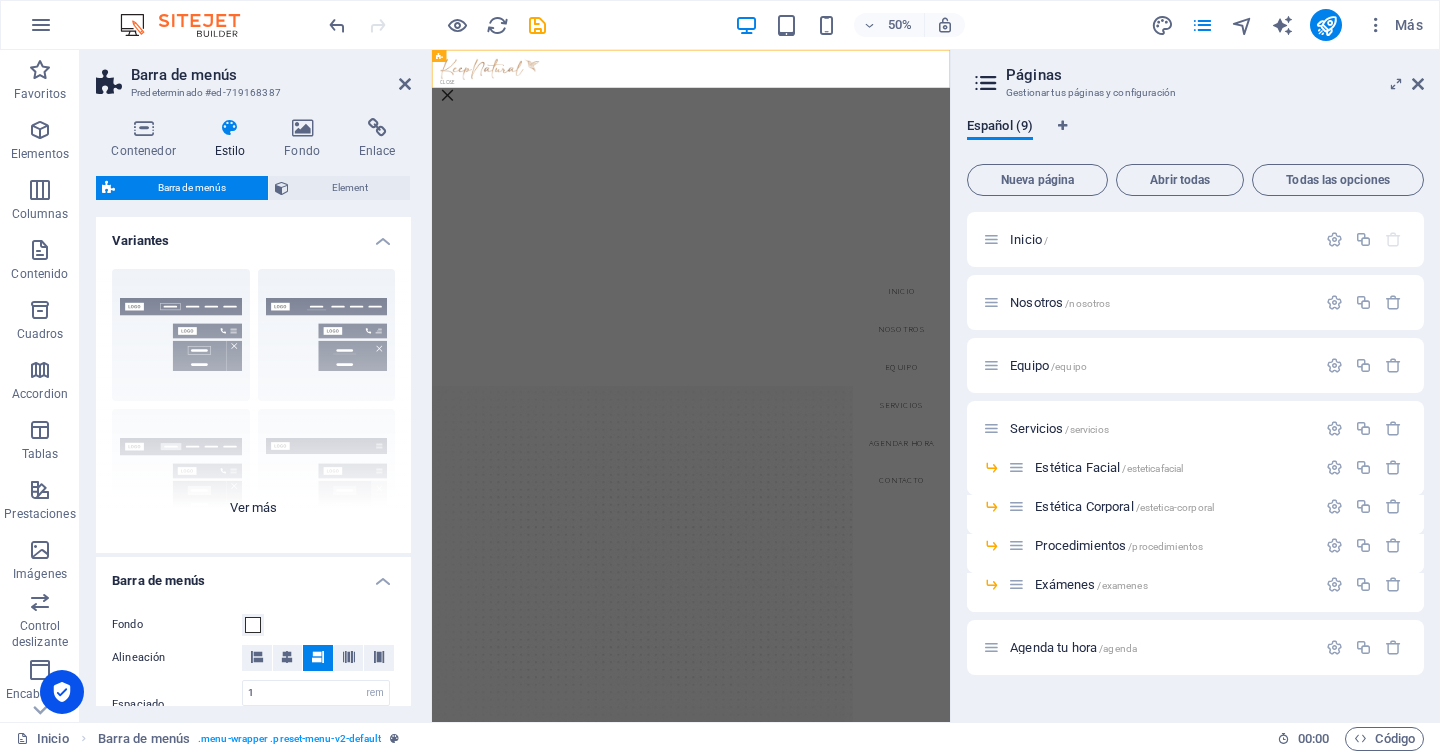 click on "Borde Centrado Predeterminado Fijo Loki Desencadenador Ancho XXL" at bounding box center (253, 403) 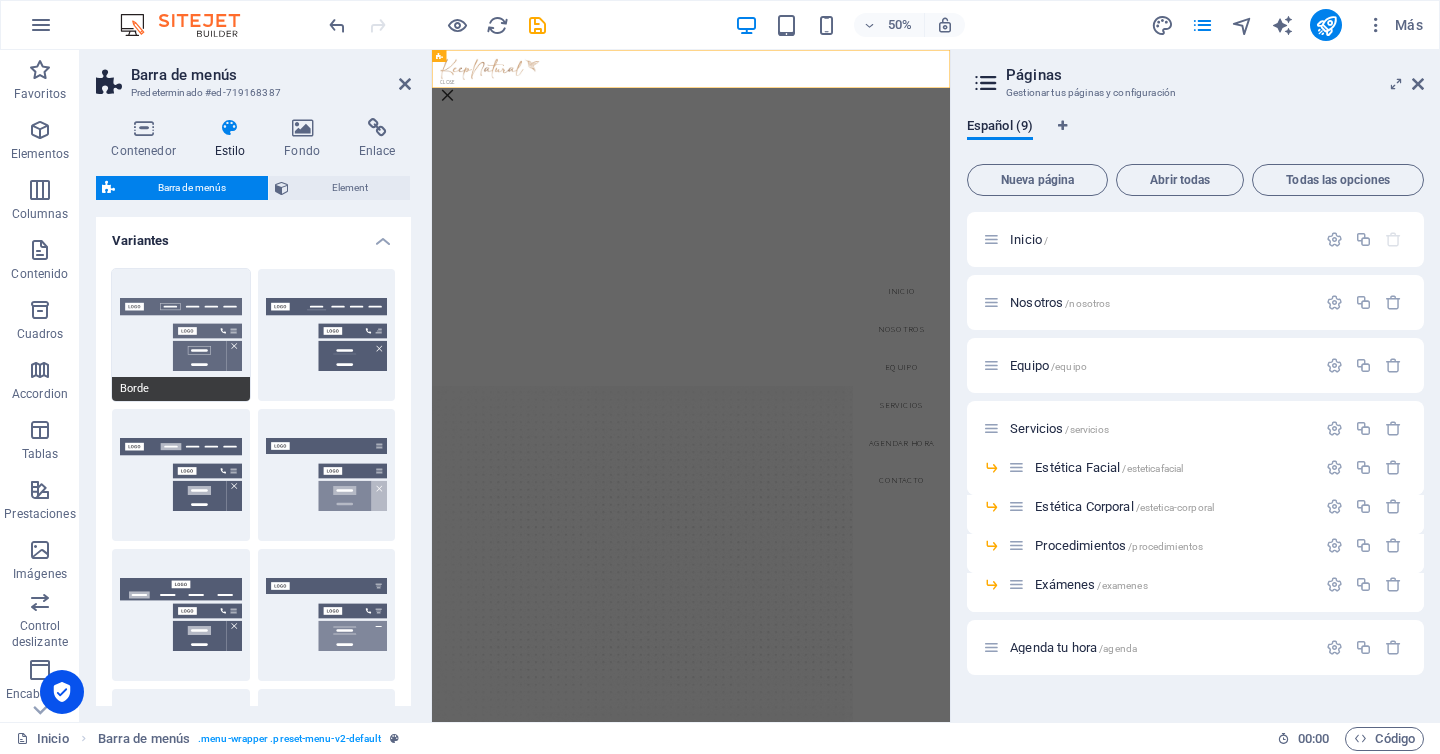 click on "Borde" at bounding box center (181, 335) 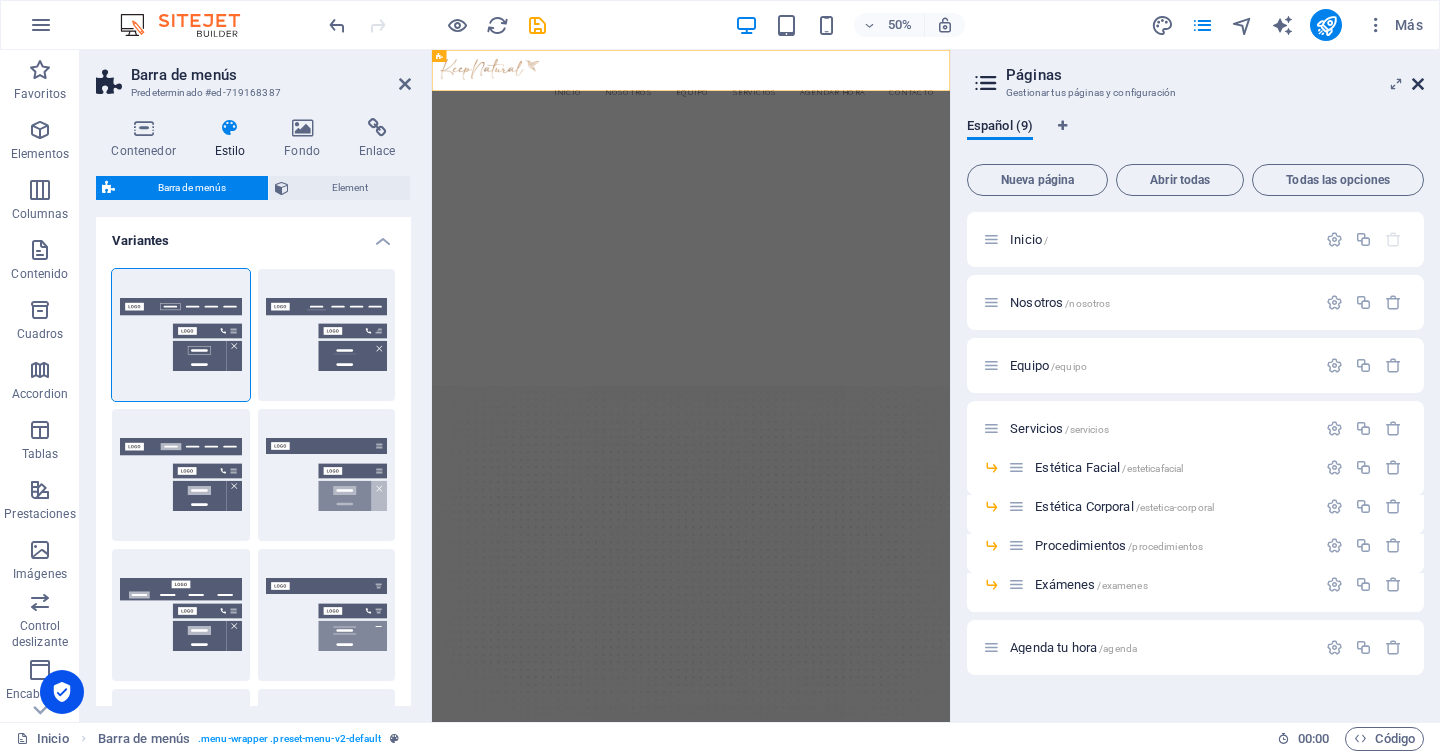 click at bounding box center (1418, 84) 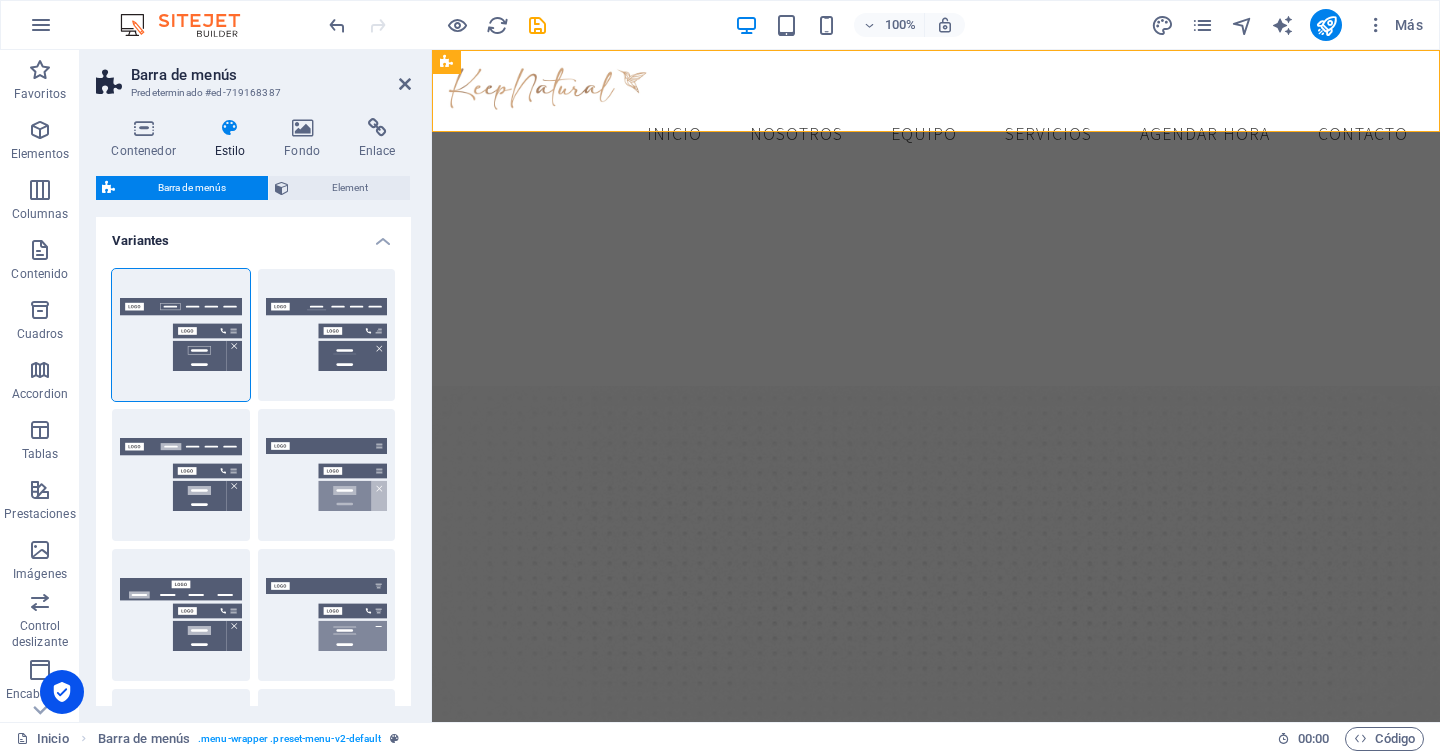 click on "Variantes" at bounding box center [253, 235] 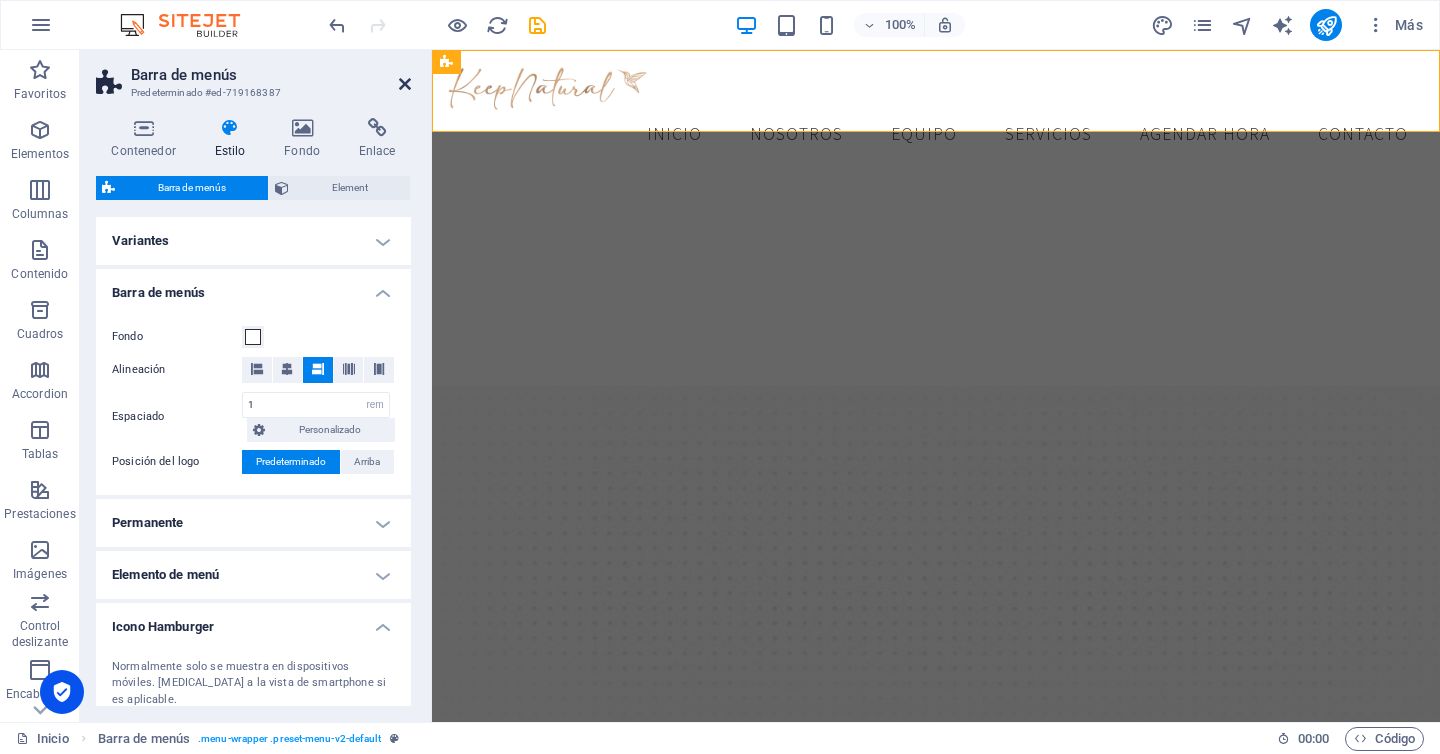 click at bounding box center (405, 84) 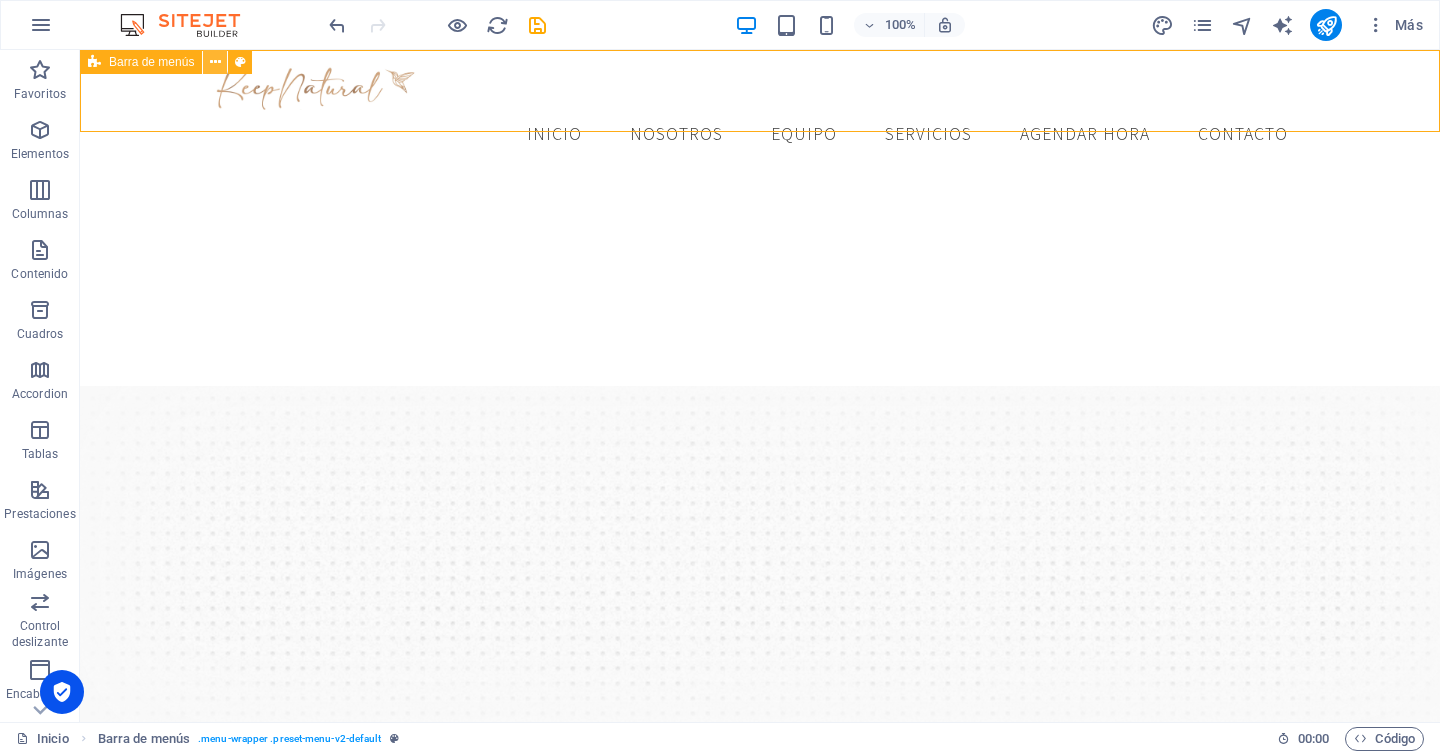 click at bounding box center [215, 62] 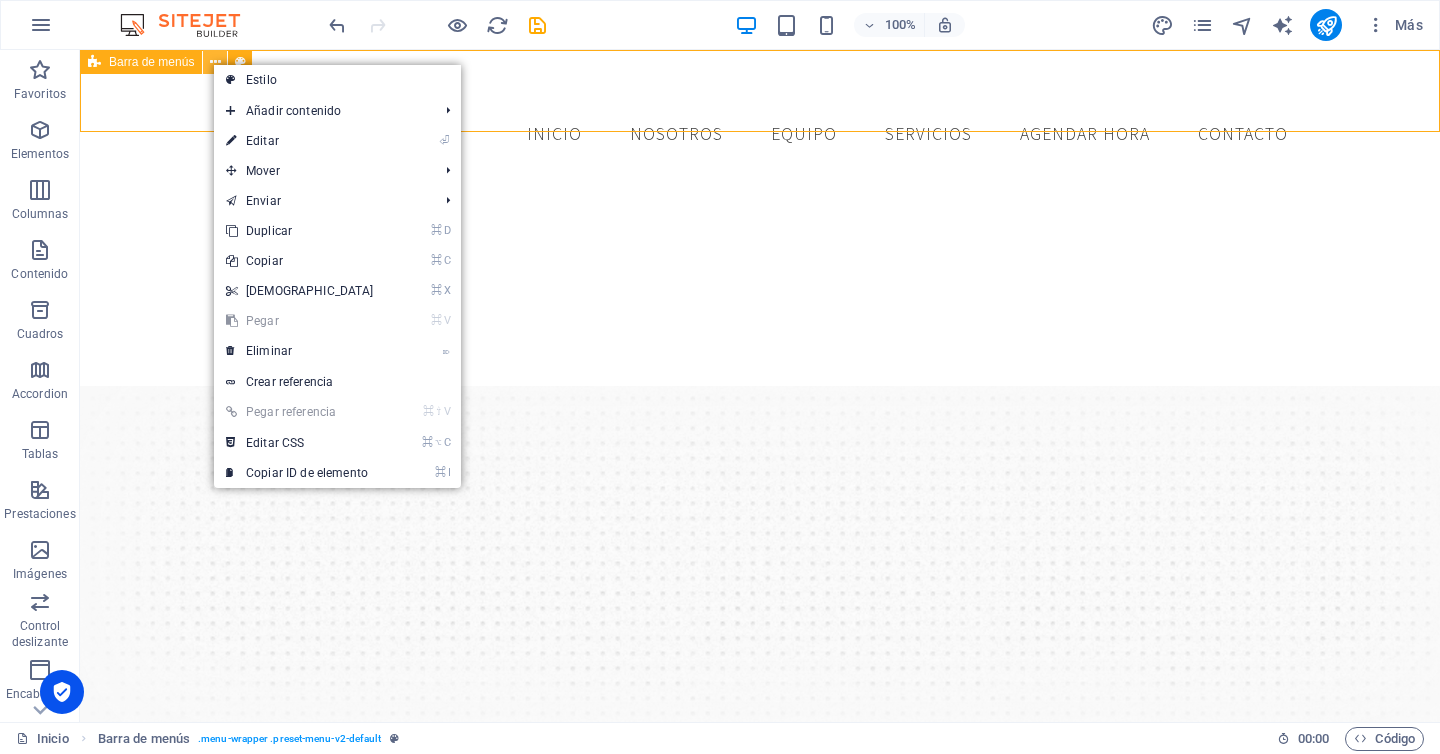 click at bounding box center (215, 62) 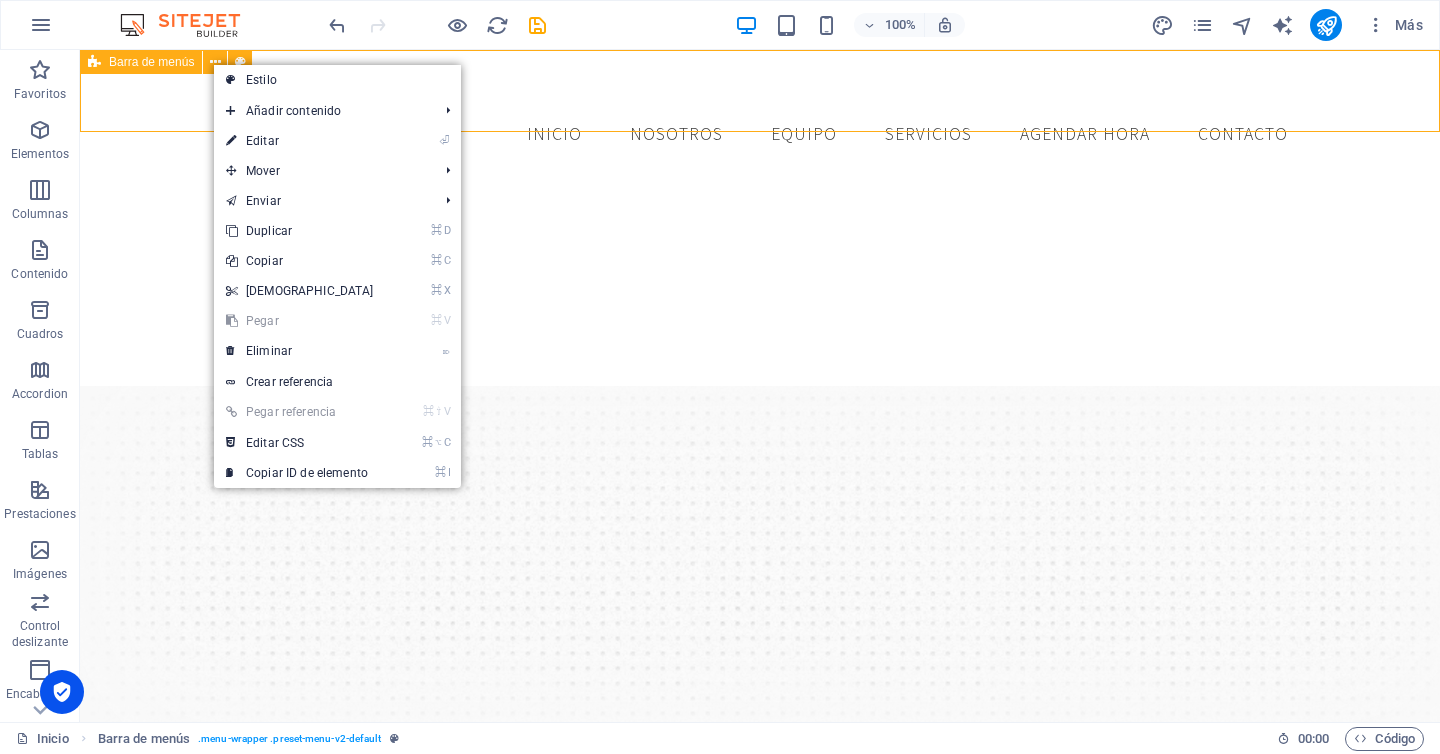 click on "Barra de menús" at bounding box center (141, 62) 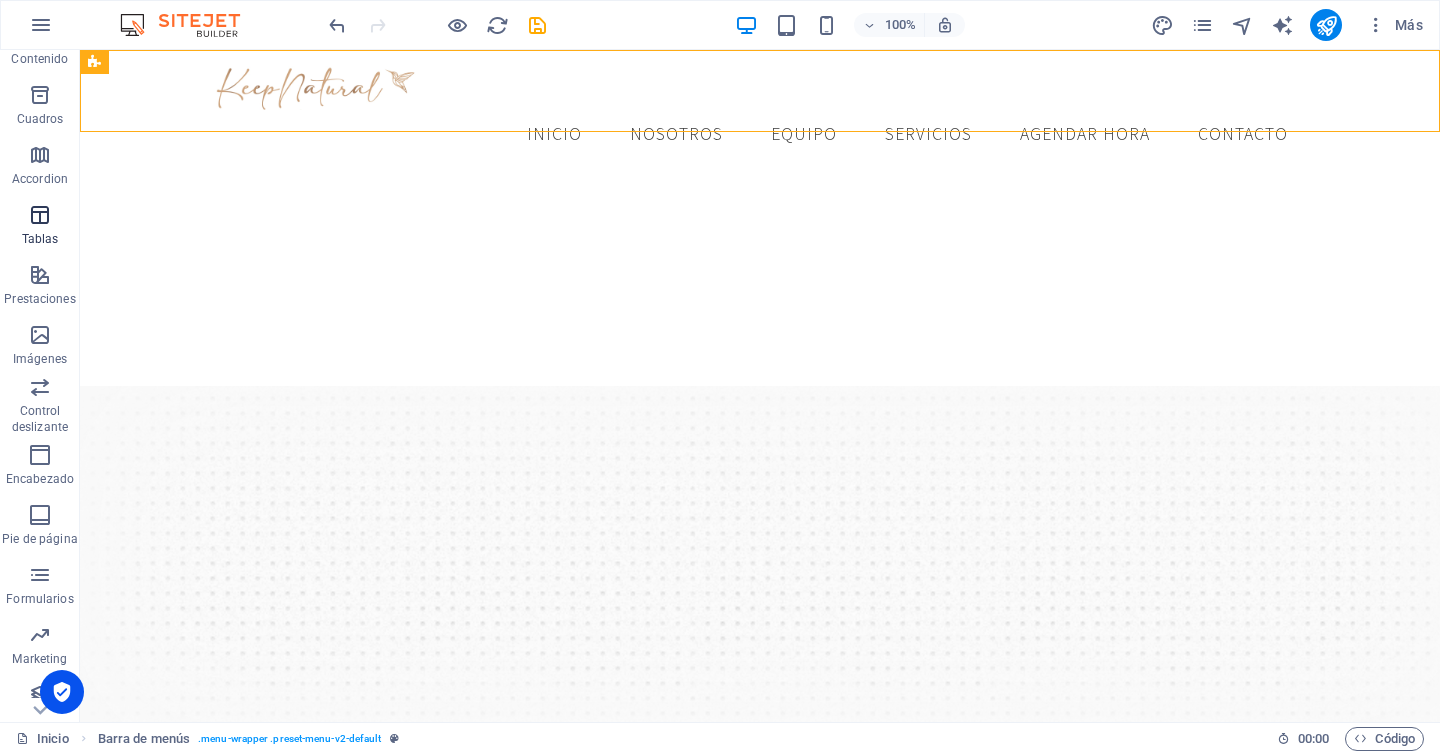 scroll, scrollTop: 228, scrollLeft: 0, axis: vertical 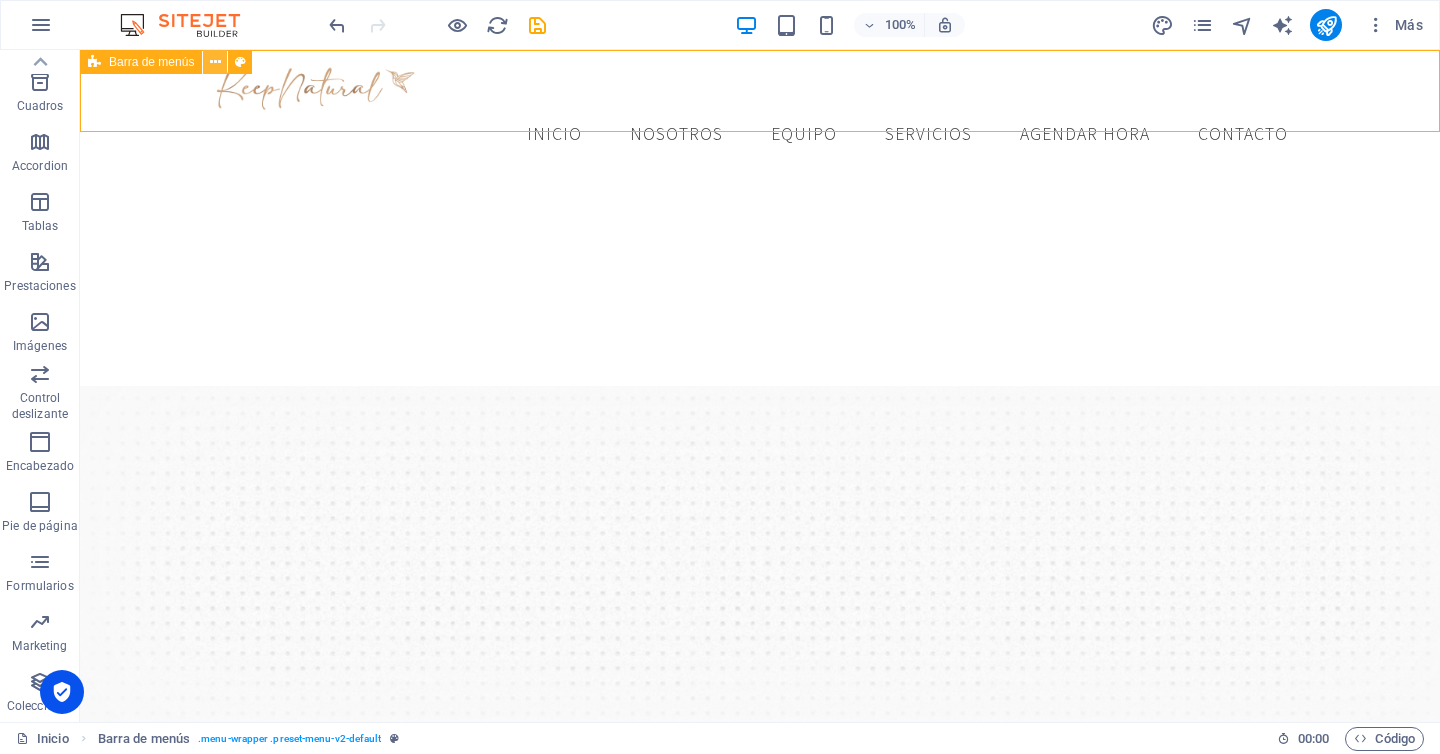 click at bounding box center (215, 62) 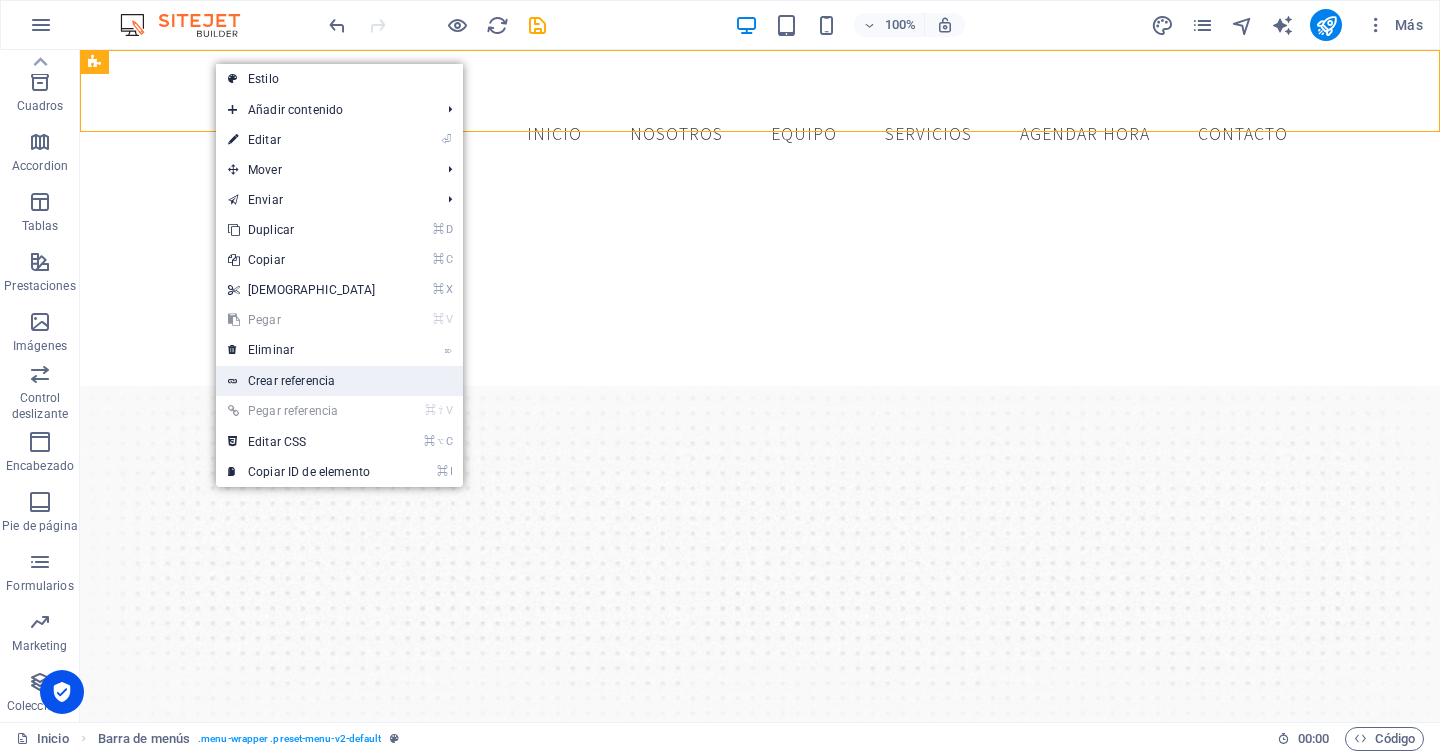 click on "Crear referencia" at bounding box center [339, 381] 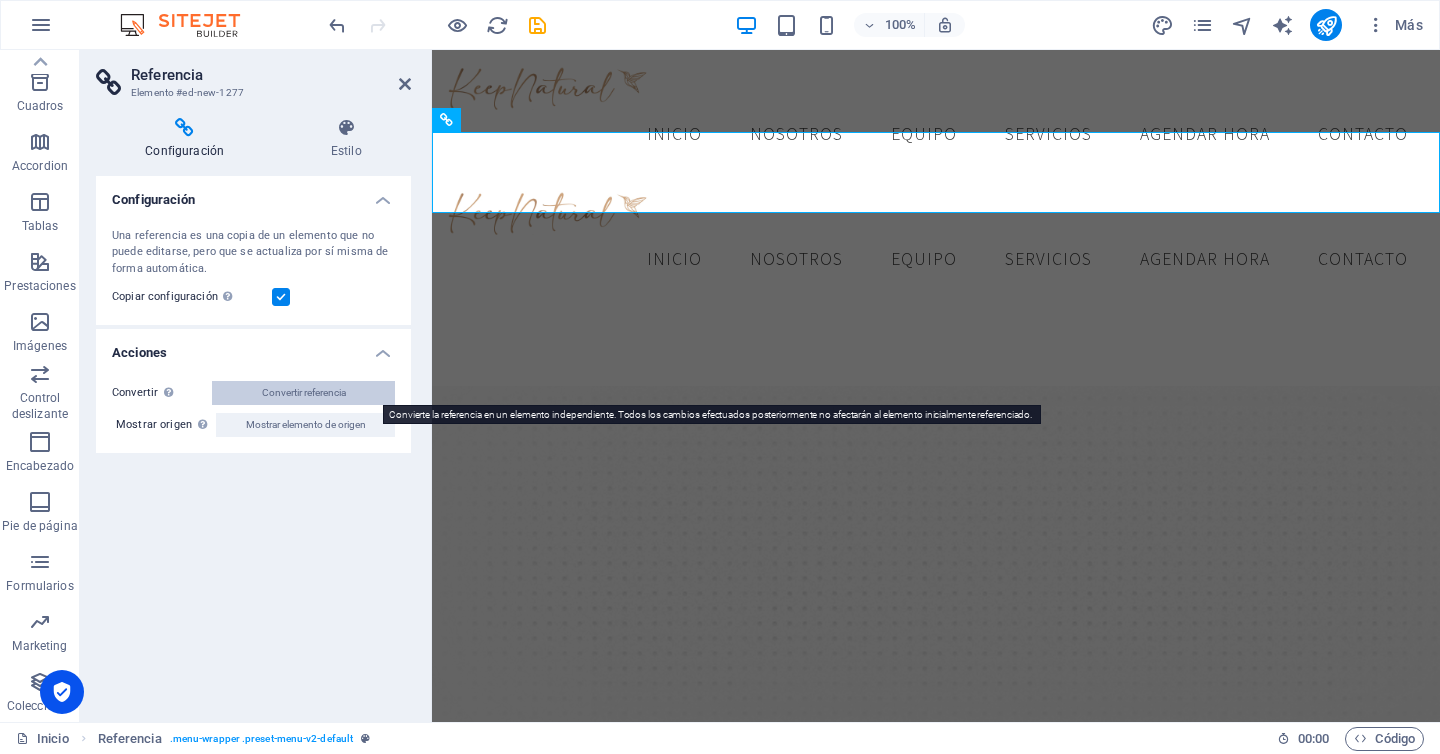 click on "Convertir referencia" at bounding box center (304, 393) 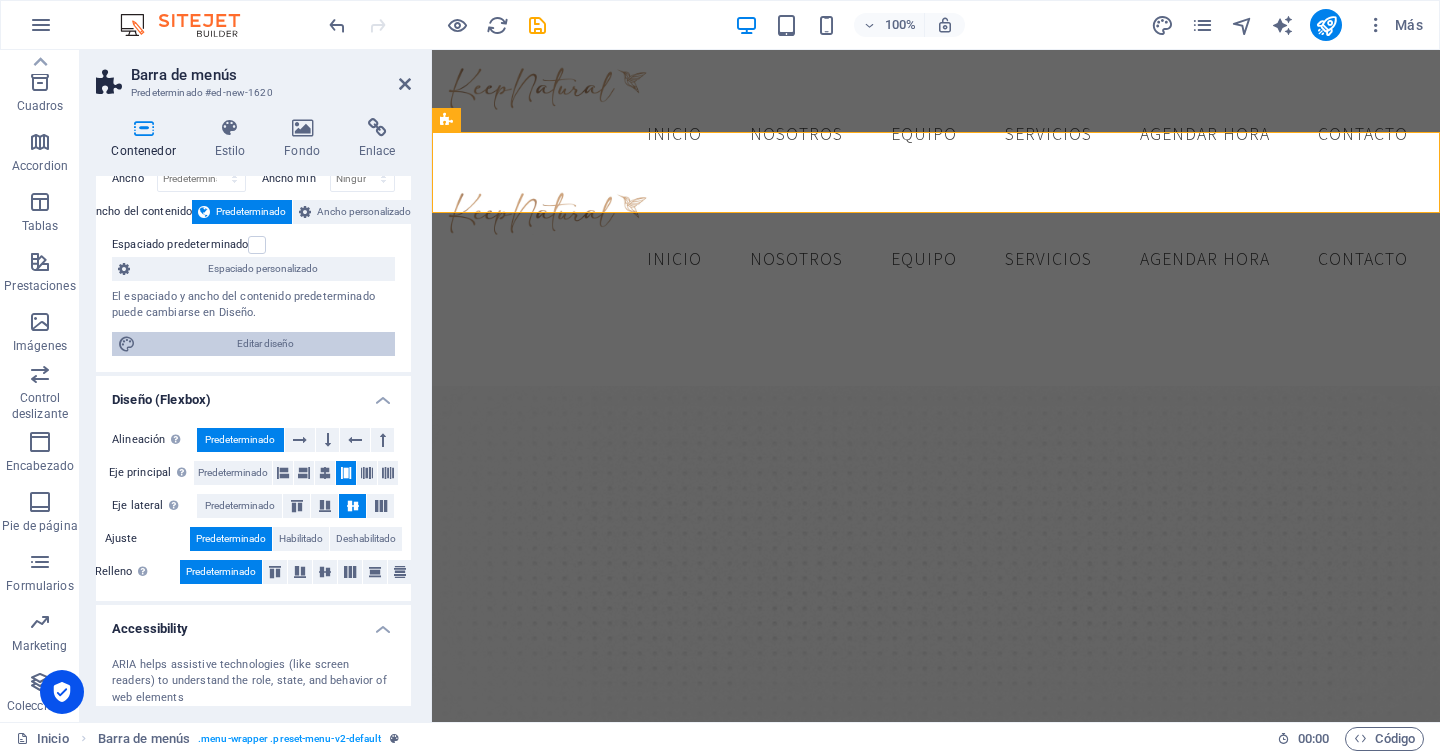 scroll, scrollTop: 104, scrollLeft: 0, axis: vertical 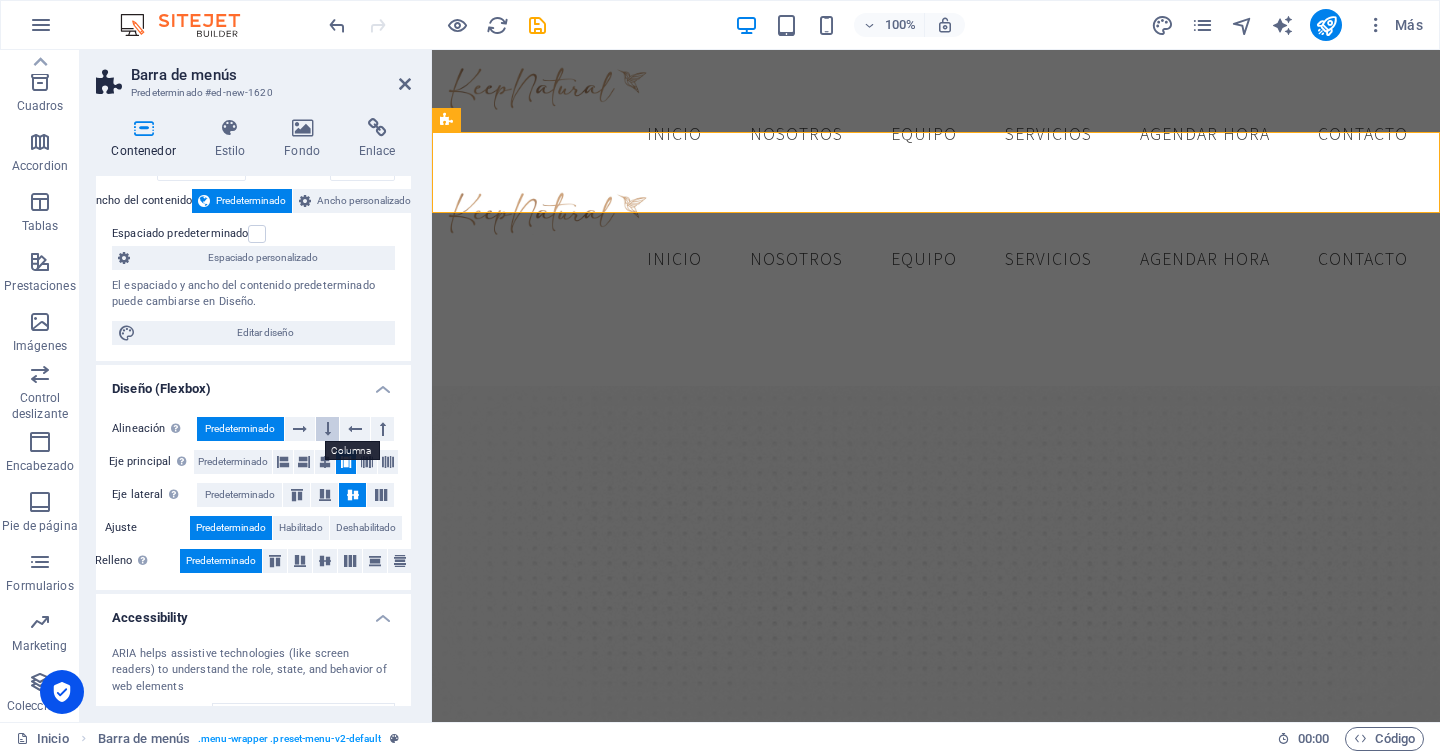 click at bounding box center (328, 429) 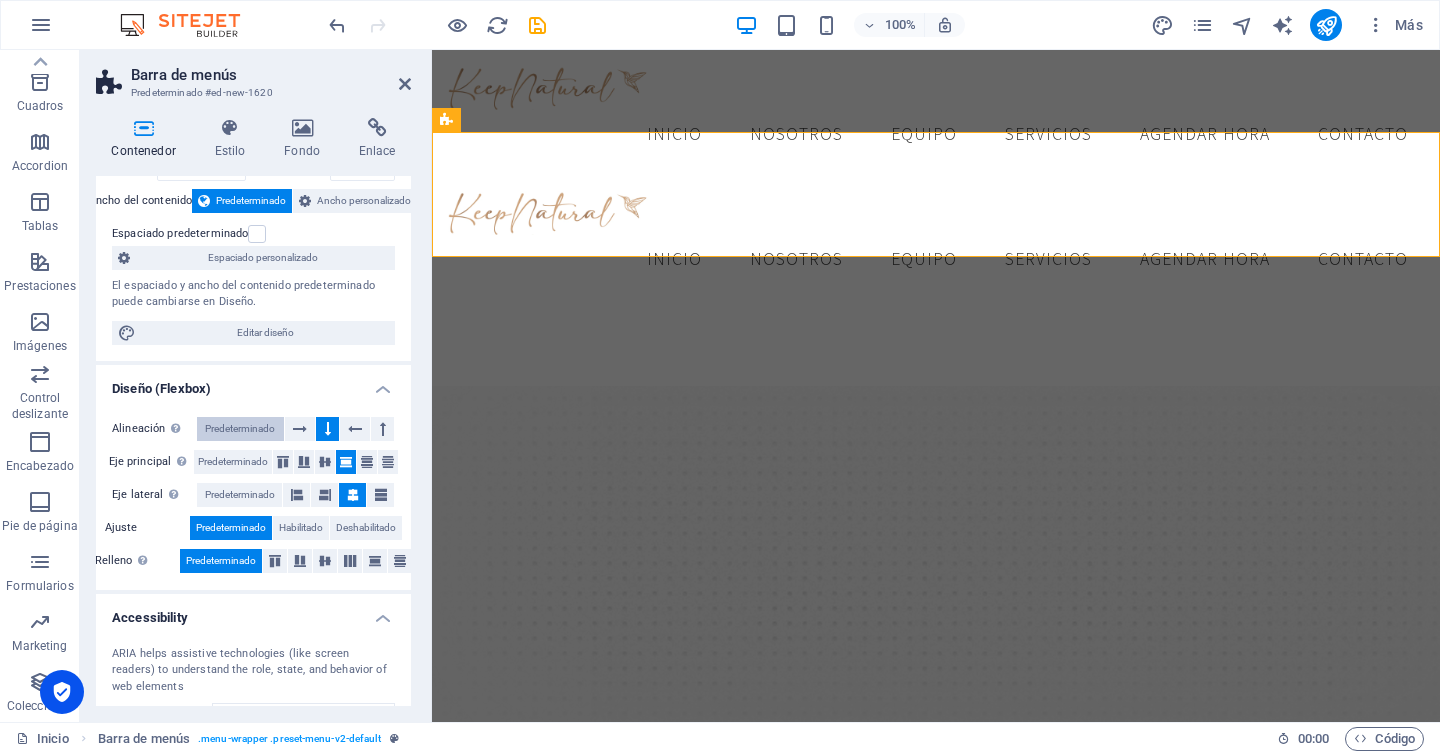 click on "Predeterminado" at bounding box center [240, 429] 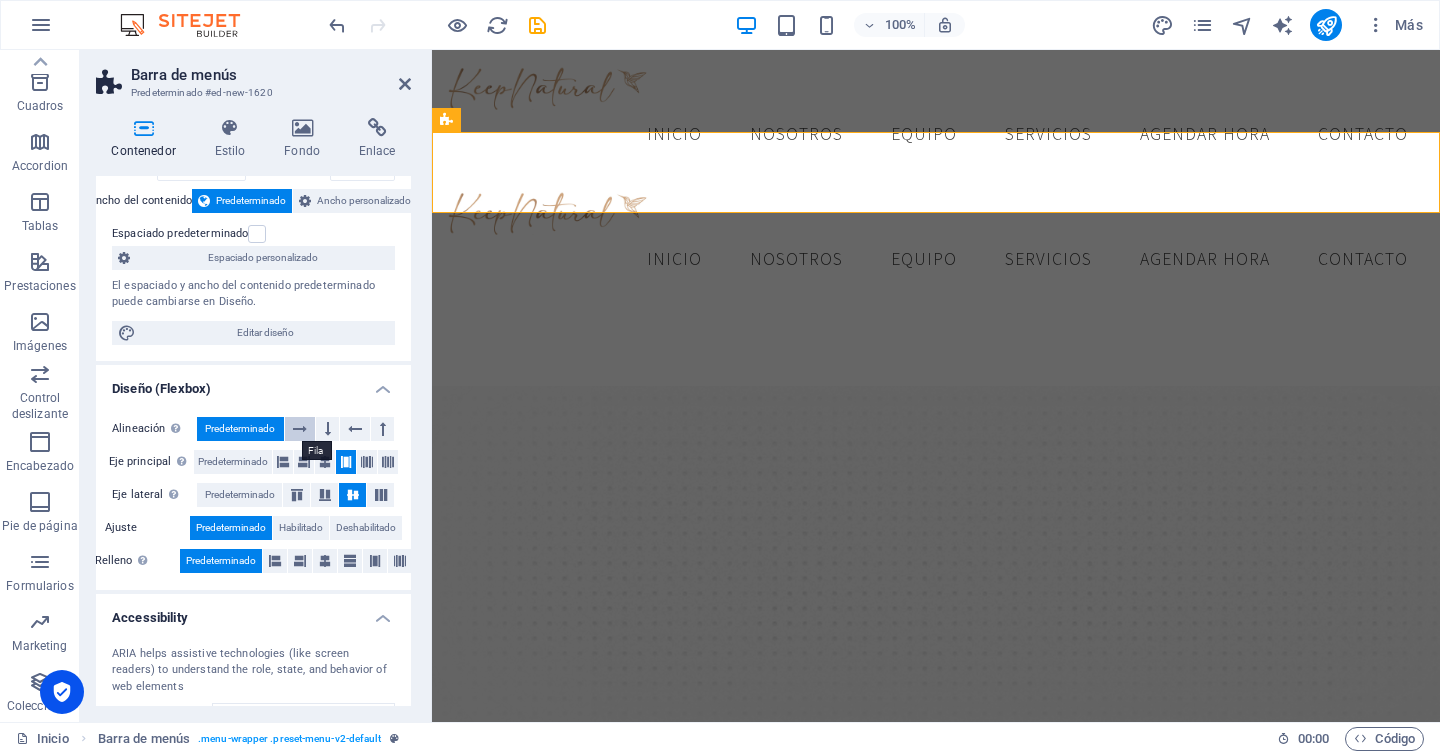 click at bounding box center [300, 429] 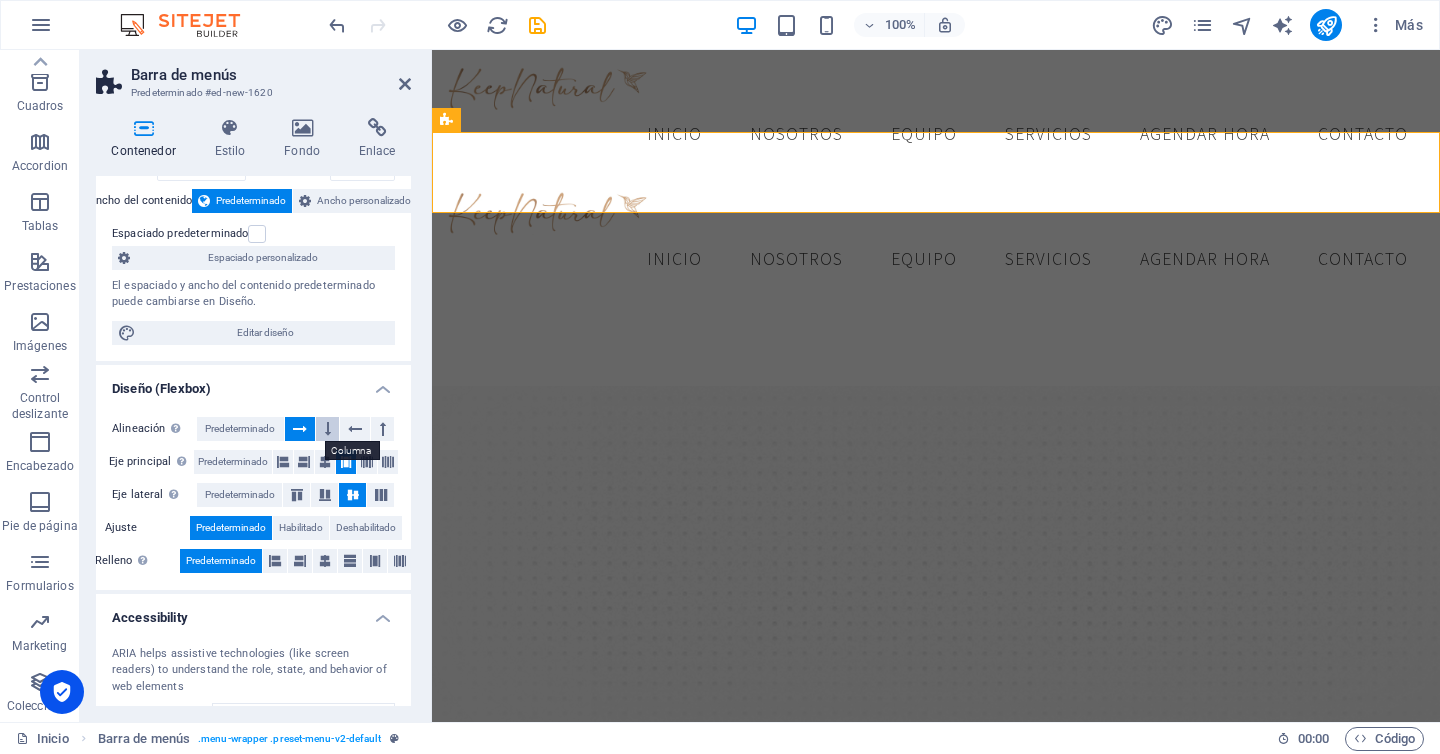 click at bounding box center [327, 429] 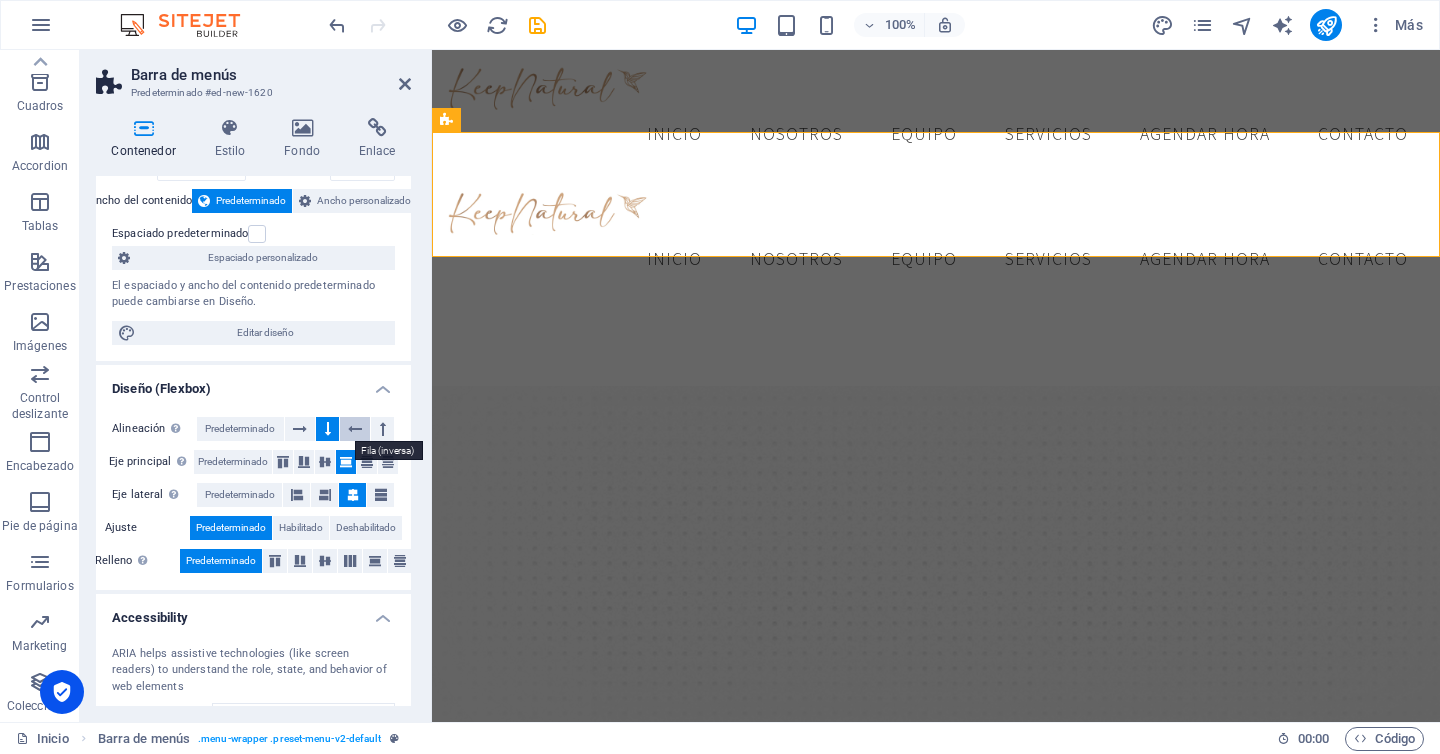 click at bounding box center [355, 429] 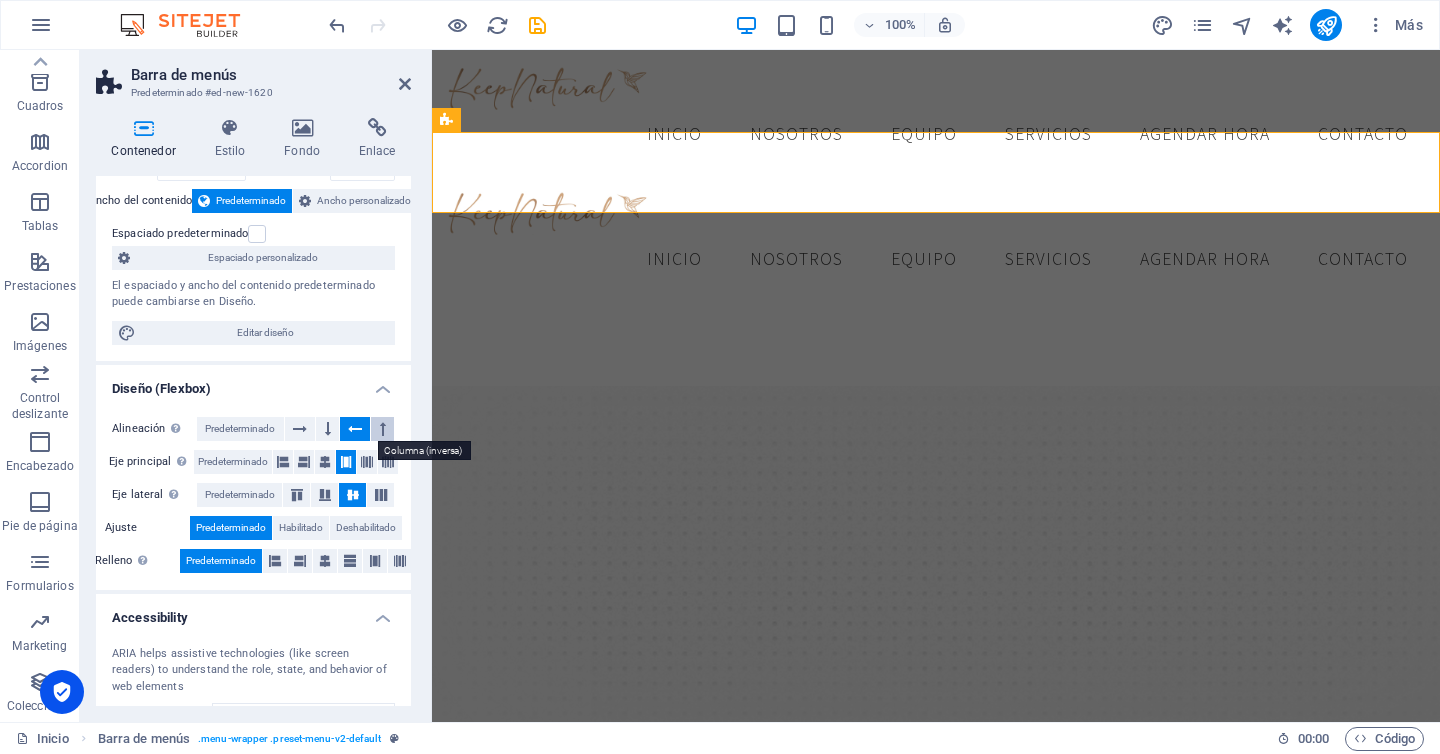 click at bounding box center [383, 429] 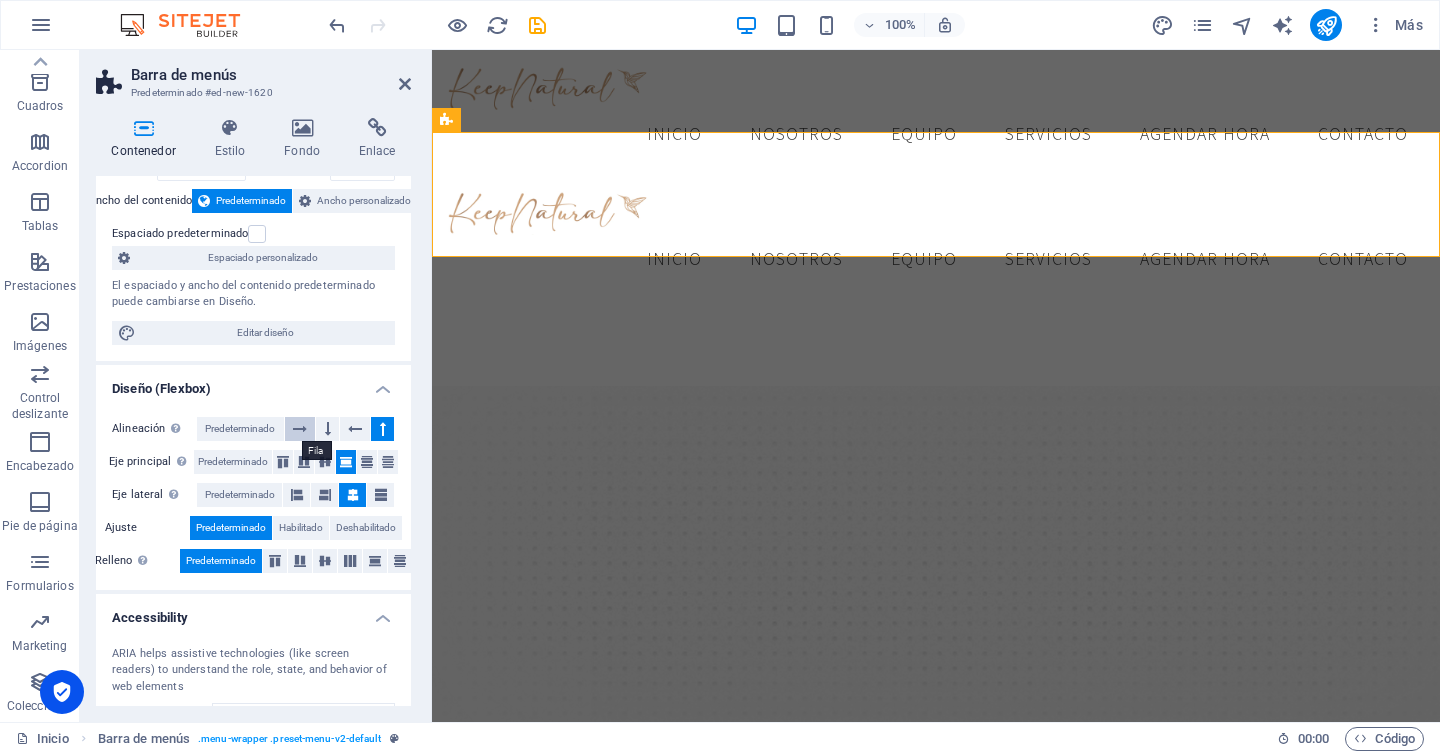 click at bounding box center (300, 429) 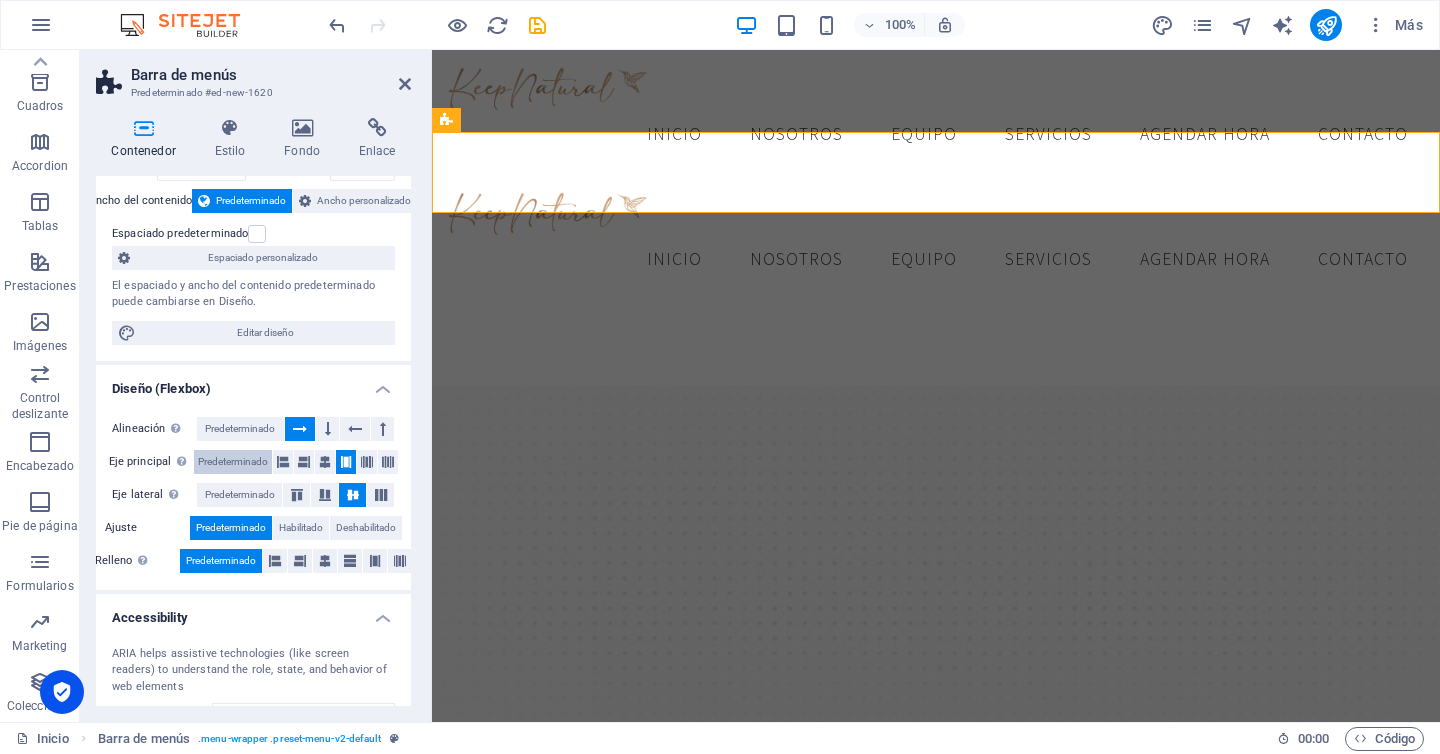 click on "Predeterminado" at bounding box center [233, 462] 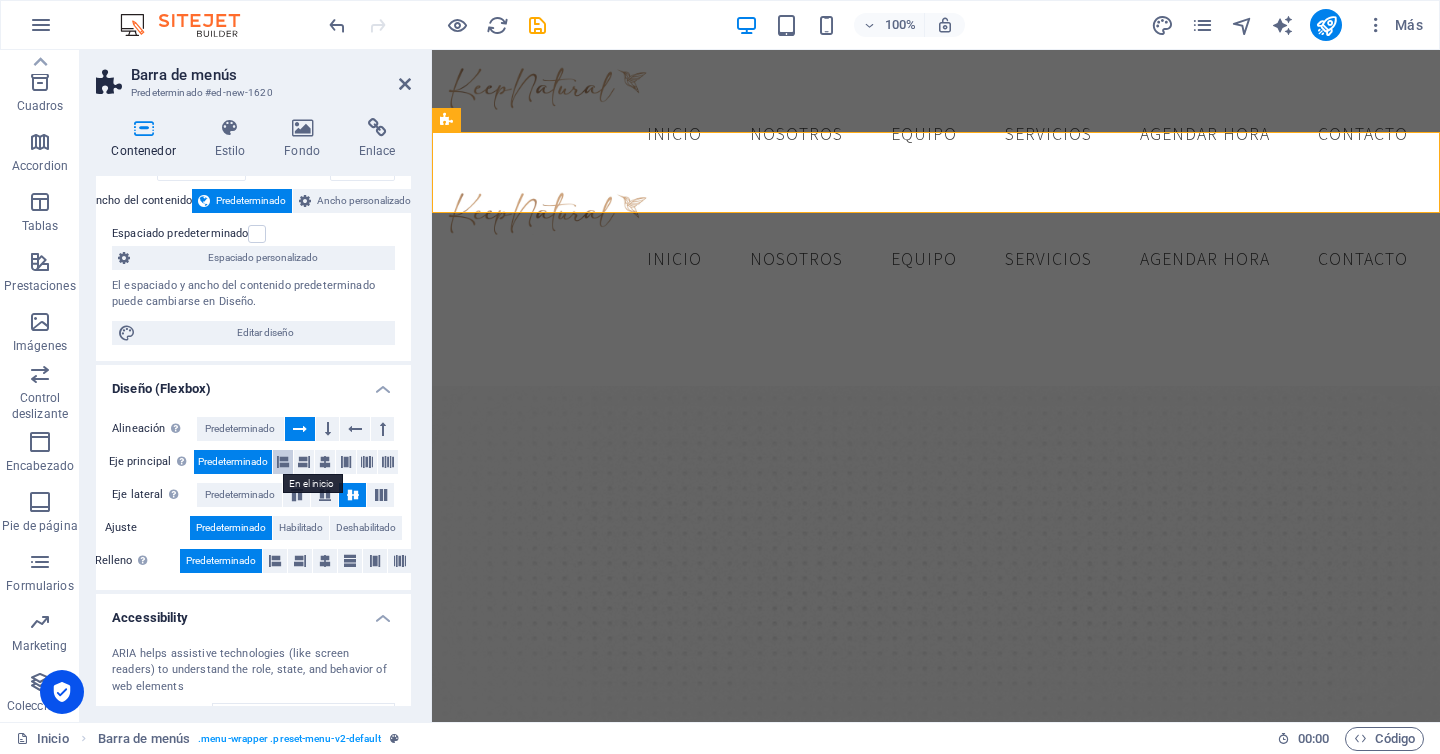 click at bounding box center (283, 462) 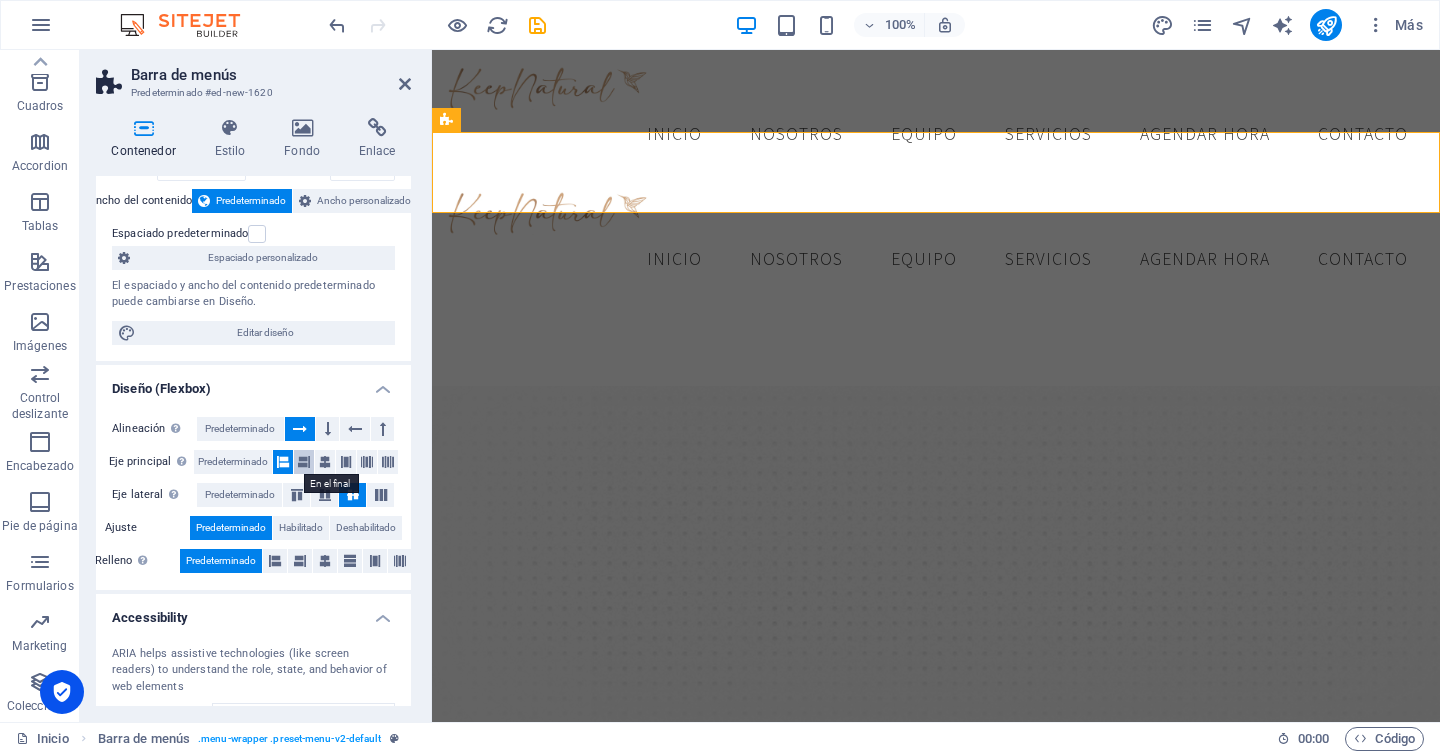 click at bounding box center (304, 462) 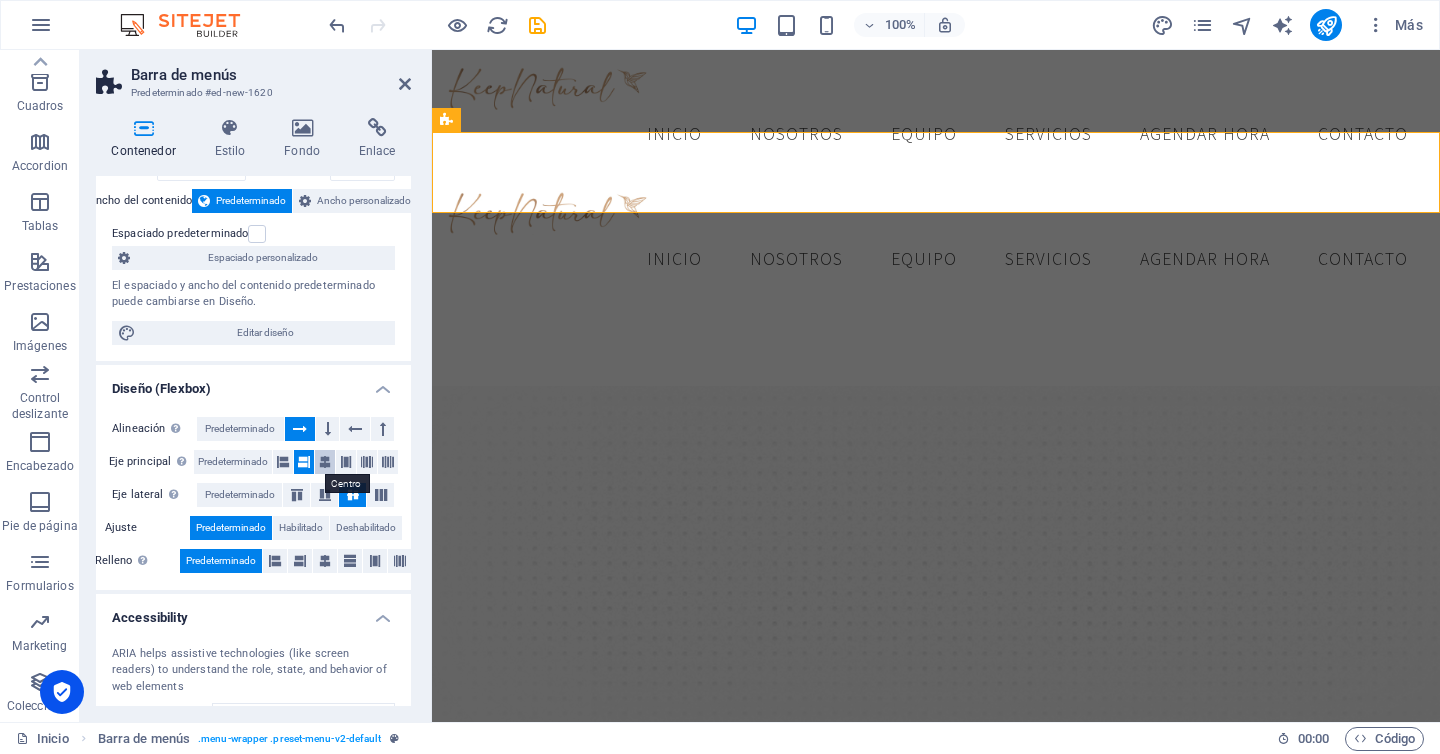 click at bounding box center (325, 462) 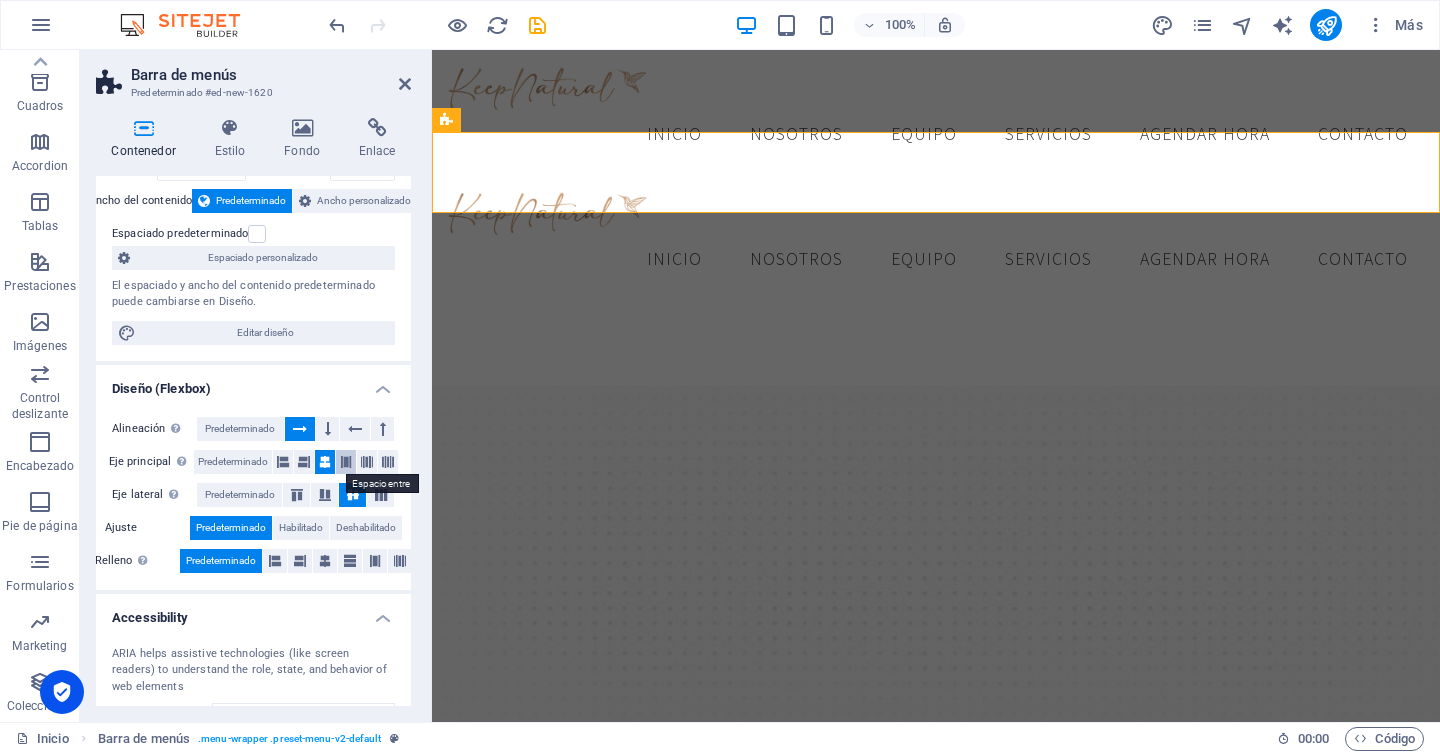 click at bounding box center (346, 462) 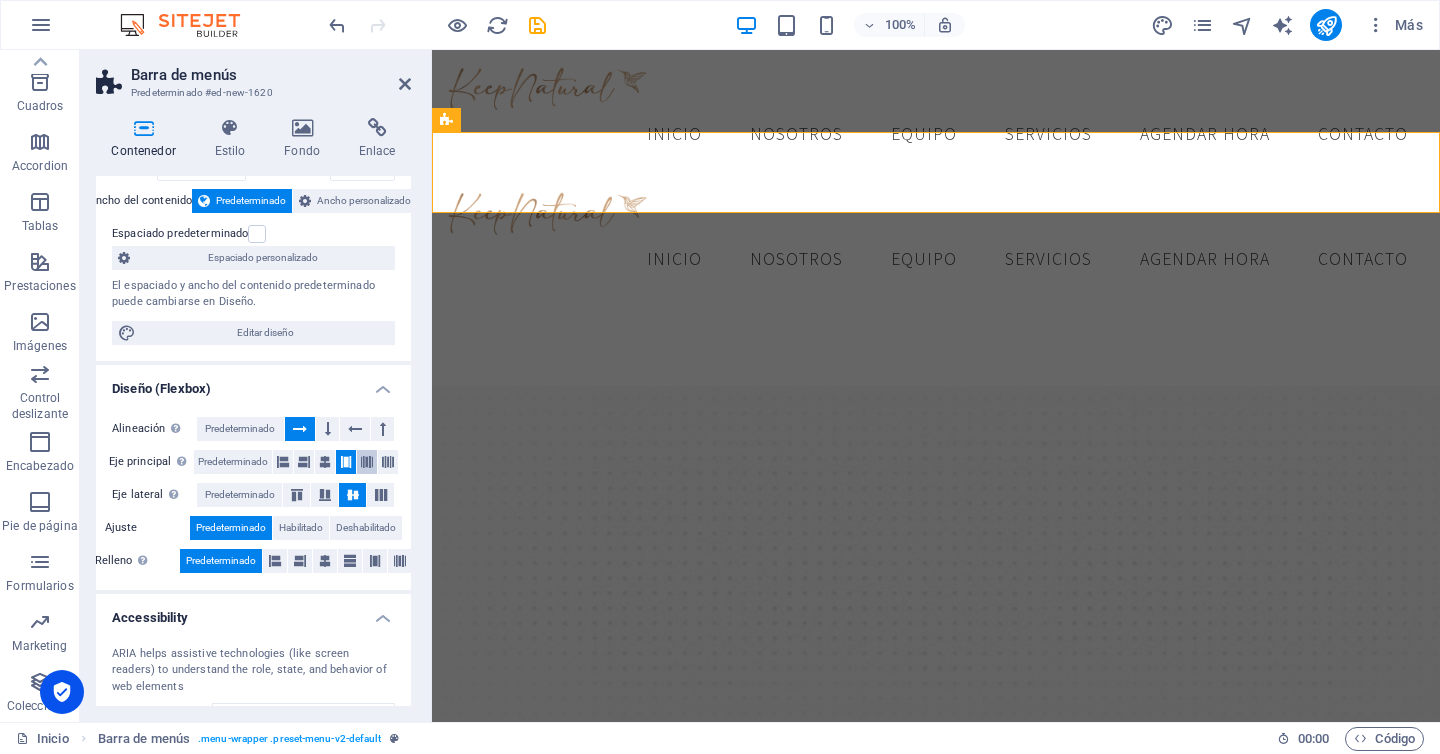 click at bounding box center (367, 462) 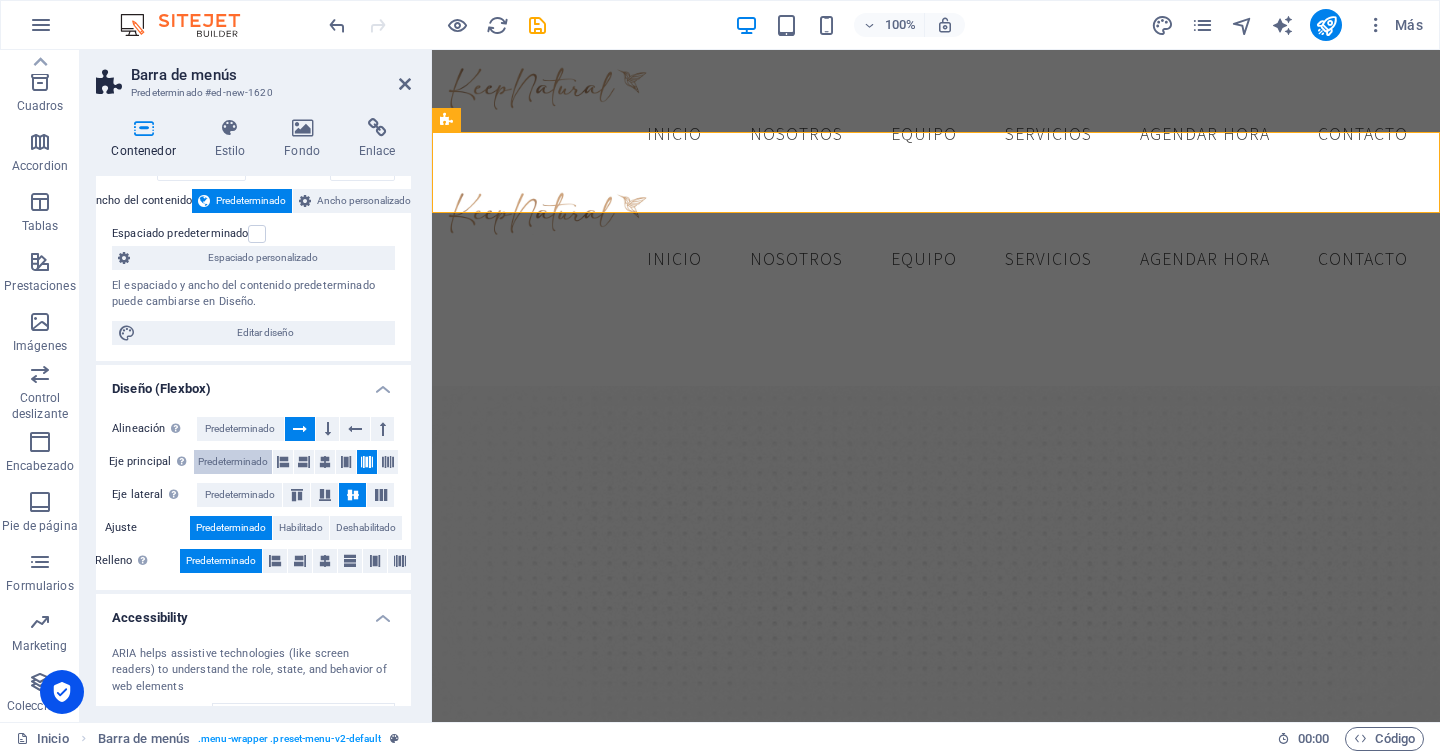 click on "Predeterminado" at bounding box center [233, 462] 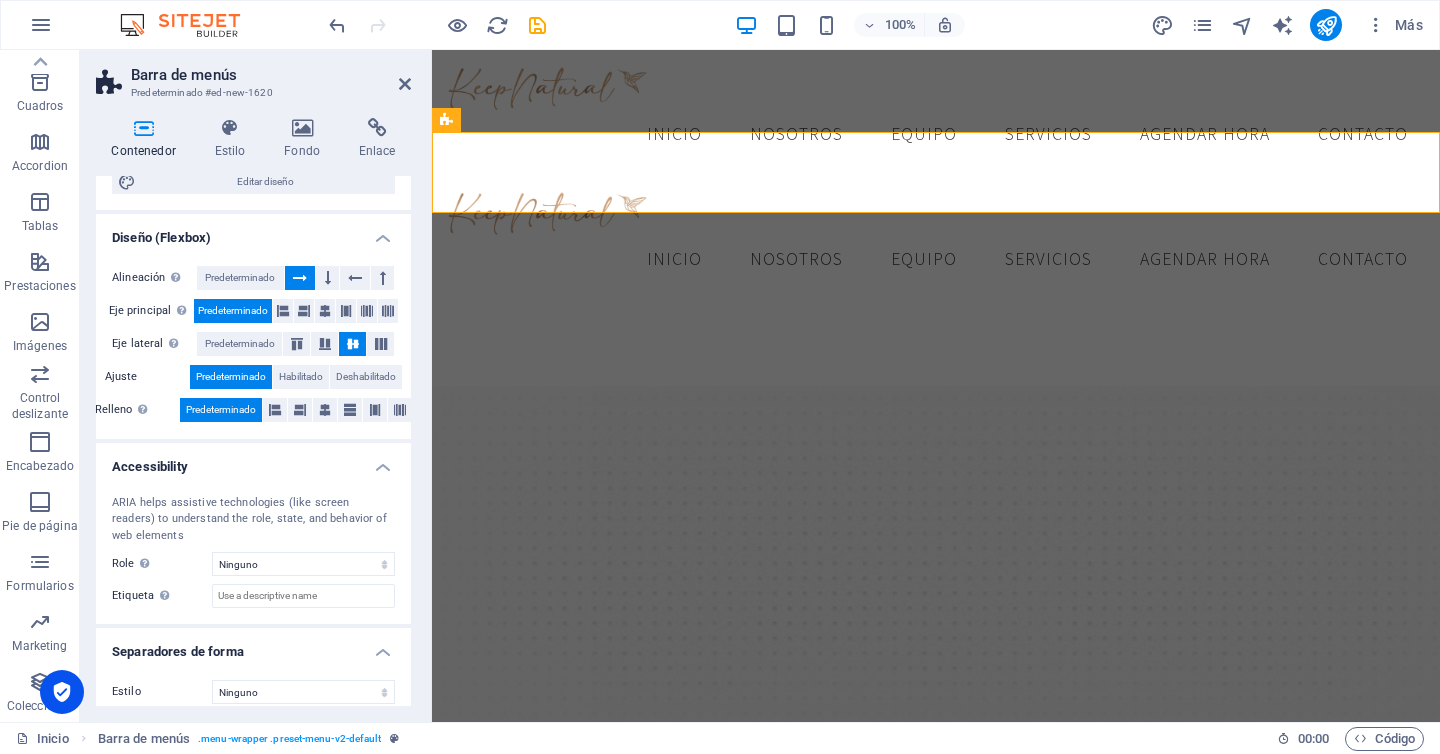 scroll, scrollTop: 269, scrollLeft: 0, axis: vertical 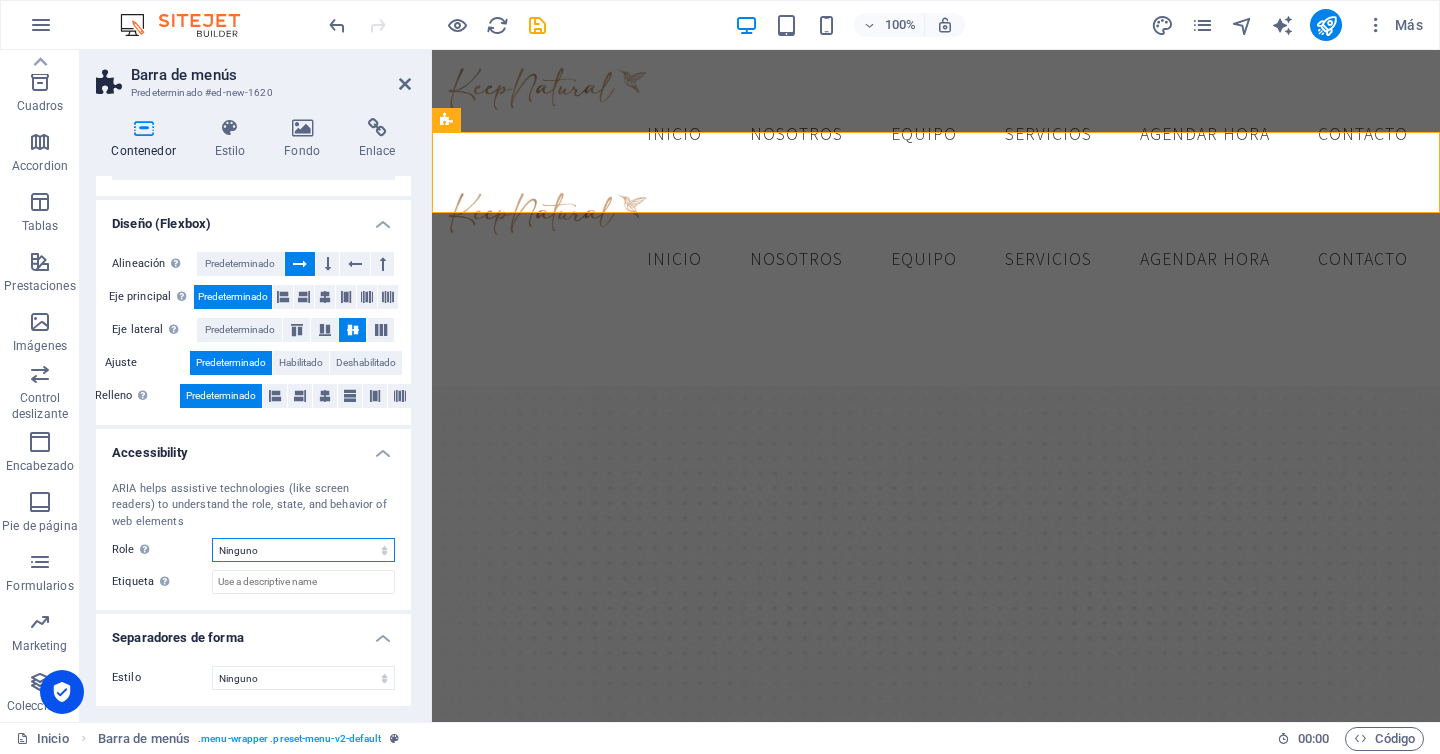 click on "Ninguno Alert Article Banner Comment Complementary Dialog Encabezado Marquee Pie de página Presentation Region Section Separator Status Timer" at bounding box center [303, 550] 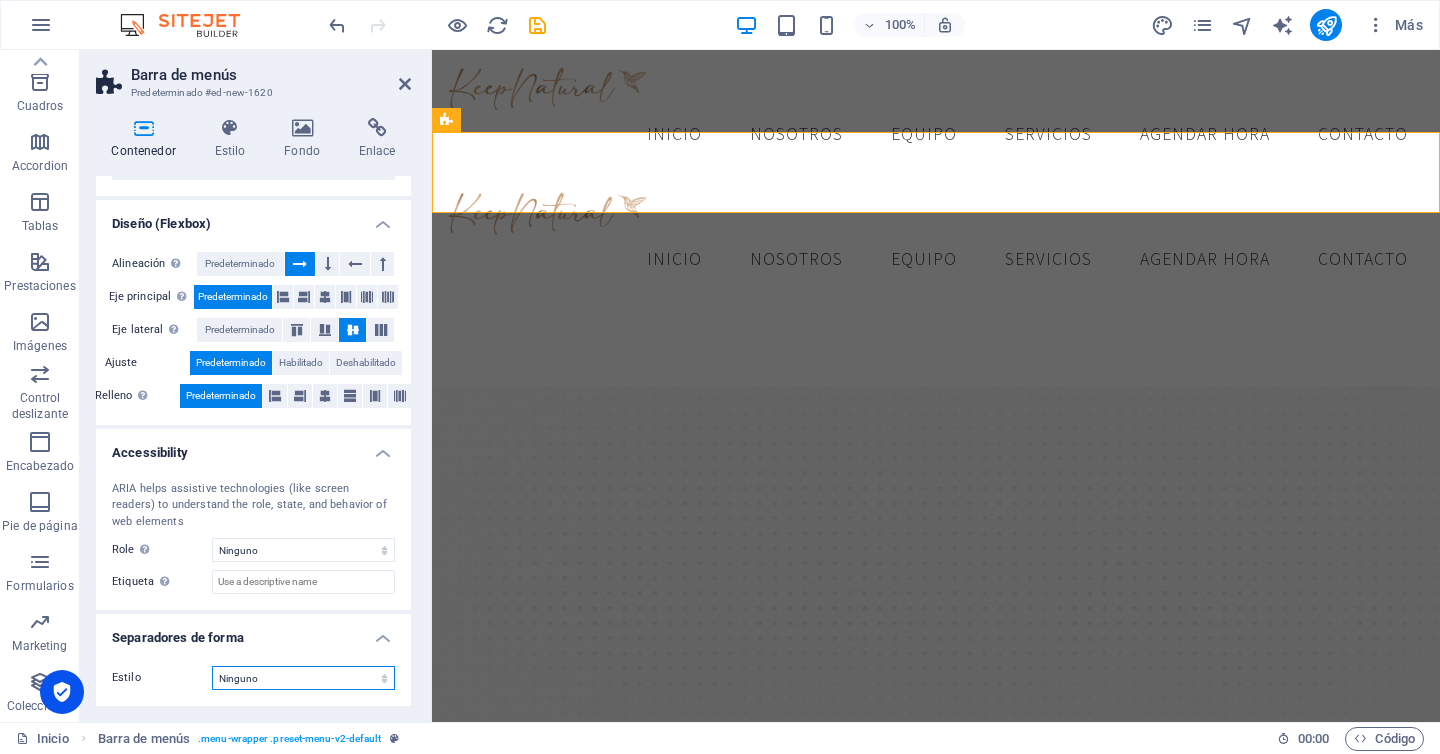 click on "Ninguno Triángulo Cuadrado Diagonal Polígono 1 Polígono 2 Zigzag Múltiples zigzags Olas Múltiples olas Medio círculo Círculo Sombra de círculo Bloques Hexágonos Nubes Múltiples nubes Ventilador Pirámides Libro Gota de pintura Fuego Papel desmenuzado Flecha" at bounding box center (303, 678) 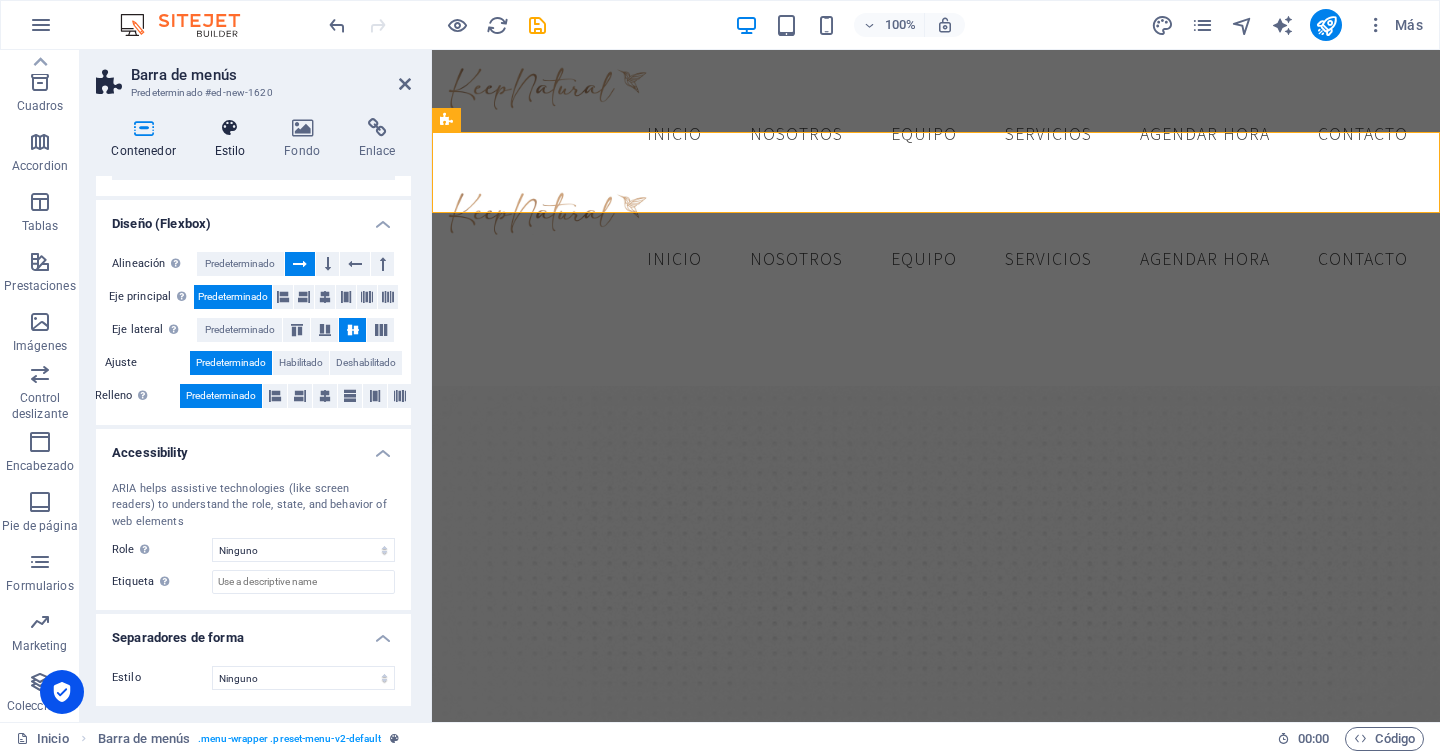click at bounding box center [230, 128] 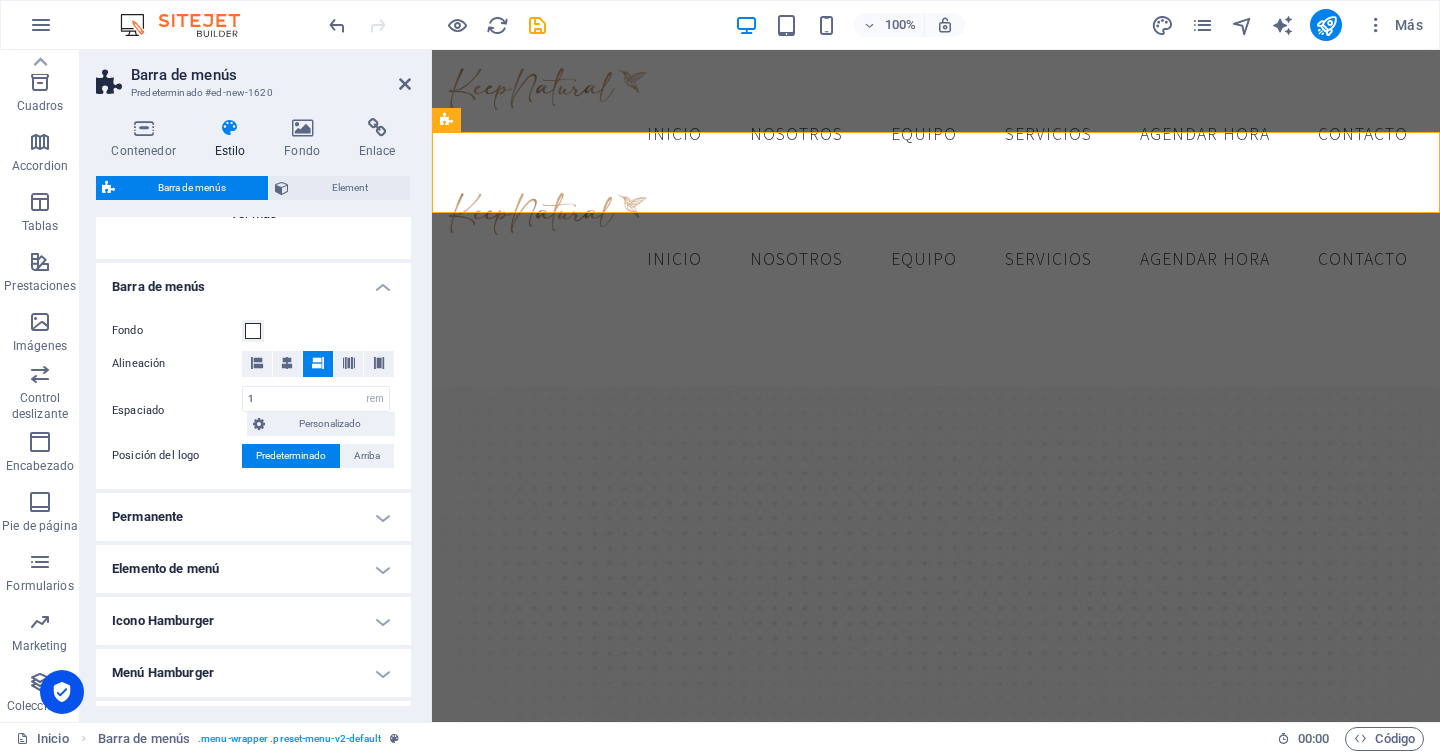 scroll, scrollTop: 300, scrollLeft: 0, axis: vertical 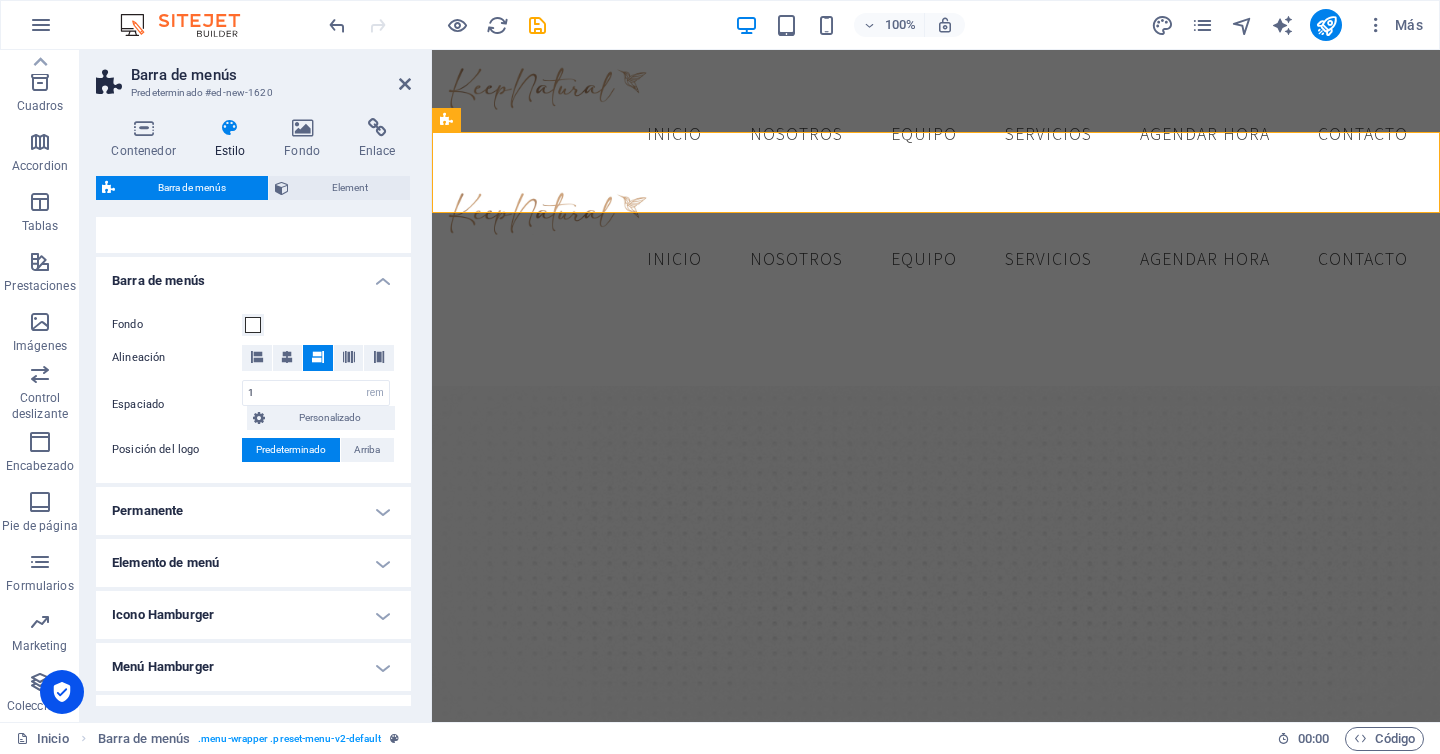 click on "Permanente" at bounding box center (253, 511) 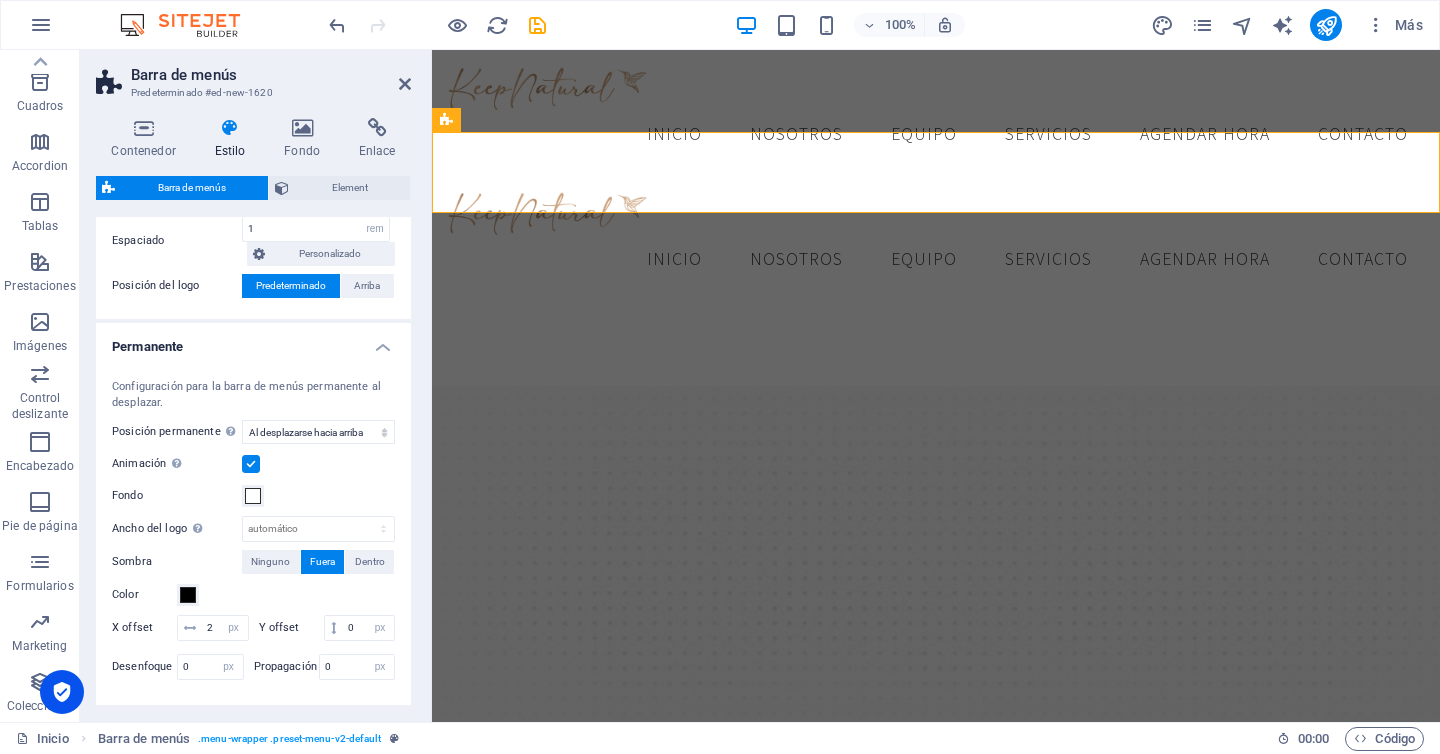 scroll, scrollTop: 468, scrollLeft: 0, axis: vertical 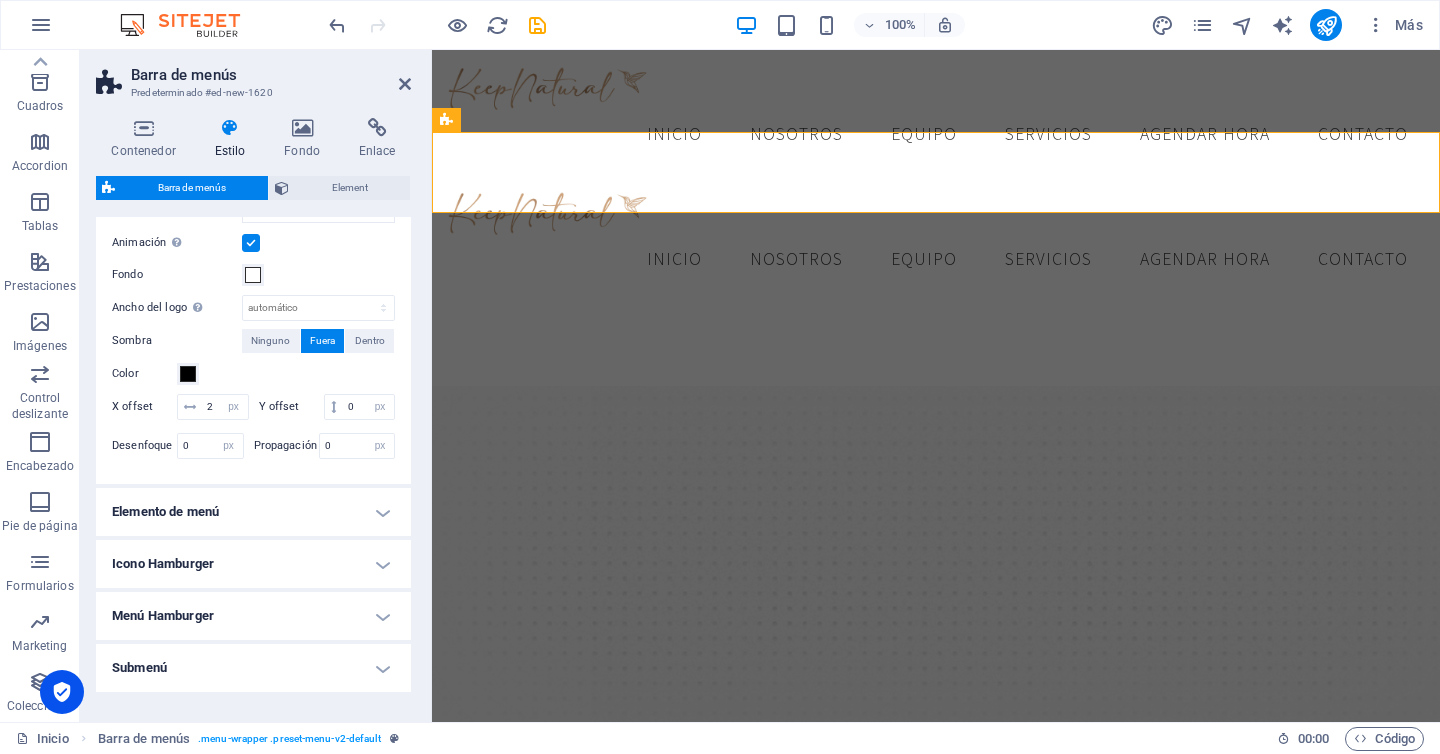 click on "Elemento de menú" at bounding box center (253, 512) 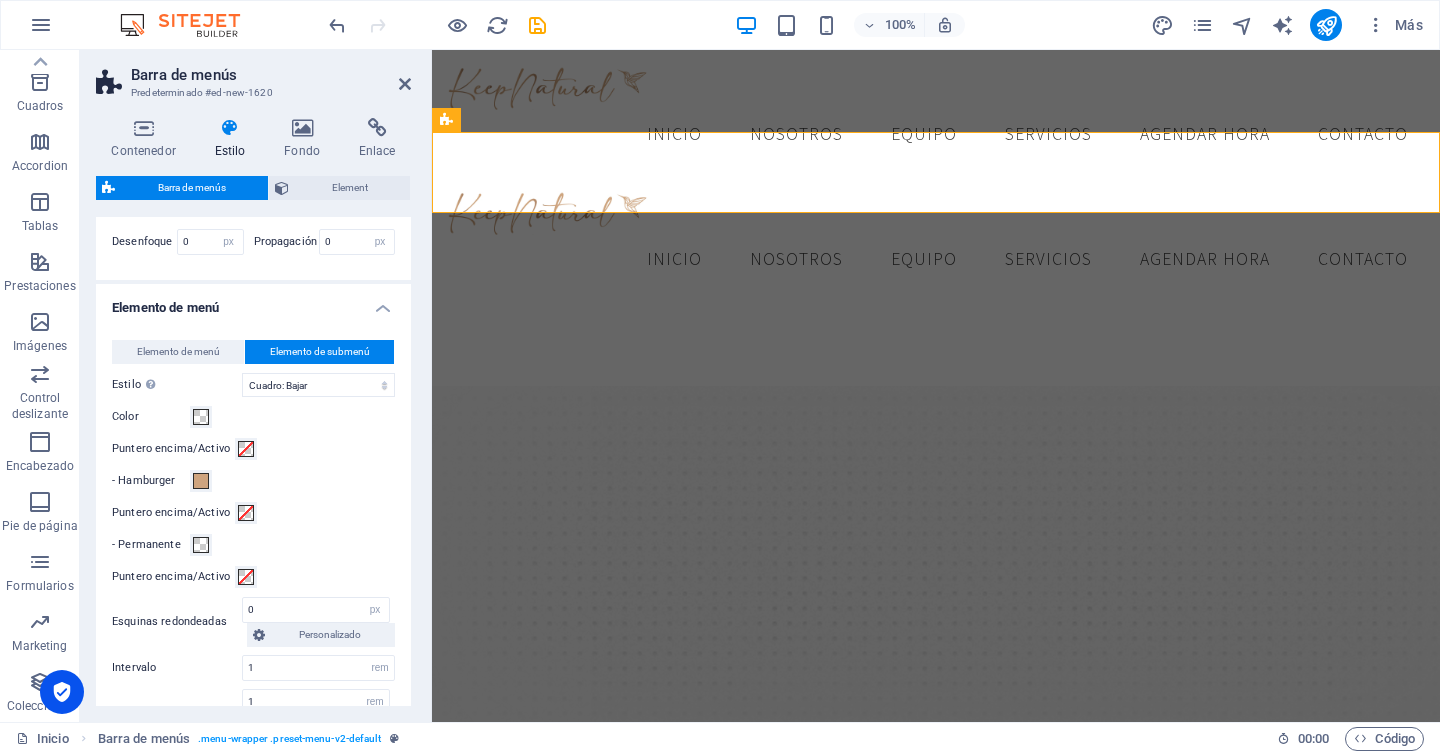 scroll, scrollTop: 891, scrollLeft: 0, axis: vertical 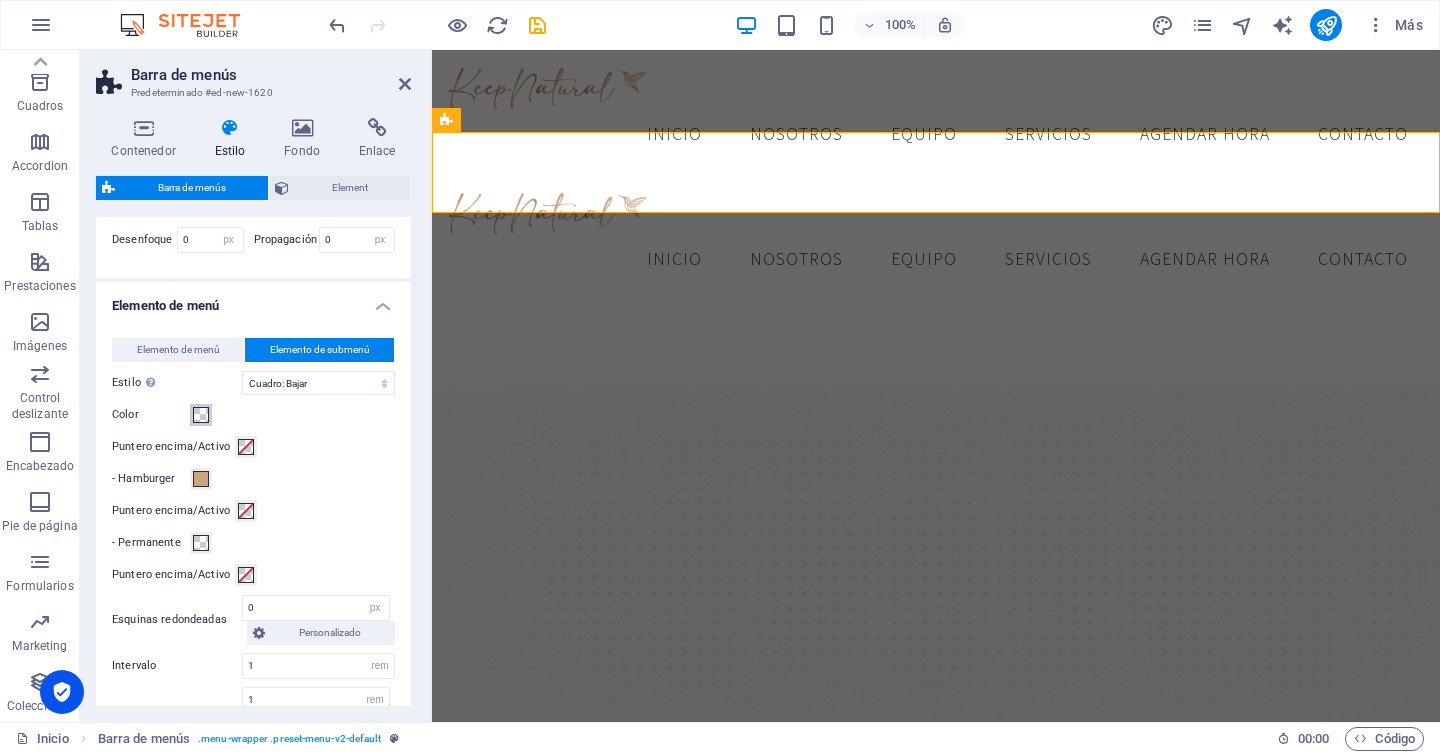 click at bounding box center (201, 415) 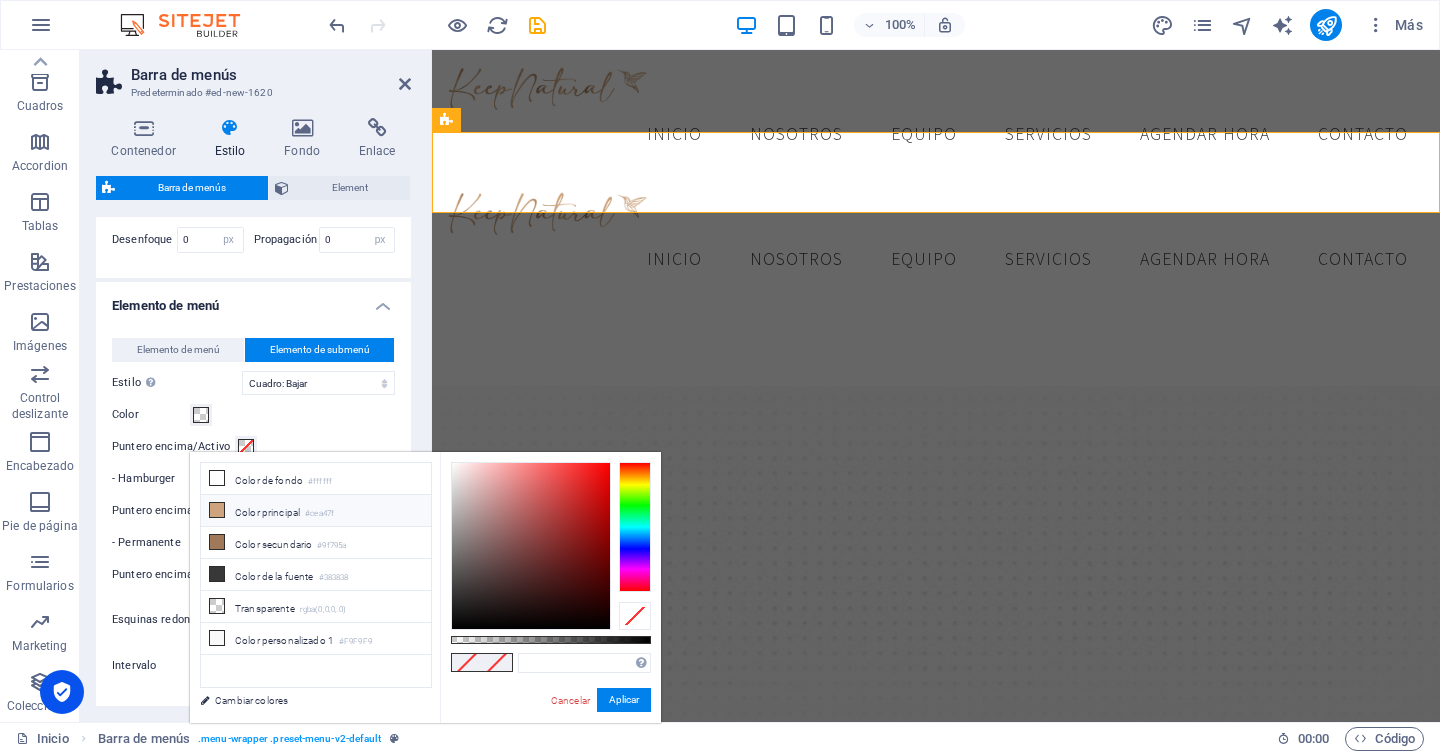 click on "Color principal
#cea47f" at bounding box center (316, 511) 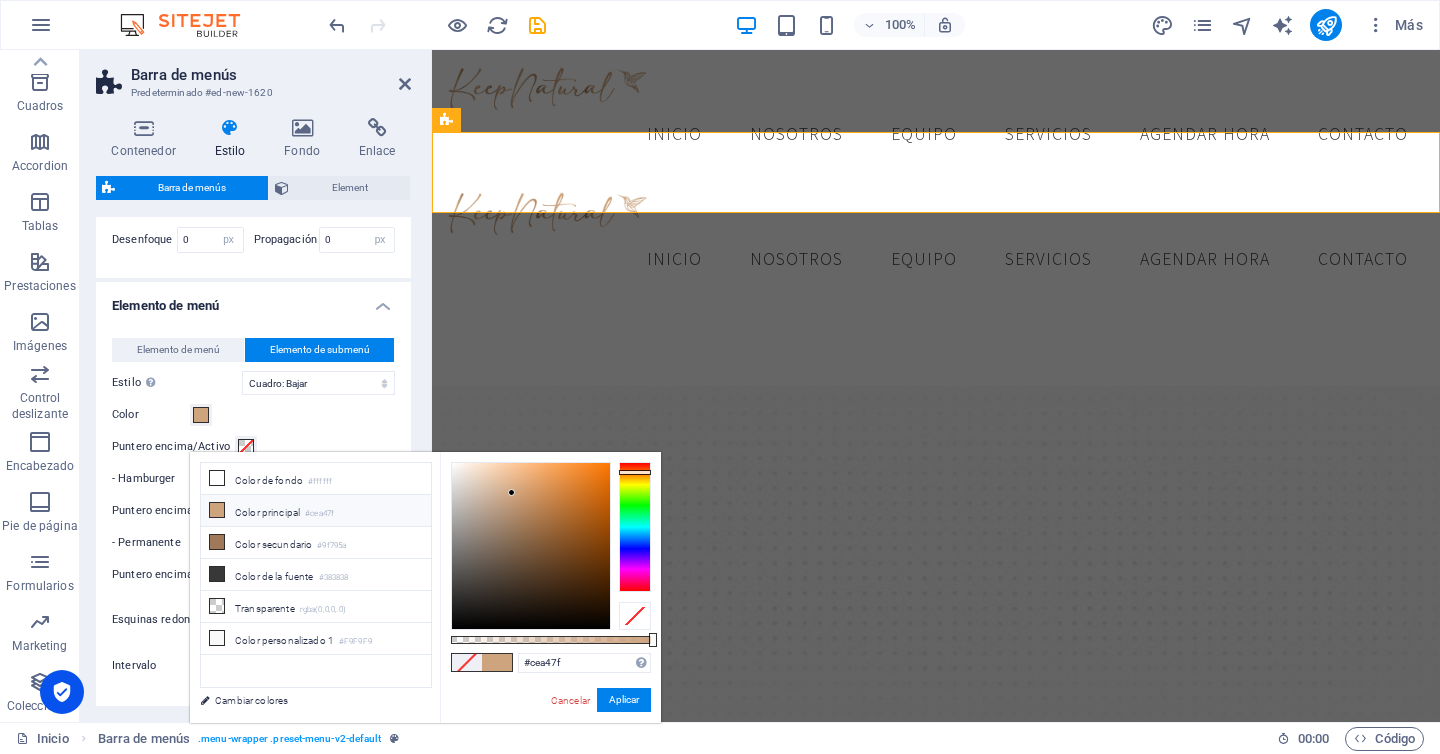 click on "Color" at bounding box center [253, 415] 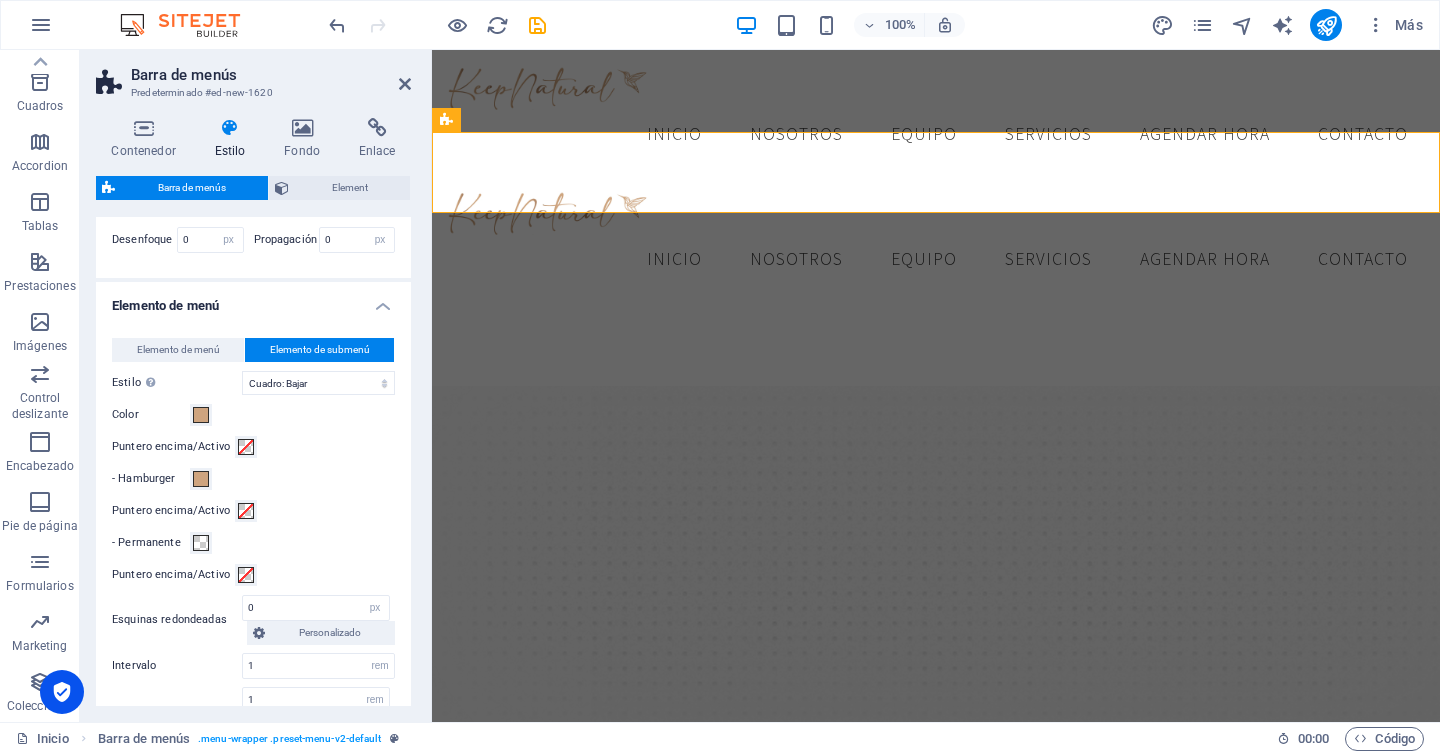select 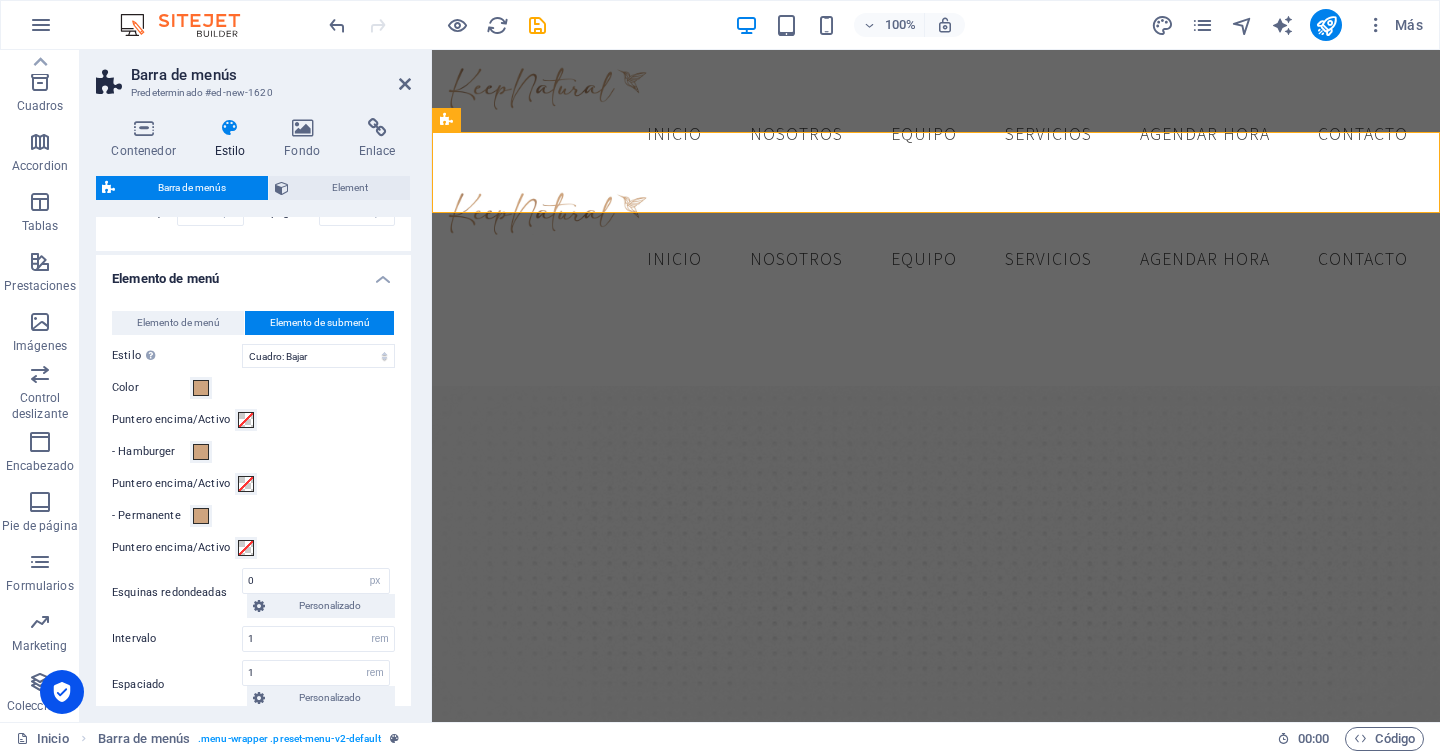 scroll, scrollTop: 916, scrollLeft: 0, axis: vertical 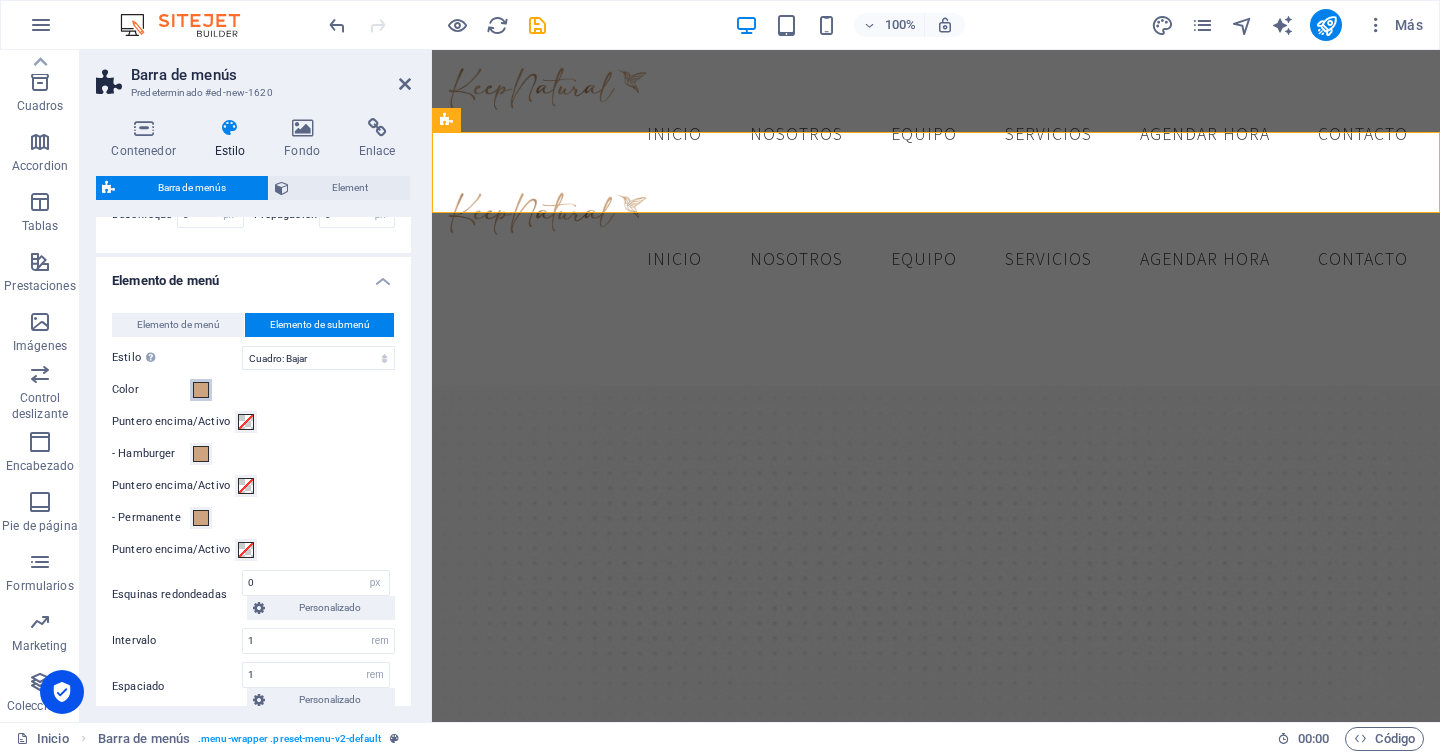 click at bounding box center [201, 390] 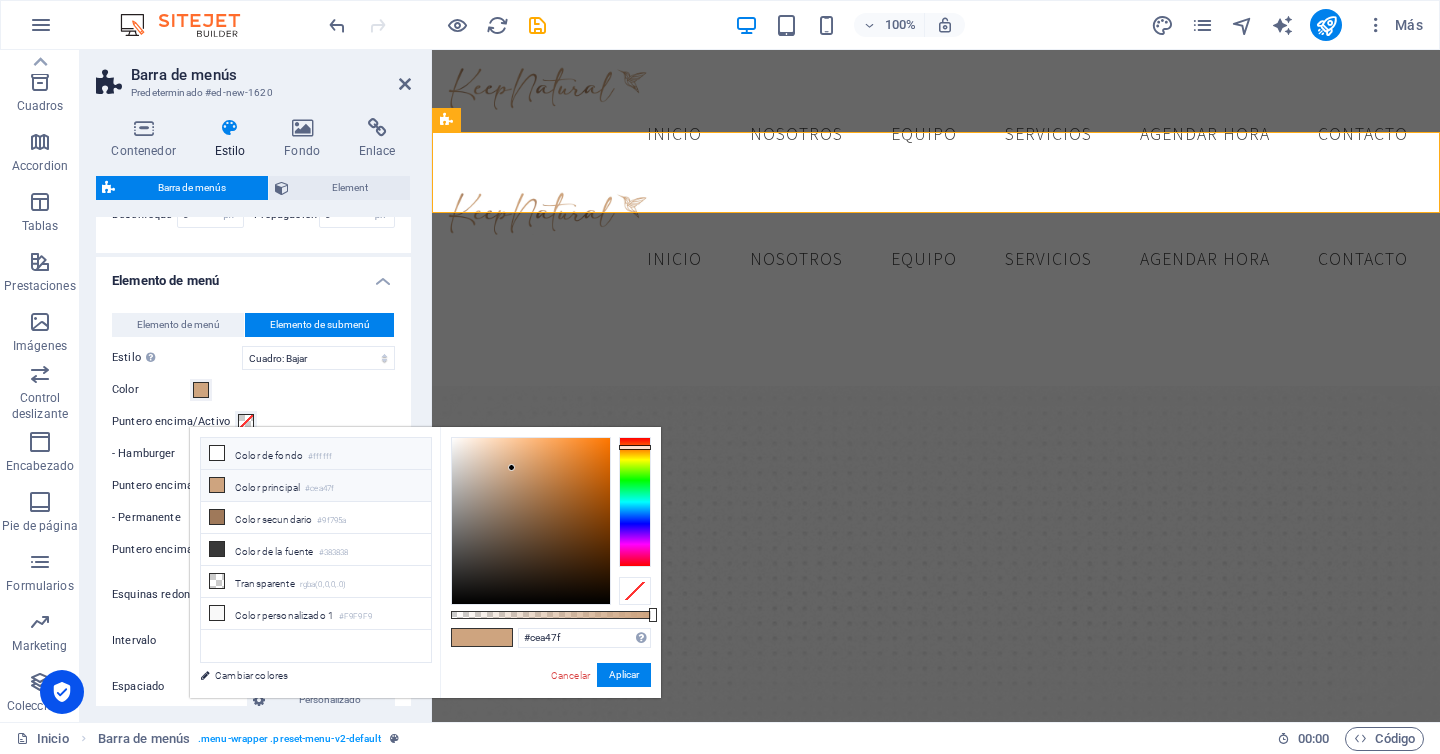 click on "Color de fondo
#ffffff" at bounding box center (316, 454) 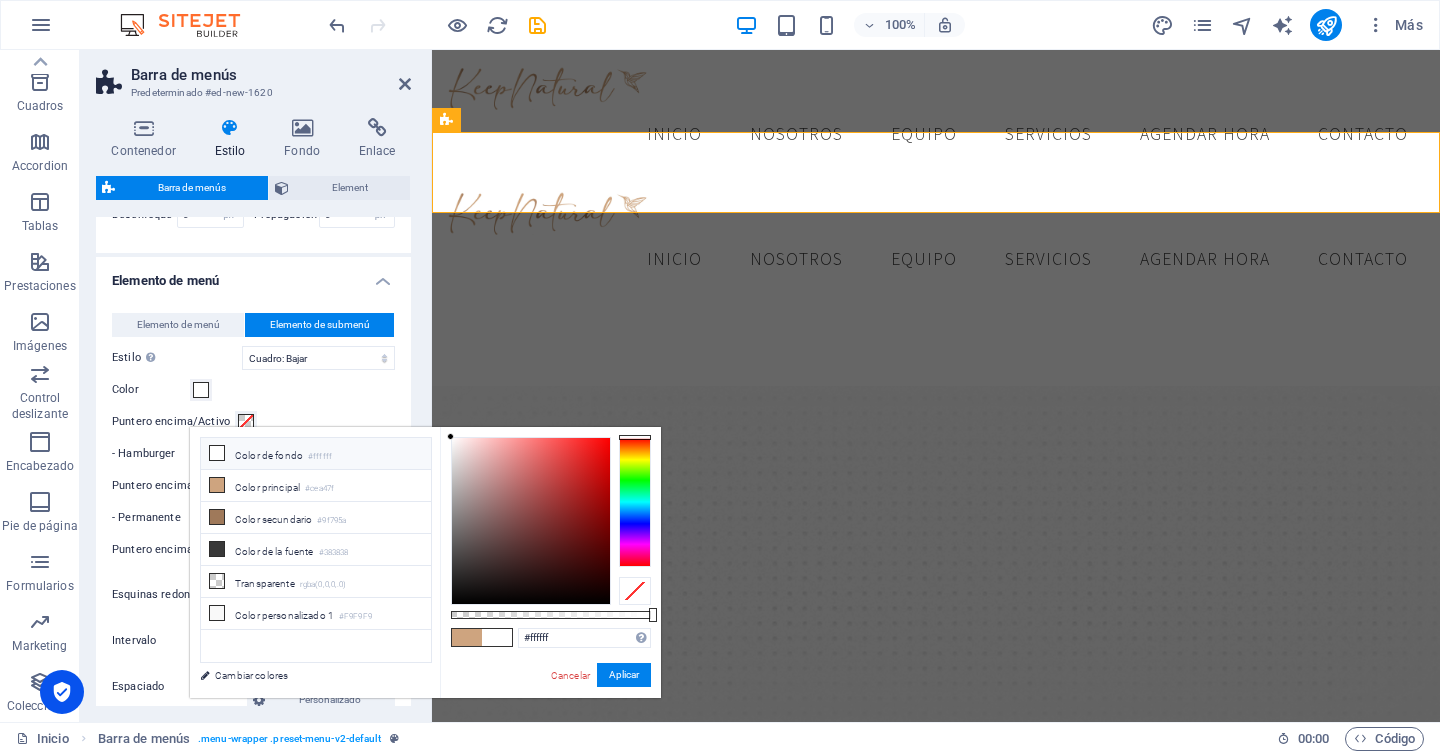 click on "Color" at bounding box center (253, 390) 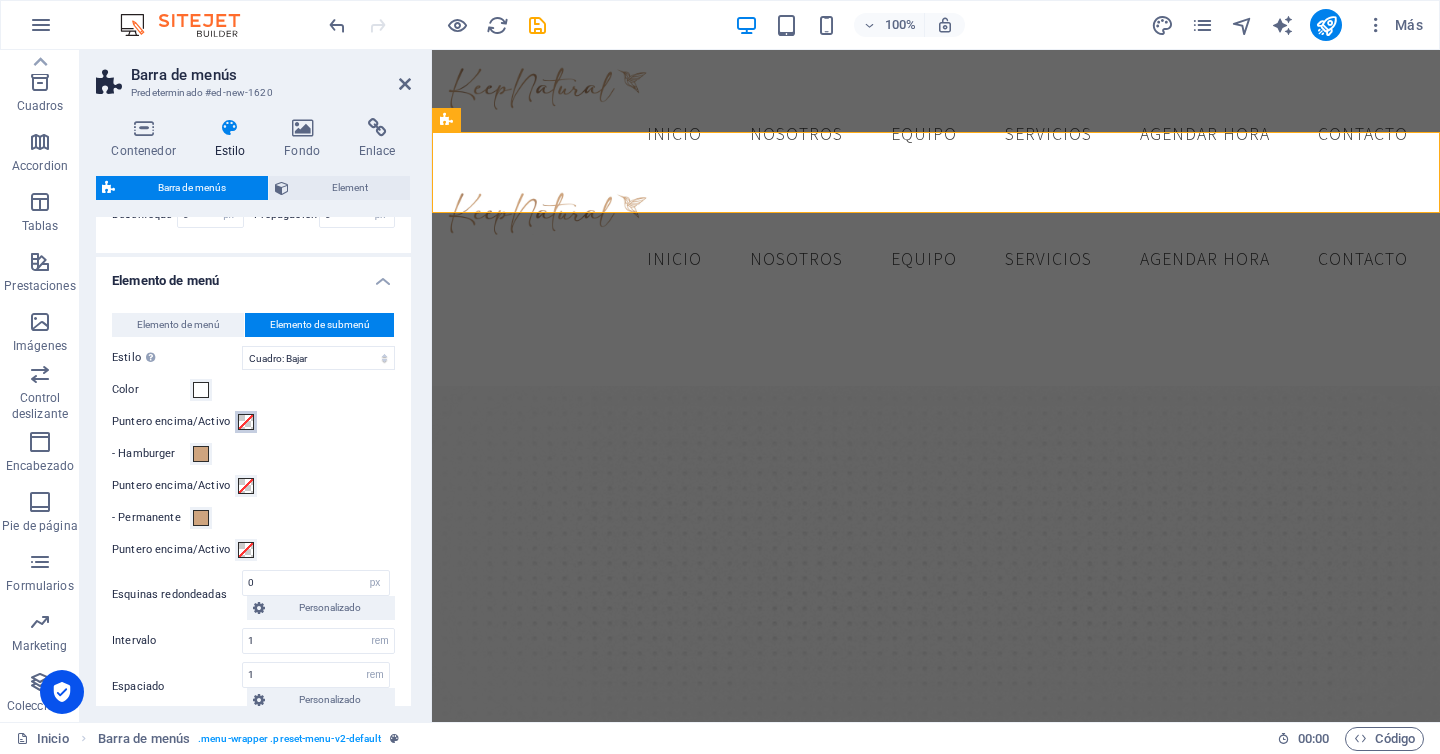 click at bounding box center (246, 422) 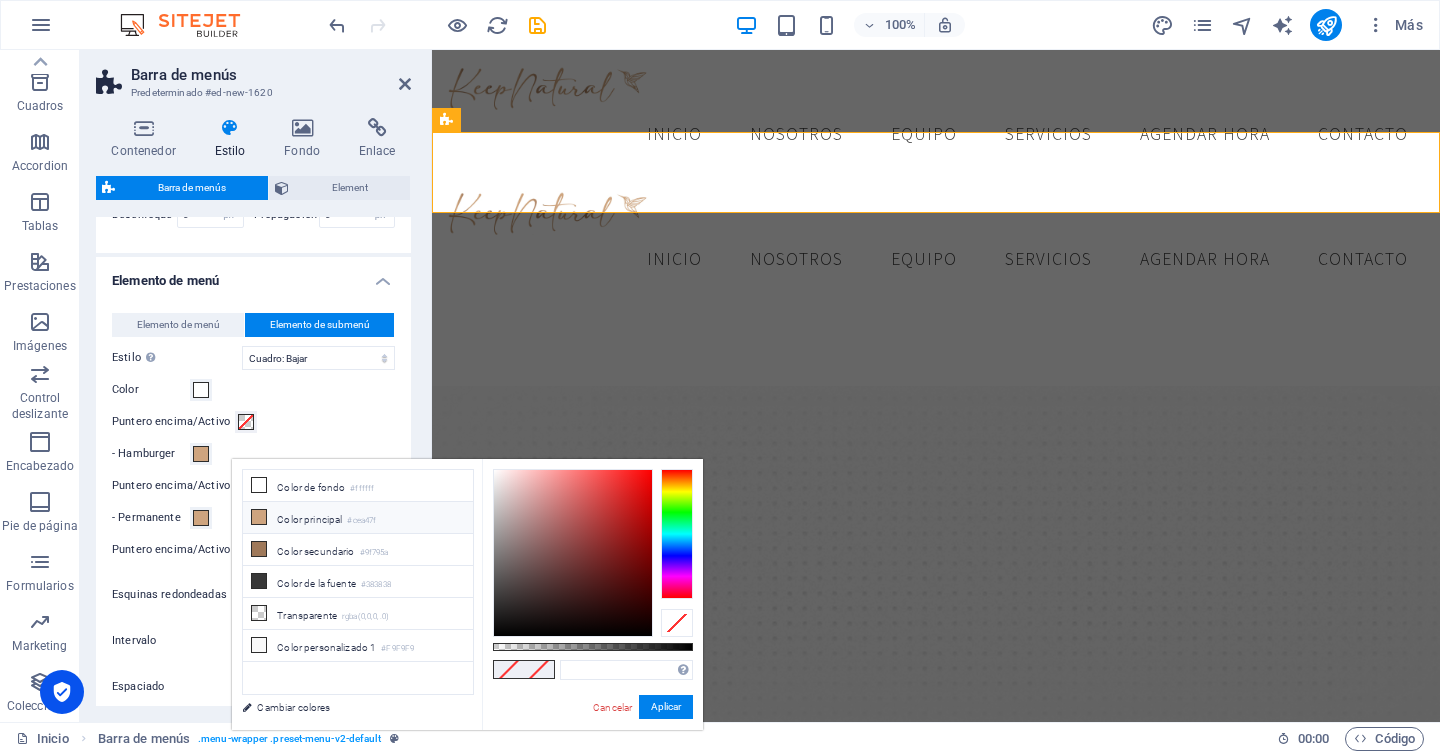 select 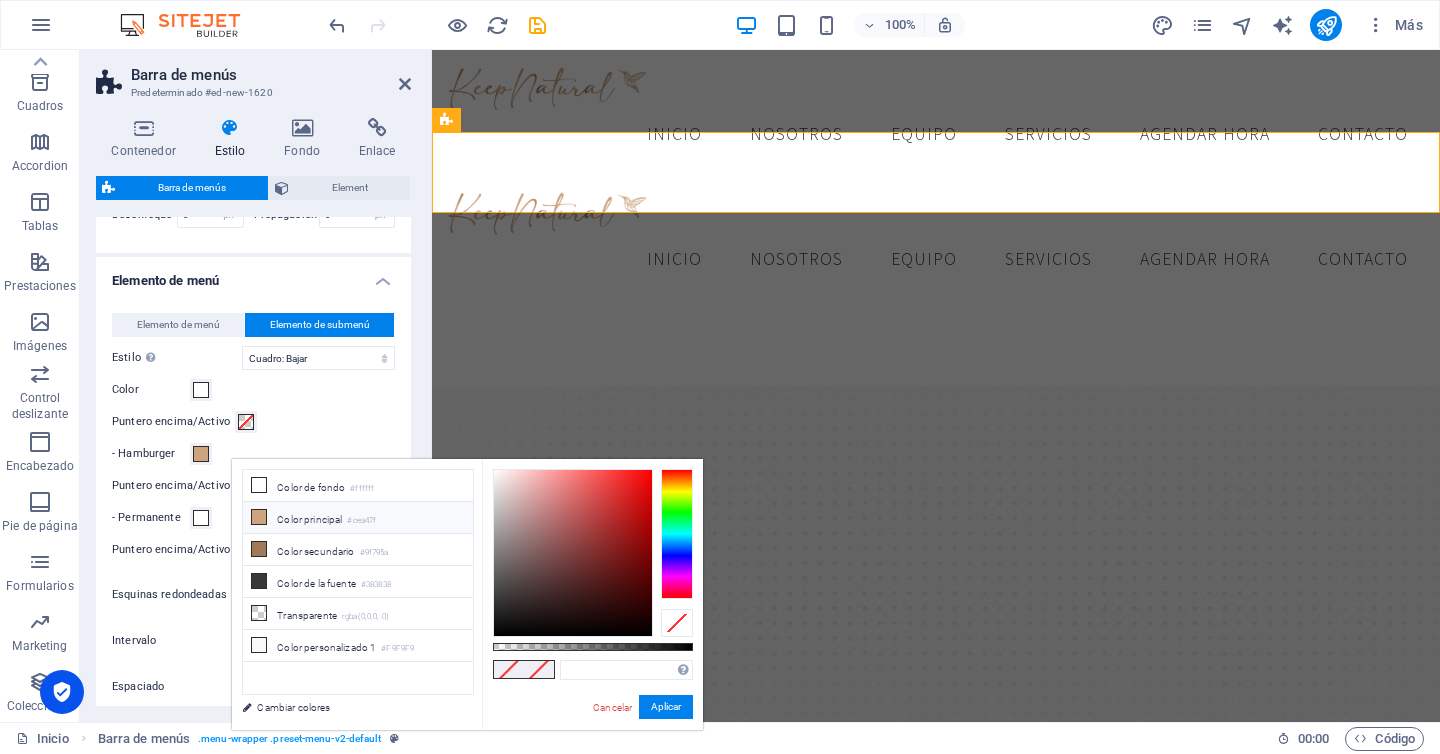 click on "Color principal
#cea47f" at bounding box center [358, 518] 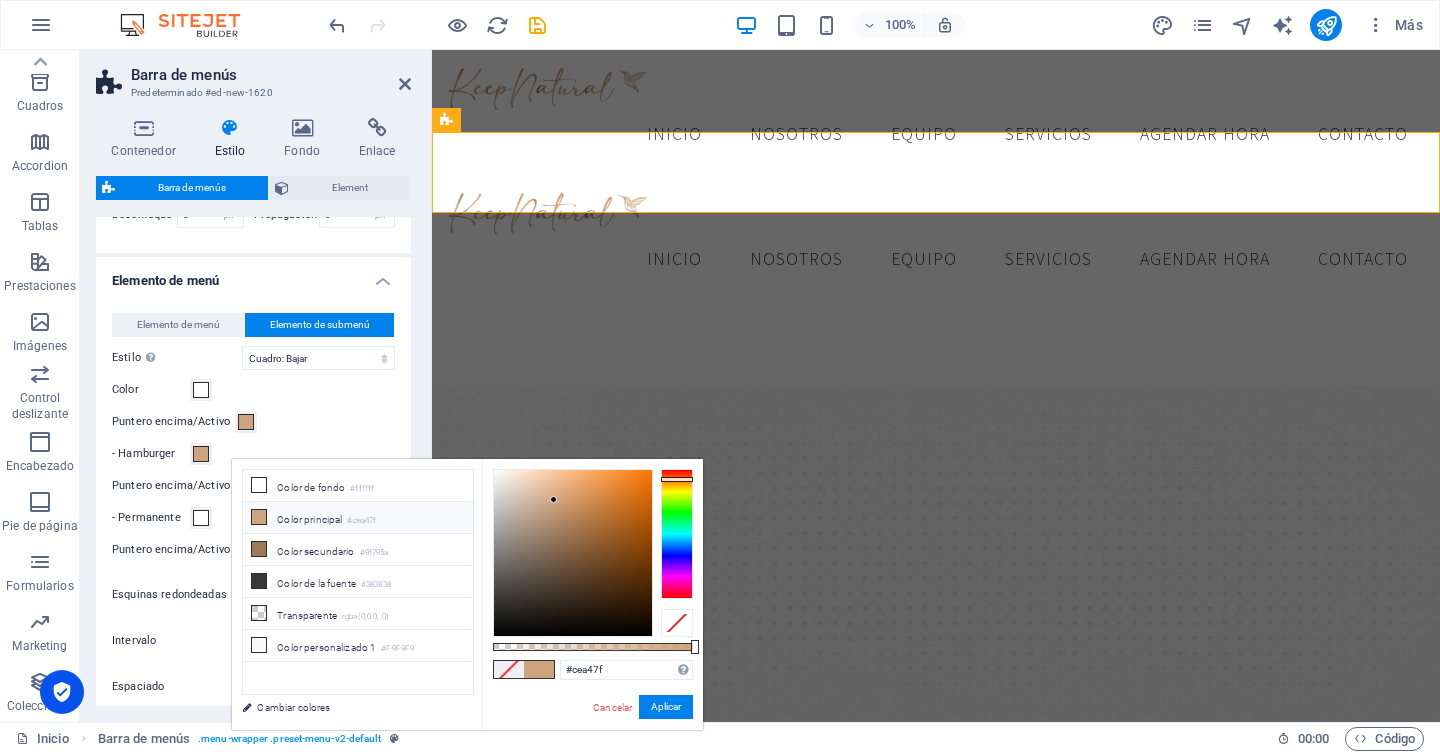 click on "Color" at bounding box center (253, 390) 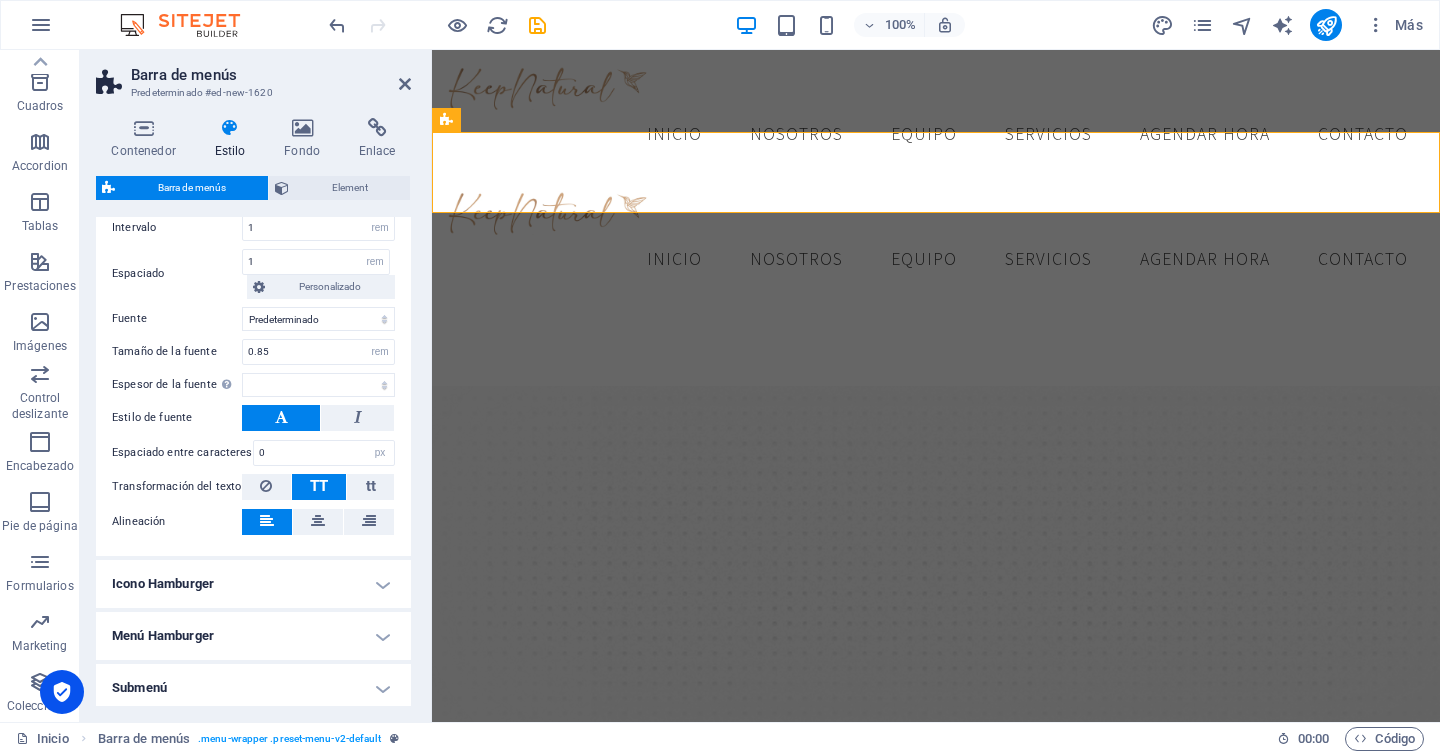 scroll, scrollTop: 1374, scrollLeft: 0, axis: vertical 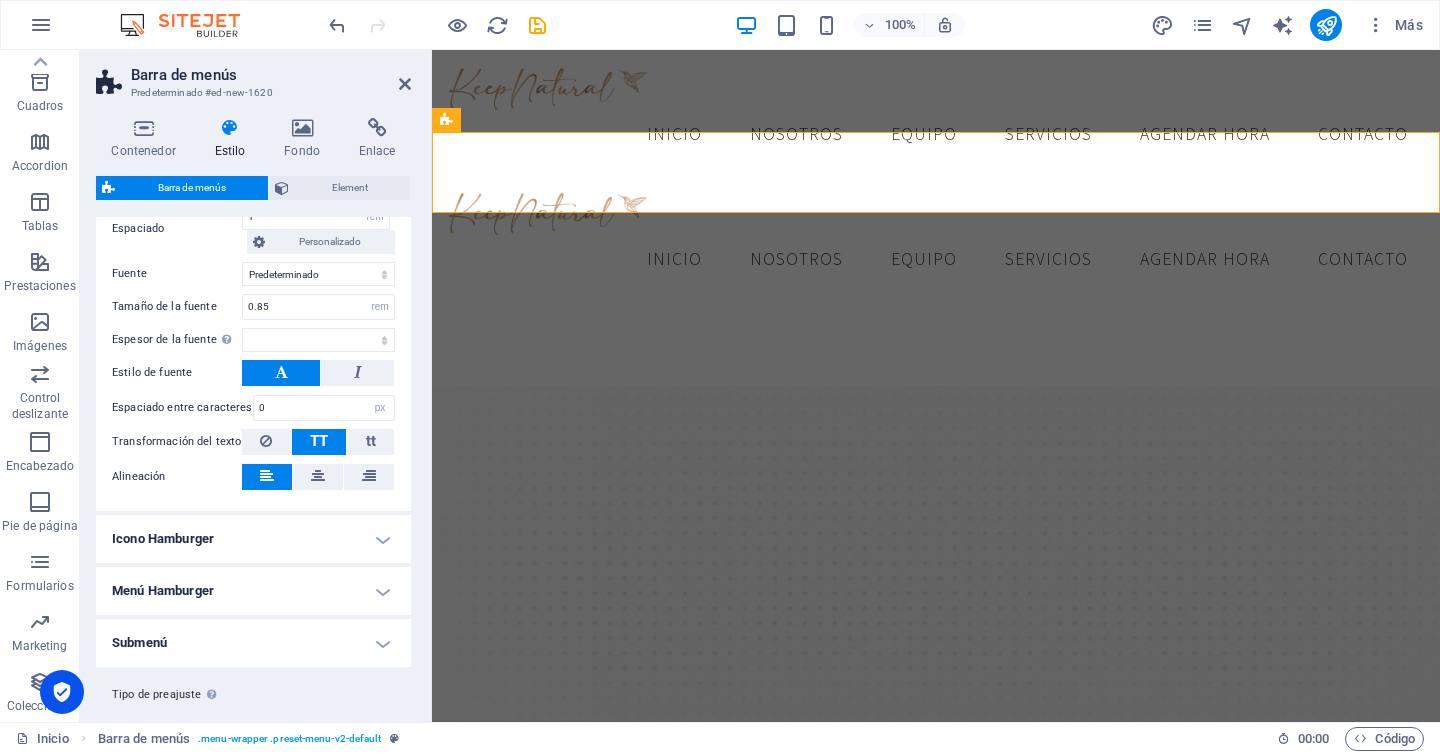 click on "Icono Hamburger" at bounding box center [253, 539] 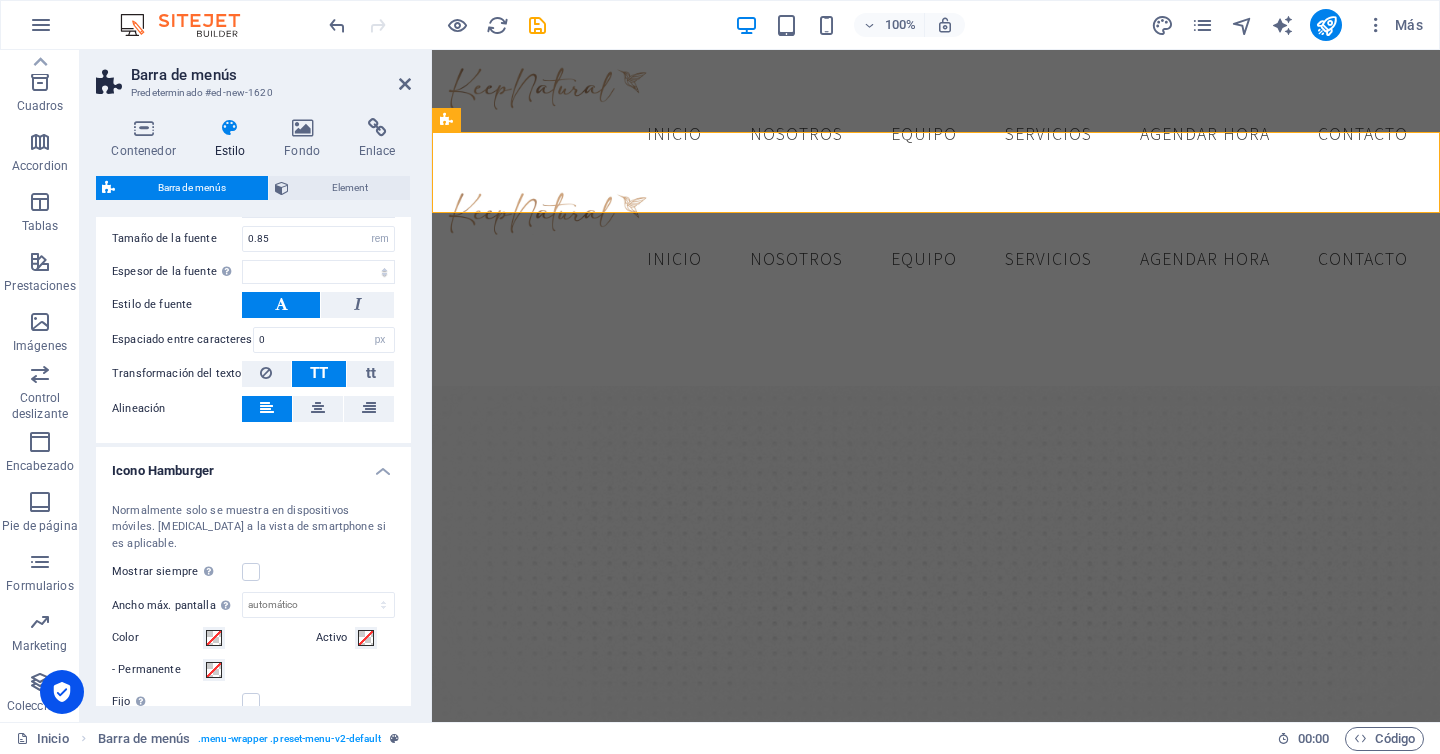scroll, scrollTop: 1445, scrollLeft: 0, axis: vertical 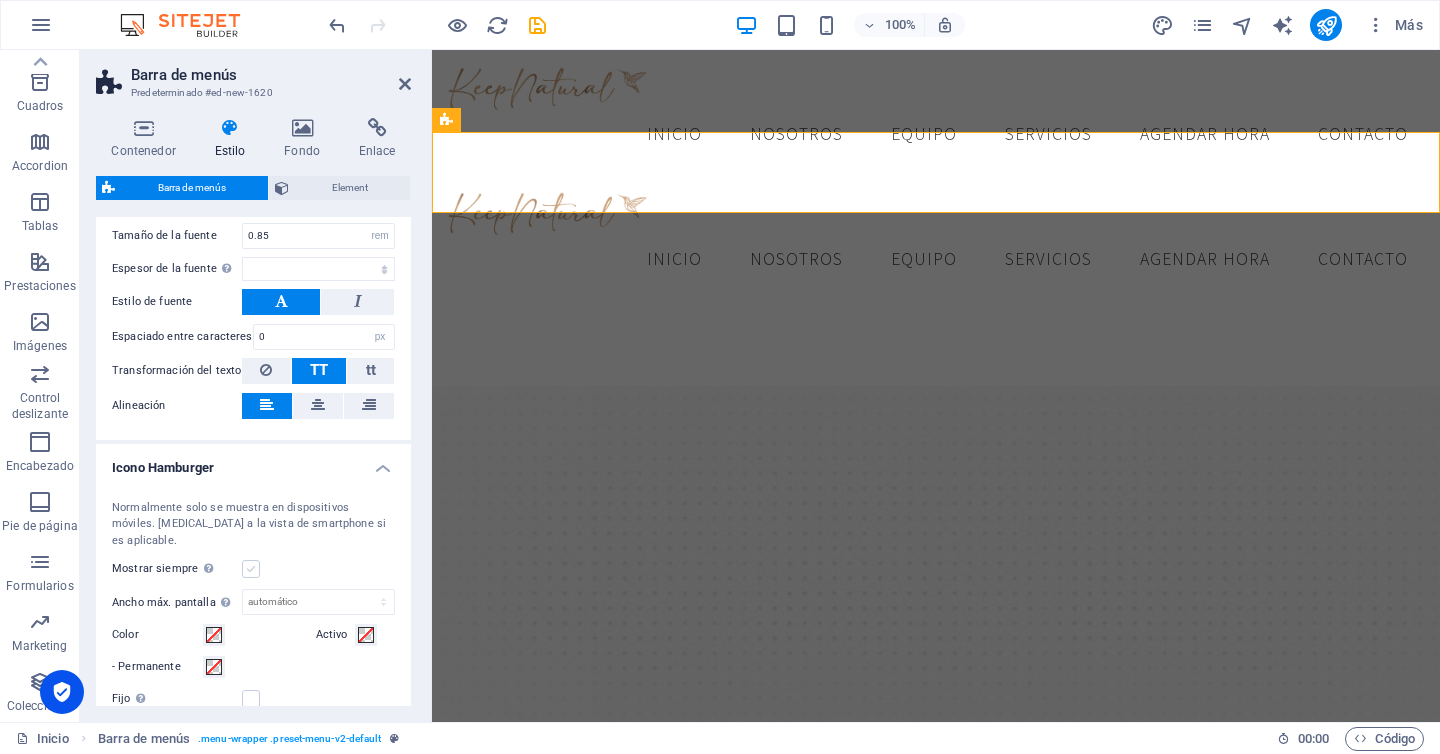 click at bounding box center (251, 569) 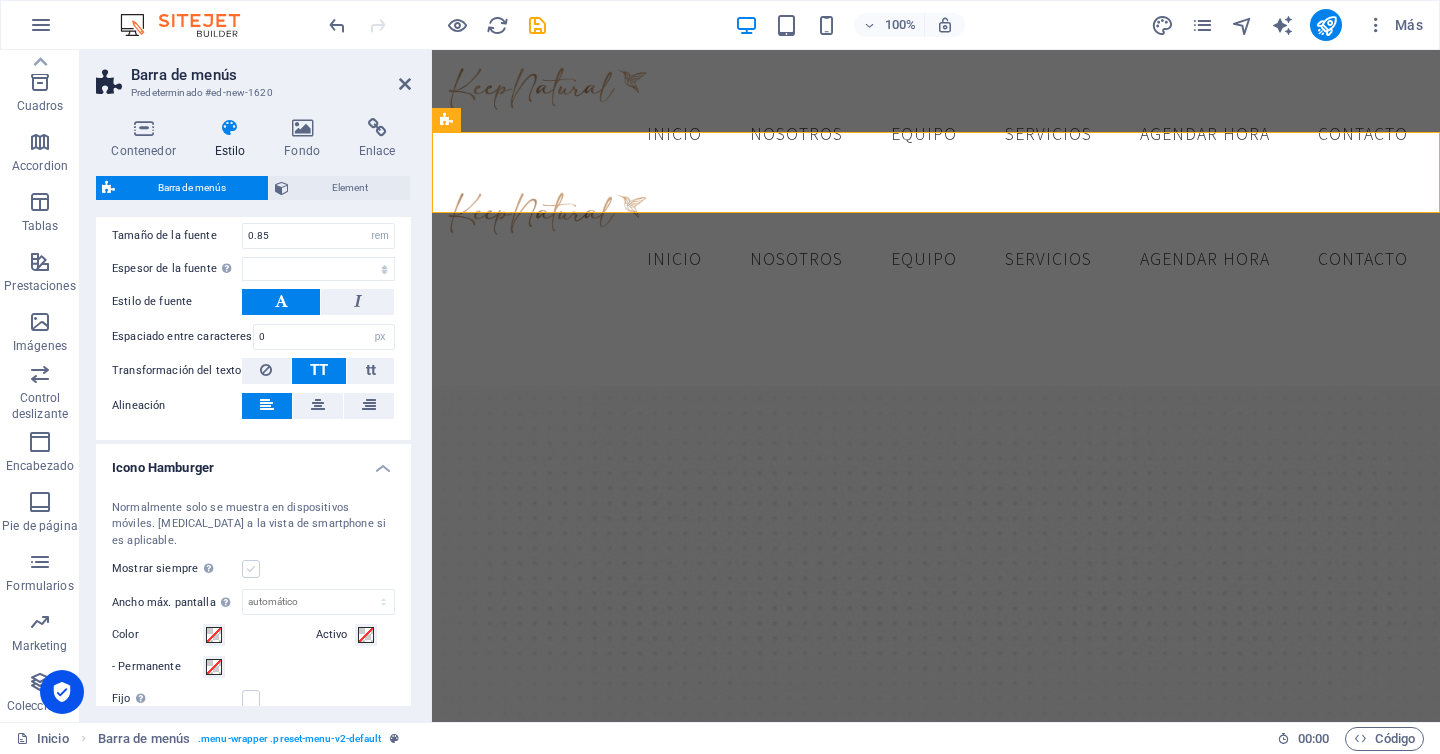 click on "Mostrar siempre Muestra el desencadenador para todas las ventanillas." at bounding box center (0, 0) 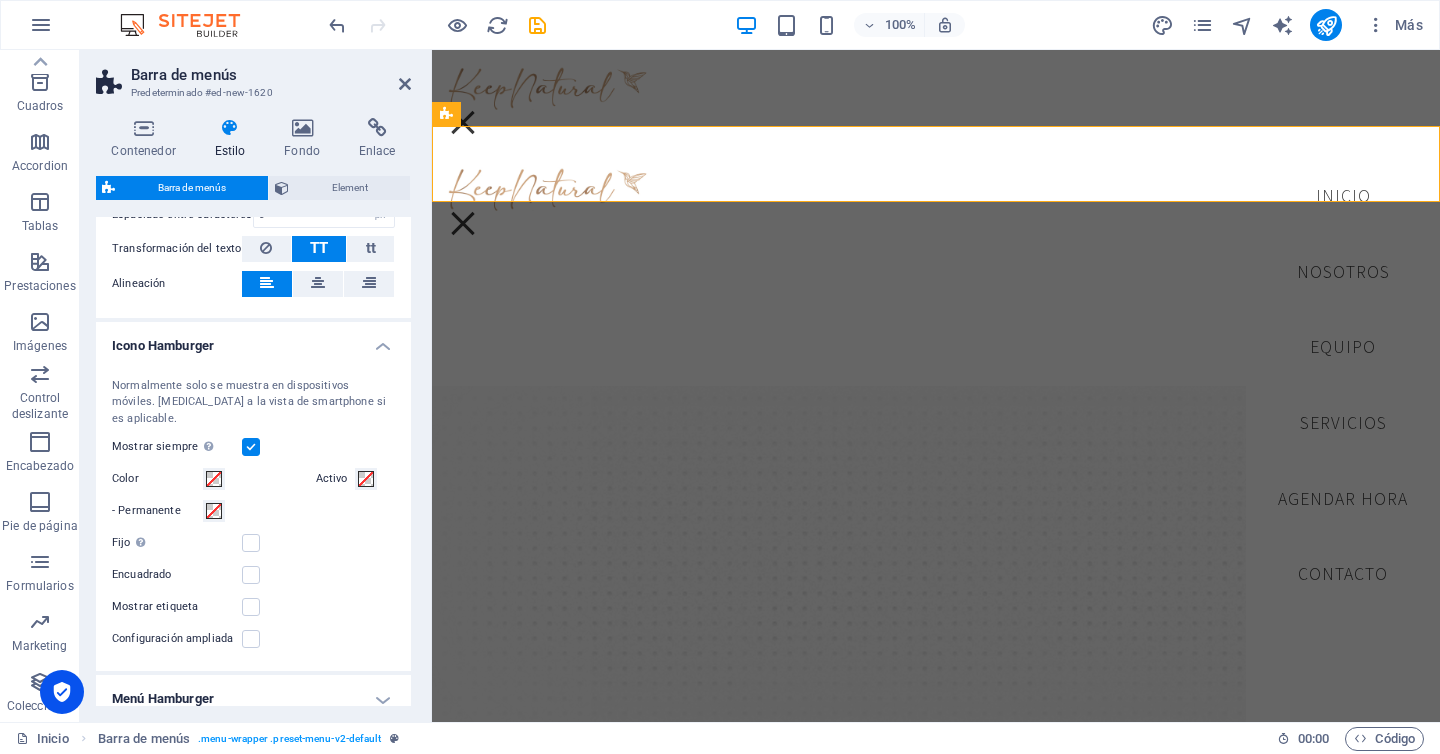 scroll, scrollTop: 1568, scrollLeft: 0, axis: vertical 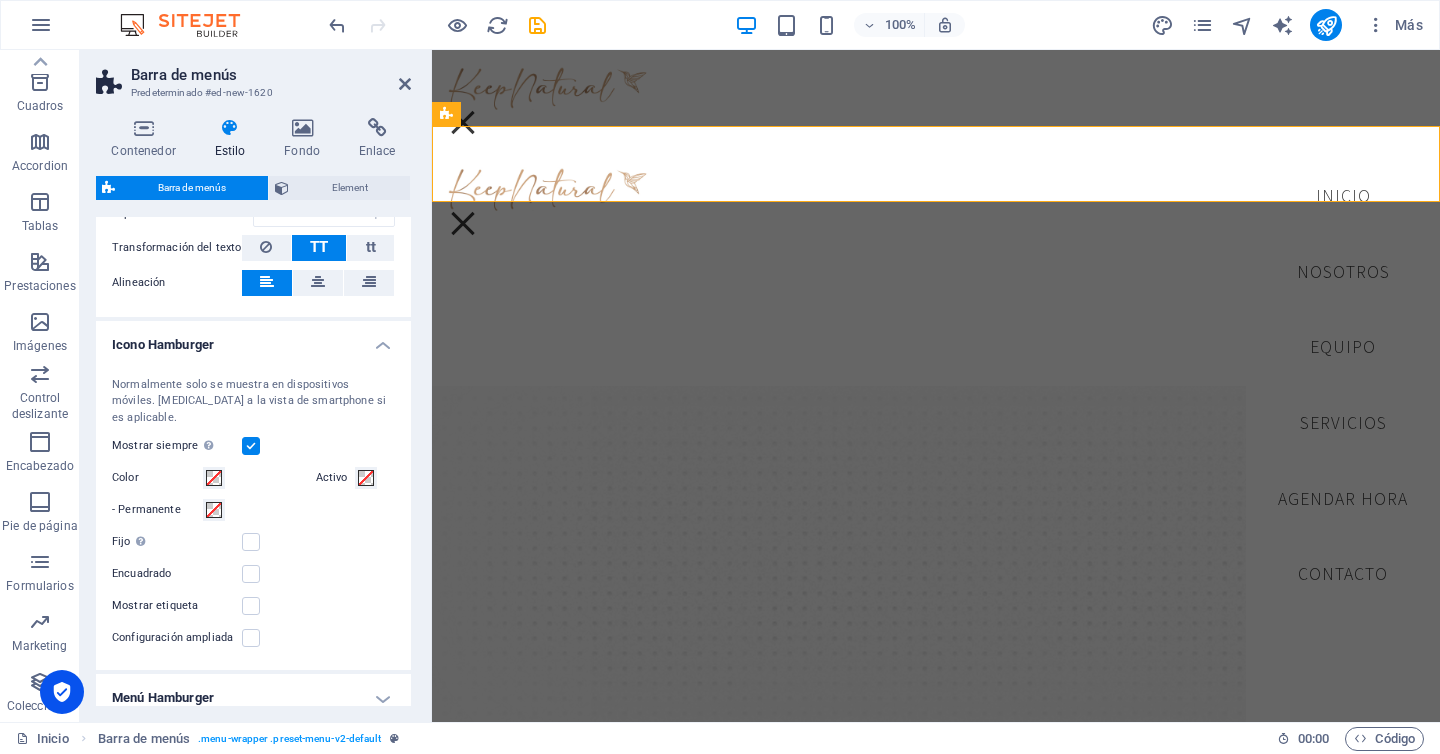 click at bounding box center (251, 446) 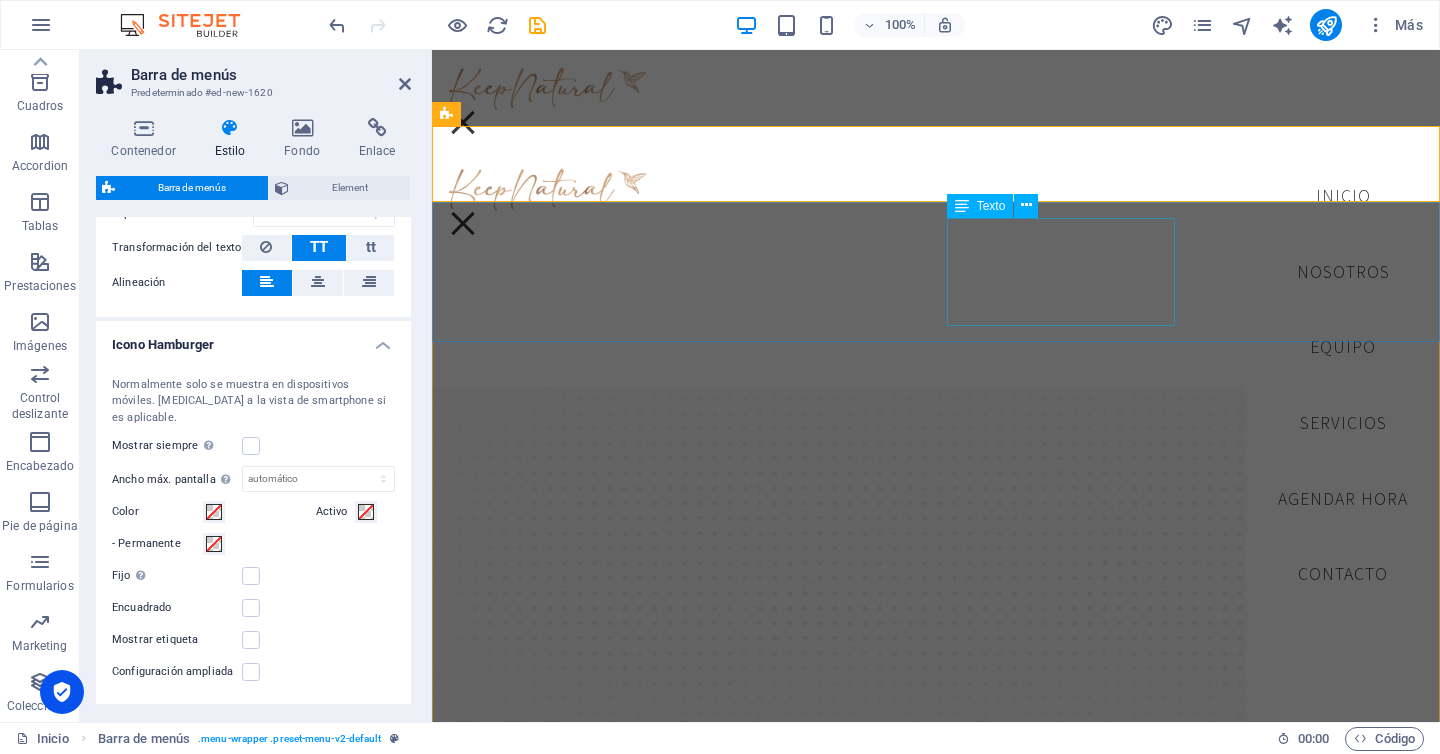 select 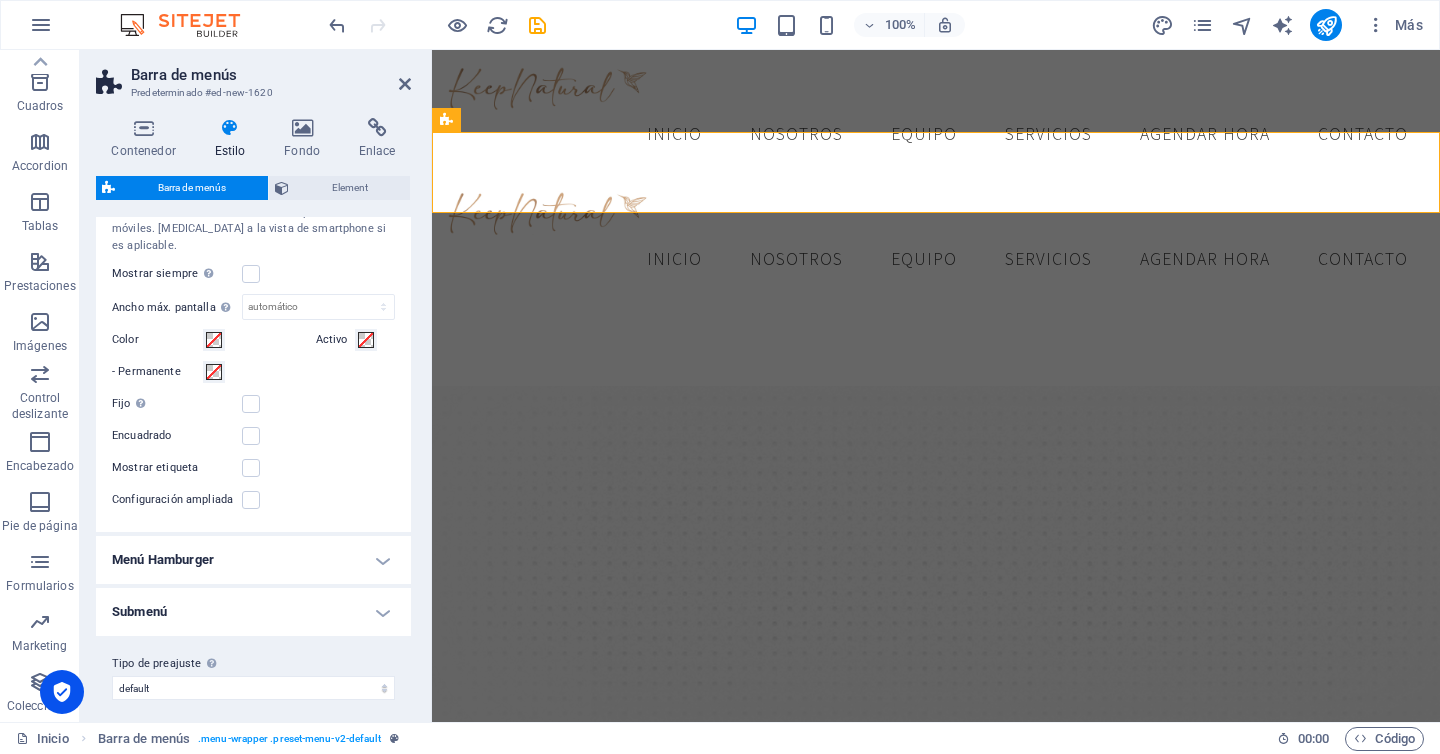 scroll, scrollTop: 1741, scrollLeft: 0, axis: vertical 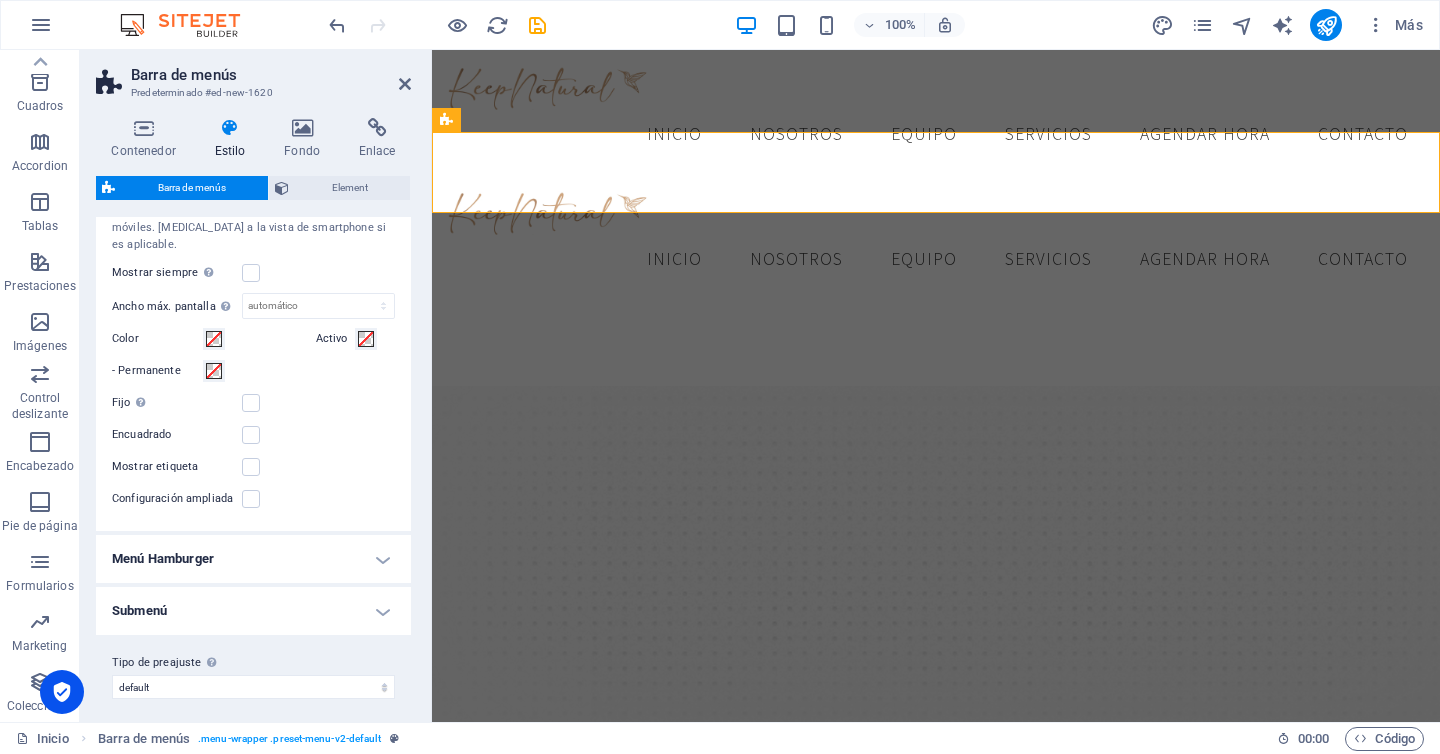 click on "Menú Hamburger" at bounding box center [253, 559] 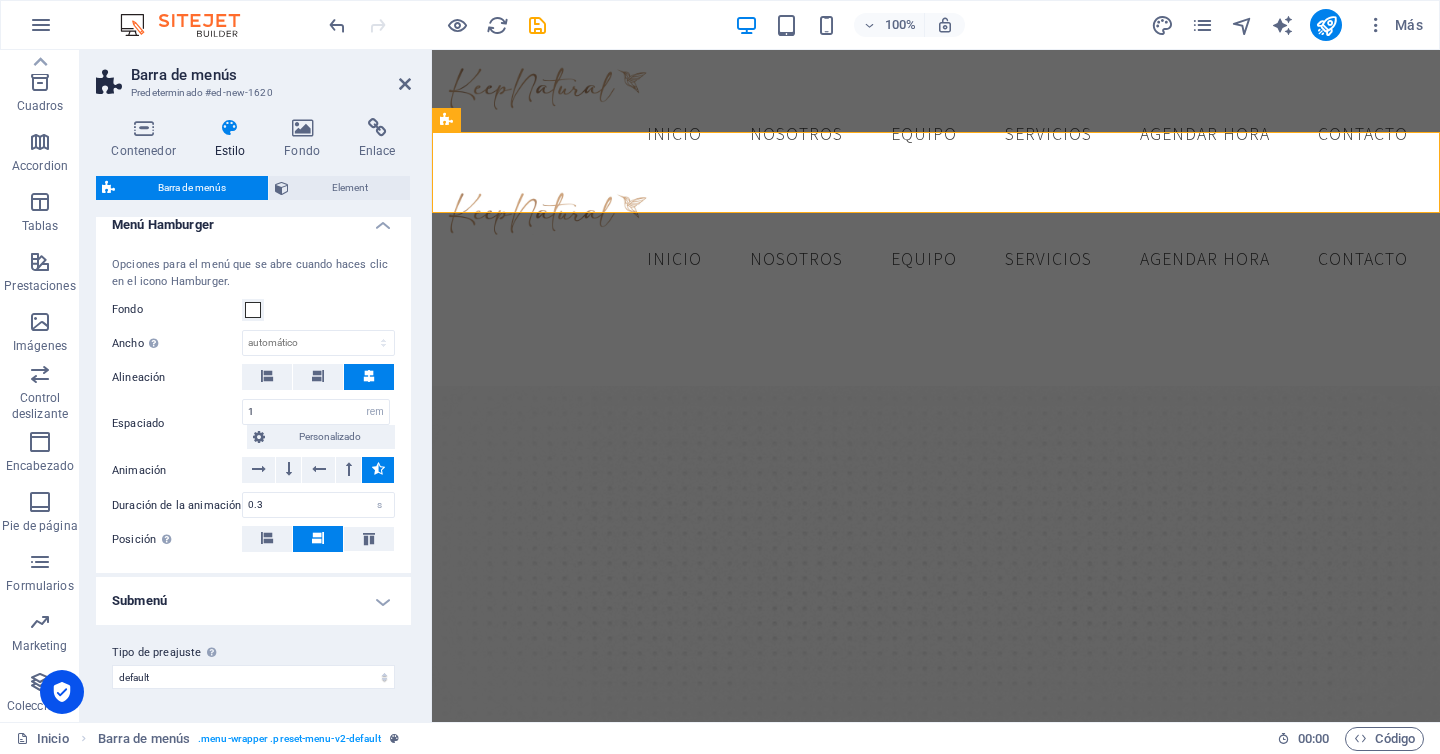 scroll, scrollTop: 2084, scrollLeft: 0, axis: vertical 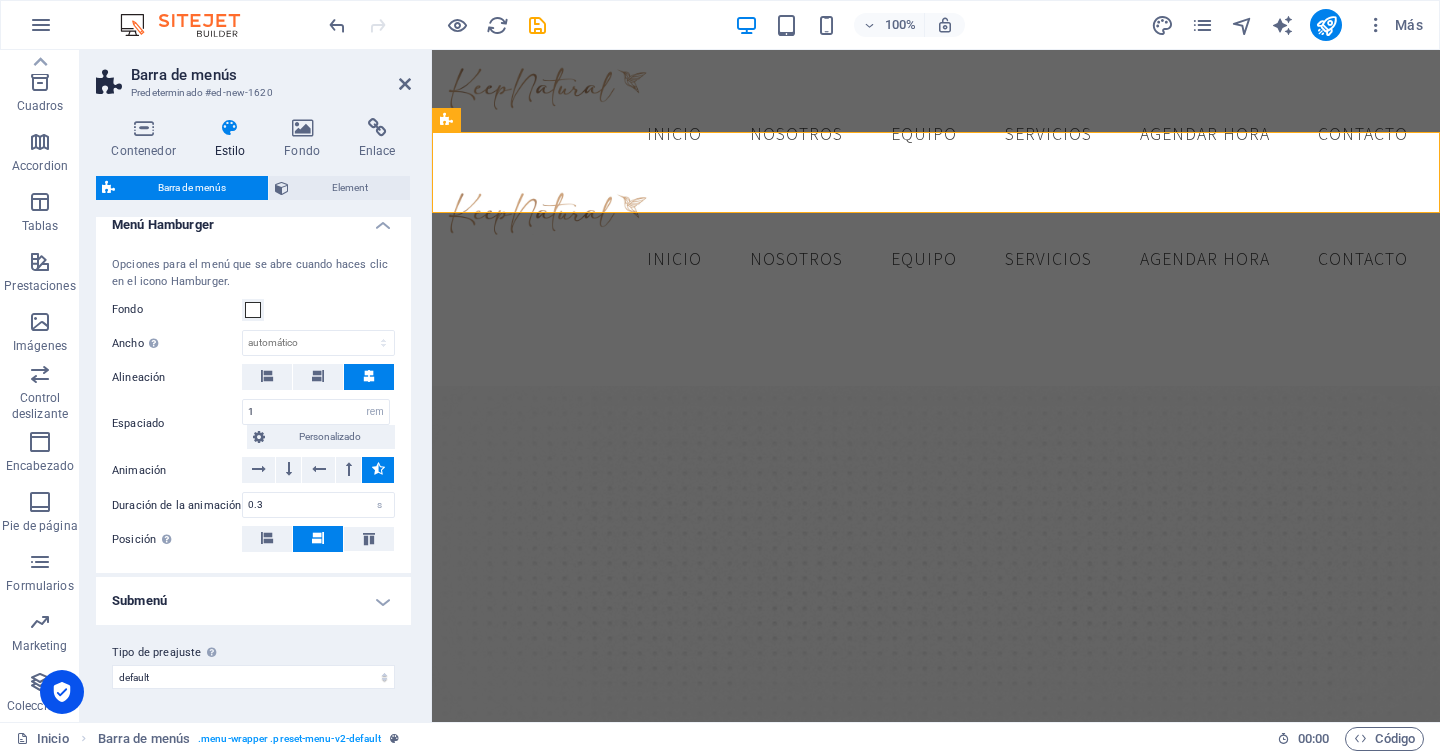 click on "Opciones para el menú que se abre cuando haces clic en el icono Hamburger. Fondo Ancho Solo cuando Desencadenar pantalla completa de menú está activado automático px rem % vh vw Alineación Espaciado 1 px rem % vh vw Personalizado Personalizado 1 px rem % vh vw 1 px rem % vh vw 1 px rem % vh vw 1 px rem % vh vw Animación Duración de la animación 0.3 s Posición Define la posición del menú abierto. Dirección Define la dirección de los elementos del menú en la vista de escritorio." at bounding box center [253, 405] 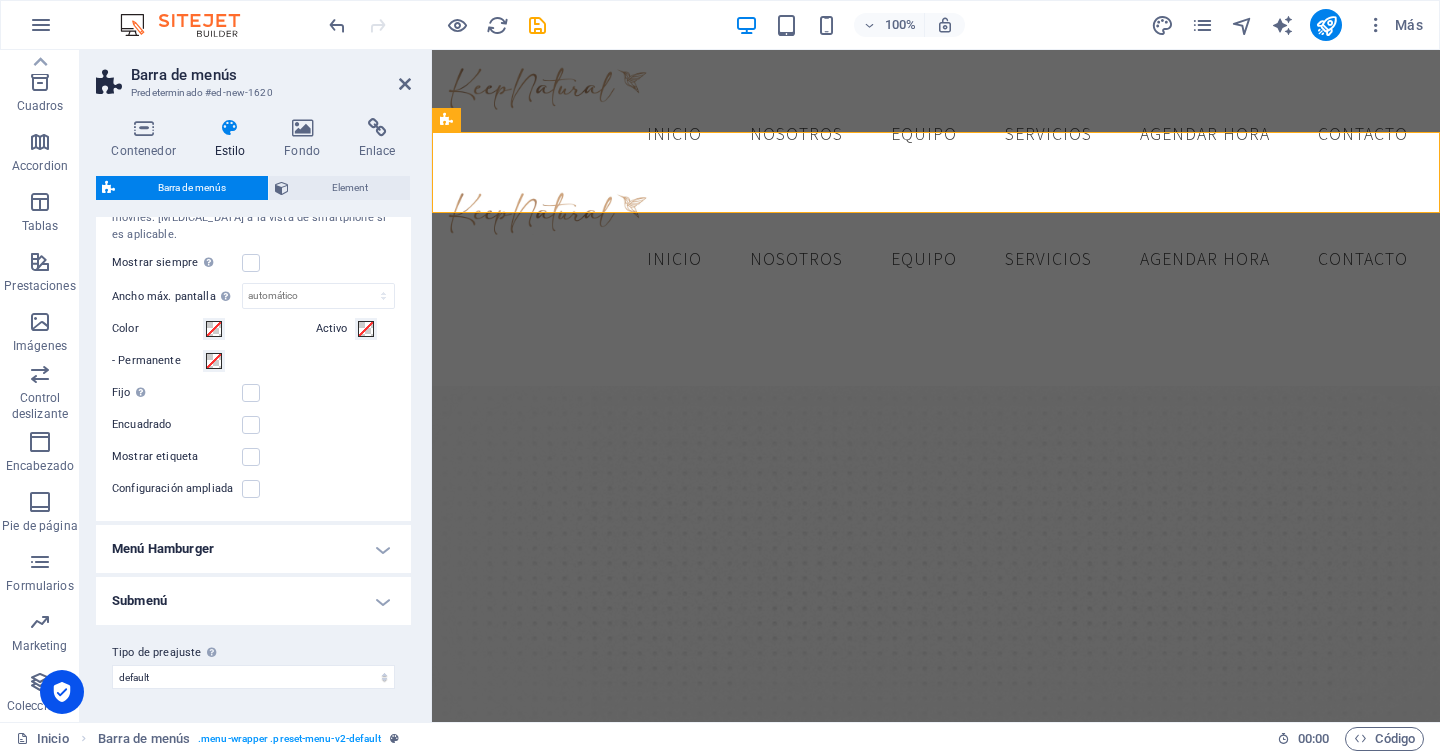 scroll, scrollTop: 1760, scrollLeft: 0, axis: vertical 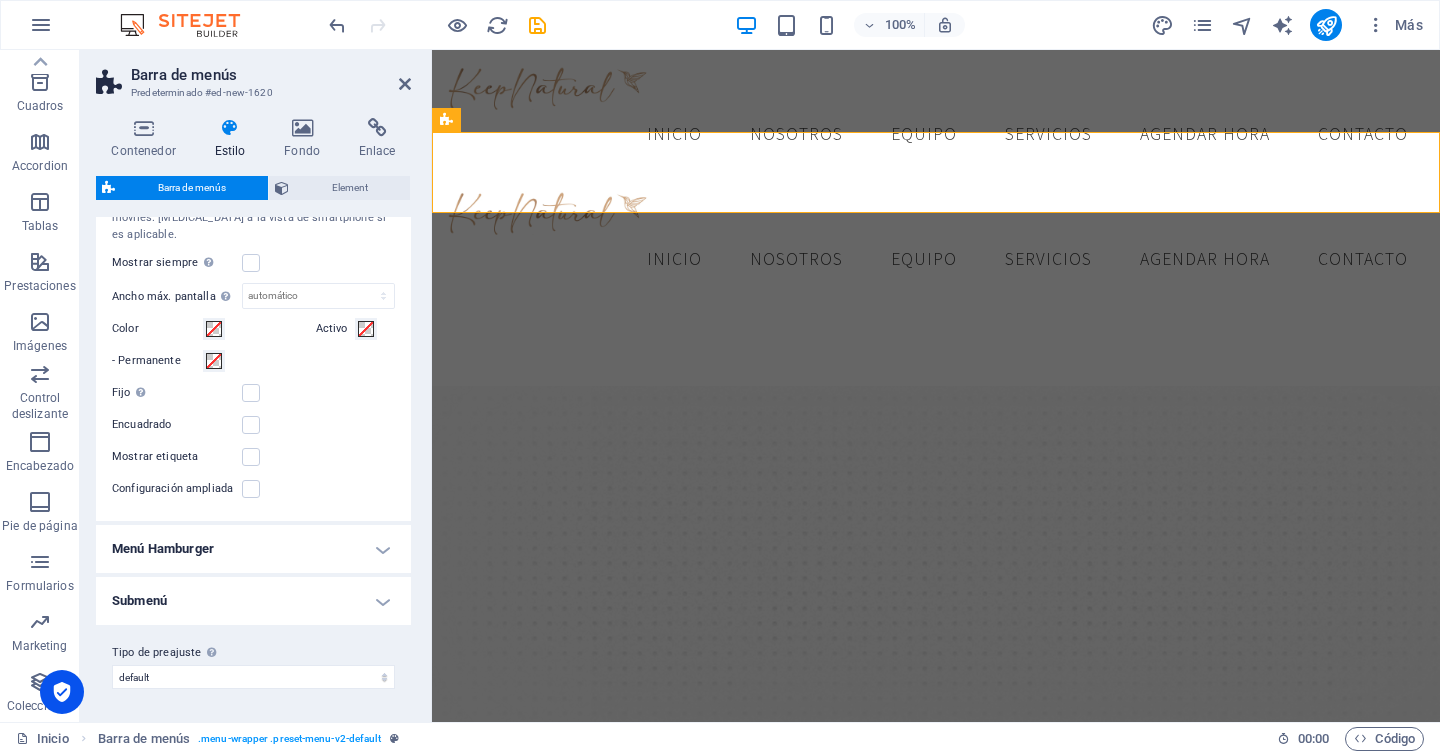 click on "Submenú" at bounding box center (253, 601) 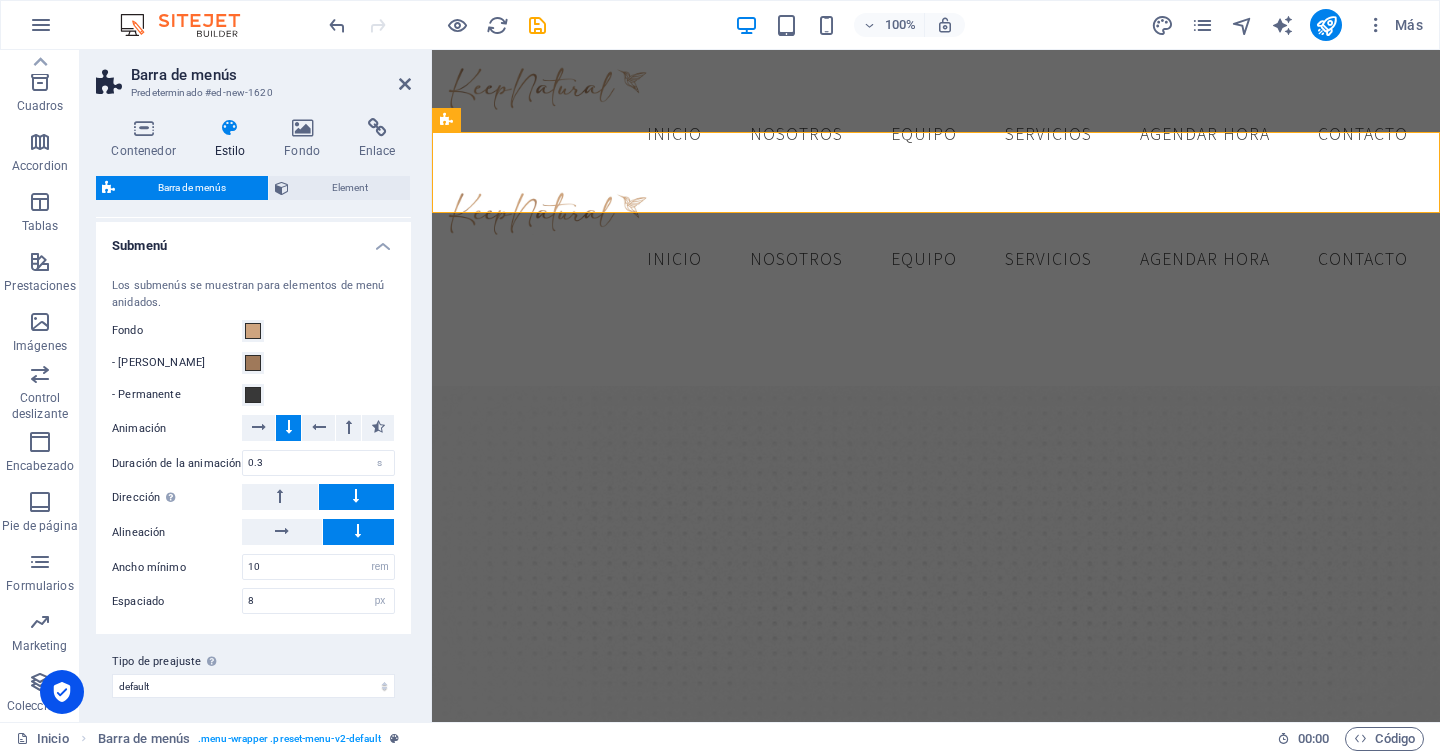 scroll, scrollTop: 2124, scrollLeft: 0, axis: vertical 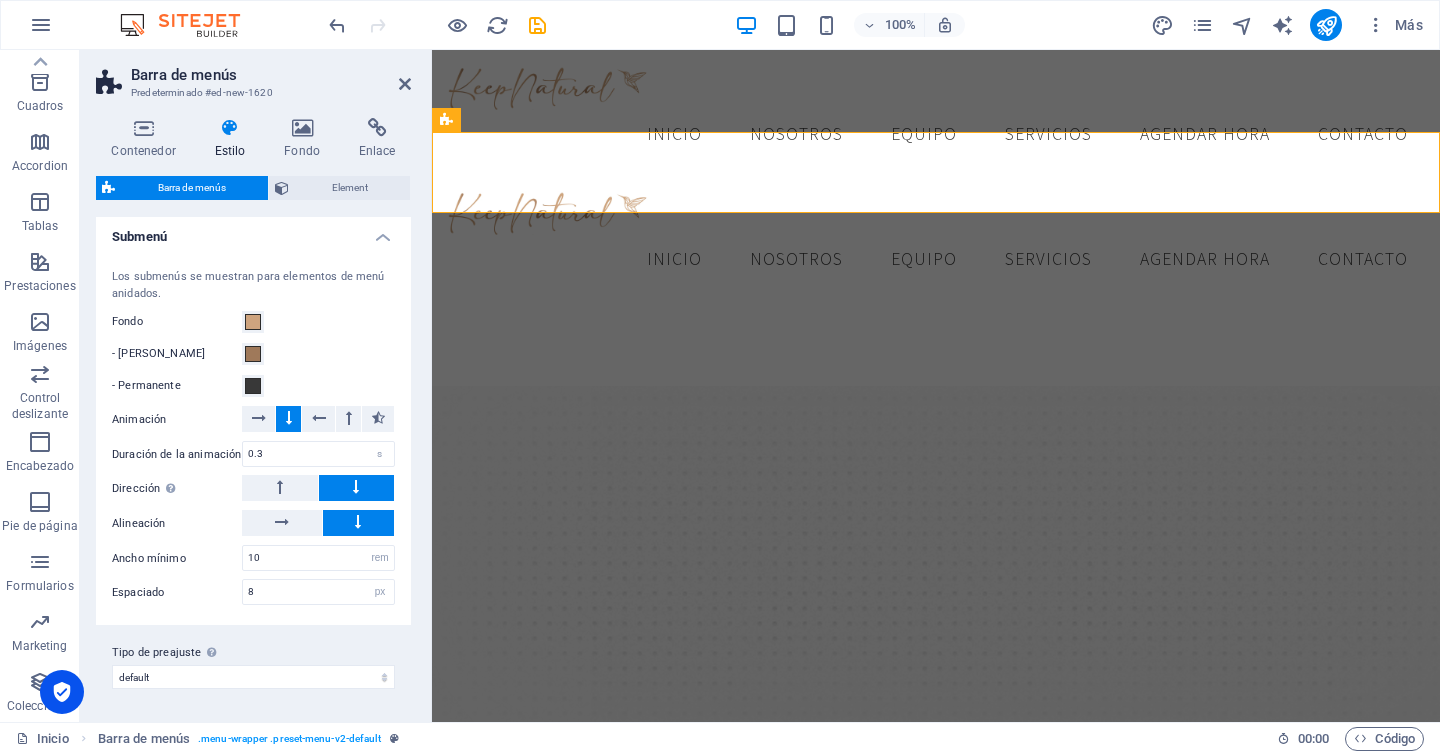 click on "Submenú" at bounding box center [253, 231] 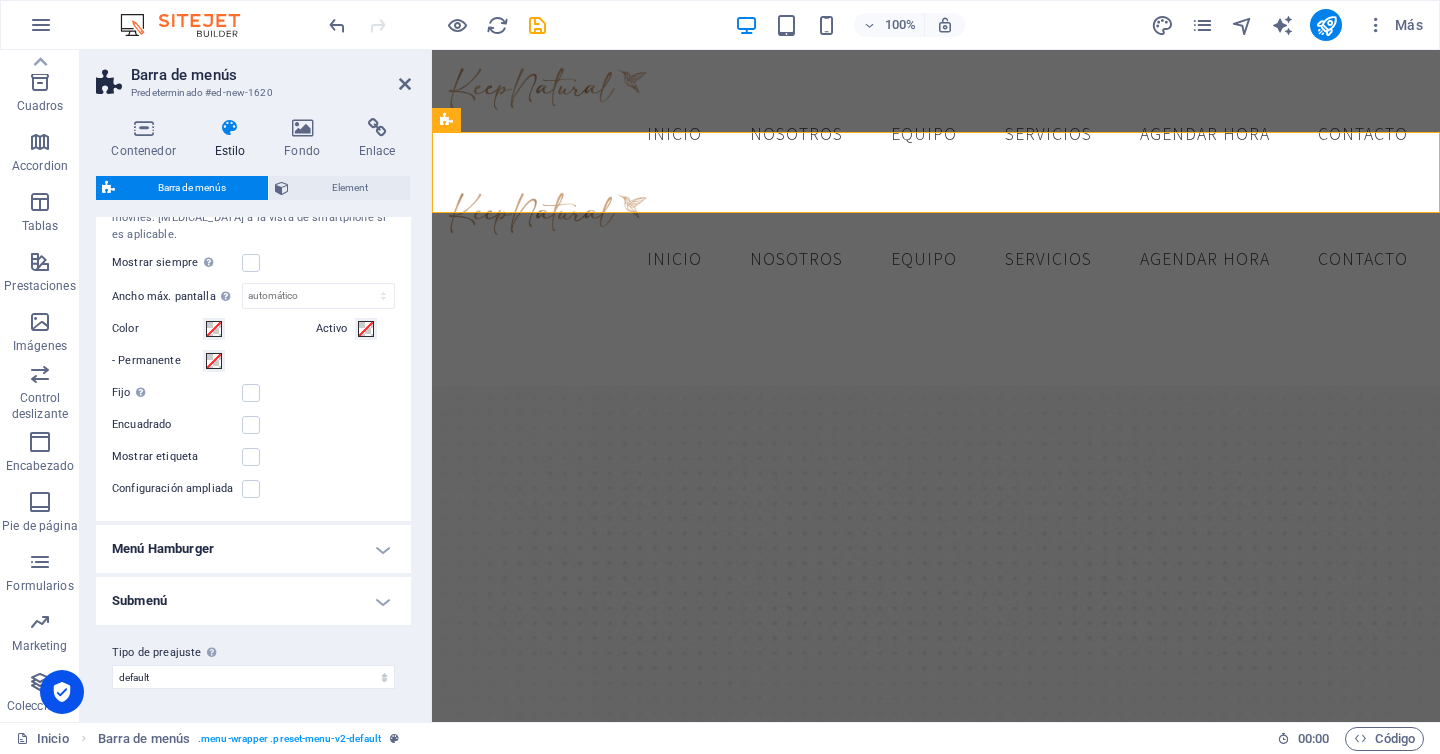 scroll, scrollTop: 1760, scrollLeft: 0, axis: vertical 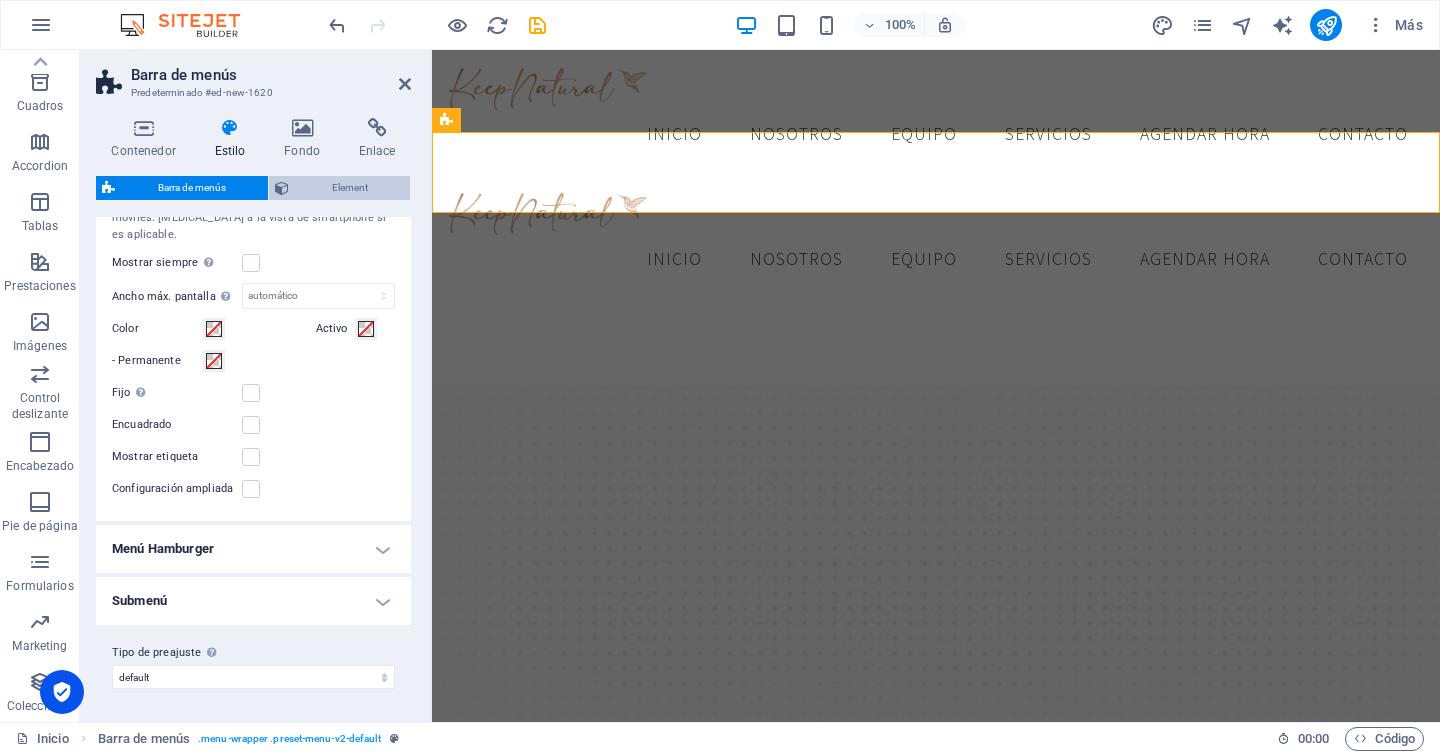 click on "Element" at bounding box center [349, 188] 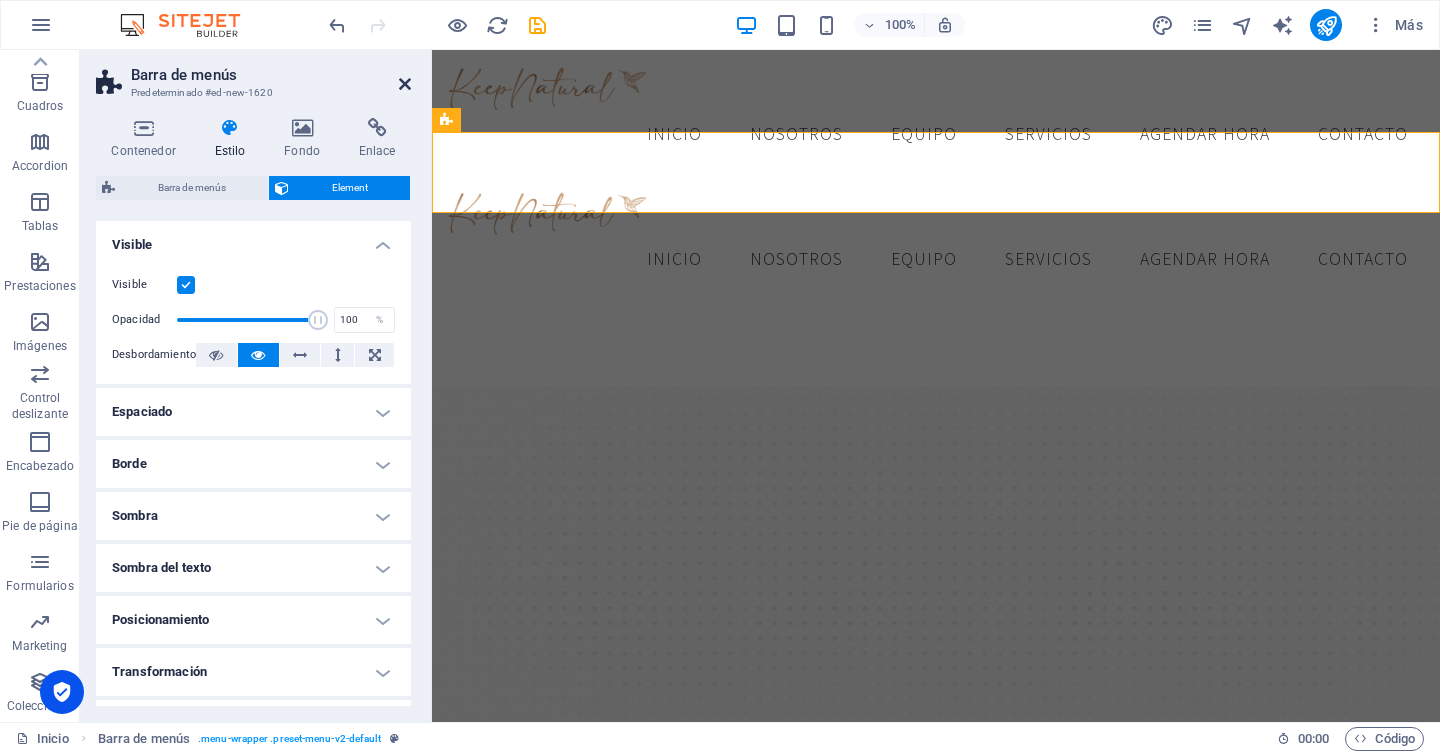 click at bounding box center (405, 84) 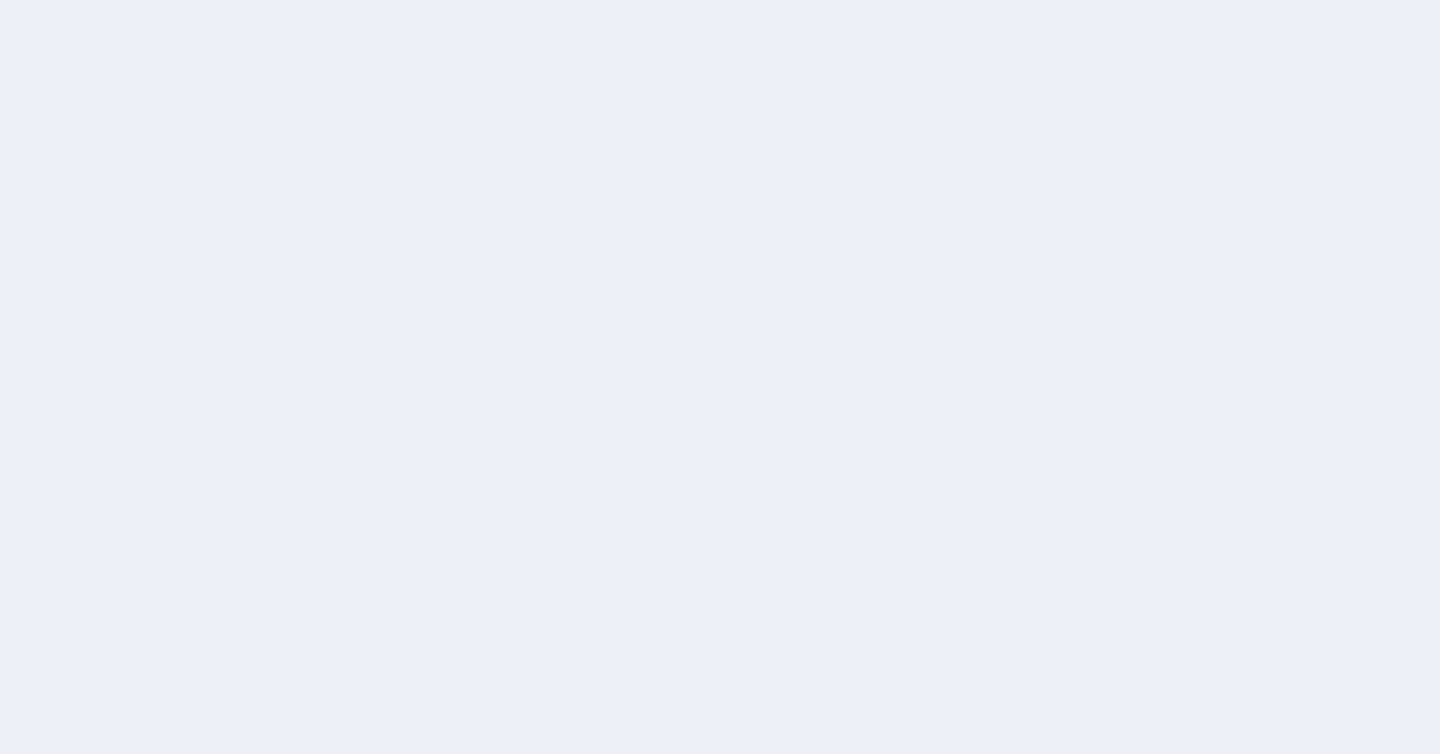 scroll, scrollTop: 0, scrollLeft: 0, axis: both 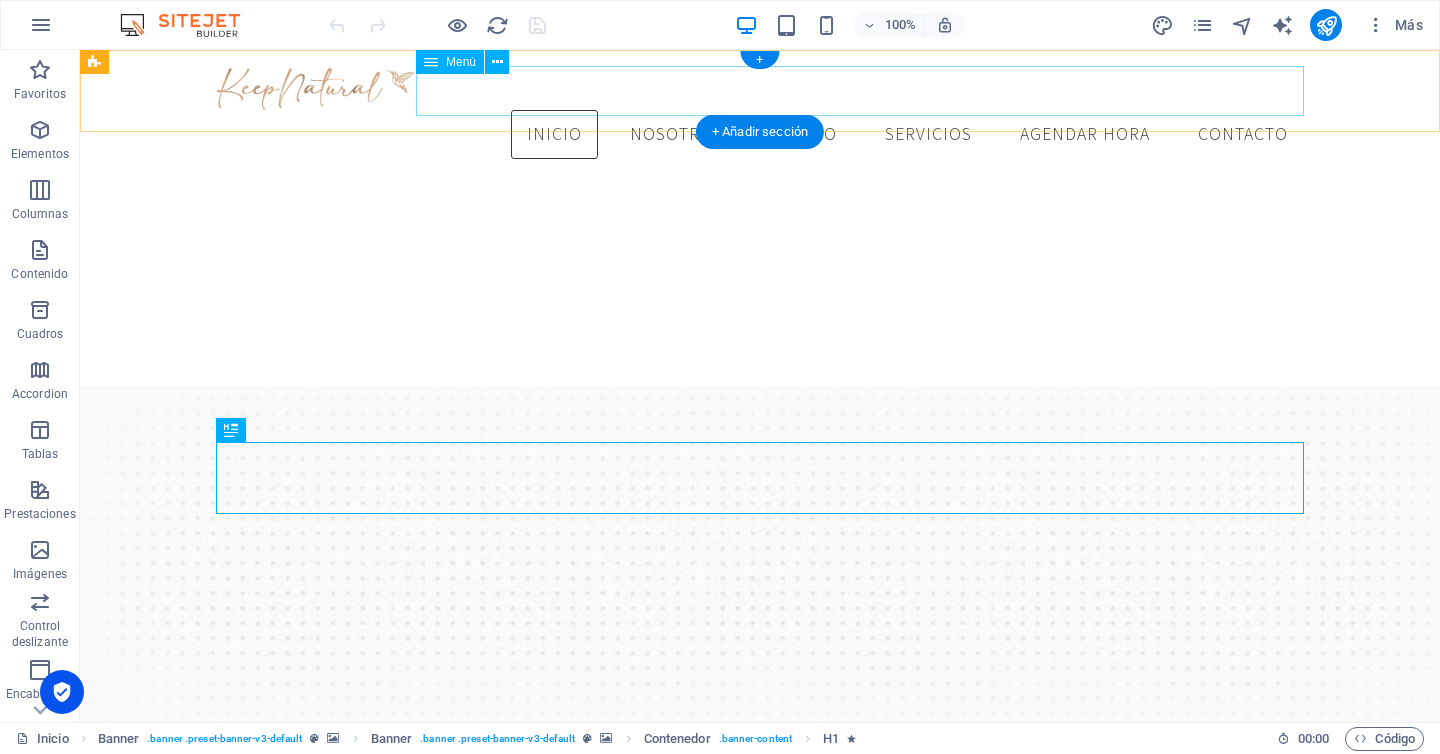 click on "Inicio Nosotros Equipo Servicios Agendar hora Contacto" at bounding box center (760, 135) 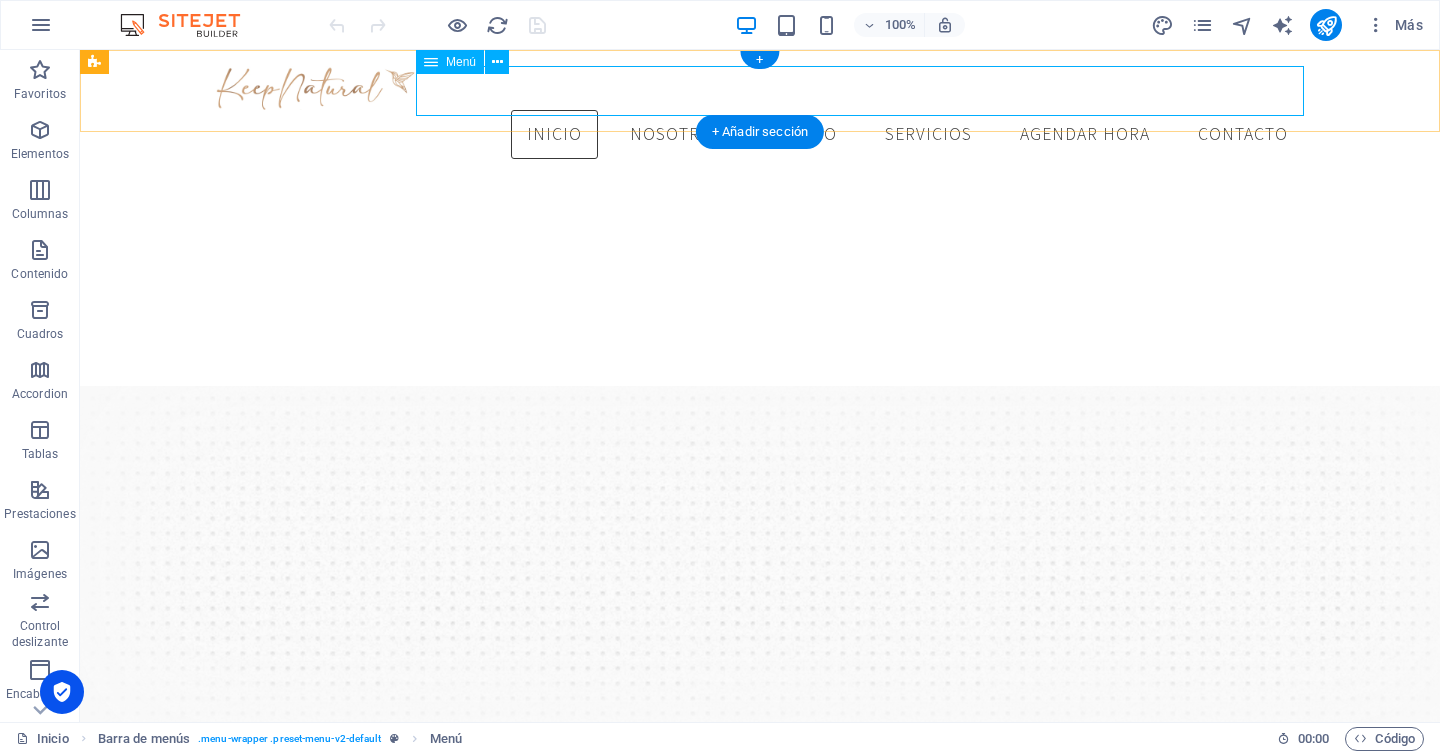 click on "Inicio Nosotros Equipo Servicios Agendar hora Contacto" at bounding box center (760, 135) 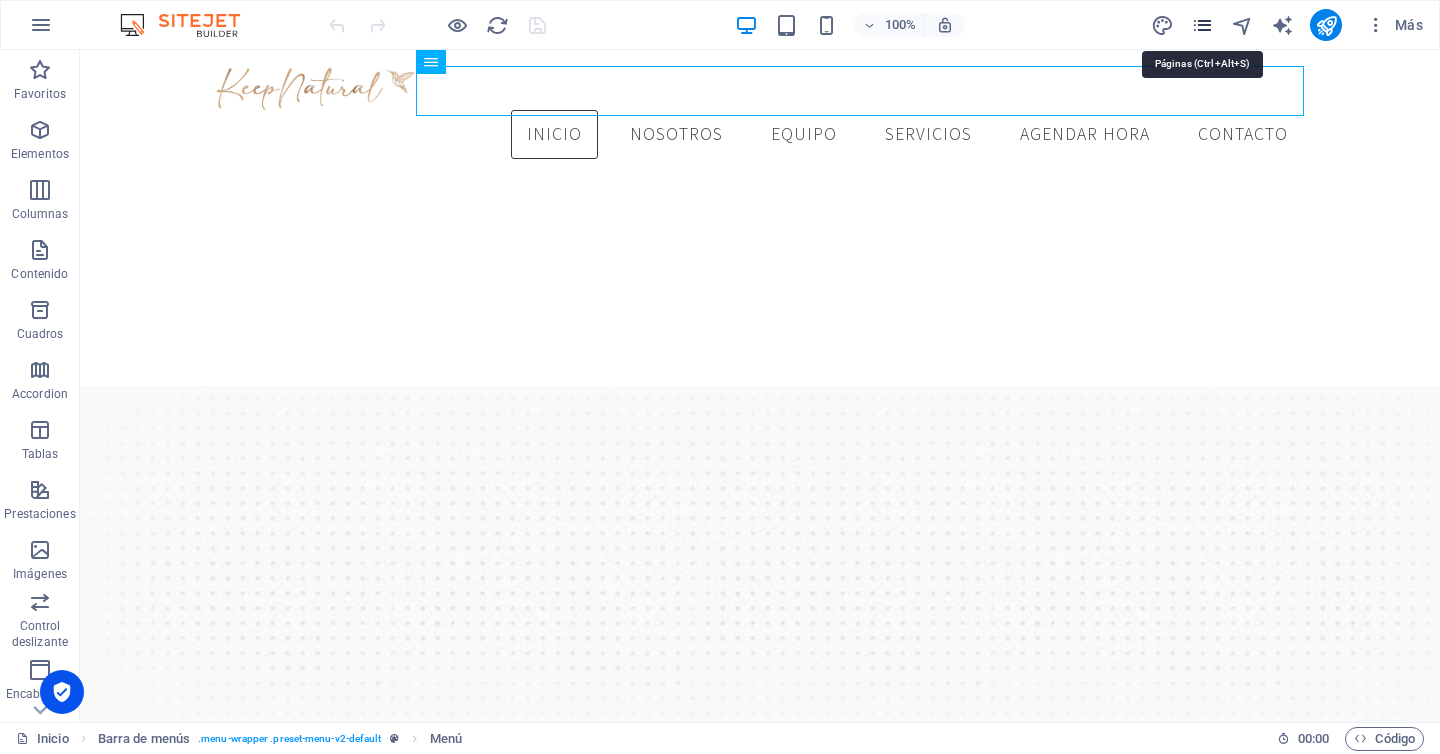 click at bounding box center [1202, 25] 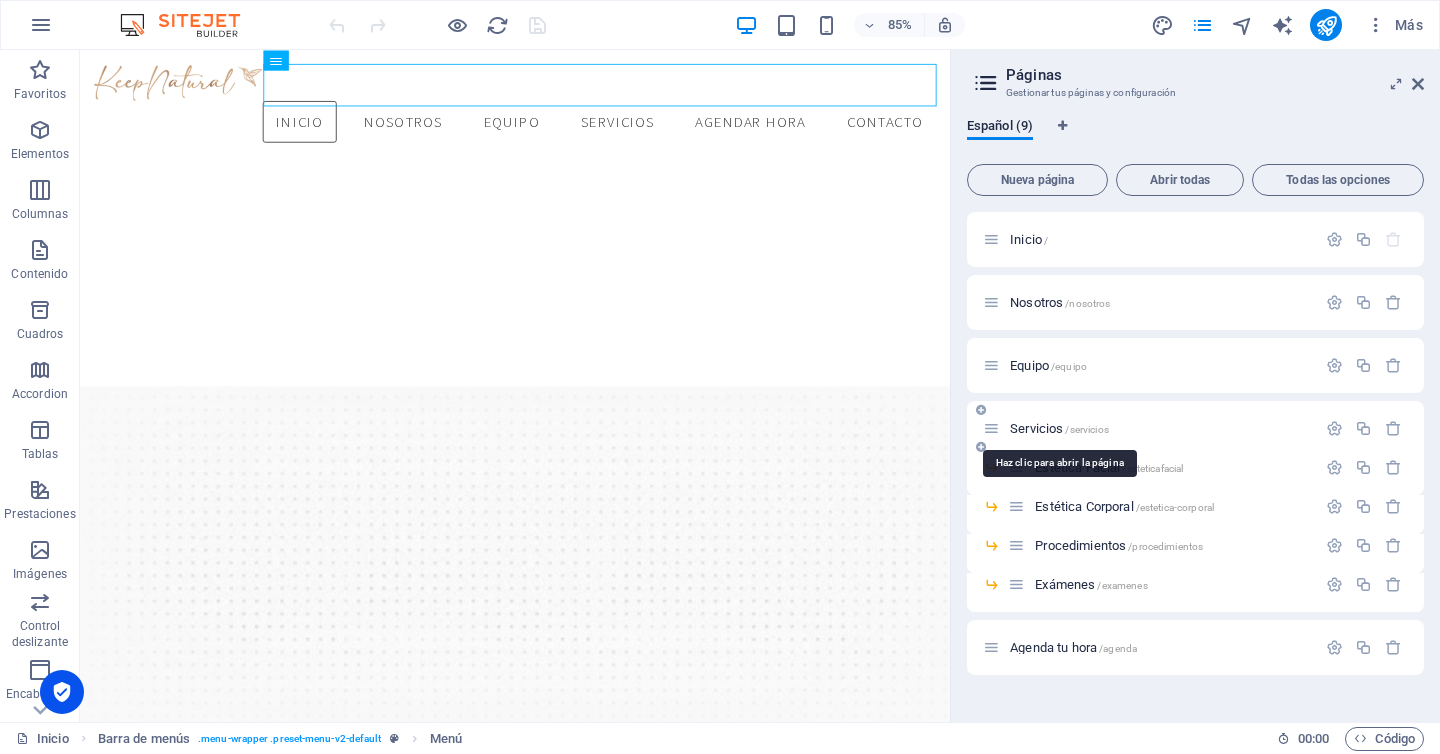 click on "Servicios /servicios" at bounding box center (1059, 428) 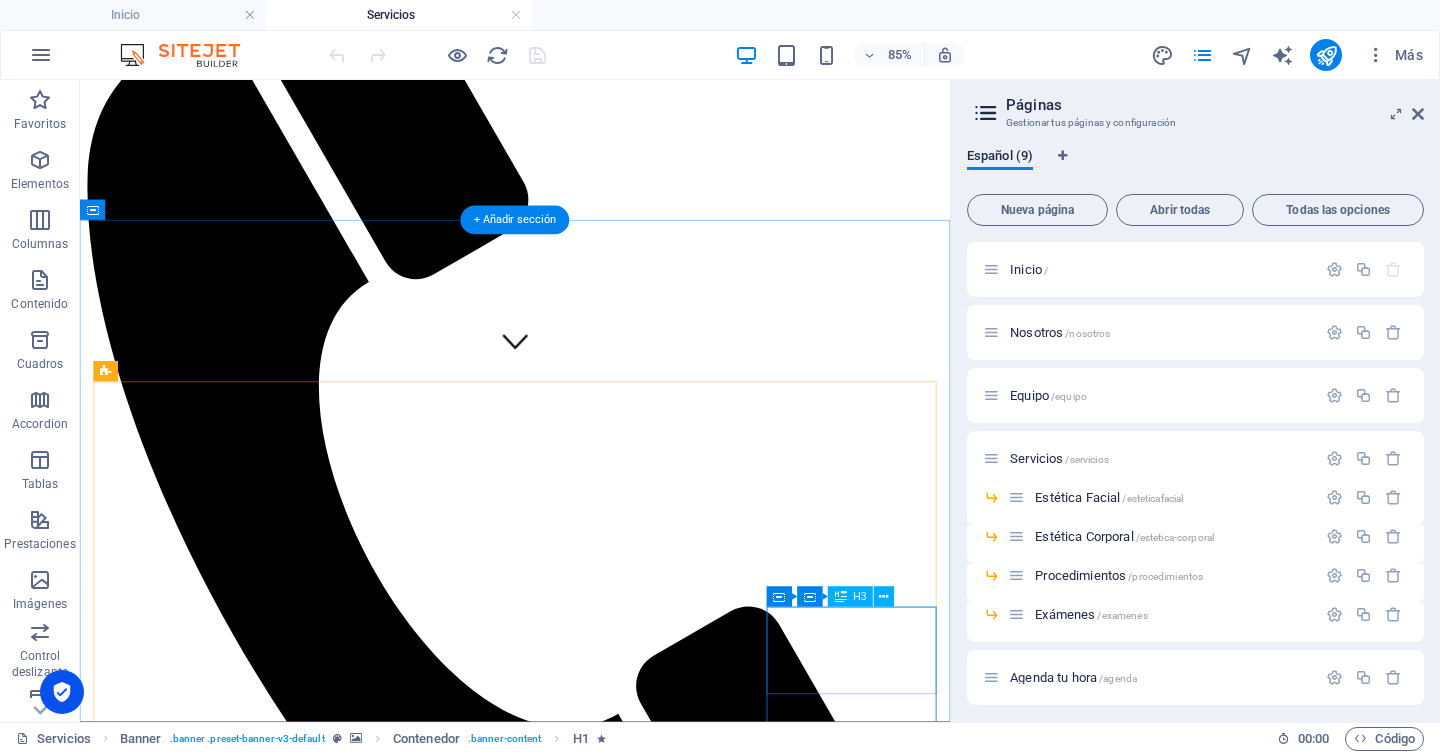 scroll, scrollTop: 418, scrollLeft: 0, axis: vertical 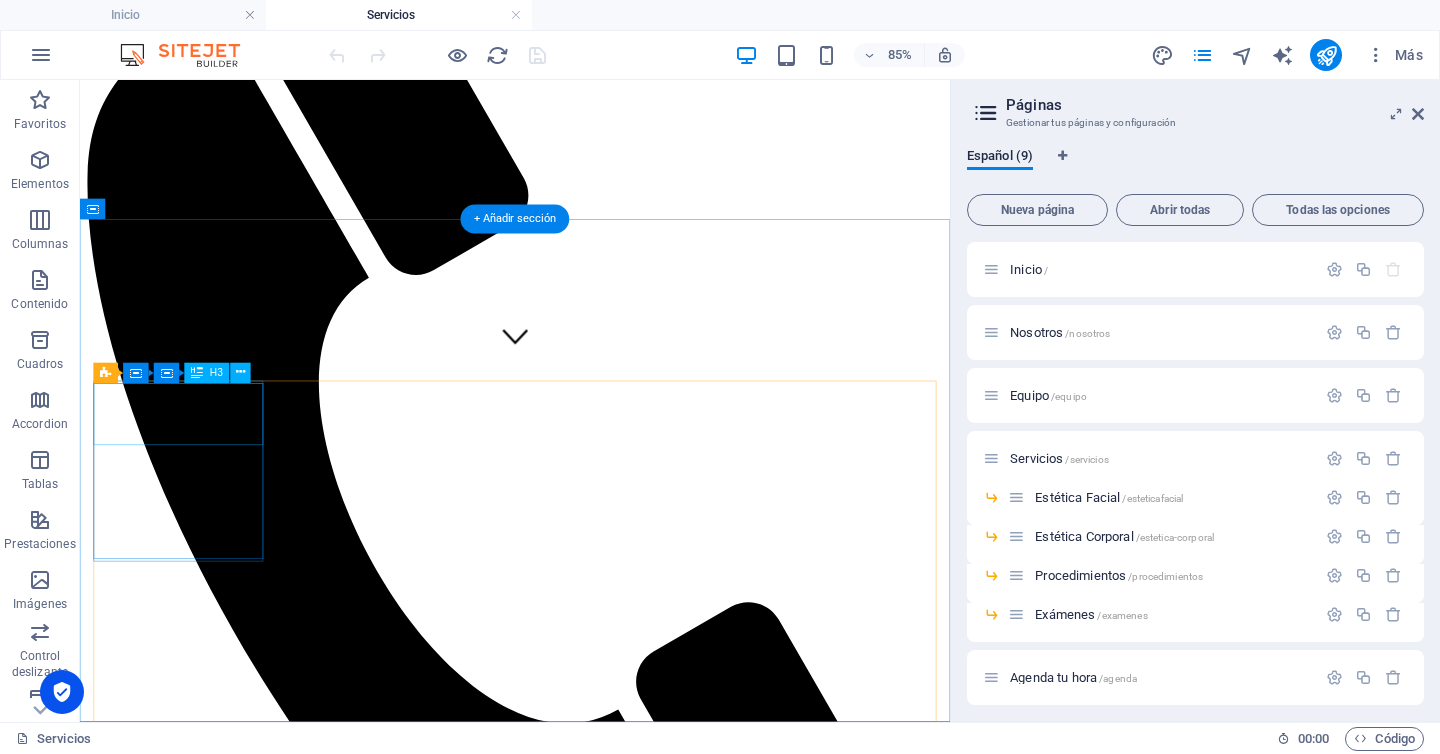 click on "Medicina estética facial y corporal" at bounding box center [592, 1993] 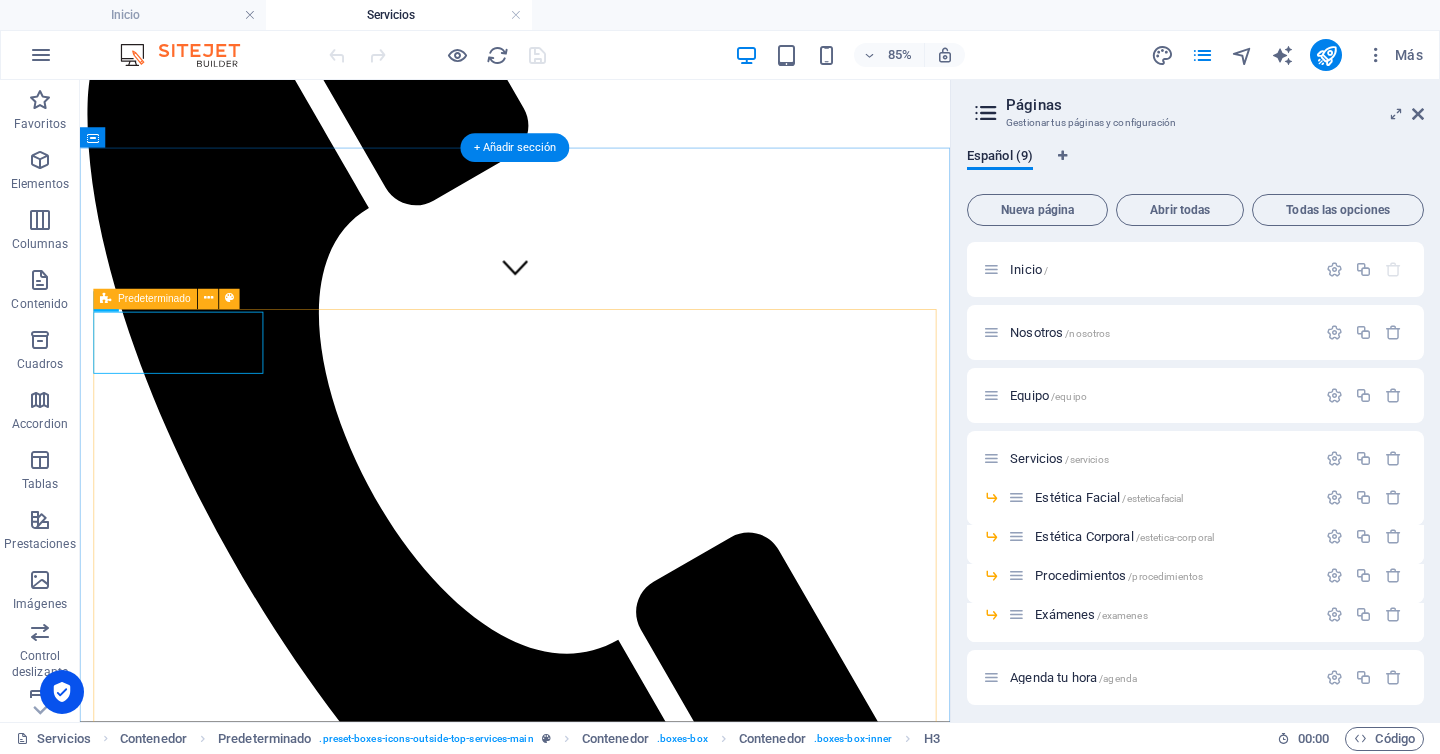 scroll, scrollTop: 502, scrollLeft: 0, axis: vertical 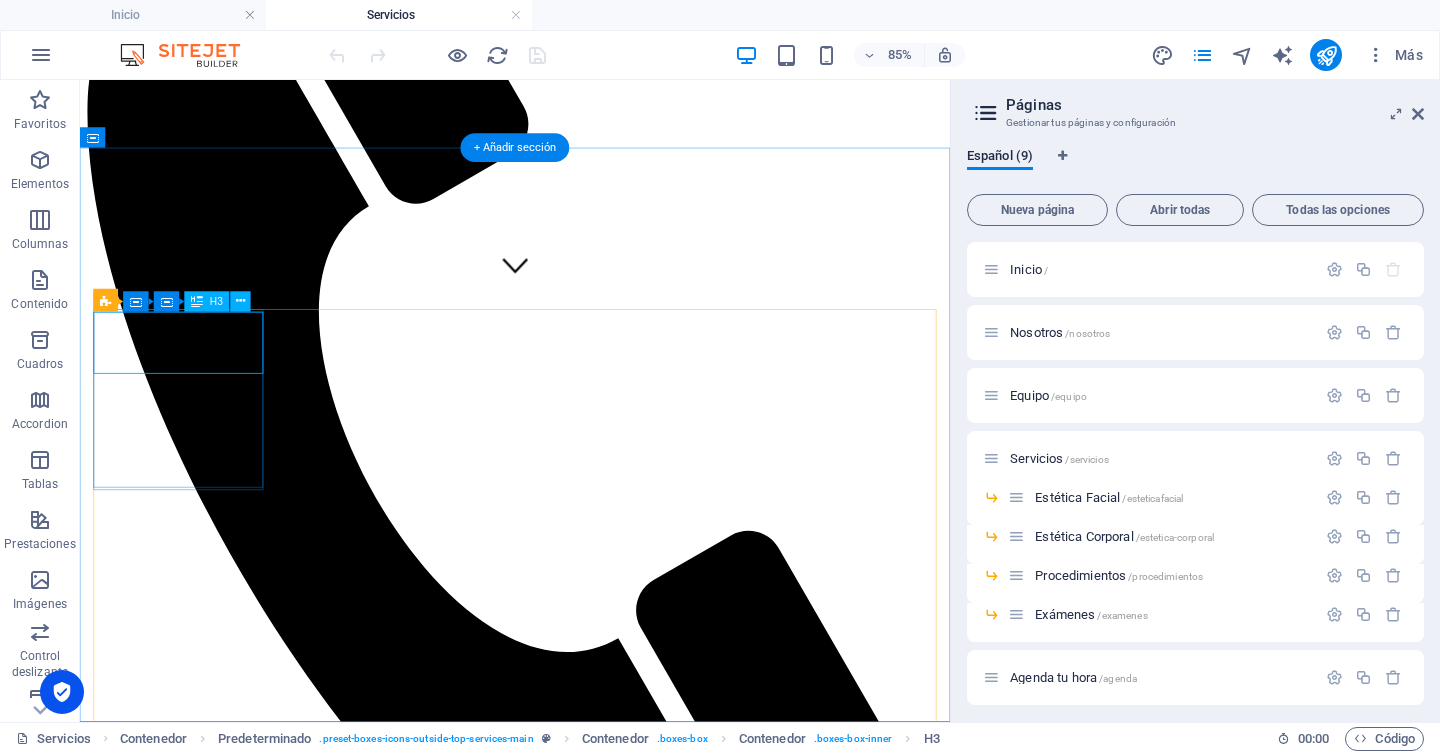 click on "Medicina estética facial y corporal" at bounding box center [592, 1909] 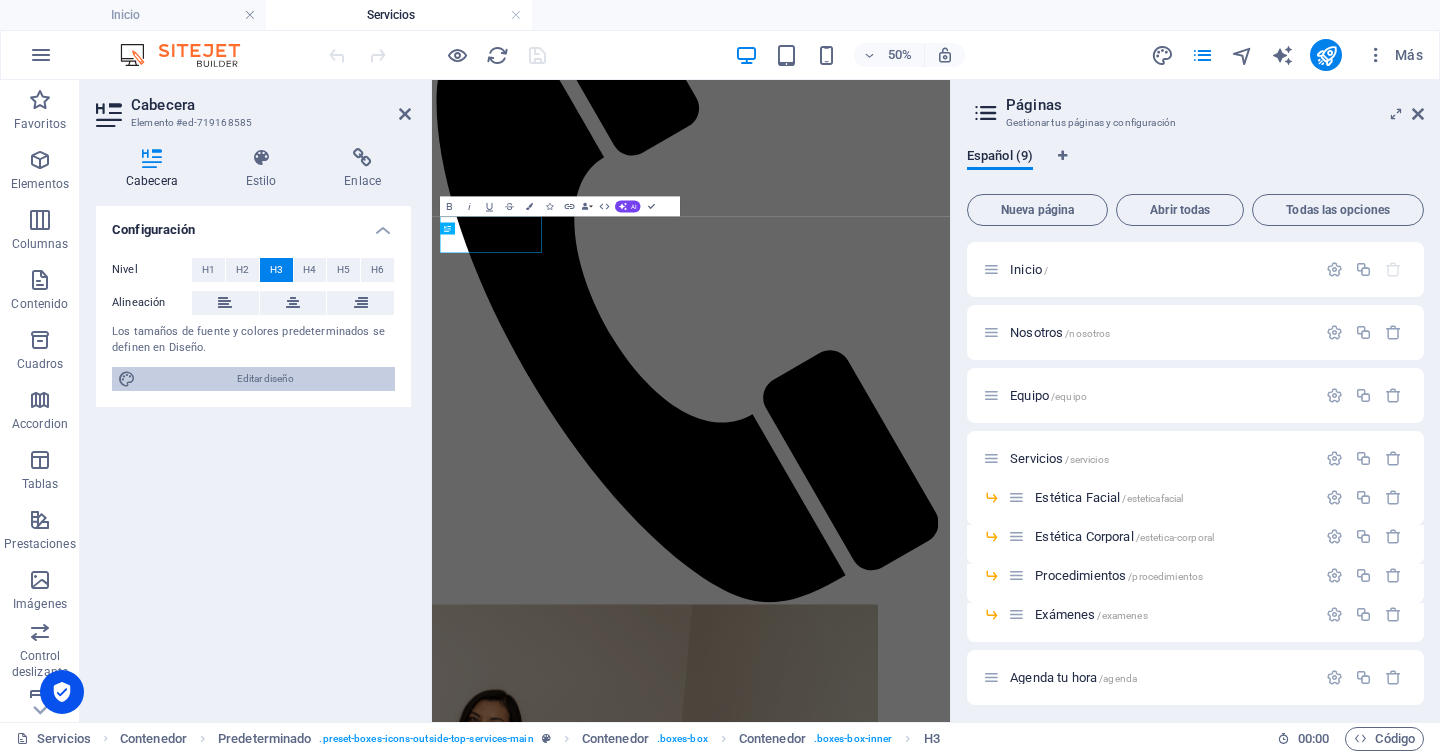 click on "Editar diseño" at bounding box center (265, 379) 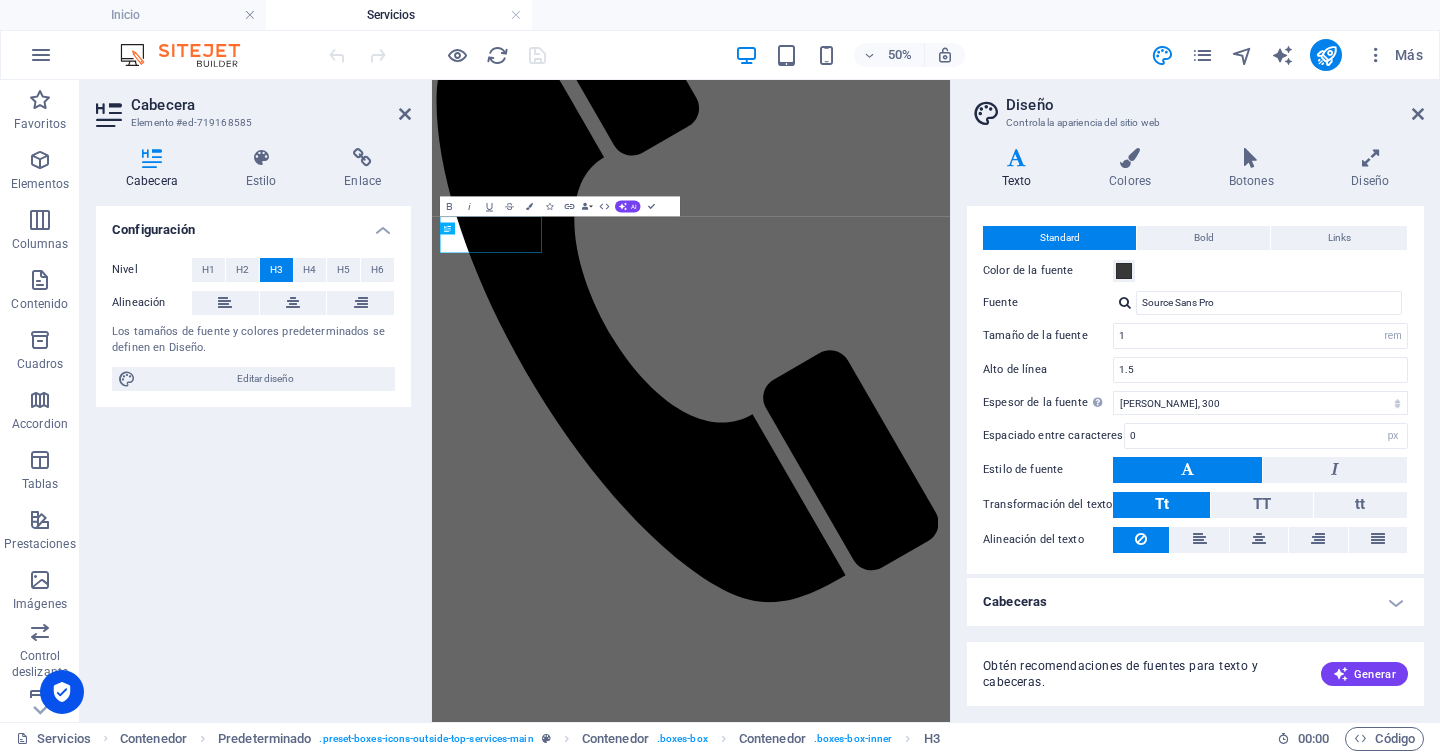 scroll, scrollTop: 0, scrollLeft: 0, axis: both 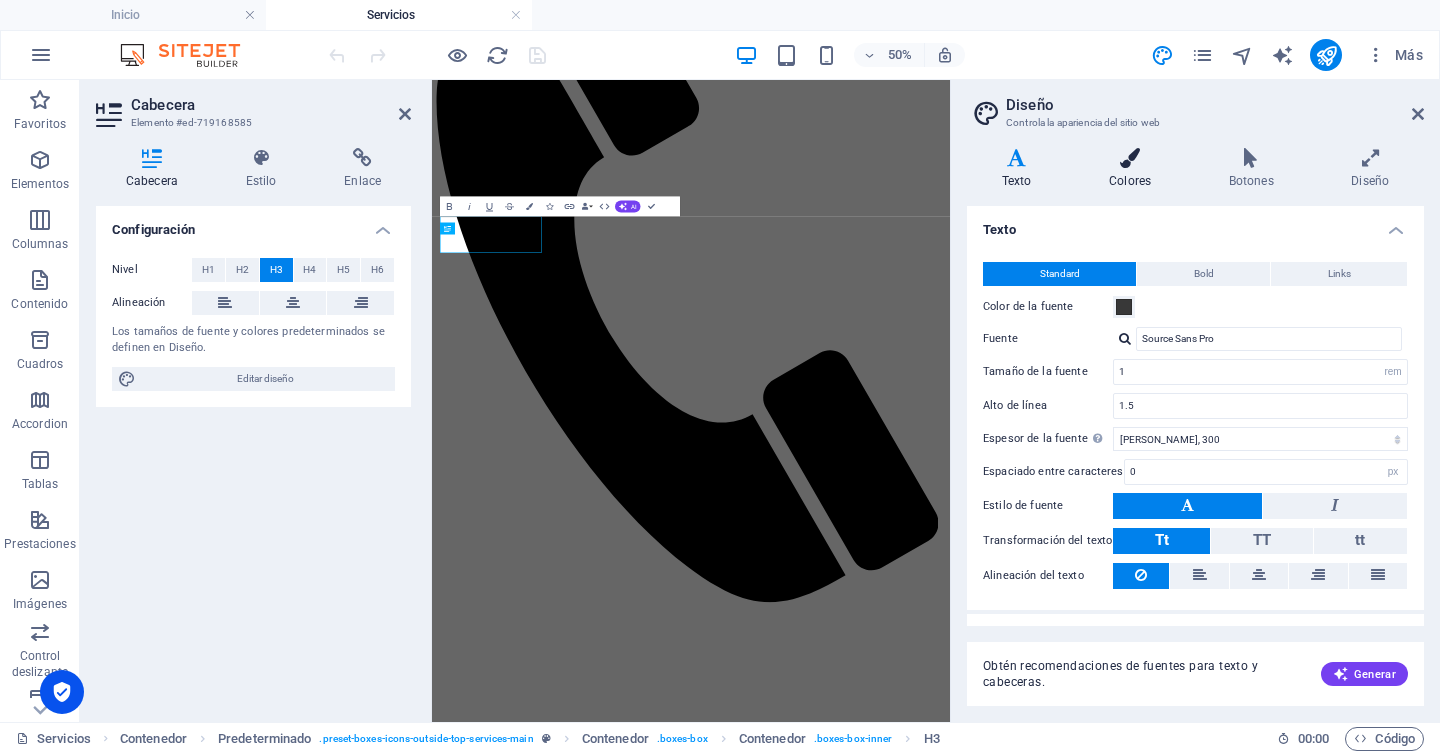 click at bounding box center (1130, 158) 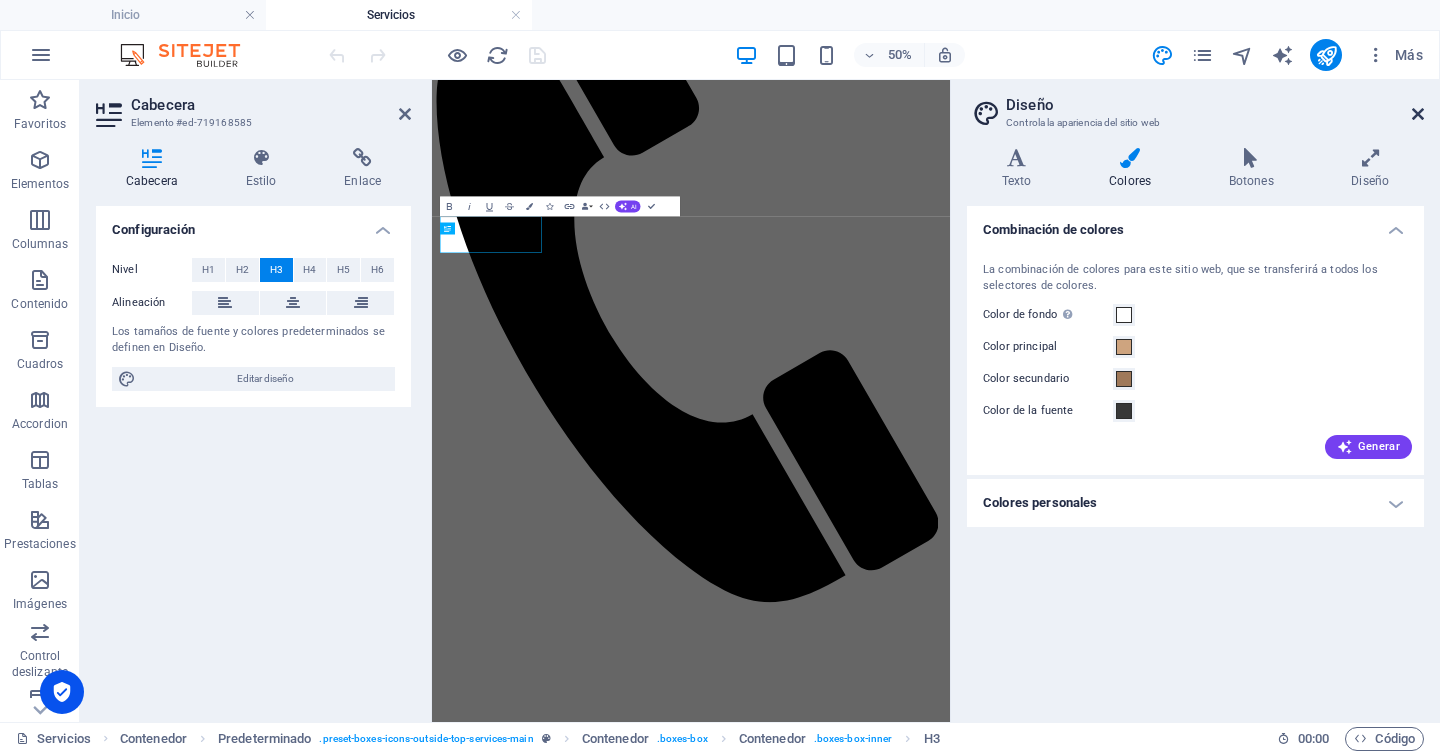 click at bounding box center [1418, 114] 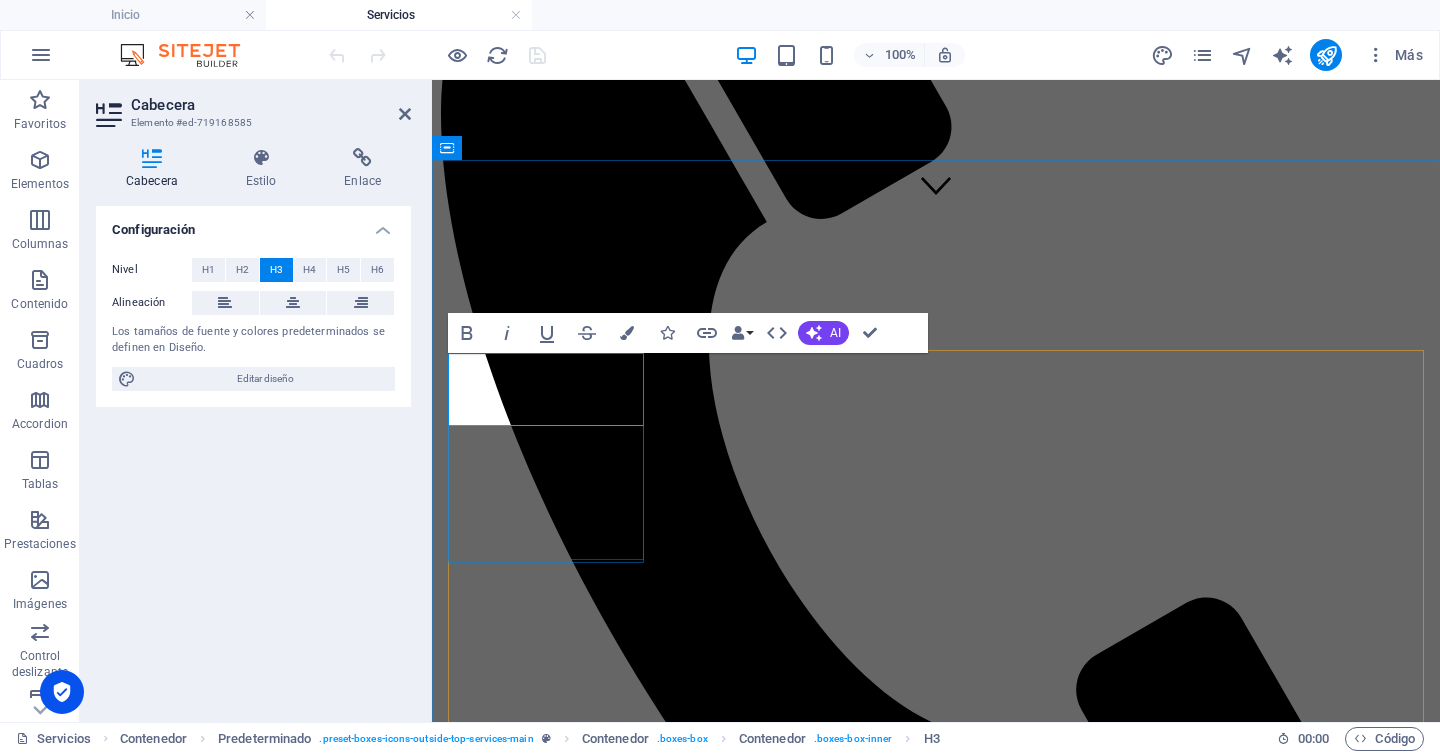 click on "Medicina estética facial y corporal" at bounding box center [936, 1818] 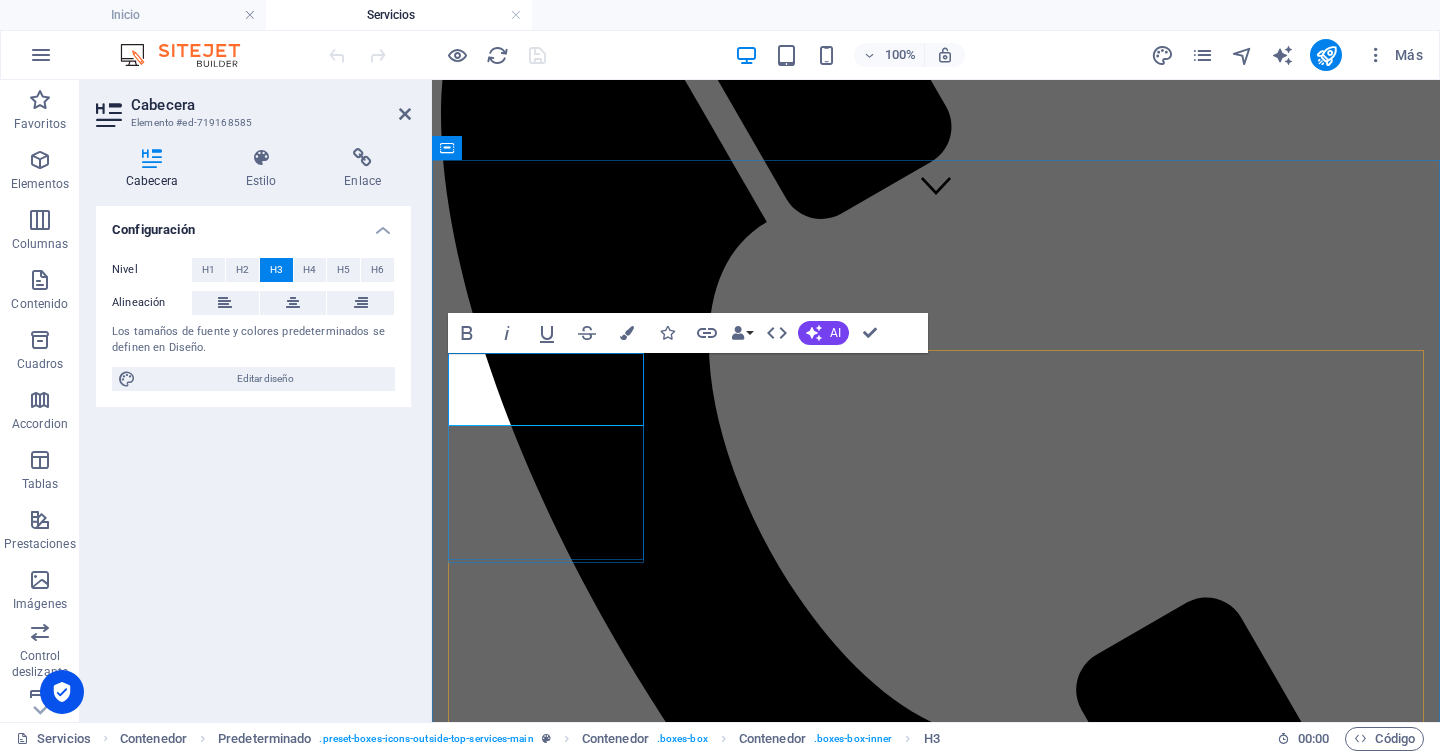 click on "Medicina estética facial y corporal" at bounding box center (936, 1818) 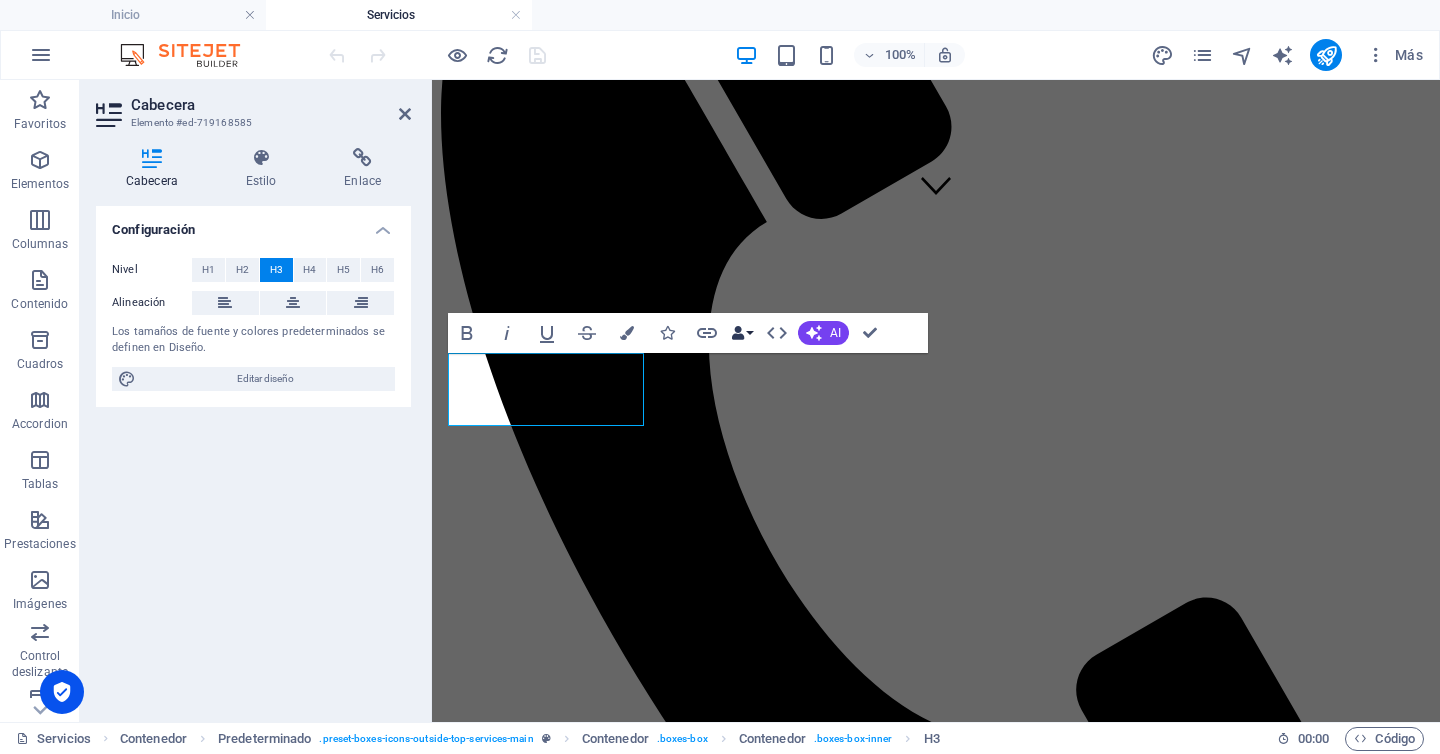 click at bounding box center (738, 333) 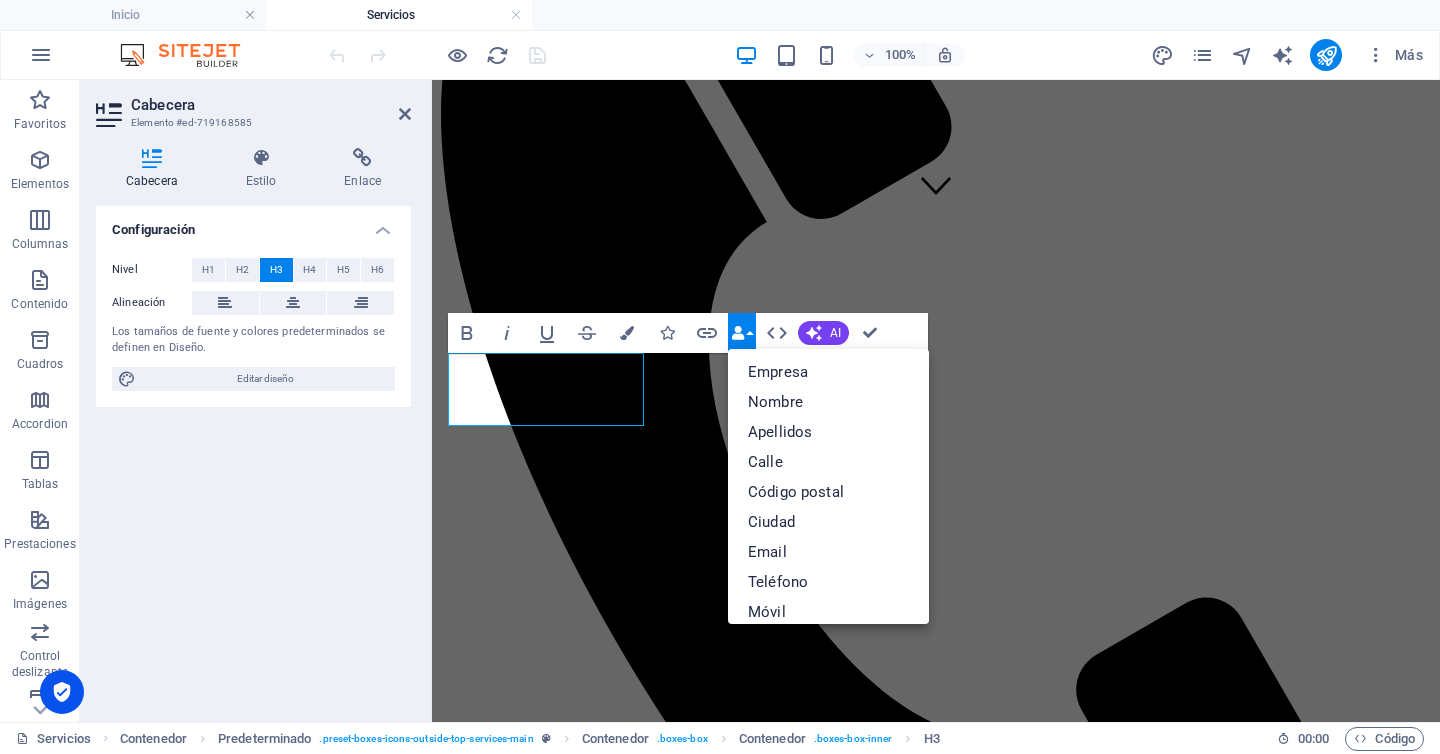click at bounding box center (738, 333) 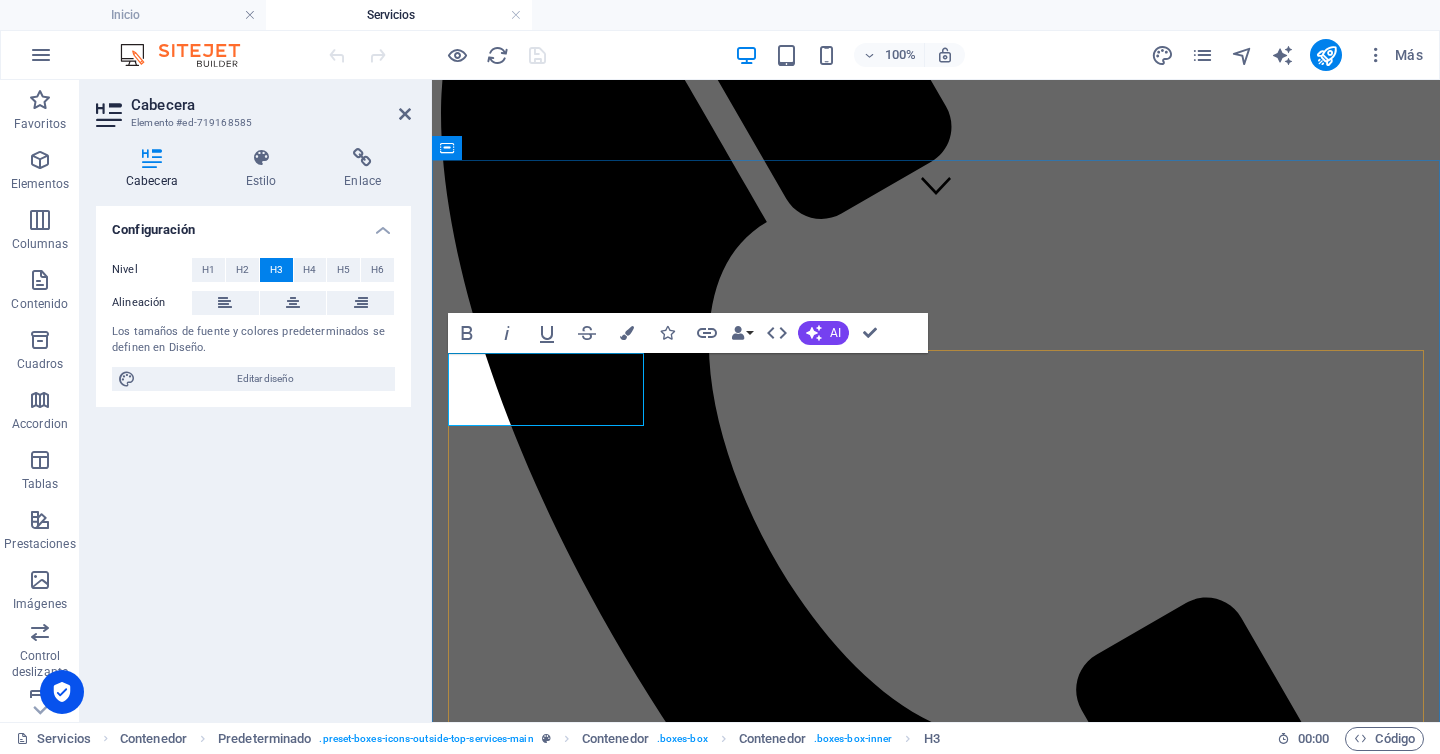 click on "Medicina estética facial y corporal Medicina funcional Medicina regenerativa Psicología y life coaching Exámenes avanzados Terapias inyectables Nutrición funcional Planes de tratamiento personalizados" at bounding box center [936, 2562] 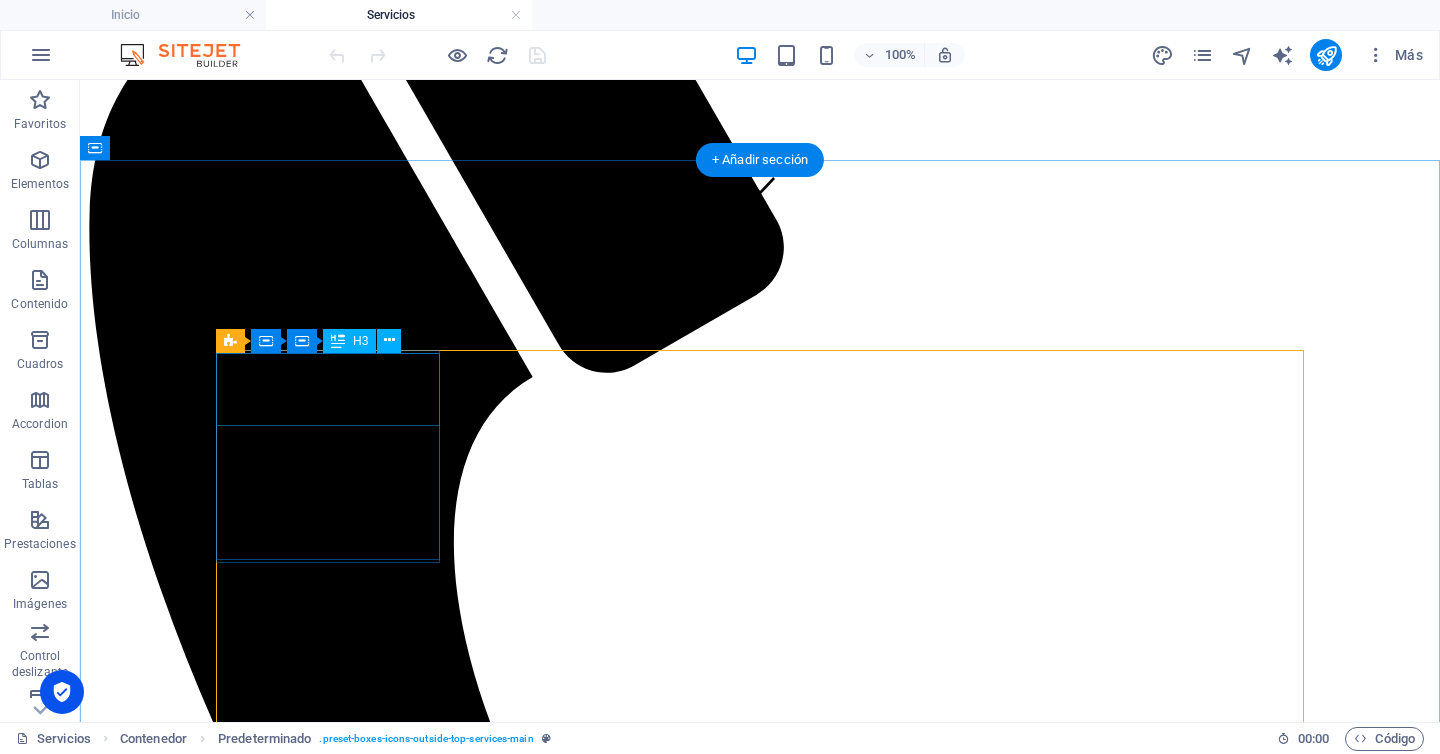 click on "Medicina estética facial y corporal" at bounding box center [760, 2285] 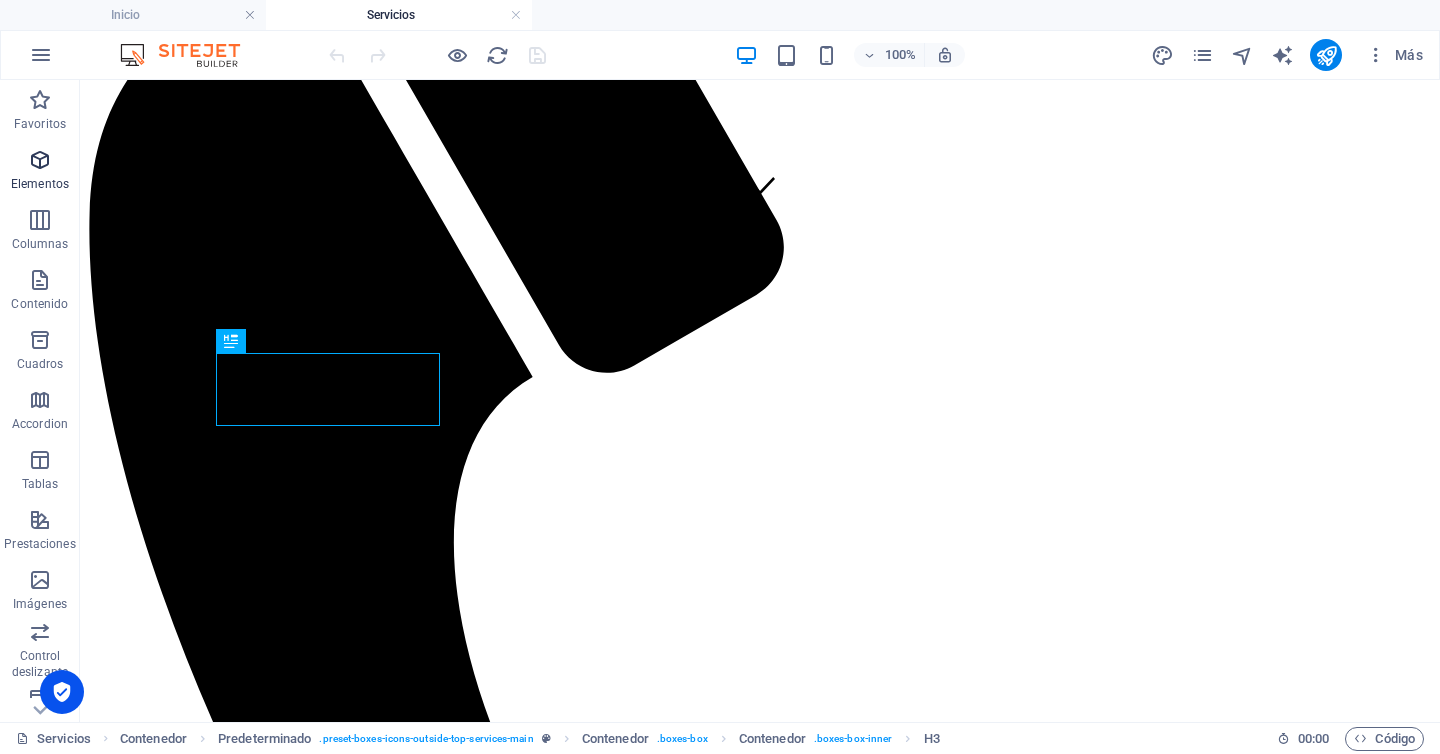 click at bounding box center (40, 160) 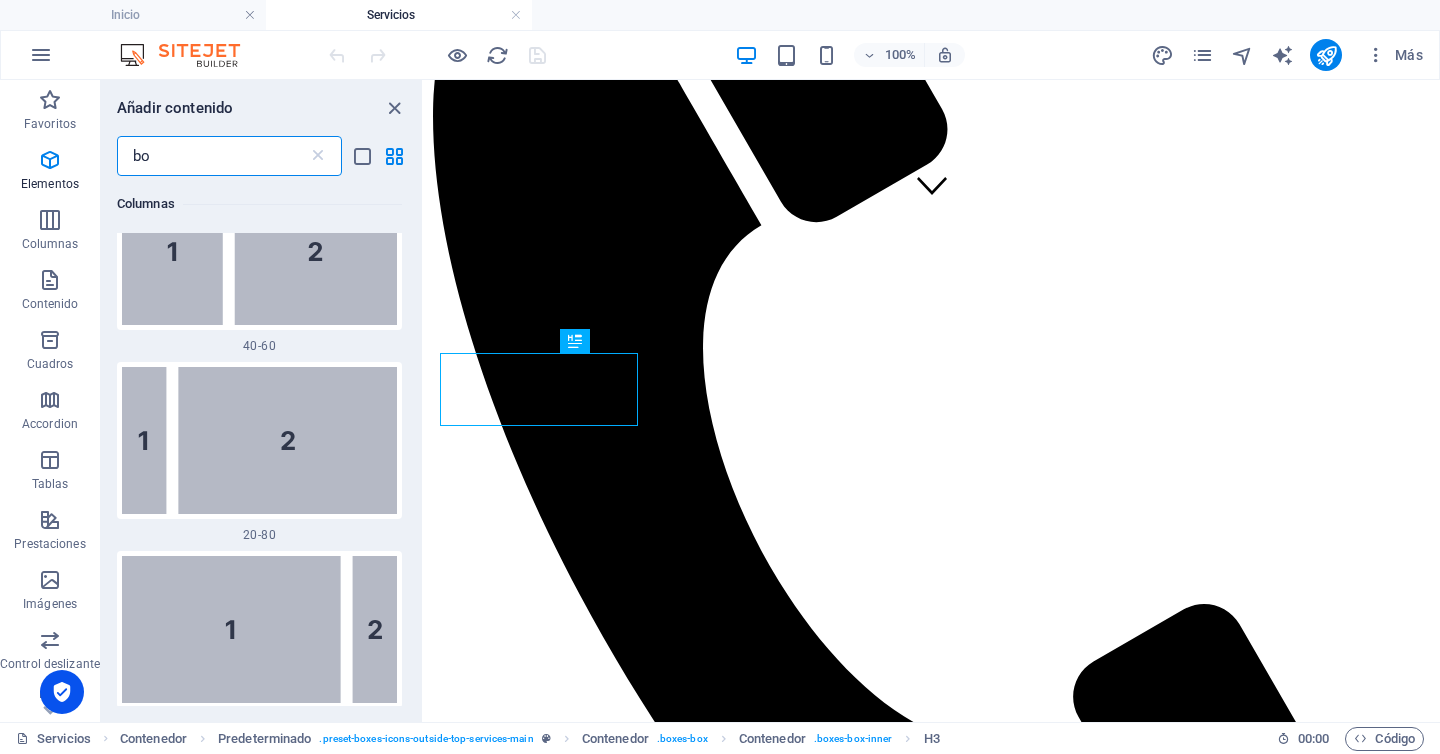 scroll, scrollTop: 0, scrollLeft: 0, axis: both 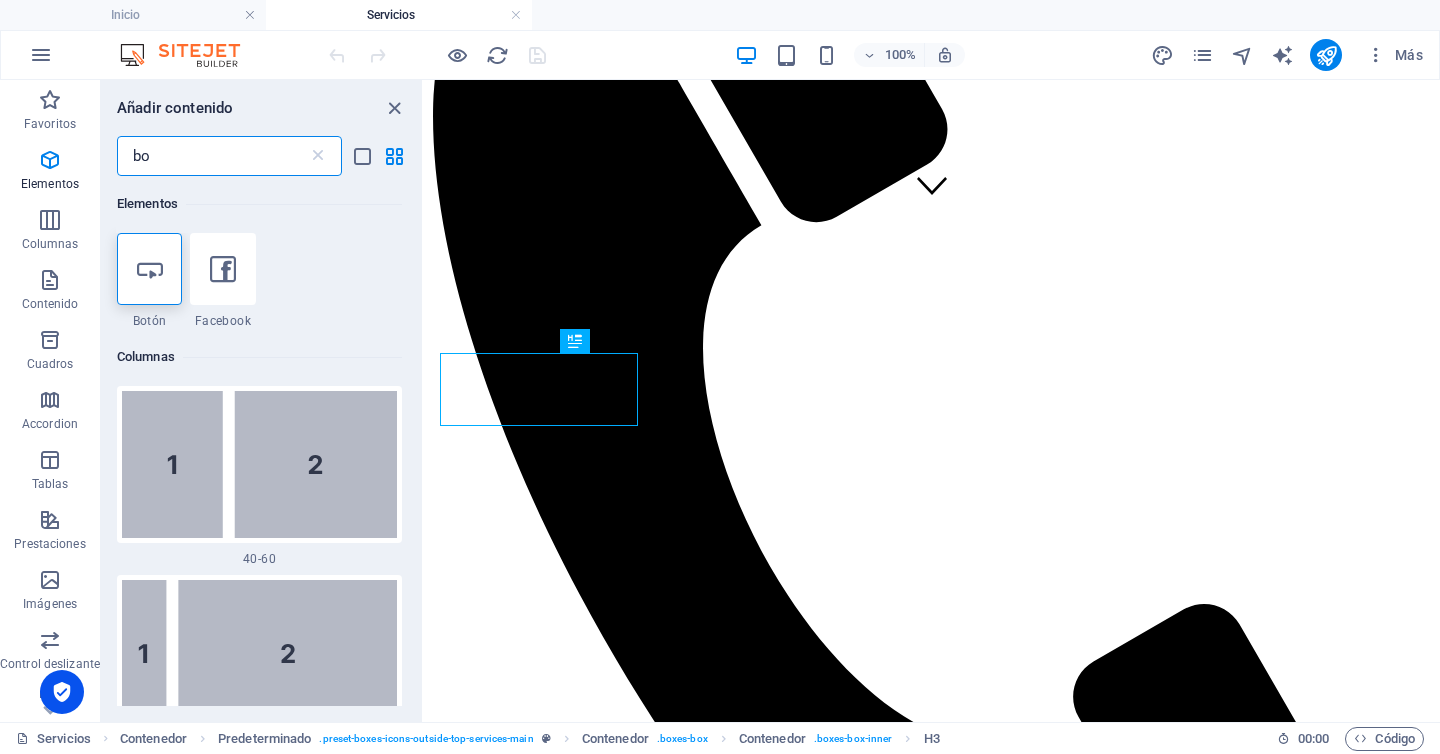 type on "b" 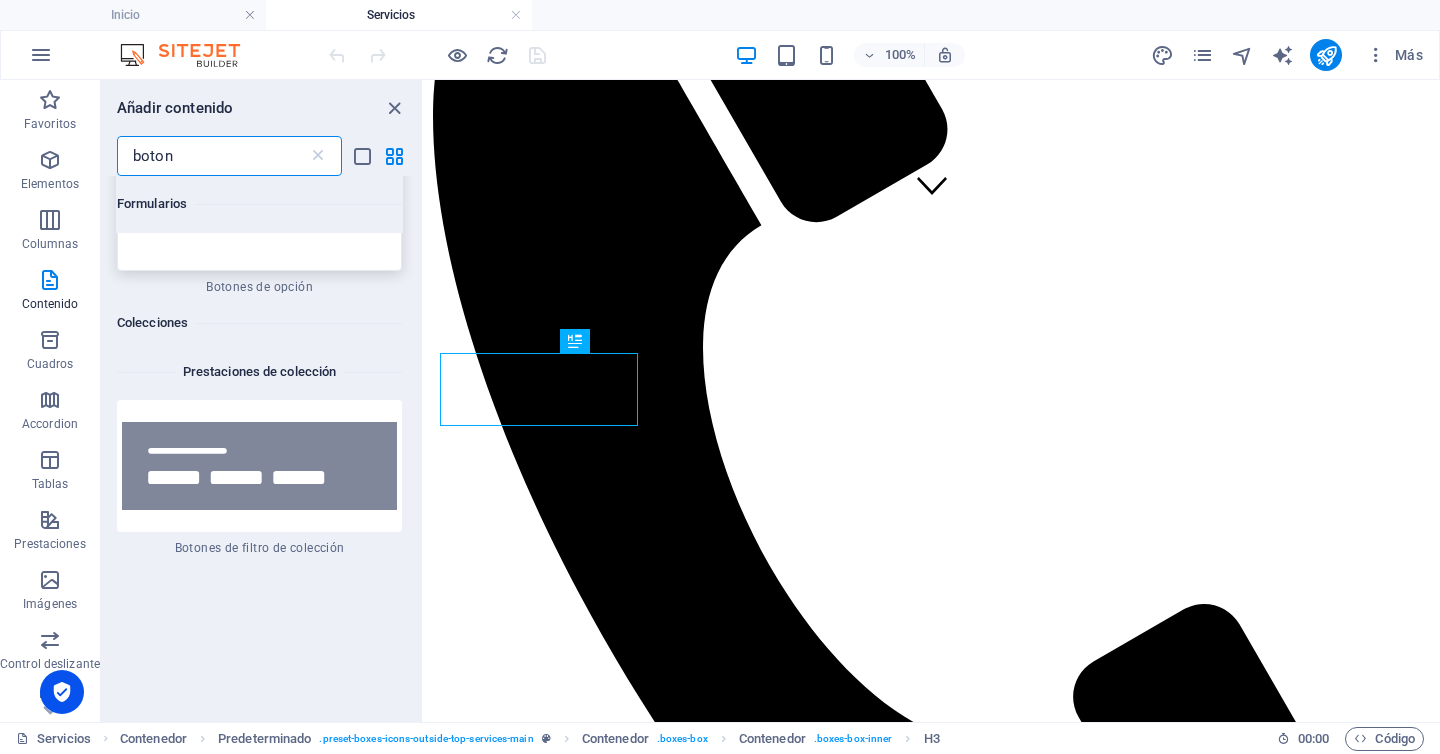 scroll, scrollTop: 0, scrollLeft: 0, axis: both 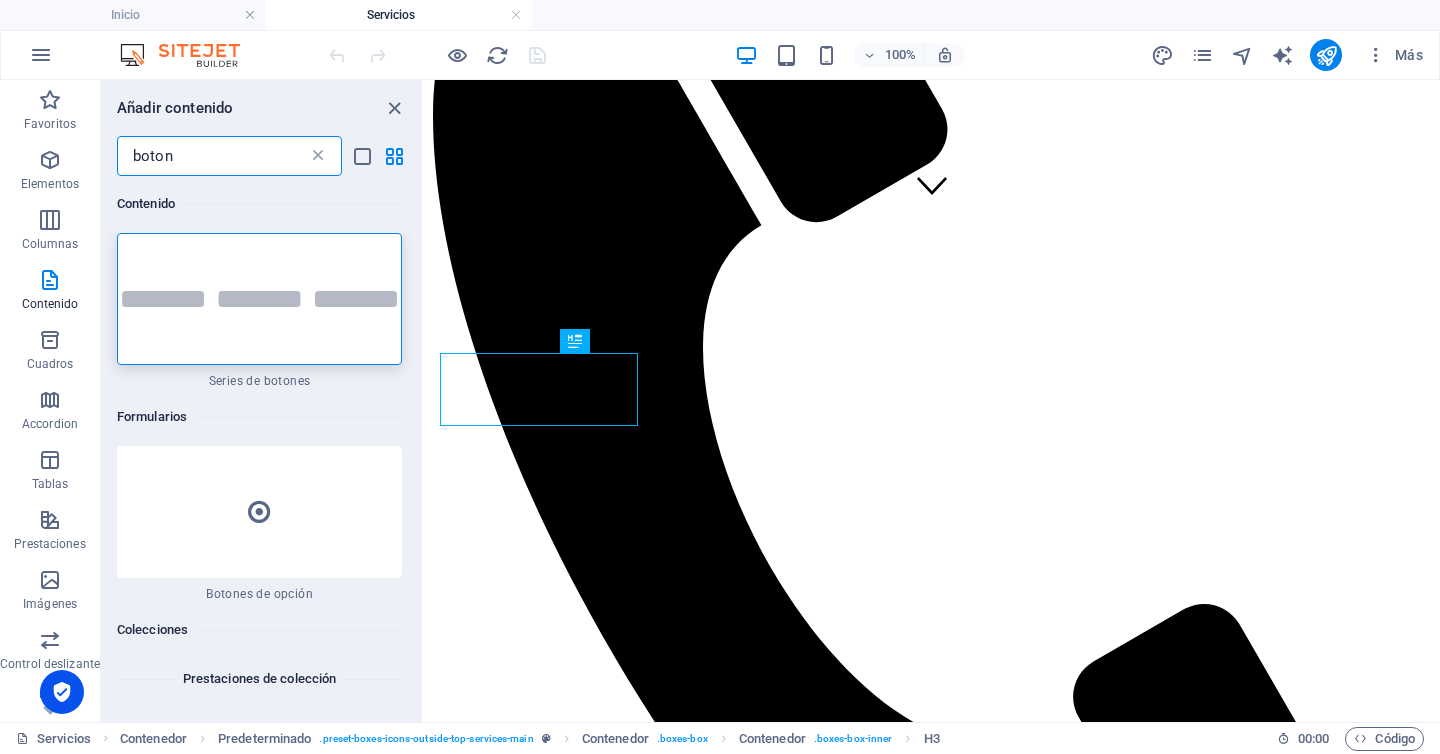 type on "boton" 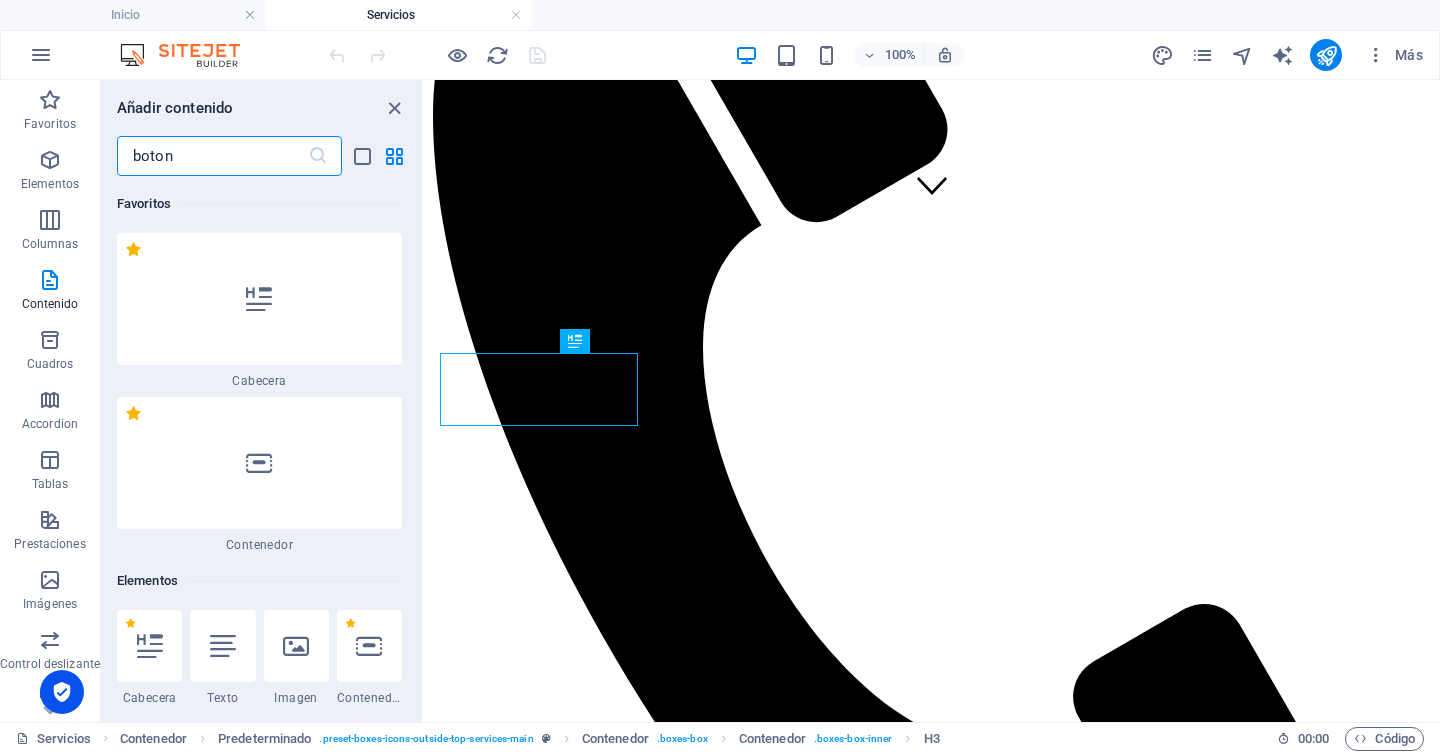 type 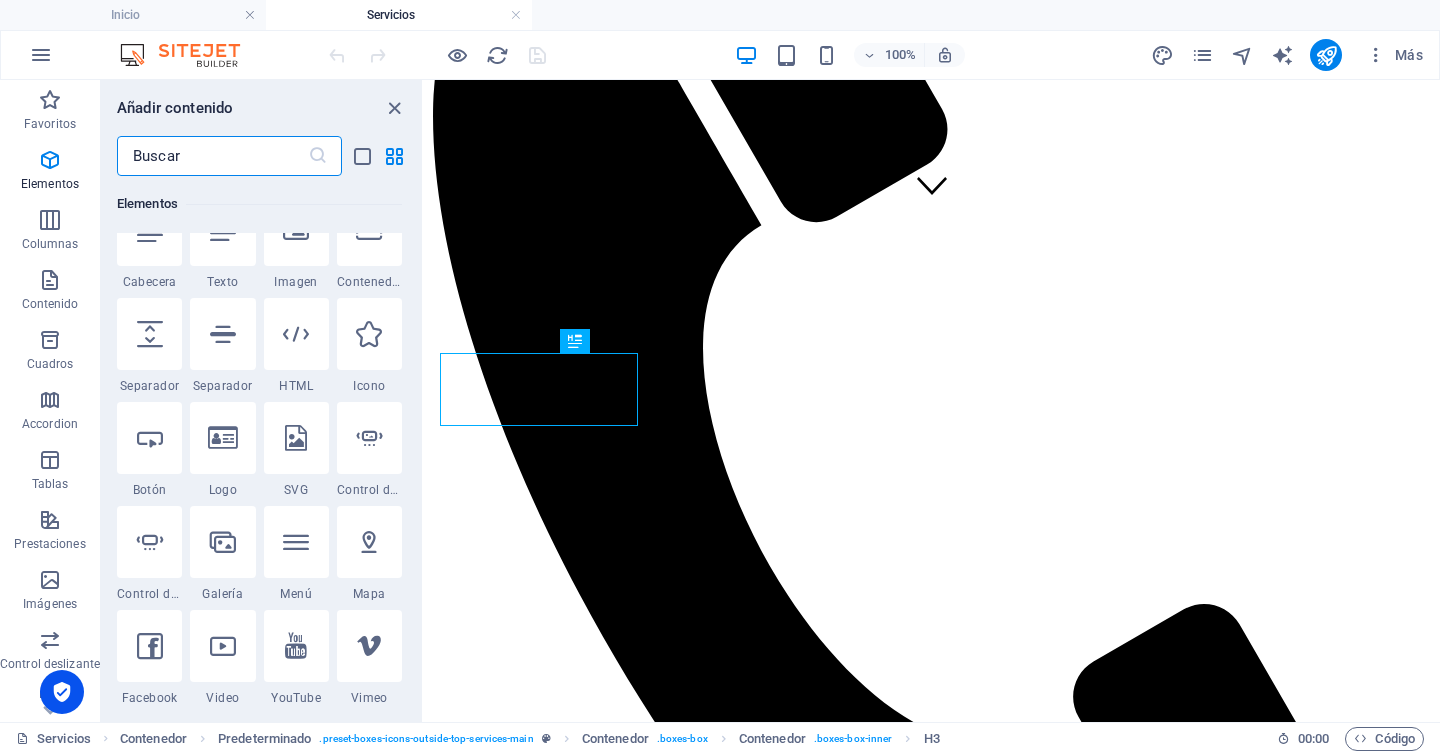 scroll, scrollTop: 422, scrollLeft: 0, axis: vertical 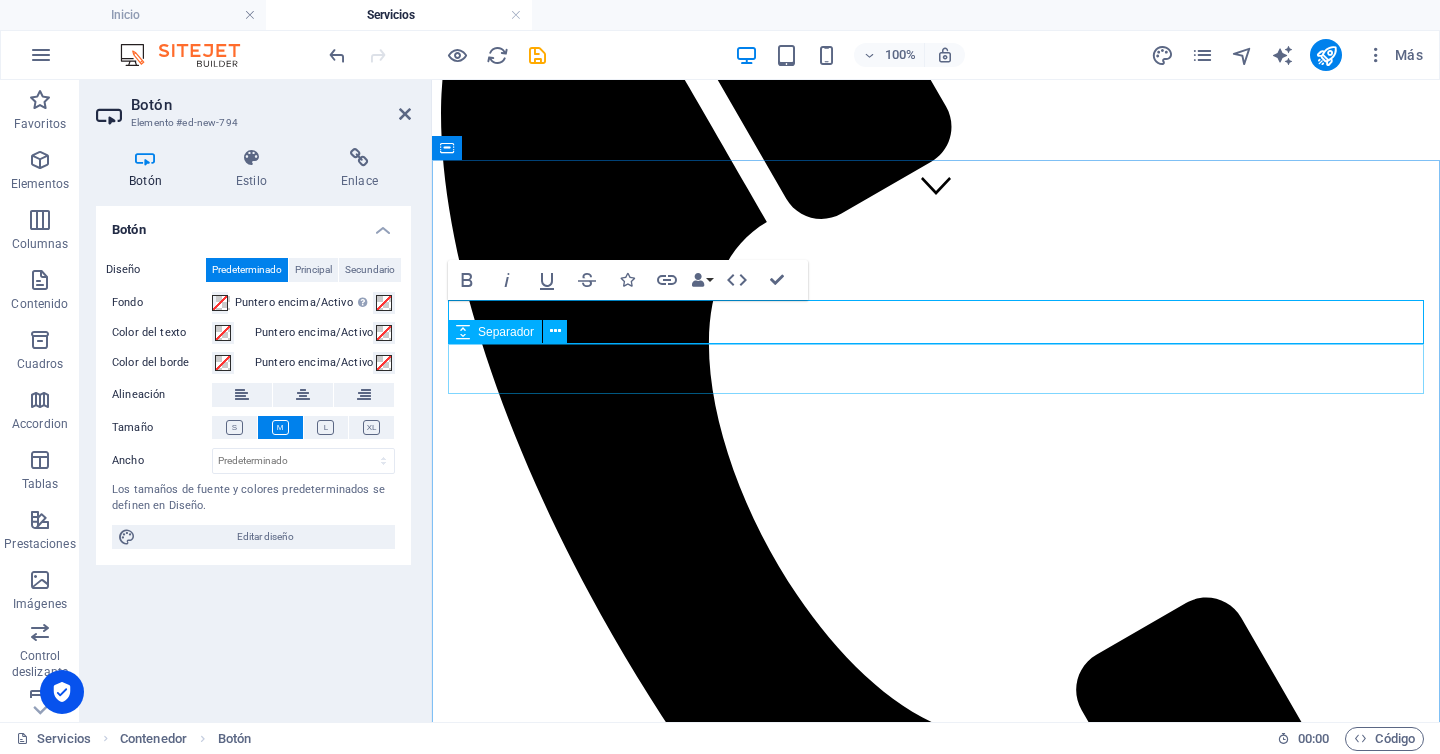 click at bounding box center (936, 1781) 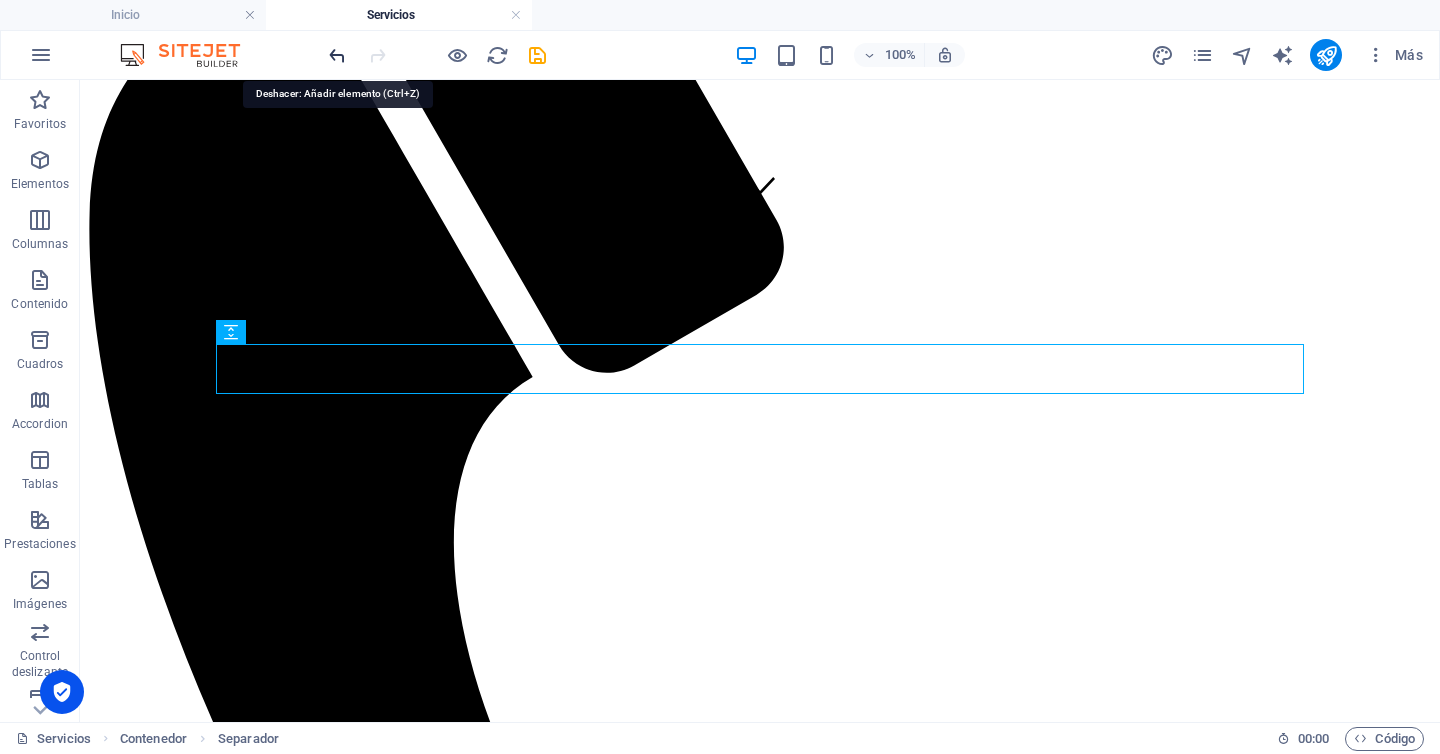 click at bounding box center [337, 55] 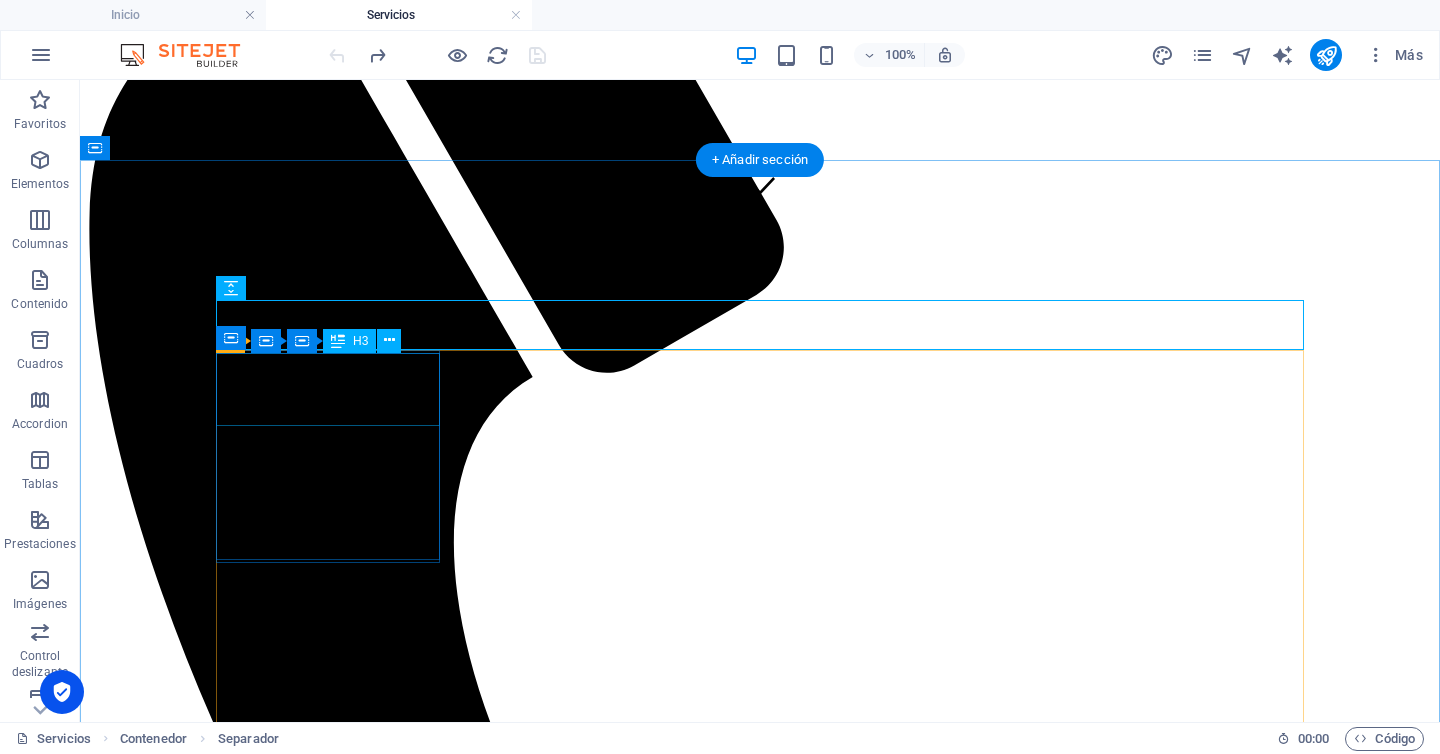 click on "Medicina estética facial y corporal" at bounding box center (760, 2285) 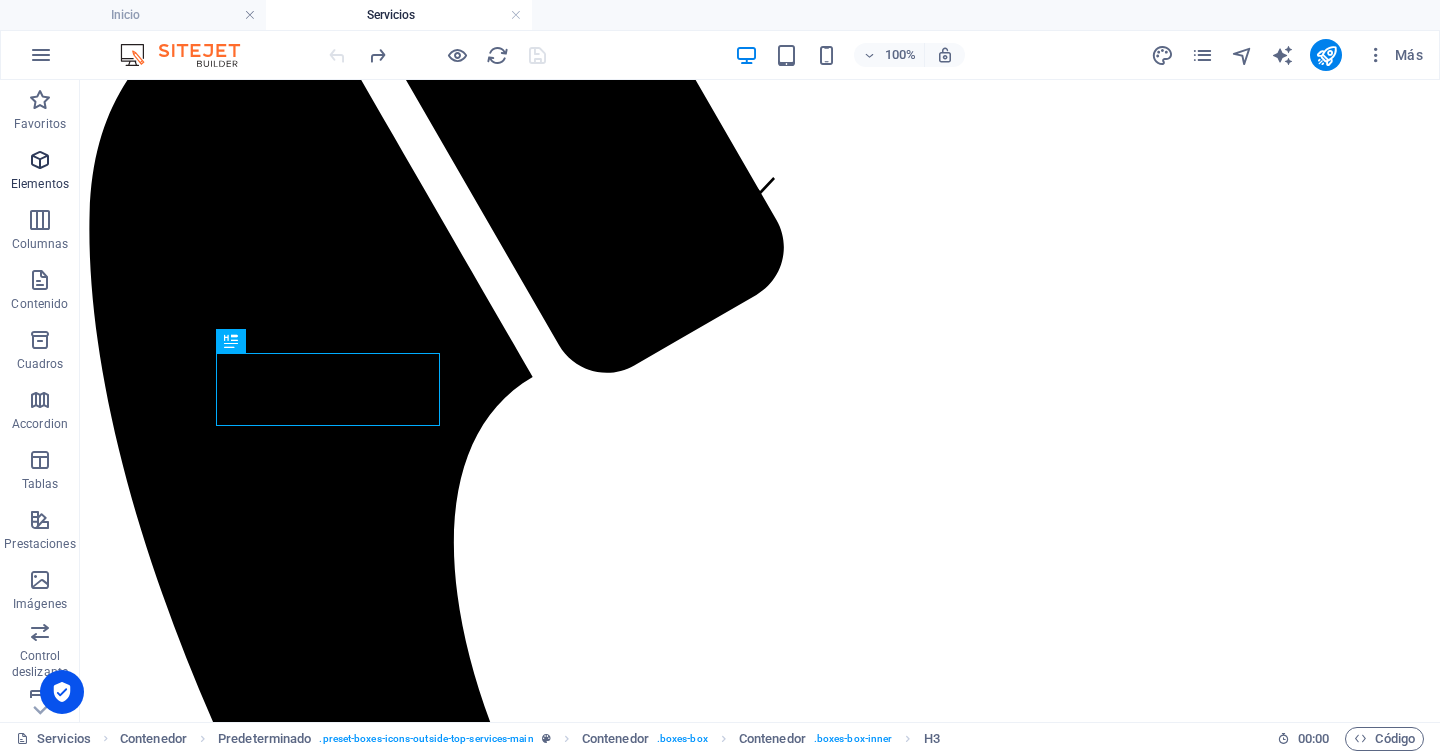 click at bounding box center [40, 160] 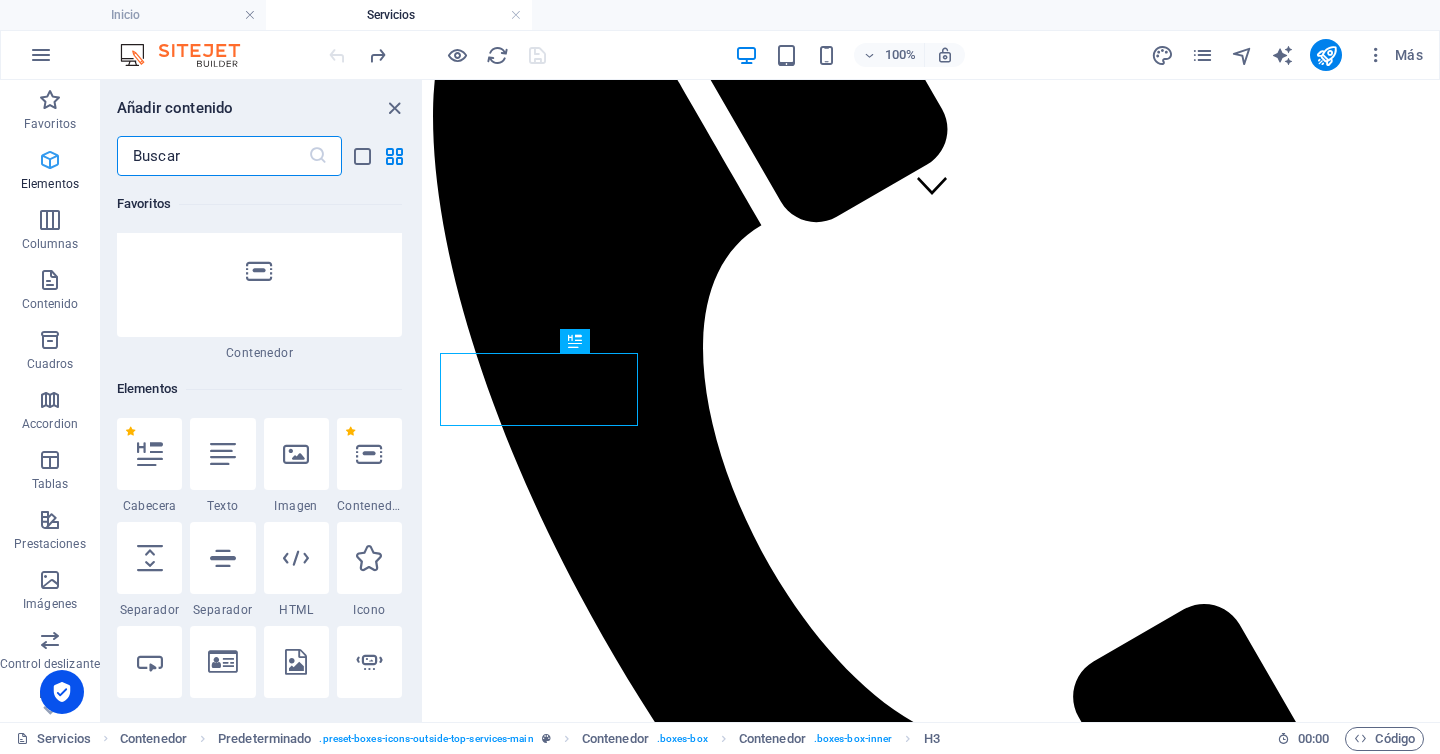 scroll, scrollTop: 377, scrollLeft: 0, axis: vertical 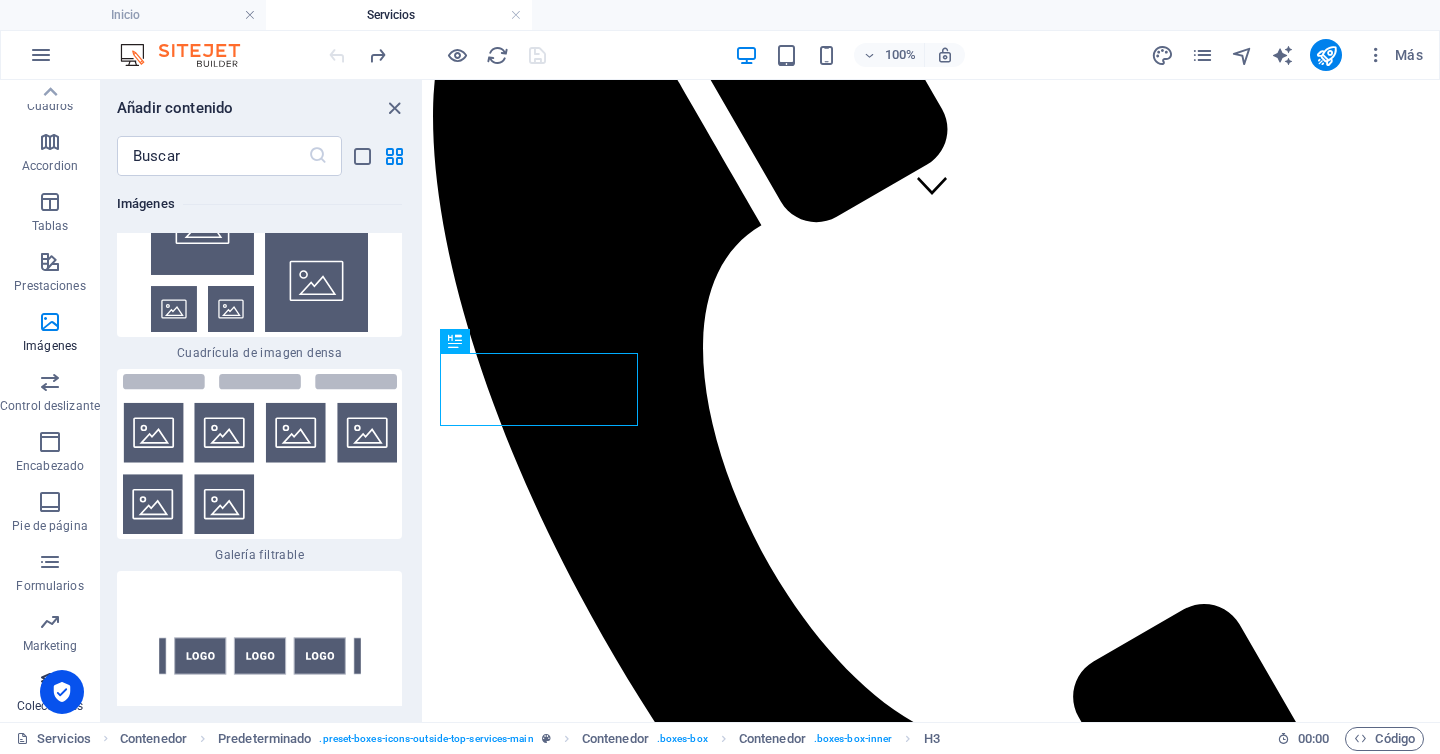 click on "Colecciones" at bounding box center [50, 694] 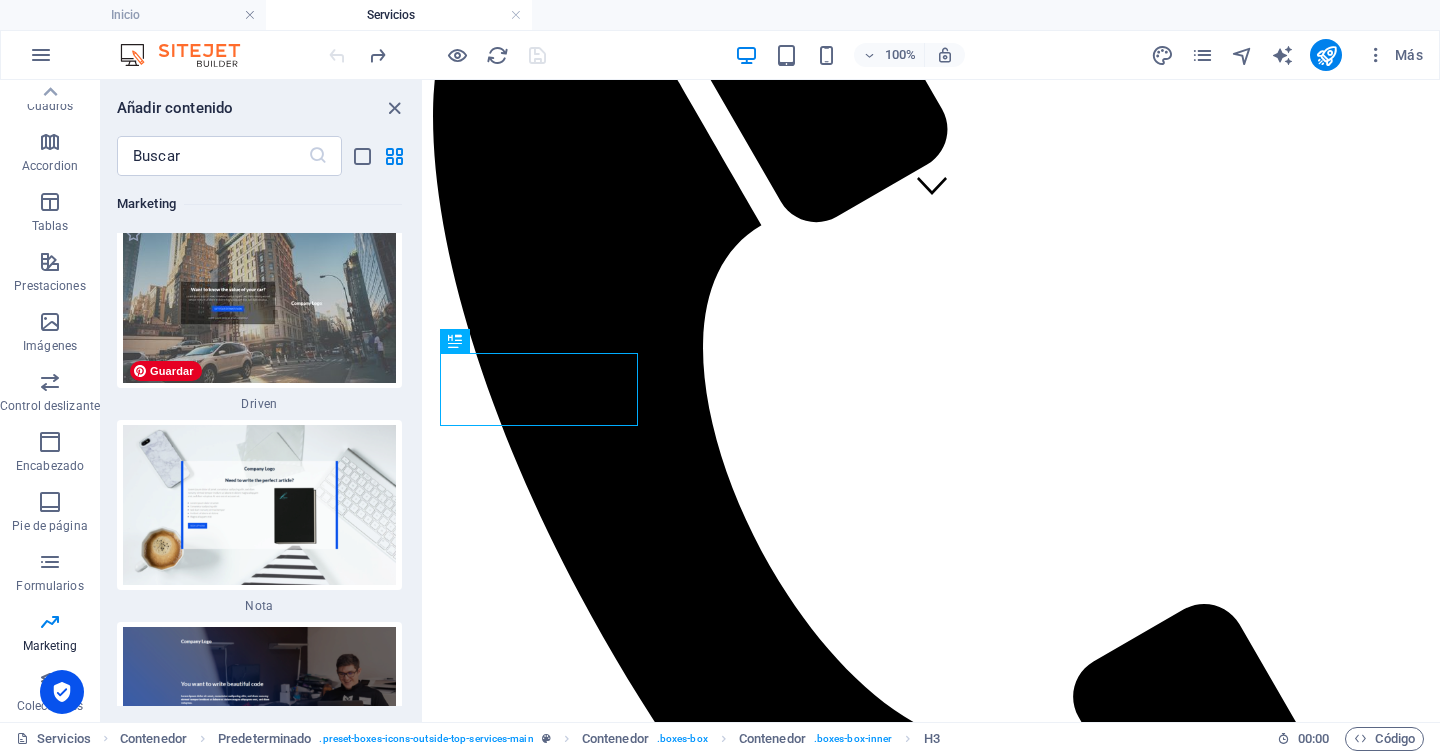 scroll, scrollTop: 34653, scrollLeft: 0, axis: vertical 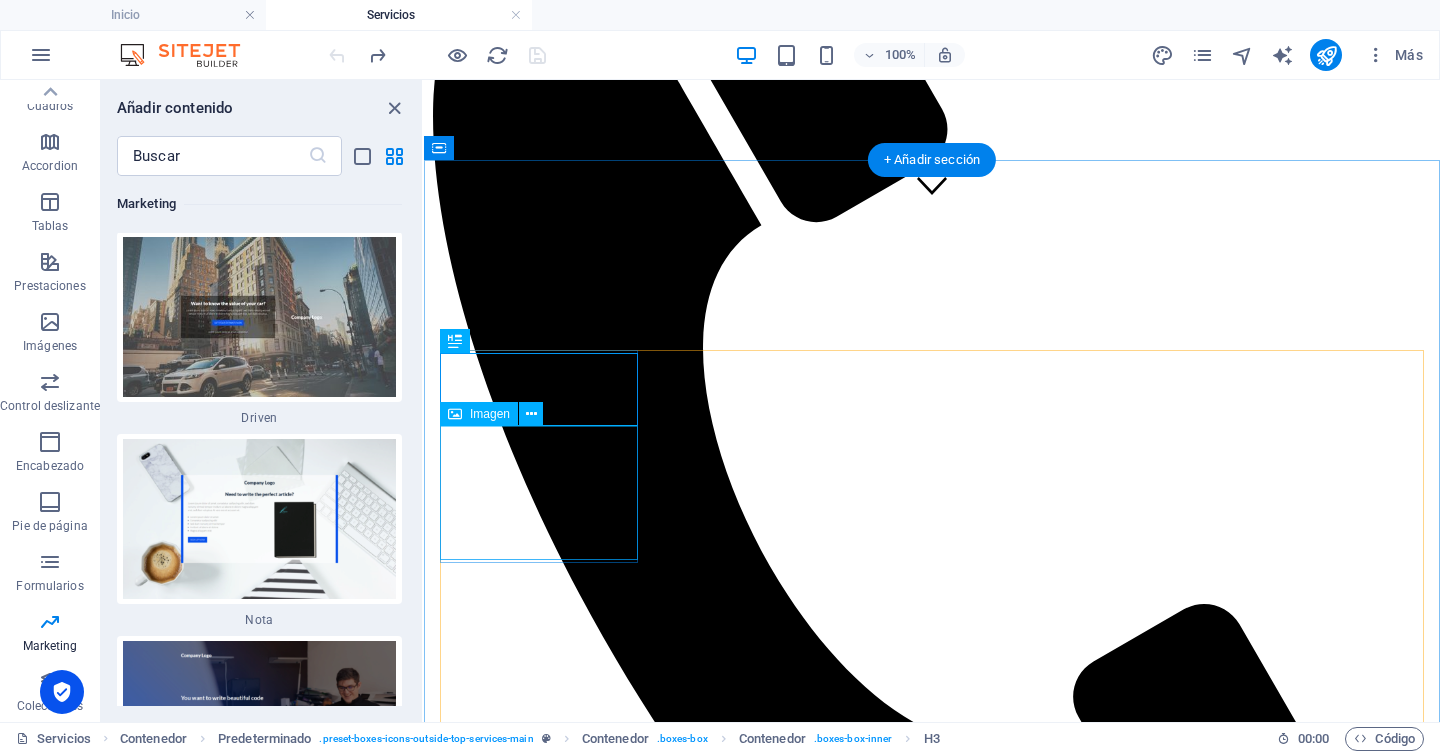 click at bounding box center [932, 1927] 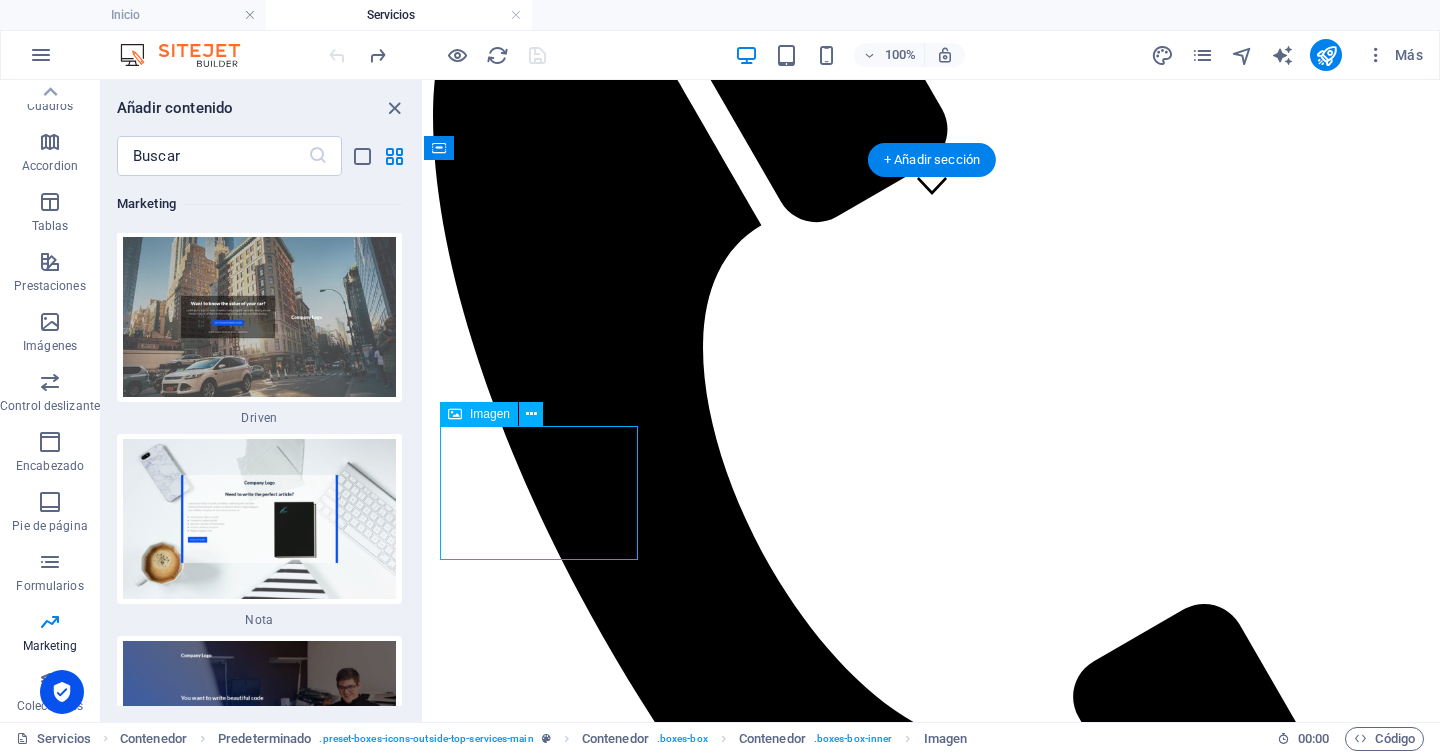 click at bounding box center [932, 1927] 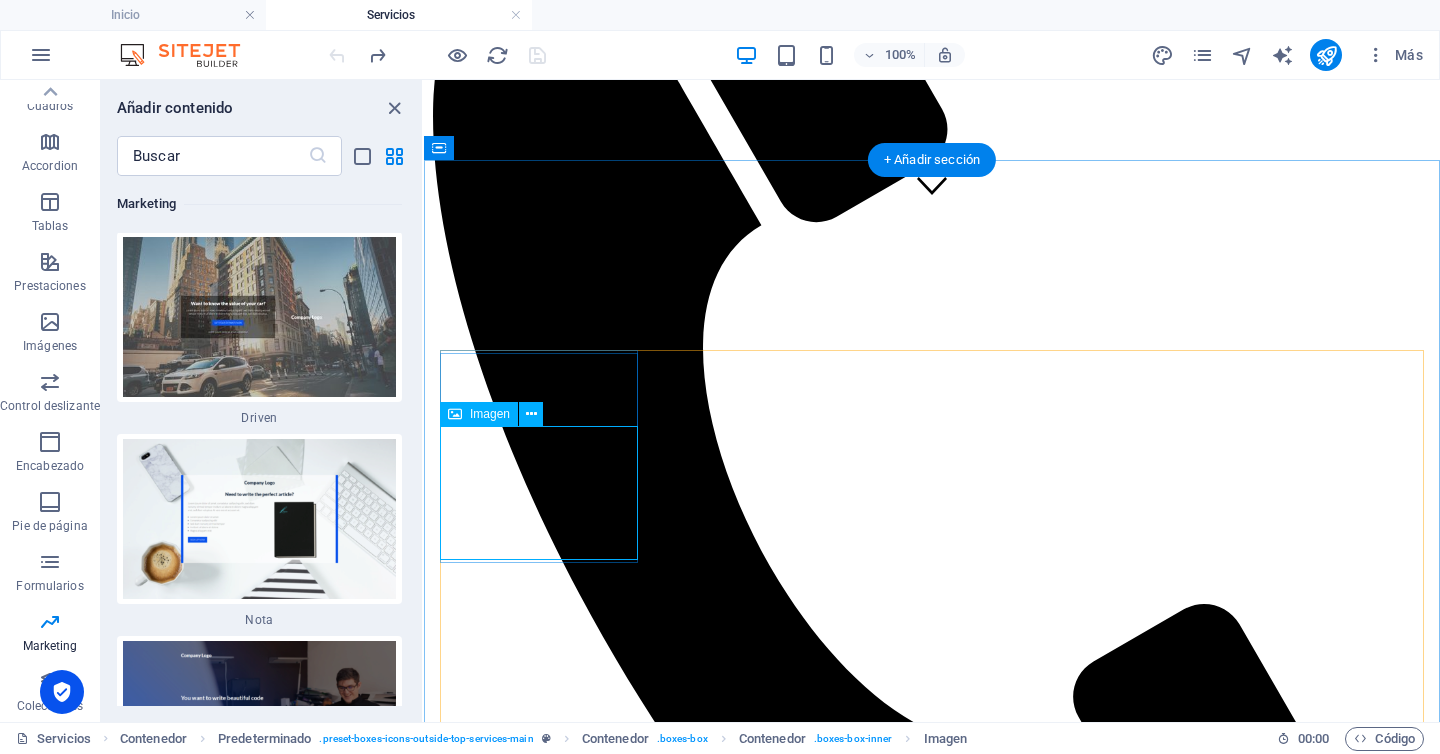 click at bounding box center [932, 1927] 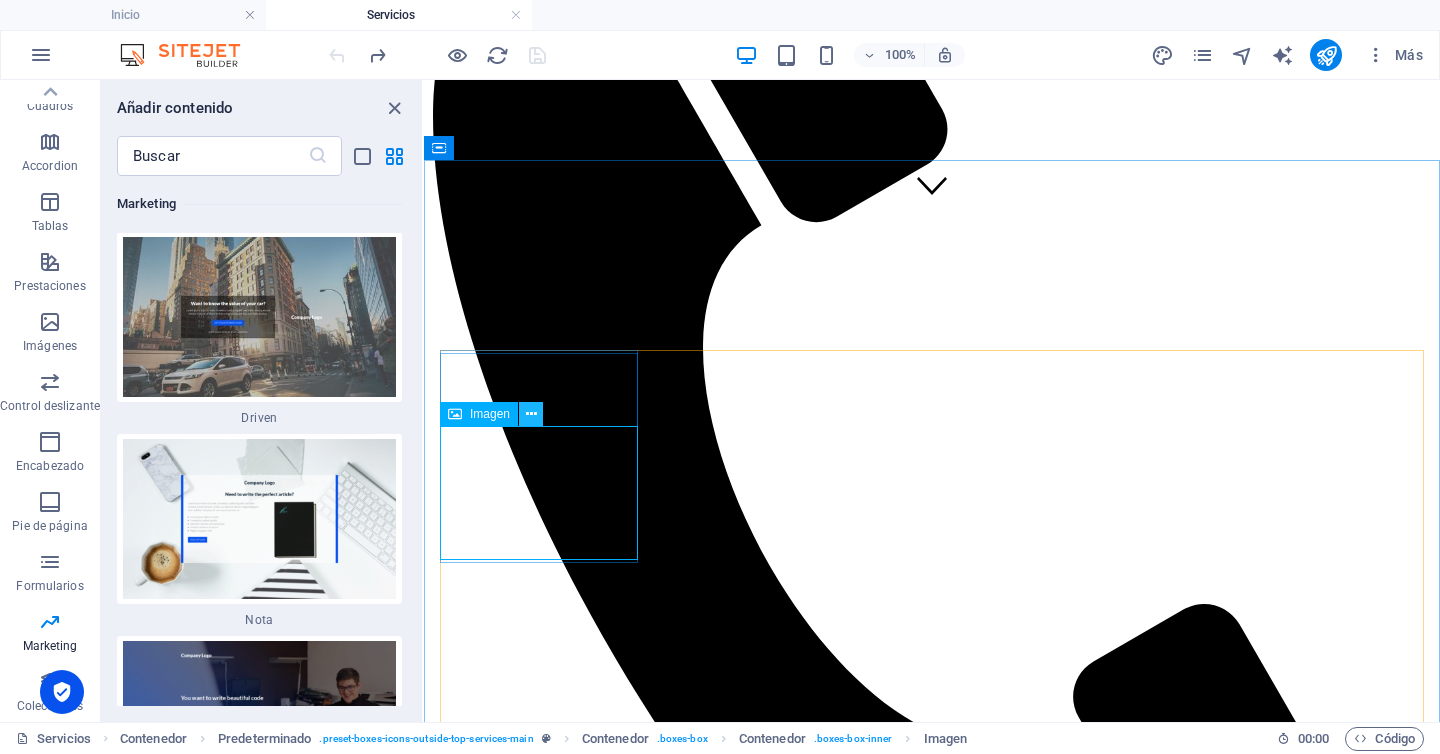 click at bounding box center [531, 414] 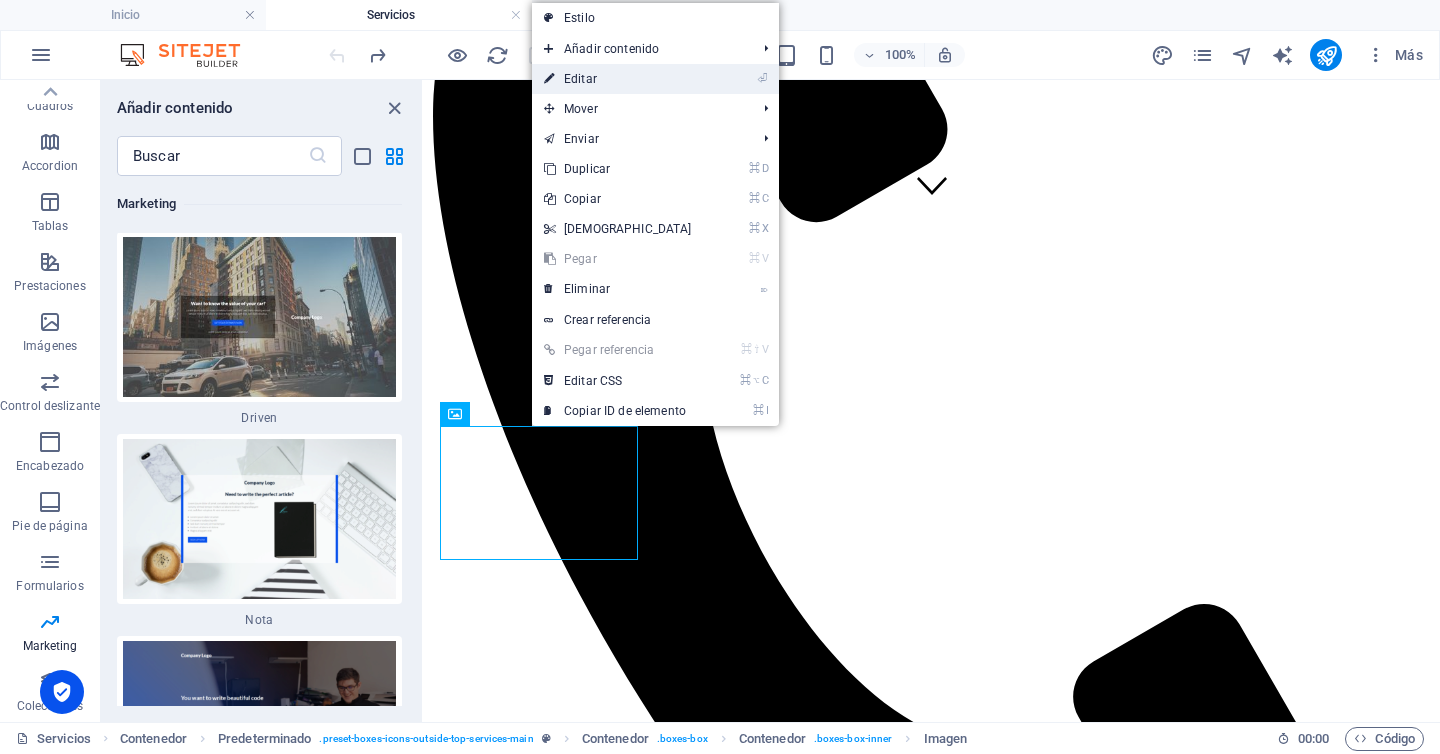 click on "⏎  Editar" at bounding box center (618, 79) 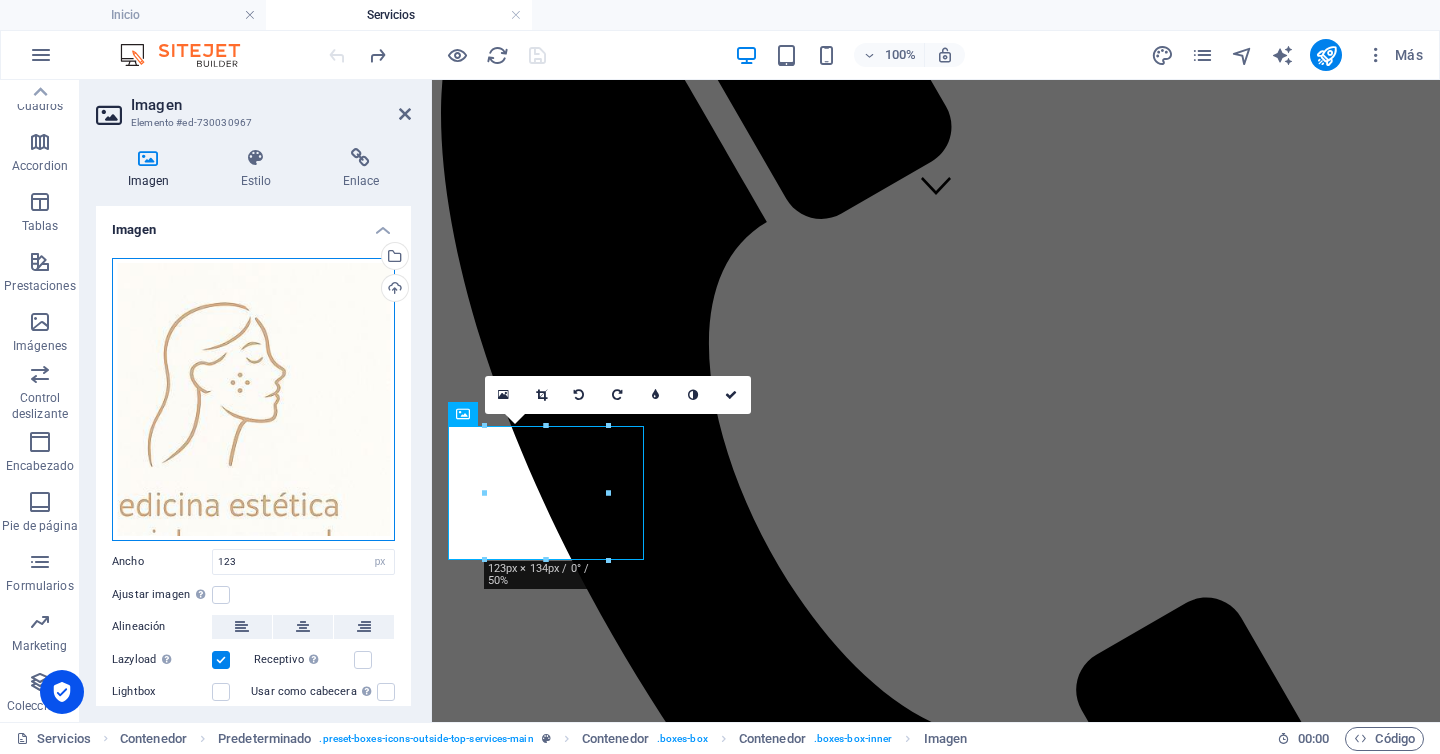 click on "Arrastra archivos aquí, haz clic para escoger archivos o  selecciona archivos de Archivos o de nuestra galería gratuita de fotos y vídeos" at bounding box center (253, 399) 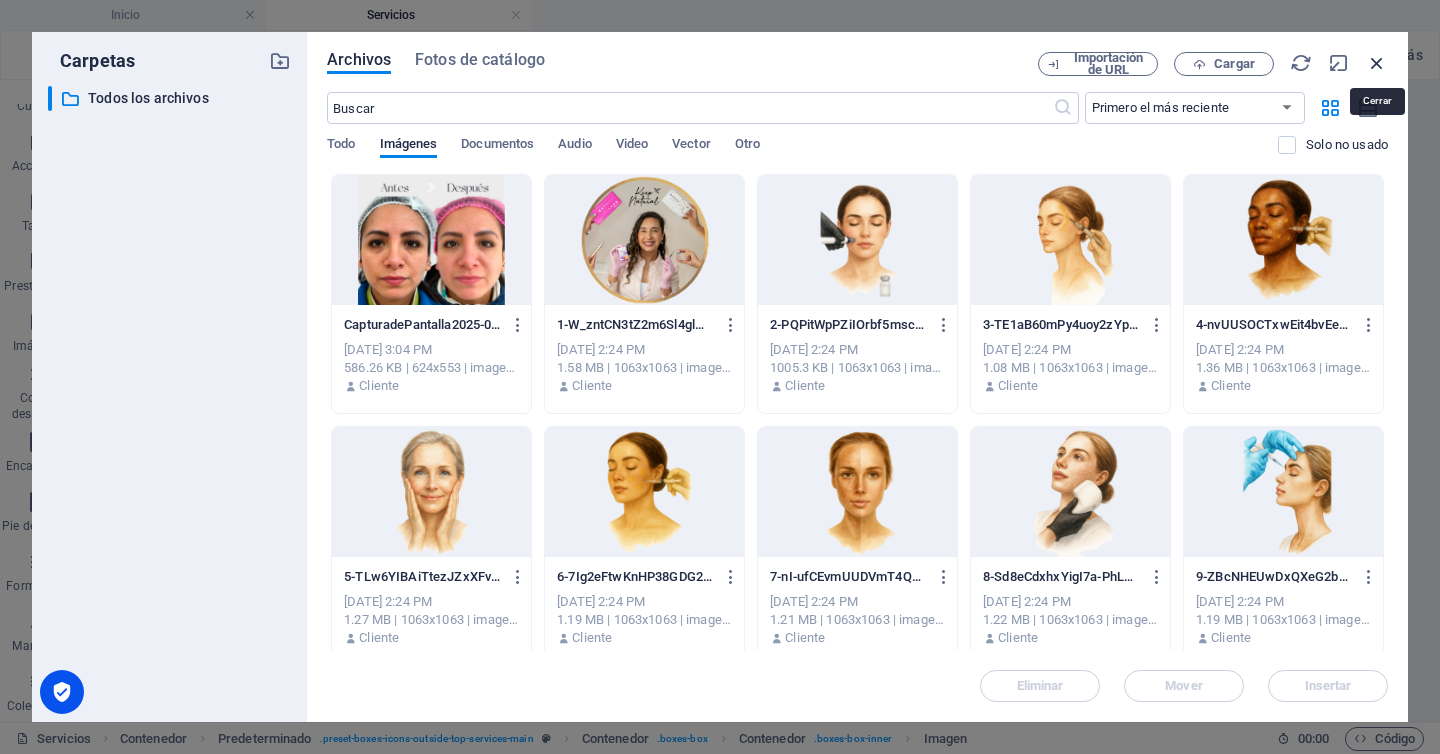 click at bounding box center [1377, 63] 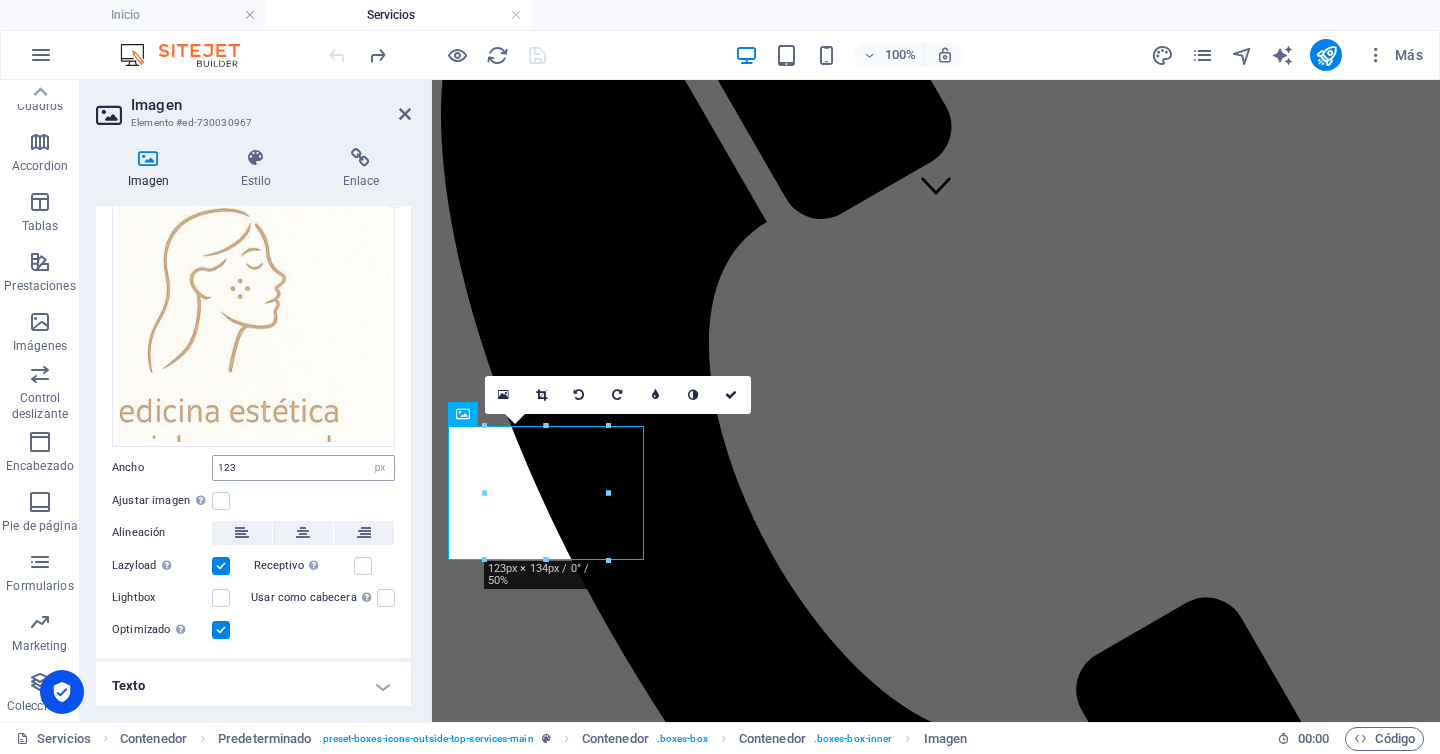 scroll, scrollTop: 0, scrollLeft: 0, axis: both 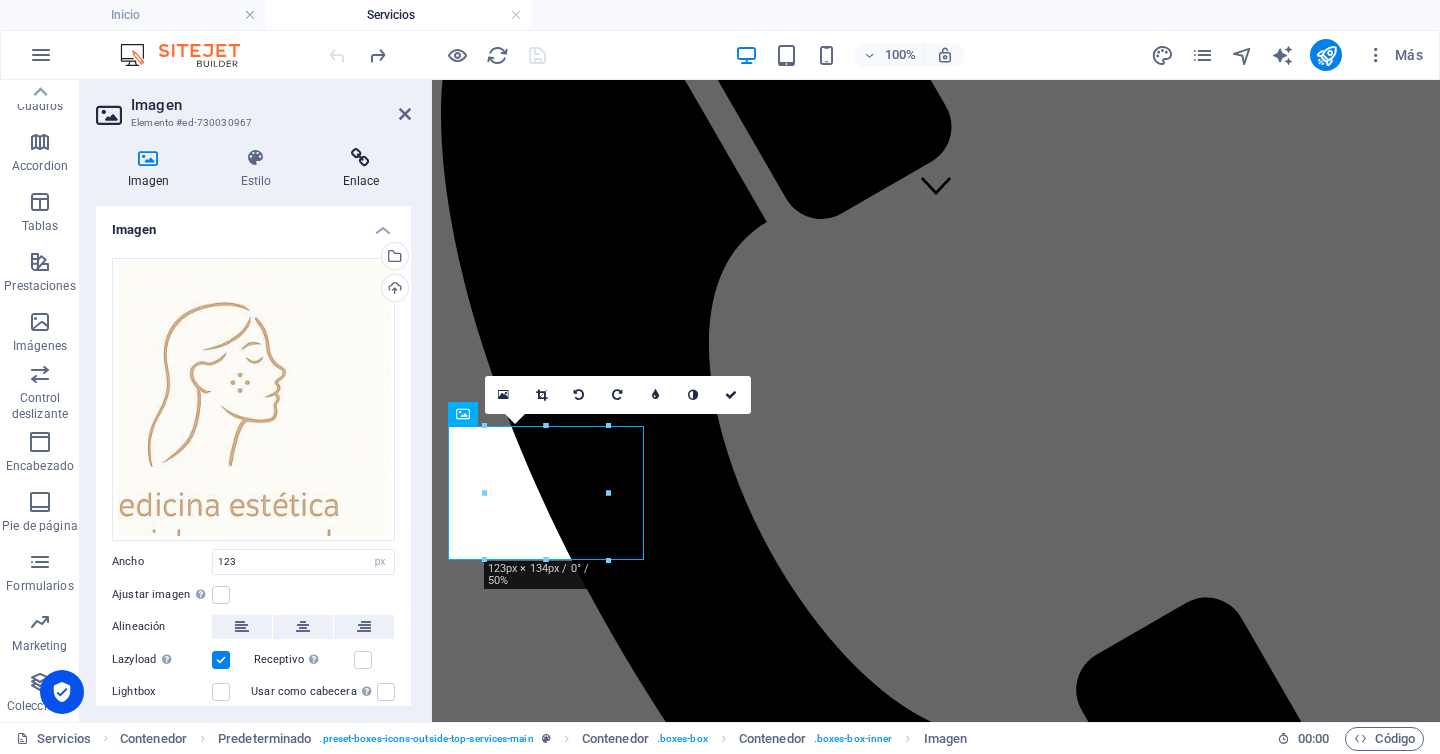 click on "Enlace" at bounding box center [361, 169] 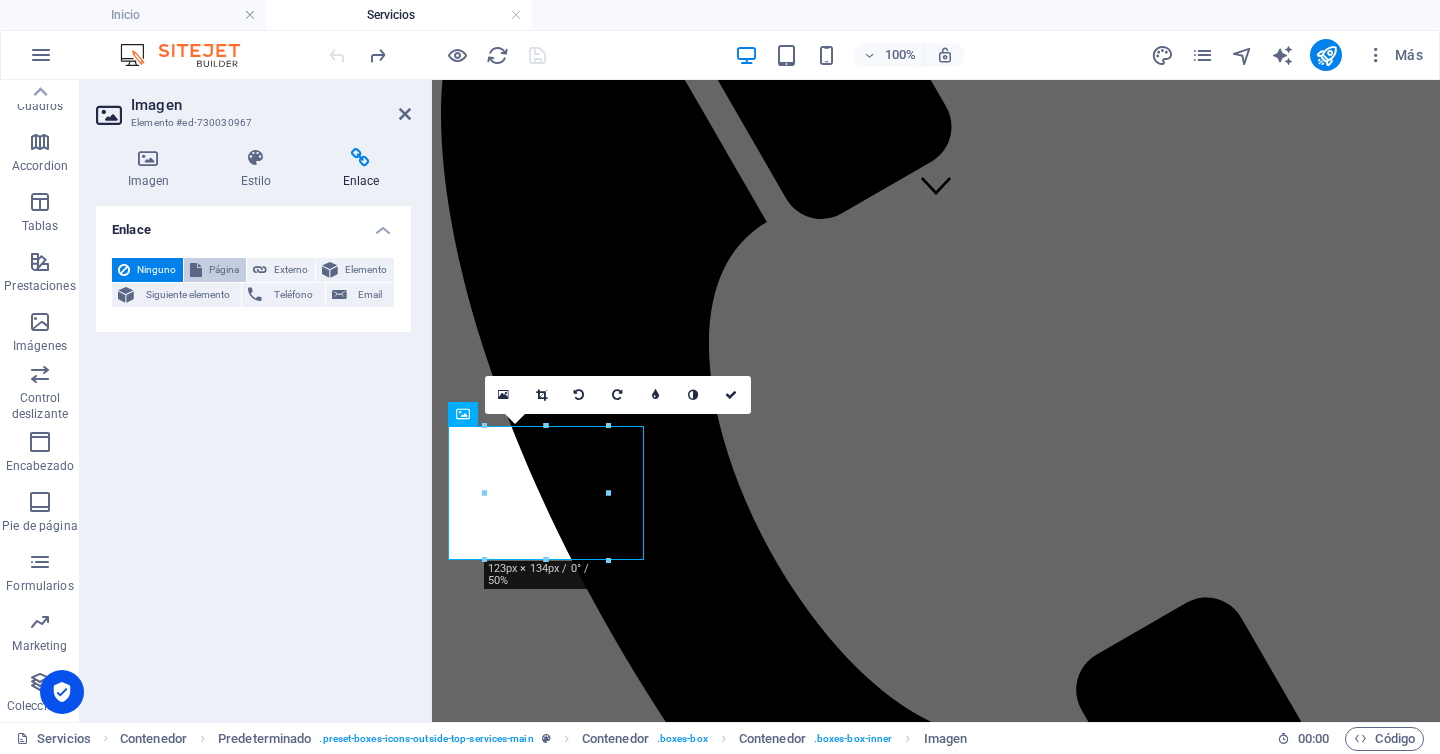 click on "Página" at bounding box center [224, 270] 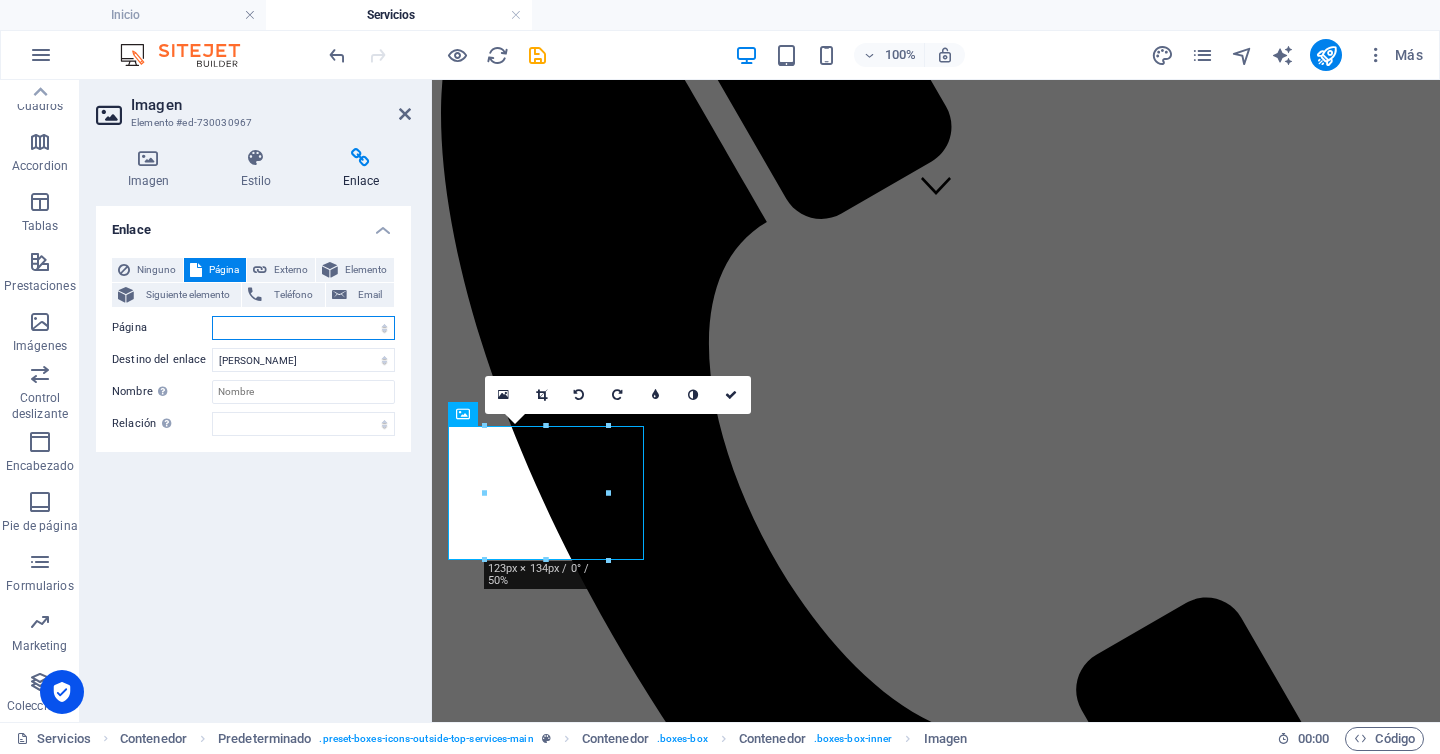 click on "Inicio Nosotros Equipo Servicios -- Estética Facial -- Estética Corporal -- Procedimientos -- Exámenes Agenda tu hora" at bounding box center (303, 328) 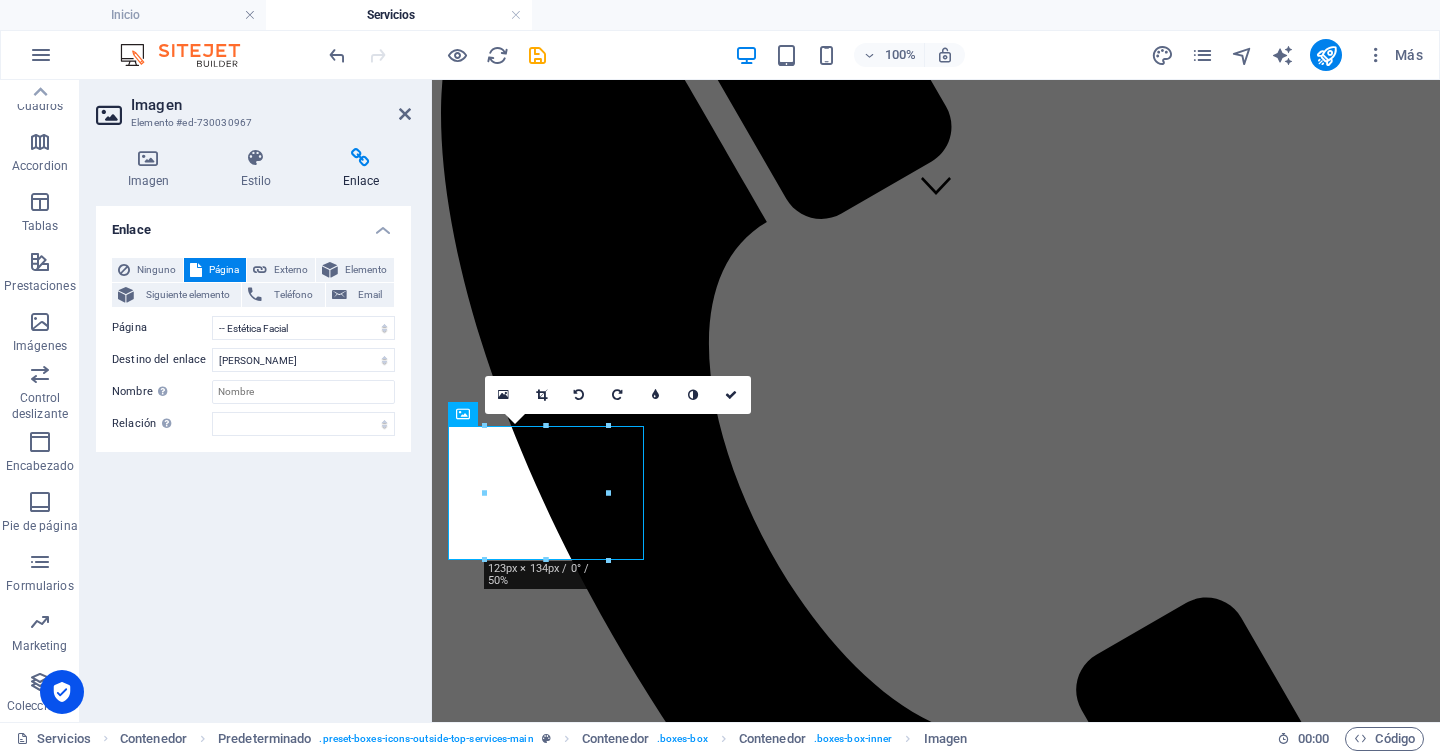 click on "Enlace Ninguno Página Externo Elemento Siguiente elemento Teléfono Email Página Inicio Nosotros Equipo Servicios -- Estética Facial -- Estética Corporal -- Procedimientos -- Exámenes Agenda tu hora Elemento
URL Teléfono Email Destino del enlace Nueva pestaña Misma pestaña Superposición Nombre Una descripción adicional del enlace no debería ser igual al texto del enlace. El título suele mostrarse como un texto de información cuando se mueve el ratón por encima del elemento. Déjalo en blanco en caso de dudas. Relación Define la  relación de este enlace con el destino del enlace . Por ejemplo, el valor "nofollow" indica a los buscadores que no sigan al enlace. Puede dejarse vacío. alternativo autor marcador externo ayuda licencia siguiente nofollow noreferrer noopener ant buscar etiqueta" at bounding box center [253, 456] 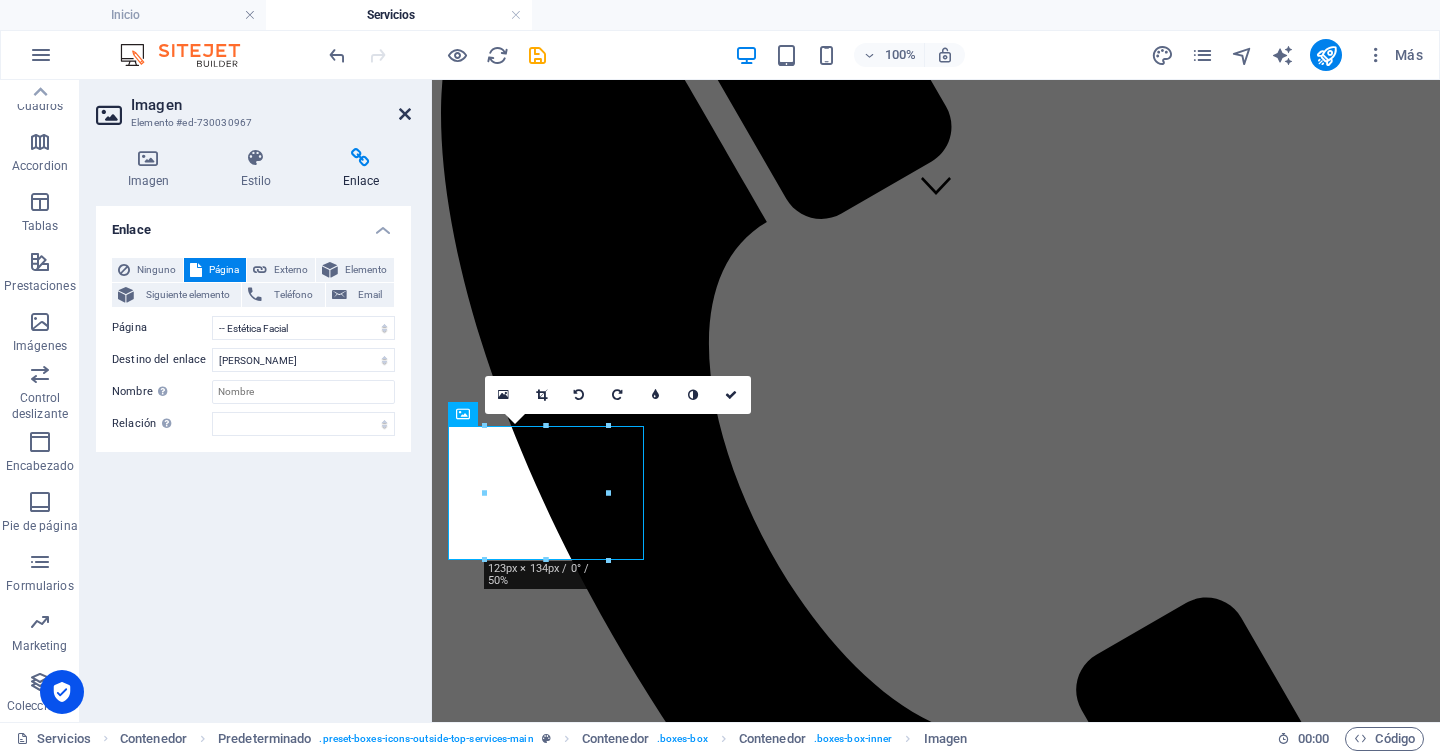 click at bounding box center (405, 114) 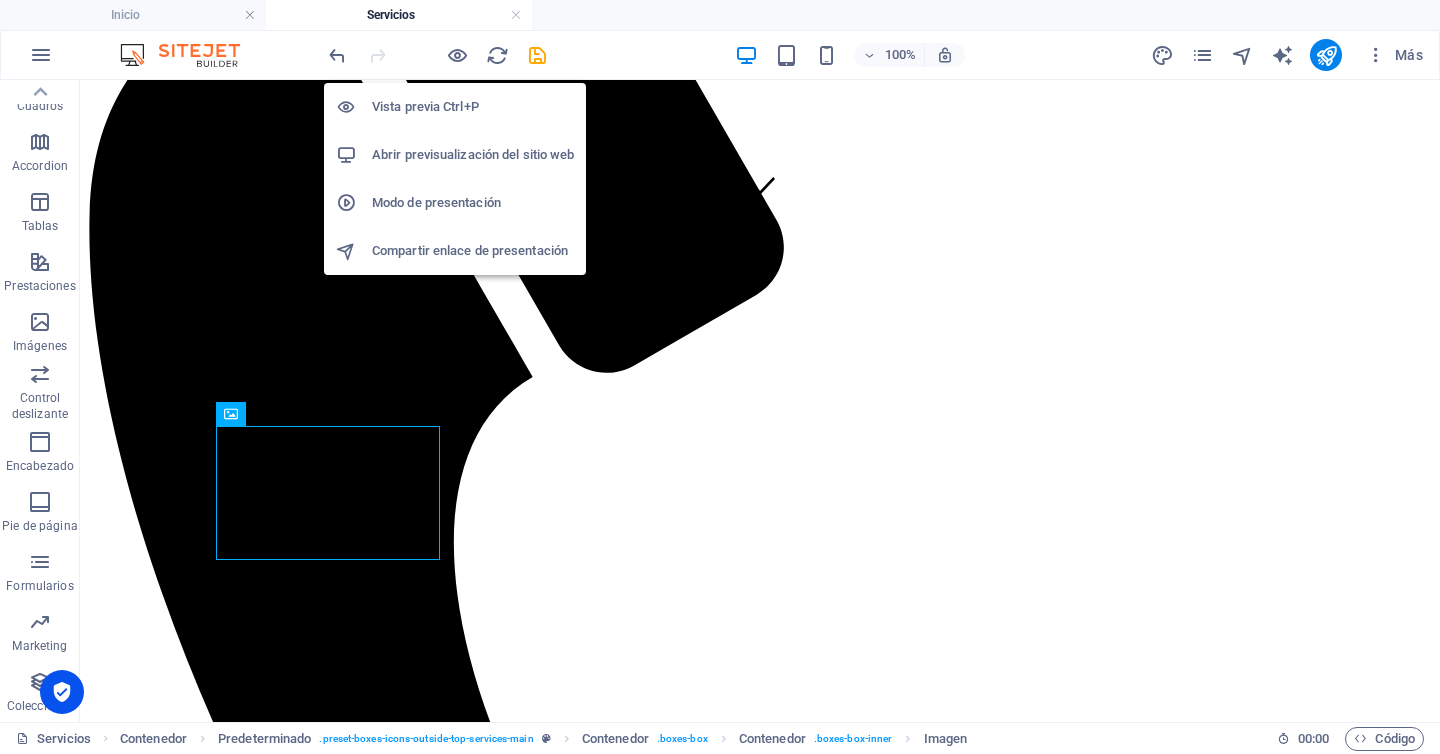 click on "Abrir previsualización del sitio web" at bounding box center [473, 155] 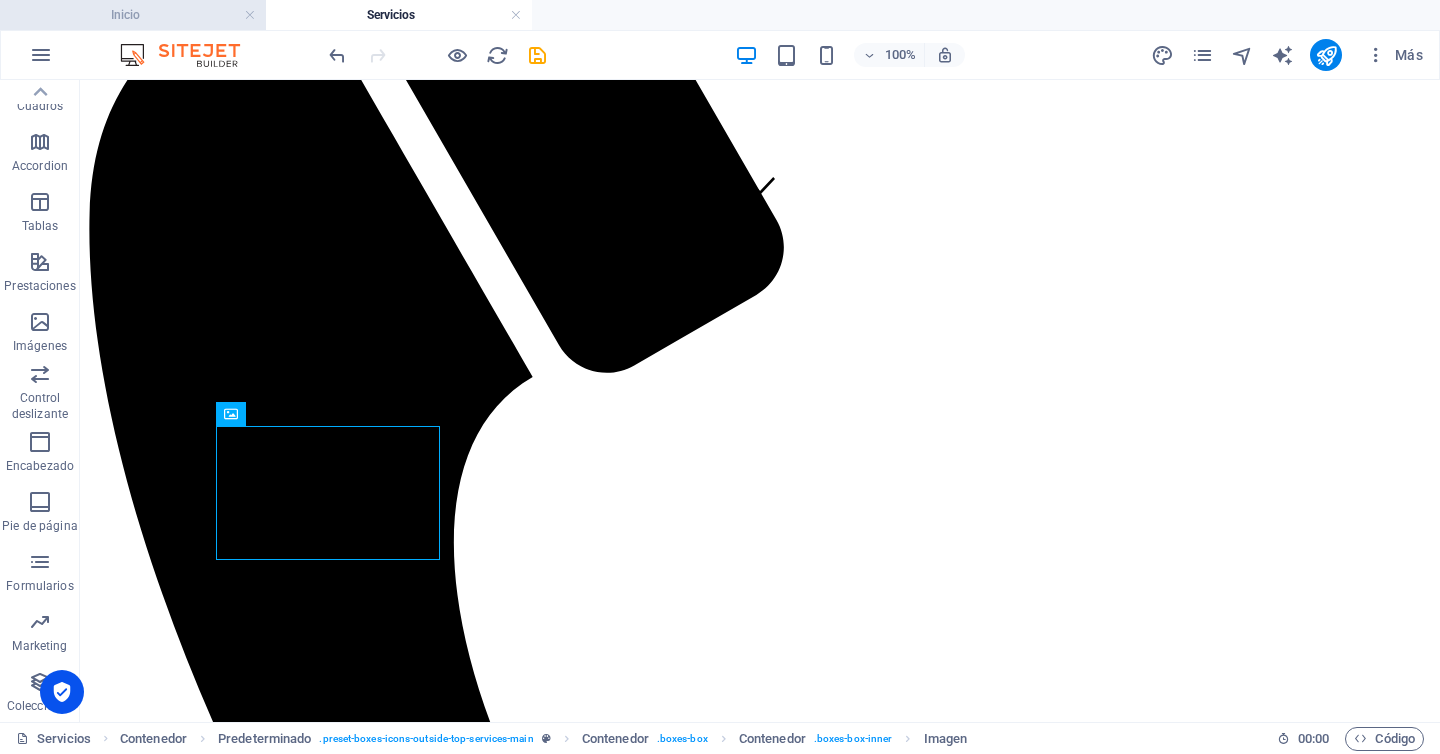 click on "Inicio" at bounding box center [133, 15] 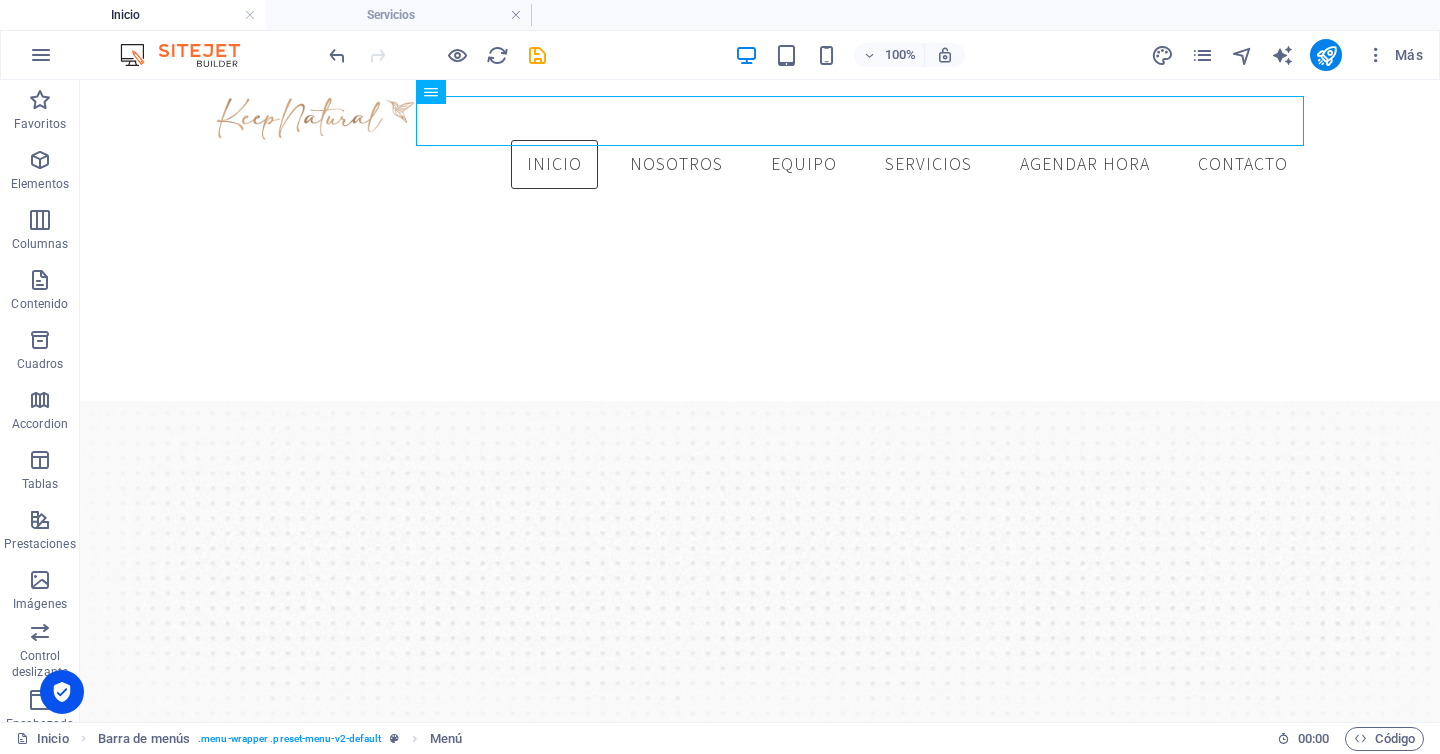 scroll, scrollTop: 0, scrollLeft: 0, axis: both 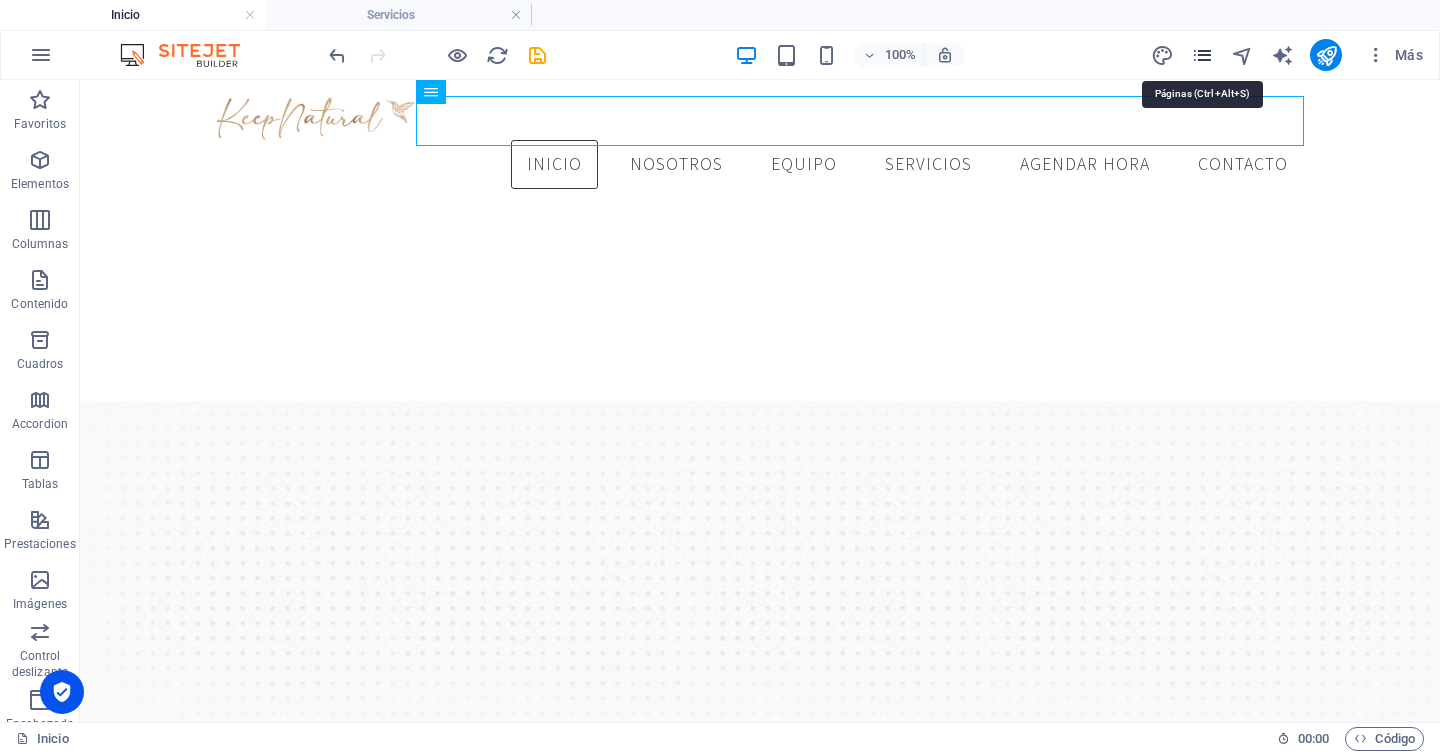 click at bounding box center [1202, 55] 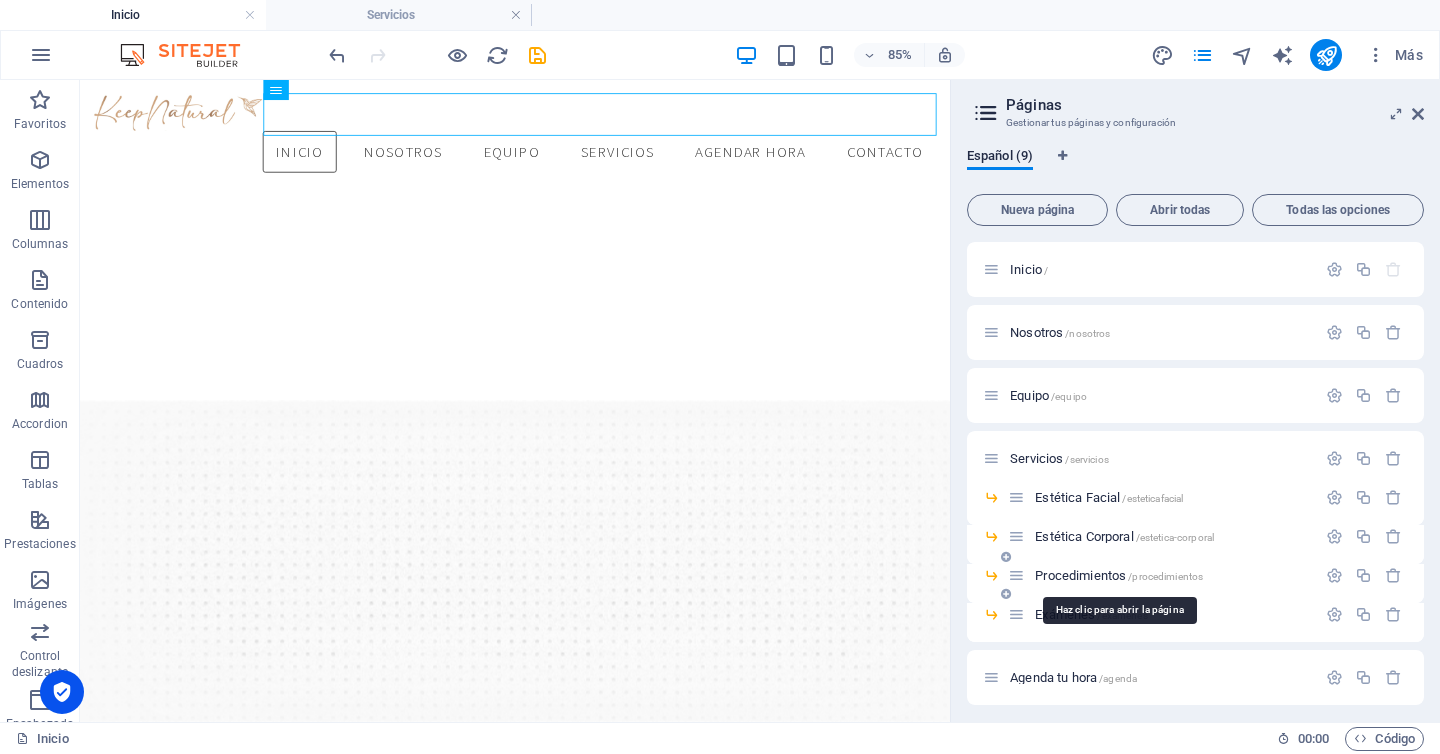 scroll, scrollTop: 7, scrollLeft: 0, axis: vertical 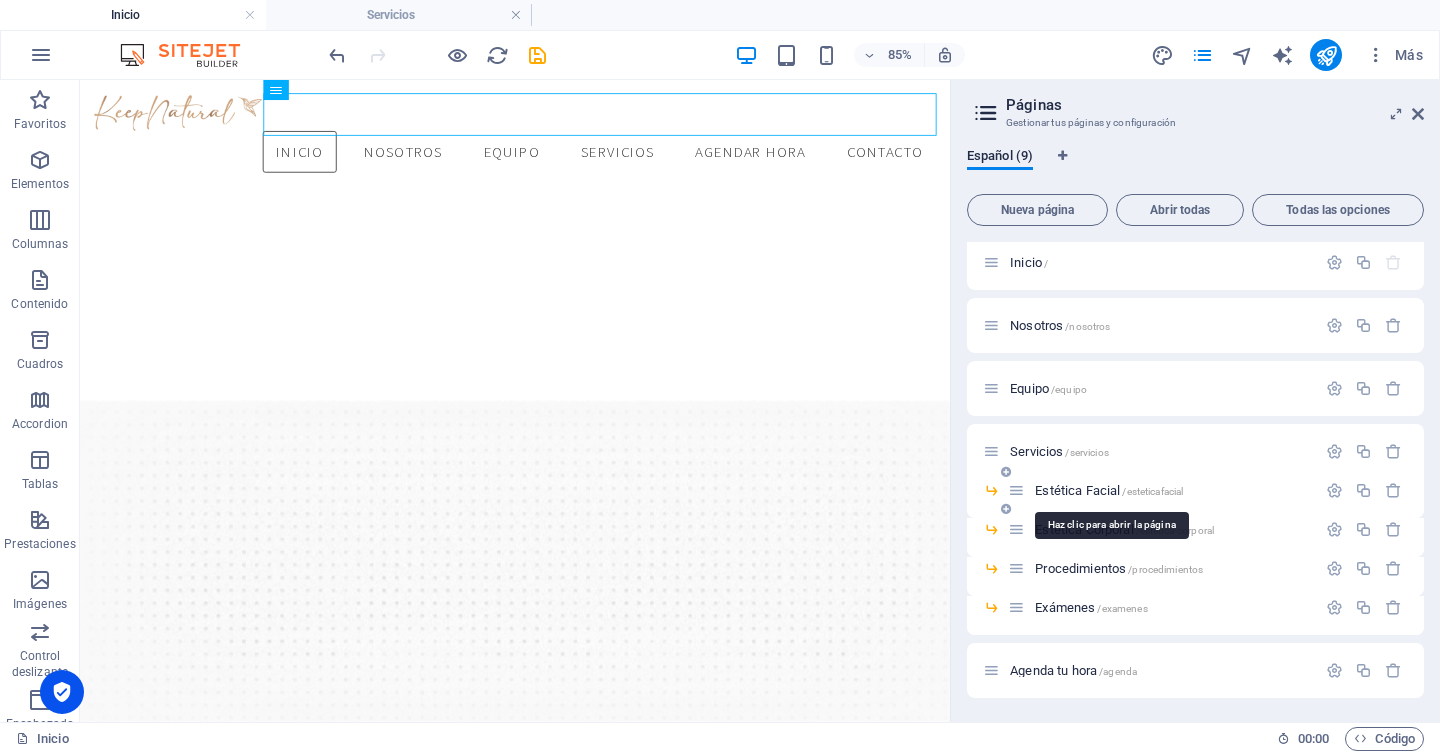 click on "Estética Facial /esteticafacial" at bounding box center [1109, 490] 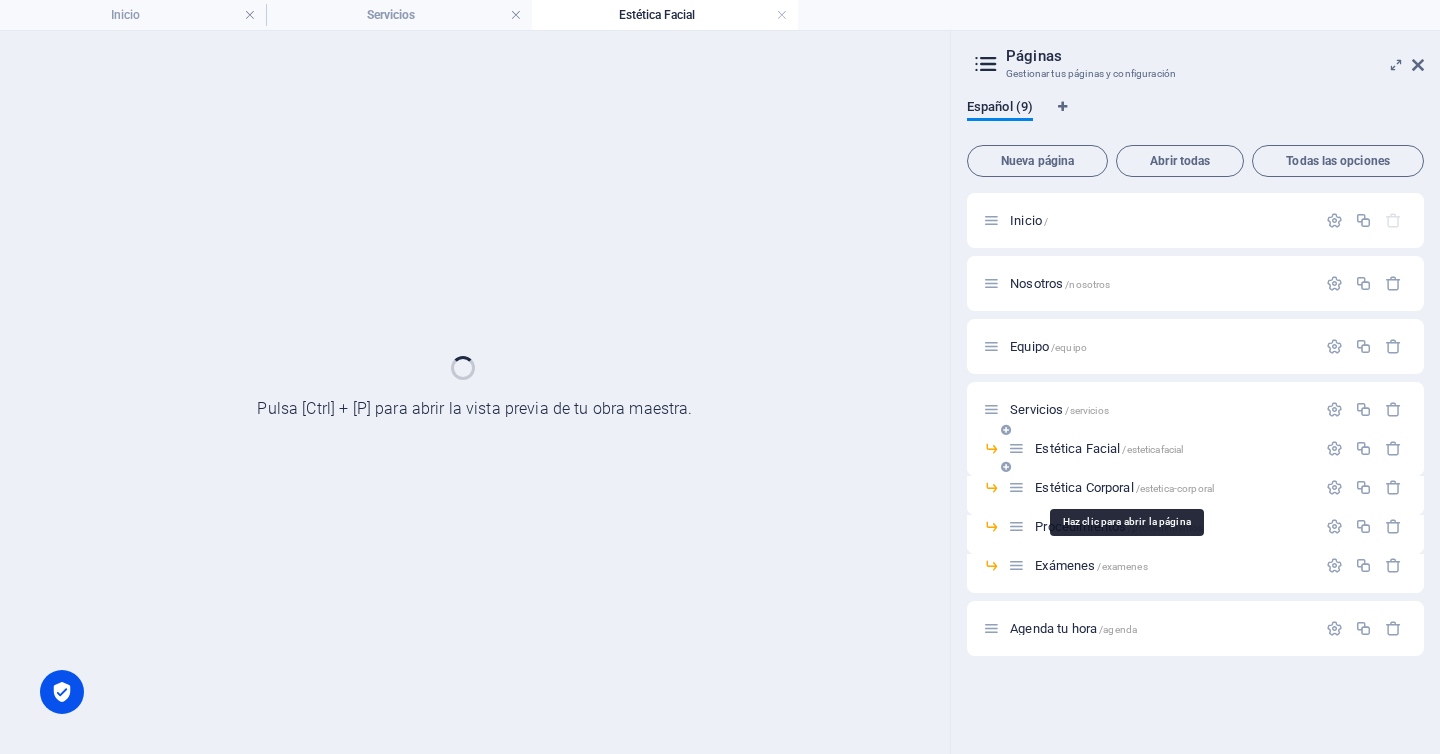 scroll, scrollTop: 0, scrollLeft: 0, axis: both 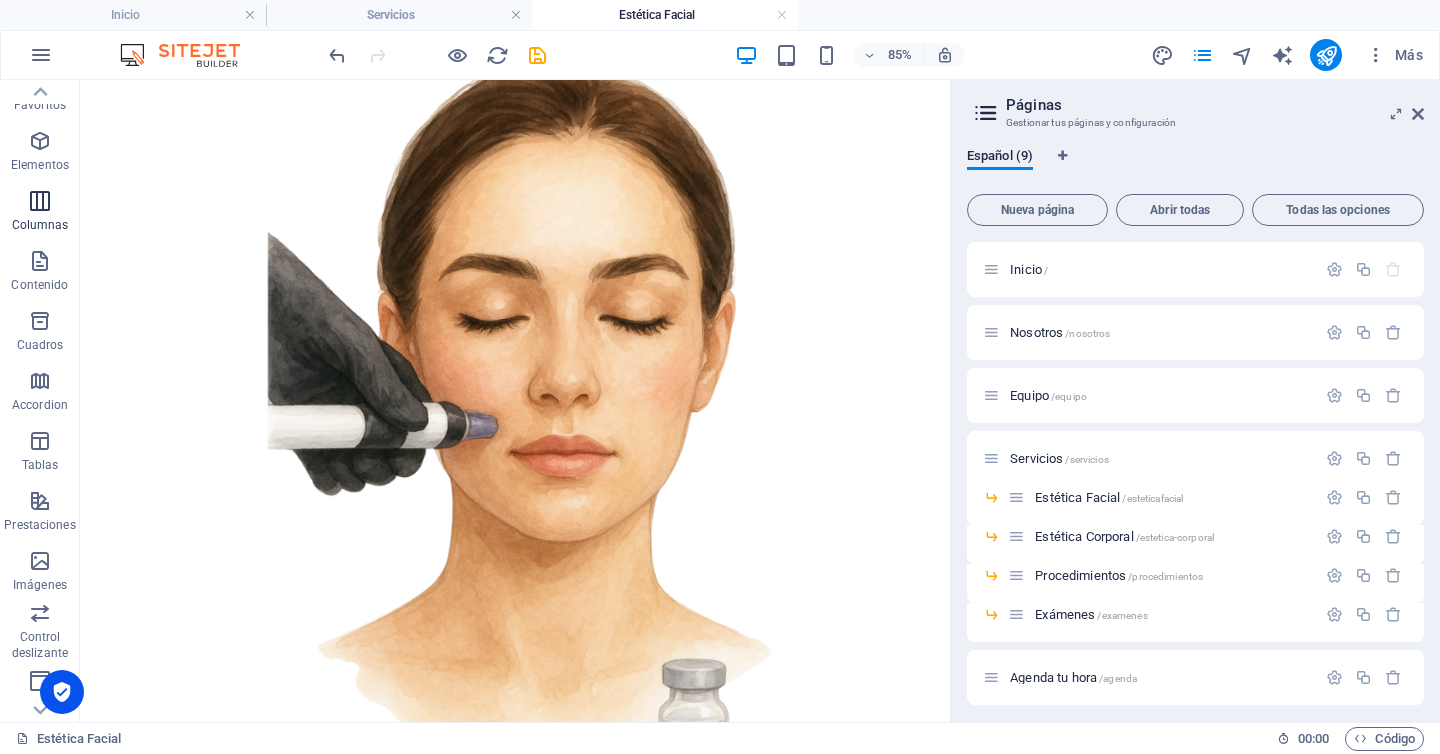click on "Columnas" at bounding box center [40, 213] 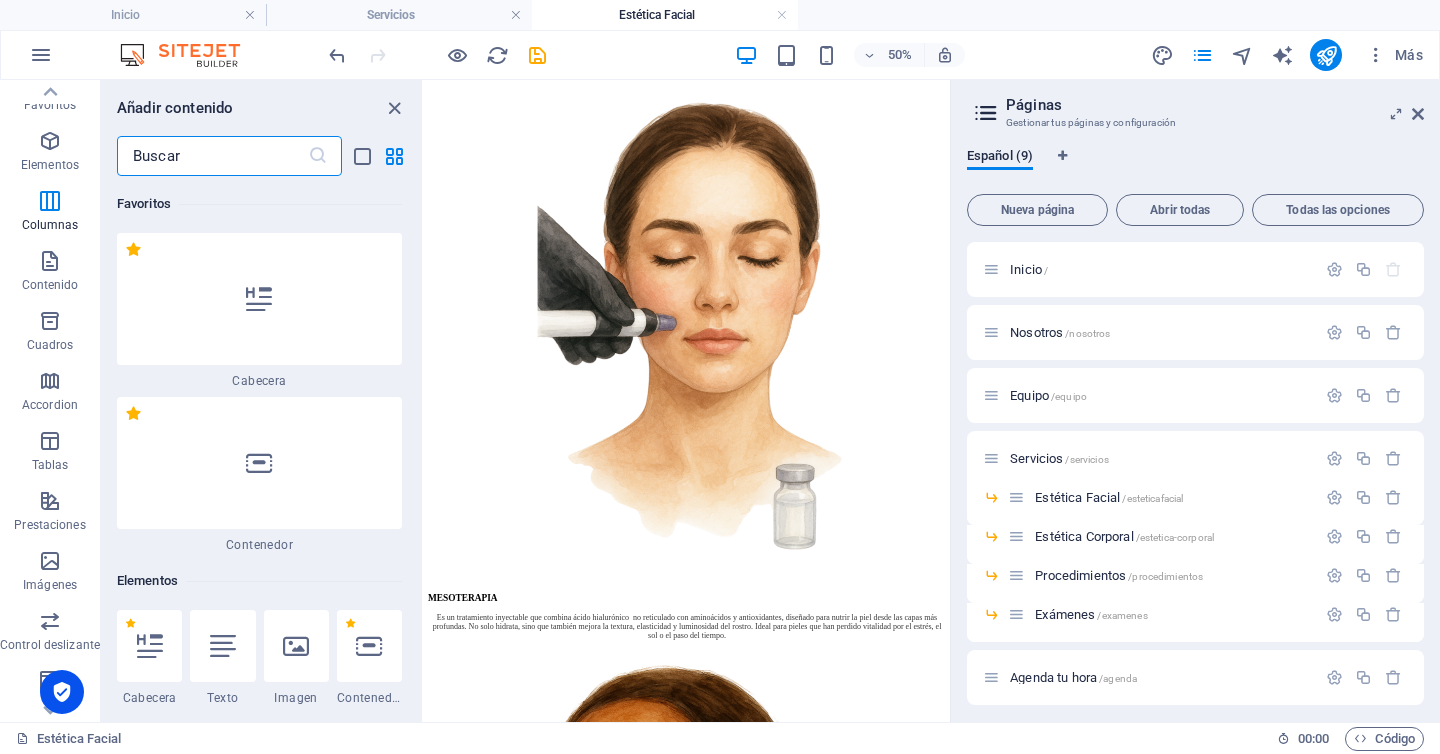 scroll, scrollTop: 3553, scrollLeft: 0, axis: vertical 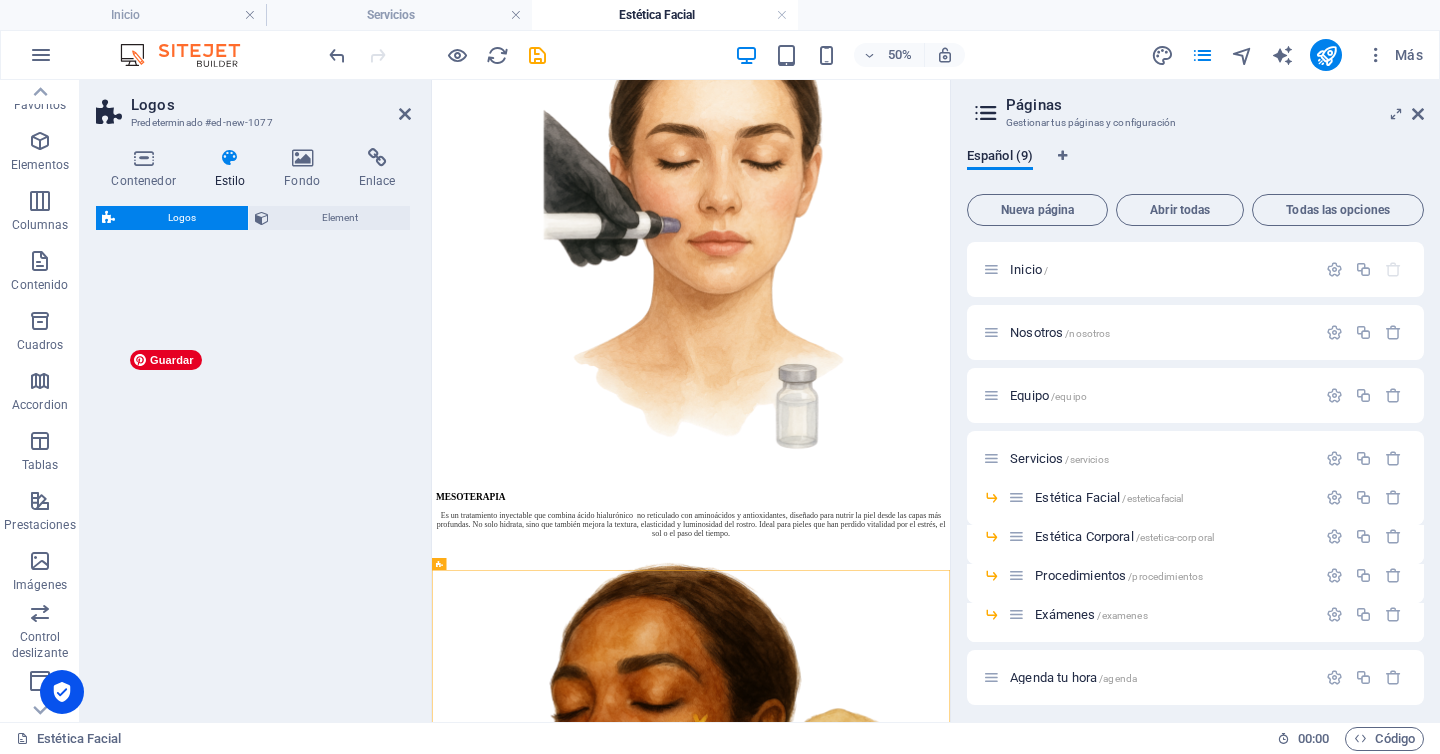 select on "rem" 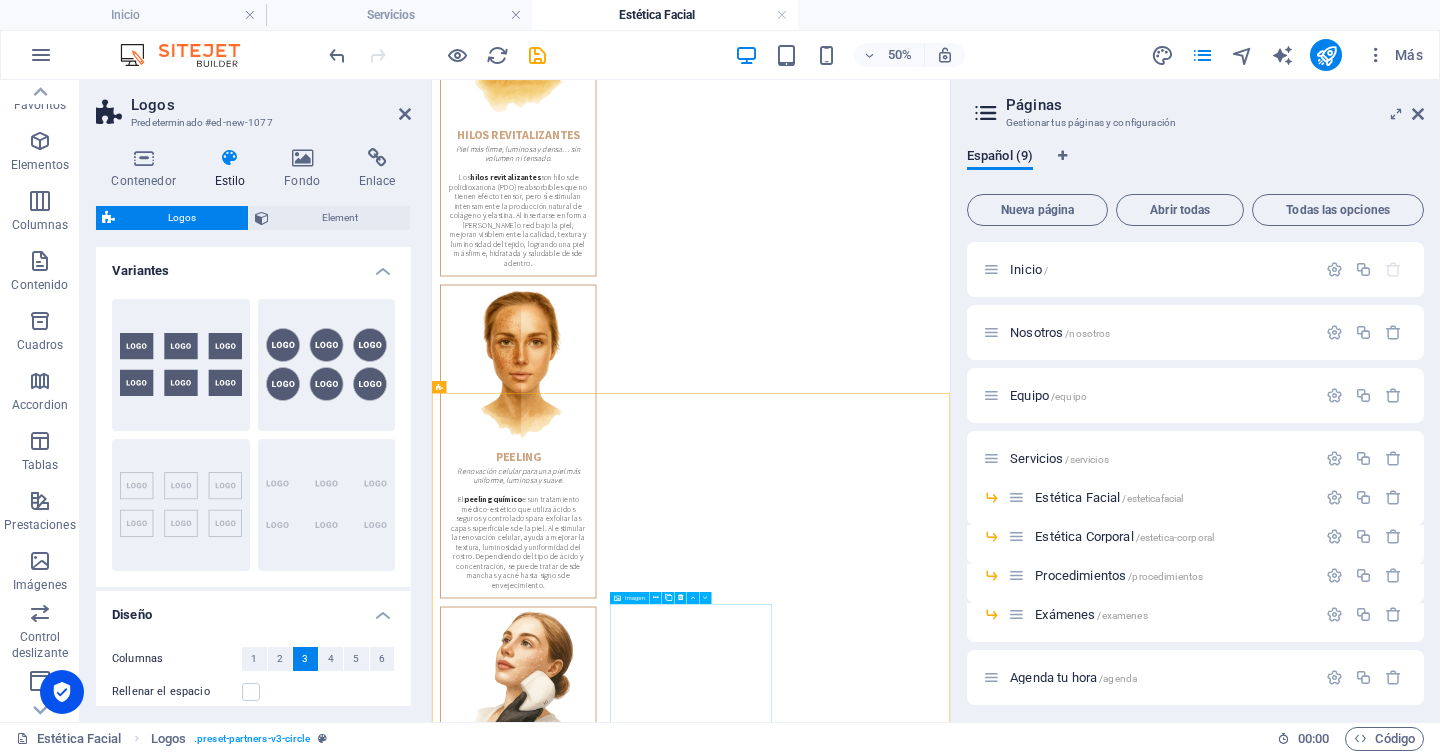 scroll, scrollTop: 4360, scrollLeft: 0, axis: vertical 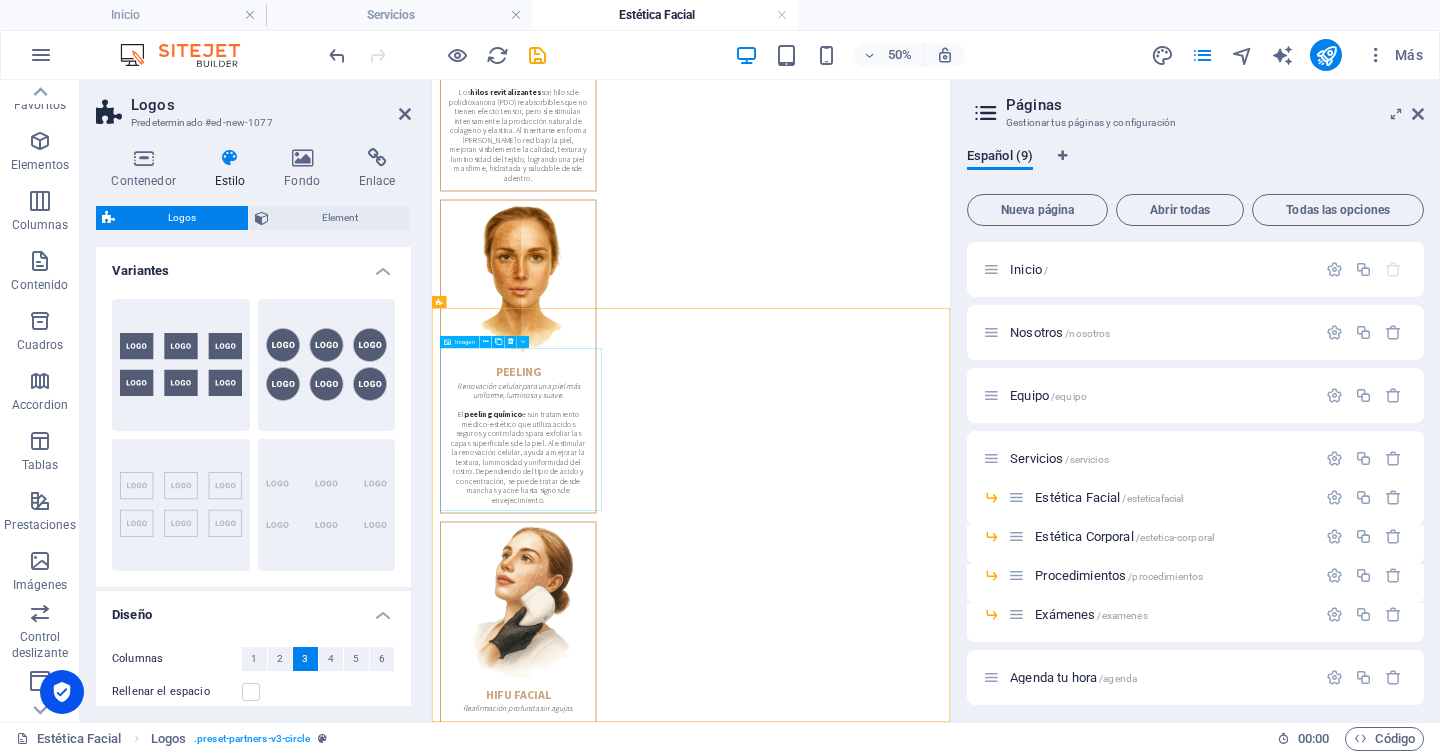 click at bounding box center (610, 5400) 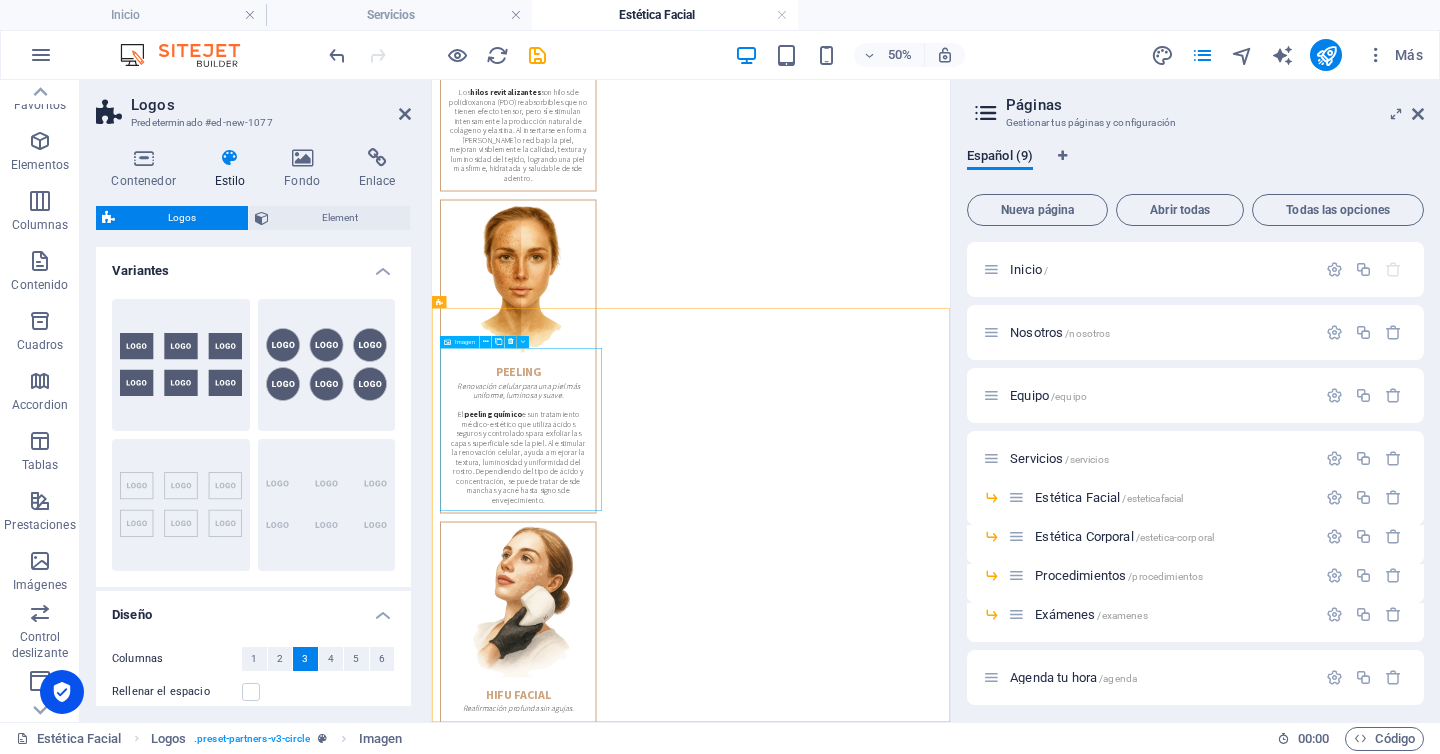 click at bounding box center [610, 5400] 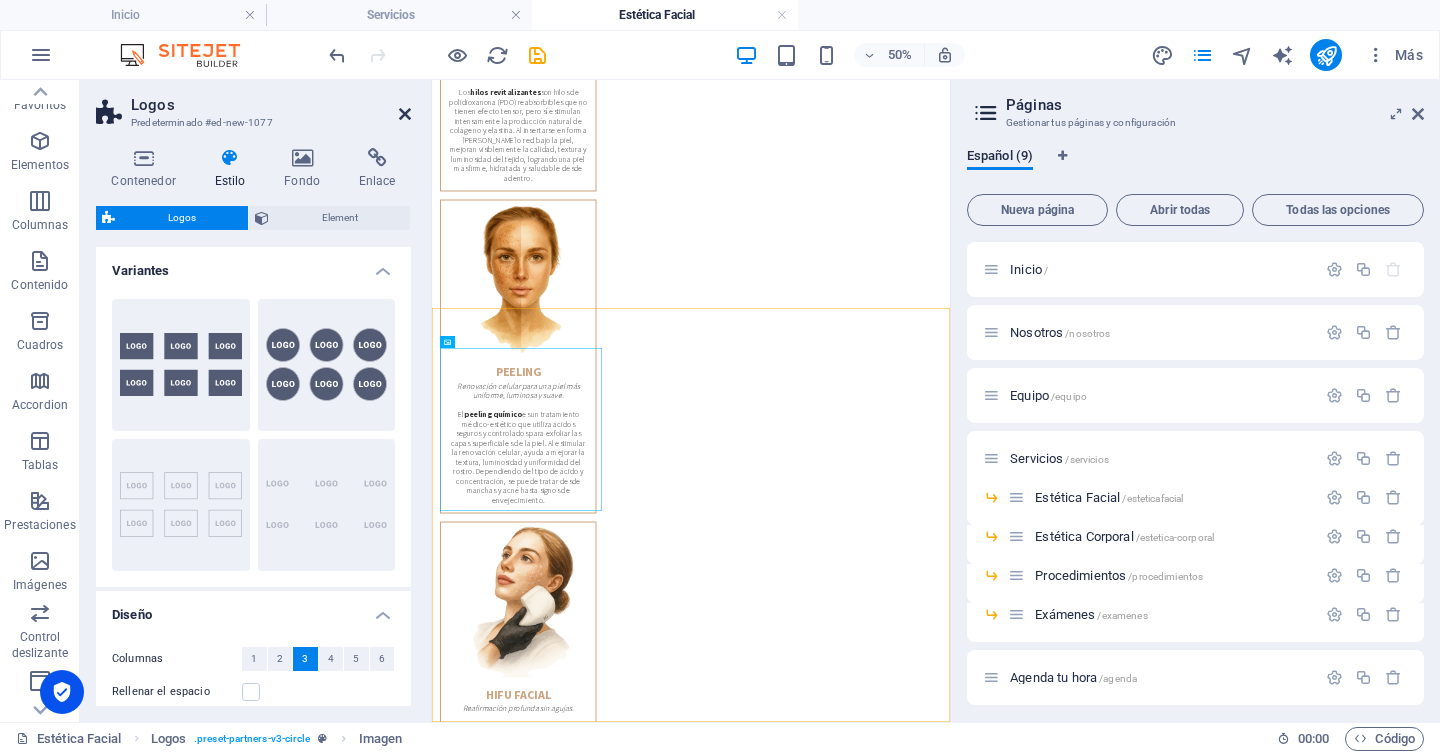 click at bounding box center (405, 114) 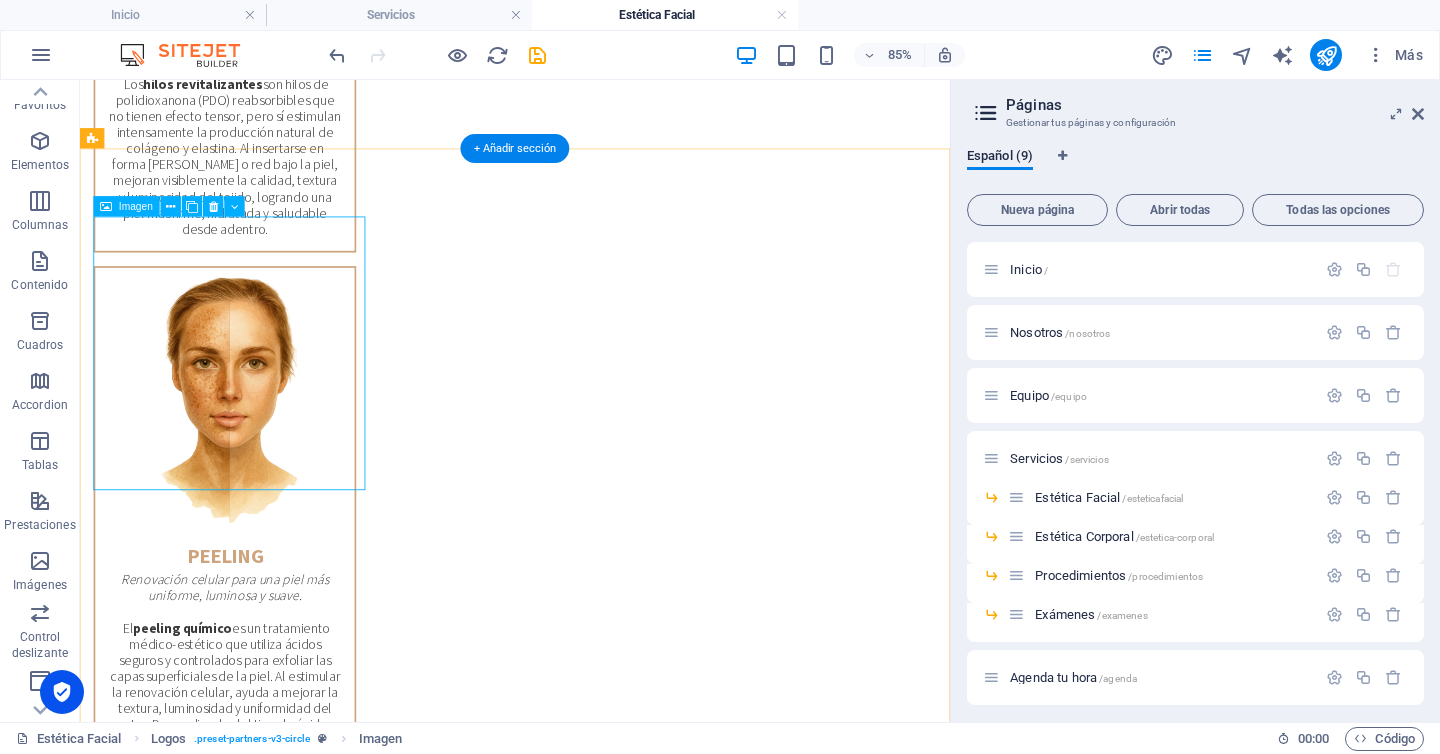 click at bounding box center (256, 5019) 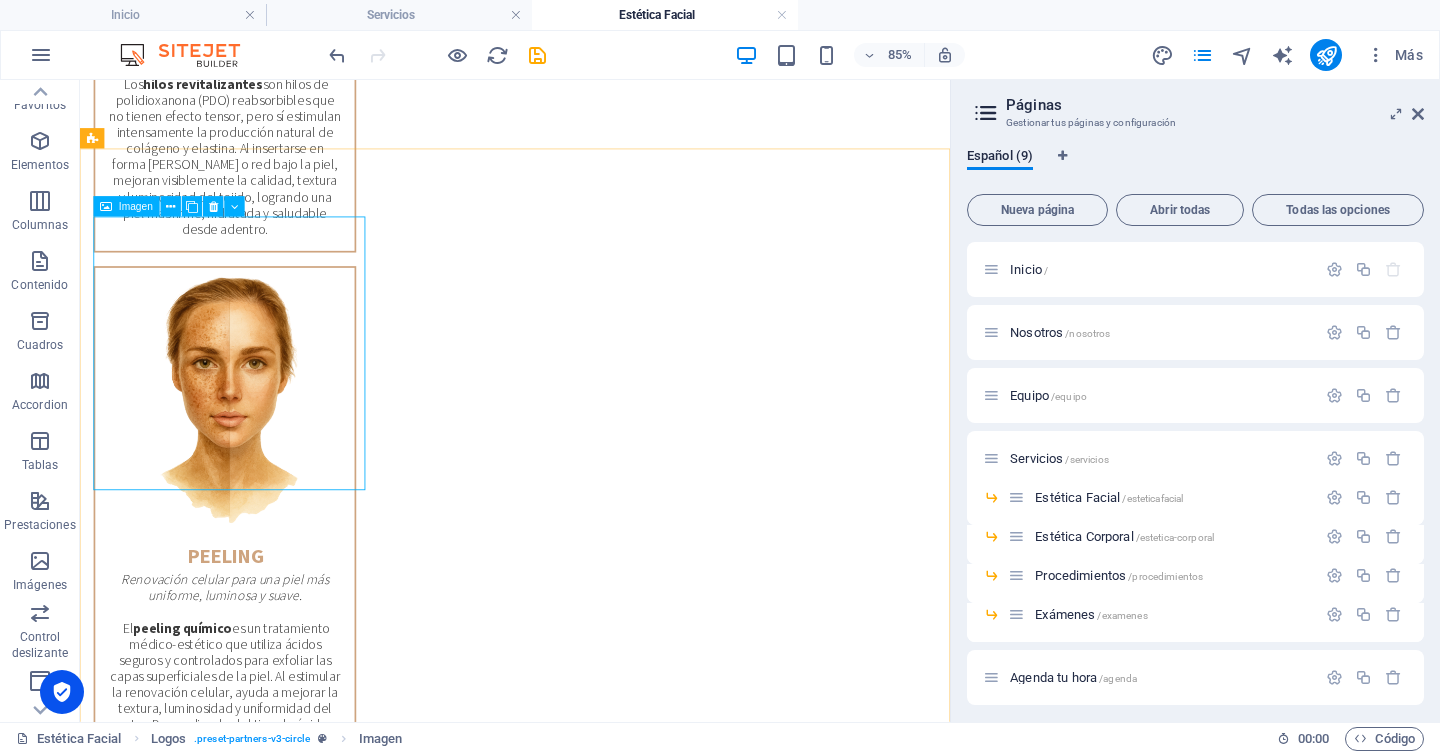 click on "Imagen" at bounding box center (127, 207) 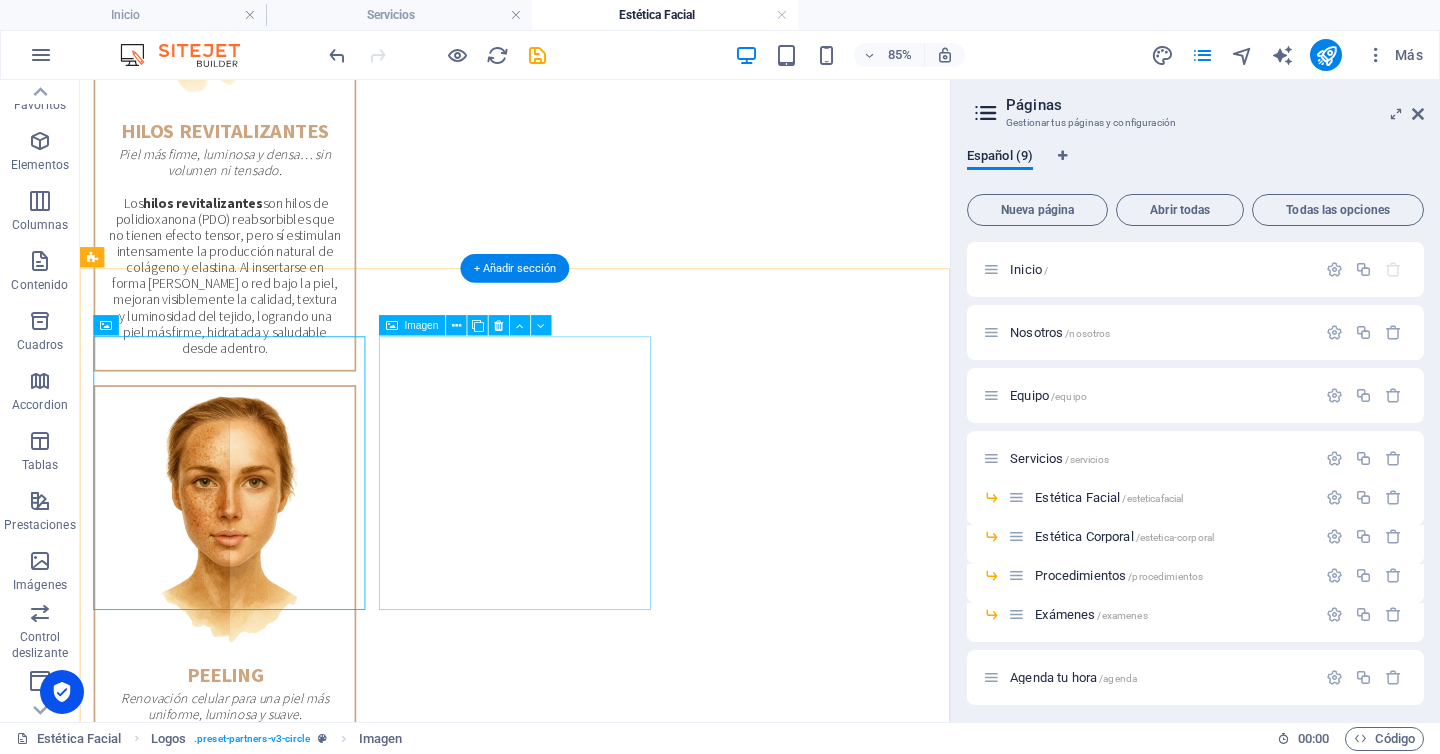 scroll, scrollTop: 4218, scrollLeft: 0, axis: vertical 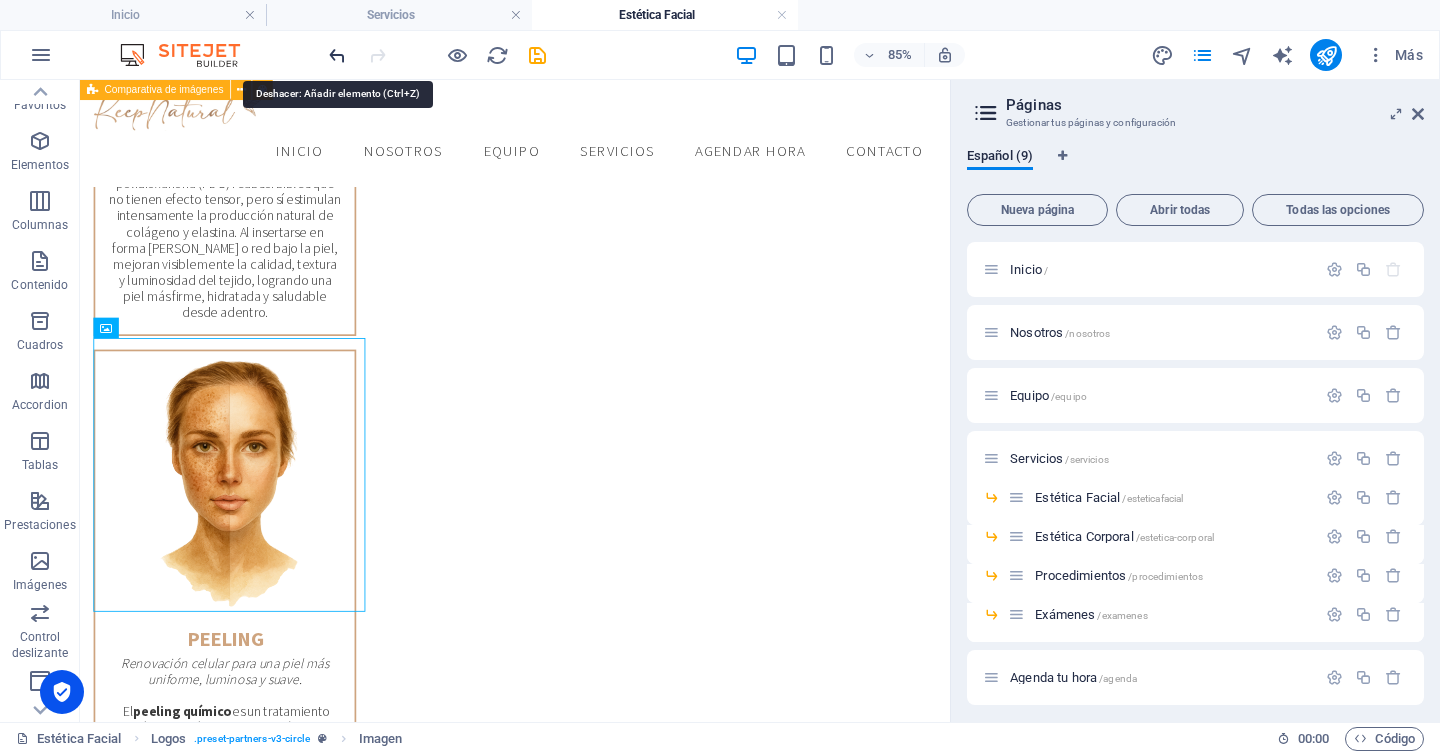 click at bounding box center [337, 55] 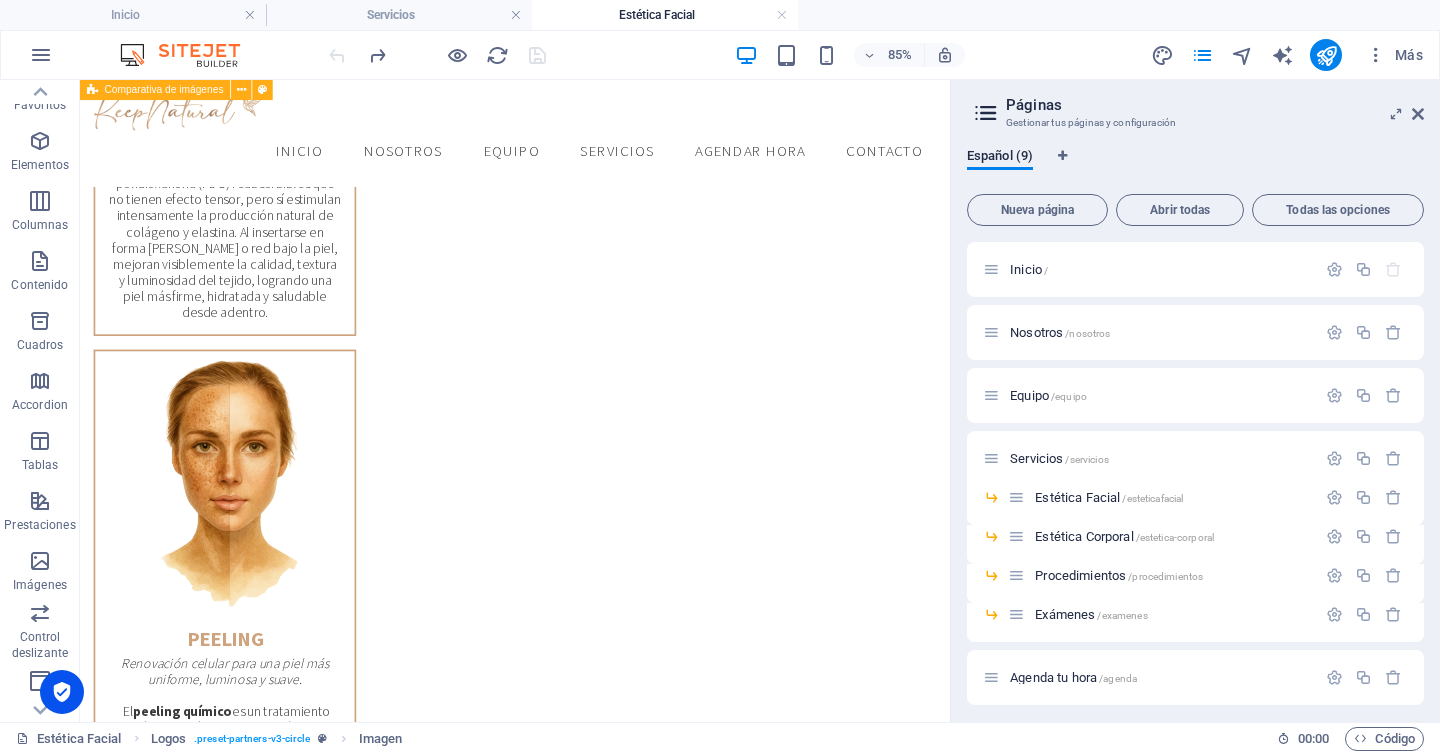 scroll, scrollTop: 3687, scrollLeft: 0, axis: vertical 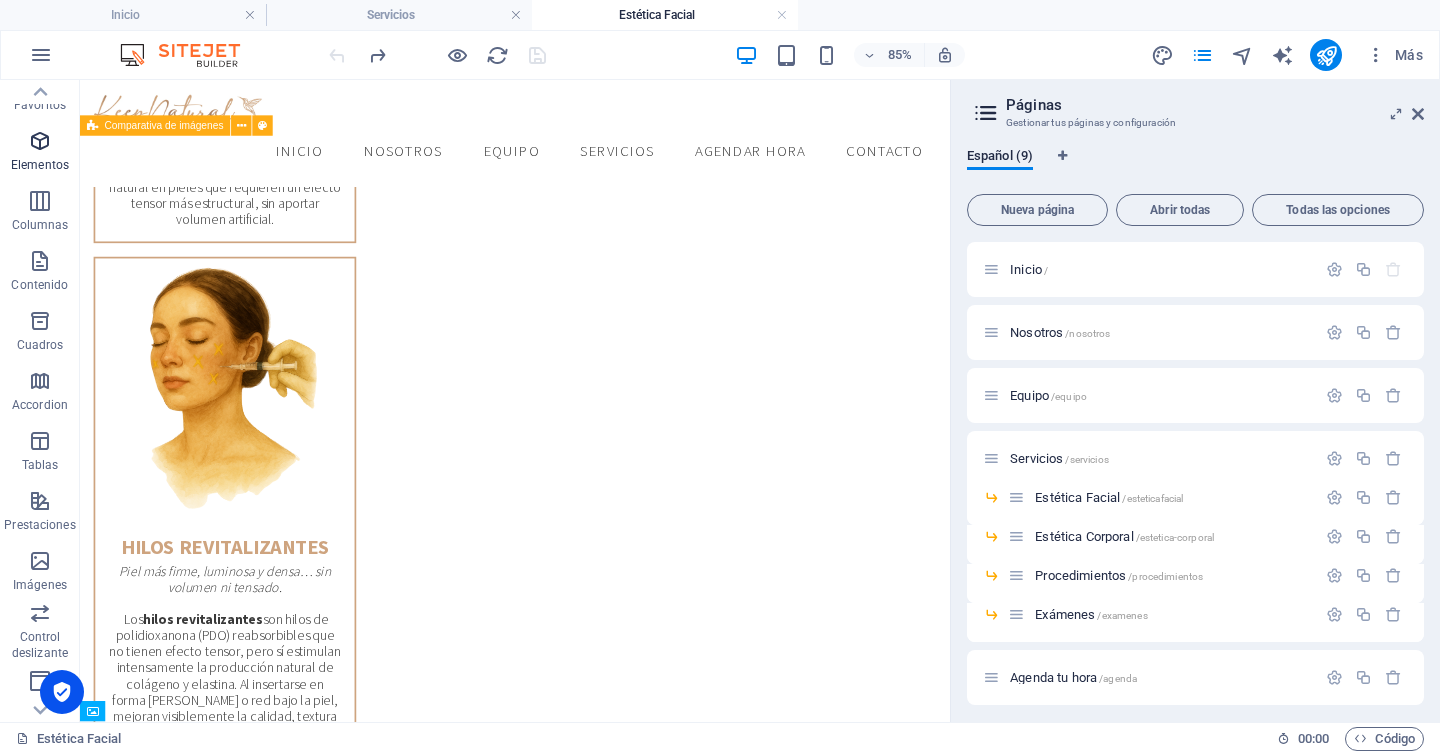 click at bounding box center (40, 141) 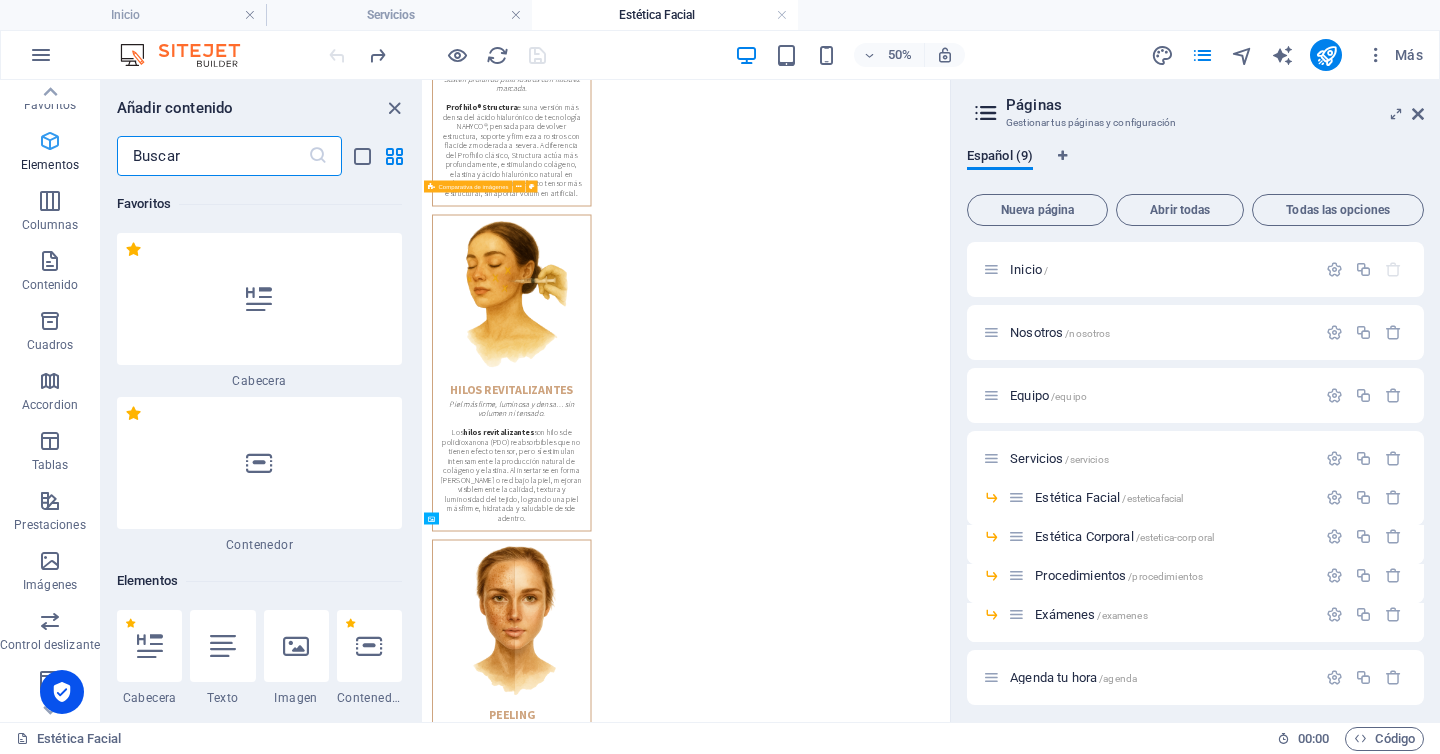 scroll, scrollTop: 3553, scrollLeft: 0, axis: vertical 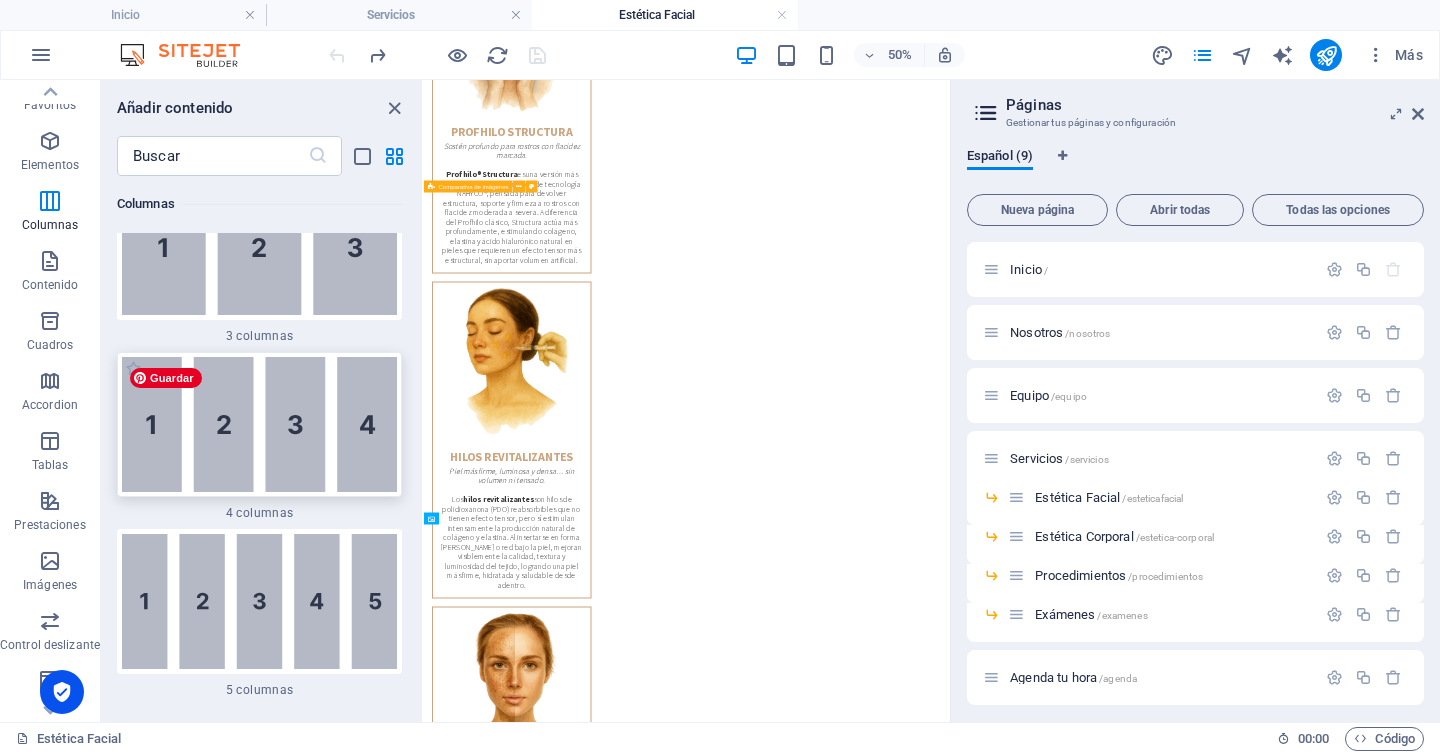 click at bounding box center (259, 424) 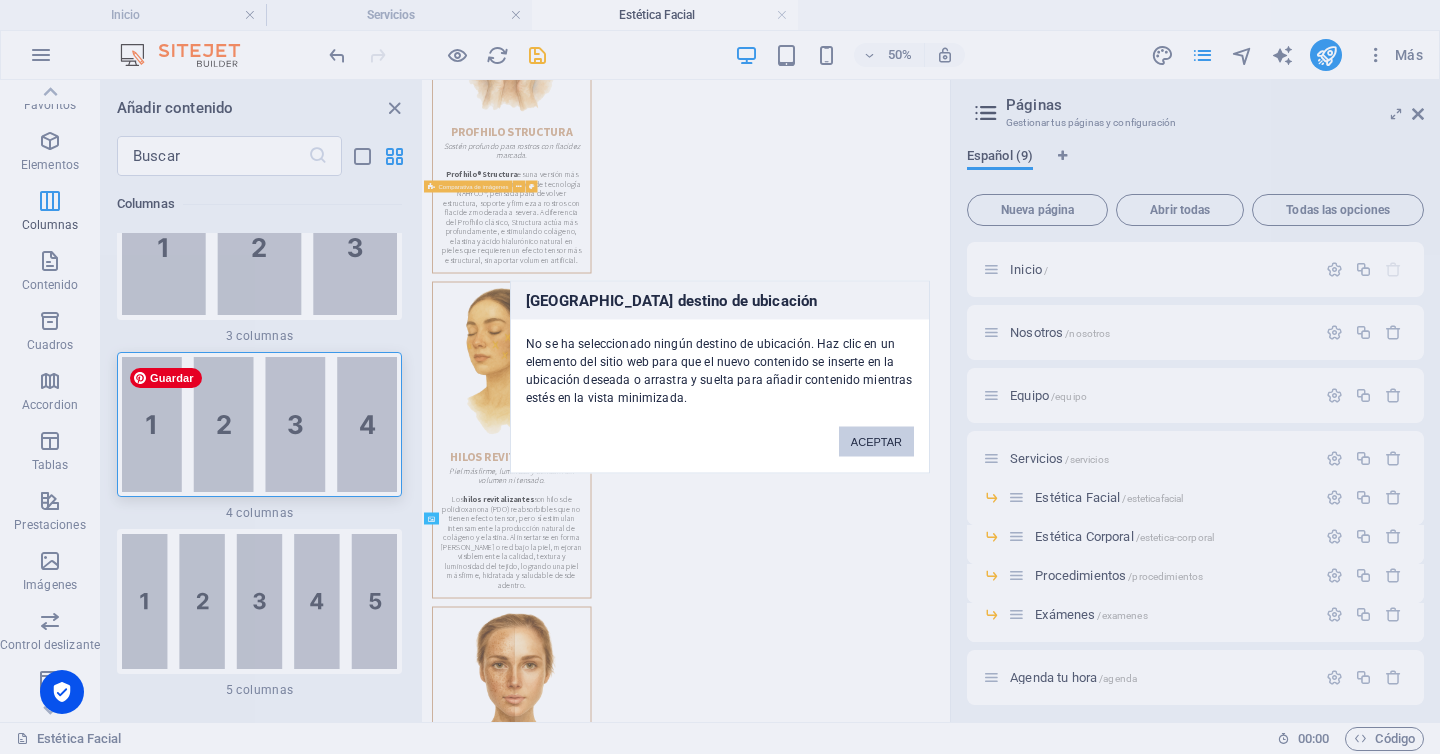 scroll, scrollTop: 1647, scrollLeft: 0, axis: vertical 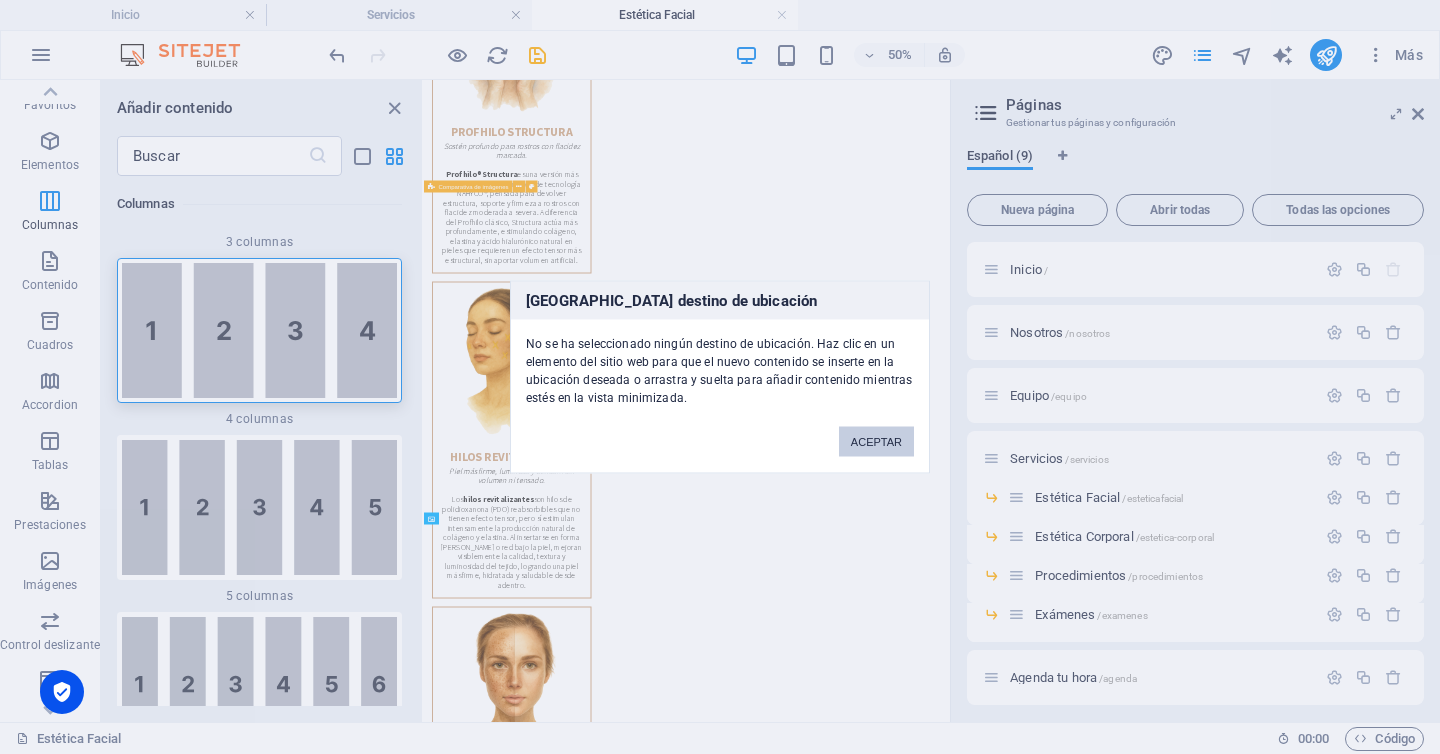 click on "ACEPTAR" at bounding box center [876, 442] 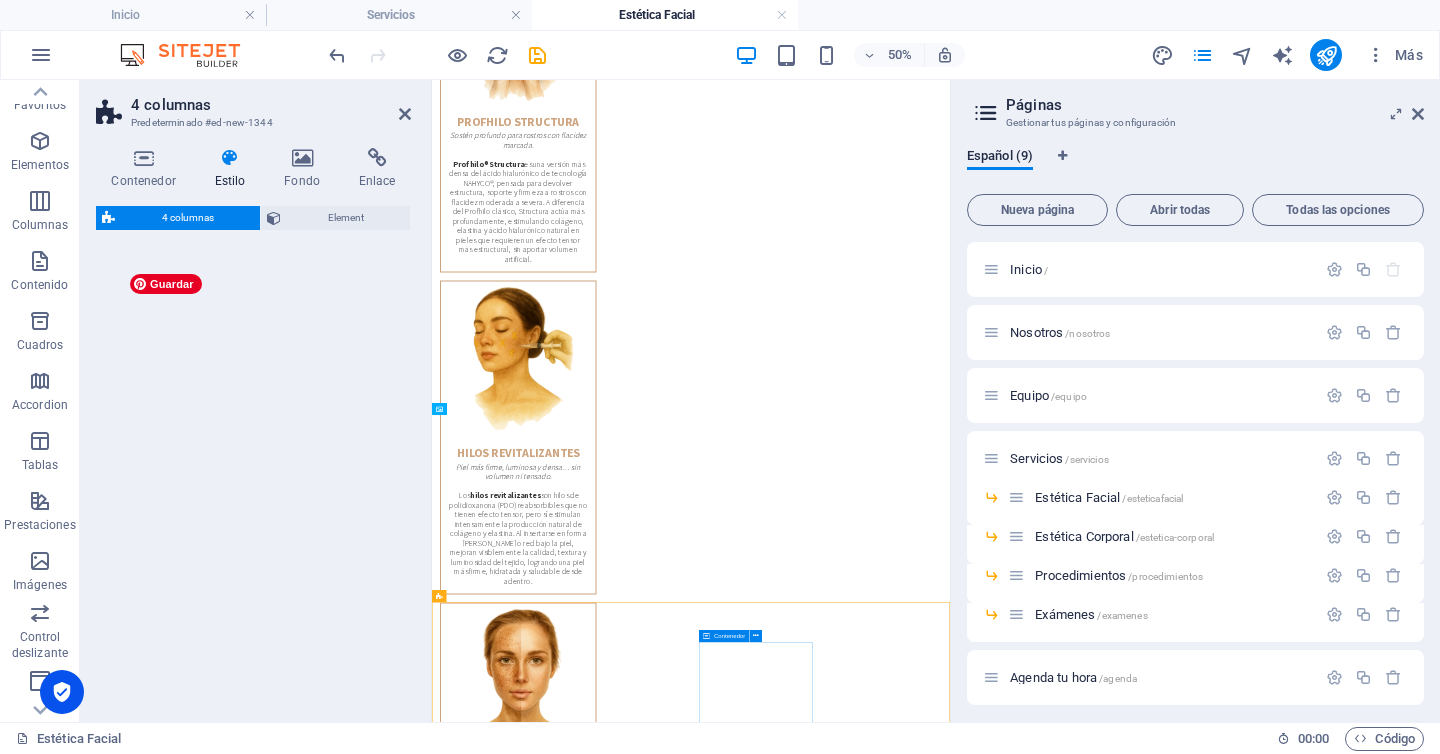 scroll, scrollTop: 3870, scrollLeft: 0, axis: vertical 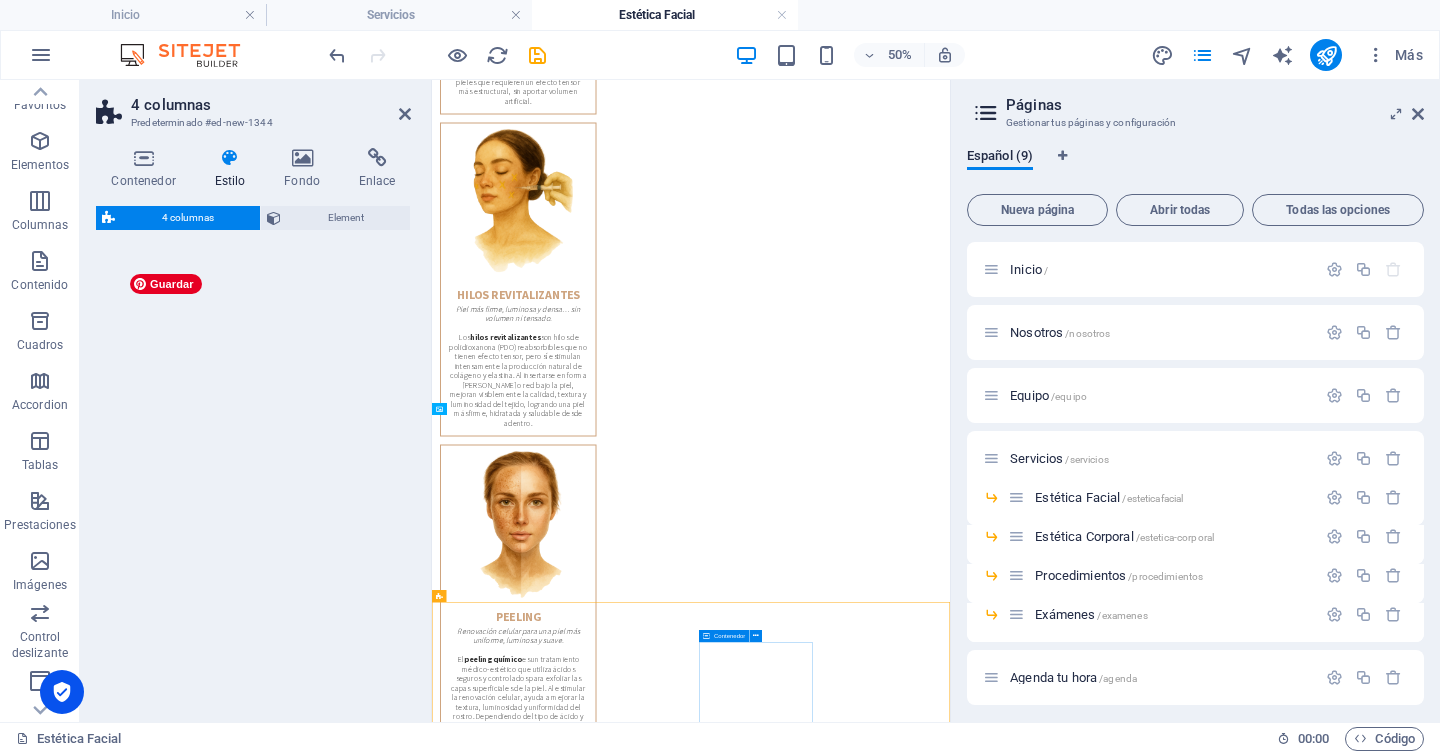 select on "rem" 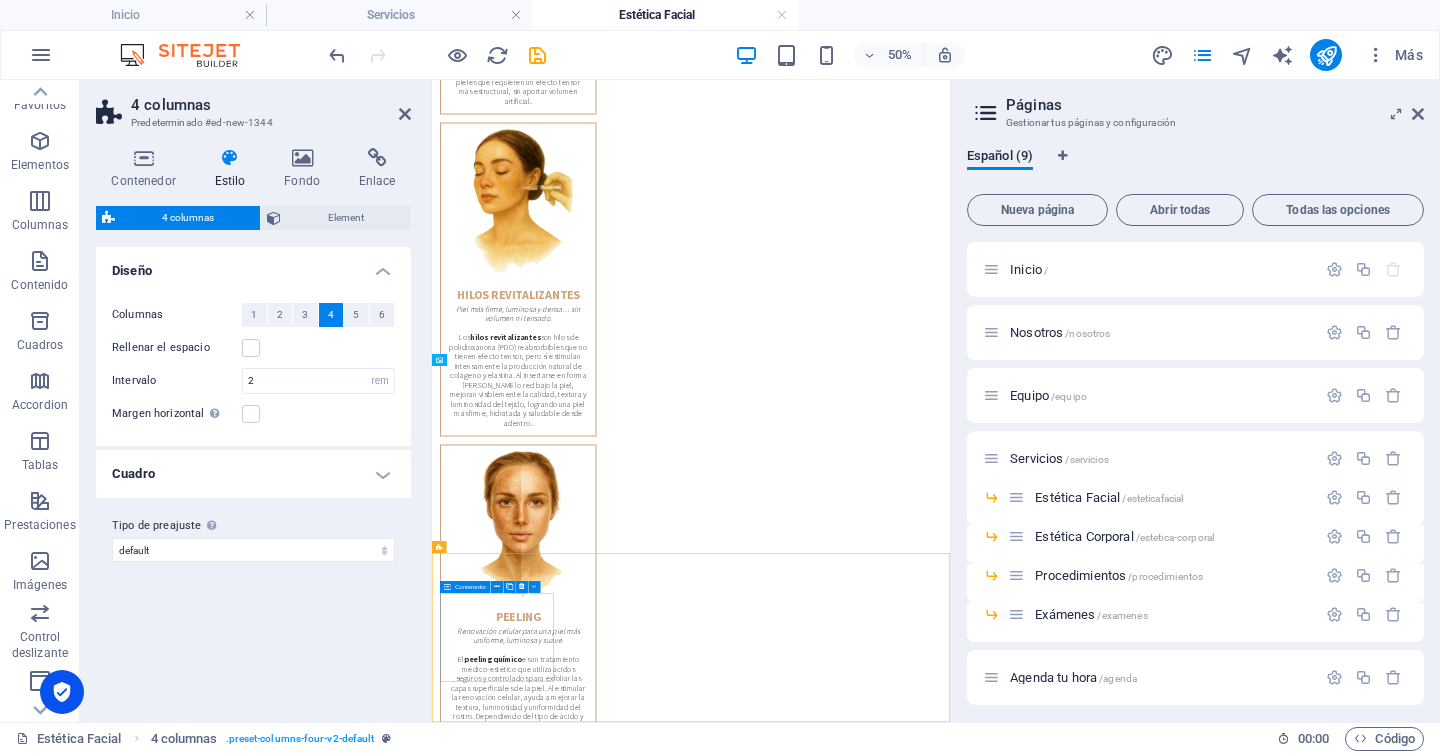 click on "Añadir elementos" at bounding box center (562, 5828) 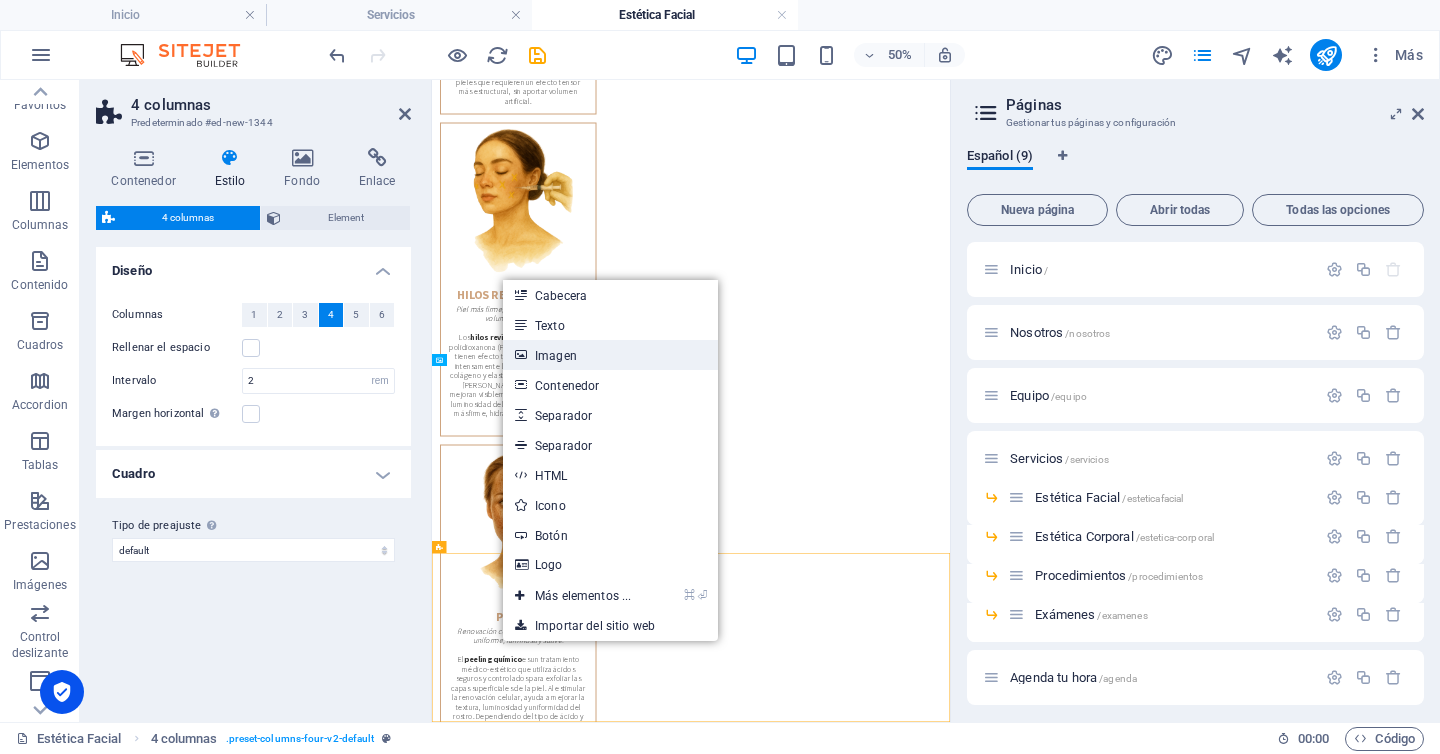 click on "Imagen" at bounding box center [610, 355] 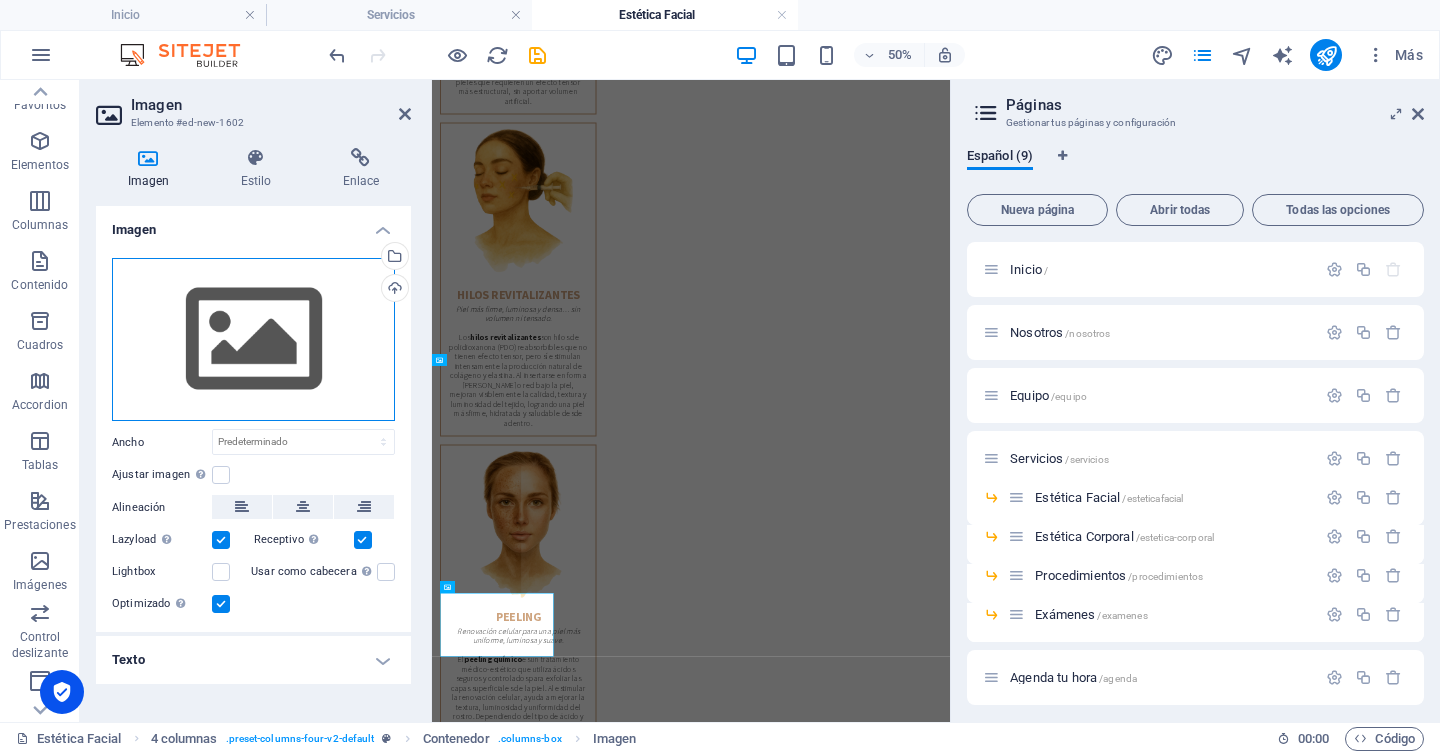 click on "Arrastra archivos aquí, haz clic para escoger archivos o  selecciona archivos de Archivos o de nuestra galería gratuita de fotos y vídeos" at bounding box center [253, 340] 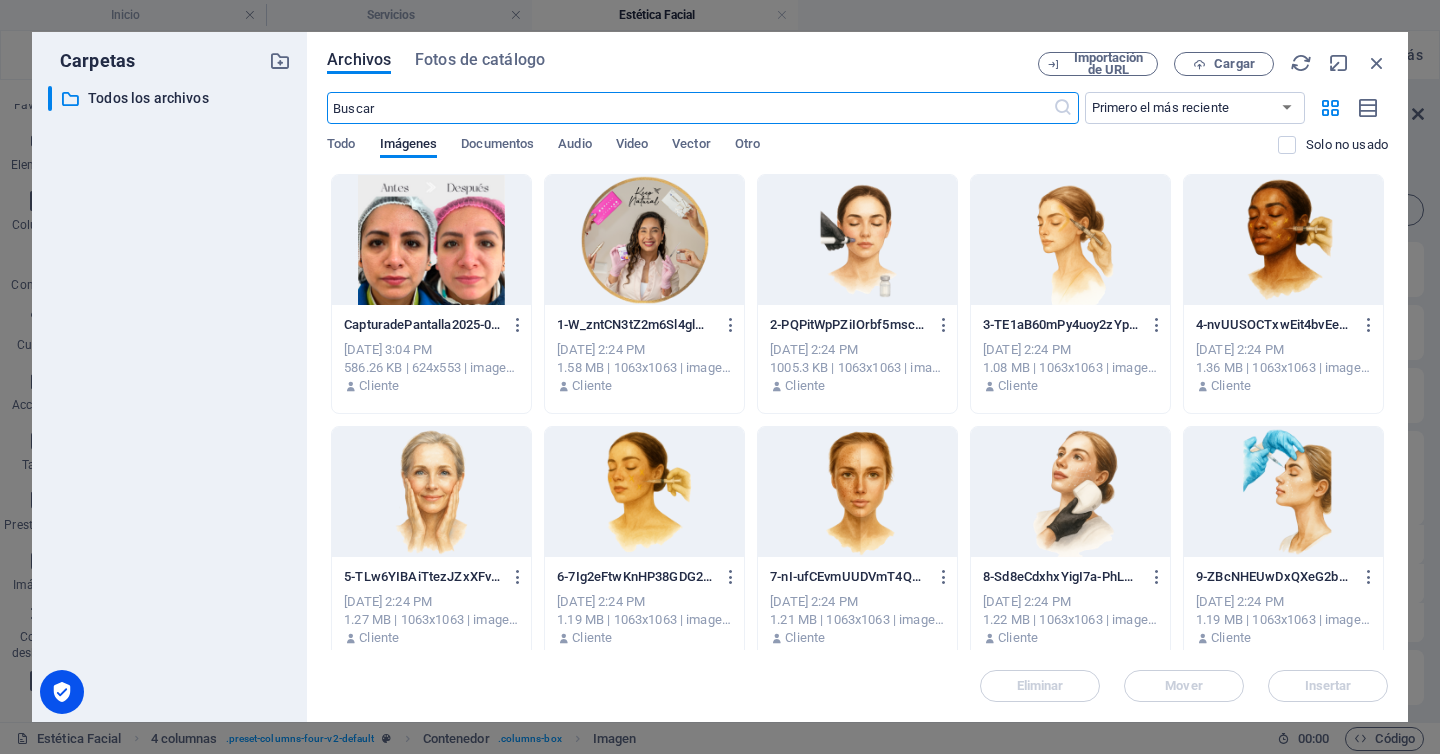 scroll, scrollTop: 0, scrollLeft: 0, axis: both 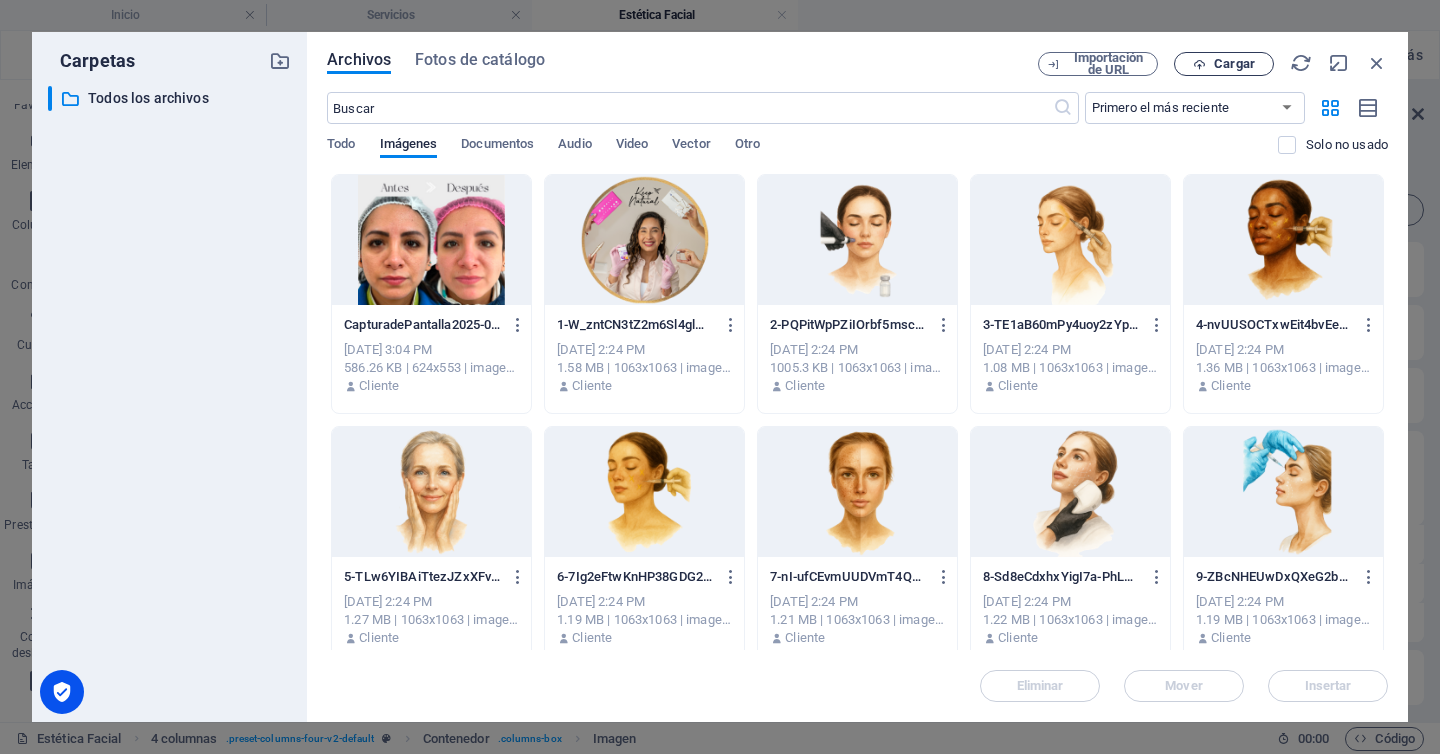 click on "Cargar" at bounding box center (1234, 64) 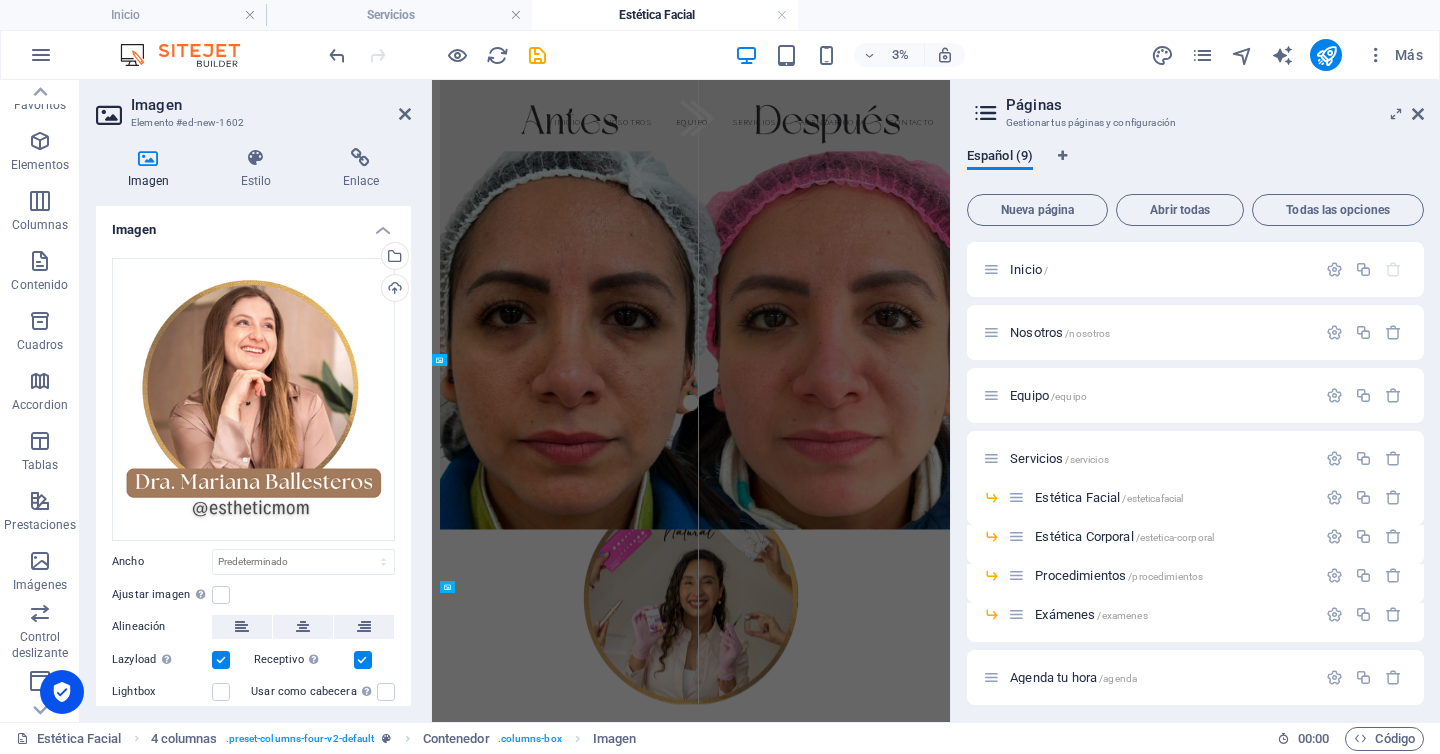 scroll, scrollTop: 3870, scrollLeft: 0, axis: vertical 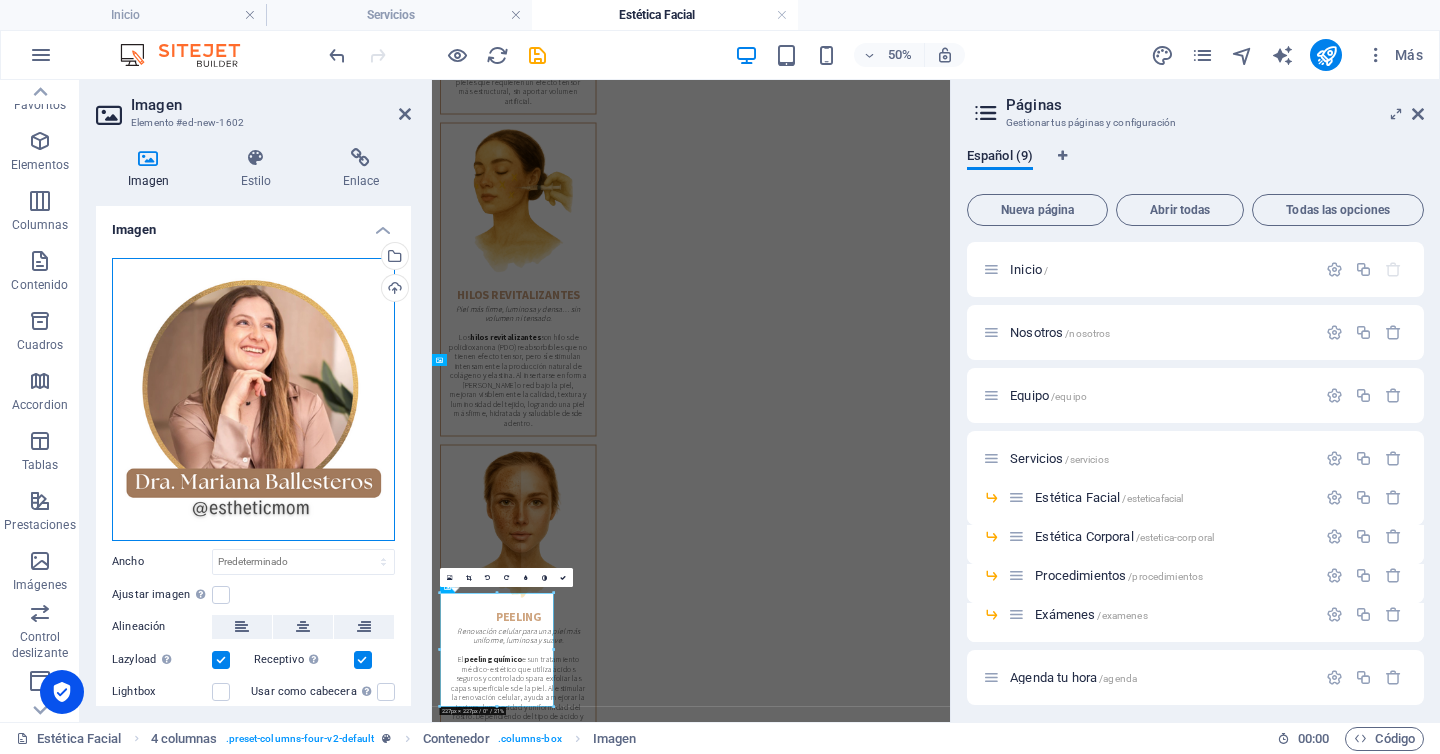 click on "Arrastra archivos aquí, haz clic para escoger archivos o  selecciona archivos de Archivos o de nuestra galería gratuita de fotos y vídeos" at bounding box center (253, 399) 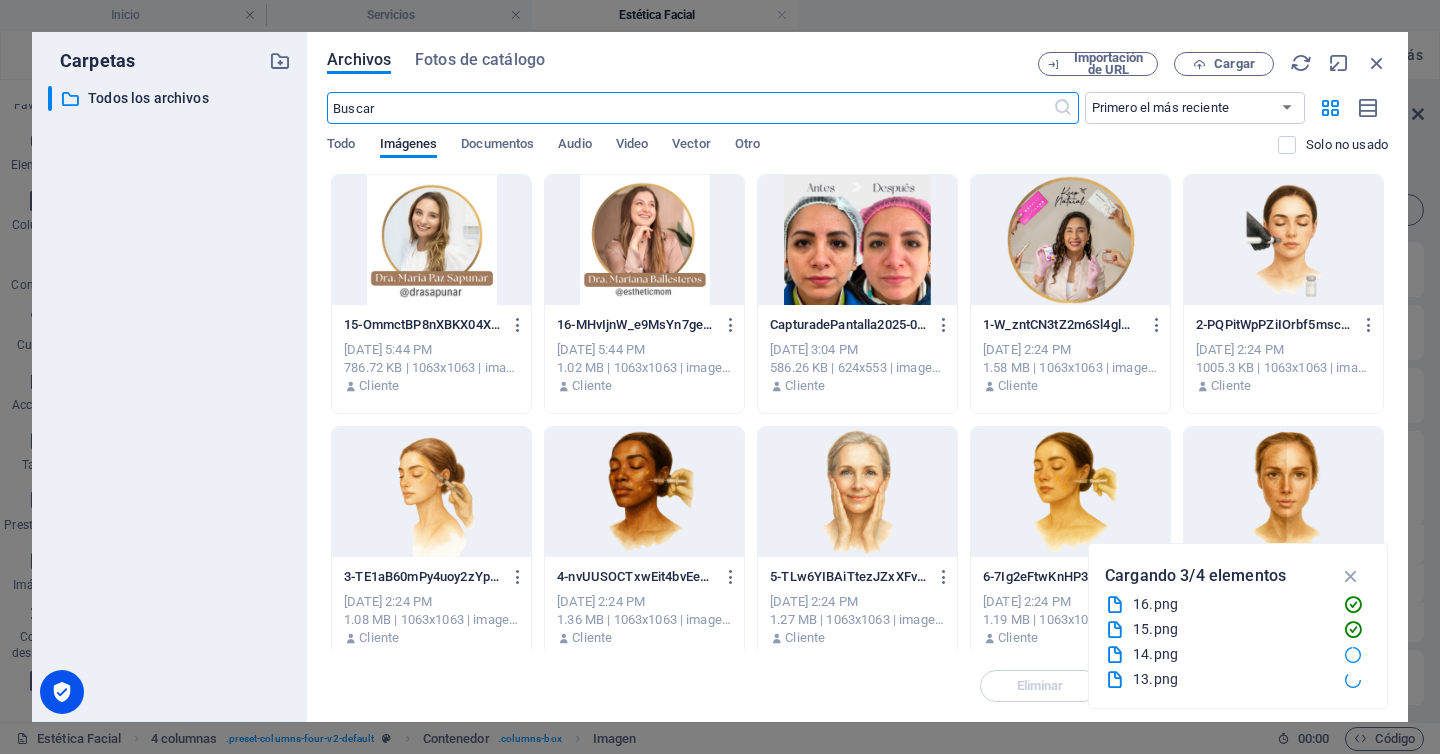 scroll, scrollTop: 0, scrollLeft: 0, axis: both 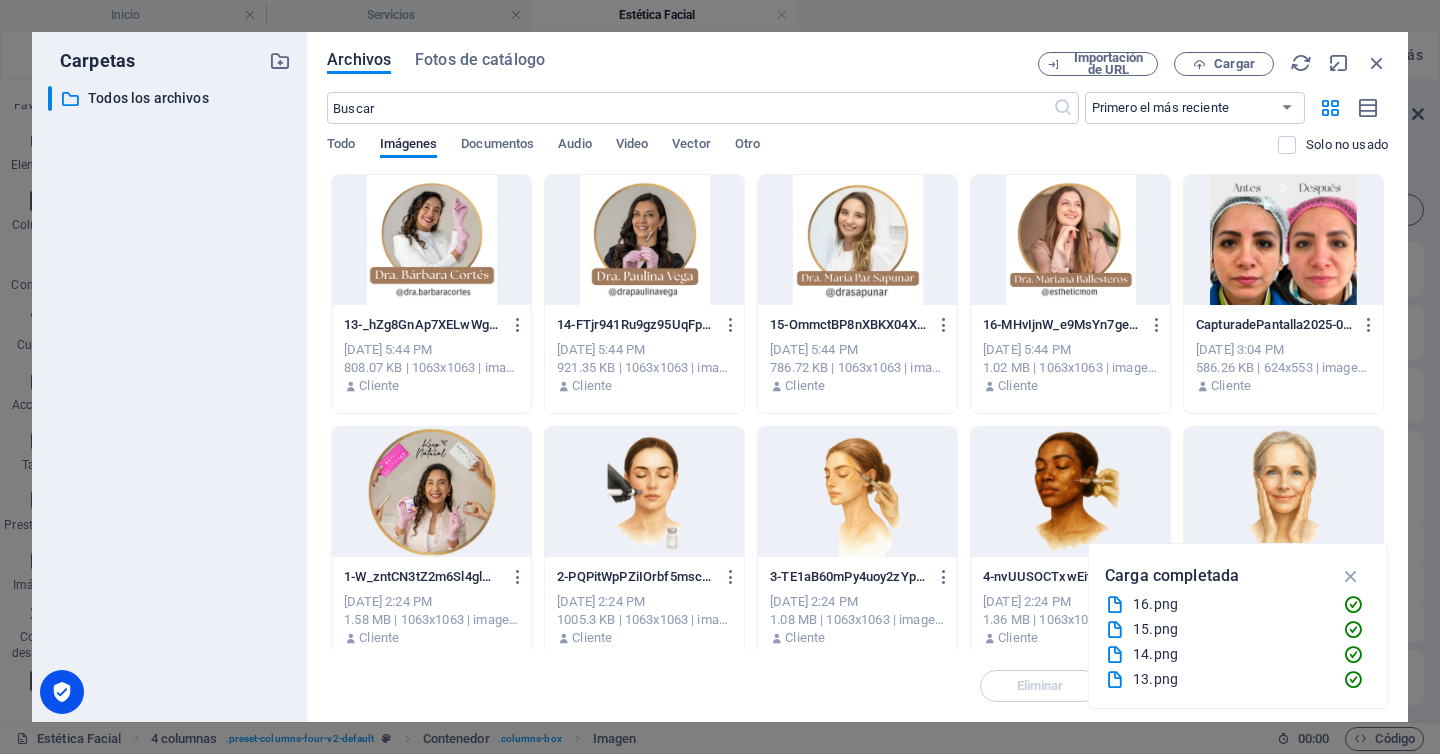 click at bounding box center (431, 240) 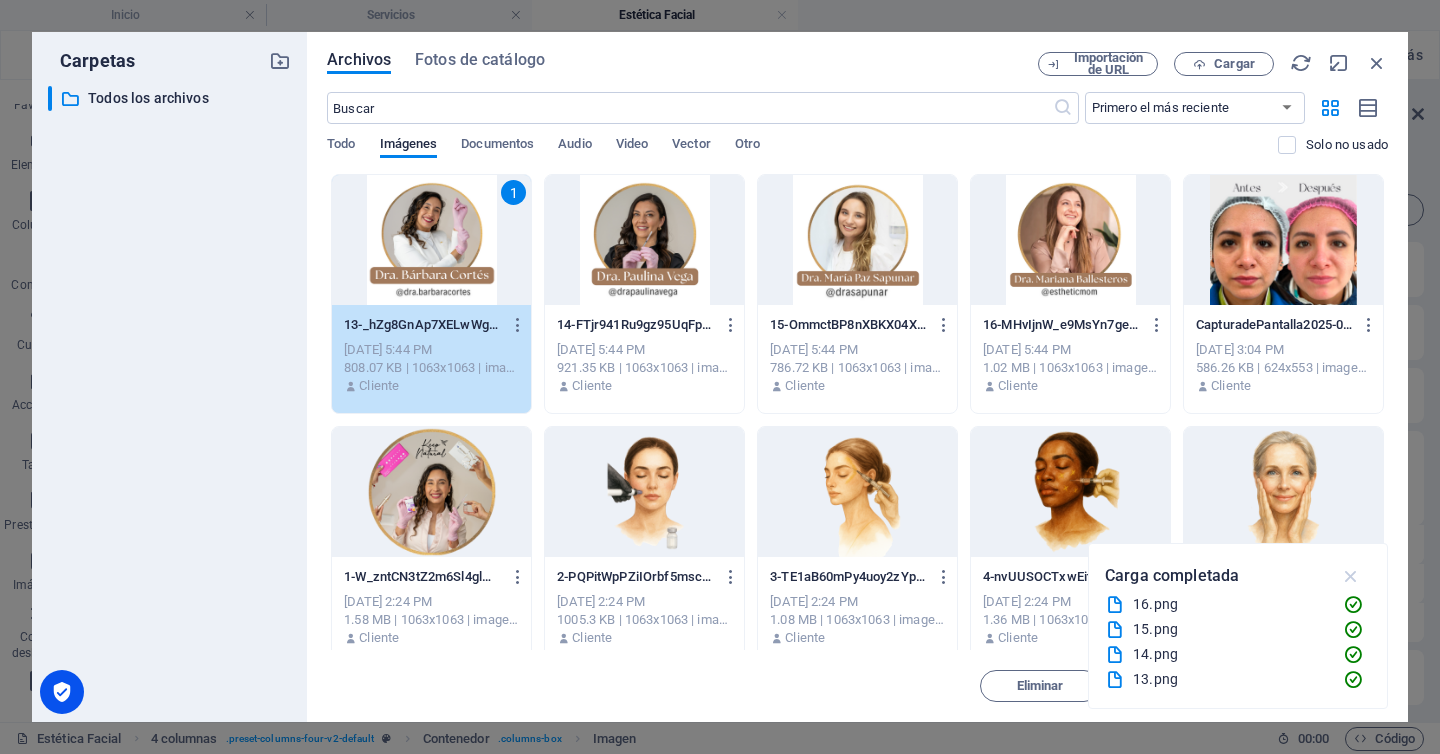 click at bounding box center (1351, 576) 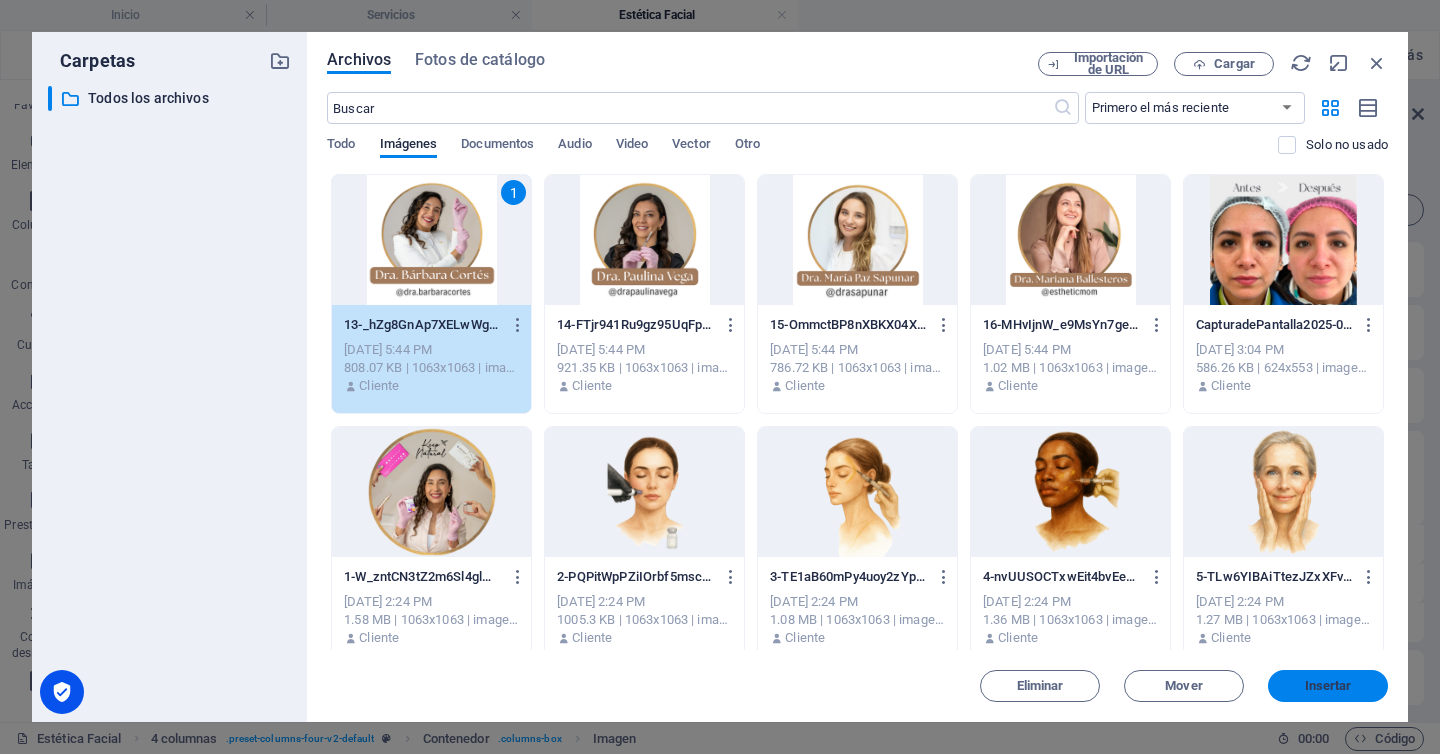 click on "Insertar" at bounding box center [1328, 686] 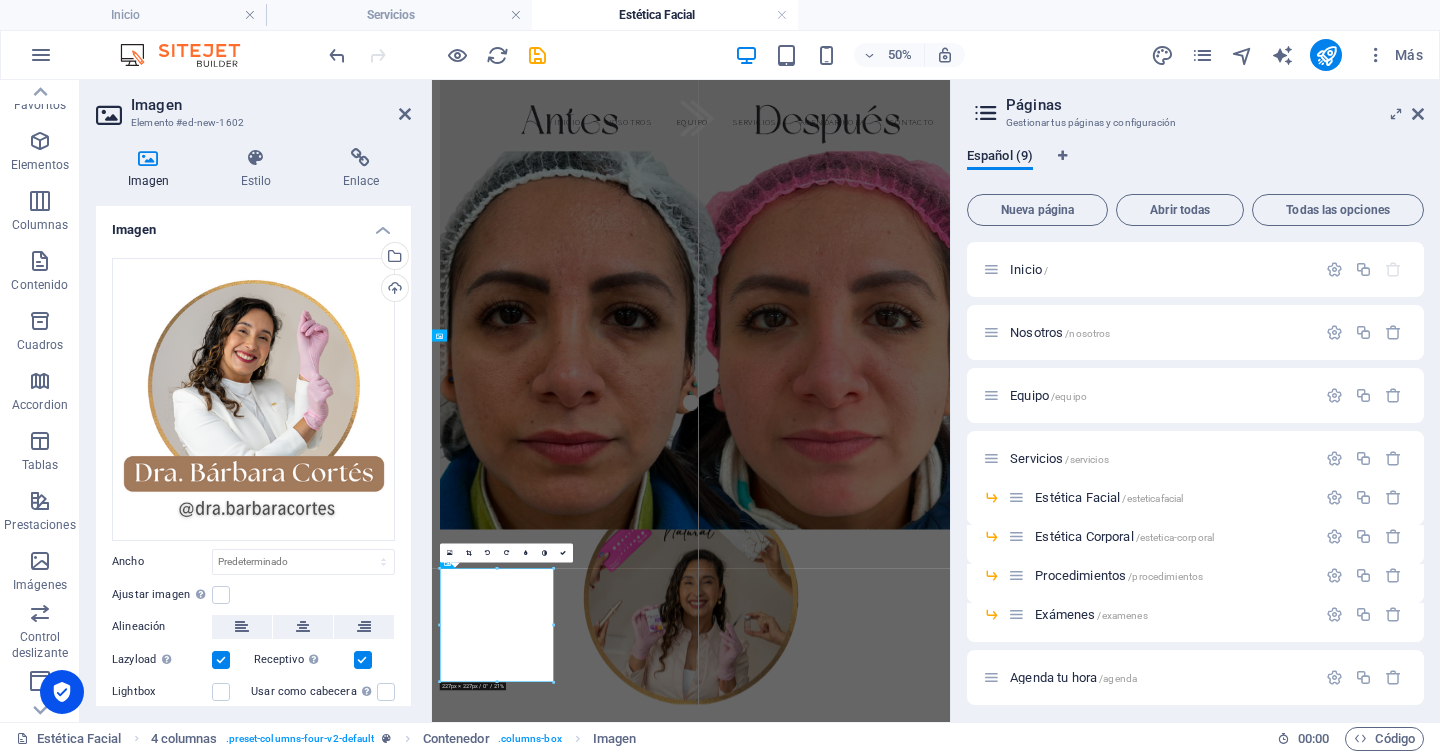 scroll, scrollTop: 3919, scrollLeft: 0, axis: vertical 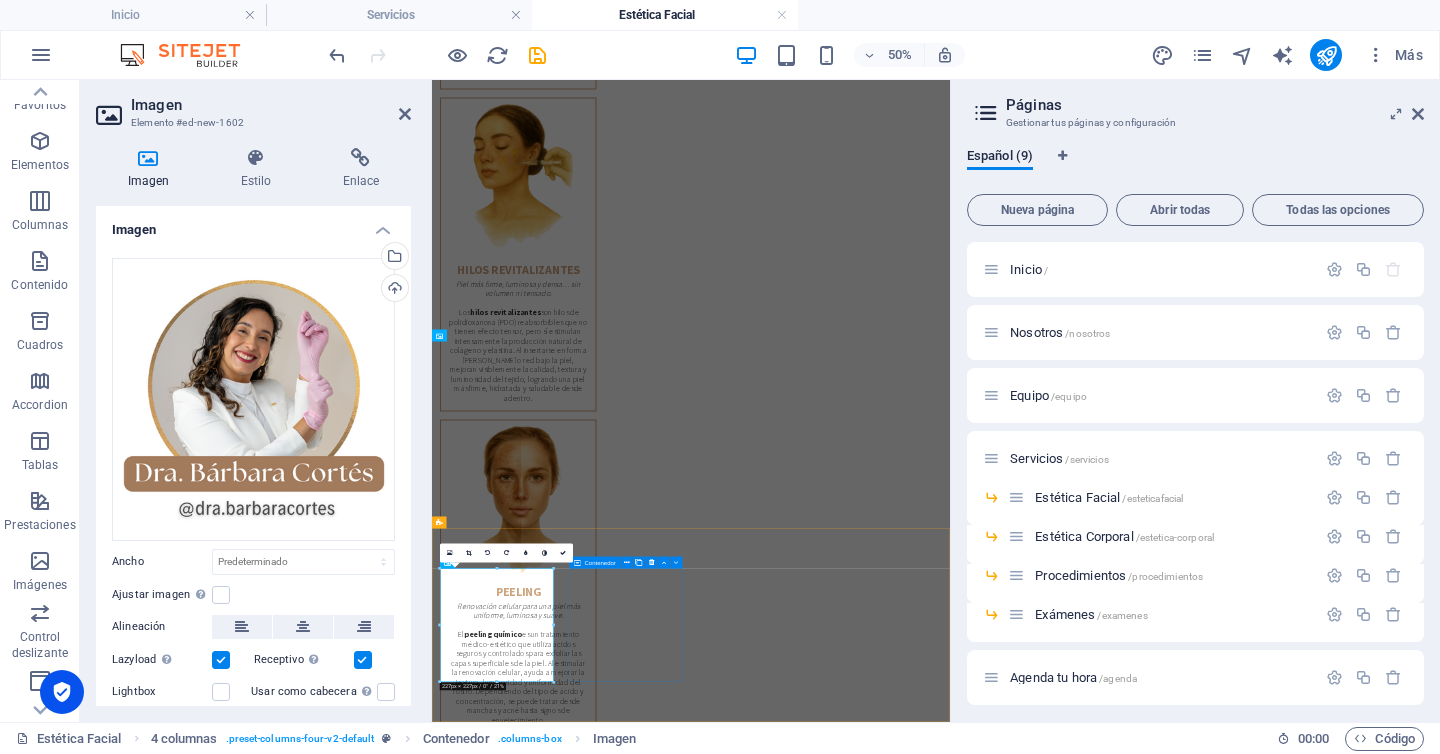 click on "Añadir elementos" at bounding box center (562, 6831) 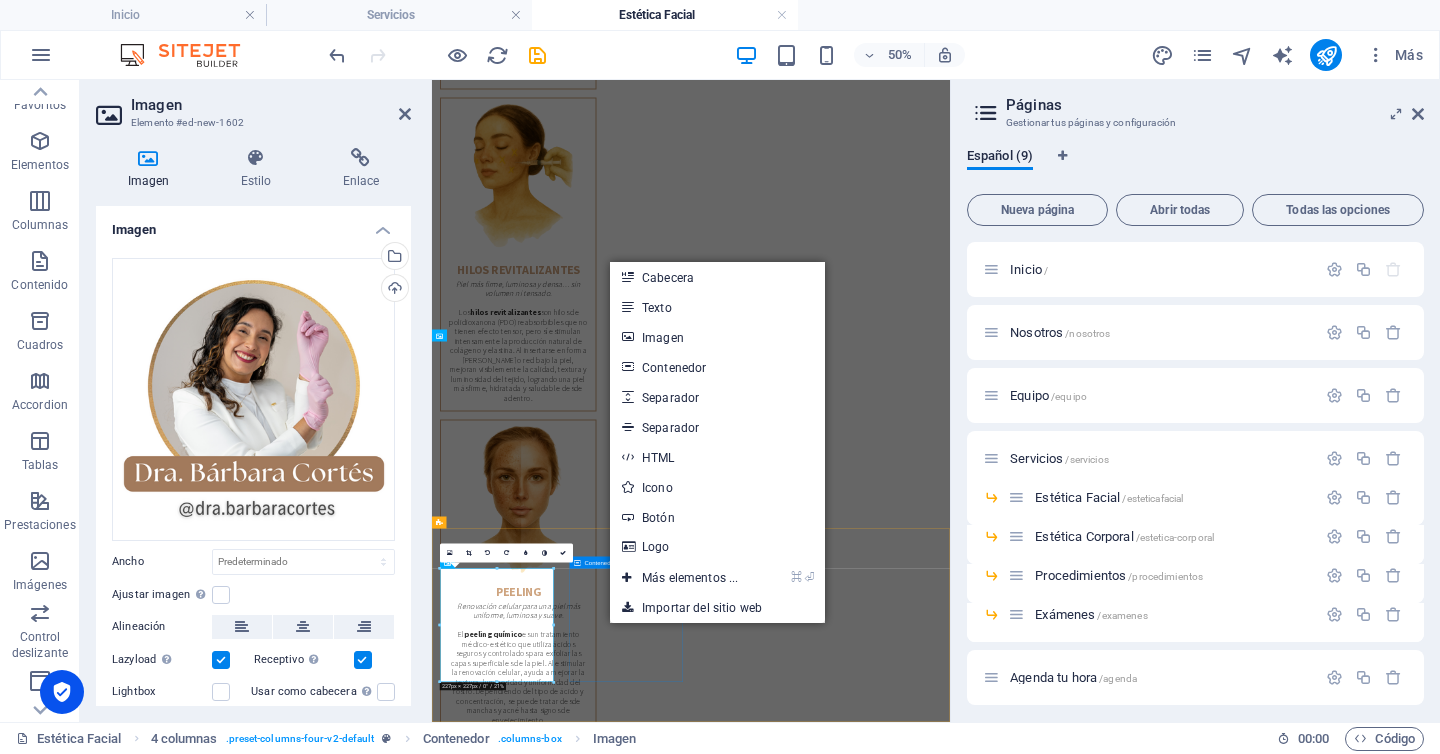 click on "Suelta el contenido aquí o  Añadir elementos  Pegar portapapeles" at bounding box center (561, 6819) 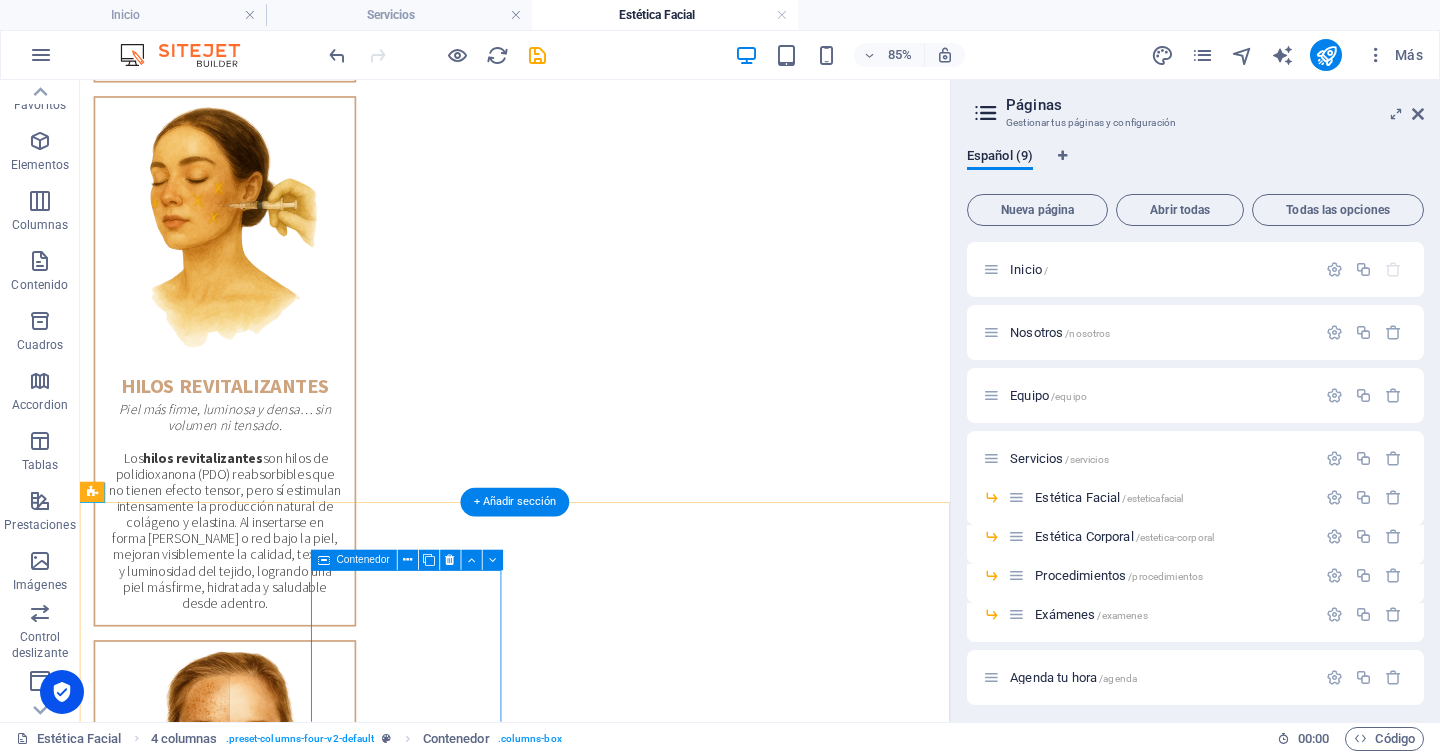 scroll, scrollTop: 4070, scrollLeft: 0, axis: vertical 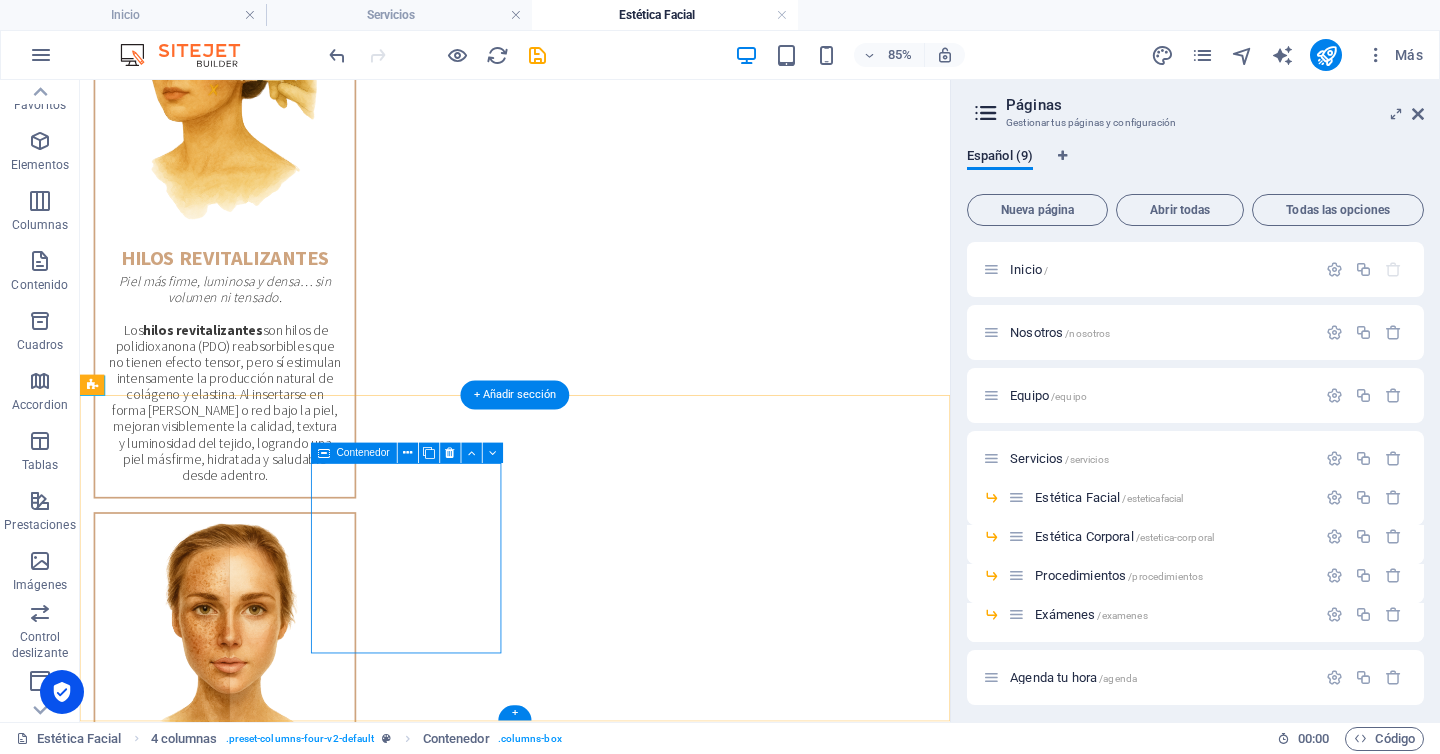 click on "Añadir elementos" at bounding box center (208, 6289) 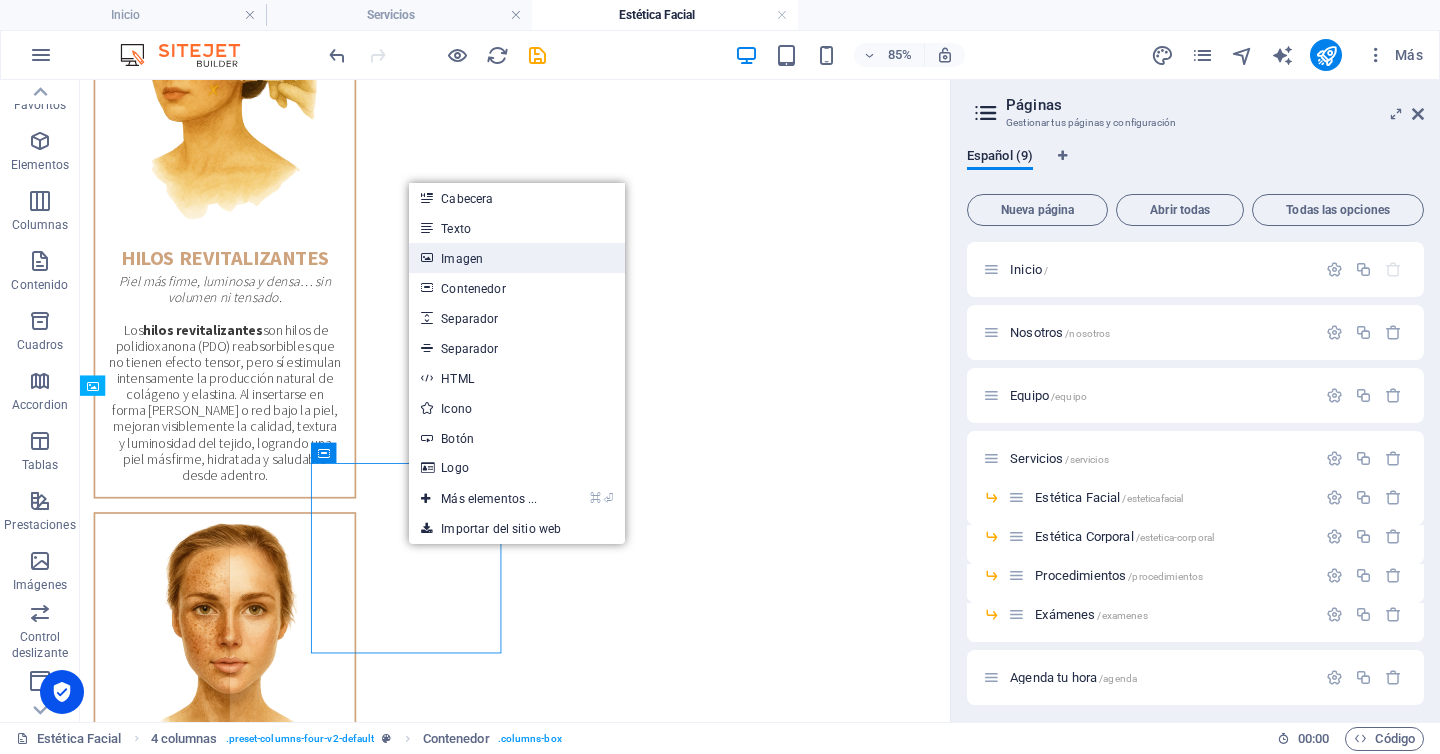 click on "Imagen" at bounding box center (516, 258) 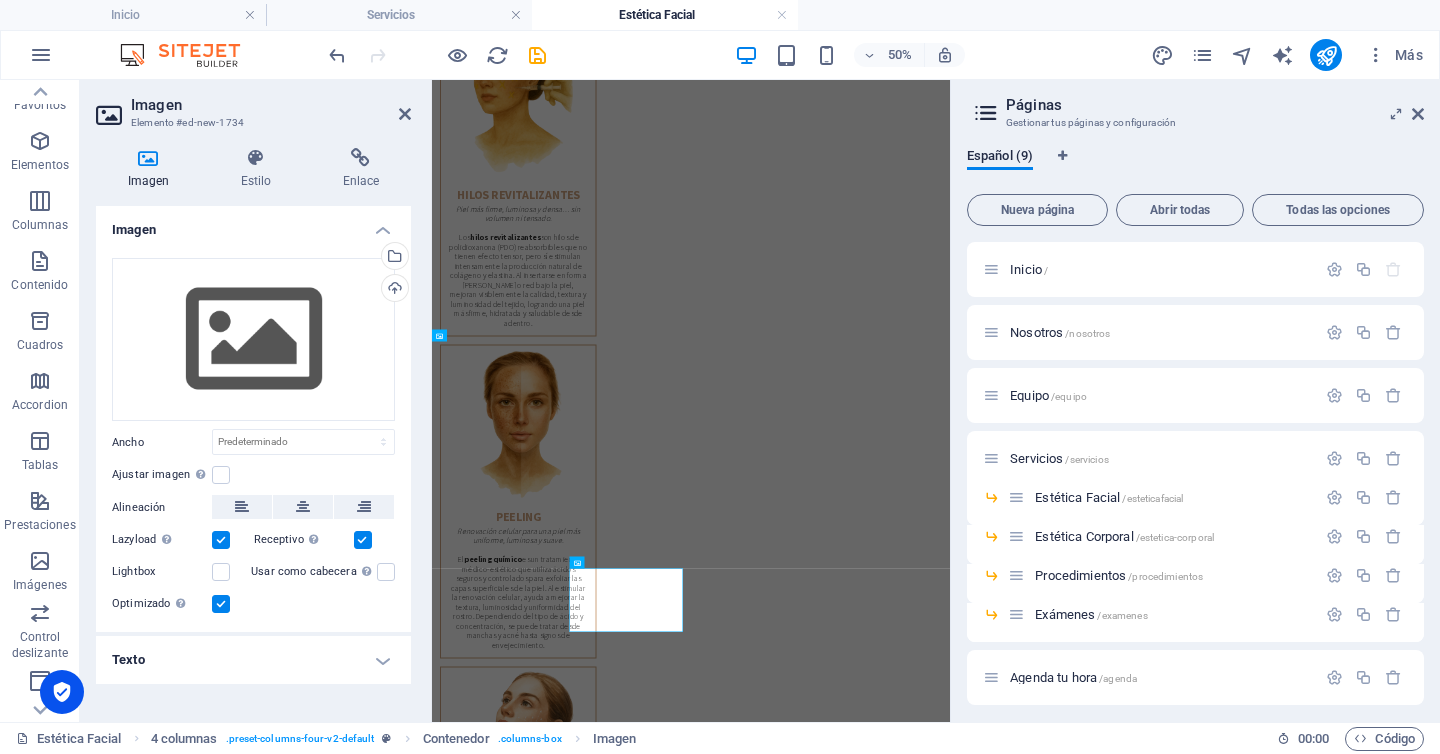 scroll, scrollTop: 3919, scrollLeft: 0, axis: vertical 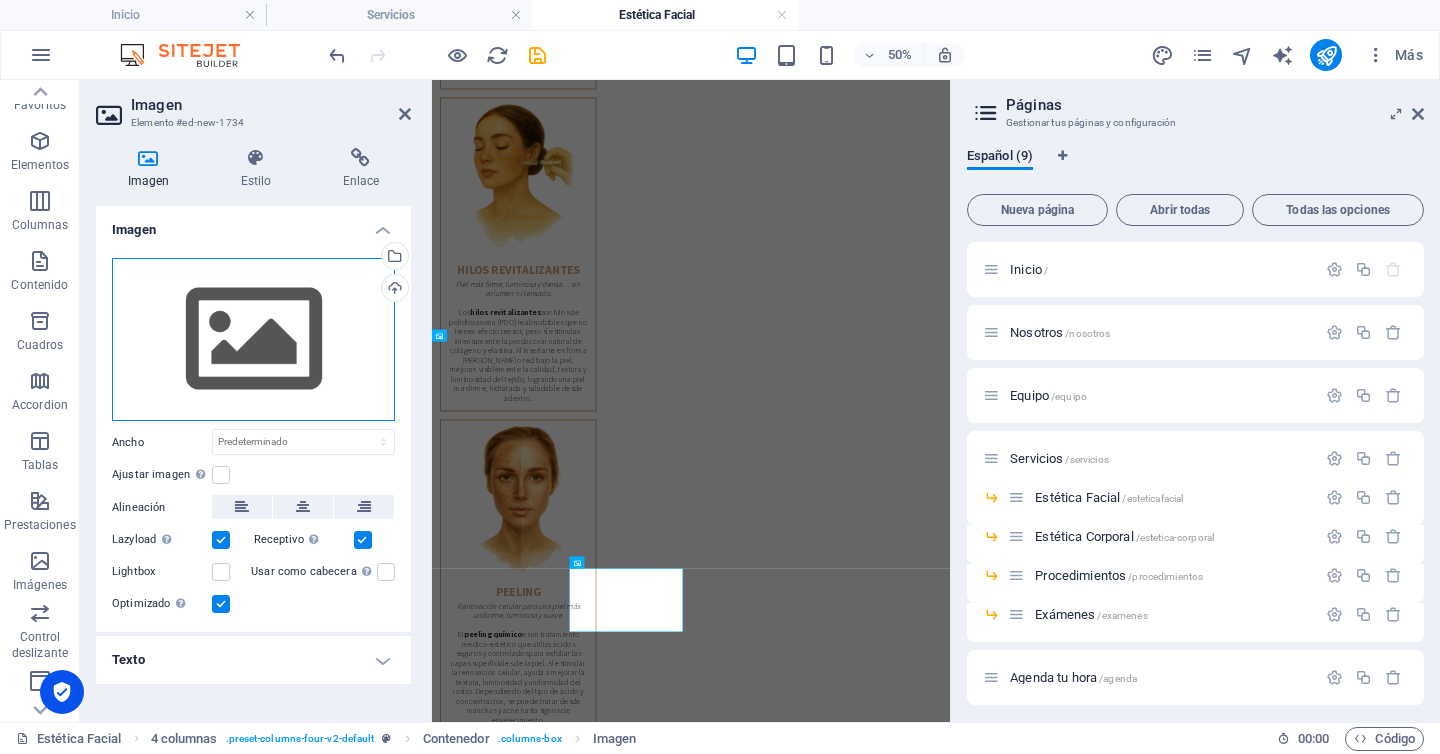 click on "Arrastra archivos aquí, haz clic para escoger archivos o  selecciona archivos de Archivos o de nuestra galería gratuita de fotos y vídeos" at bounding box center [253, 340] 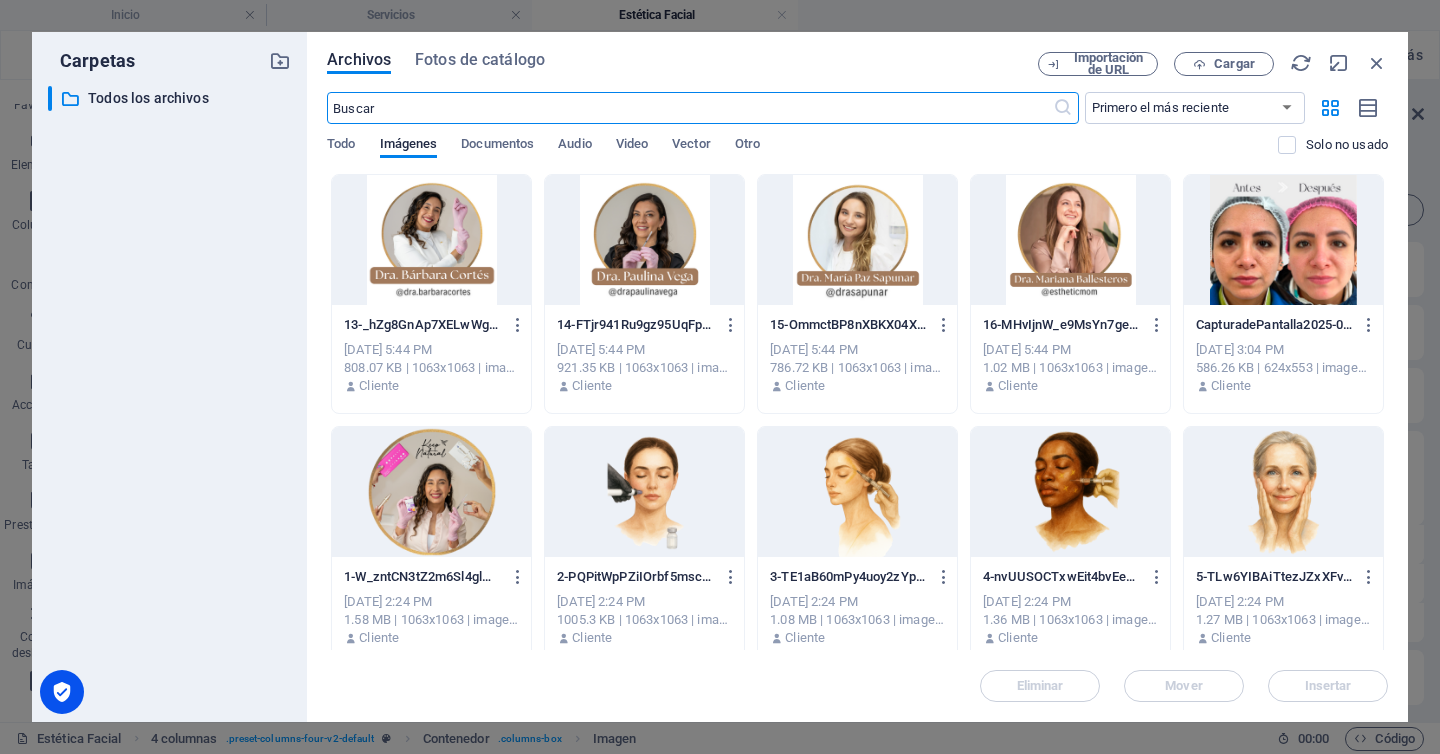scroll, scrollTop: 0, scrollLeft: 0, axis: both 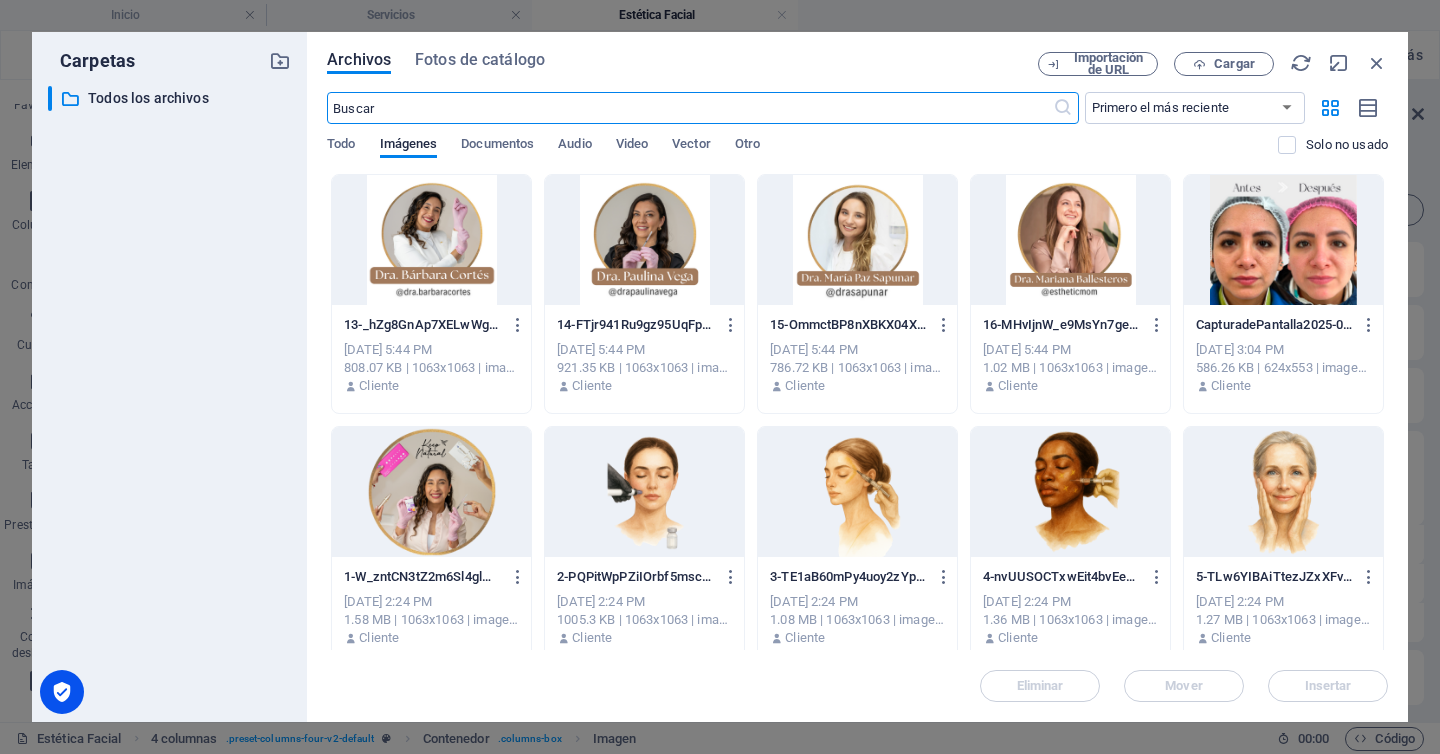 click at bounding box center (644, 240) 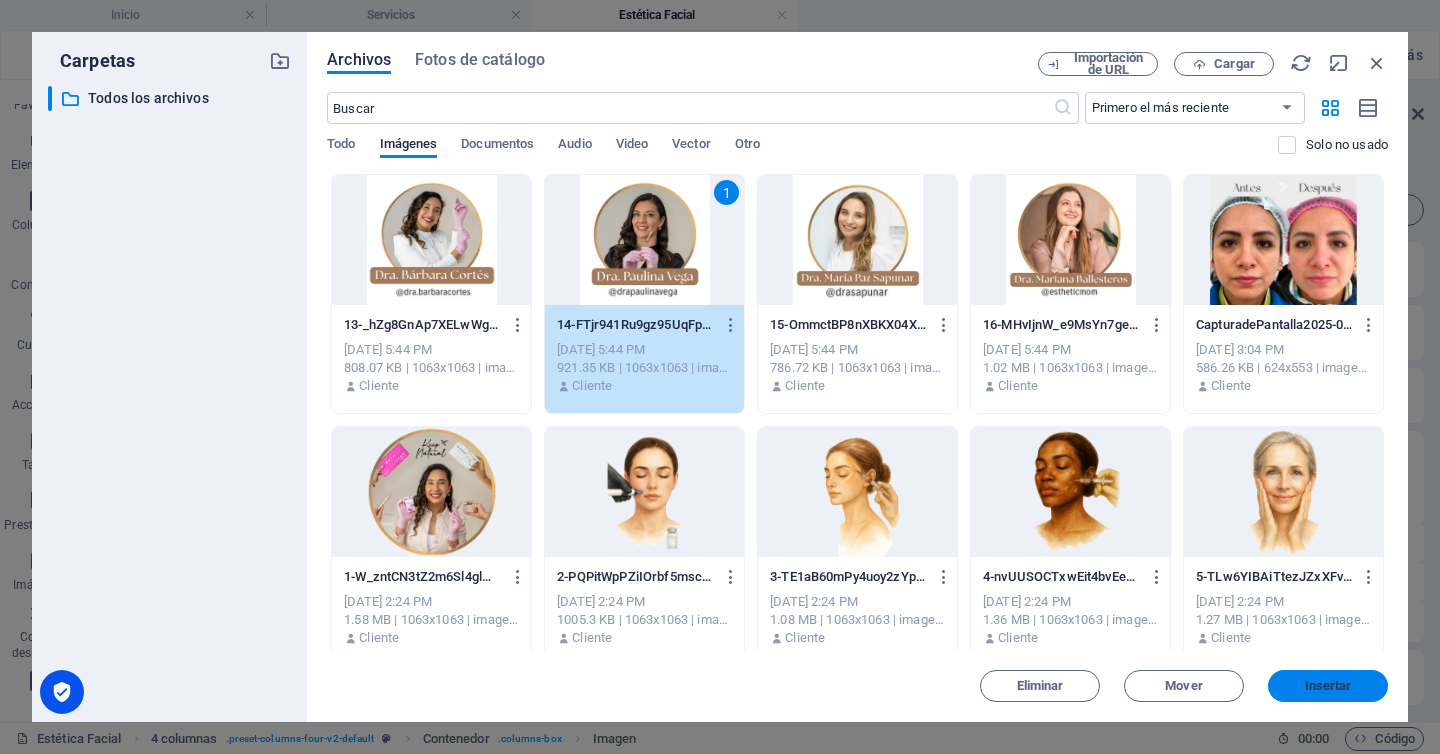click on "Insertar" at bounding box center (1328, 686) 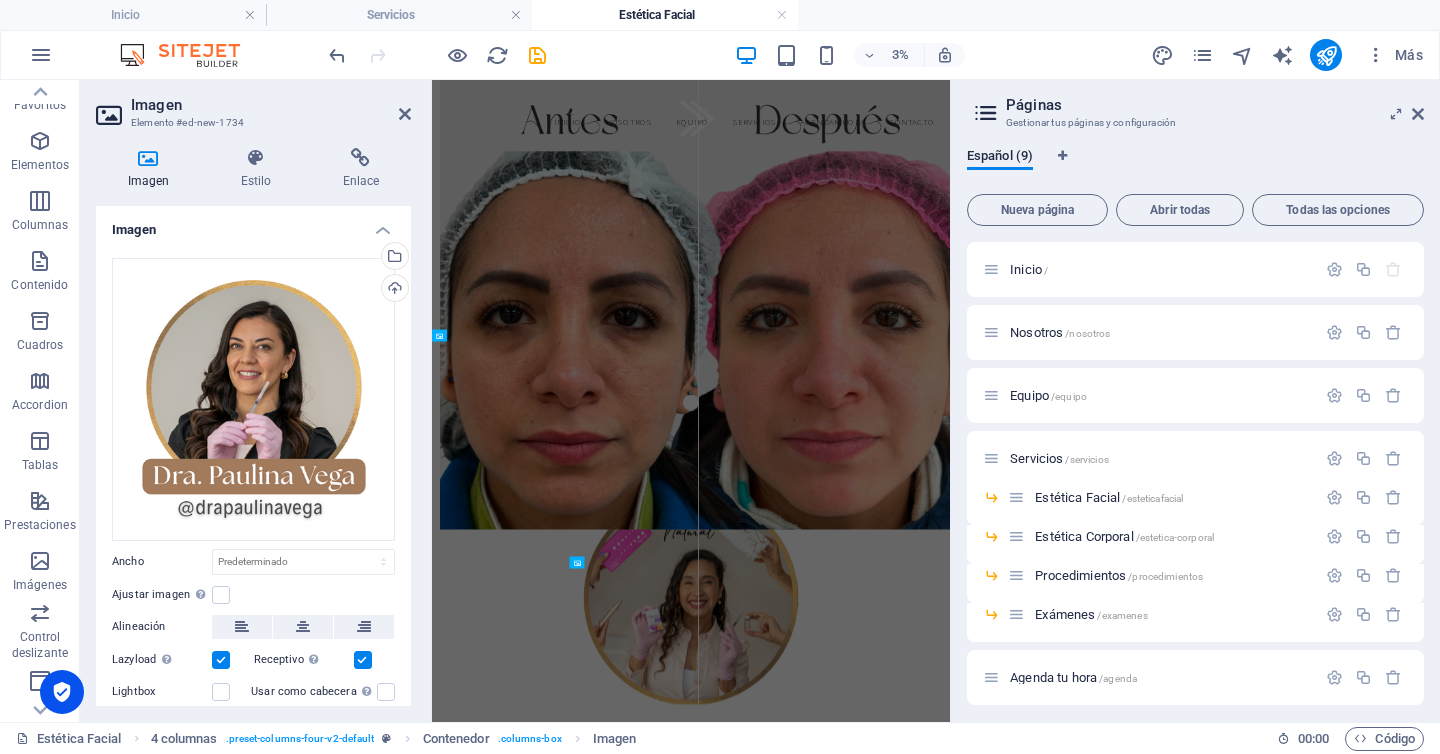 scroll, scrollTop: 3919, scrollLeft: 0, axis: vertical 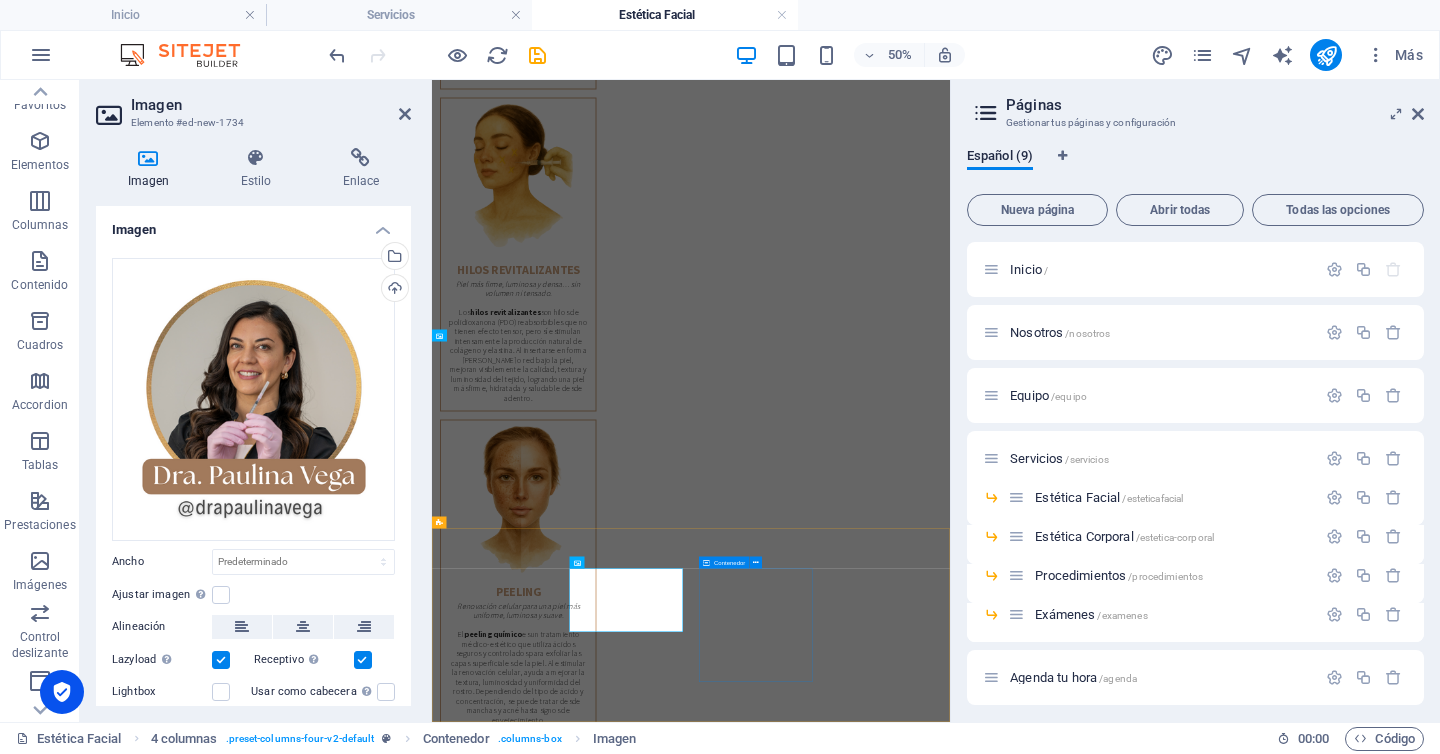 click on "Añadir elementos" at bounding box center (562, 7883) 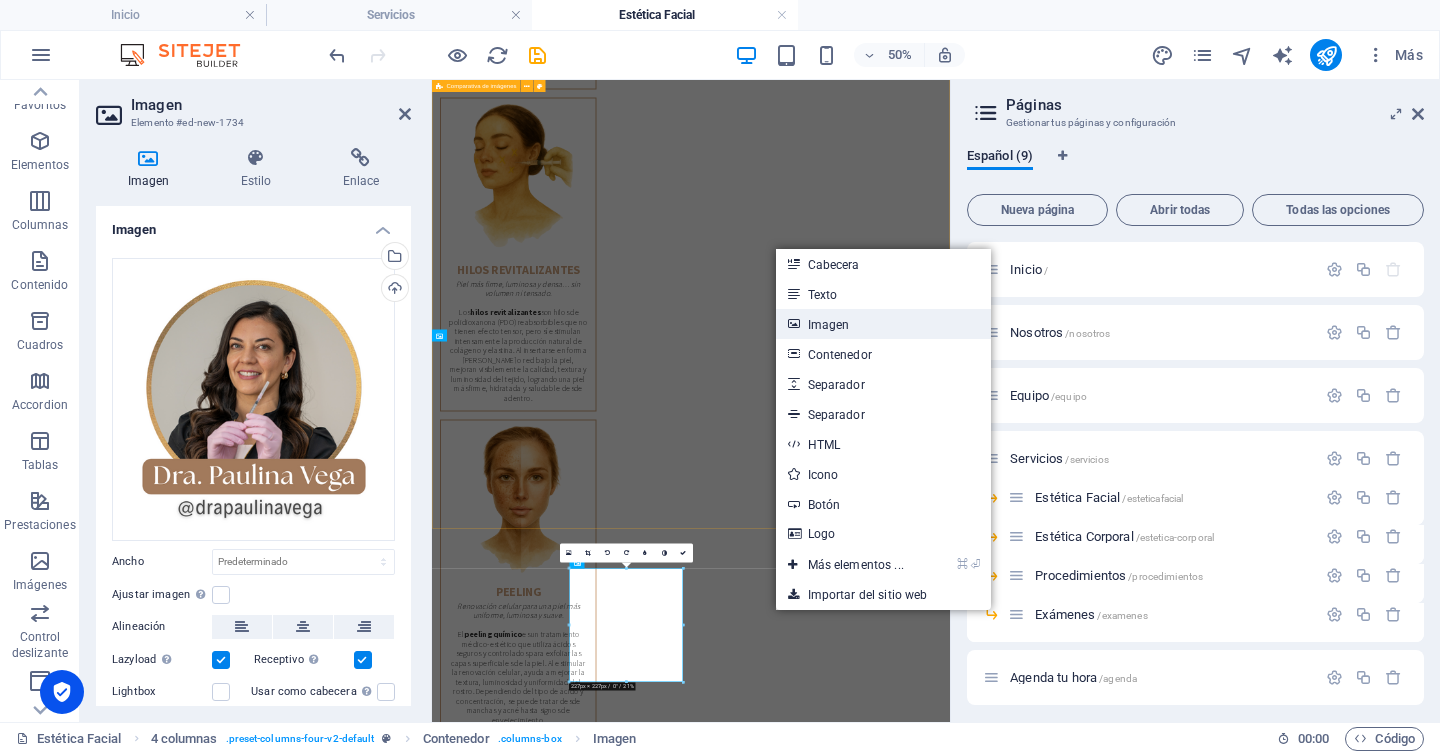 click on "Imagen" at bounding box center [883, 324] 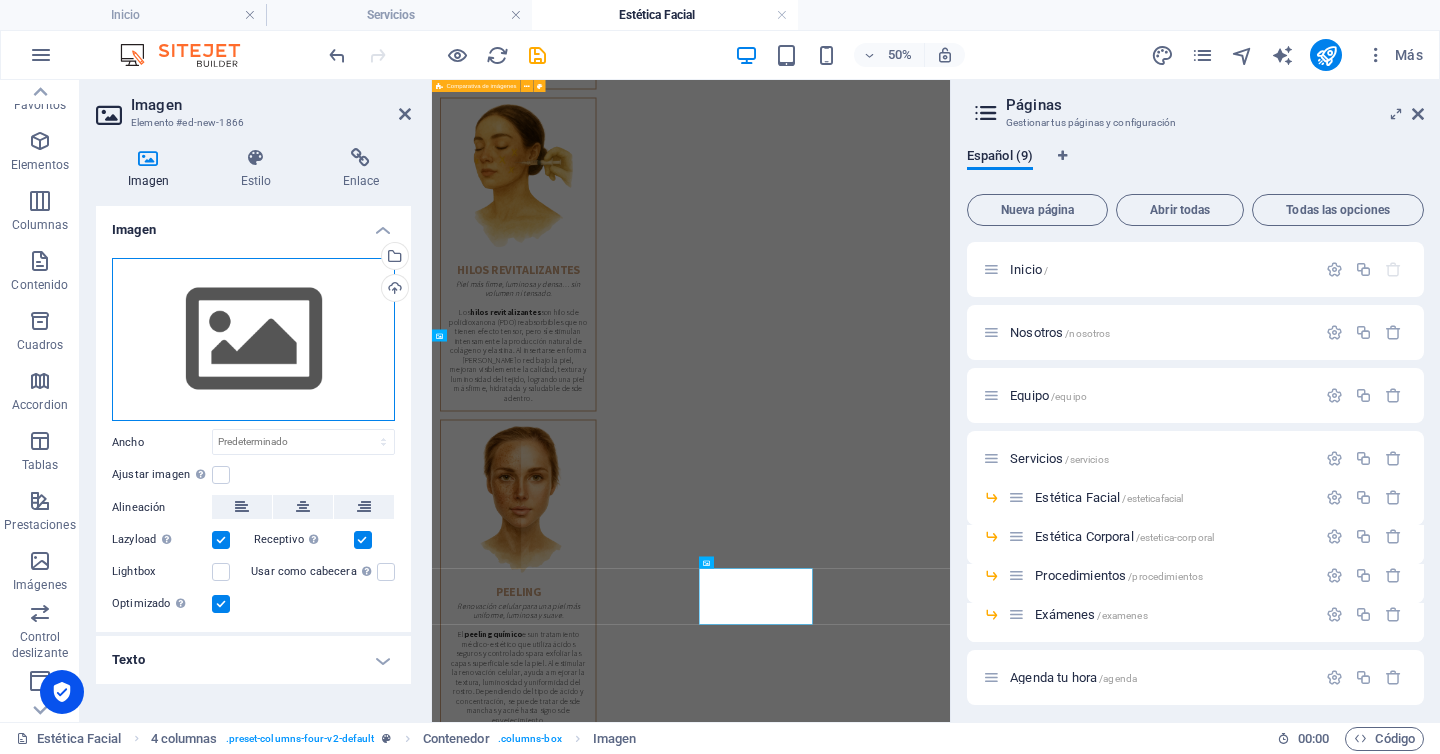 click on "Arrastra archivos aquí, haz clic para escoger archivos o  selecciona archivos de Archivos o de nuestra galería gratuita de fotos y vídeos" at bounding box center [253, 340] 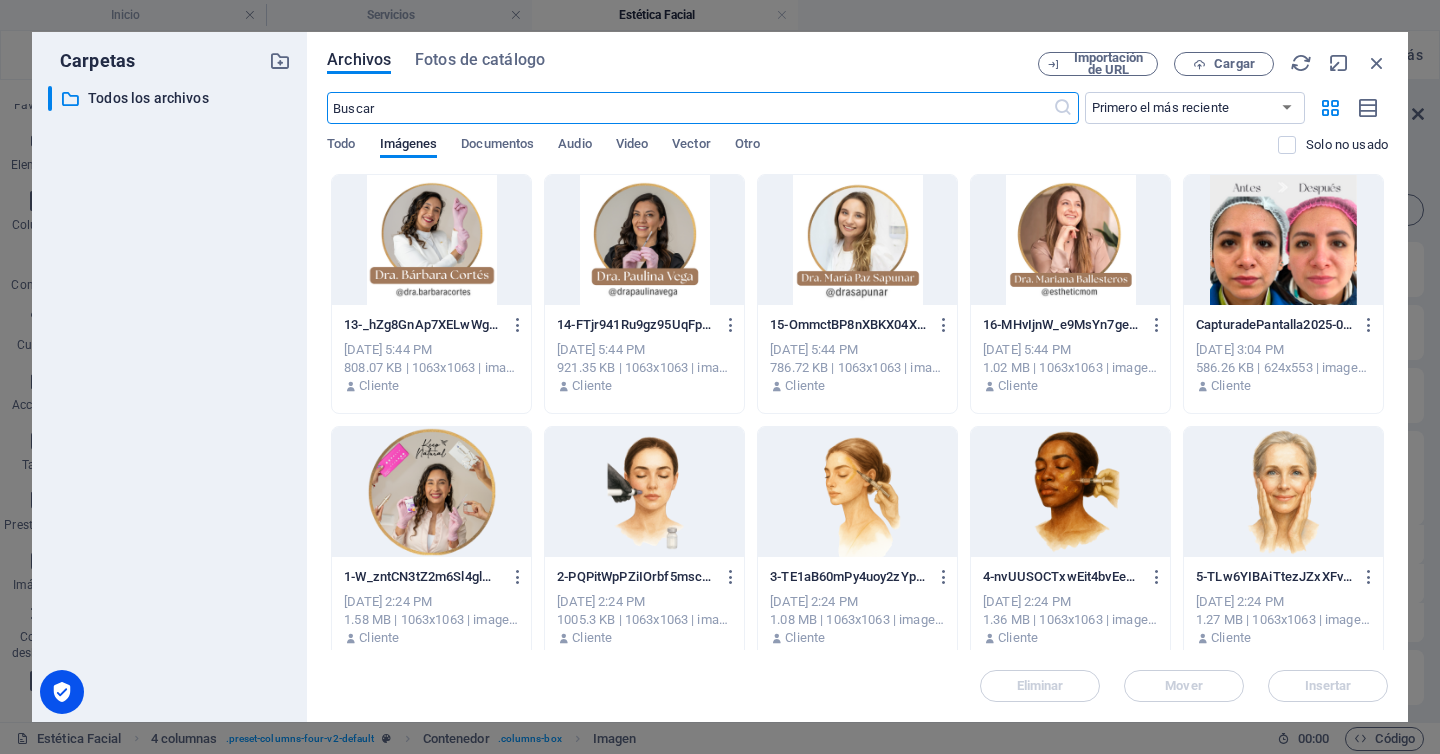 scroll, scrollTop: 0, scrollLeft: 0, axis: both 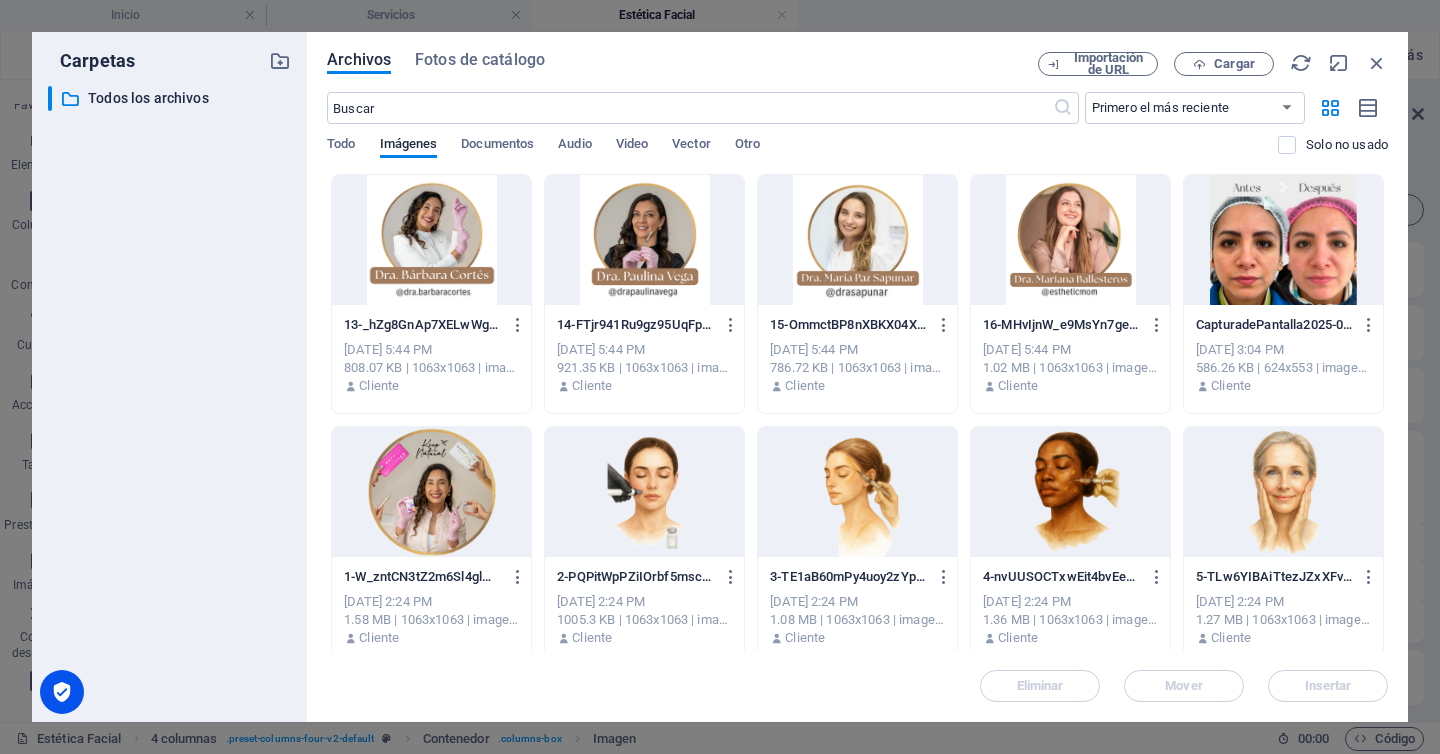 click at bounding box center (857, 240) 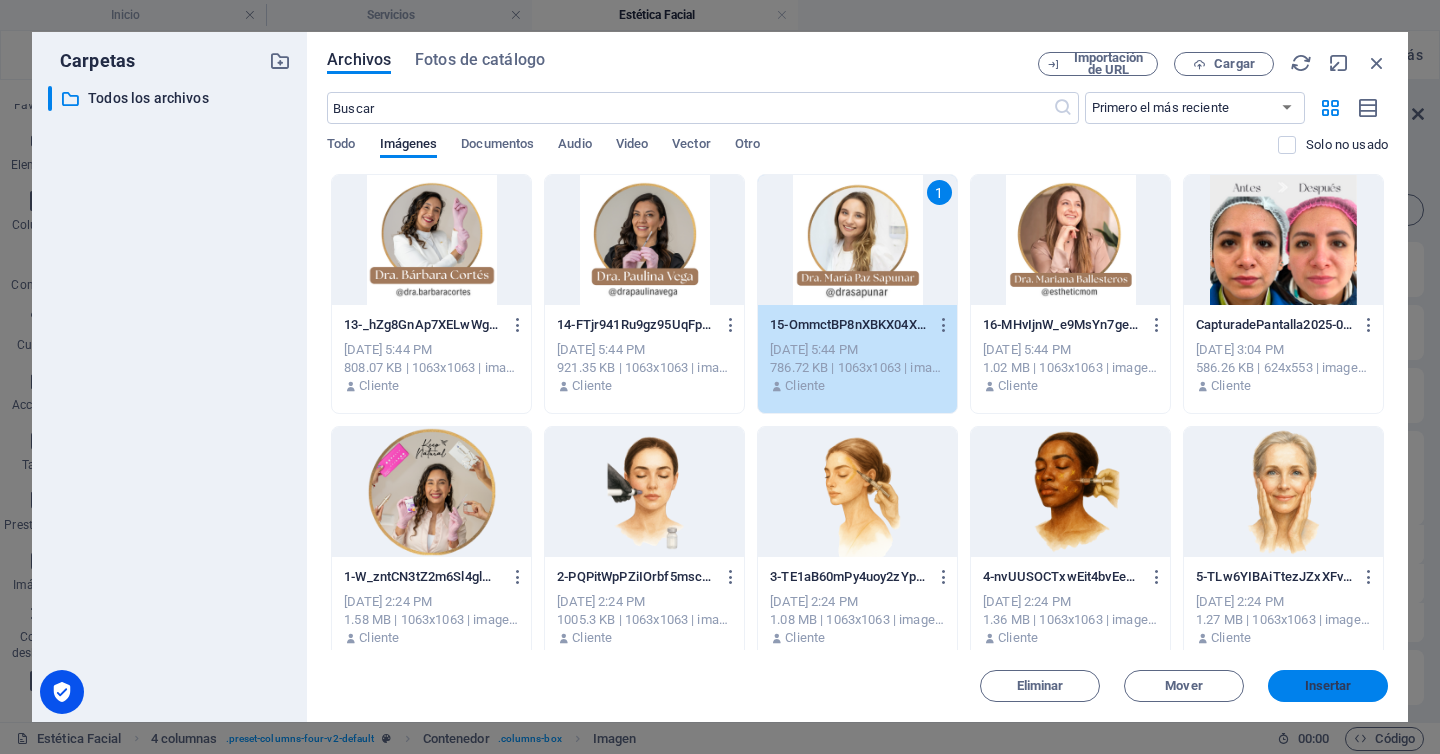 click on "Insertar" at bounding box center (1328, 686) 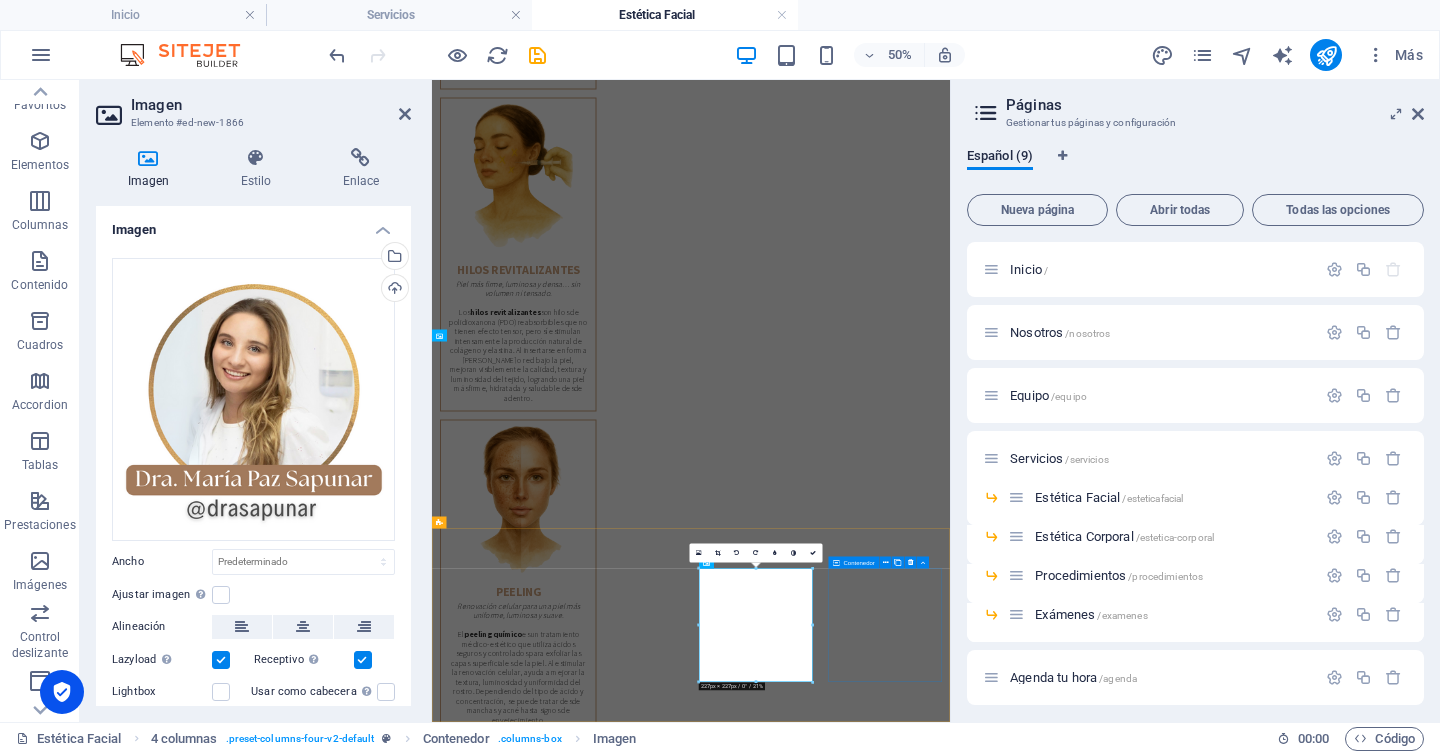 click on "Pegar portapapeles" at bounding box center [561, 8971] 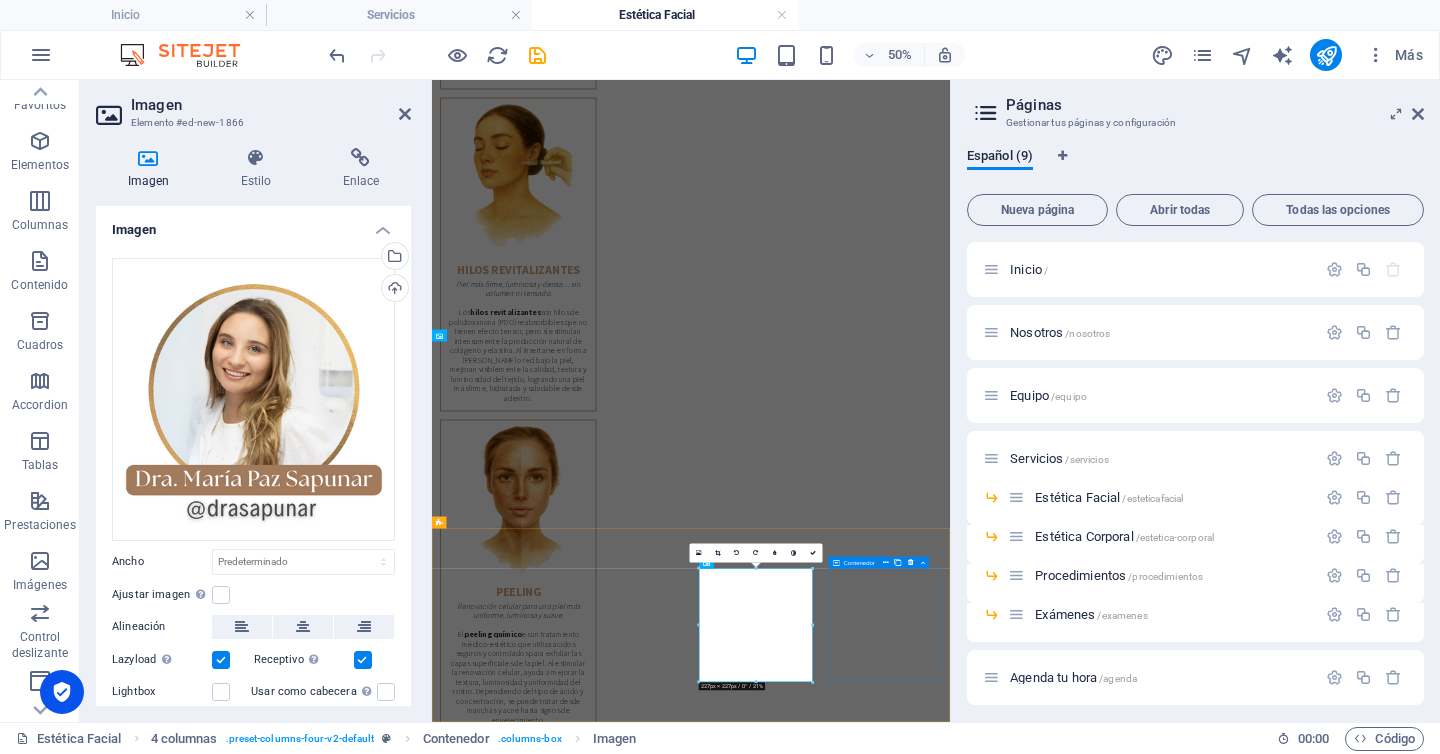 click on "Añadir elementos" at bounding box center (562, 8935) 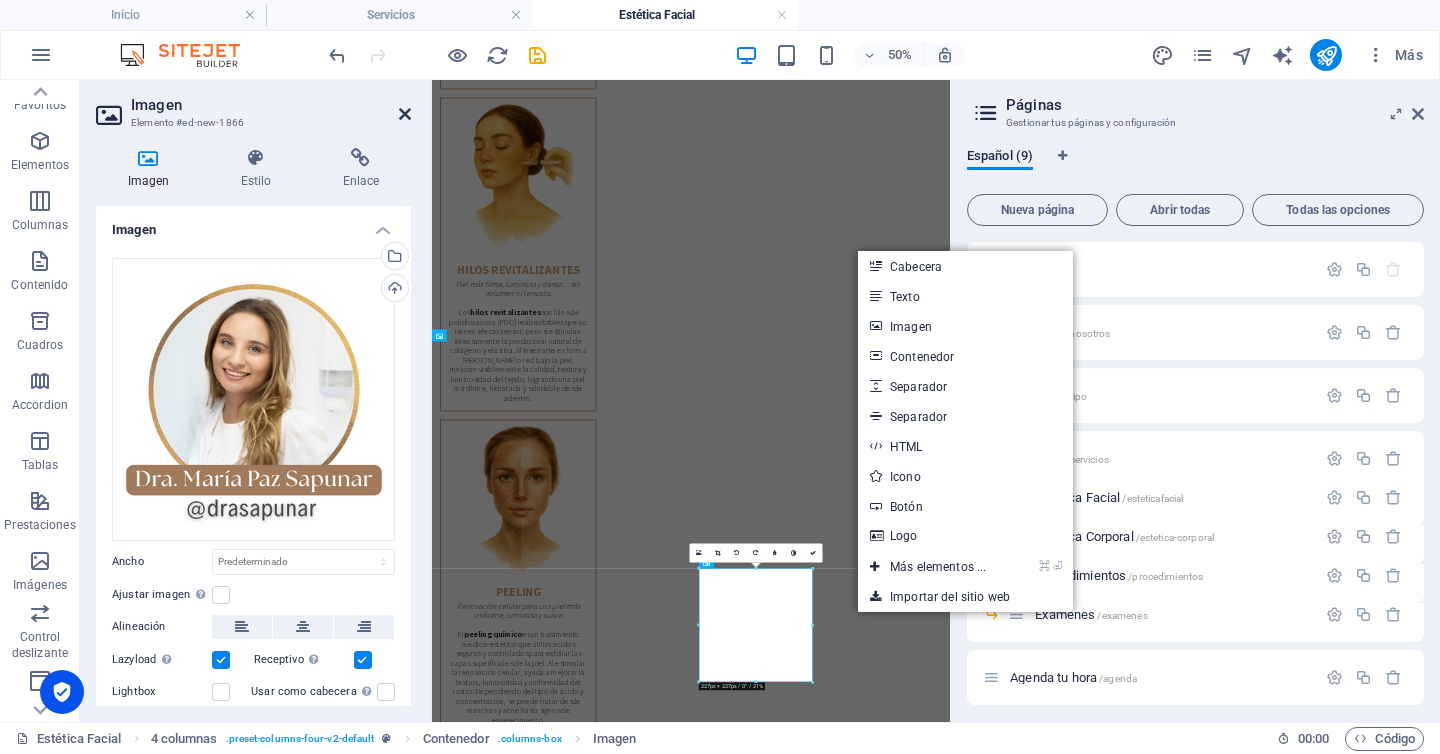 click at bounding box center [405, 114] 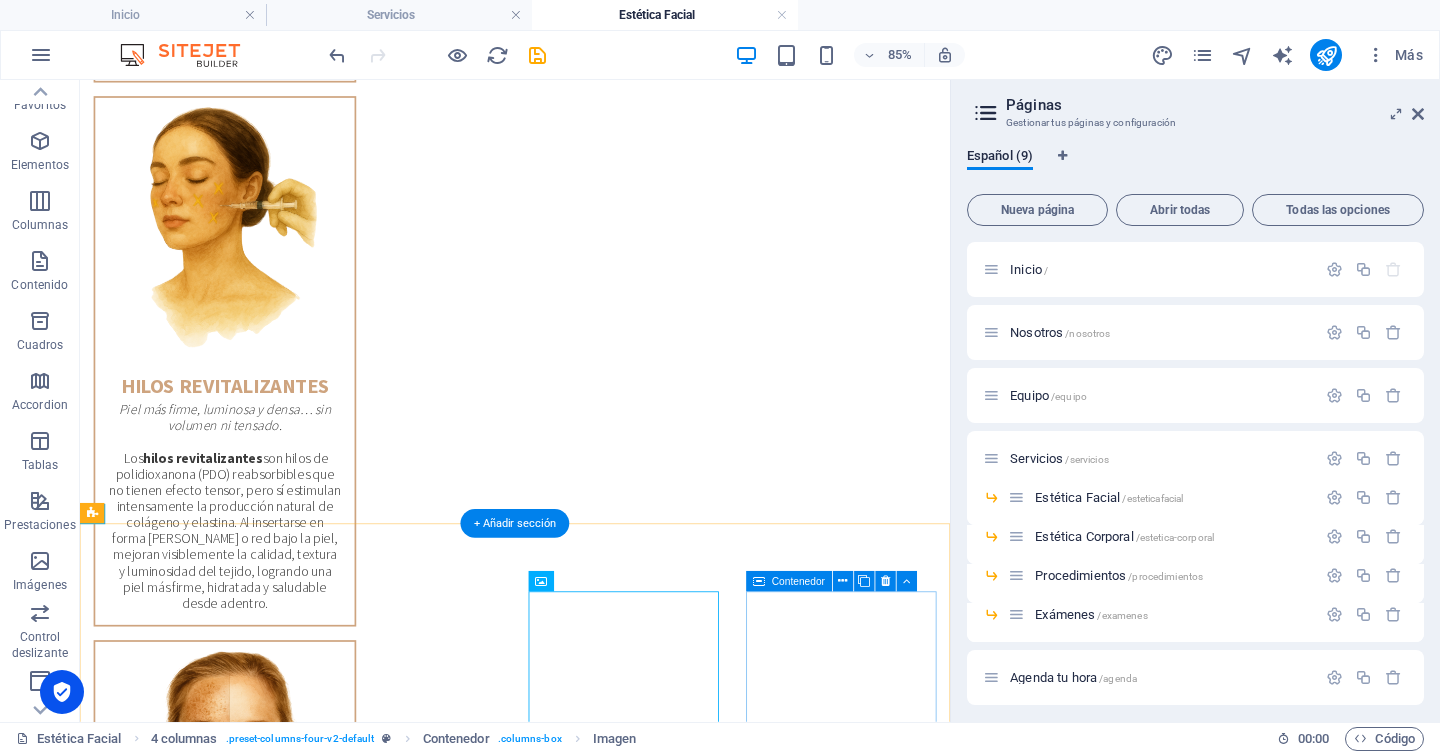 click on "Suelta el contenido aquí o  Añadir elementos  Pegar portapapeles" at bounding box center (208, 8508) 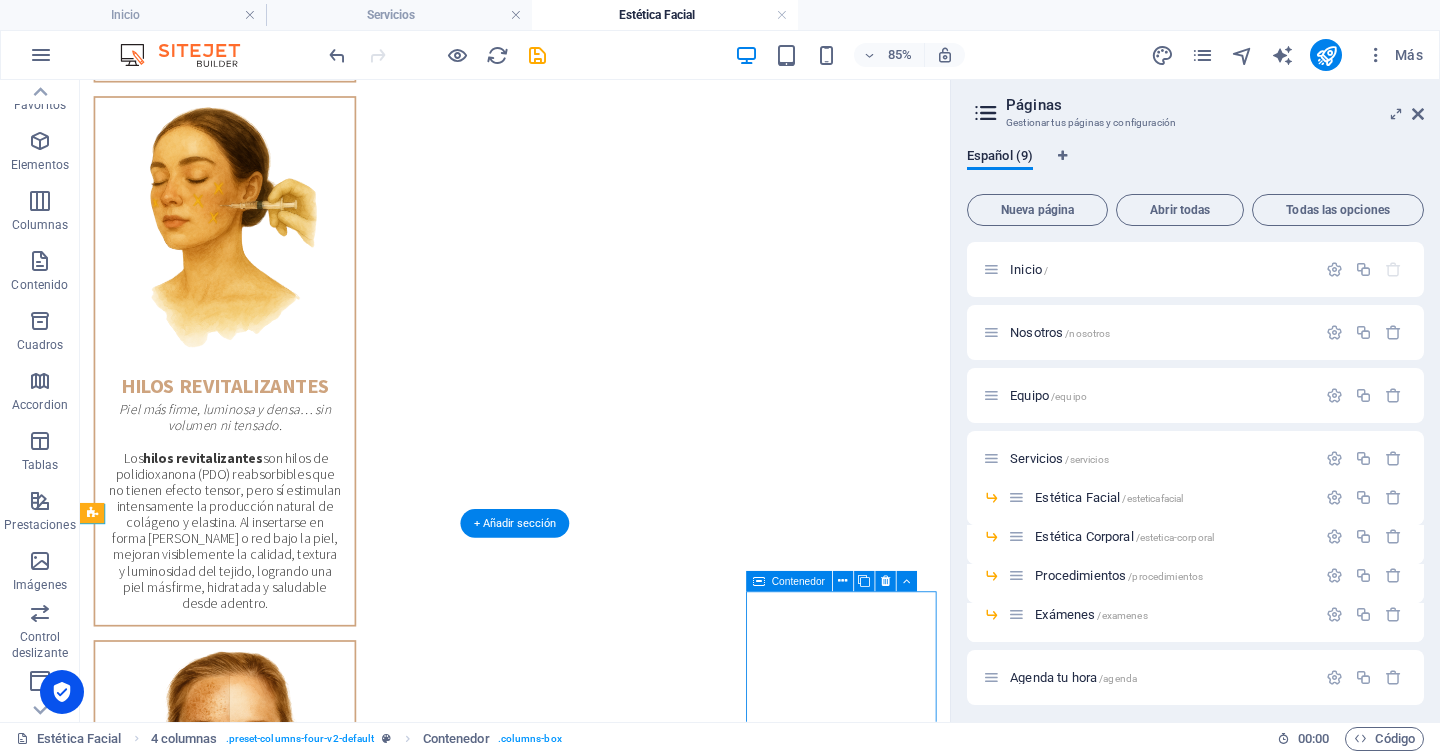 click on "Añadir elementos" at bounding box center (208, 8520) 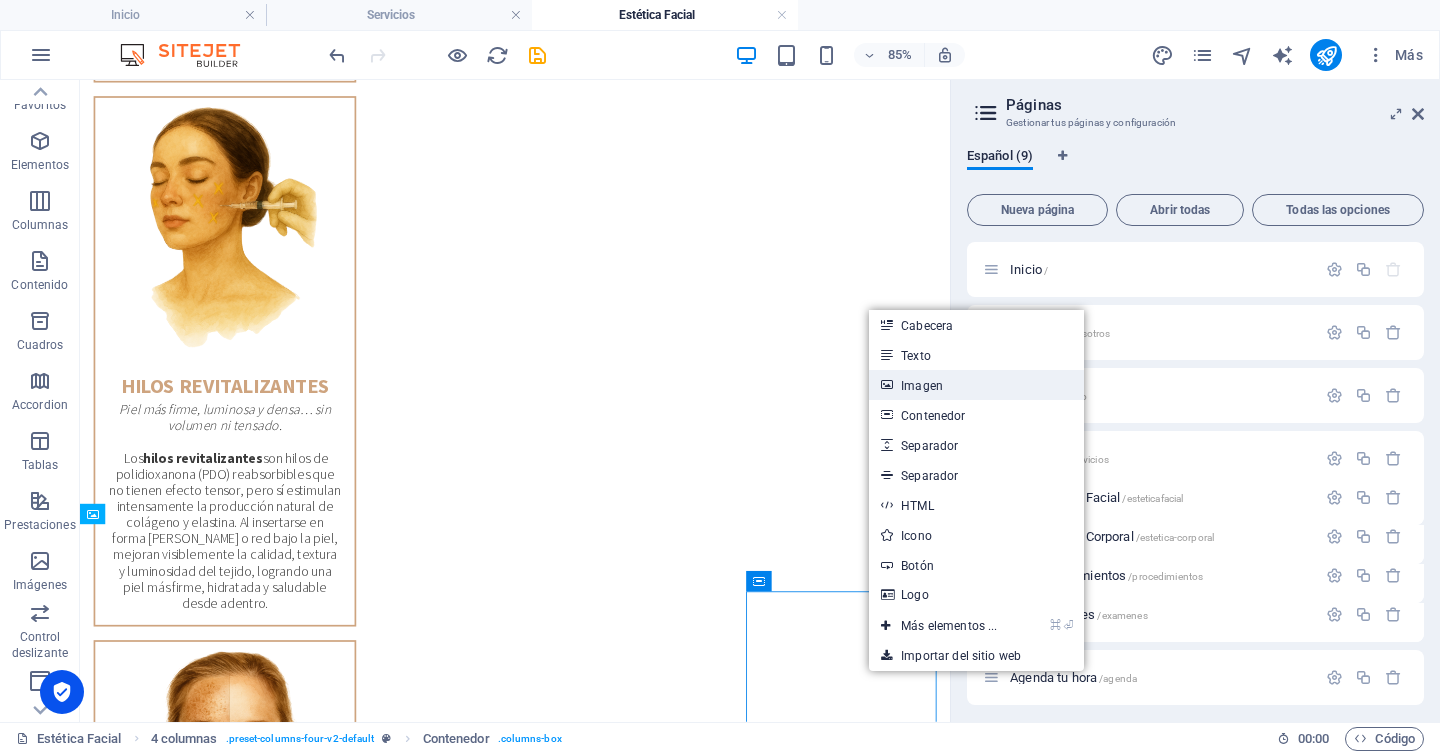click on "Imagen" at bounding box center [976, 385] 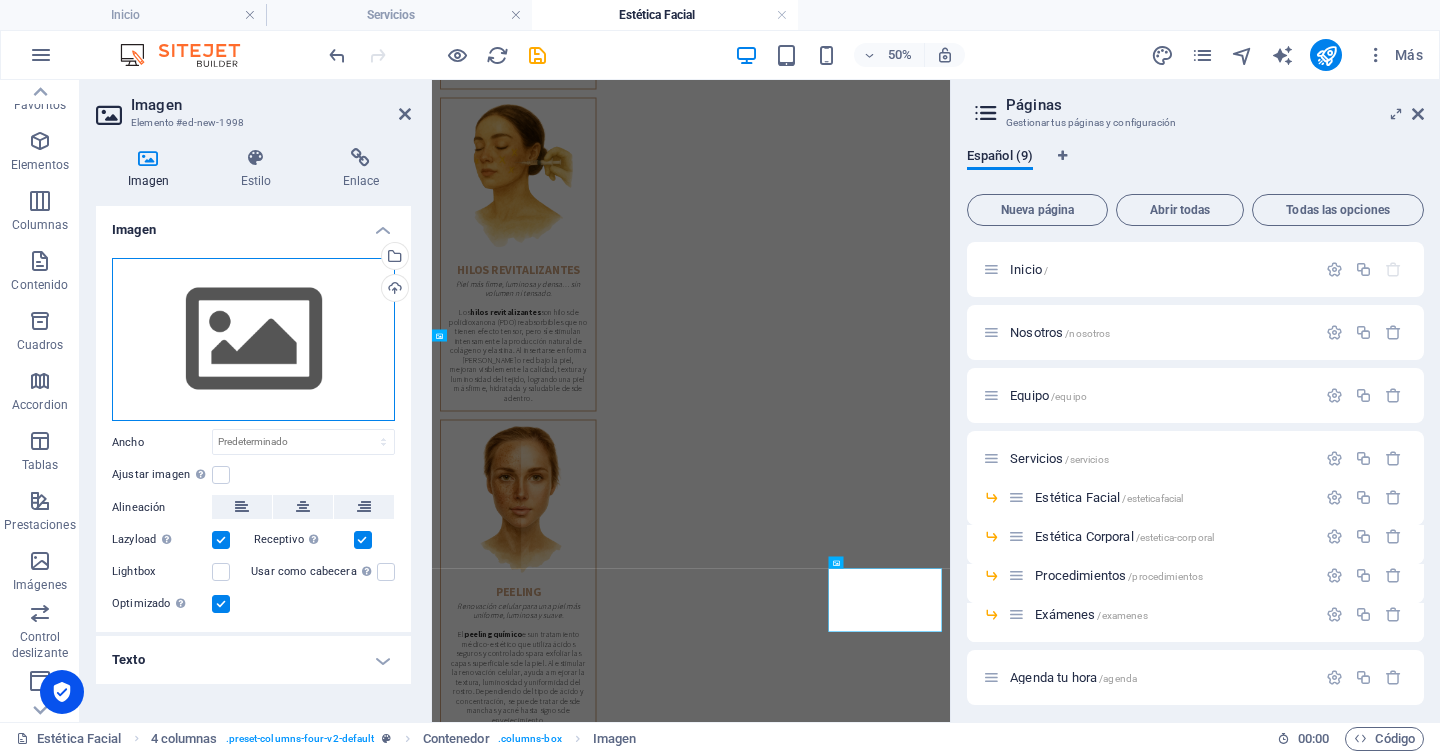 click on "Arrastra archivos aquí, haz clic para escoger archivos o  selecciona archivos de Archivos o de nuestra galería gratuita de fotos y vídeos" at bounding box center [253, 340] 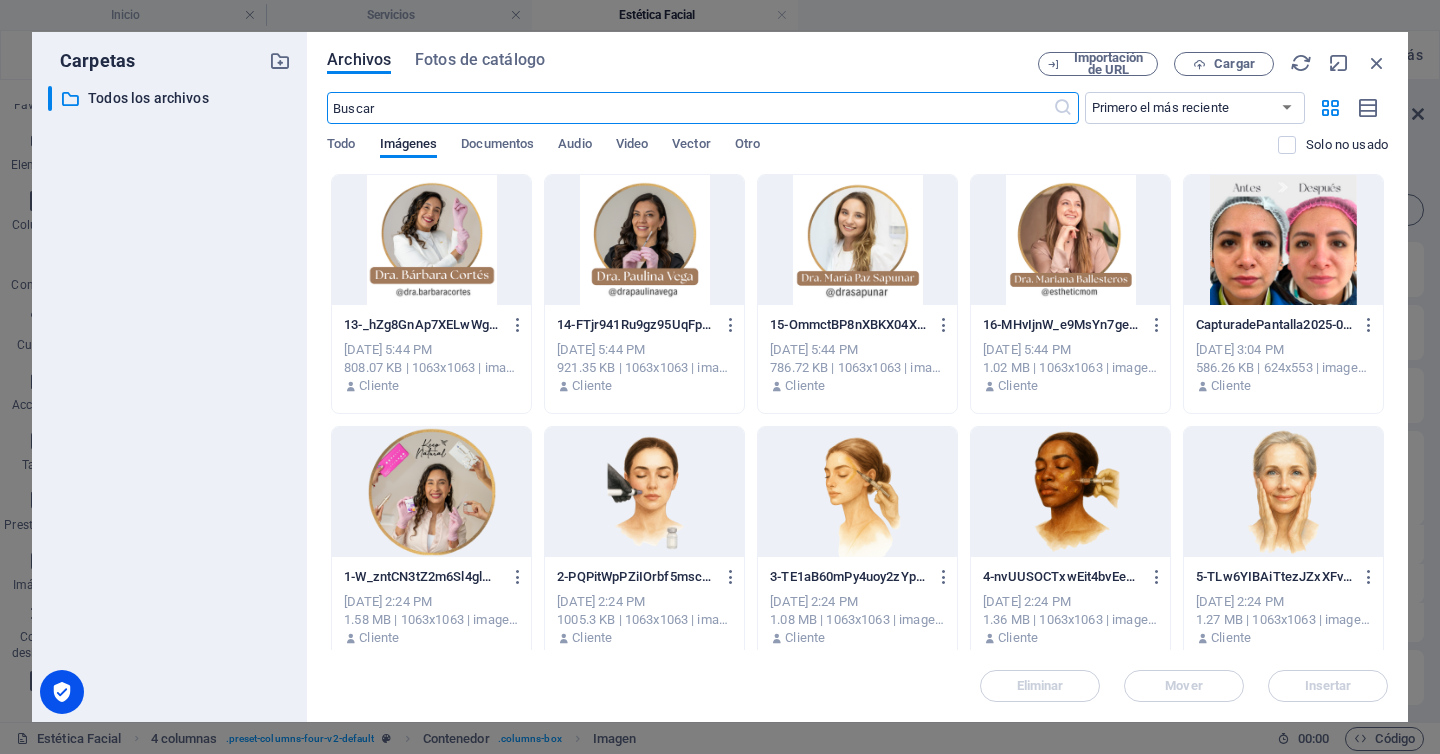 scroll, scrollTop: 0, scrollLeft: 0, axis: both 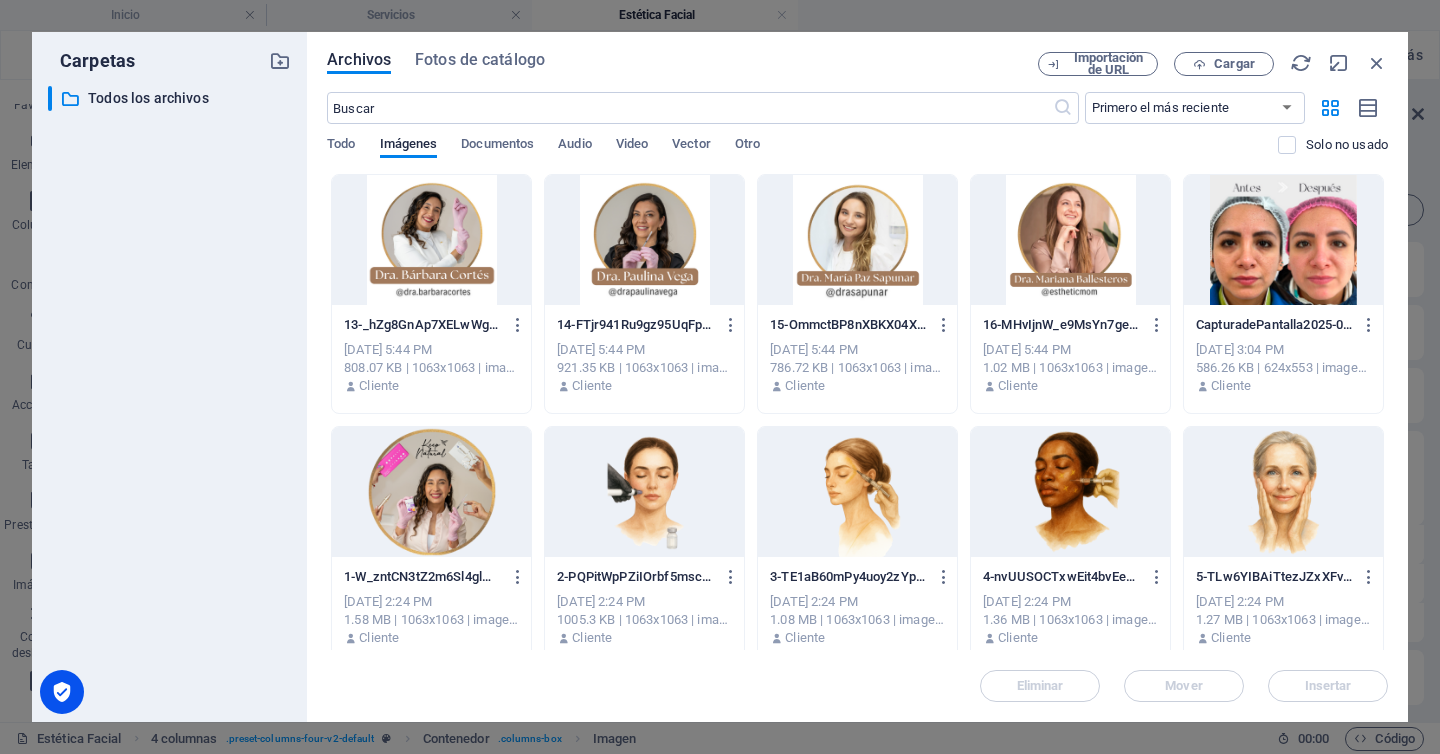 click at bounding box center (1070, 240) 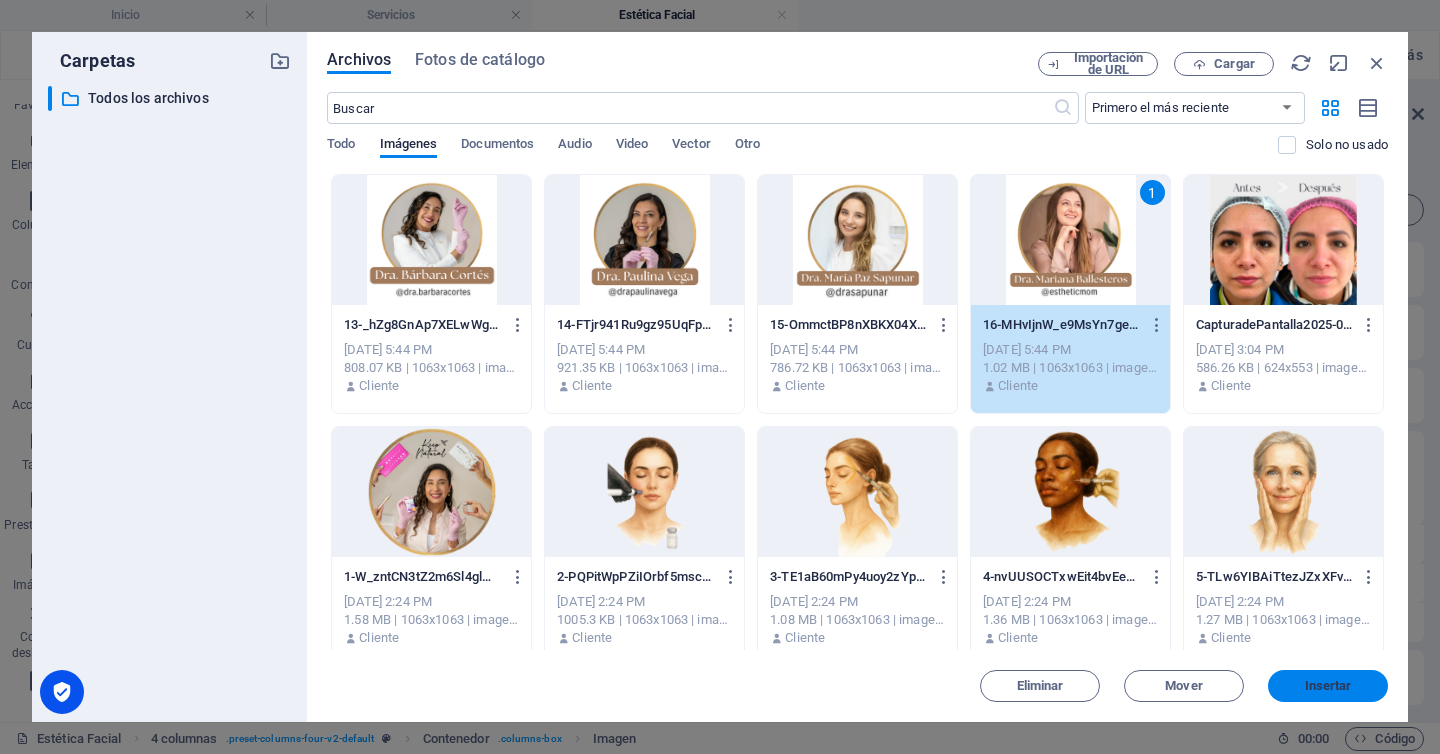 click on "Insertar" at bounding box center (1328, 686) 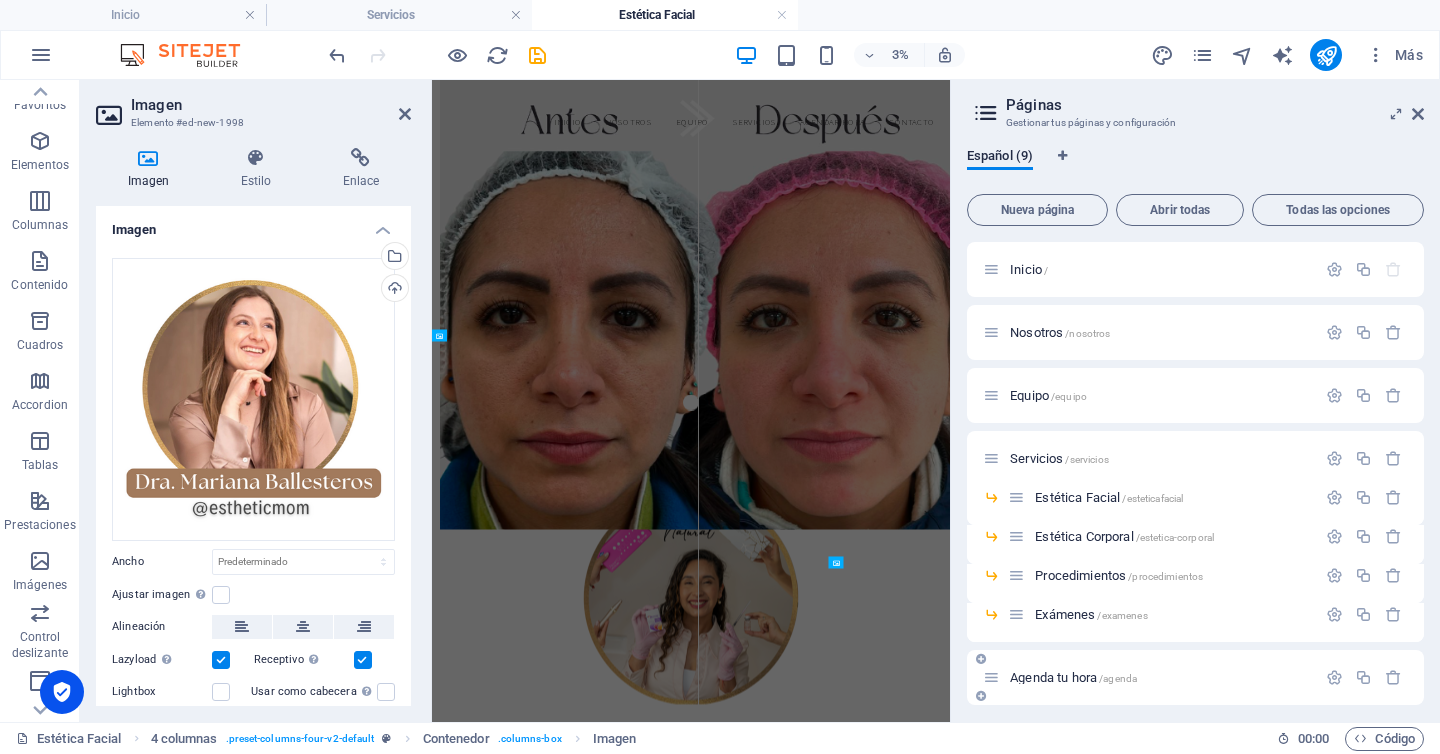 scroll, scrollTop: 3919, scrollLeft: 0, axis: vertical 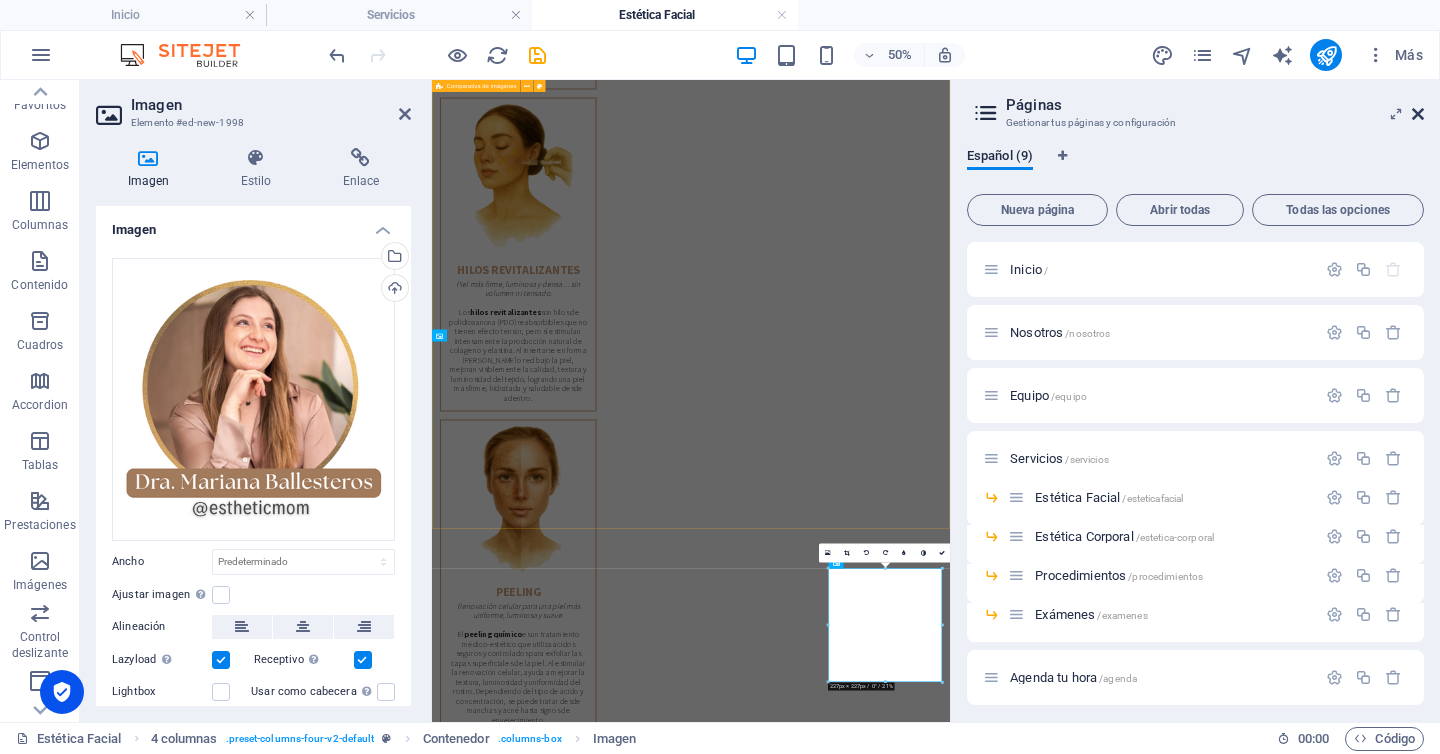 click at bounding box center [1418, 114] 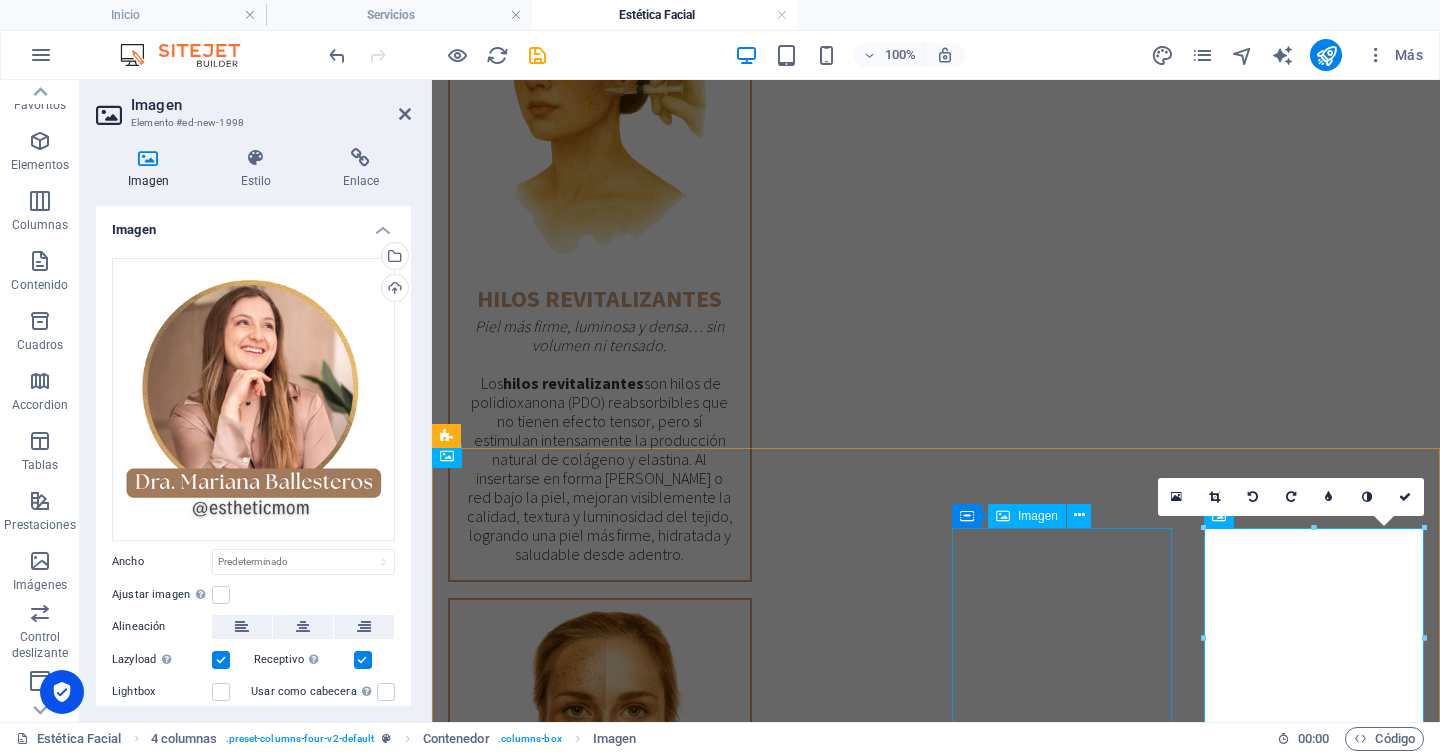 scroll, scrollTop: 4108, scrollLeft: 0, axis: vertical 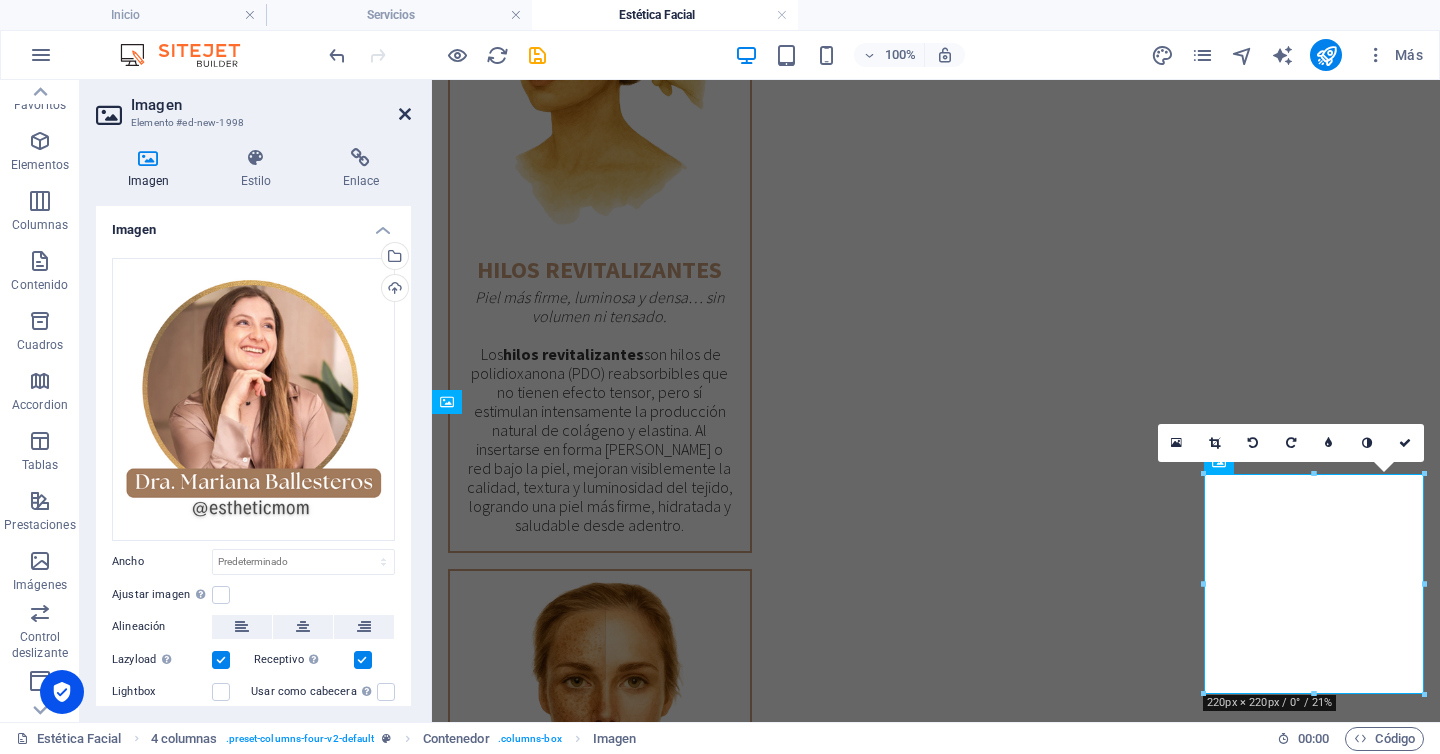 click at bounding box center (405, 114) 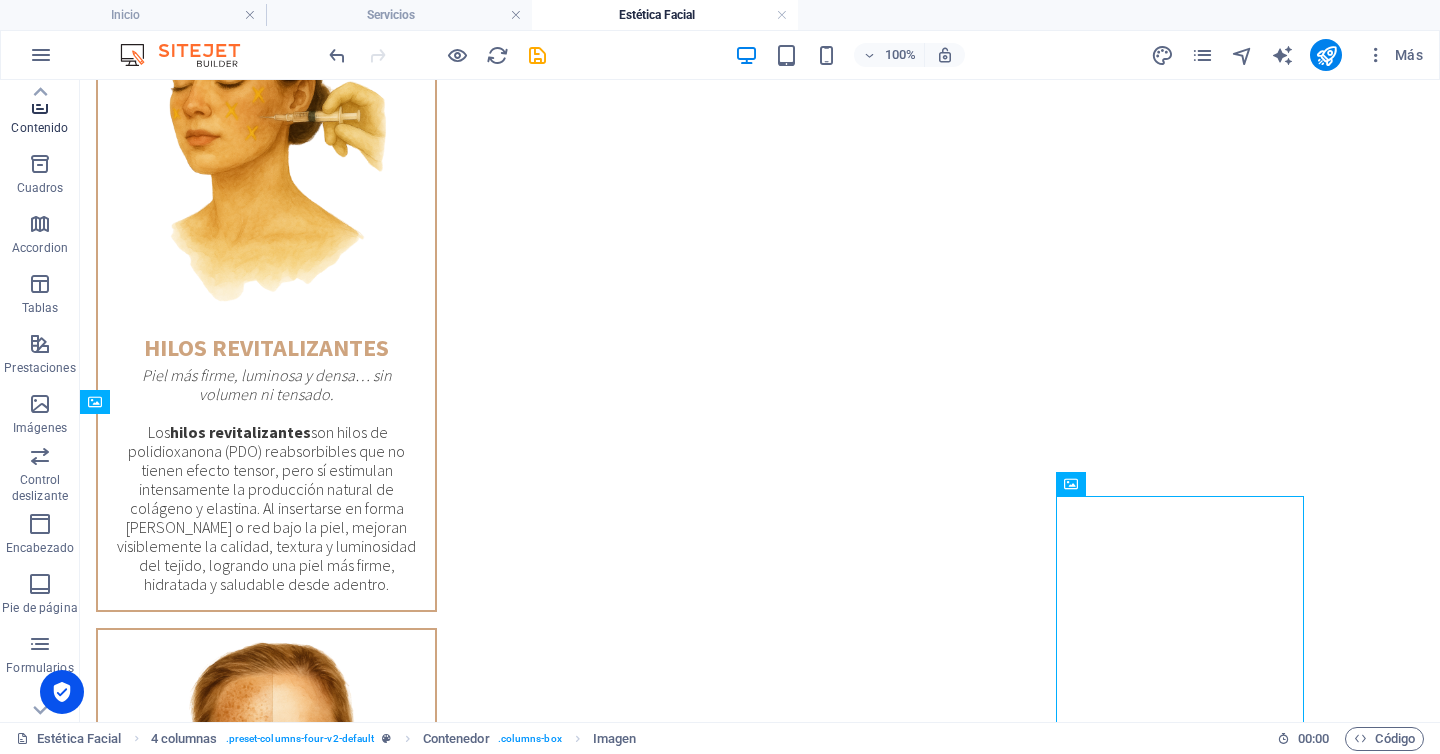 scroll, scrollTop: 0, scrollLeft: 0, axis: both 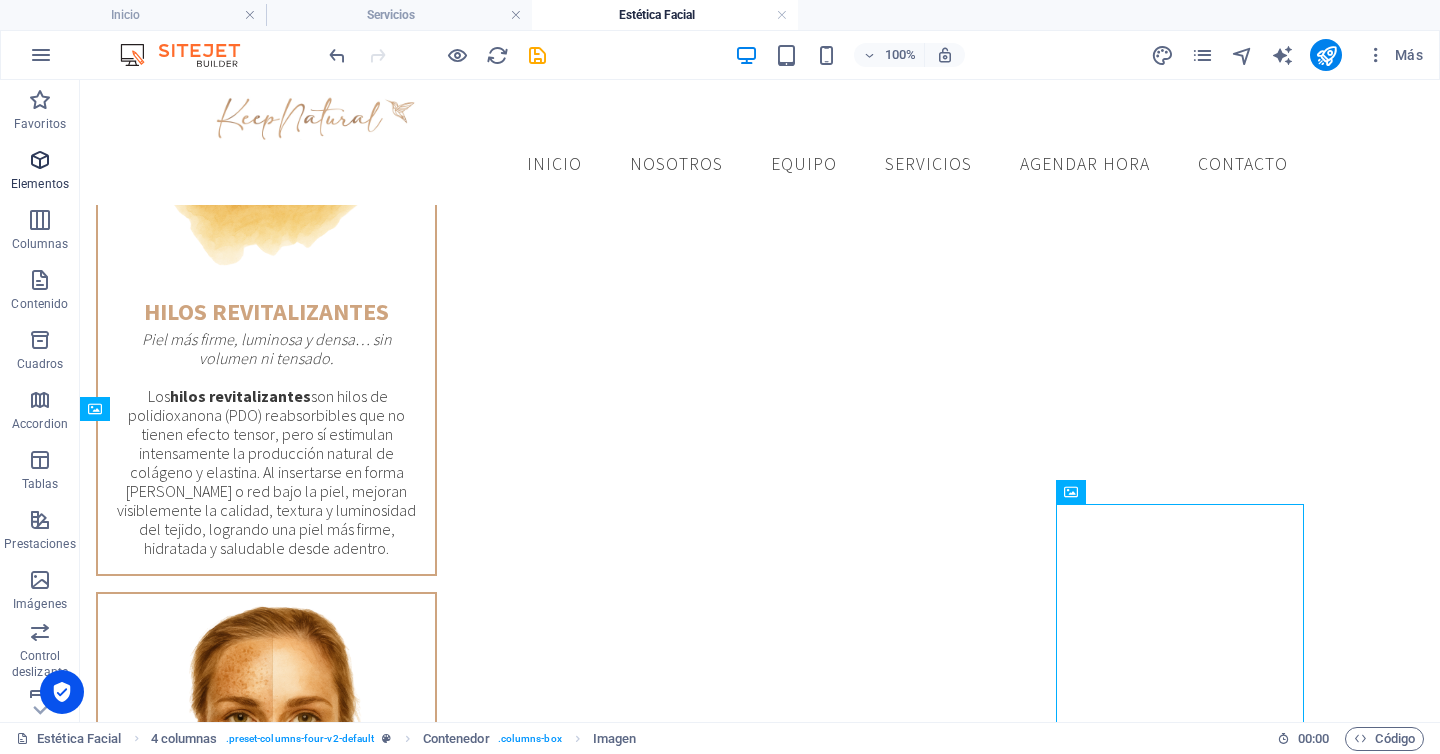click on "Elementos" at bounding box center (40, 172) 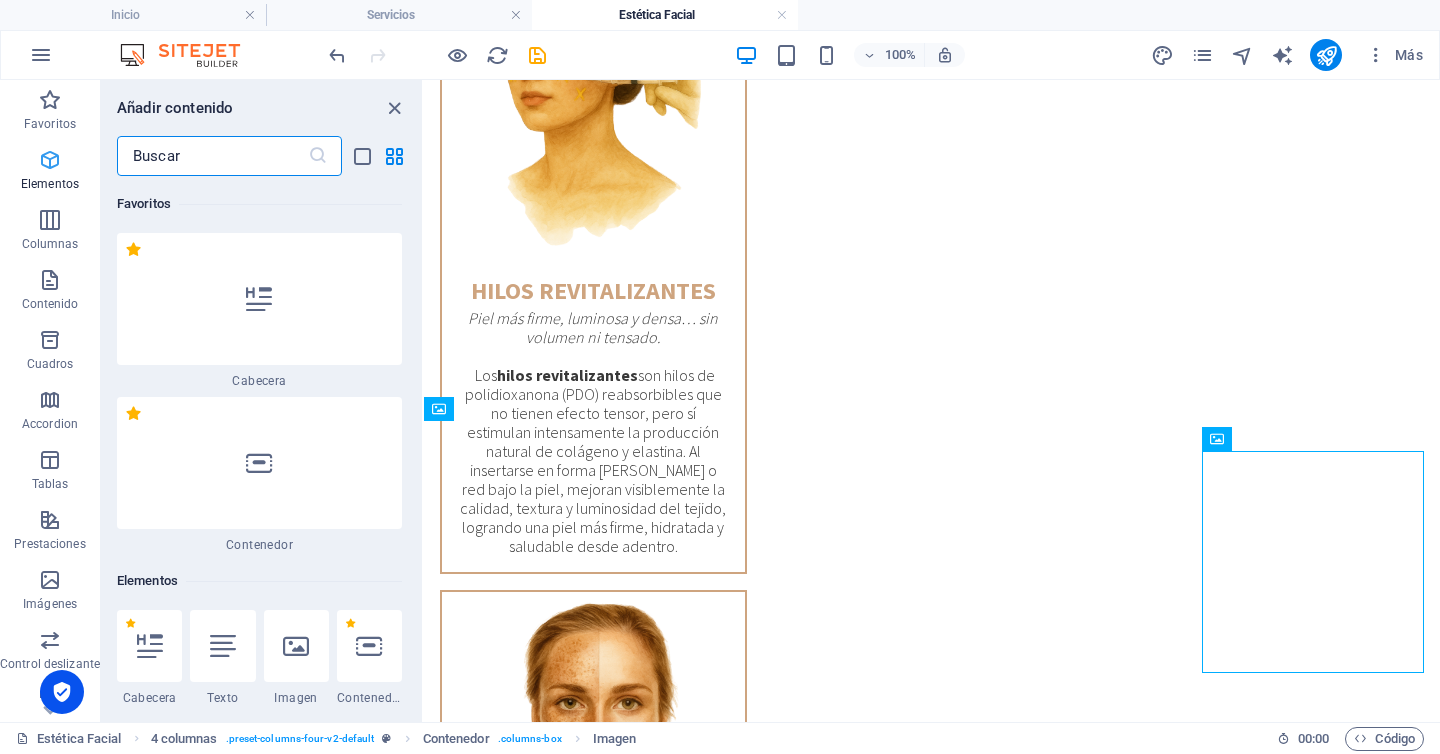 scroll, scrollTop: 377, scrollLeft: 0, axis: vertical 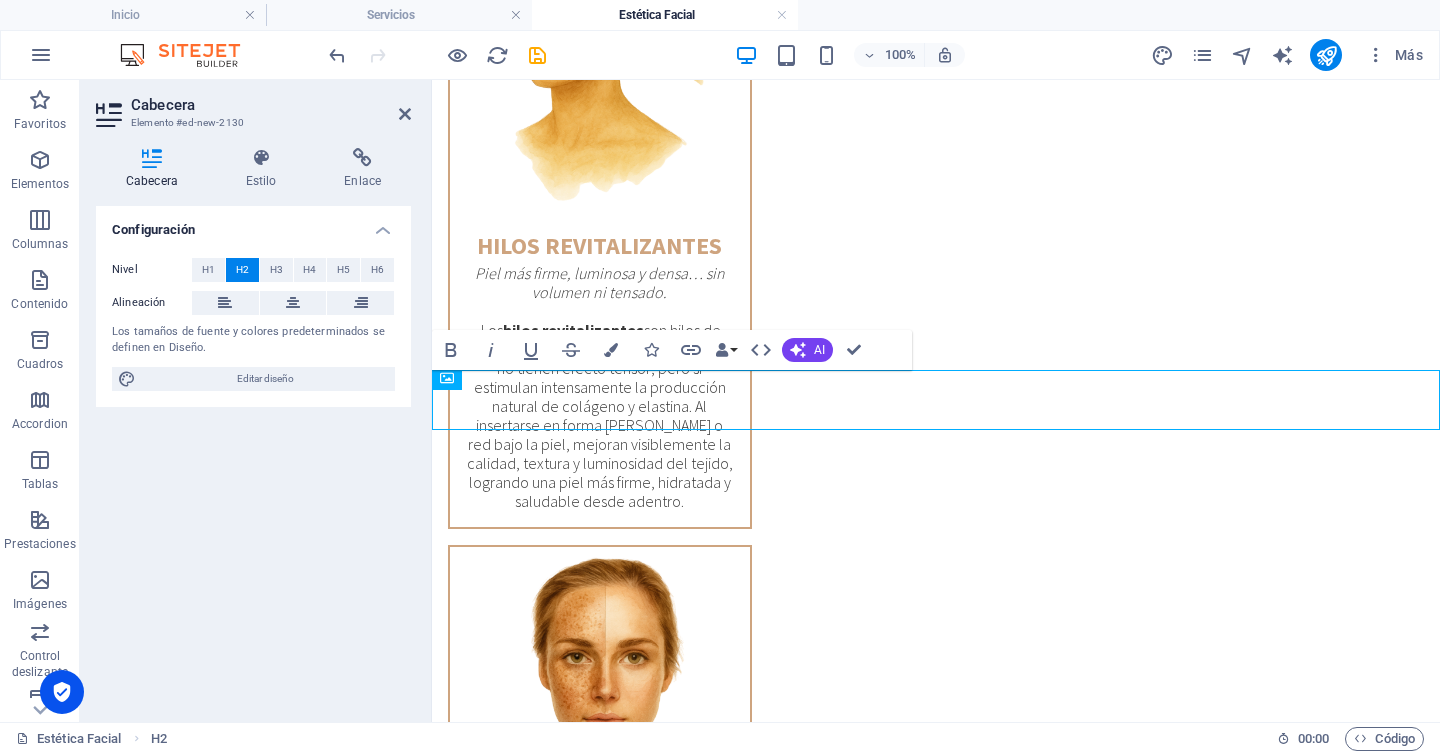 type 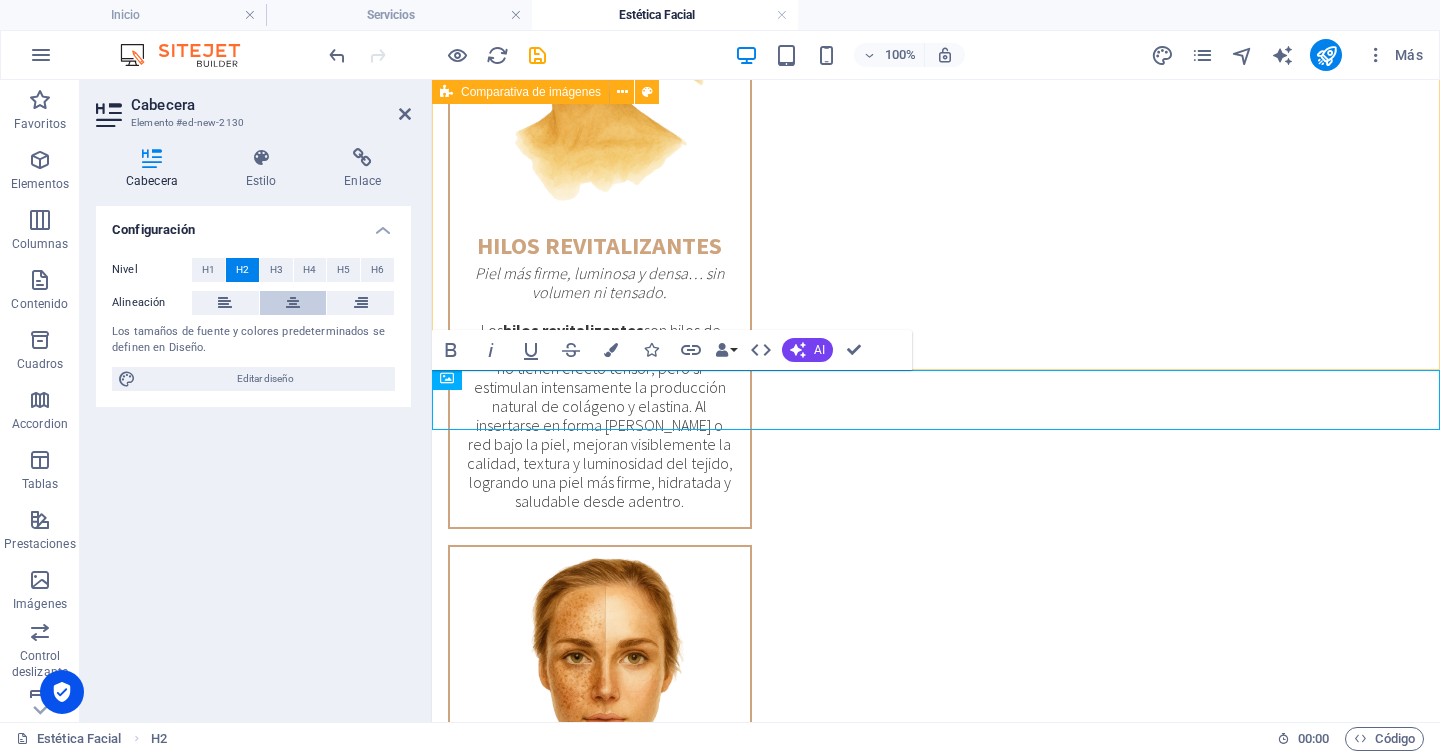 click at bounding box center (293, 303) 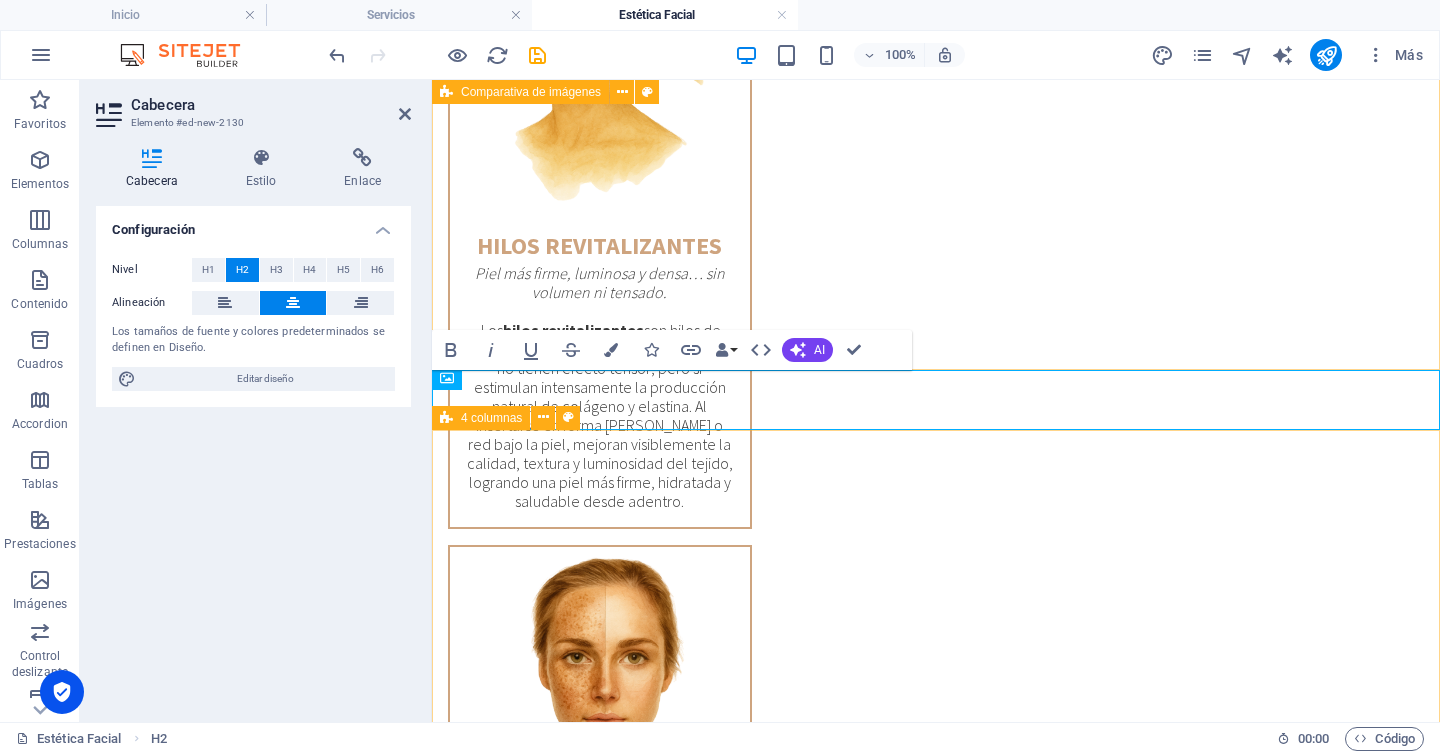 click at bounding box center [936, 7130] 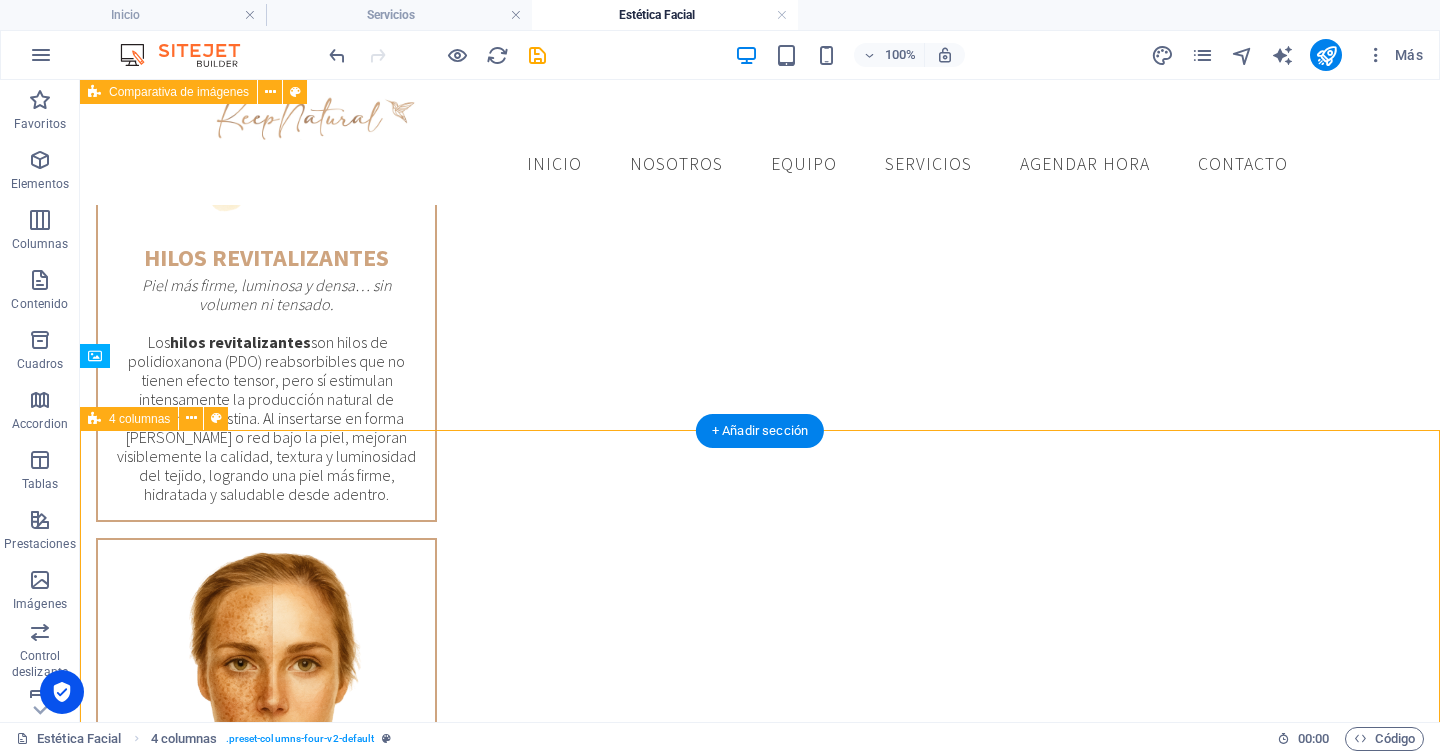 scroll, scrollTop: 4154, scrollLeft: 0, axis: vertical 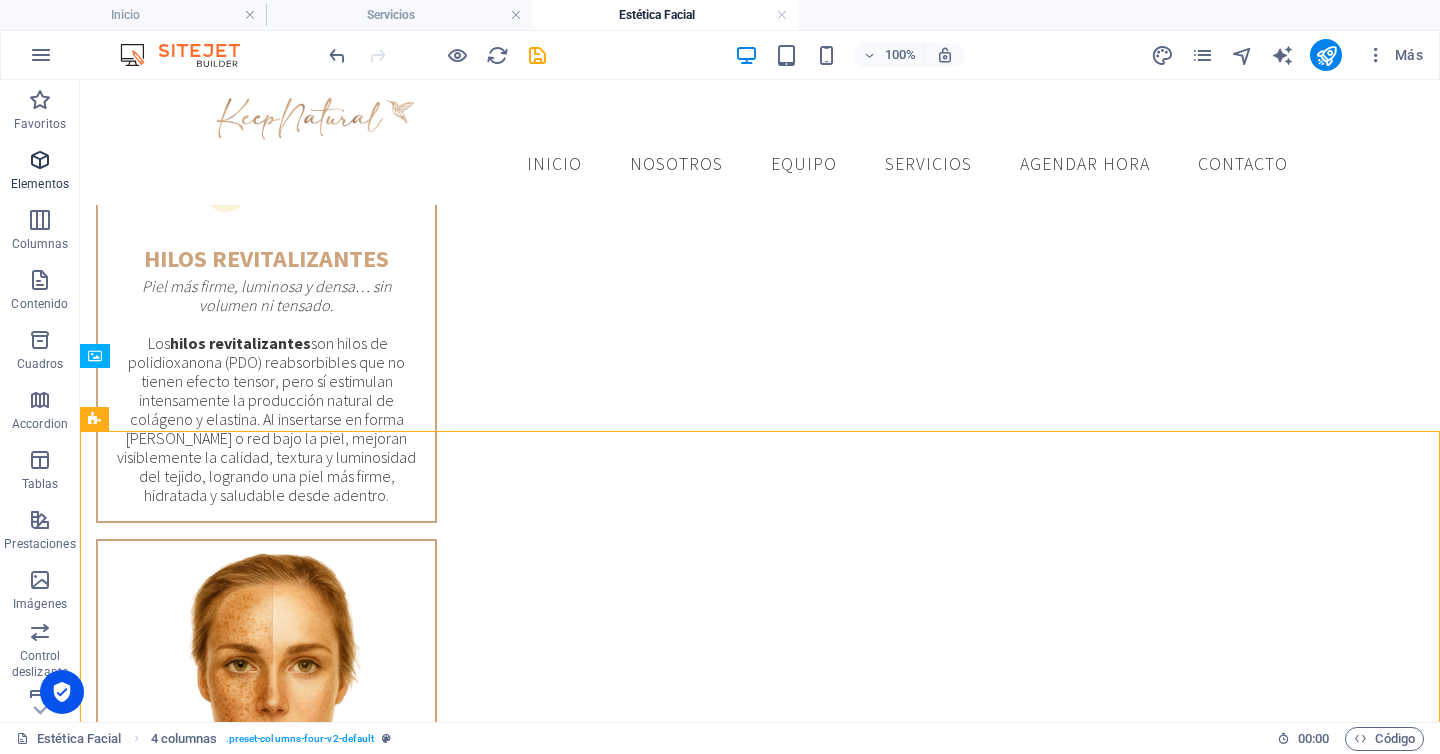 click at bounding box center (40, 160) 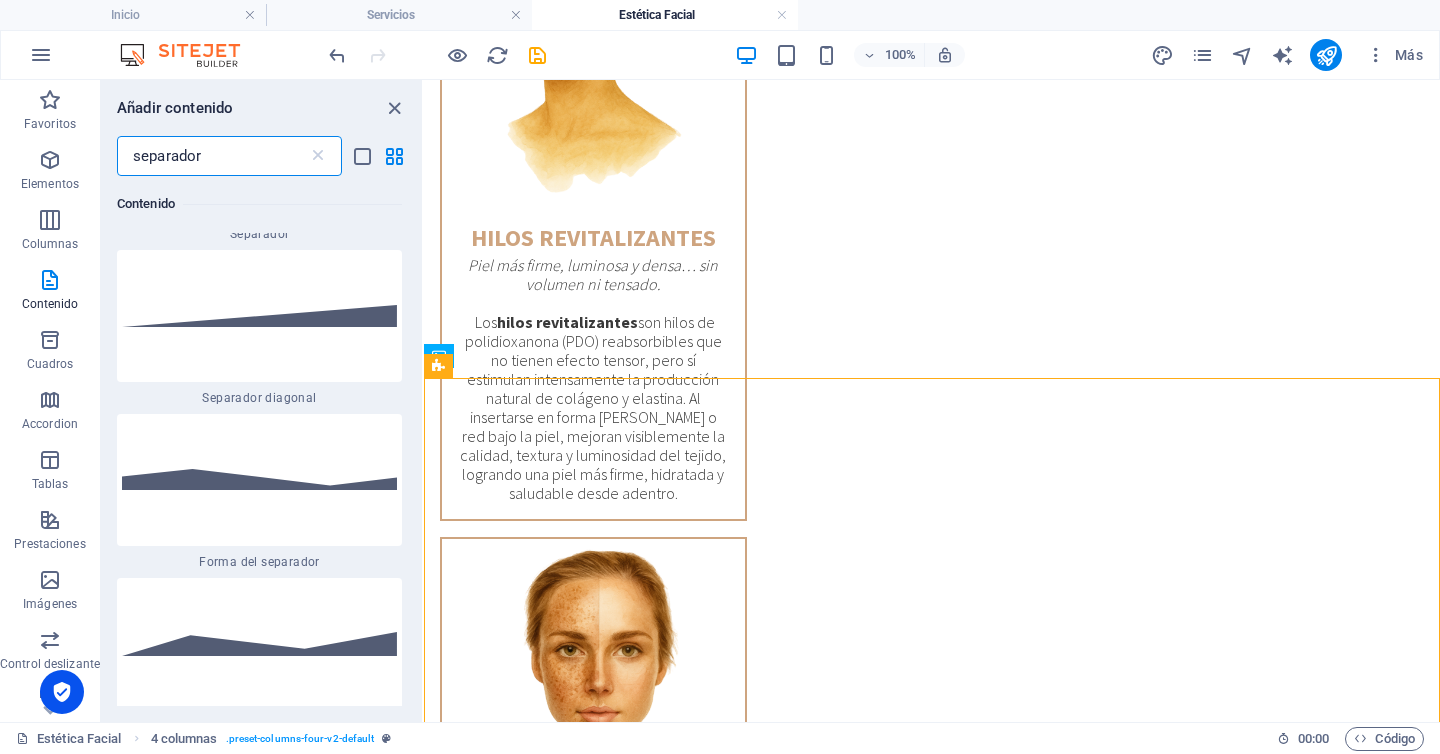 scroll, scrollTop: 657, scrollLeft: 0, axis: vertical 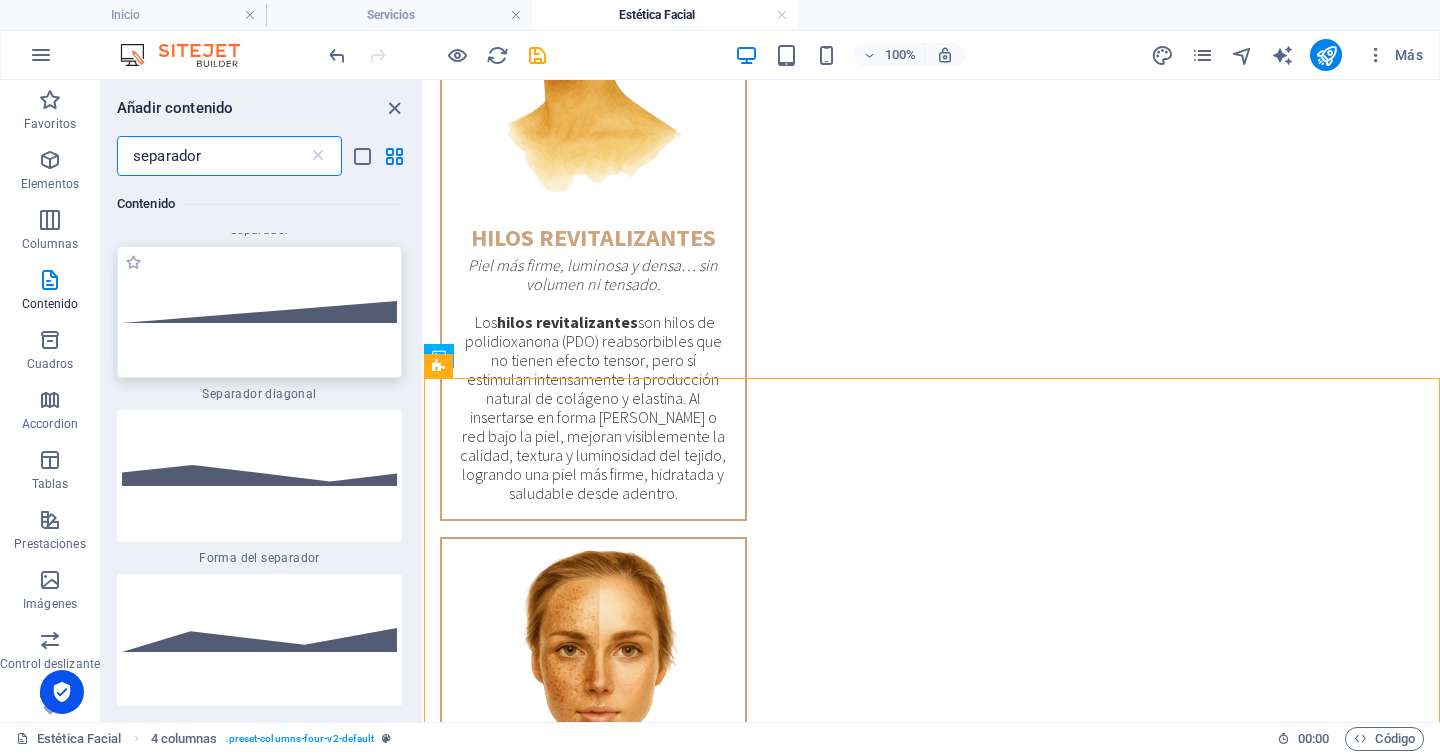 type on "separador" 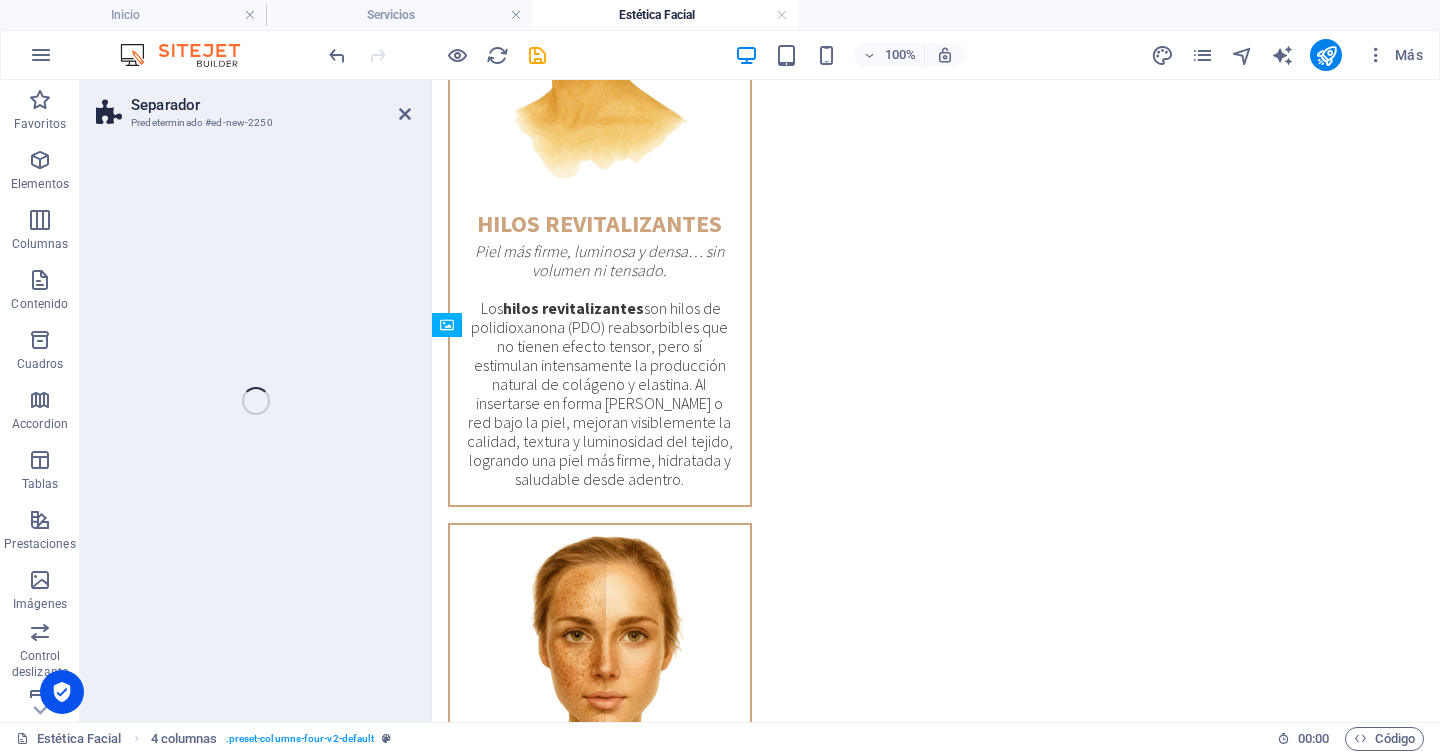 scroll, scrollTop: 4185, scrollLeft: 0, axis: vertical 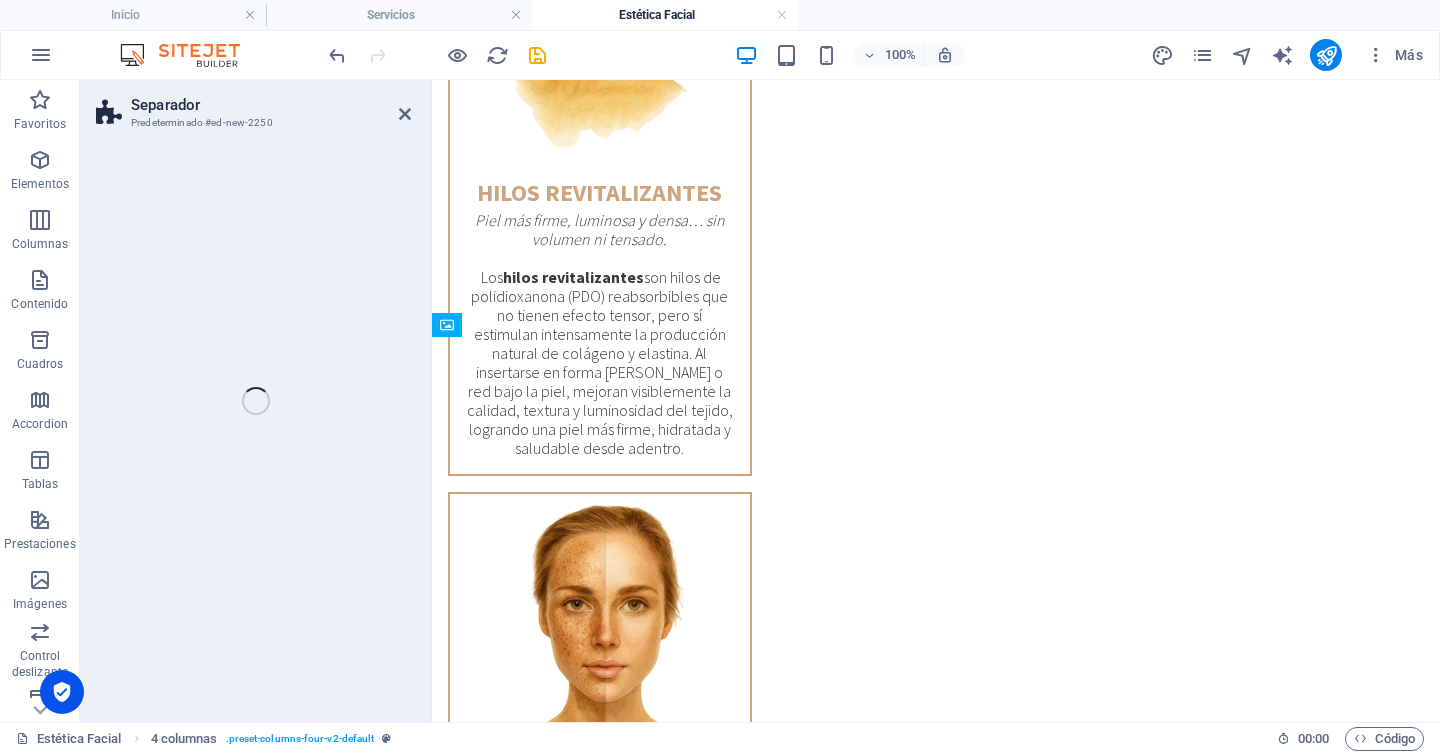 select on "diagonal" 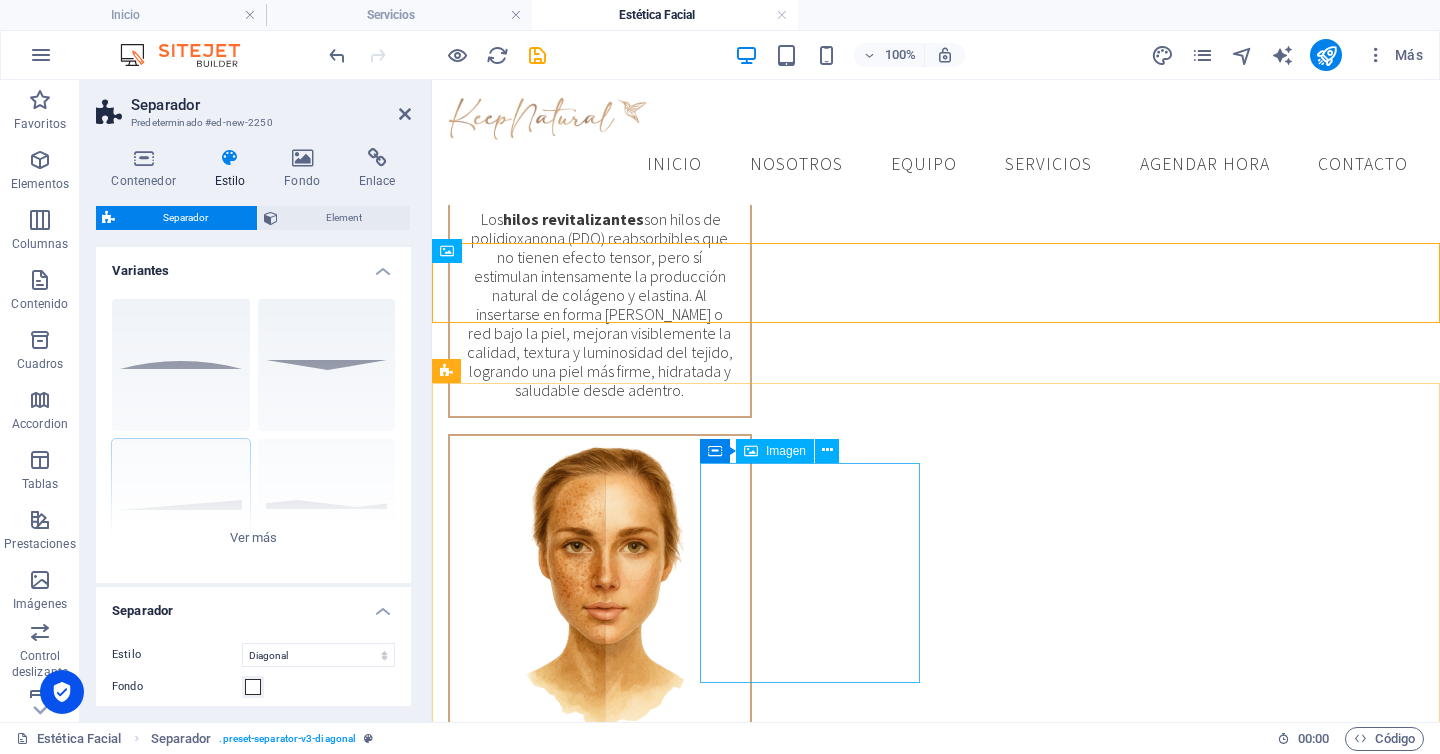 scroll, scrollTop: 4195, scrollLeft: 0, axis: vertical 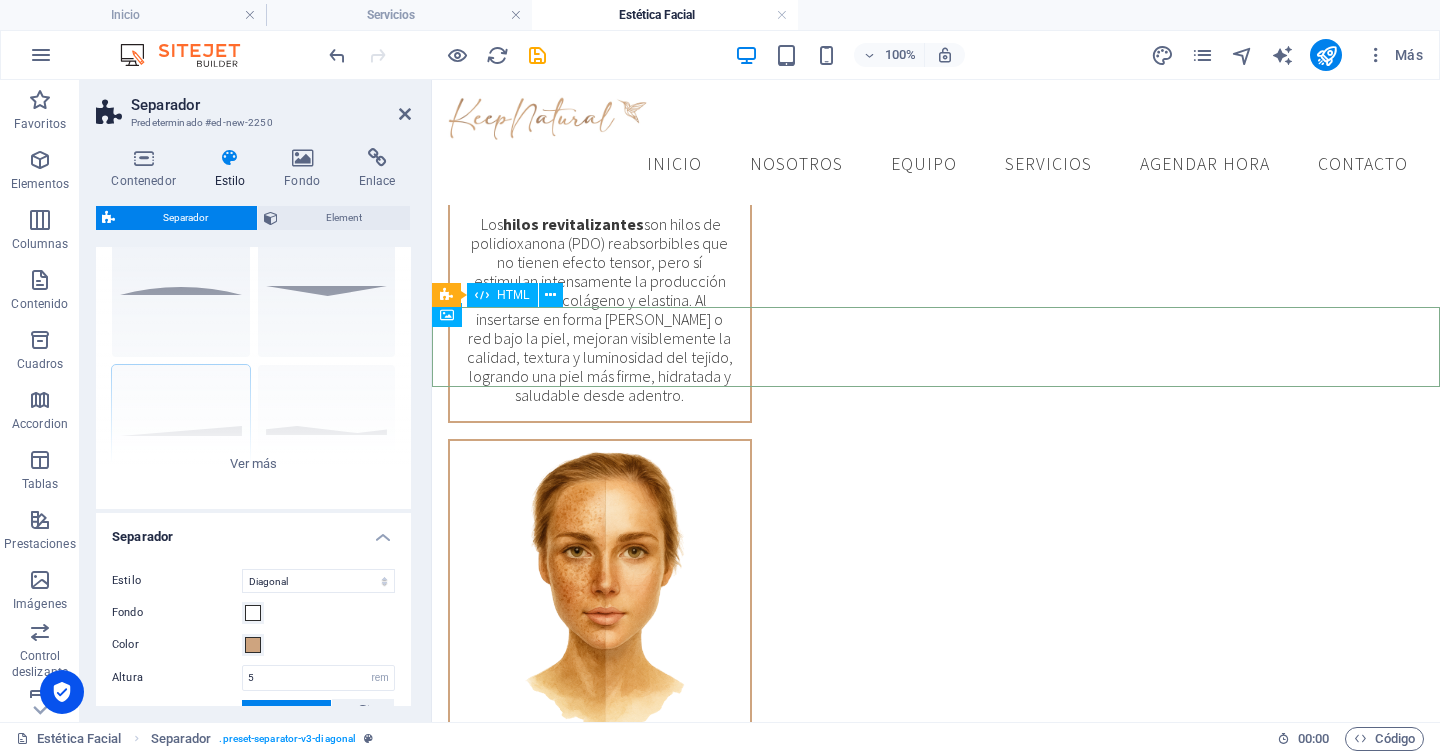 drag, startPoint x: 756, startPoint y: 497, endPoint x: 751, endPoint y: 346, distance: 151.08276 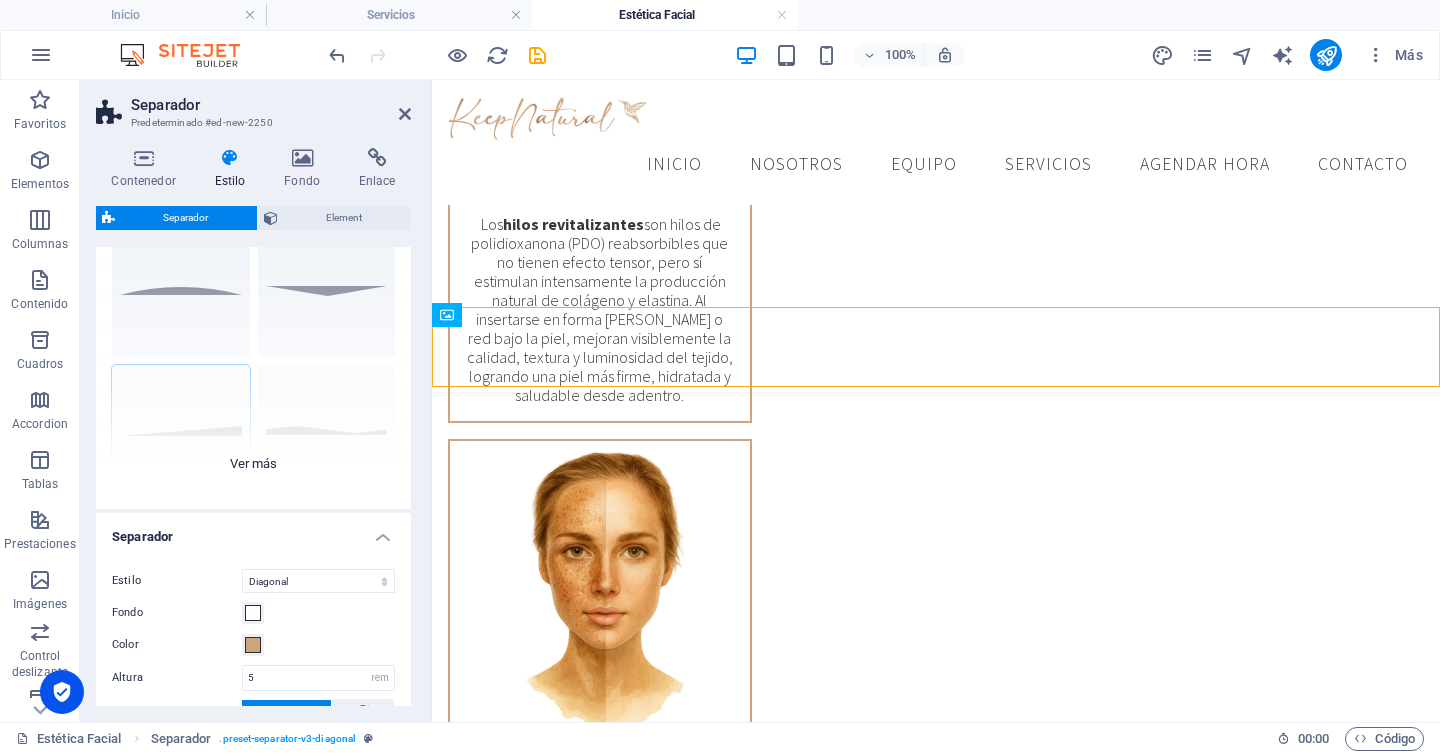 click on "Círculo Predeterminado Diagonal Polígono 1 Polígono 2 Cuadrado Zigzag" at bounding box center [253, 359] 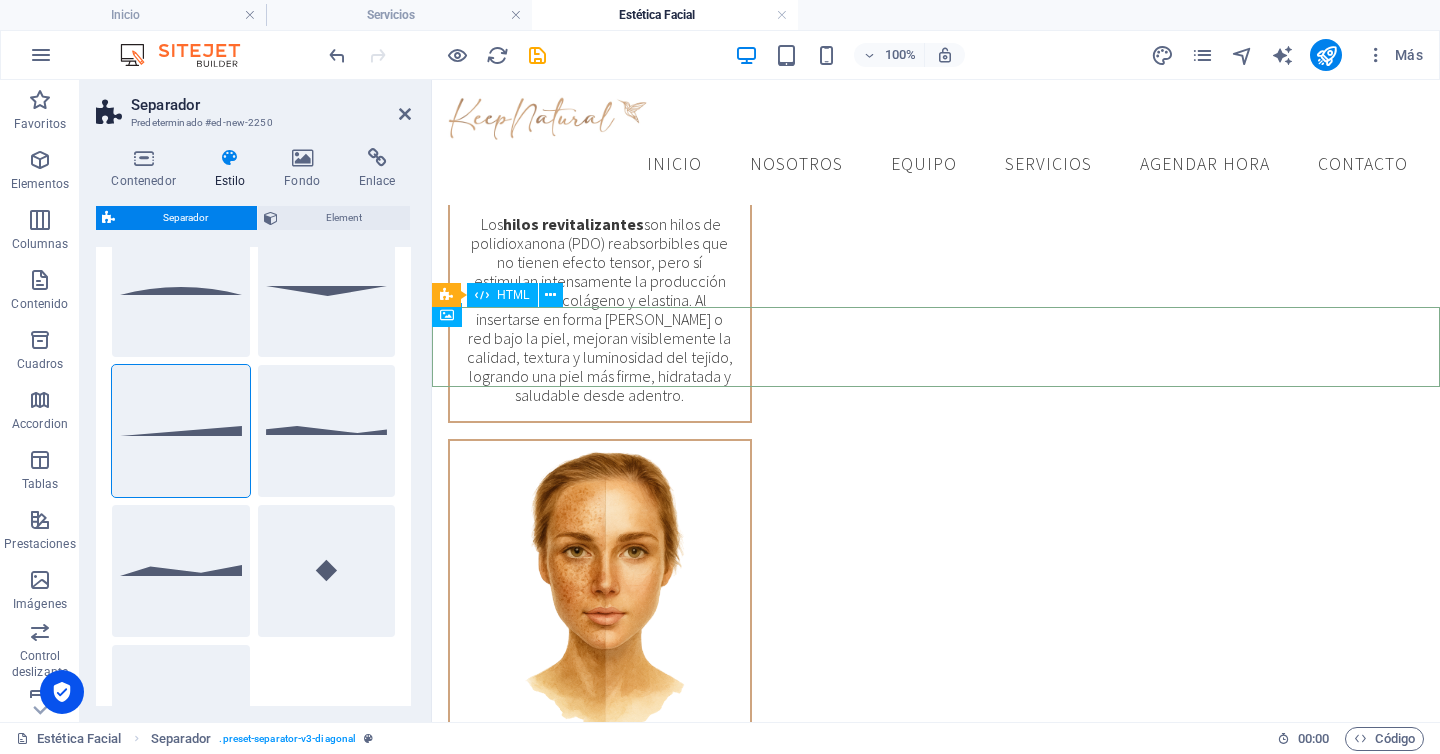 drag, startPoint x: 741, startPoint y: 512, endPoint x: 636, endPoint y: 338, distance: 203.22647 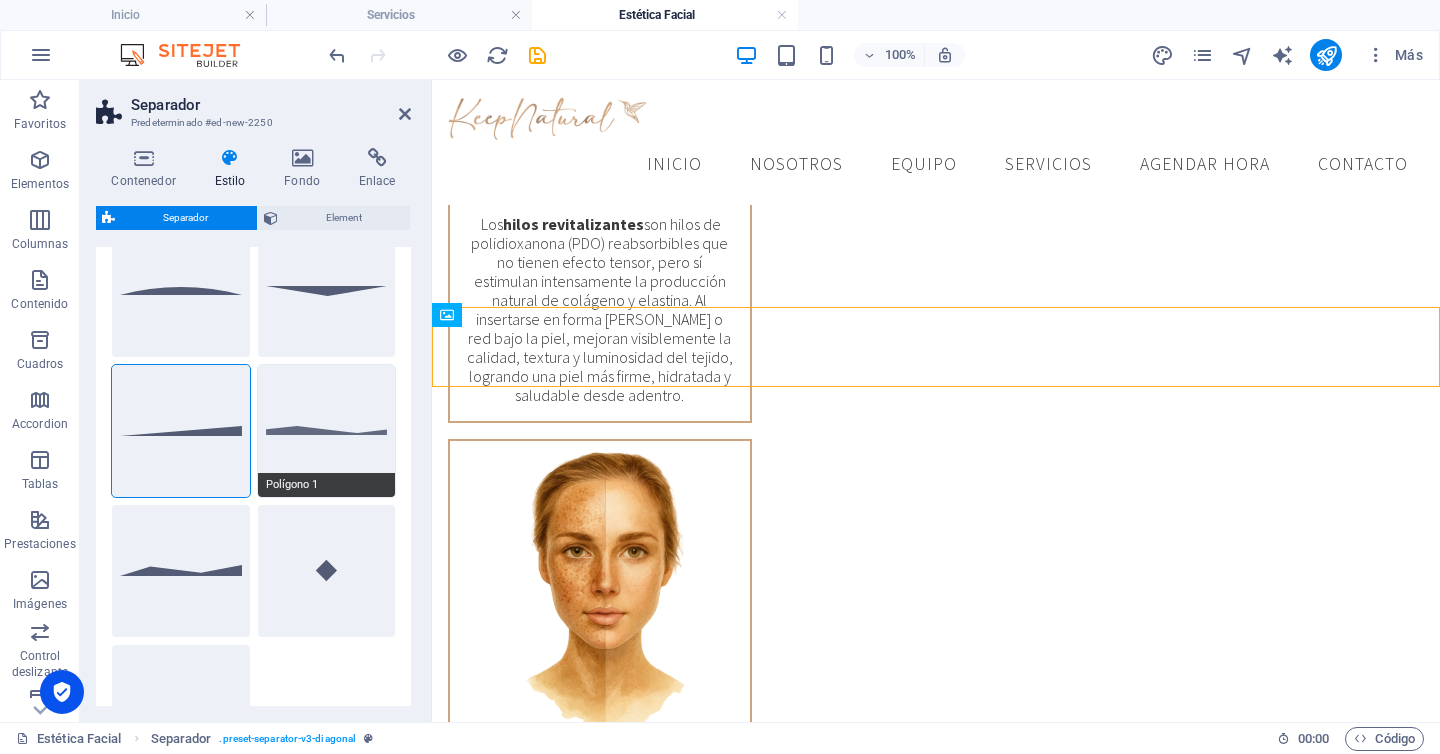 click on "Polígono 1" at bounding box center (327, 431) 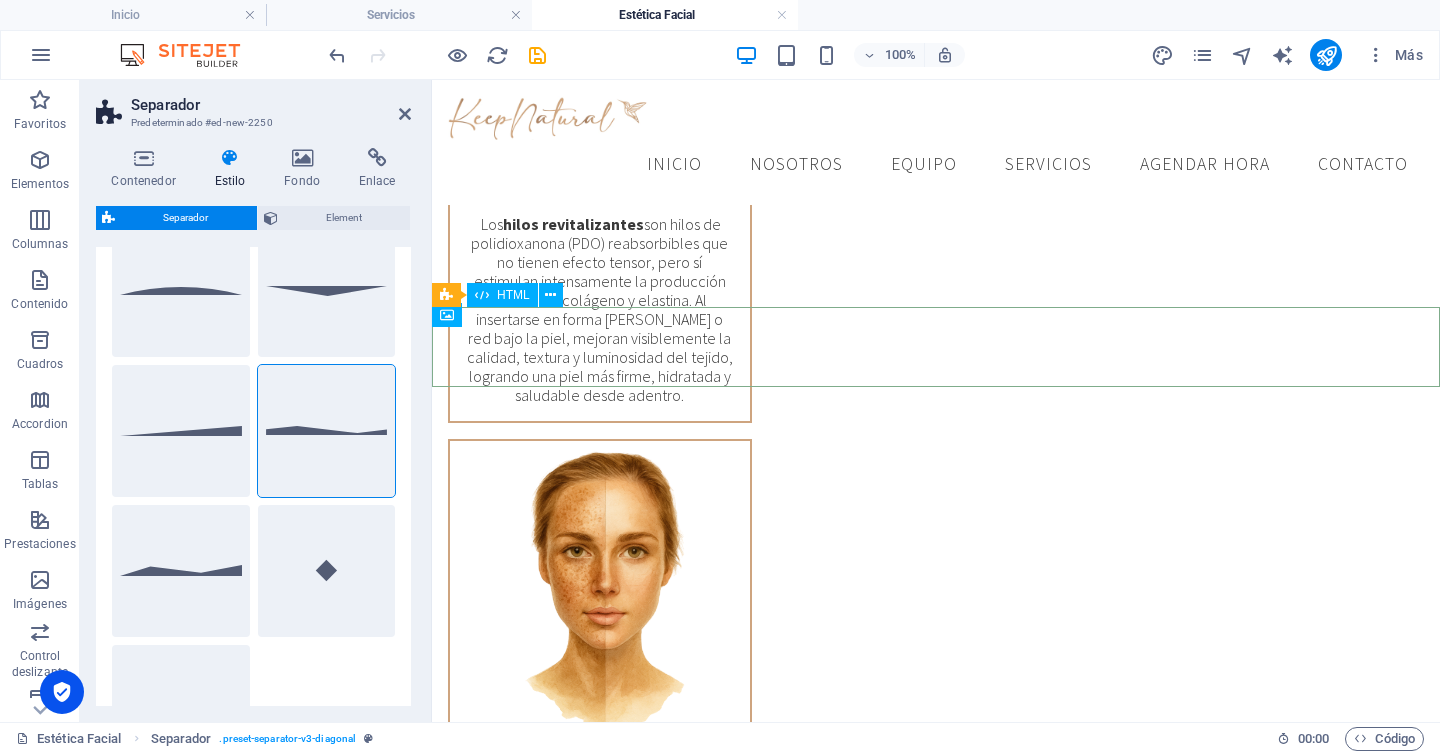 click at bounding box center (936, 4883) 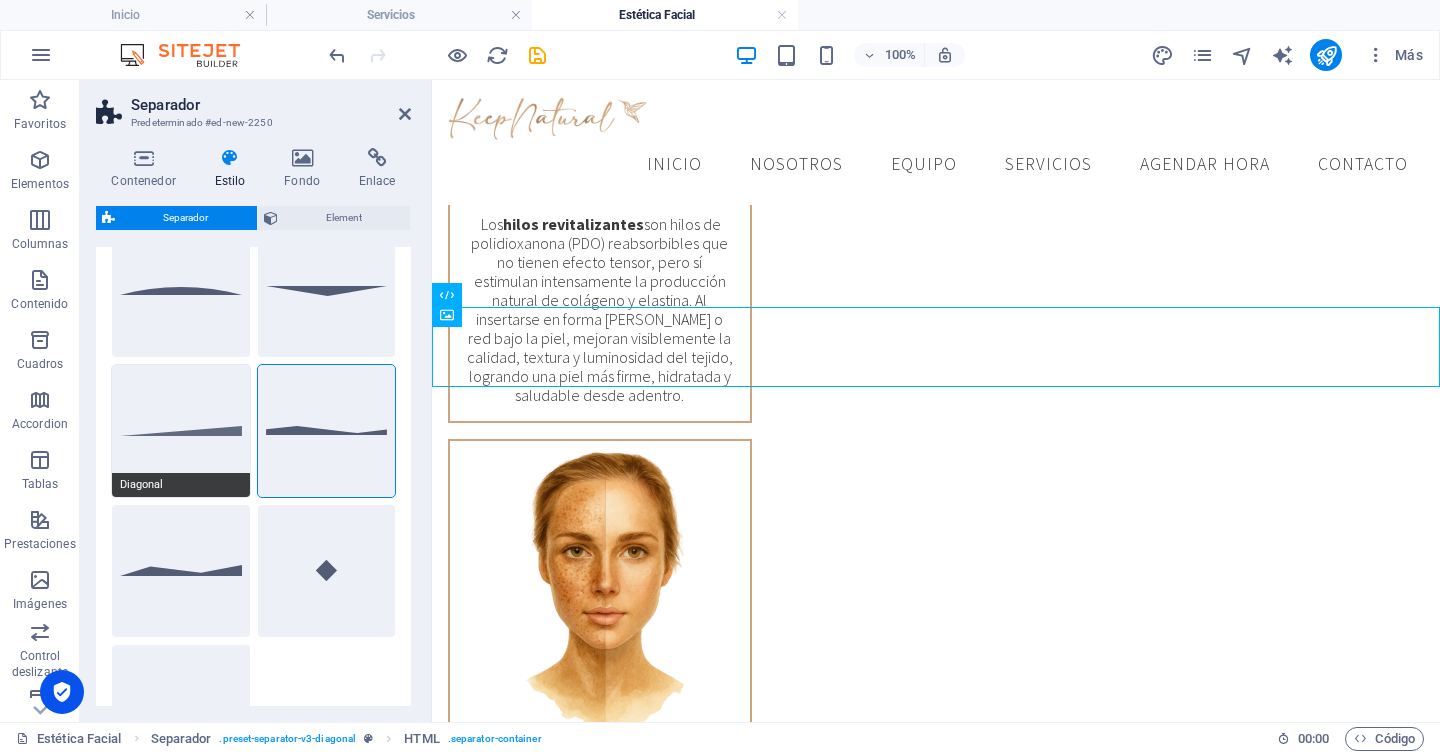 click on "Diagonal" at bounding box center (181, 431) 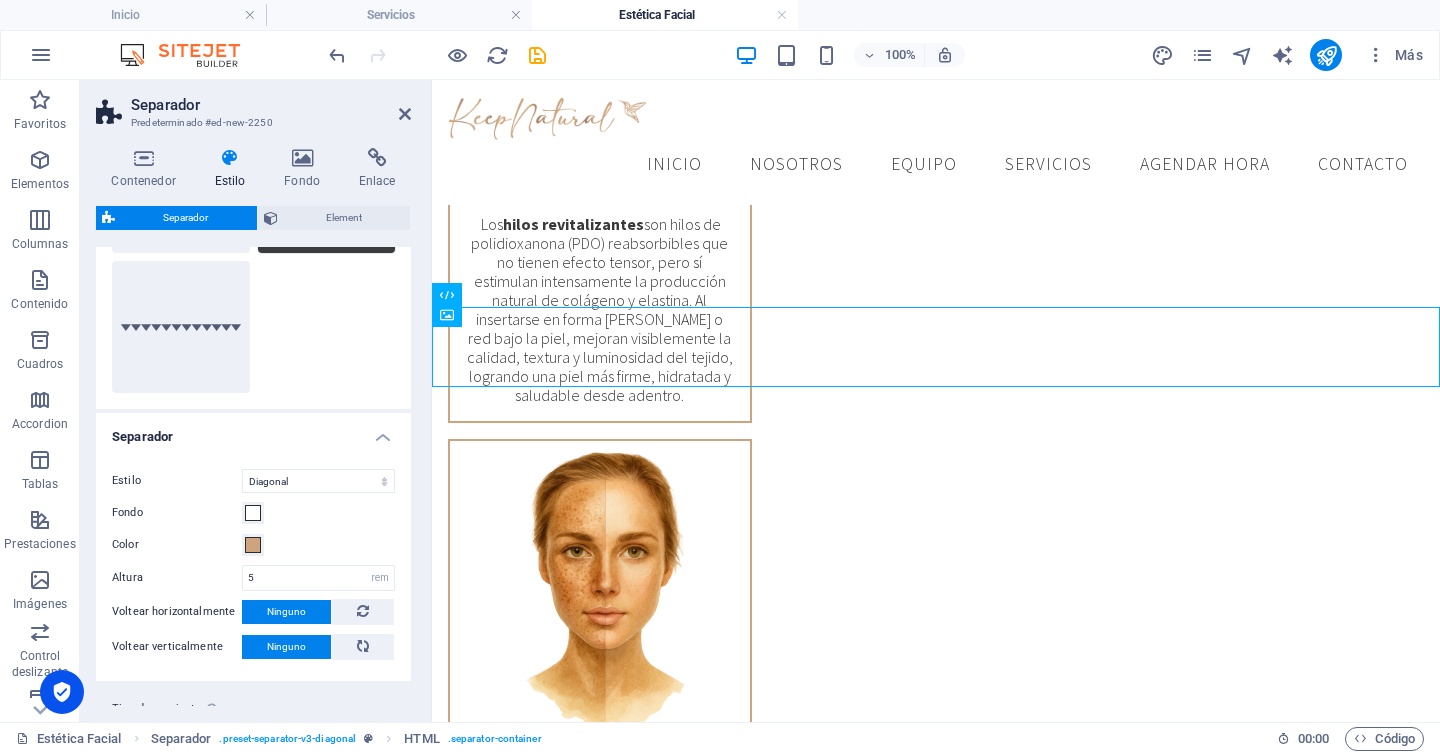 scroll, scrollTop: 513, scrollLeft: 0, axis: vertical 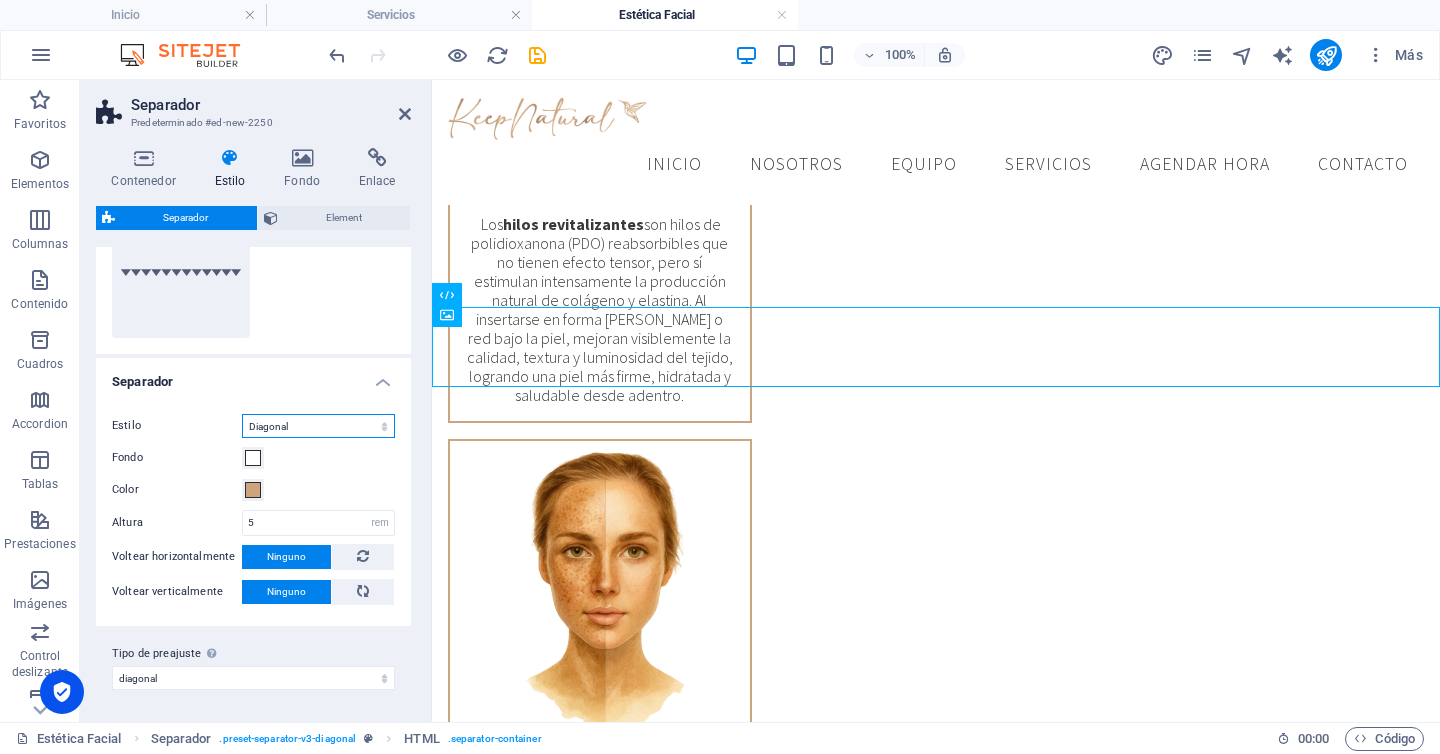 click on "Triángulo Círculo Diagonal Zigzag Polígono 1 Polígono 2 Cuadrado" at bounding box center (318, 426) 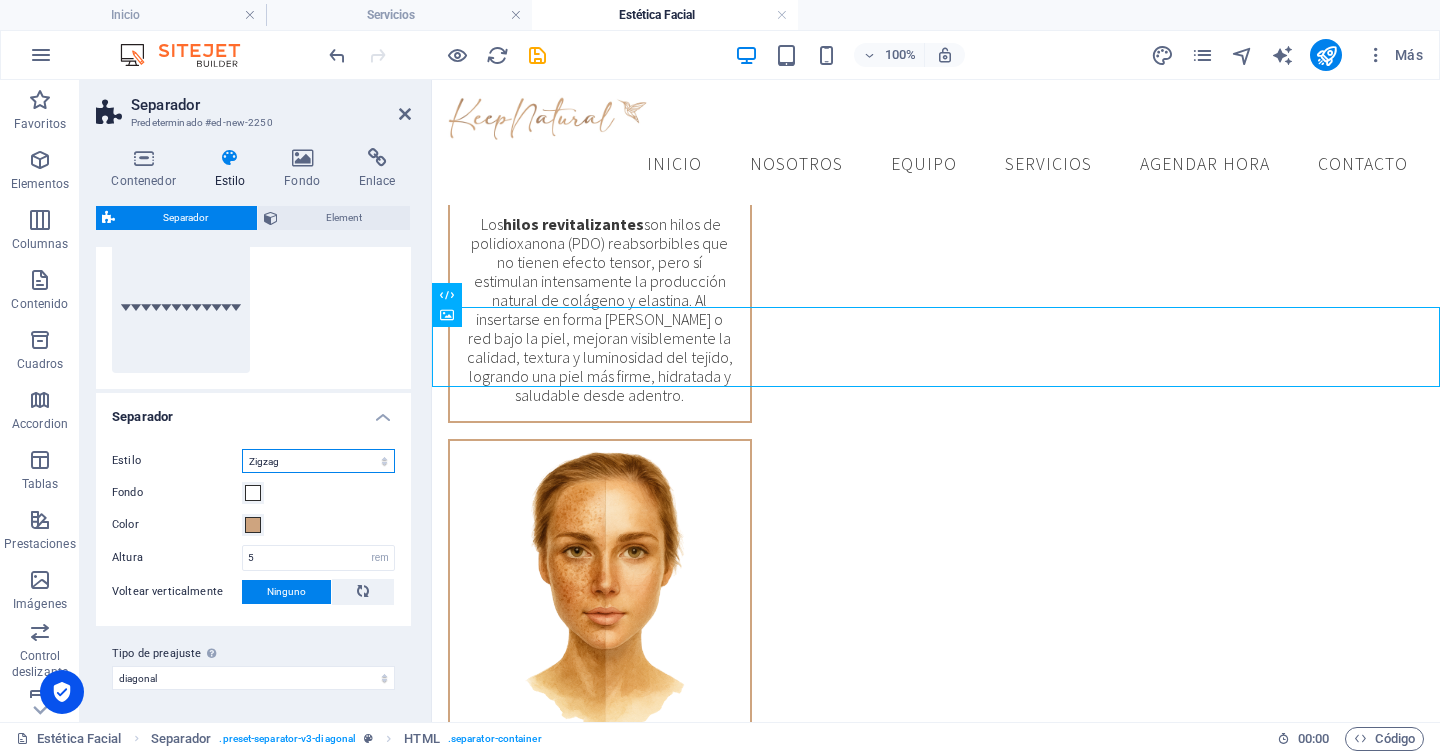 scroll, scrollTop: 478, scrollLeft: 0, axis: vertical 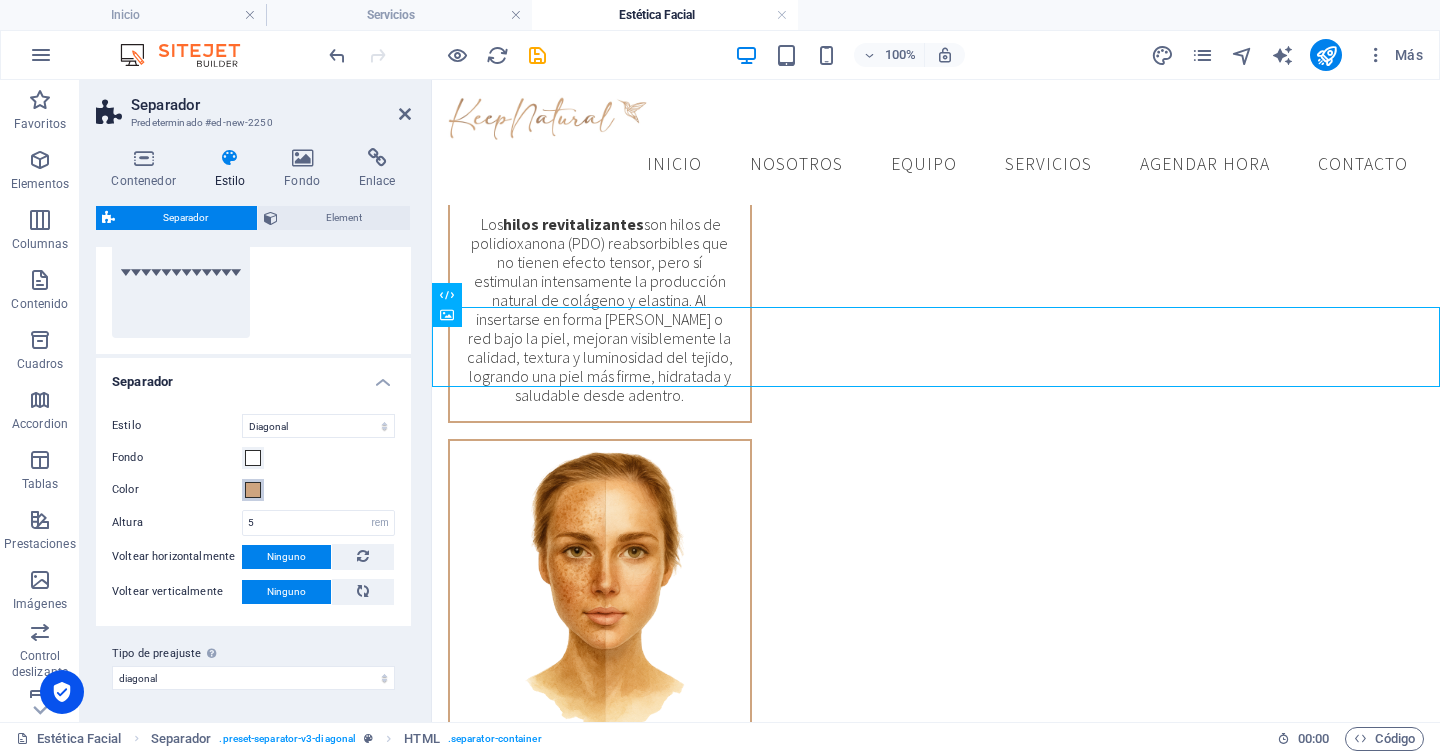 click at bounding box center [253, 490] 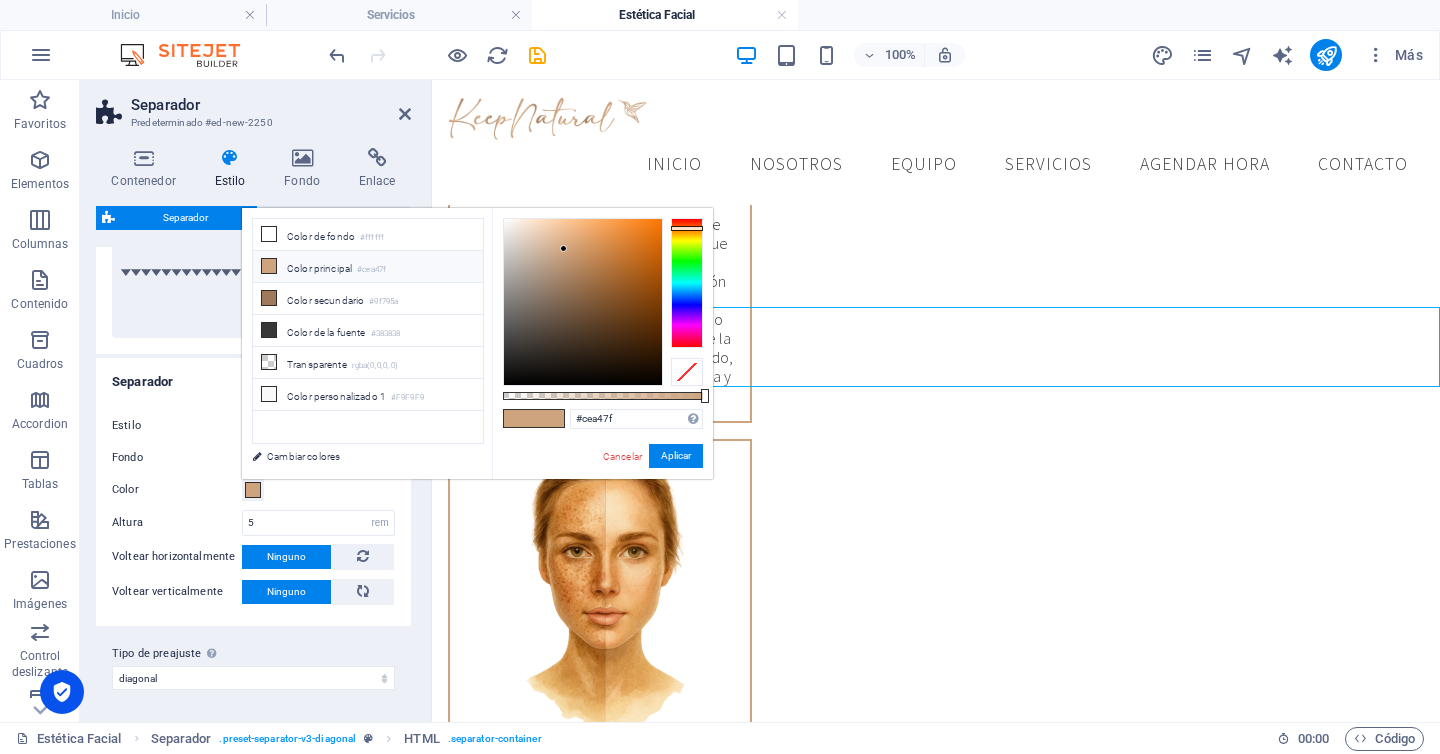 type on "rgba(206, 164, 127, 0.43)" 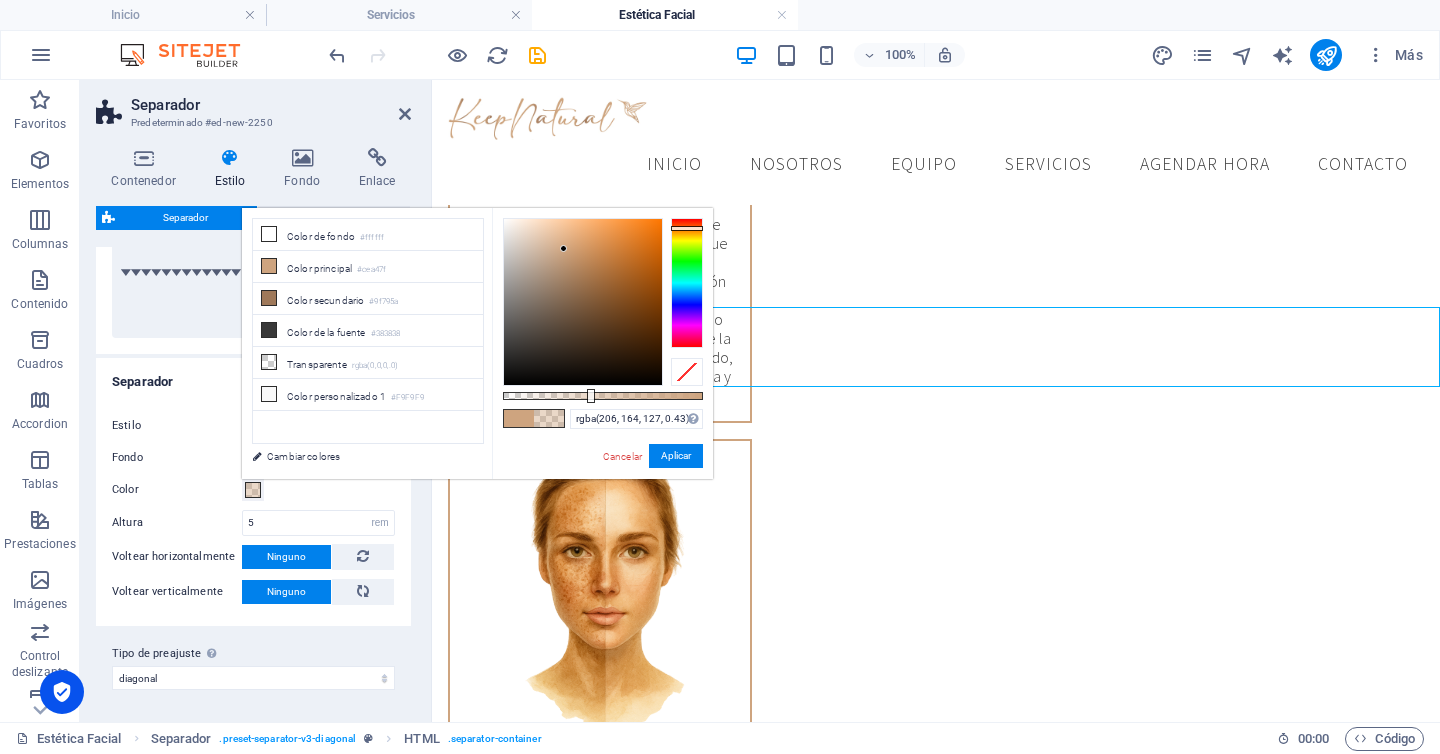 click at bounding box center (603, 396) 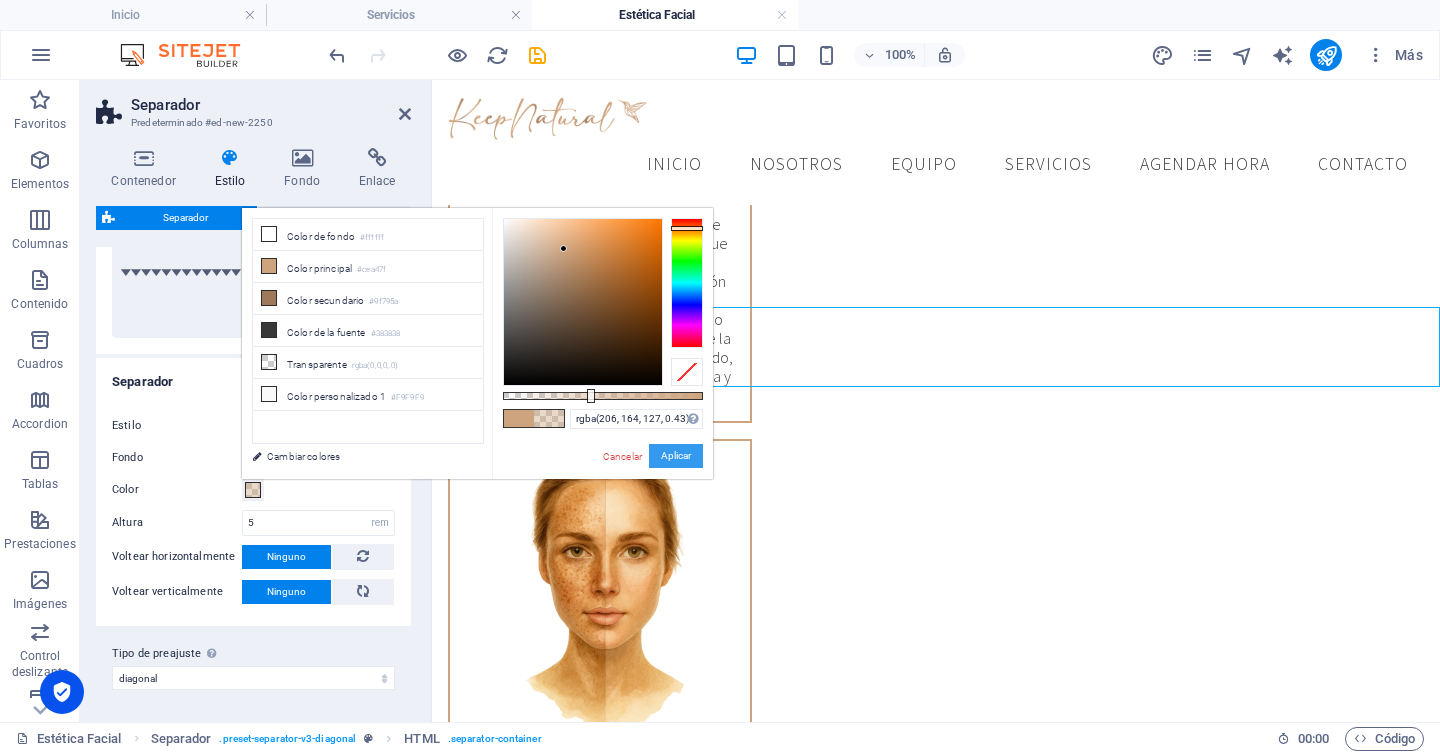 click on "Aplicar" at bounding box center [676, 456] 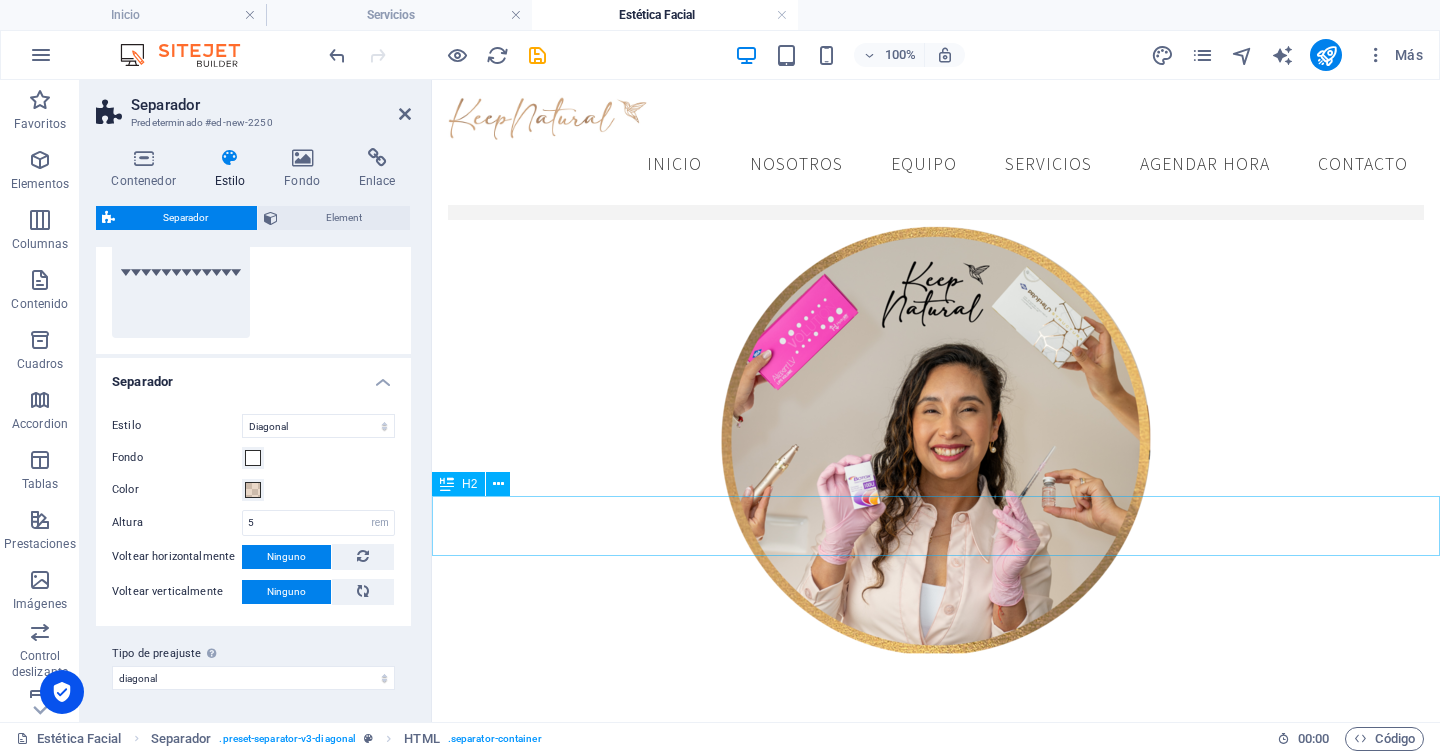 scroll, scrollTop: 0, scrollLeft: 0, axis: both 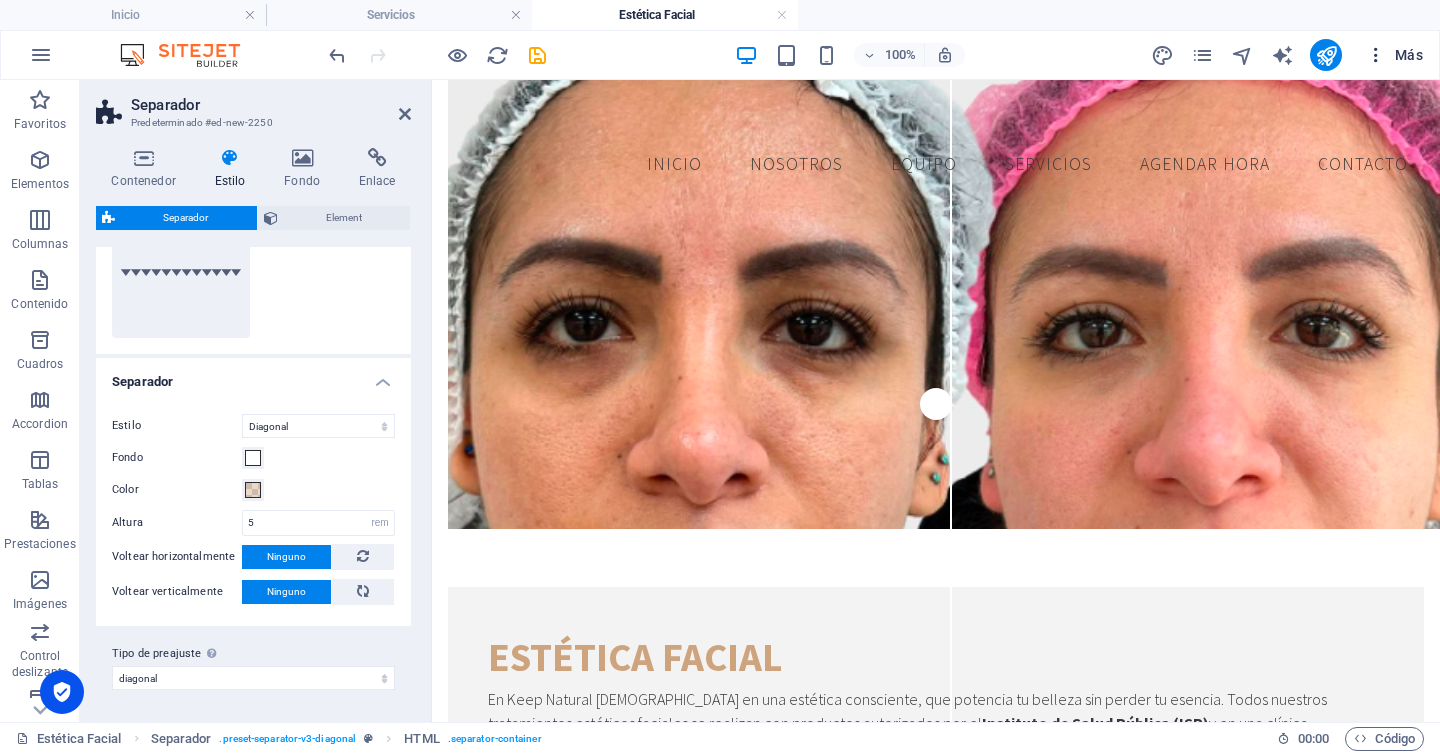 click at bounding box center (1376, 55) 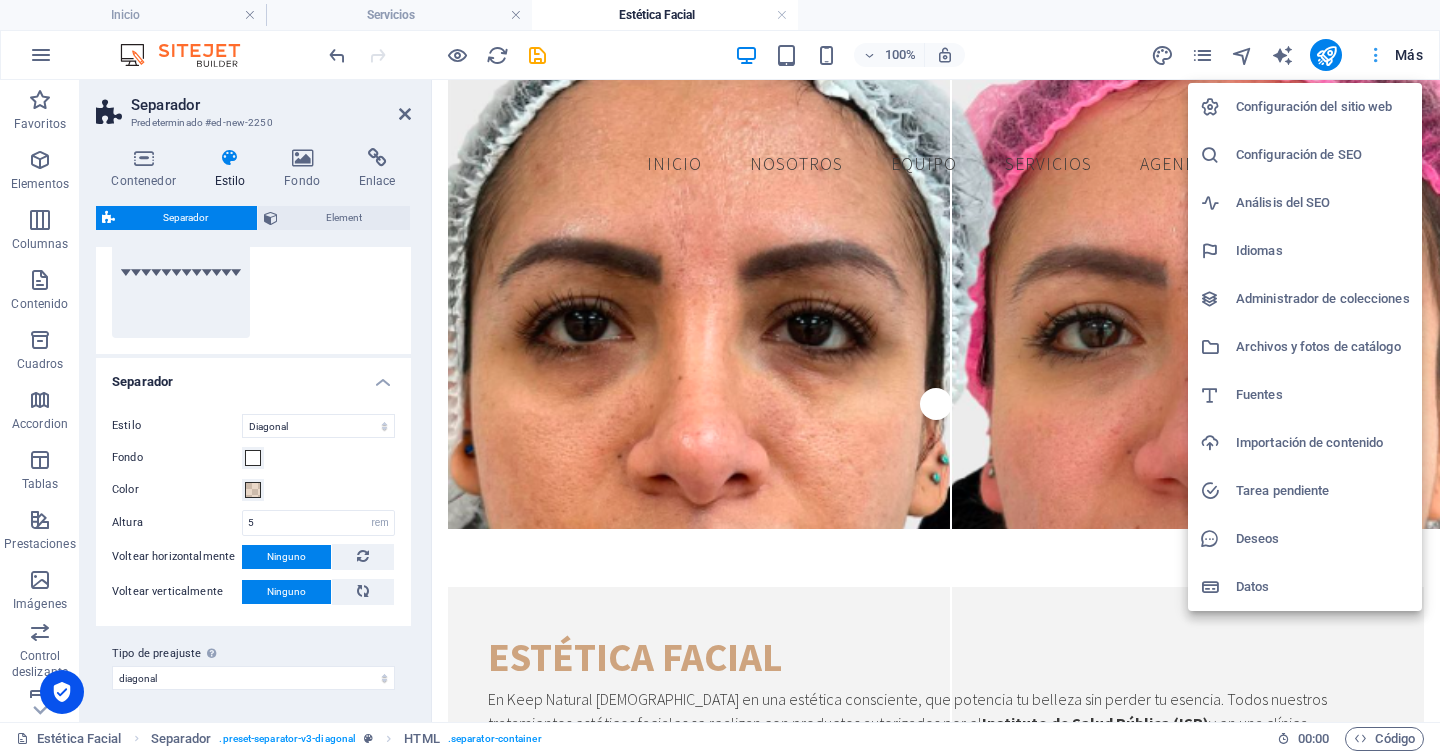 click at bounding box center [720, 377] 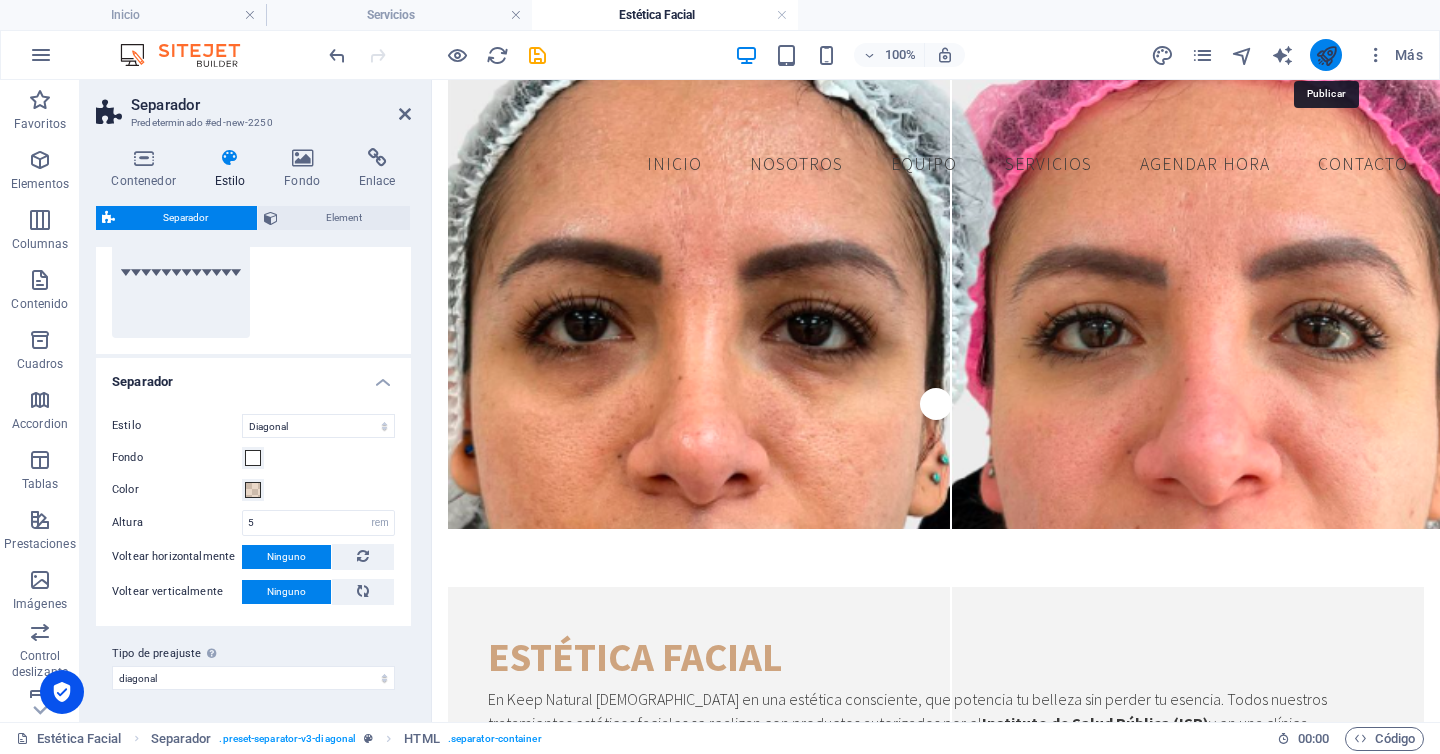 click at bounding box center (1326, 55) 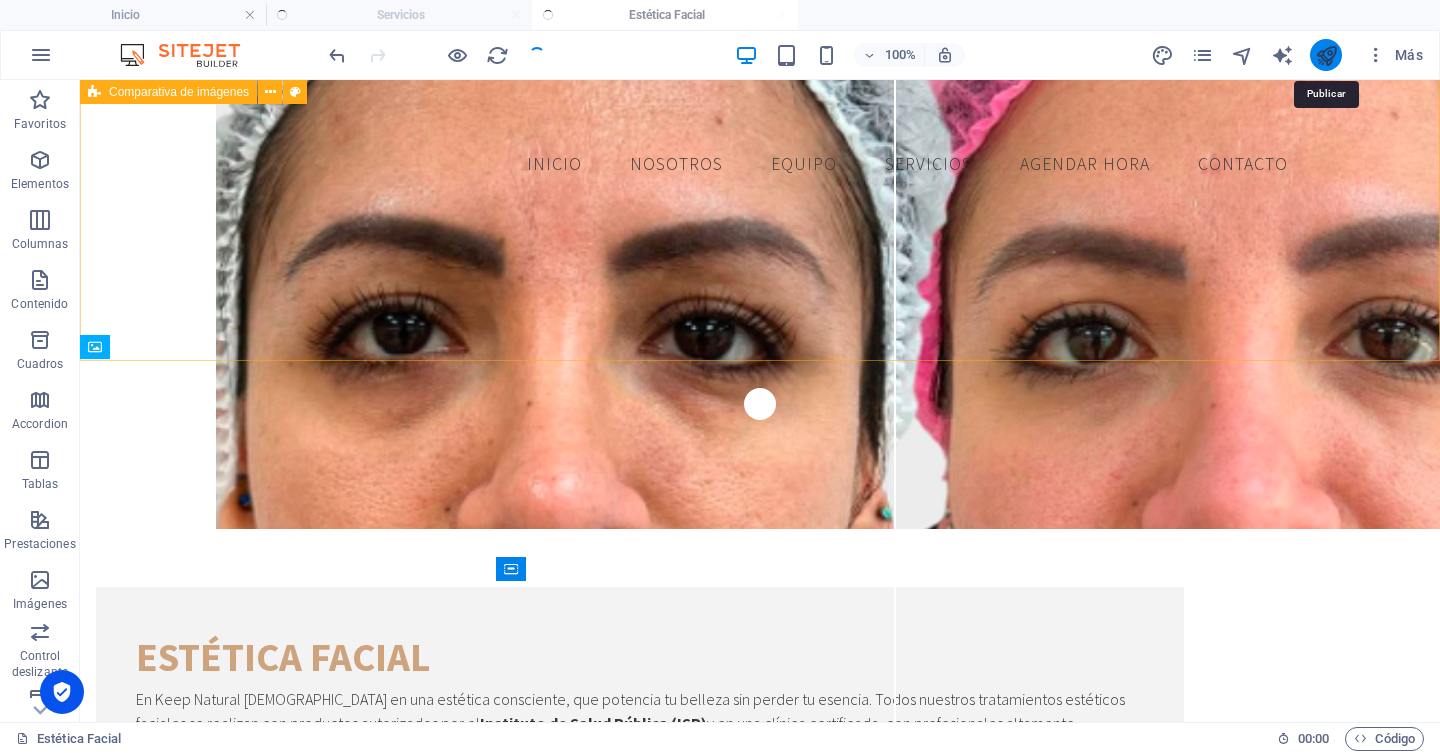 scroll, scrollTop: 4163, scrollLeft: 0, axis: vertical 